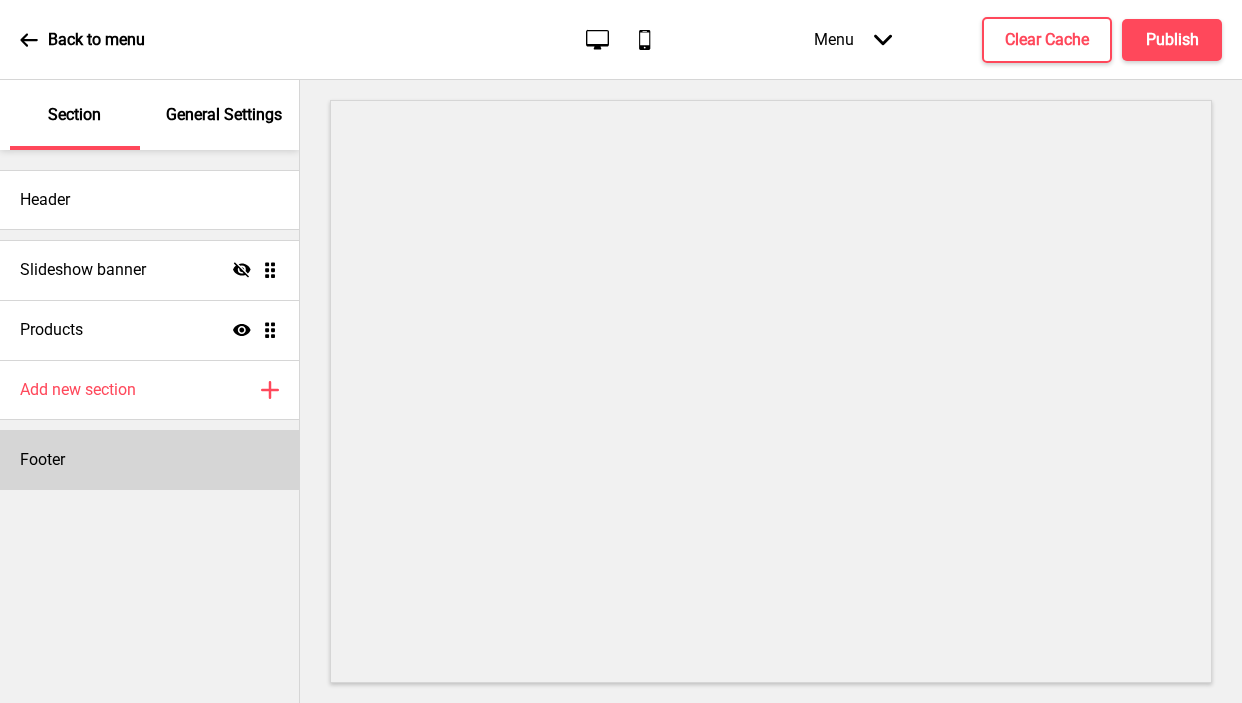 scroll, scrollTop: 0, scrollLeft: 0, axis: both 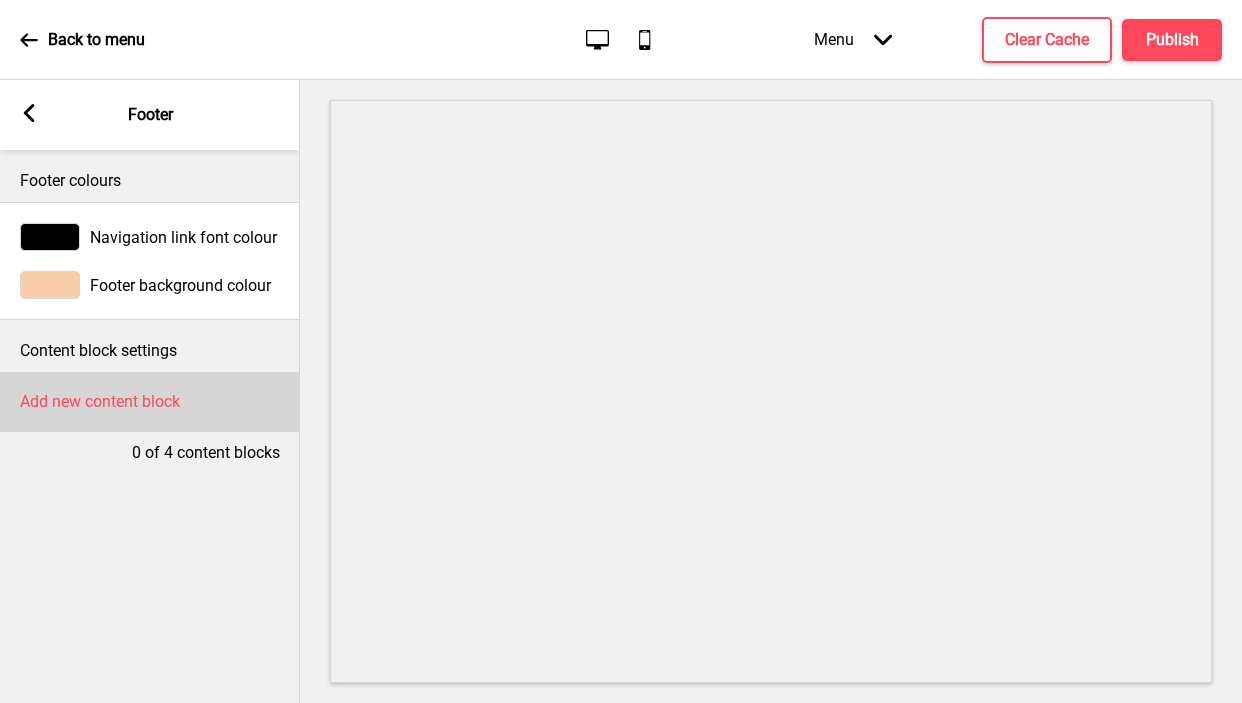 click on "Add new content block" at bounding box center (150, 402) 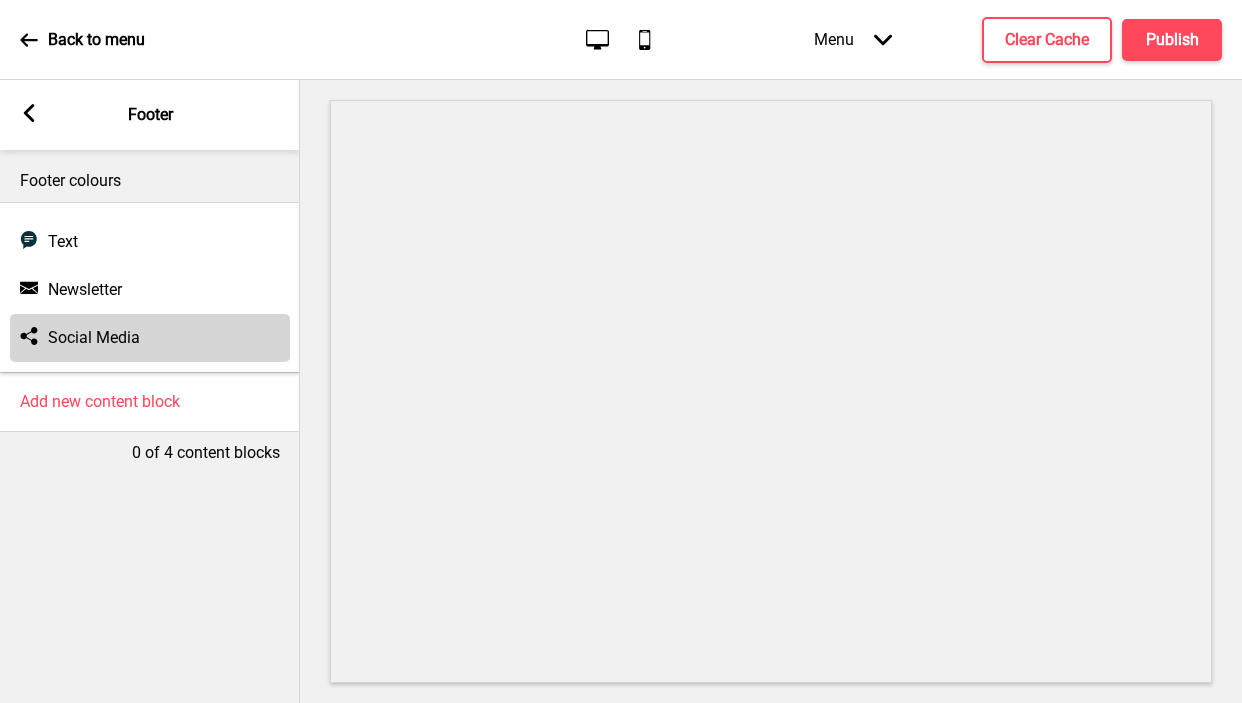 click on "Social media Social Media" at bounding box center (150, 338) 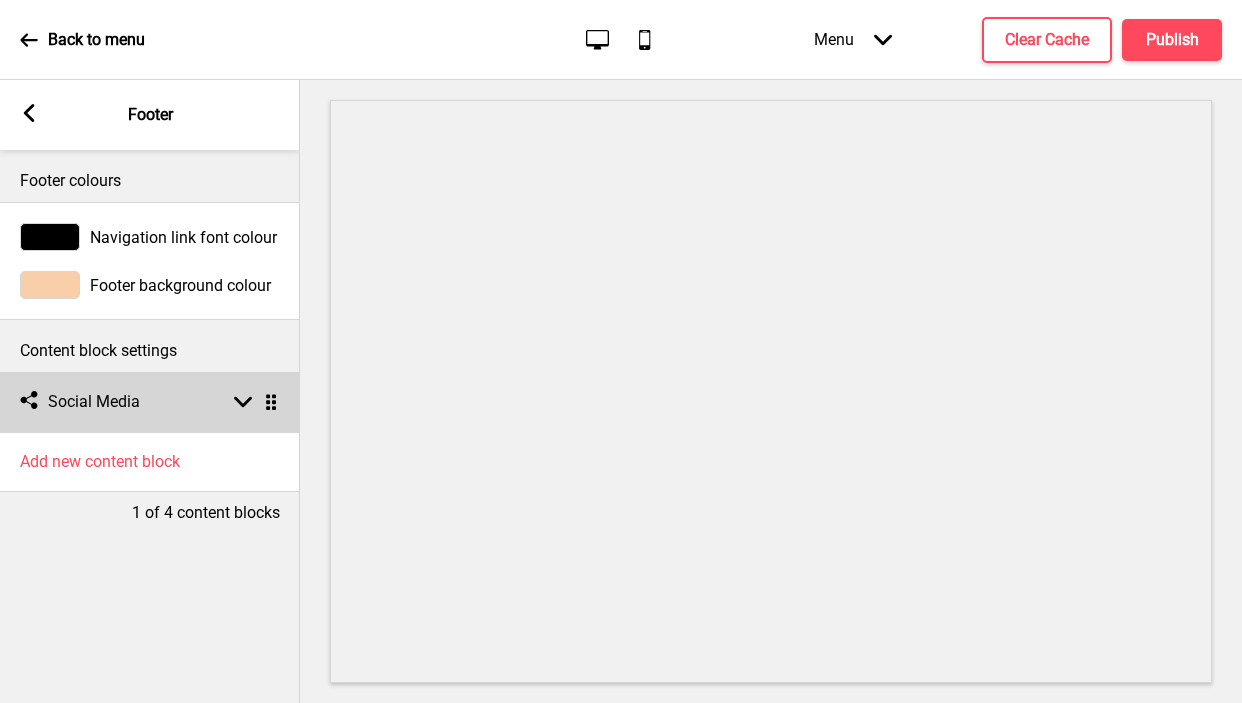 click on "Social media Social Media Arrow down Drag" at bounding box center [150, 402] 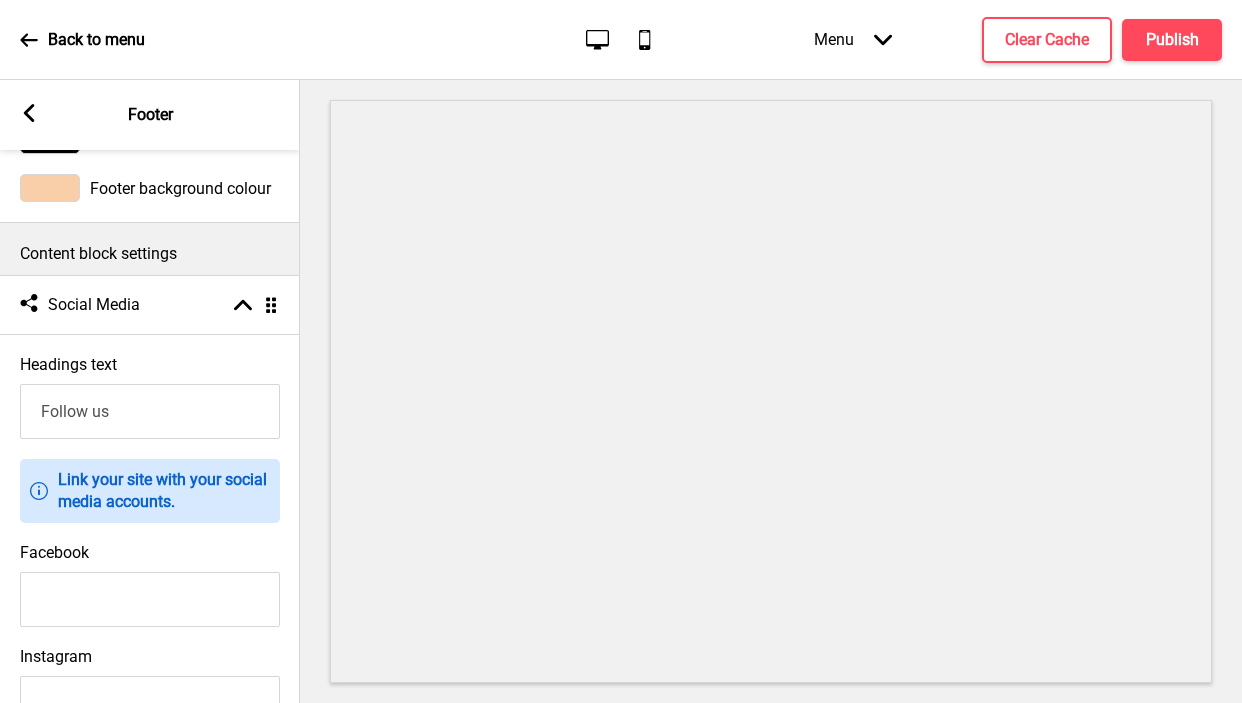 scroll, scrollTop: 228, scrollLeft: 0, axis: vertical 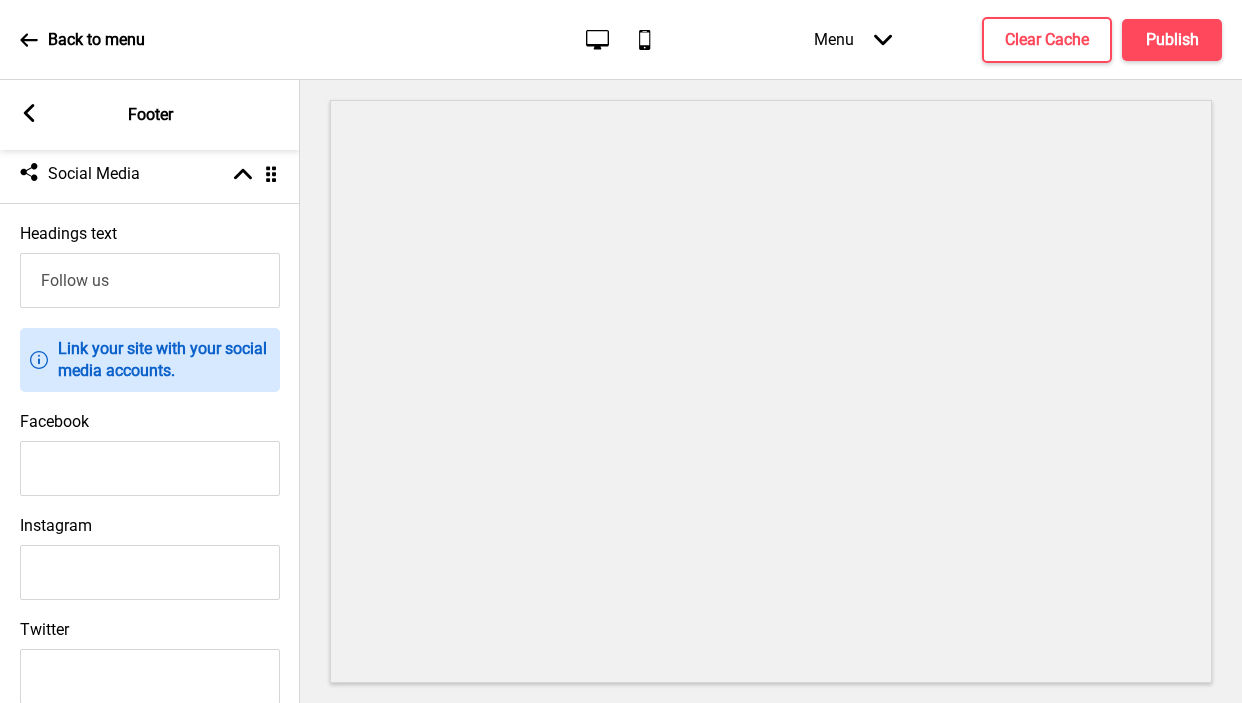 click on "Facebook" at bounding box center (150, 468) 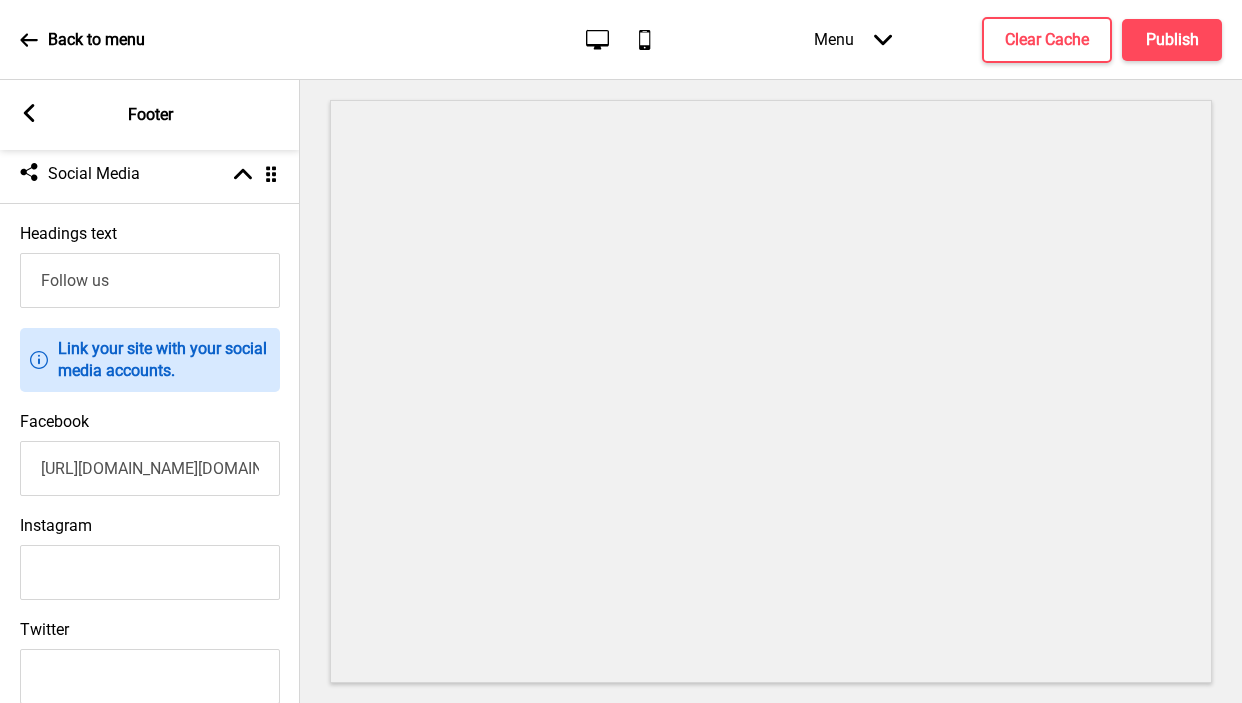 scroll, scrollTop: 0, scrollLeft: 123, axis: horizontal 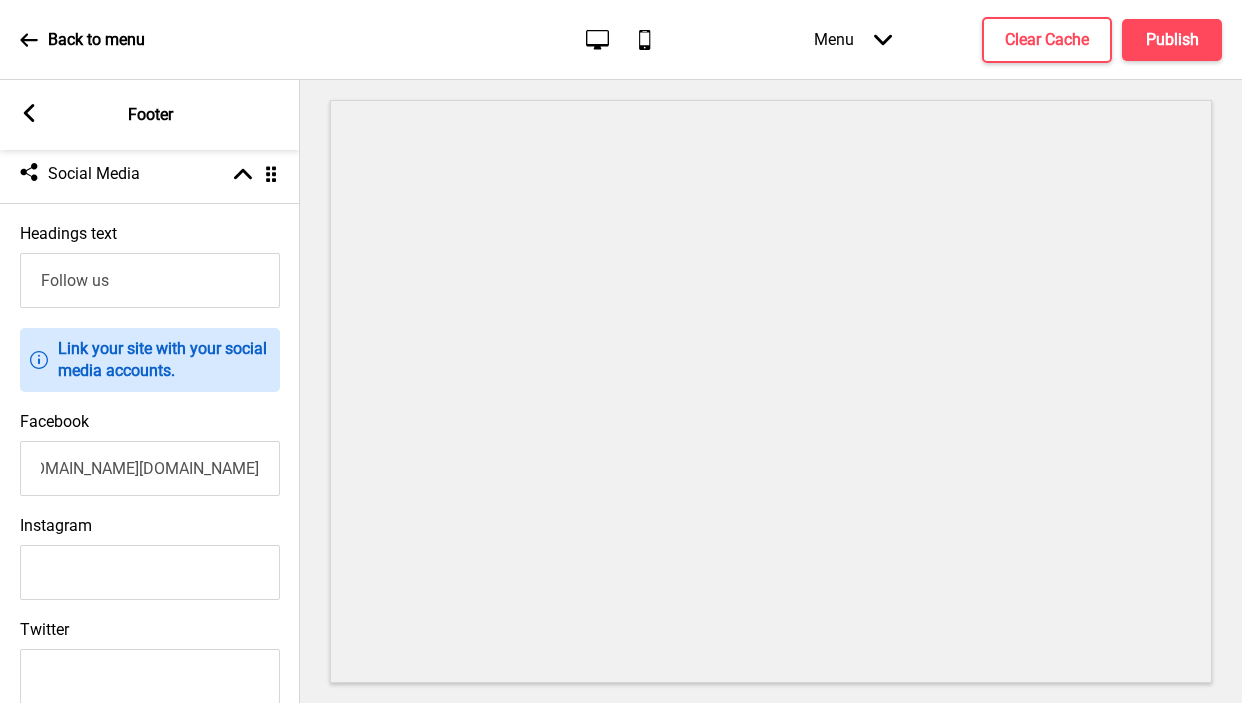 type on "[URL][DOMAIN_NAME][DOMAIN_NAME]" 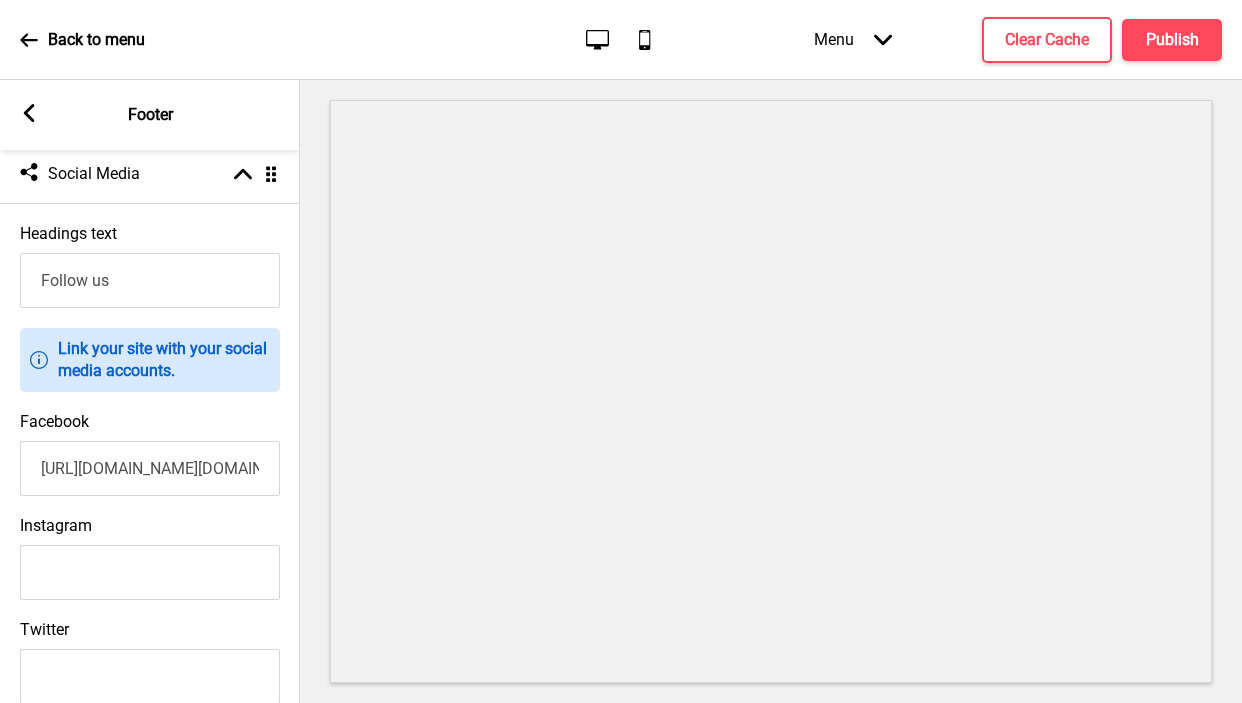 click on "Instagram" at bounding box center [150, 572] 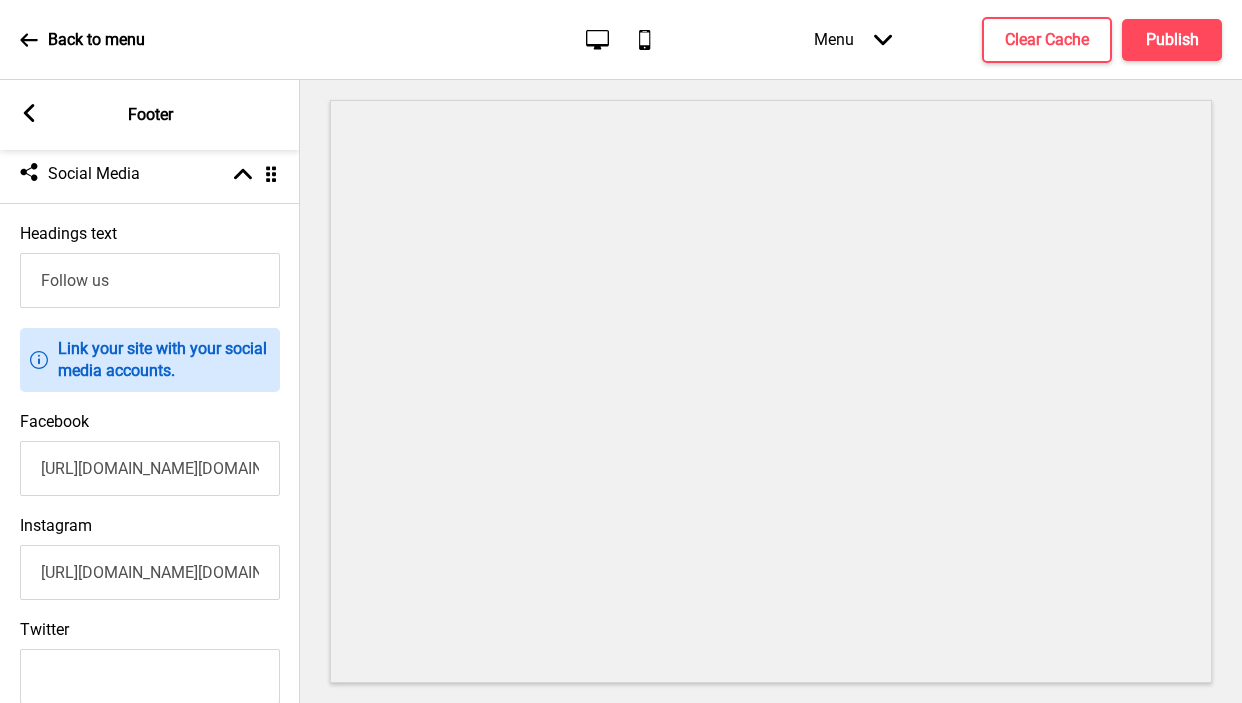 scroll, scrollTop: 0, scrollLeft: 177, axis: horizontal 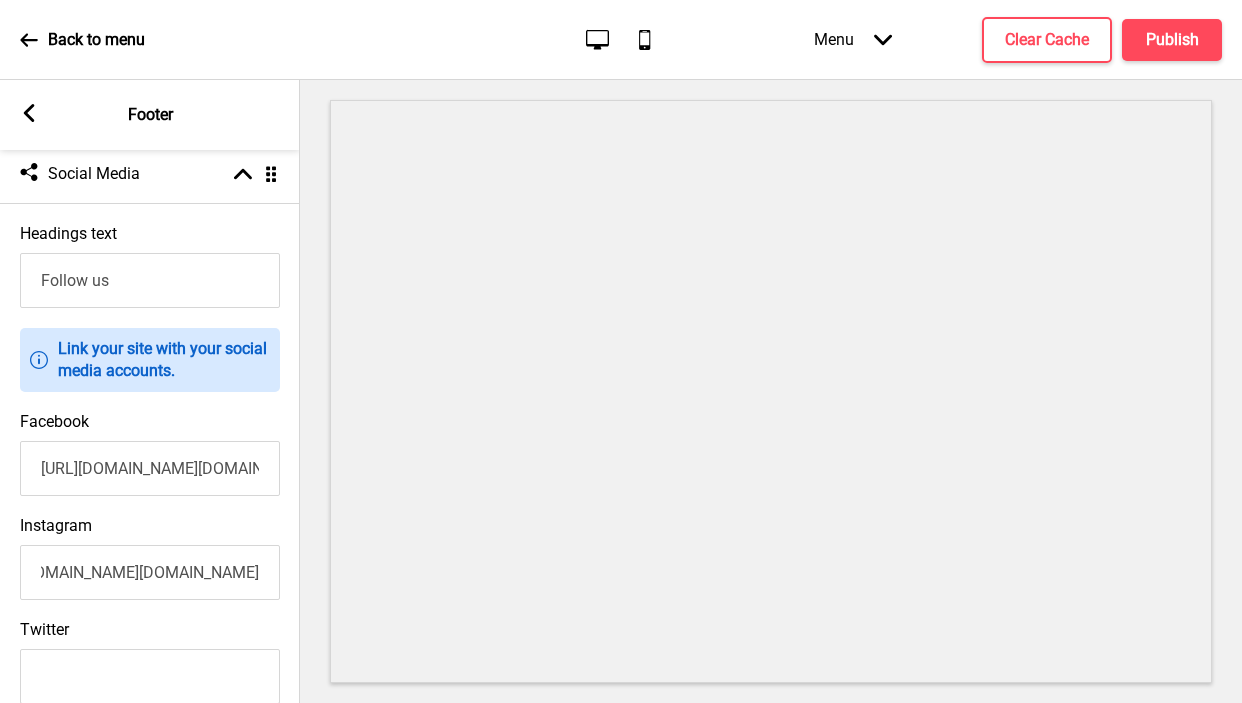 type on "[URL][DOMAIN_NAME][DOMAIN_NAME]" 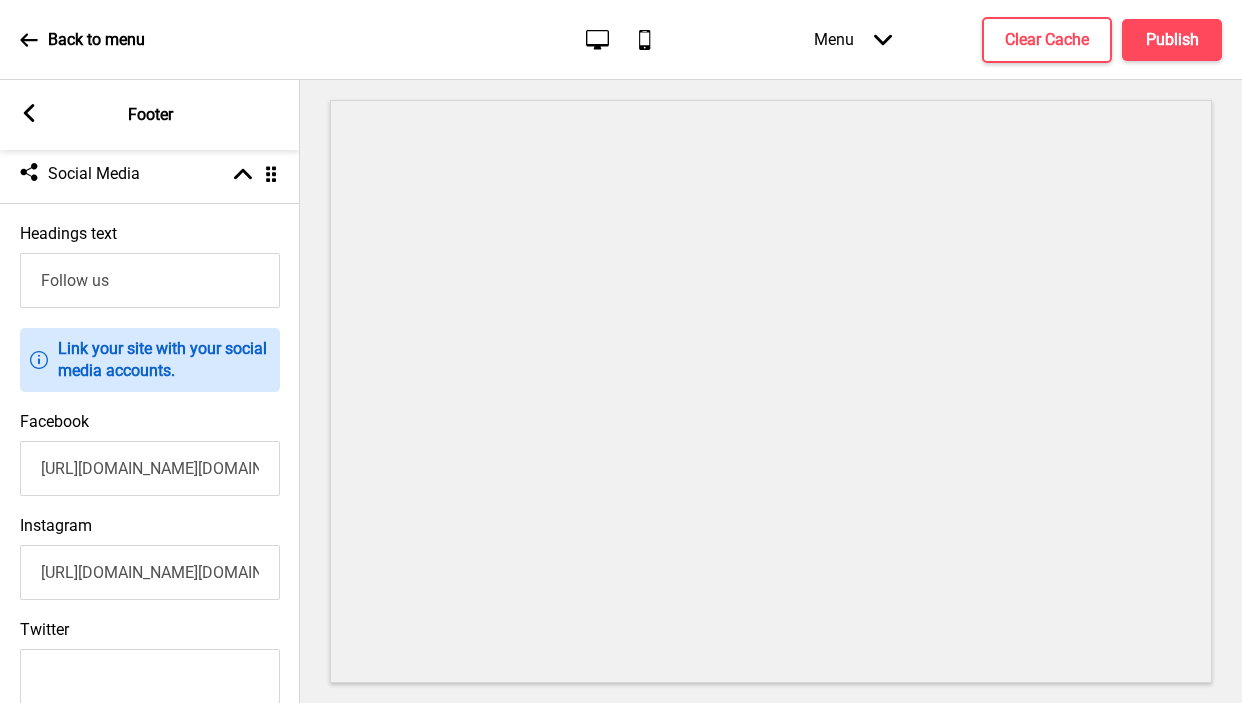 click 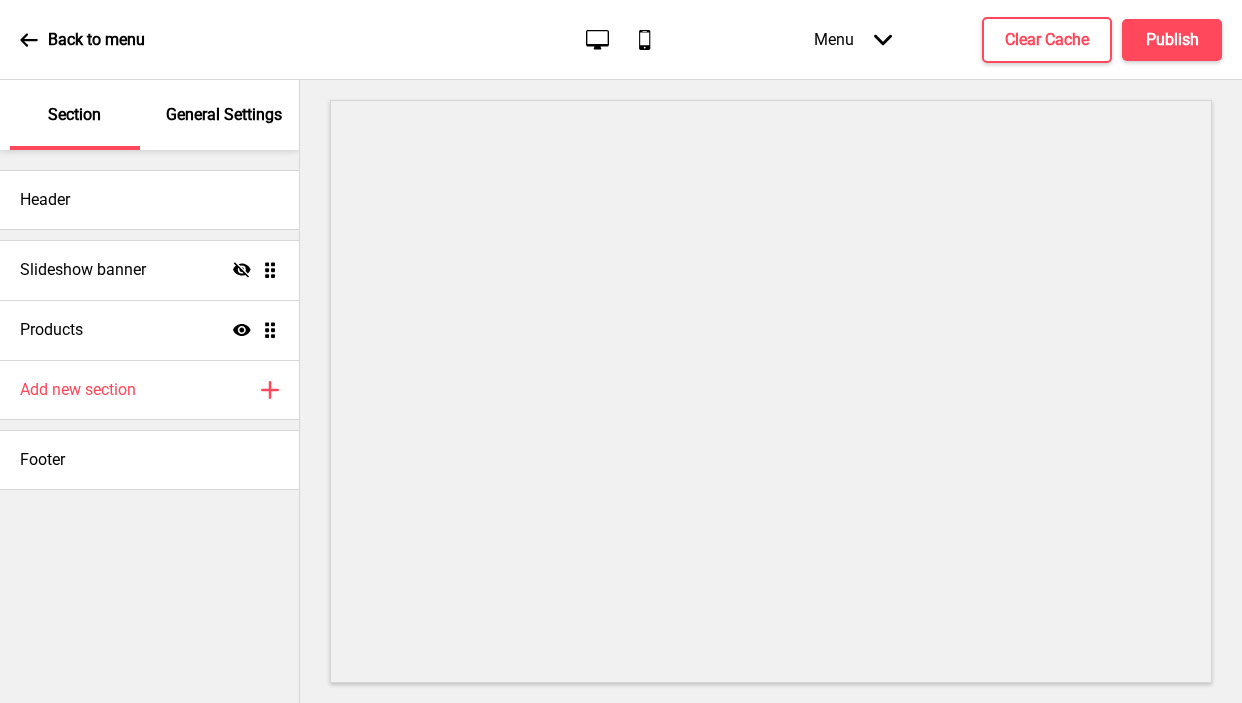 click on "General Settings" at bounding box center (225, 115) 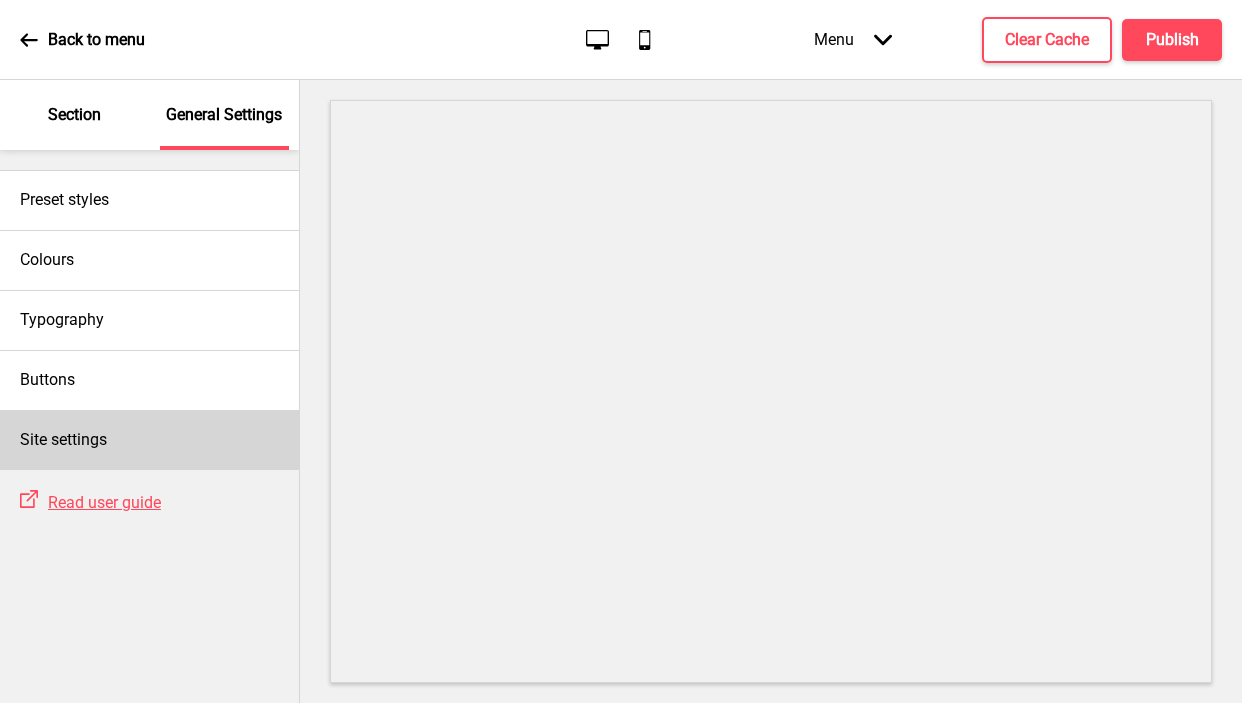 click on "Site settings" at bounding box center [63, 440] 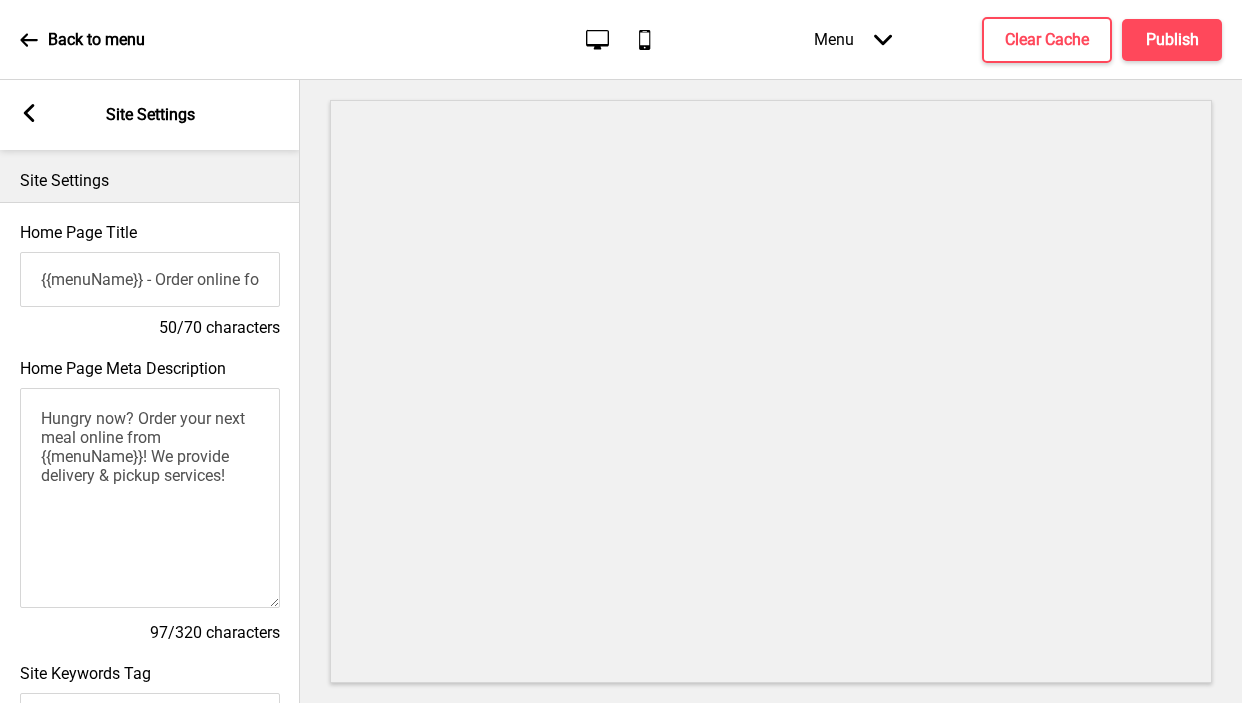 scroll, scrollTop: 898, scrollLeft: 0, axis: vertical 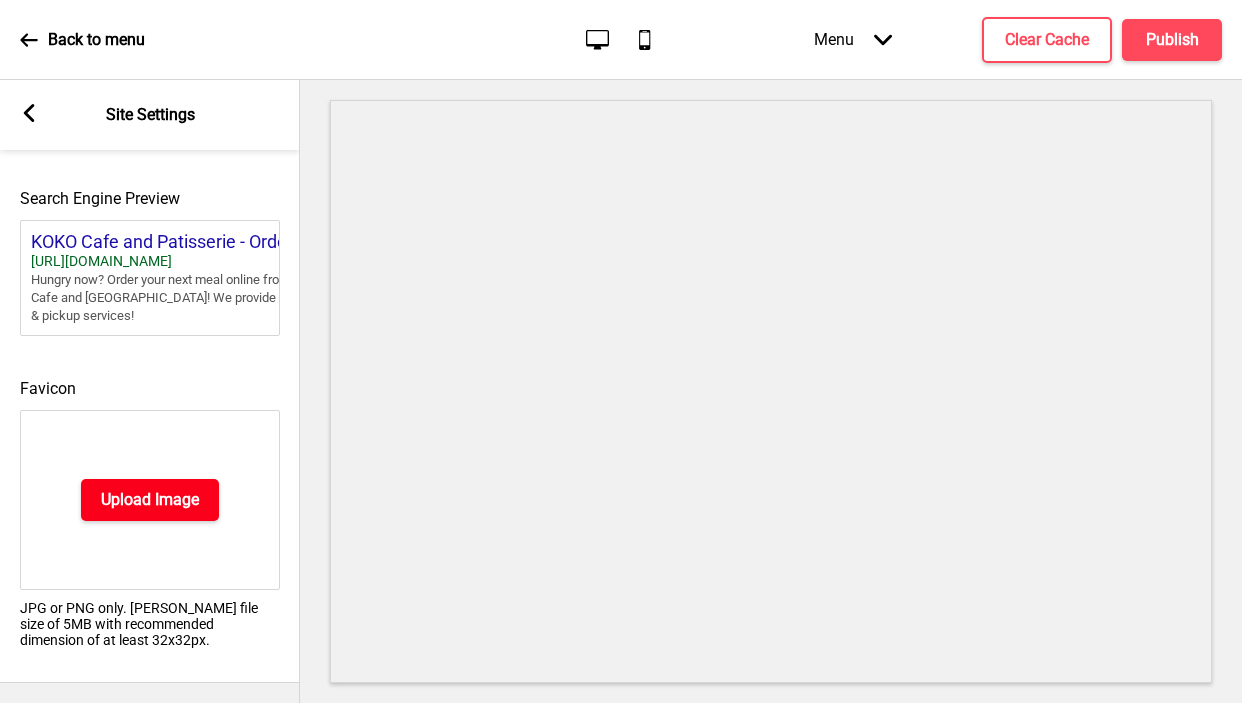 click on "Upload Image" at bounding box center (150, 500) 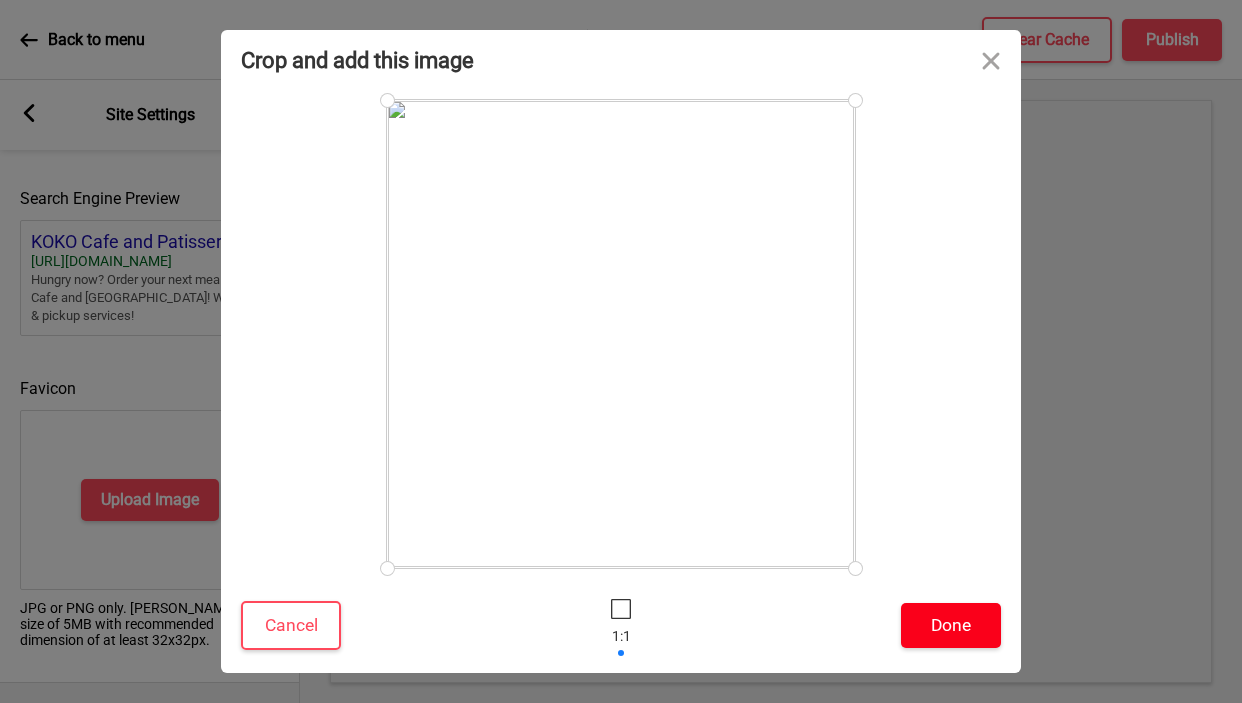 click on "Done" at bounding box center (951, 625) 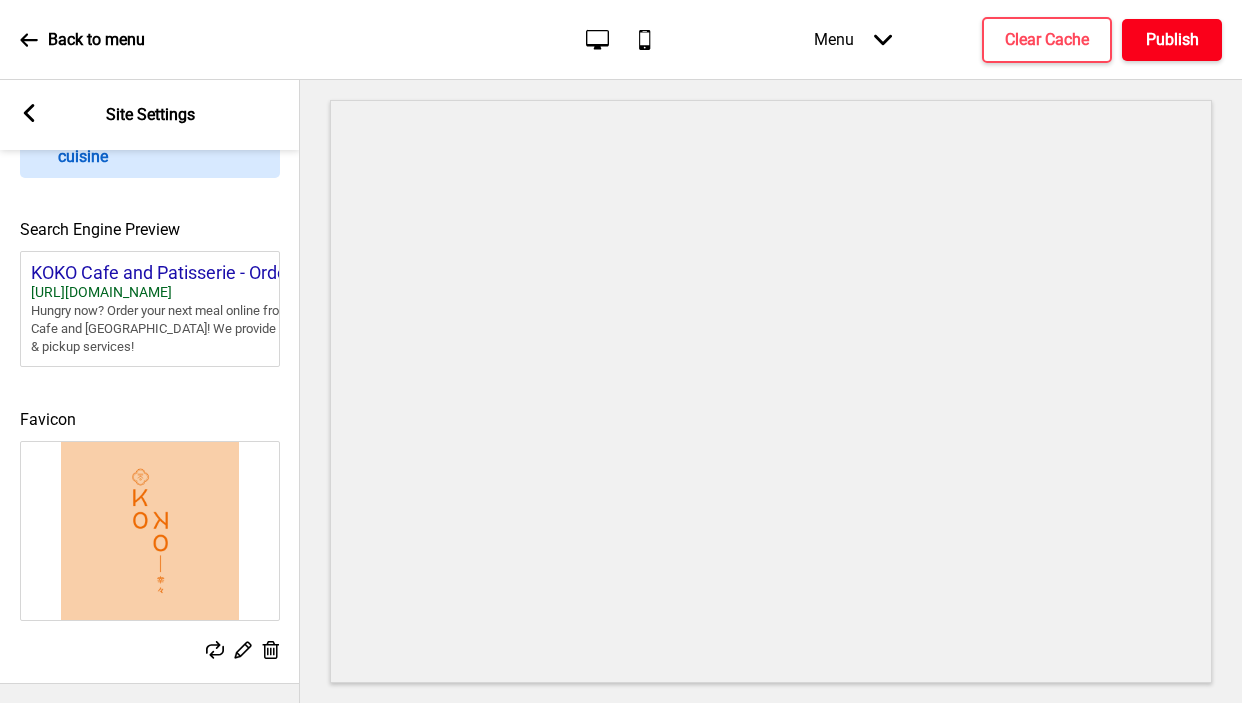 click on "Publish" at bounding box center (1172, 40) 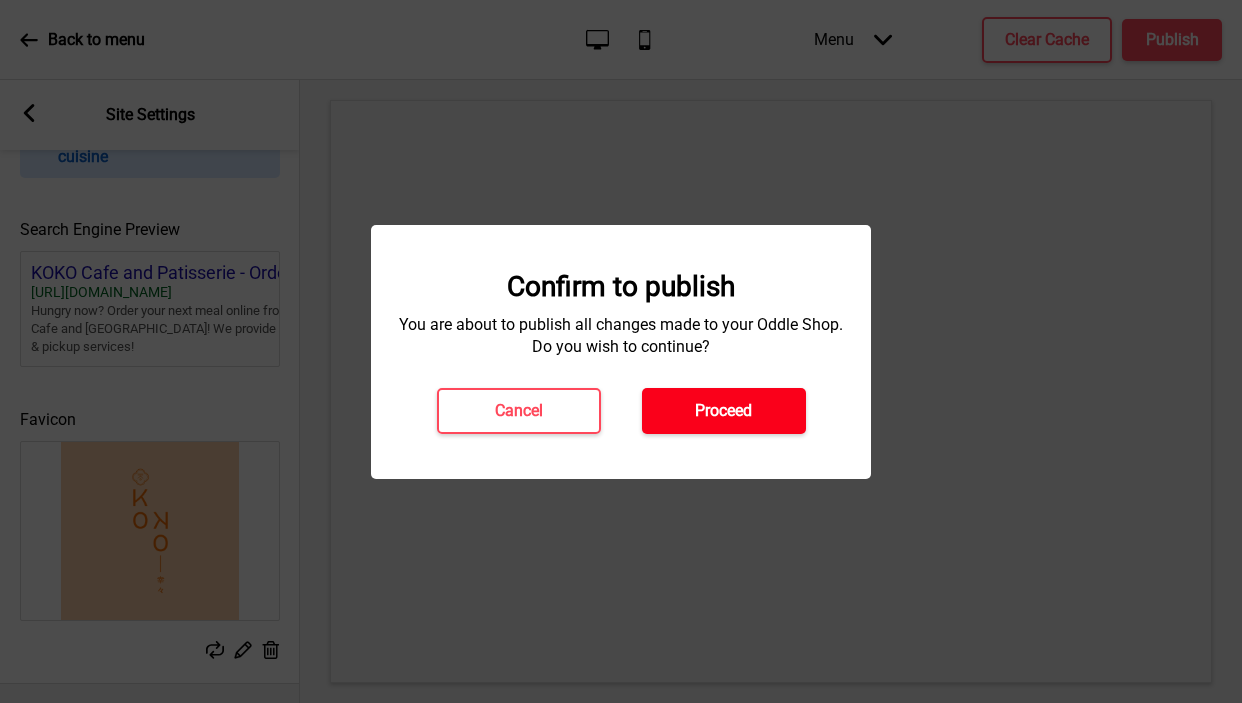 click on "Proceed" at bounding box center [723, 411] 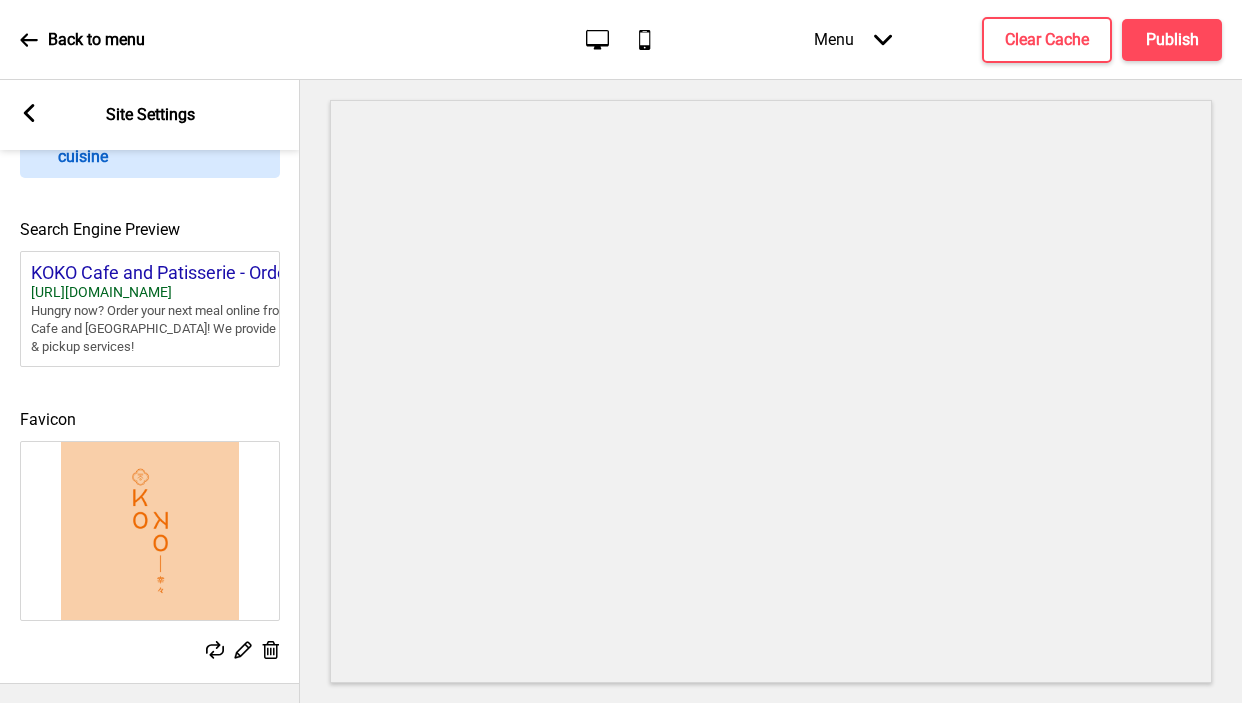 click at bounding box center (80, 734) 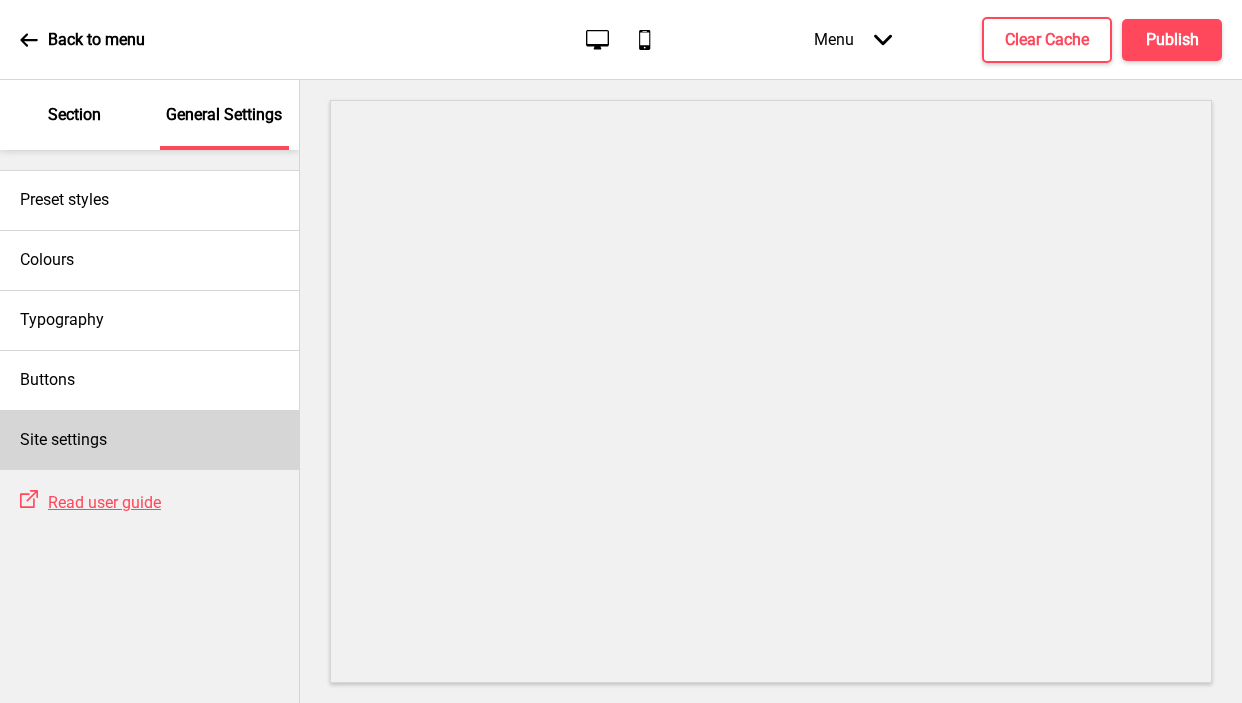 click on "Site settings" at bounding box center [63, 440] 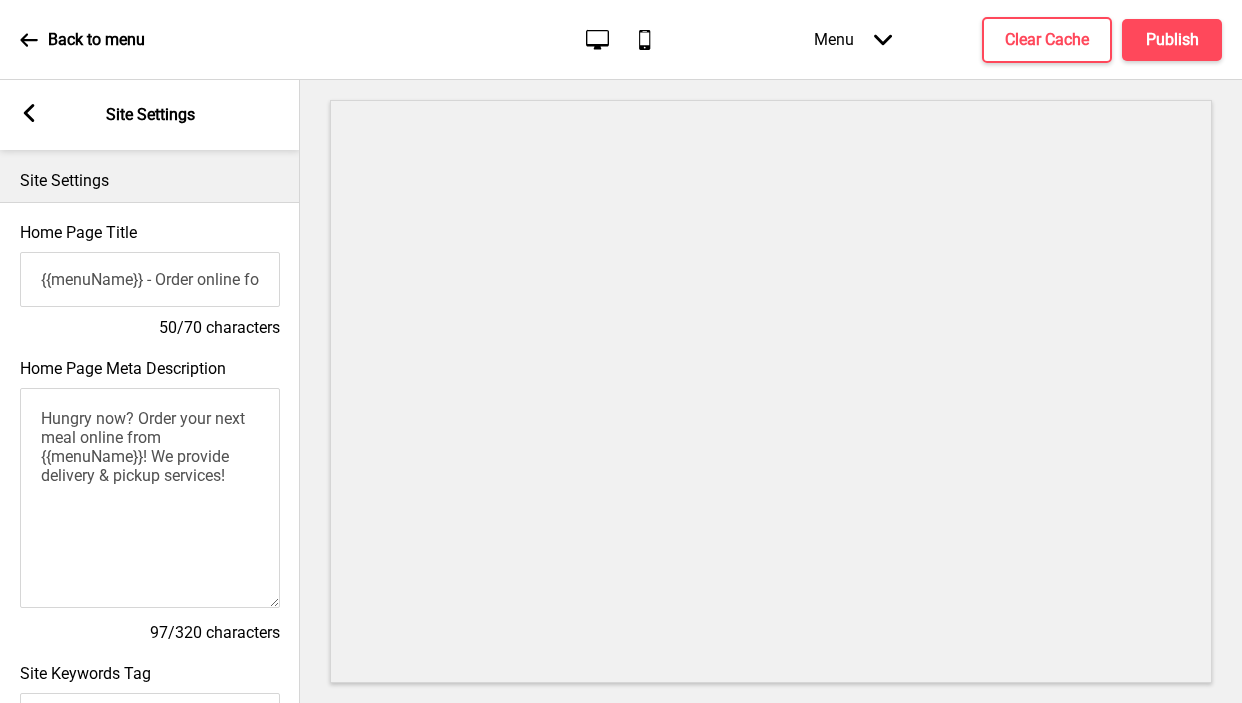 click 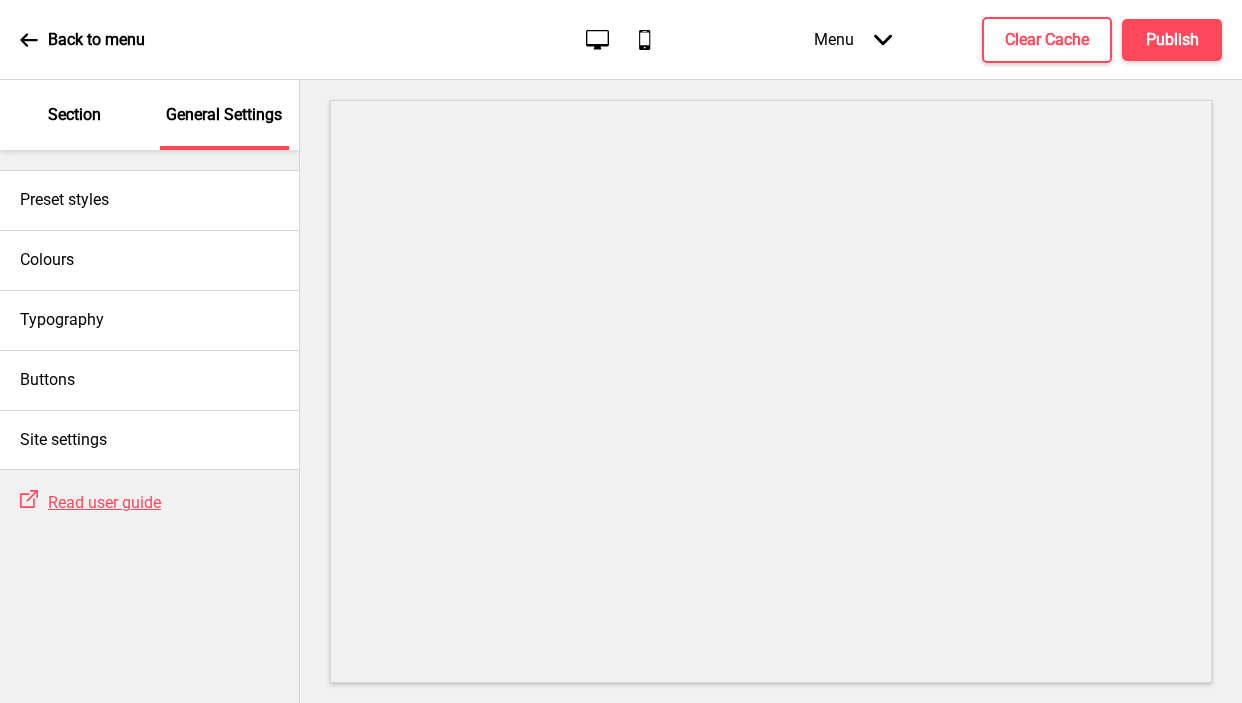 click on "Section" at bounding box center [75, 115] 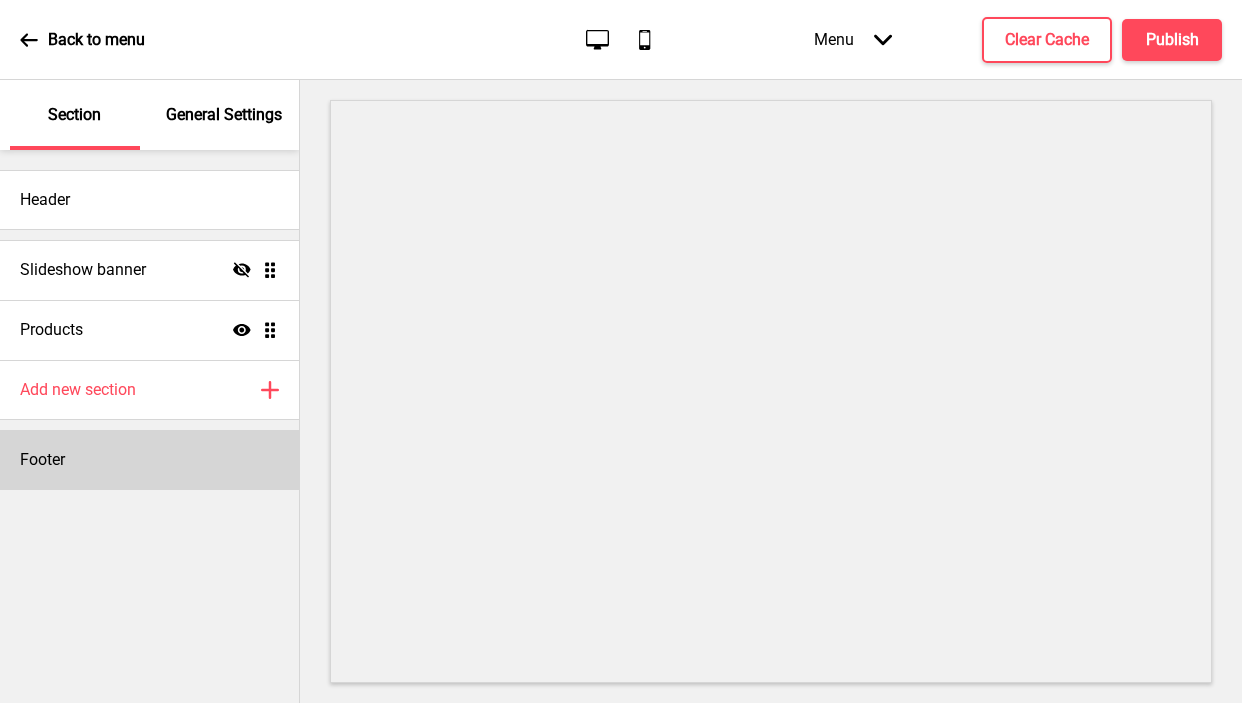 click on "Footer" at bounding box center [149, 460] 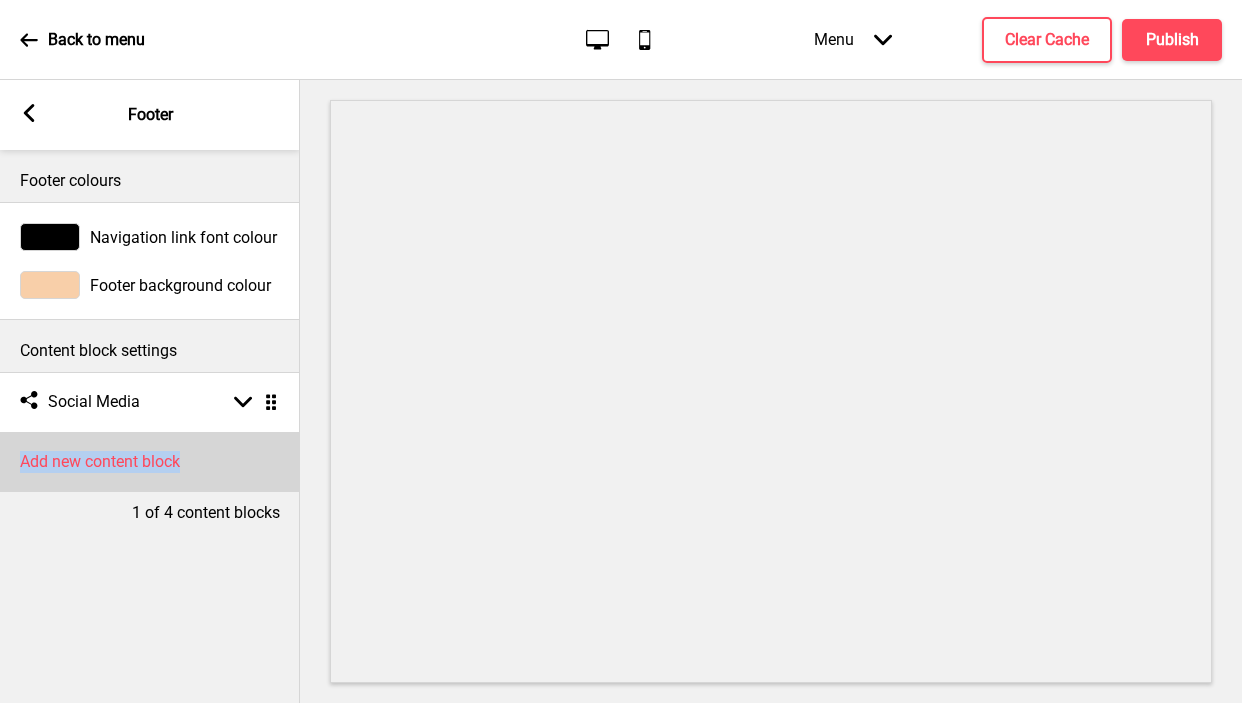 drag, startPoint x: 124, startPoint y: 473, endPoint x: 114, endPoint y: 432, distance: 42.201897 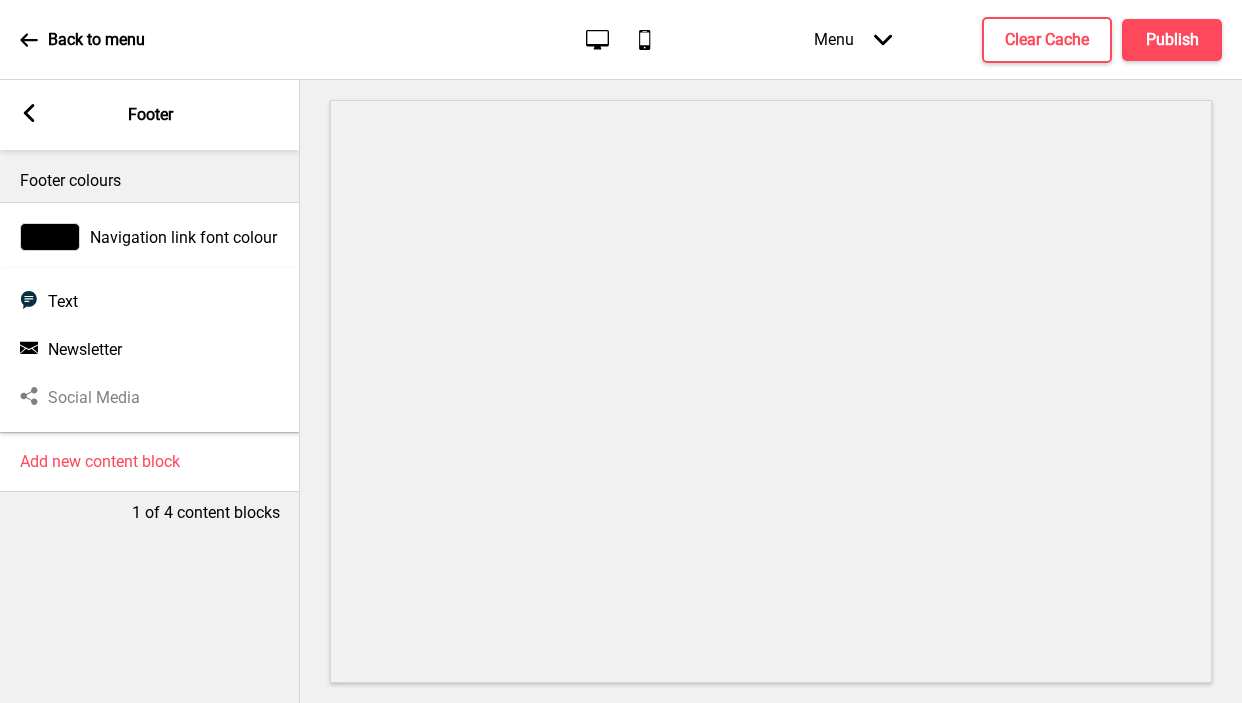 click on "Footer colours Navigation link font colour Footer background colour Content block settings Social media Social Media Arrow down Drag Add new content block Text Text Newsletter Newsletter Social media Social Media 1 of 4 content blocks" at bounding box center (150, 426) 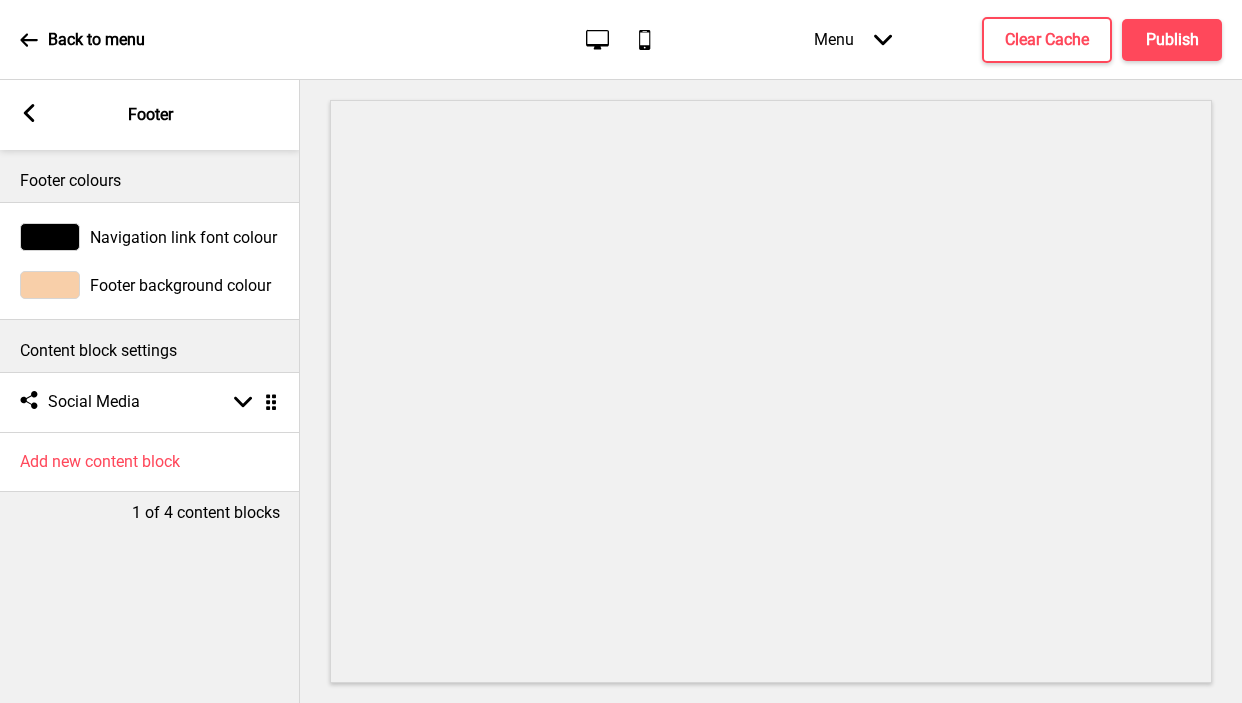 click at bounding box center (50, 285) 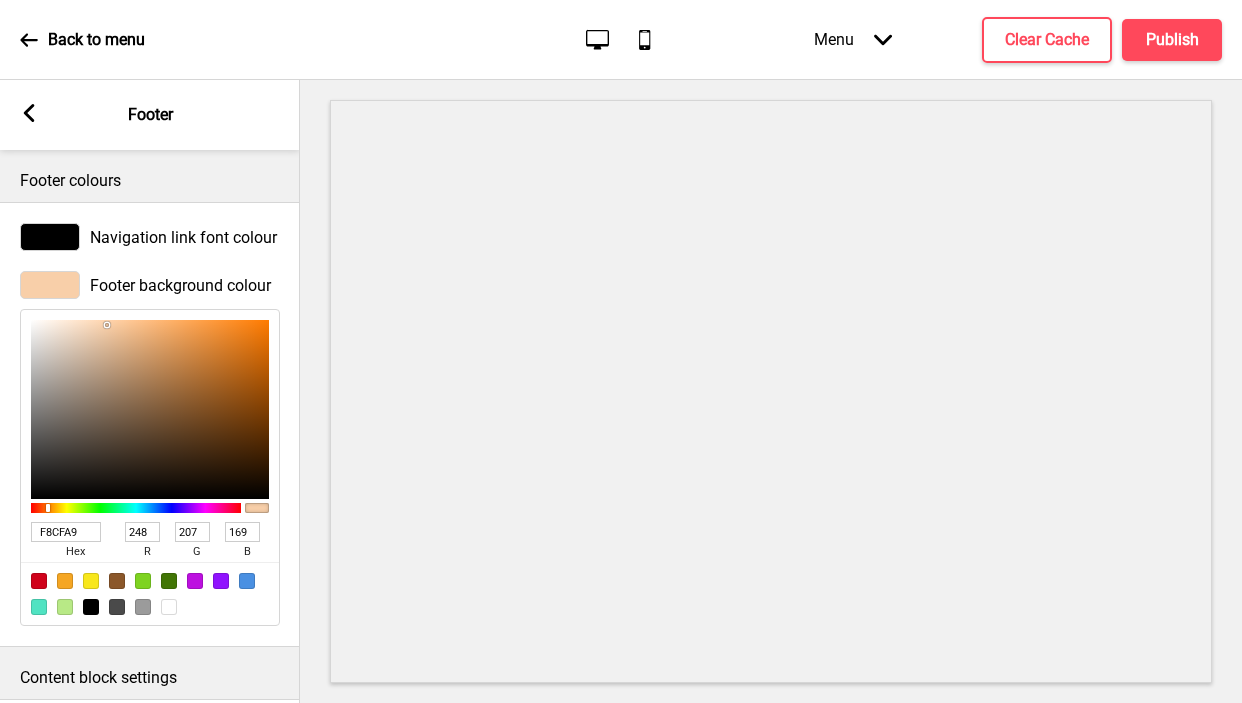 click on "F8CFA9" at bounding box center [66, 532] 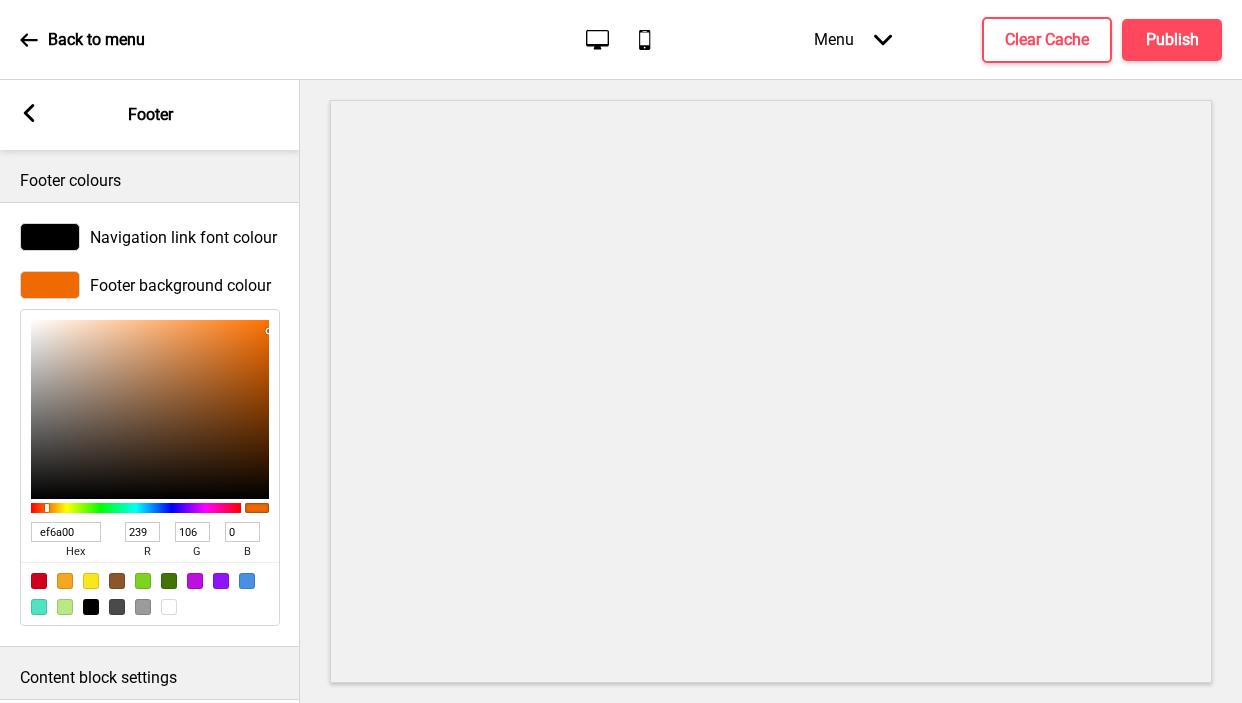 type on "EF6A00" 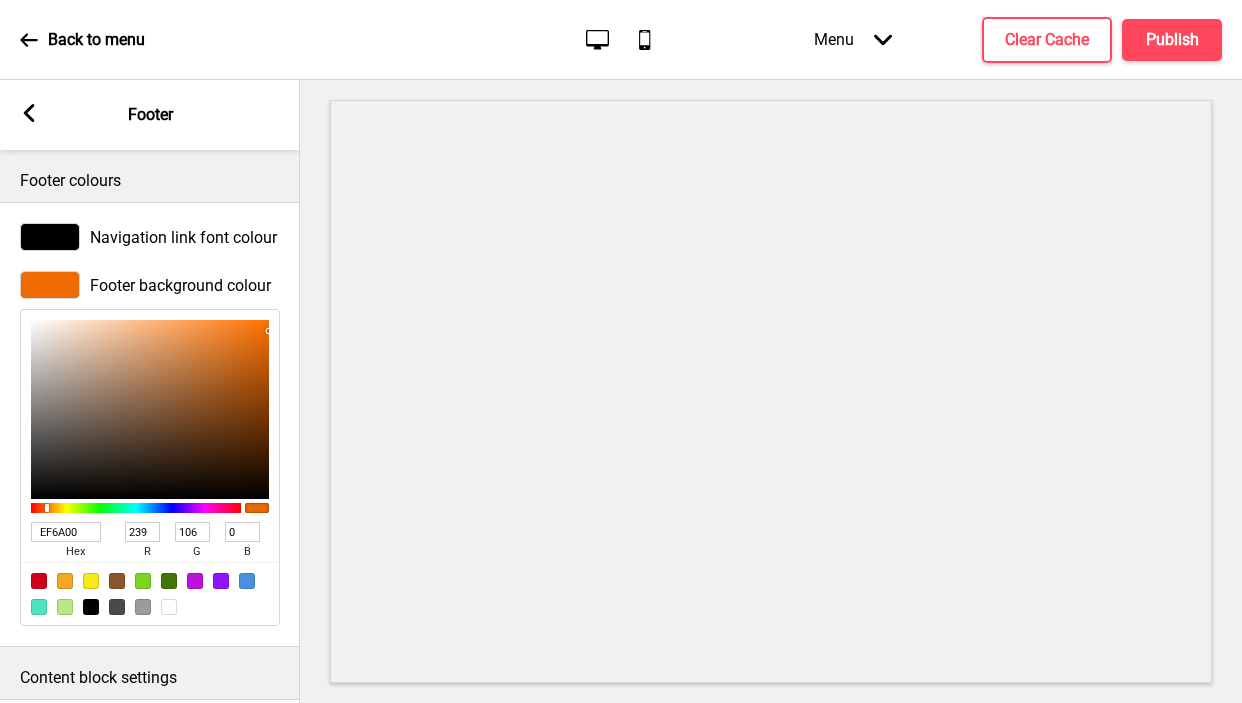 click 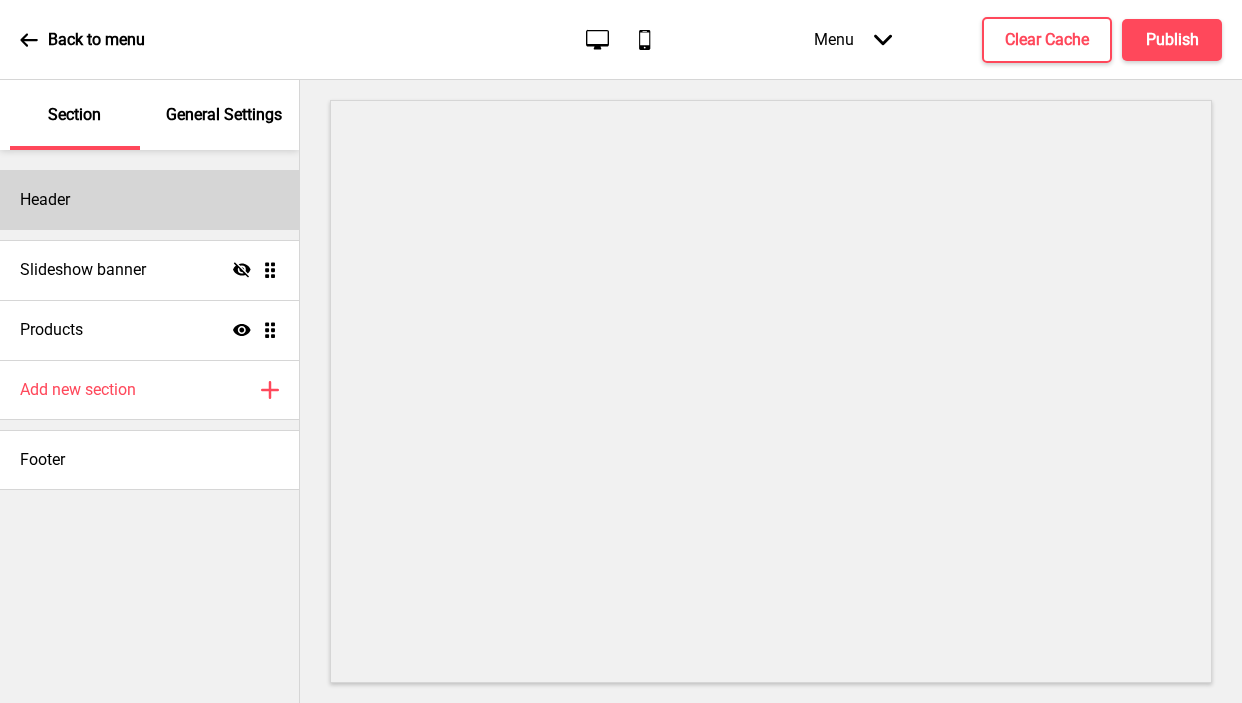 click on "Header" at bounding box center (149, 200) 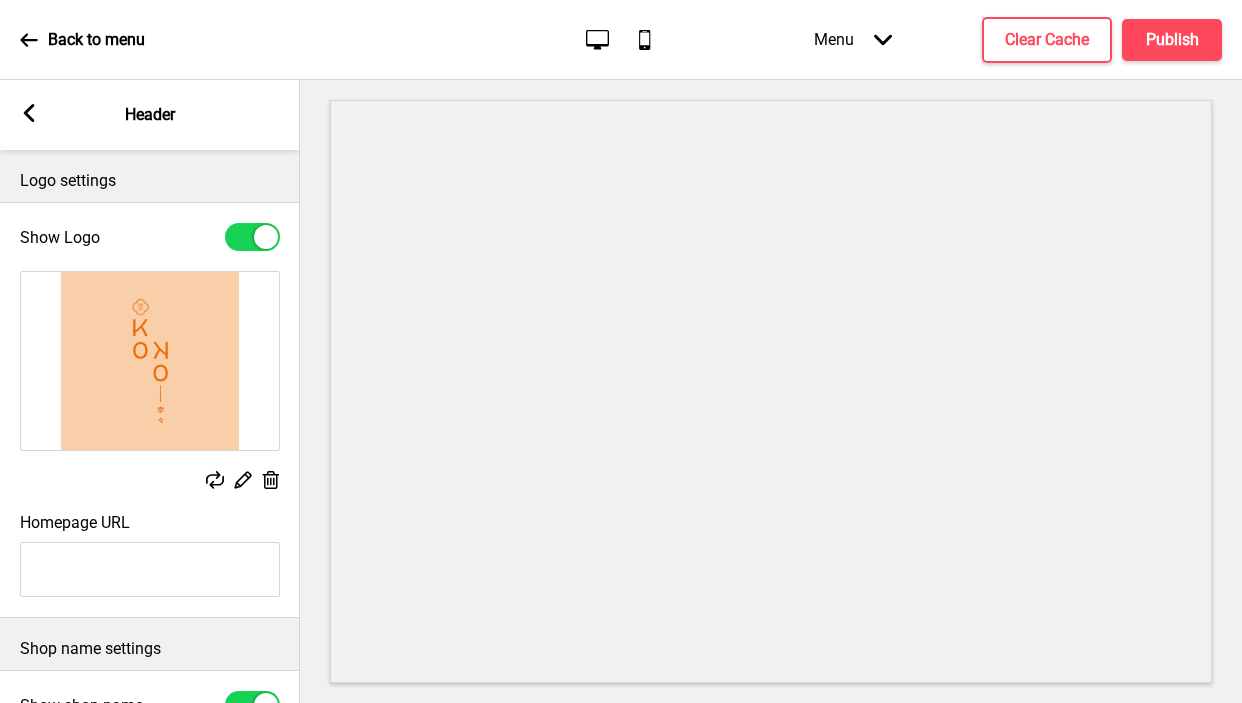scroll, scrollTop: 435, scrollLeft: 0, axis: vertical 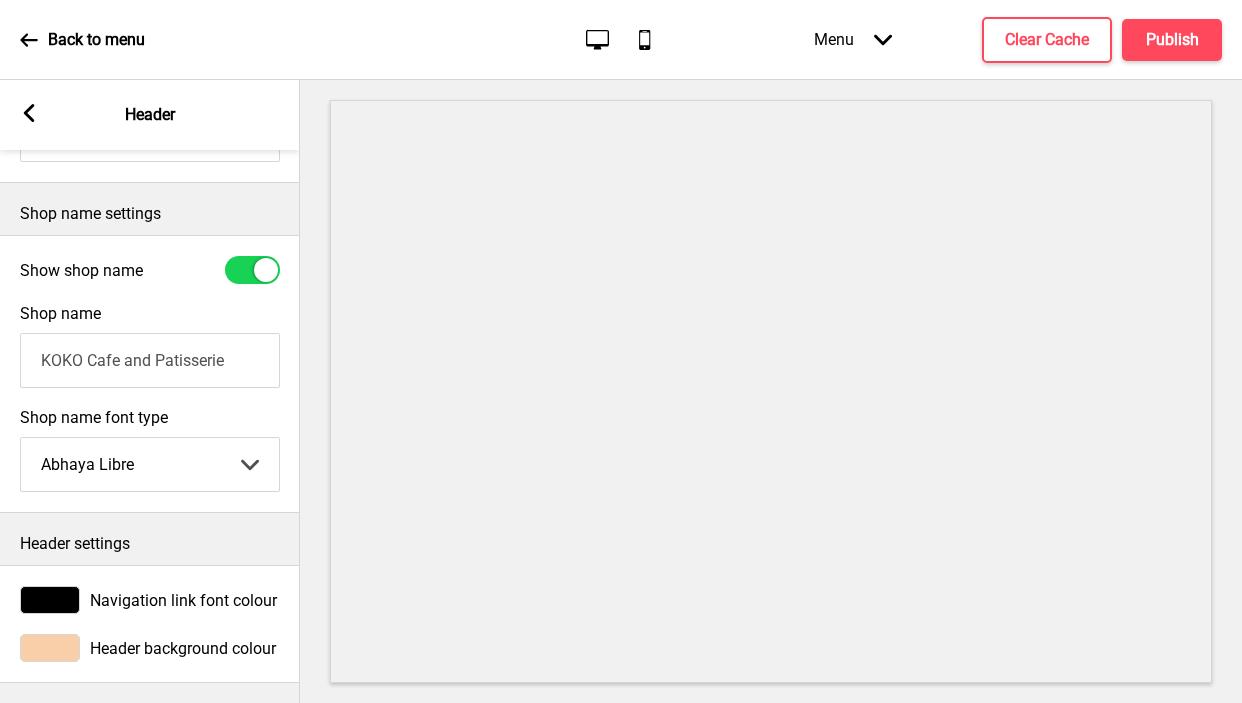 click at bounding box center [50, 648] 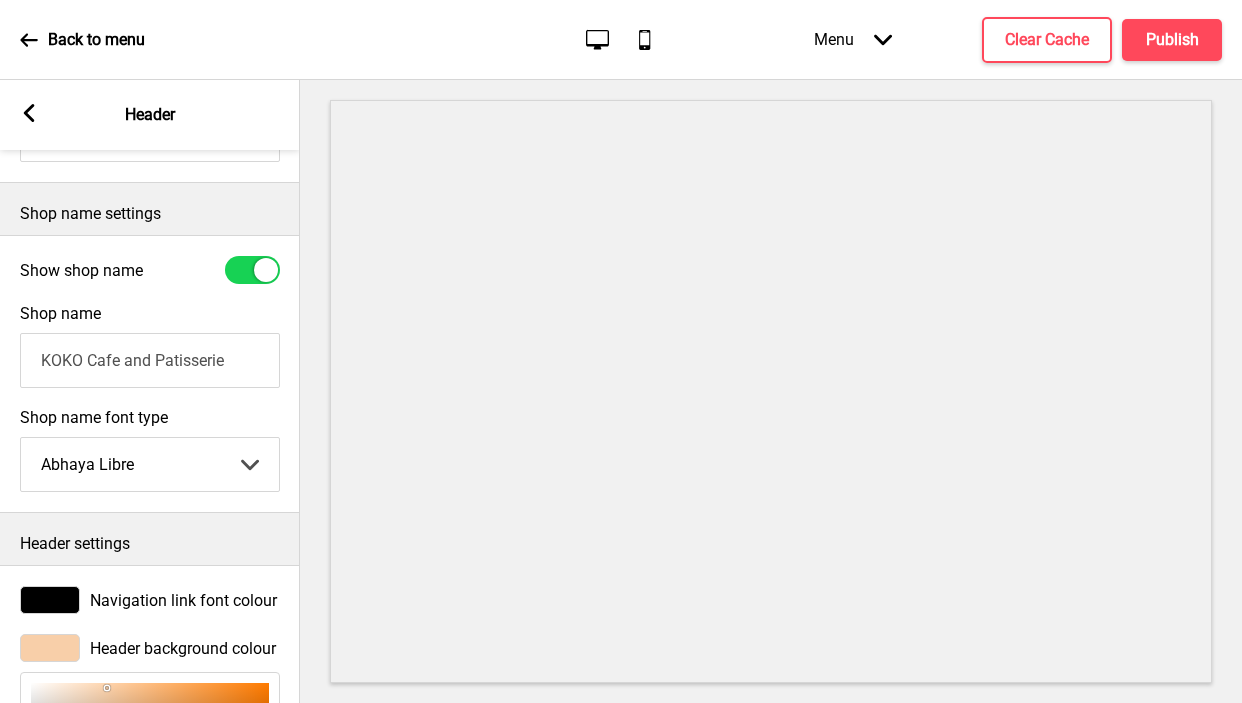 scroll, scrollTop: 762, scrollLeft: 0, axis: vertical 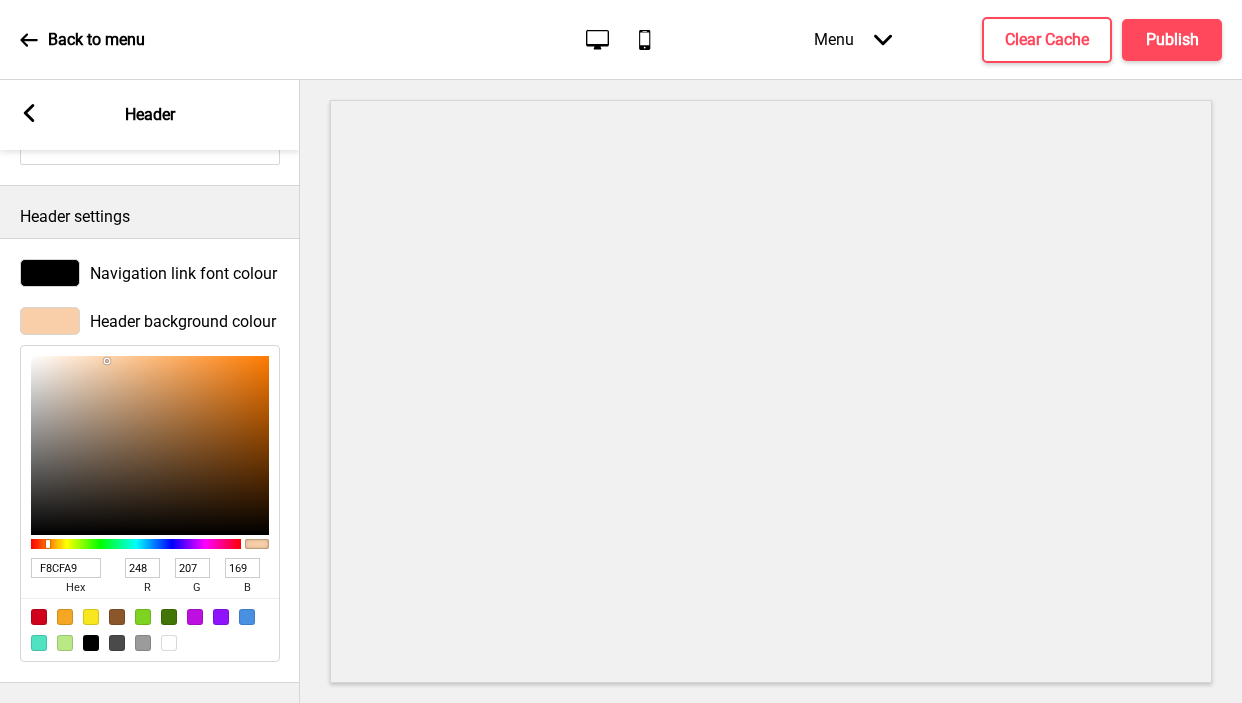 click on "F8CFA9" at bounding box center [66, 568] 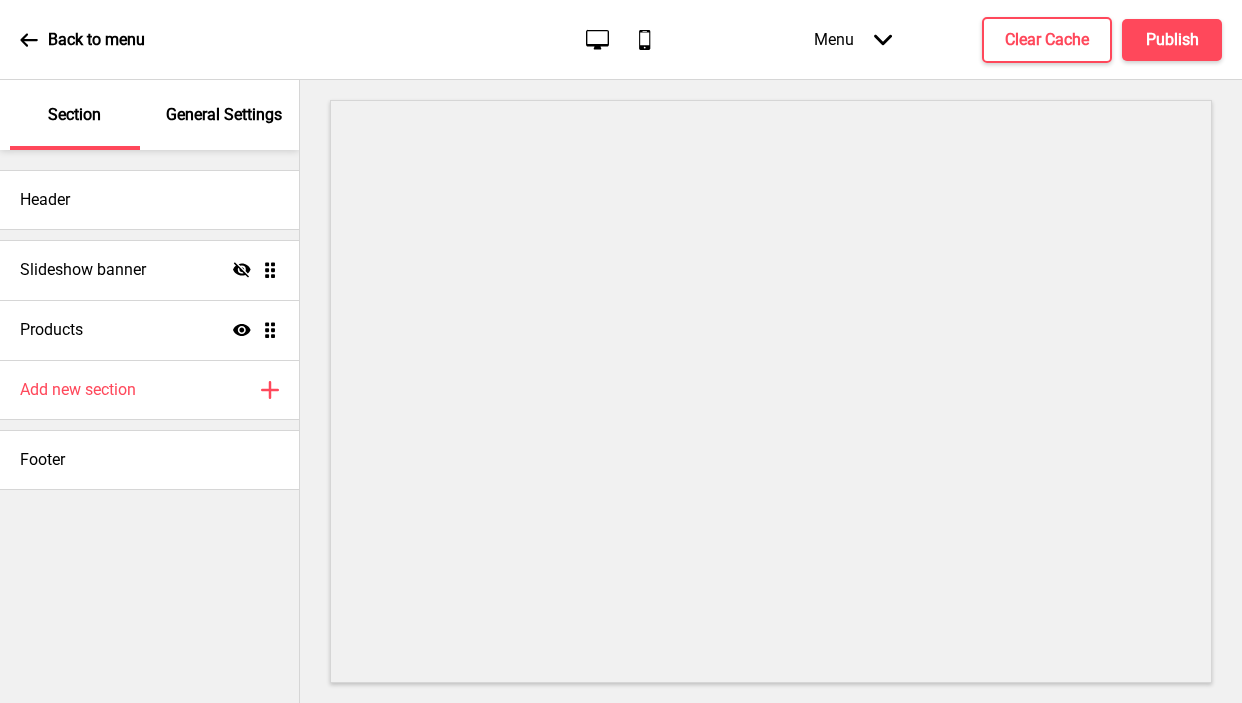 click on "General Settings" at bounding box center (224, 115) 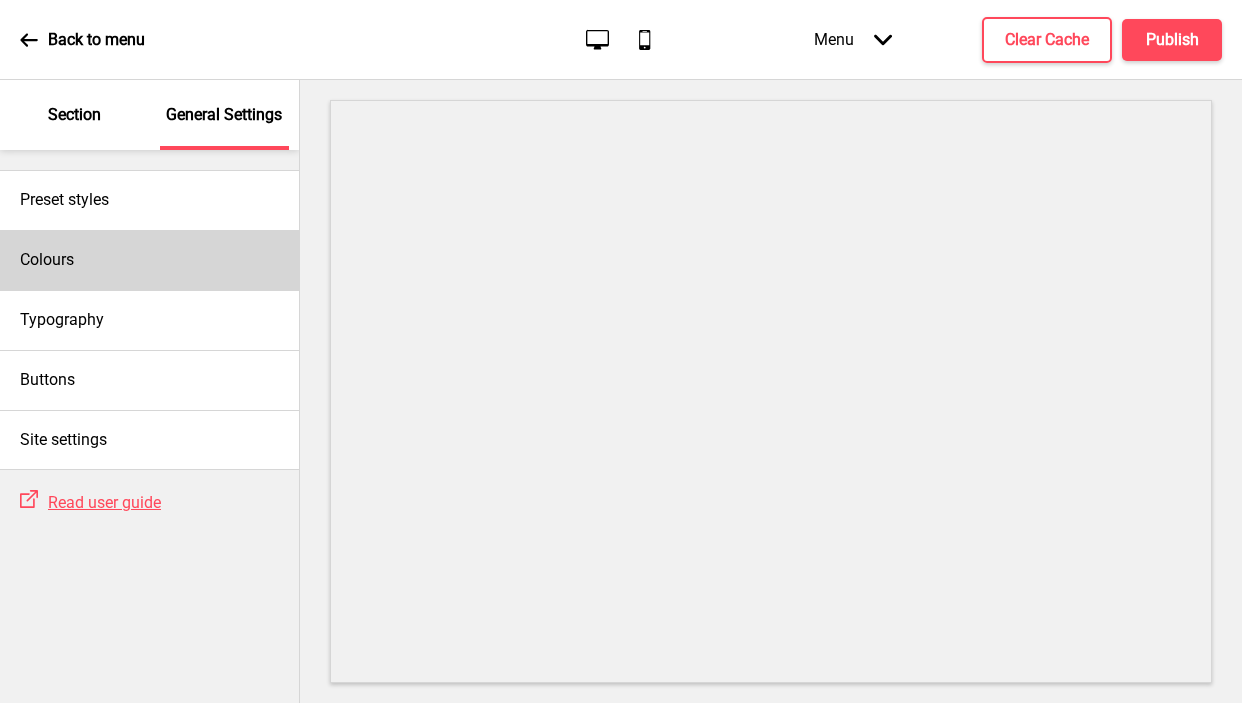 click on "Colours" at bounding box center [149, 260] 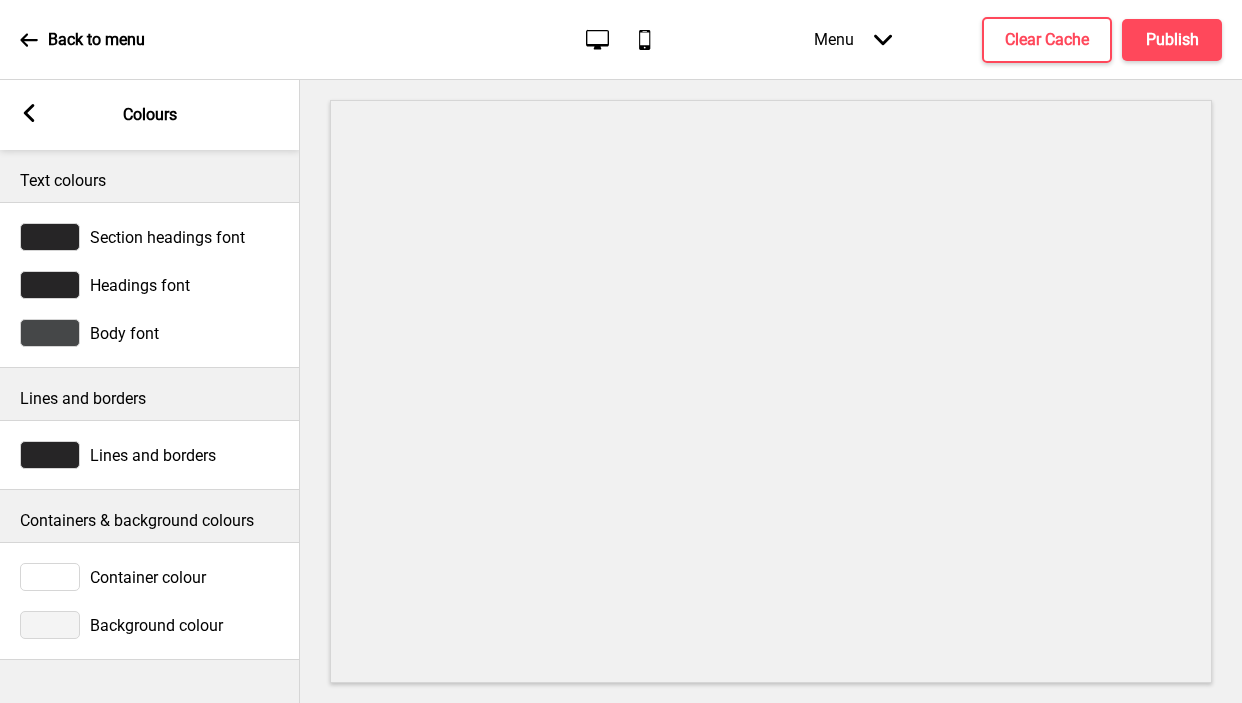 click at bounding box center [50, 625] 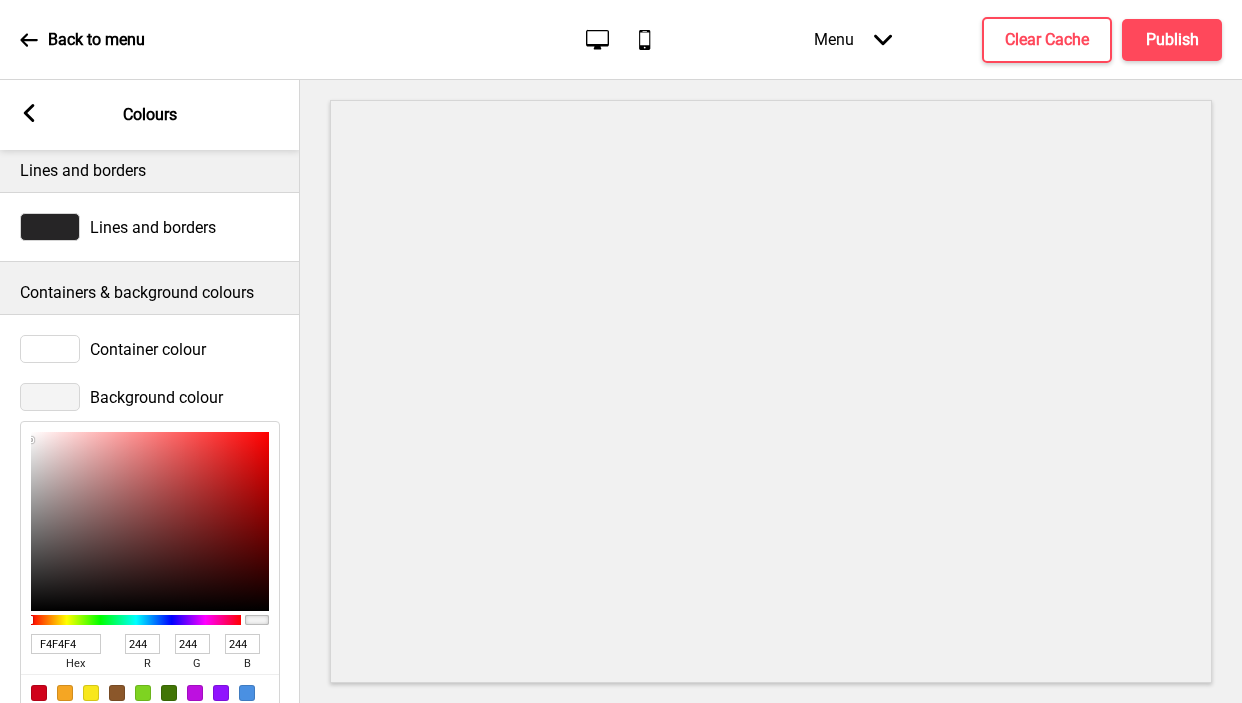 scroll, scrollTop: 303, scrollLeft: 0, axis: vertical 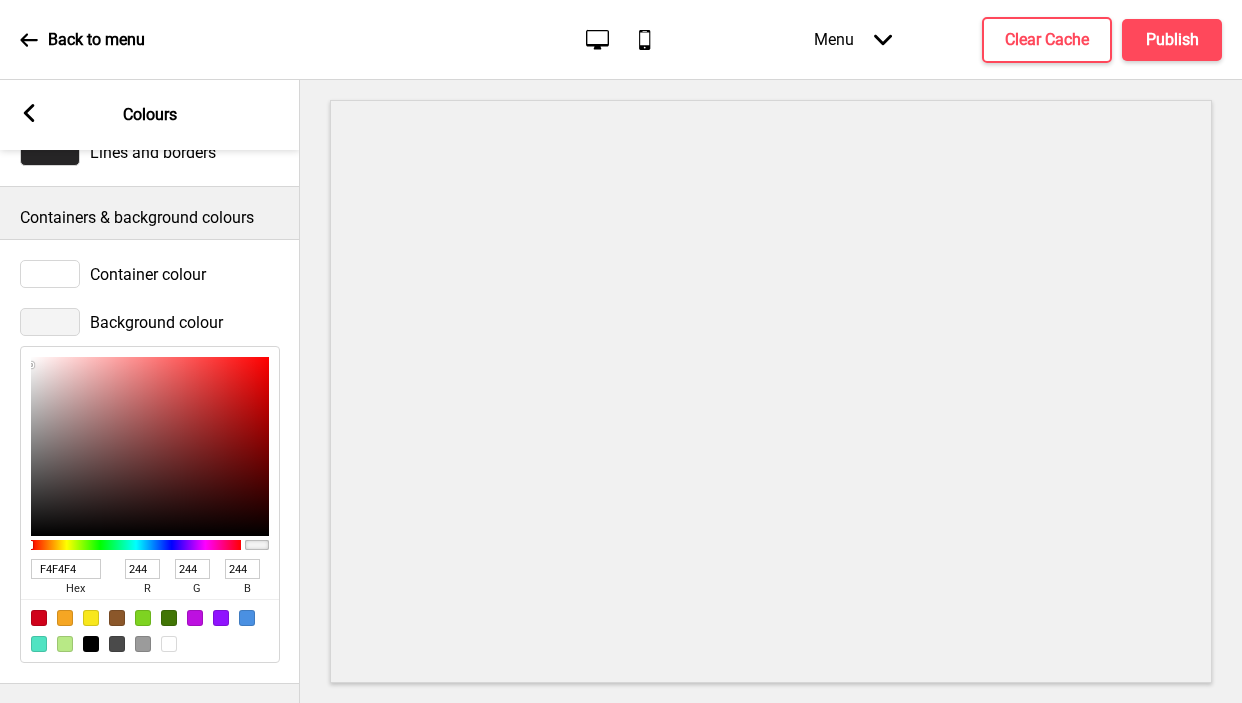 click on "F4F4F4" at bounding box center (66, 569) 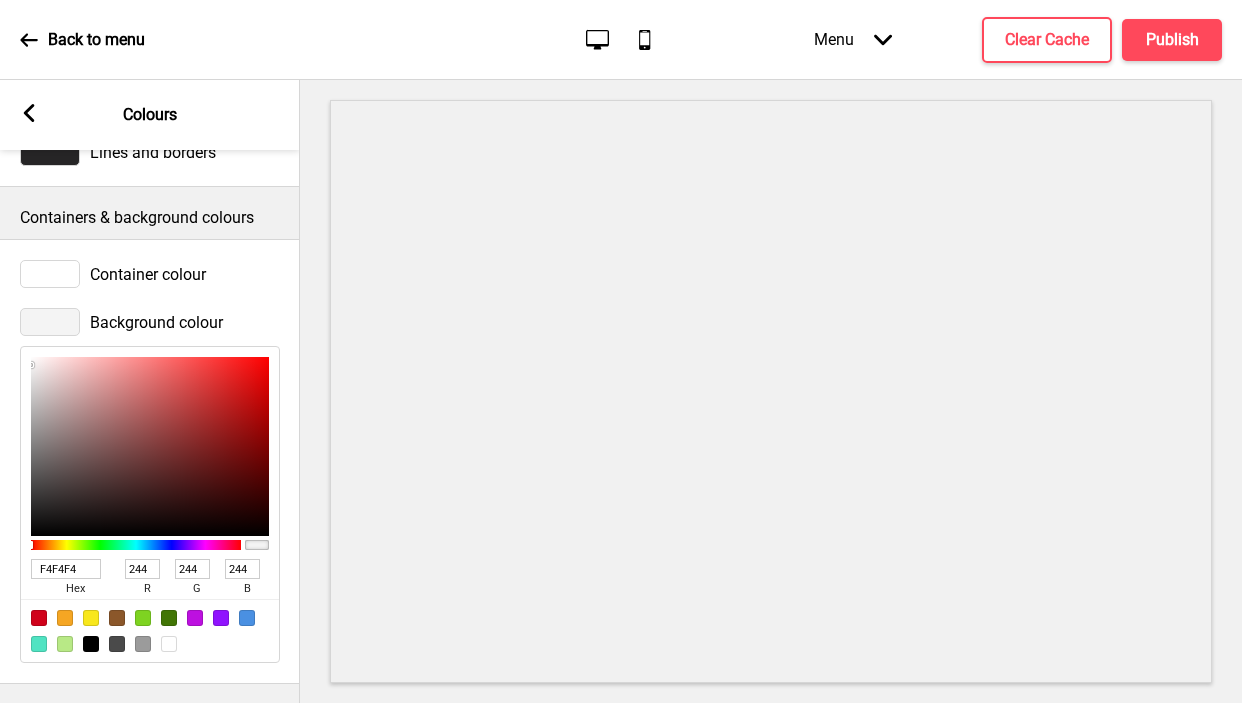 type on "F8CFA9" 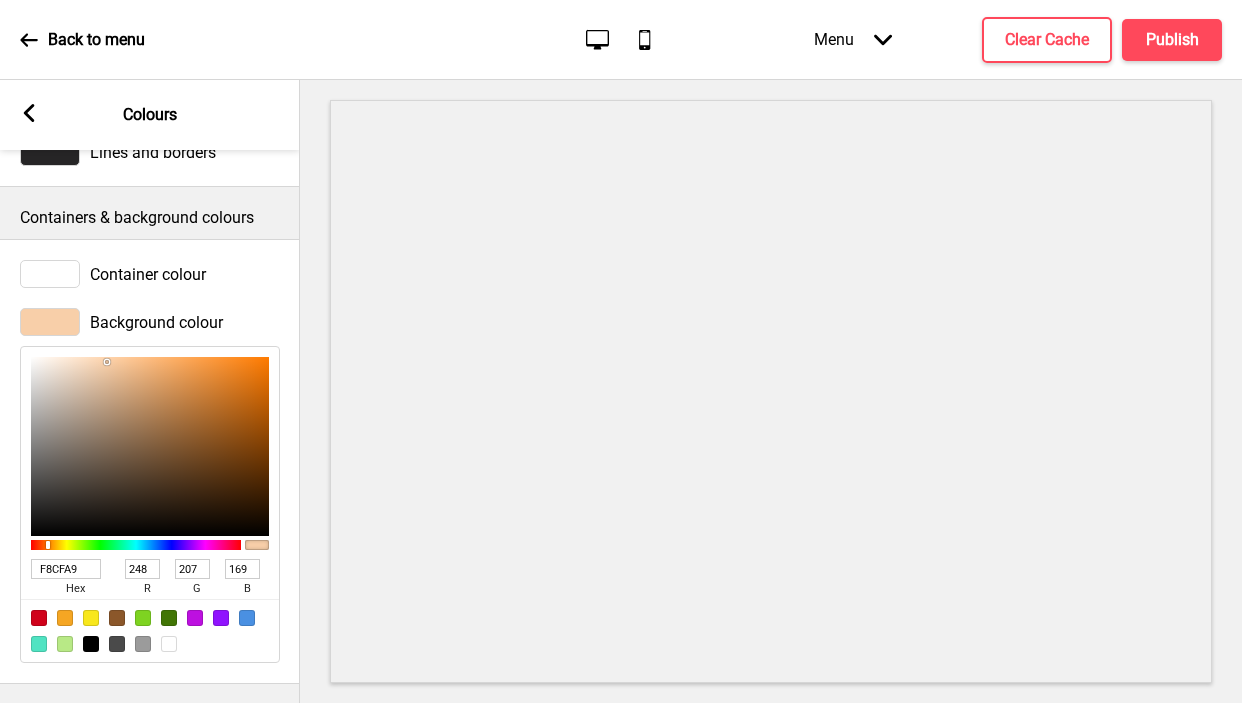 type on "F8CFA9" 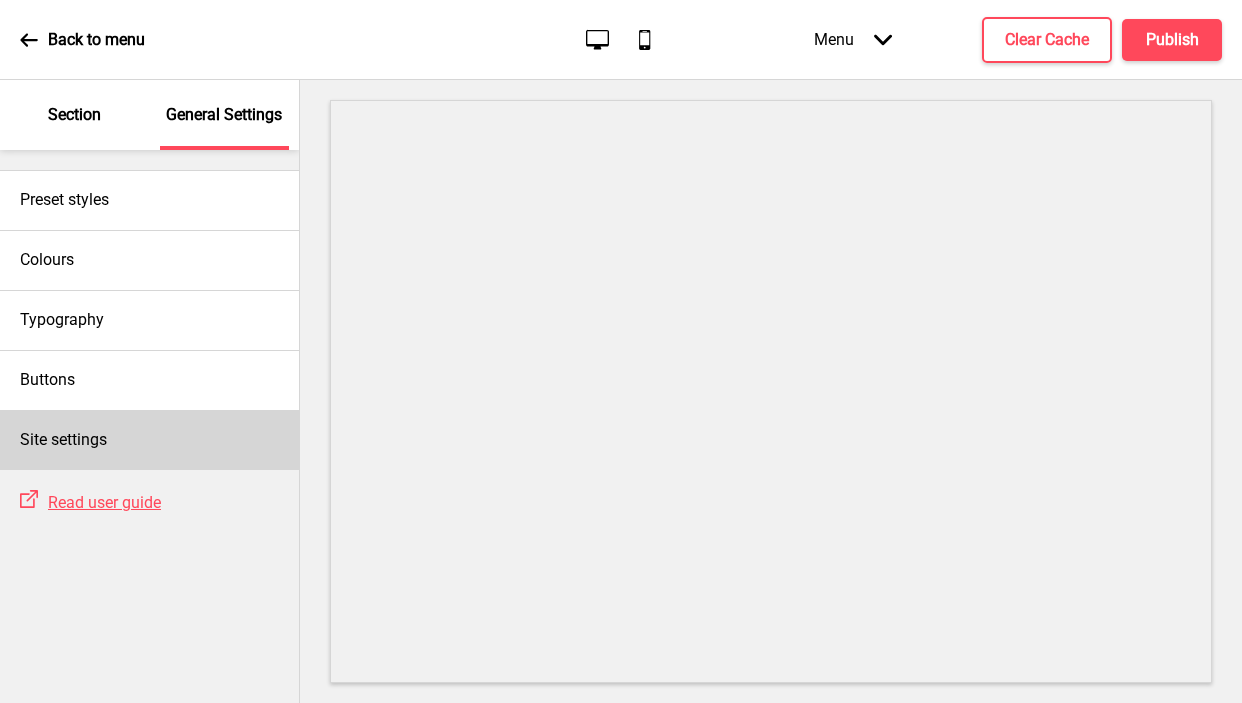 click on "Site settings" at bounding box center (63, 440) 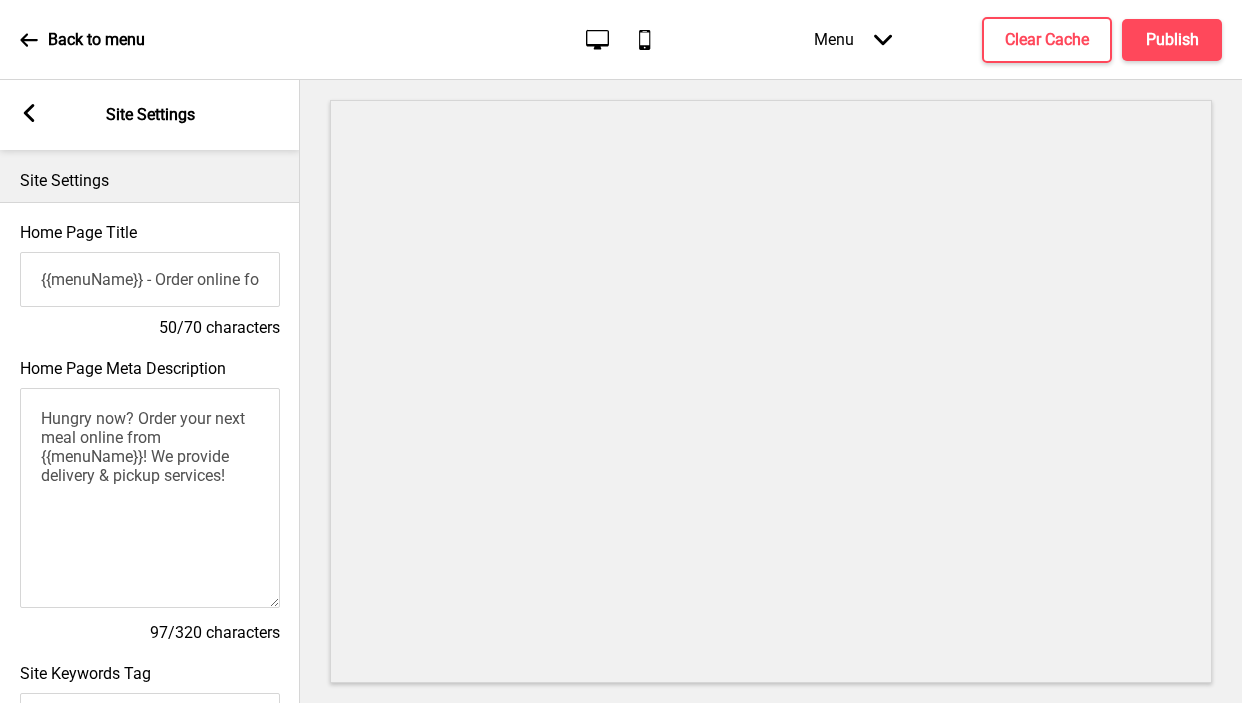 scroll, scrollTop: 867, scrollLeft: 0, axis: vertical 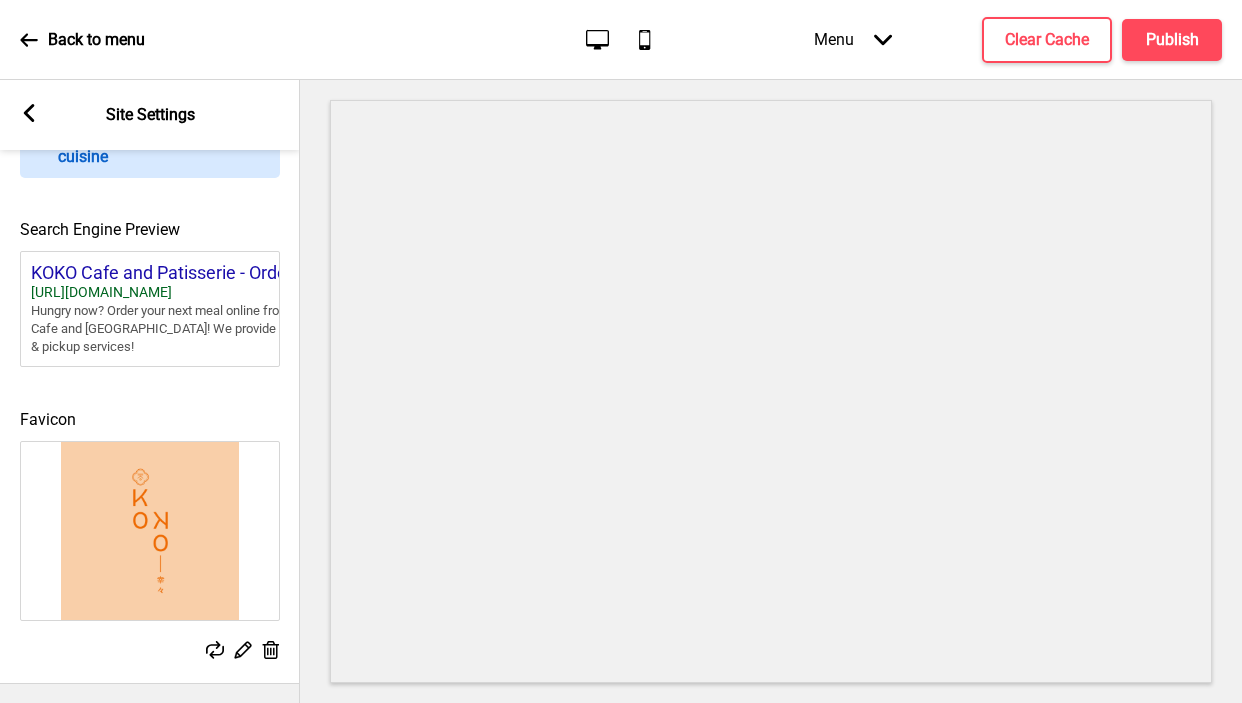 click 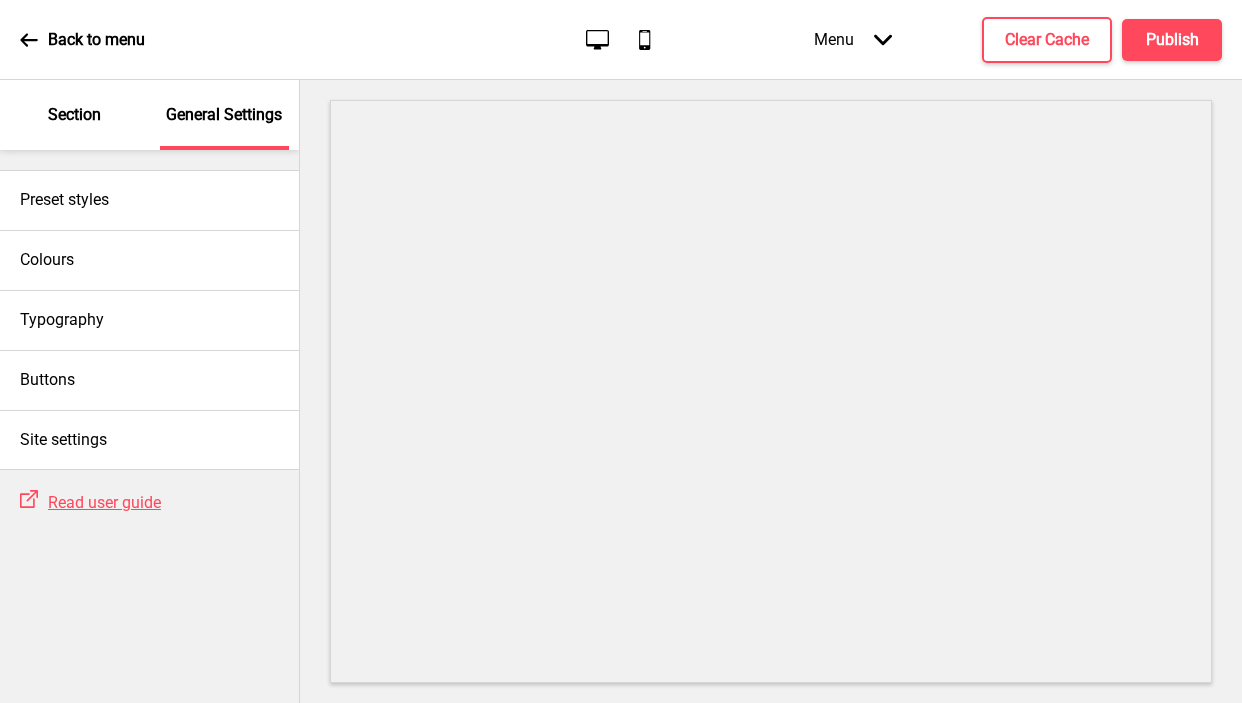 click on "Section" at bounding box center [75, 115] 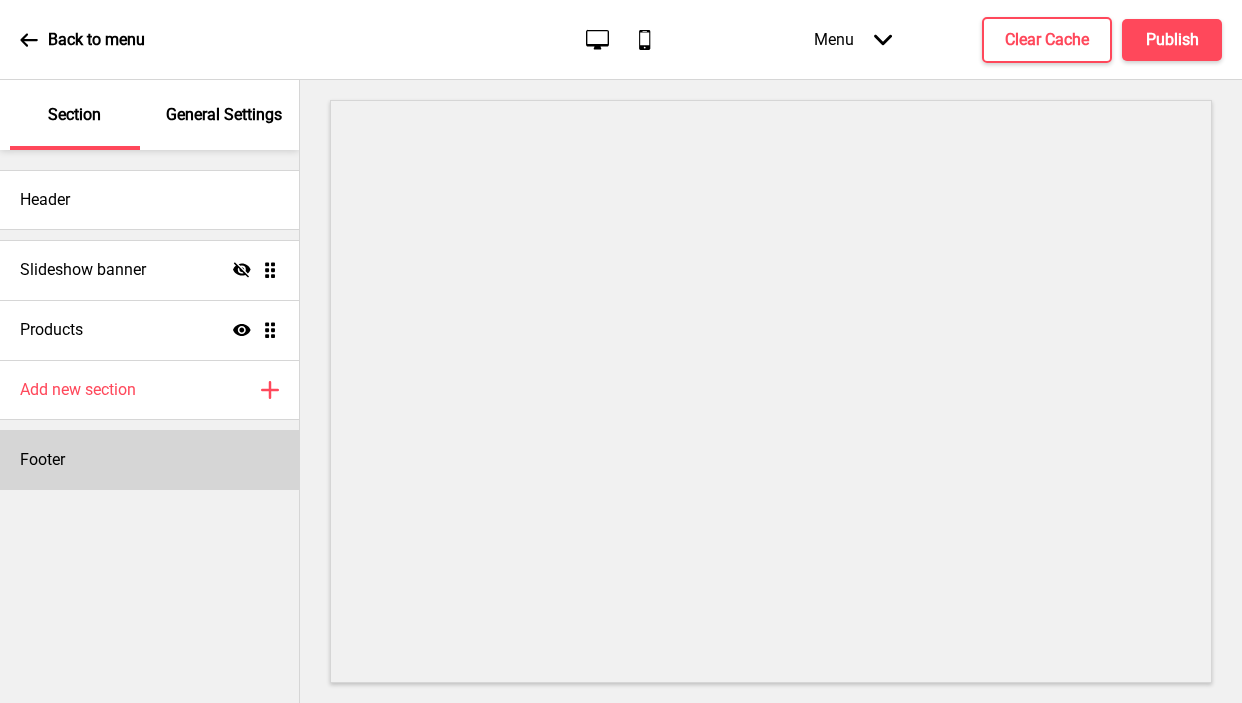 click on "Footer" at bounding box center [42, 460] 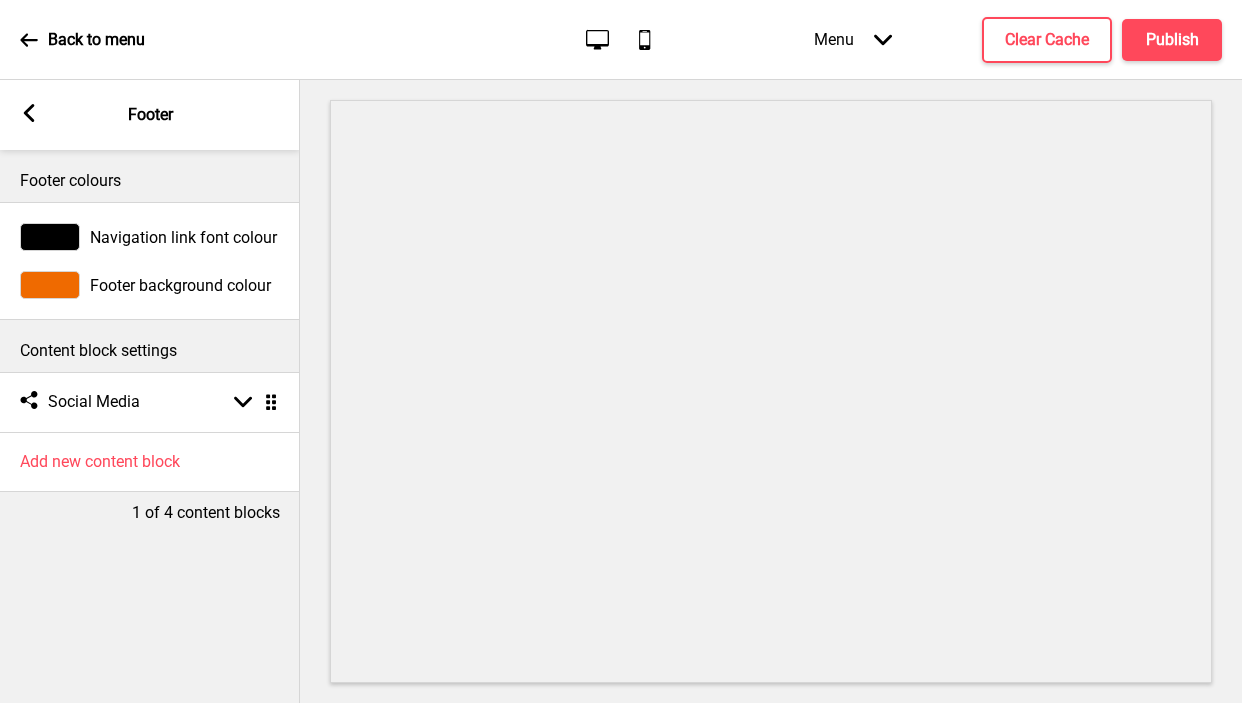 click at bounding box center (50, 285) 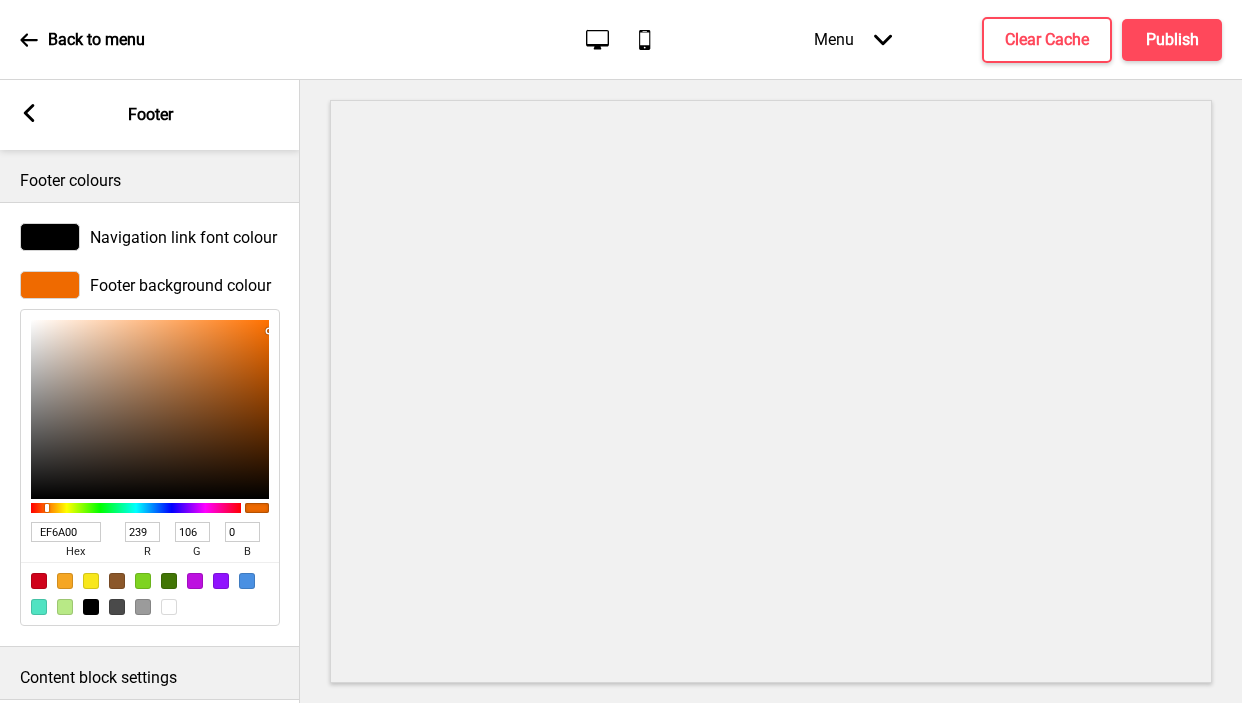 click on "EF6A00" at bounding box center [66, 532] 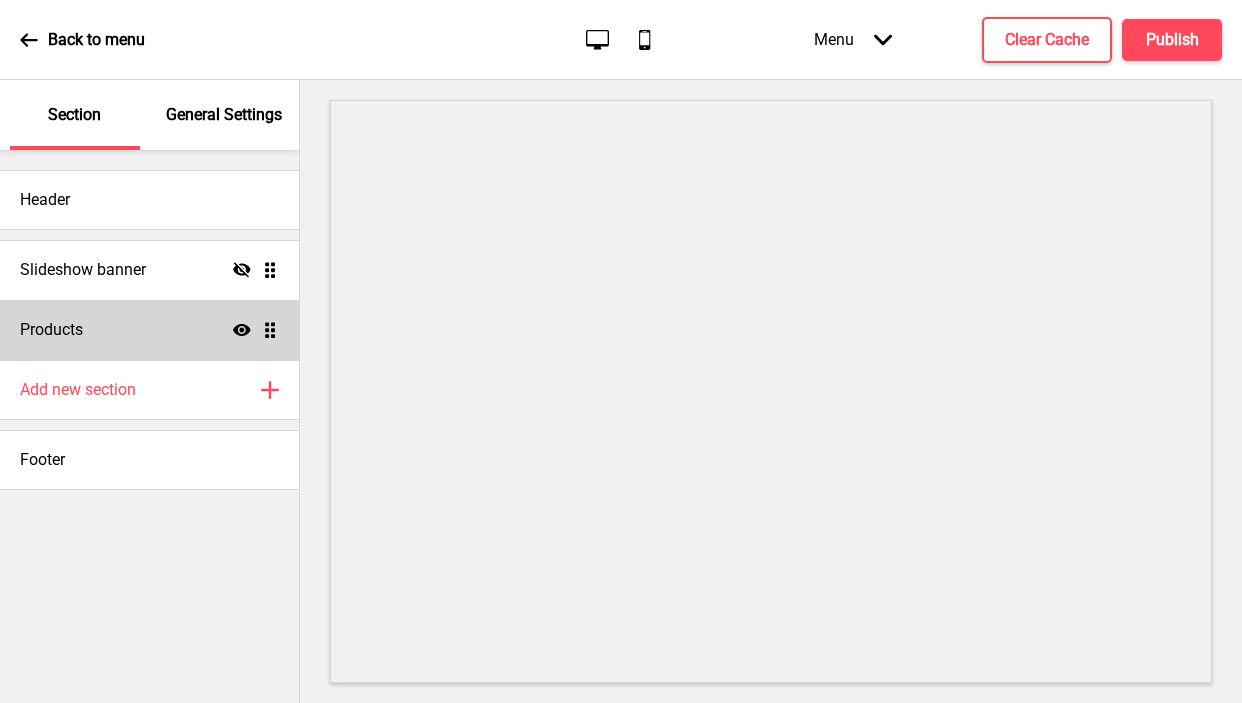 click on "Products" at bounding box center [51, 330] 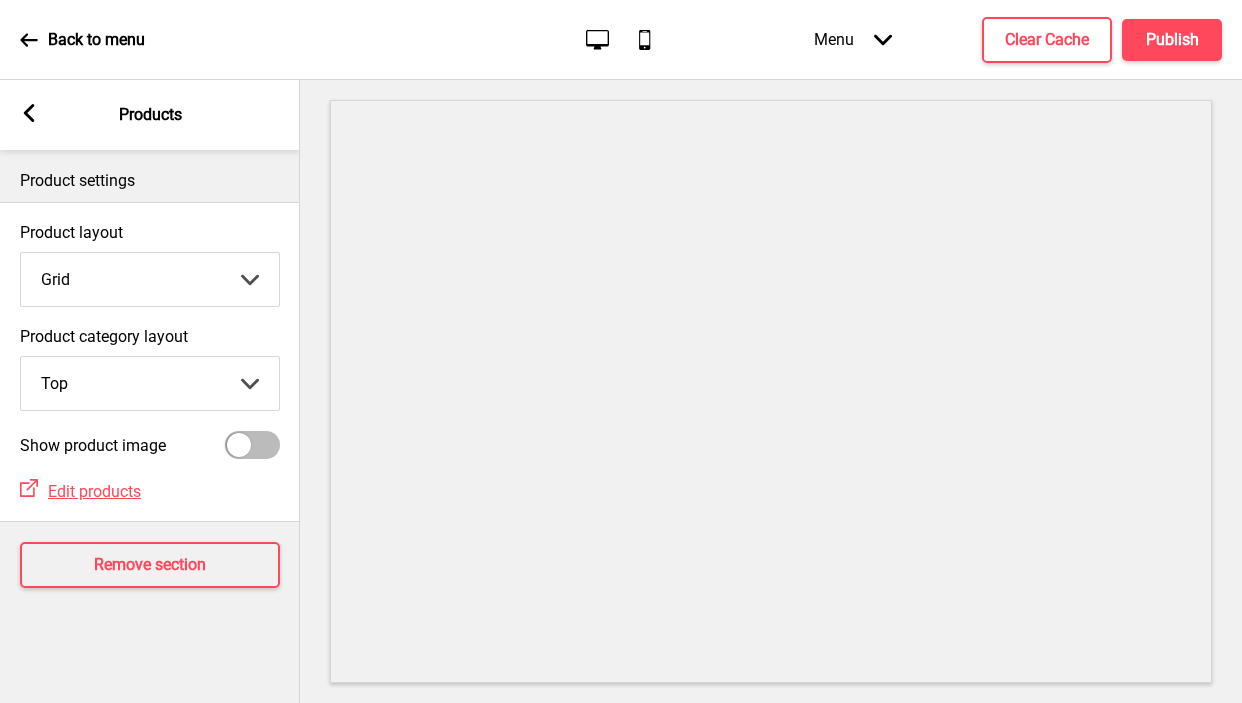 click 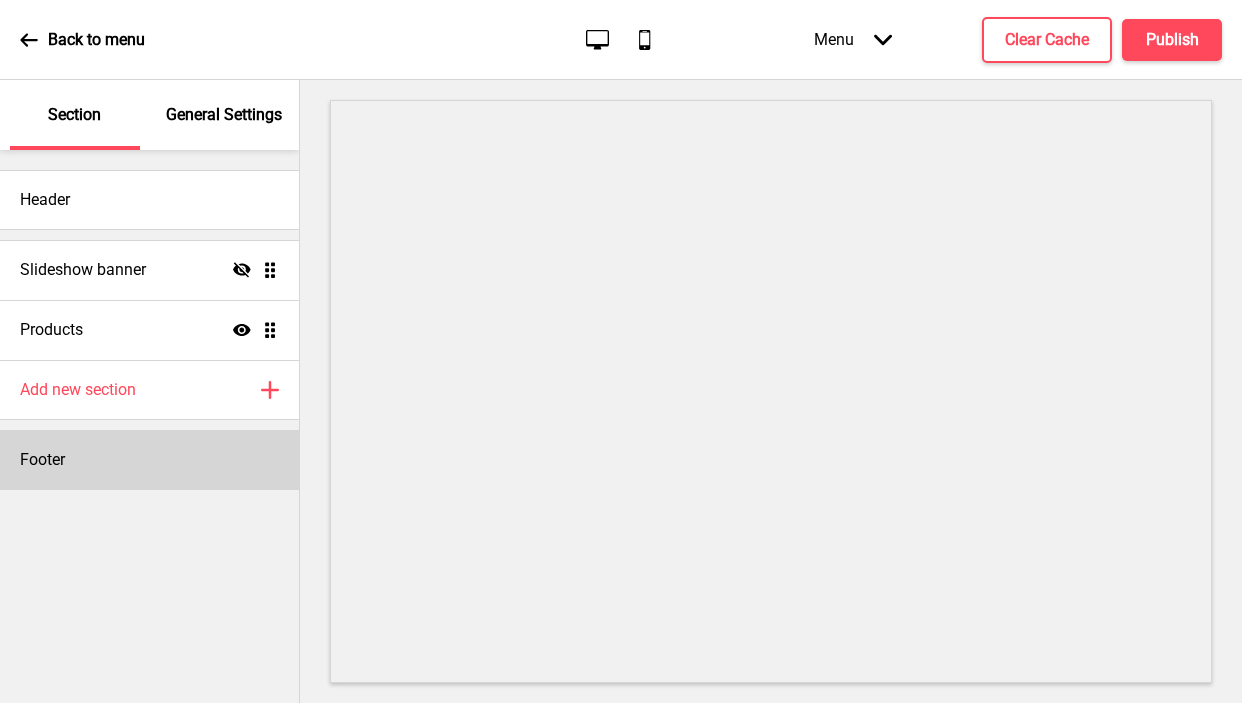 click on "Footer" at bounding box center (149, 460) 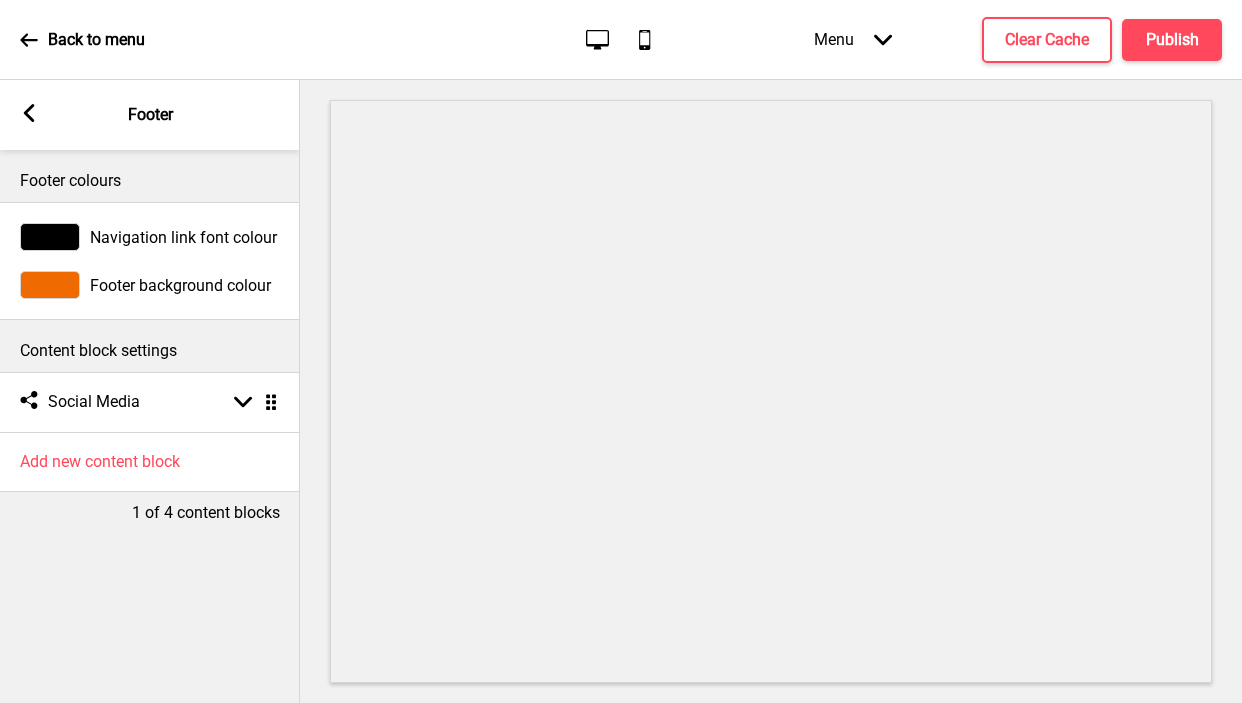 click on "Navigation link font colour" at bounding box center (150, 237) 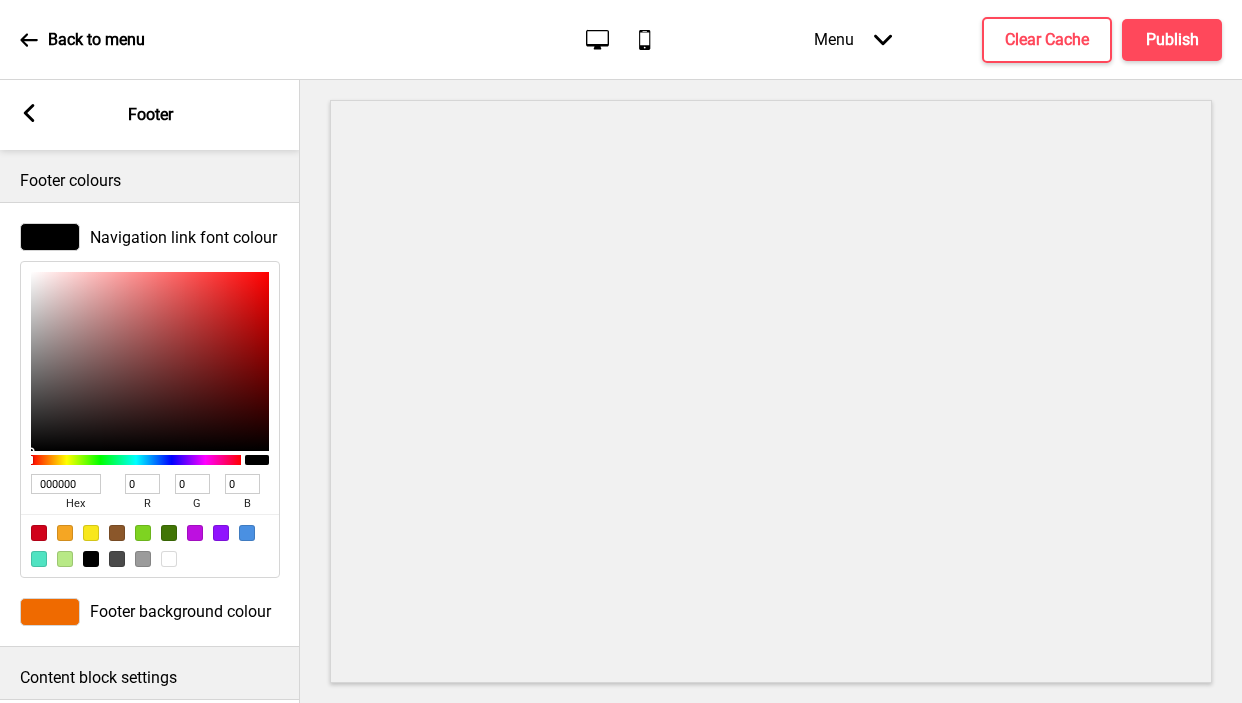 click at bounding box center [169, 559] 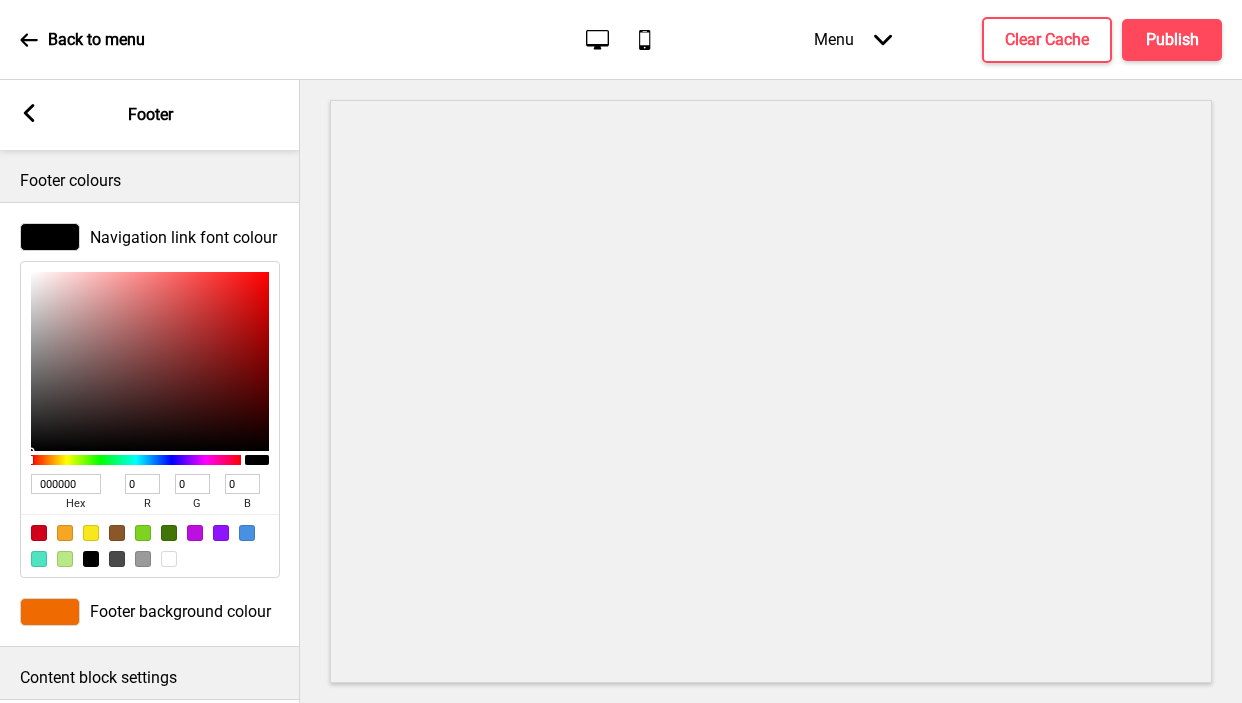 type on "FFFFFF" 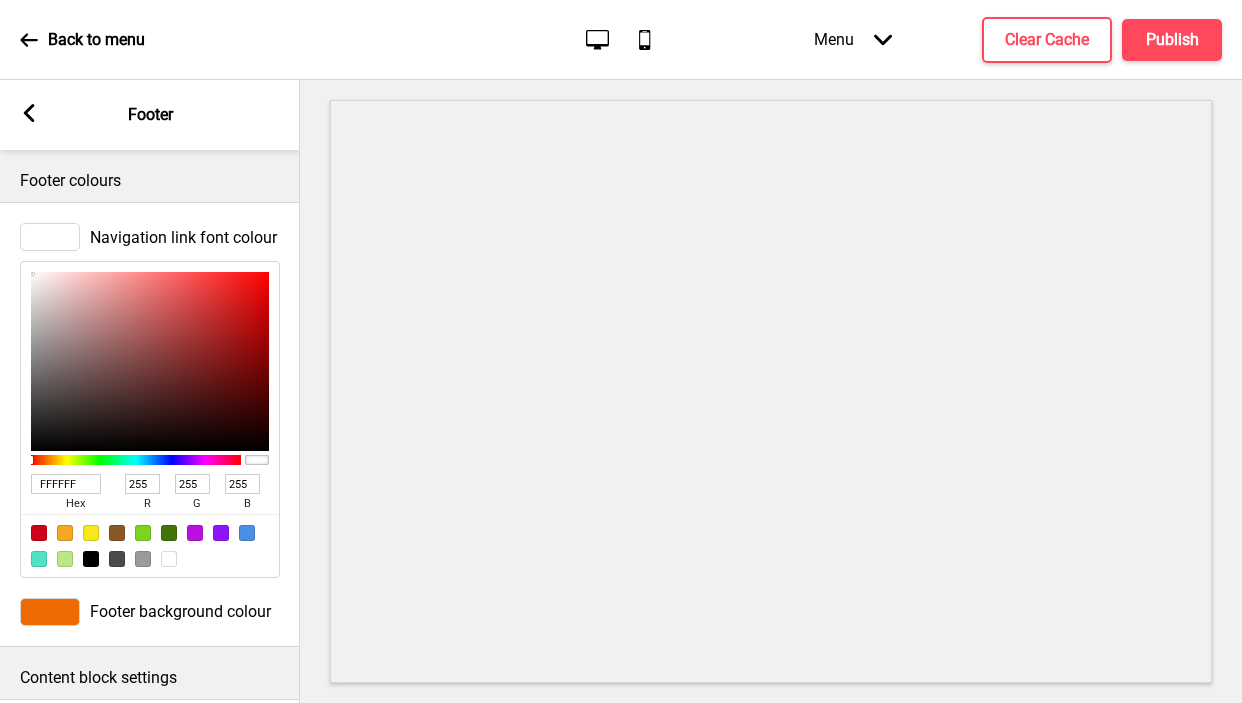 click 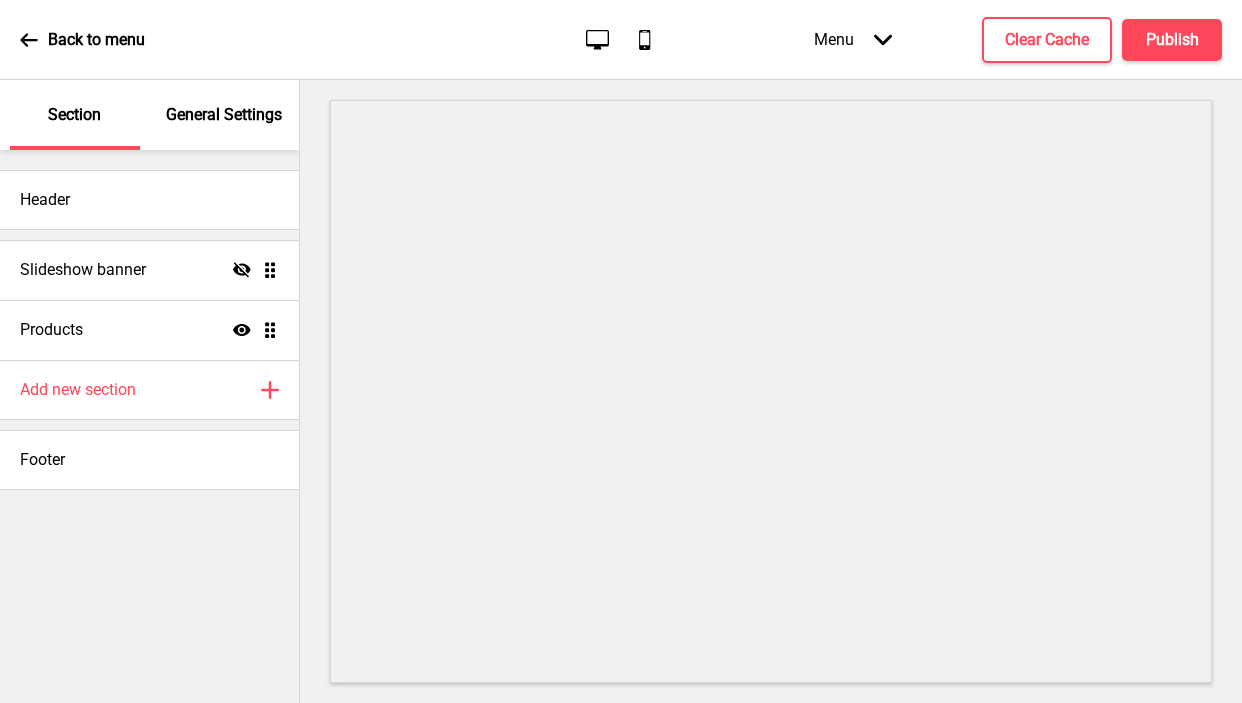 click on "General Settings" at bounding box center (224, 115) 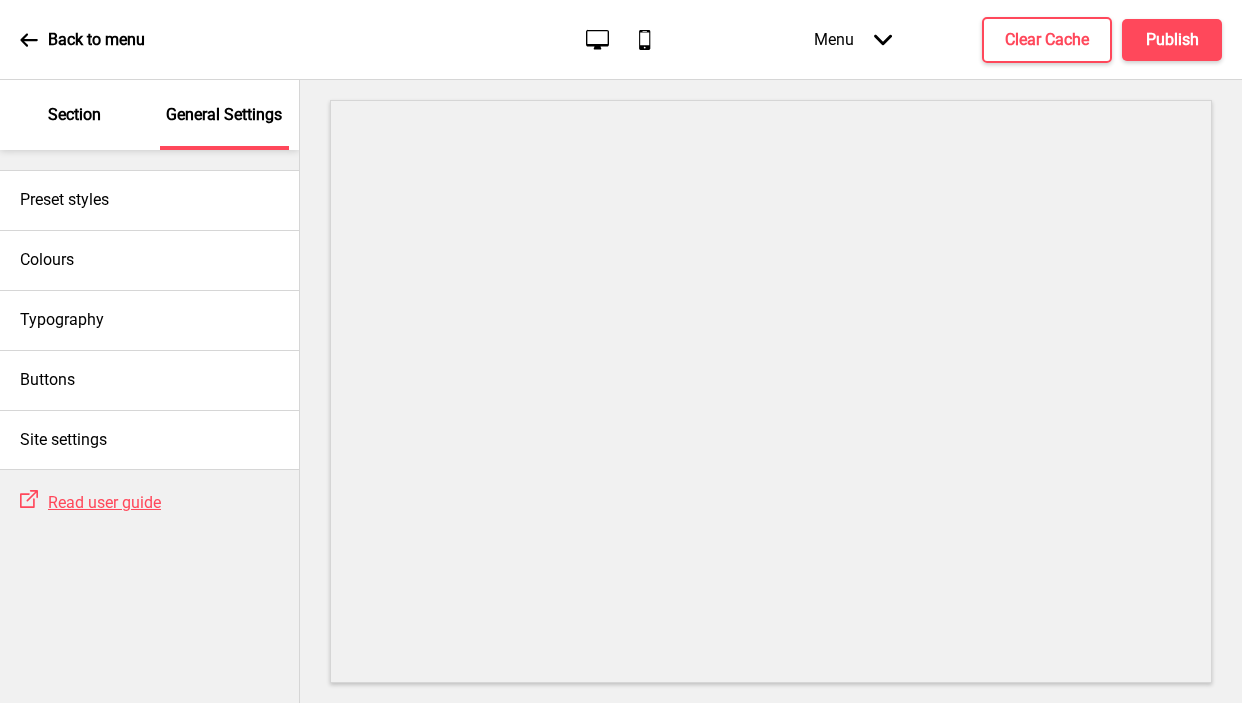 click on "Section" at bounding box center [75, 115] 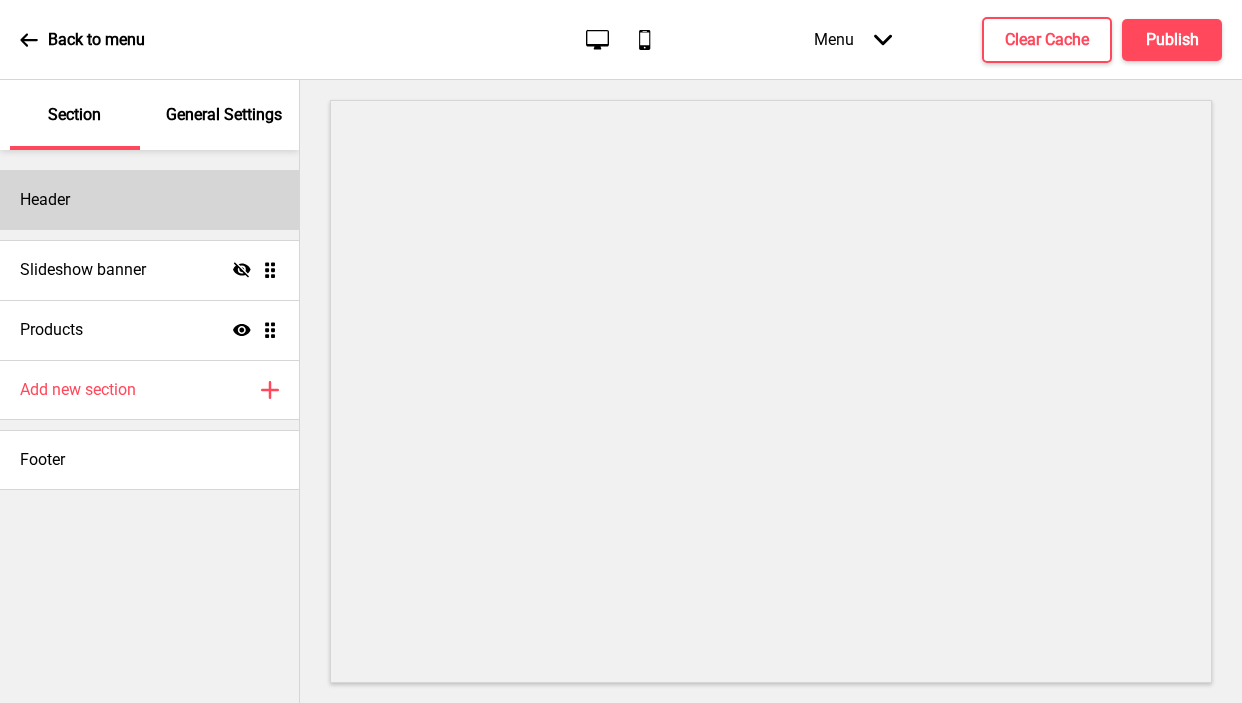 click on "Header" at bounding box center (149, 200) 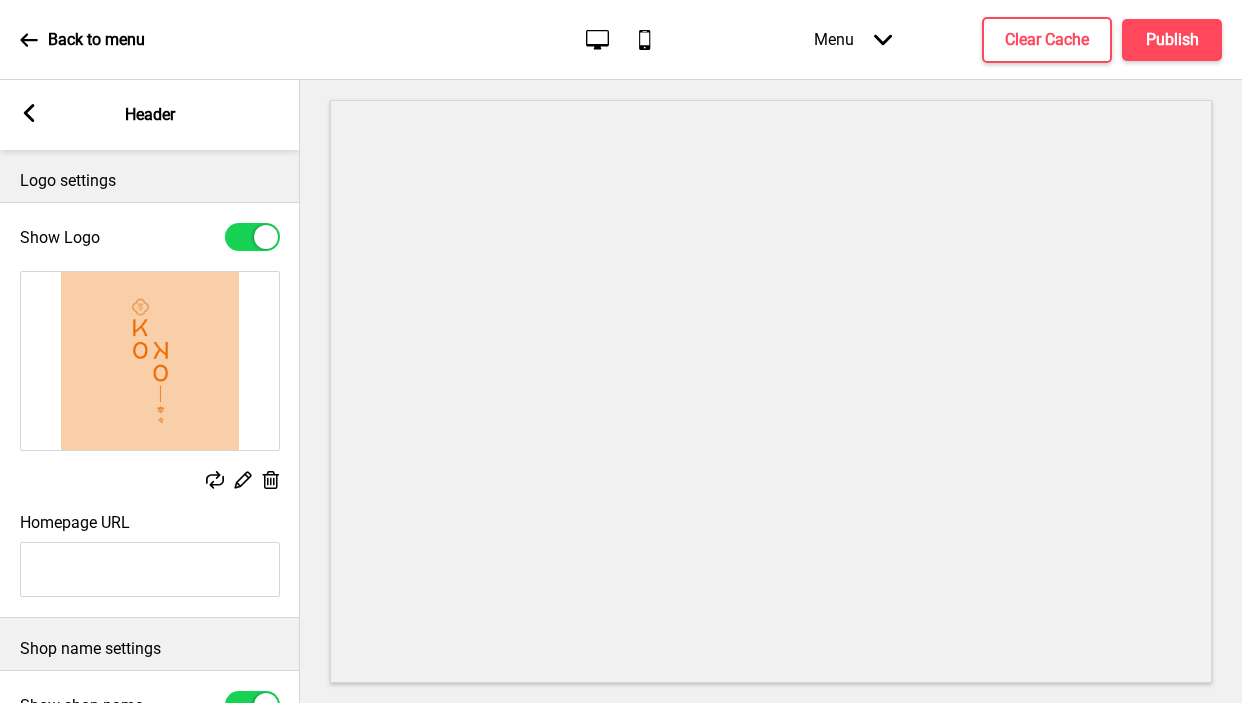 scroll, scrollTop: 435, scrollLeft: 0, axis: vertical 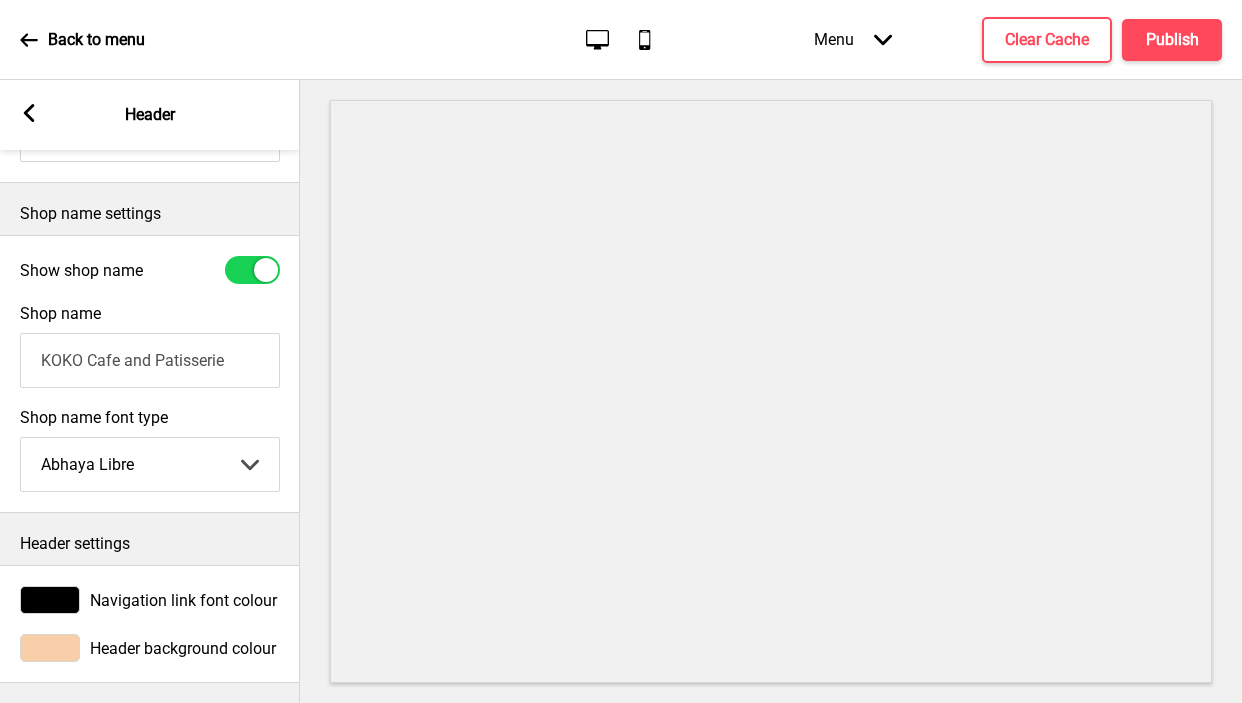 click at bounding box center [50, 600] 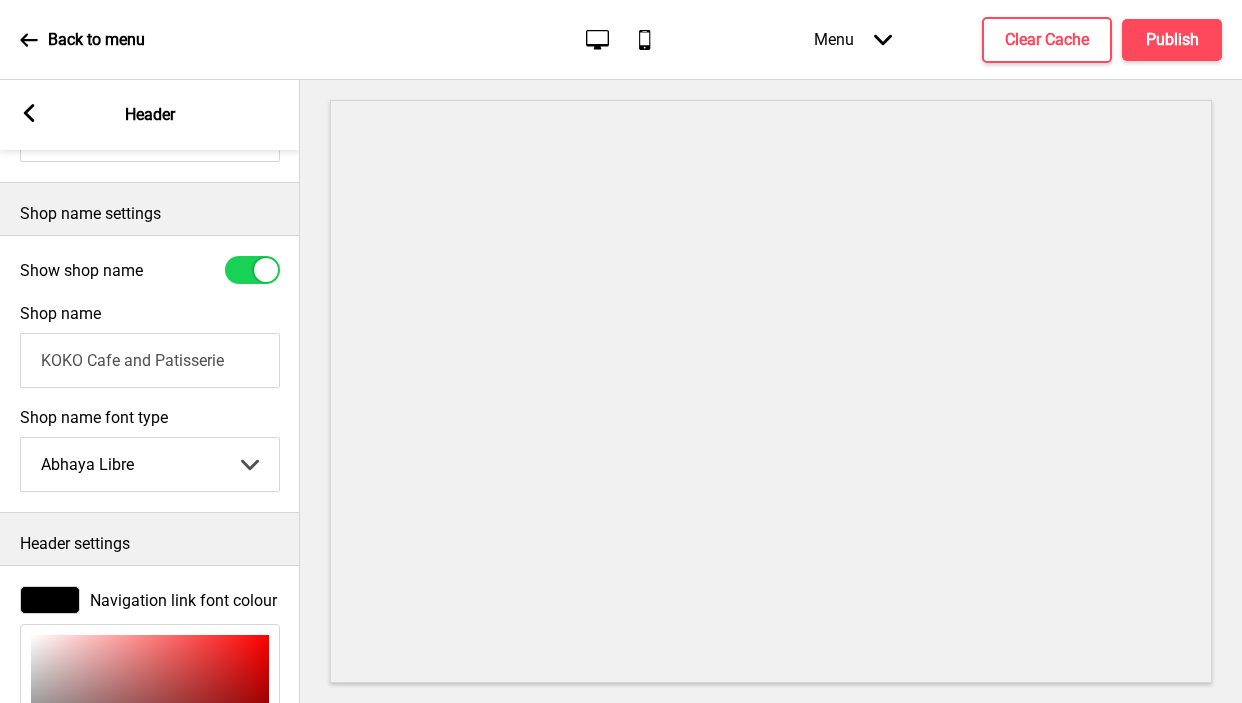 scroll, scrollTop: 762, scrollLeft: 0, axis: vertical 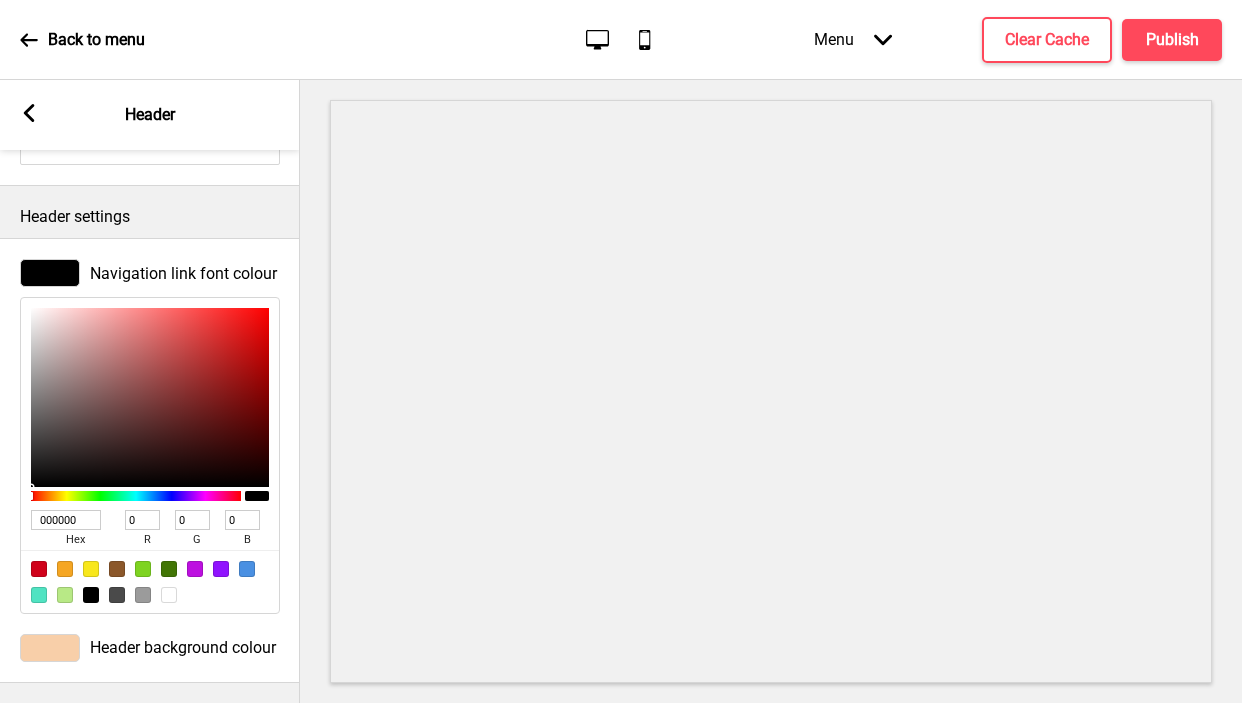 click on "000000" at bounding box center (66, 520) 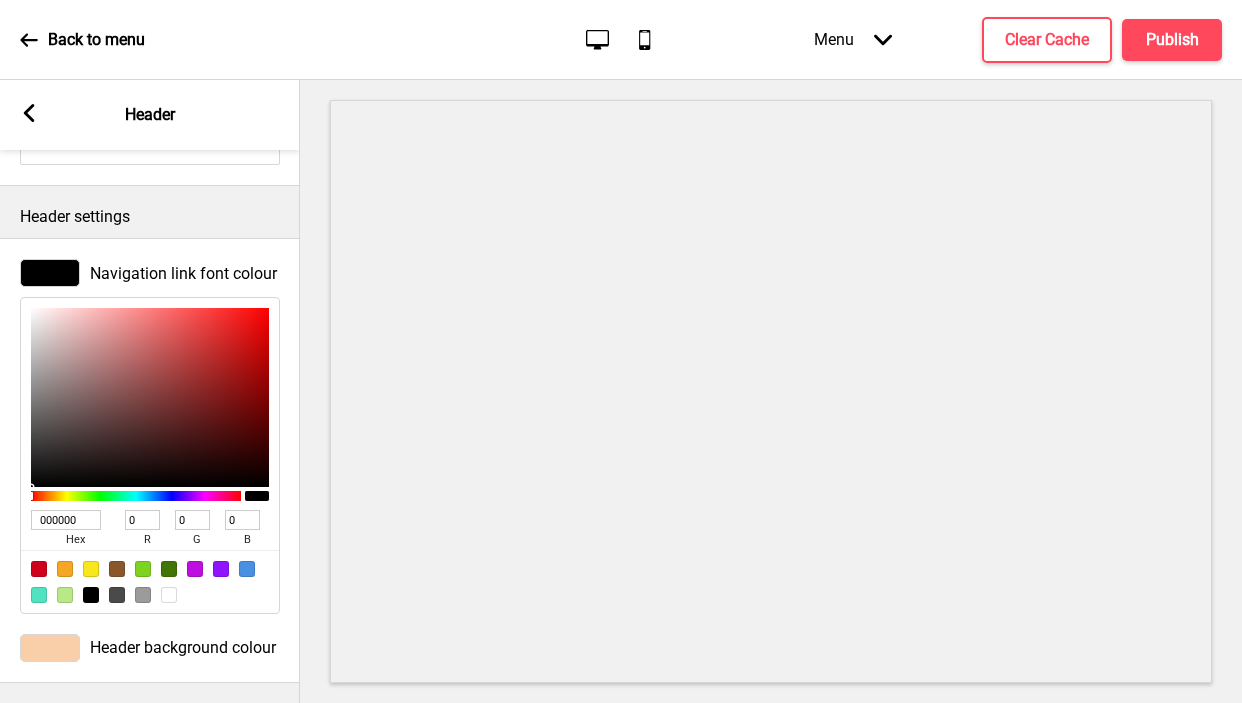 type on "EF6A00" 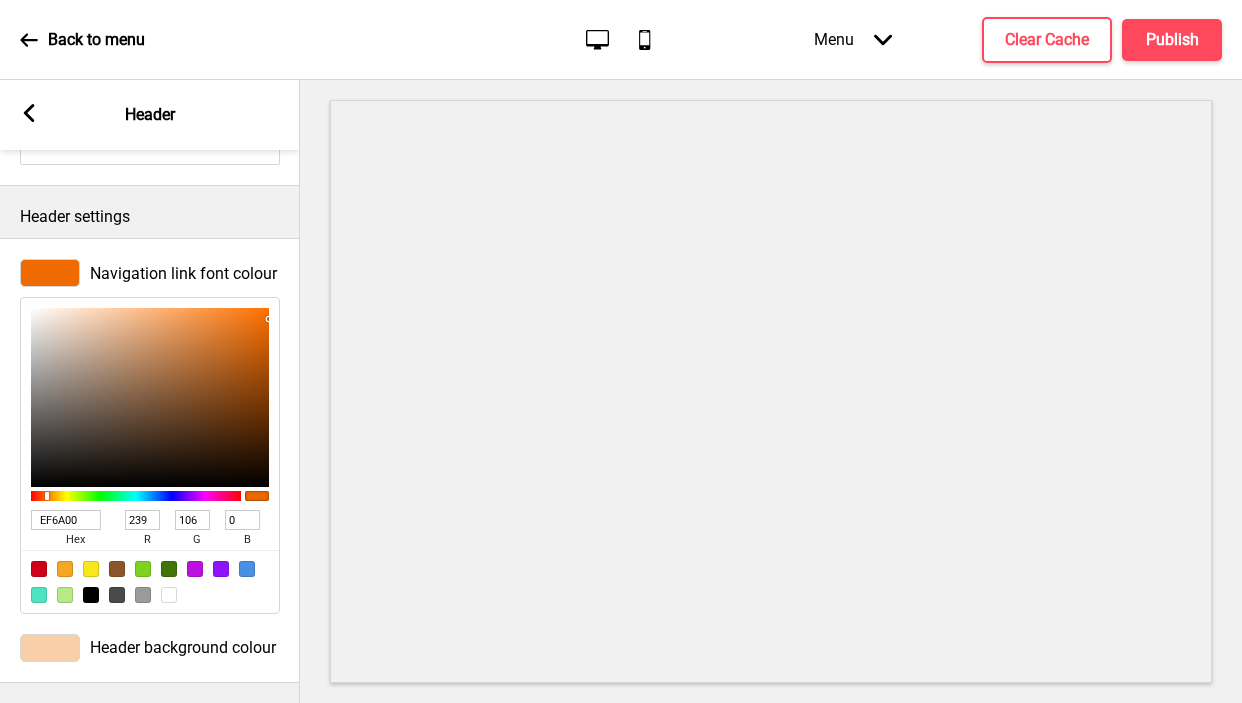 type on "EF6A00" 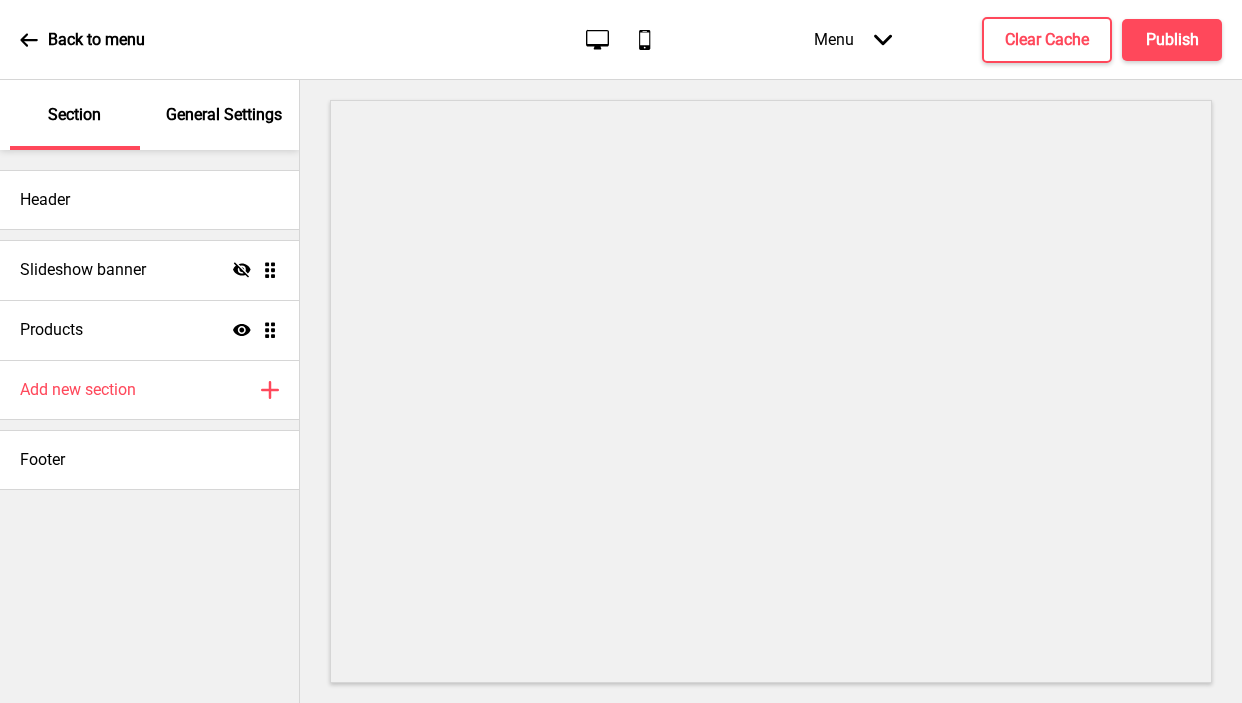 click on "General Settings" at bounding box center [224, 115] 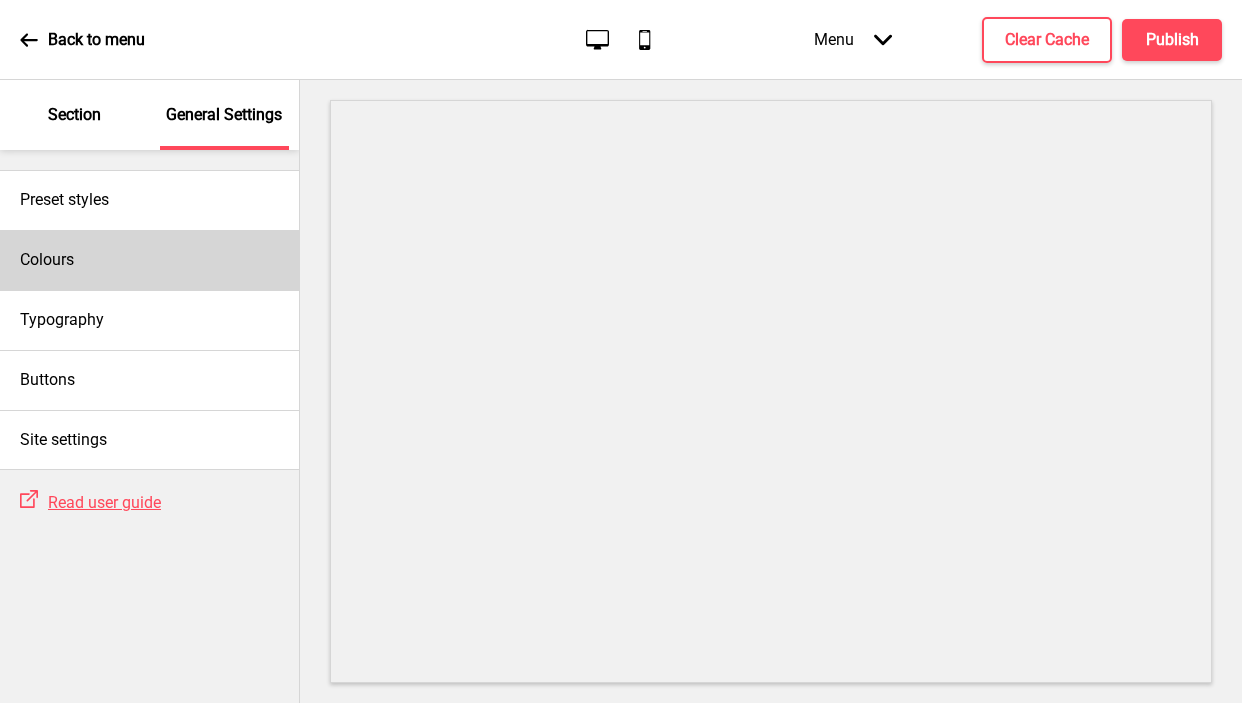 click on "Colours" at bounding box center (149, 260) 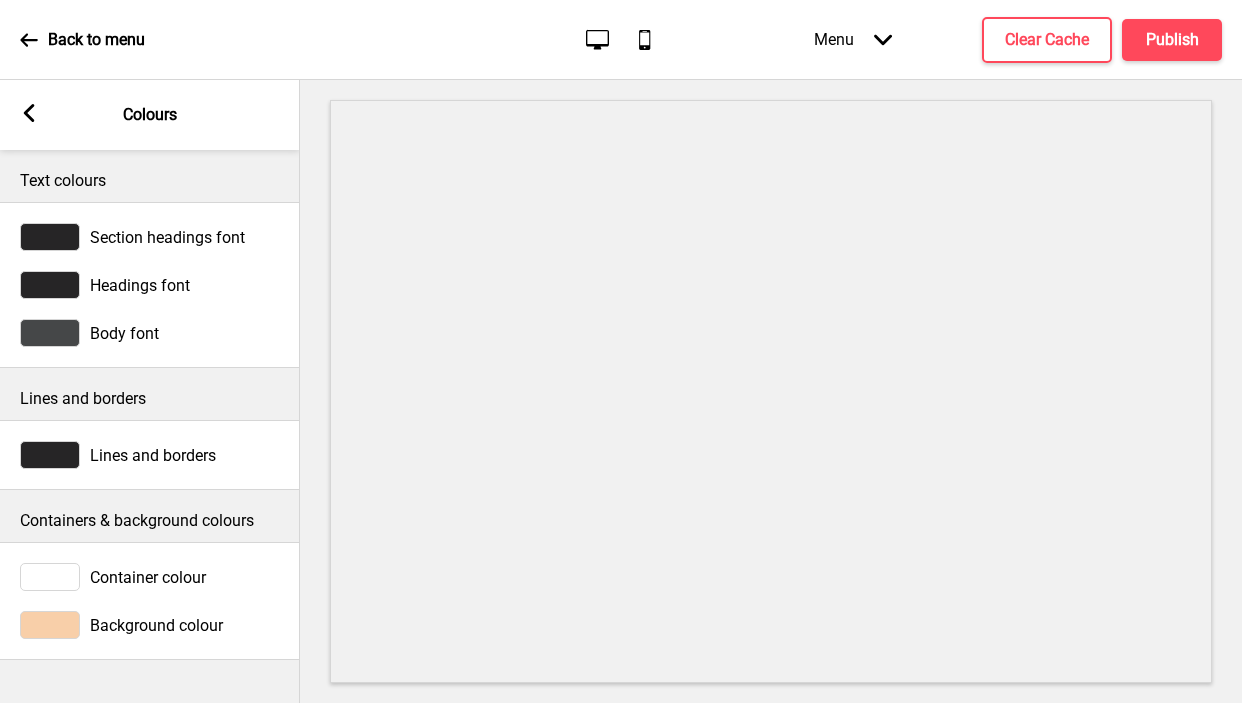 click at bounding box center [50, 455] 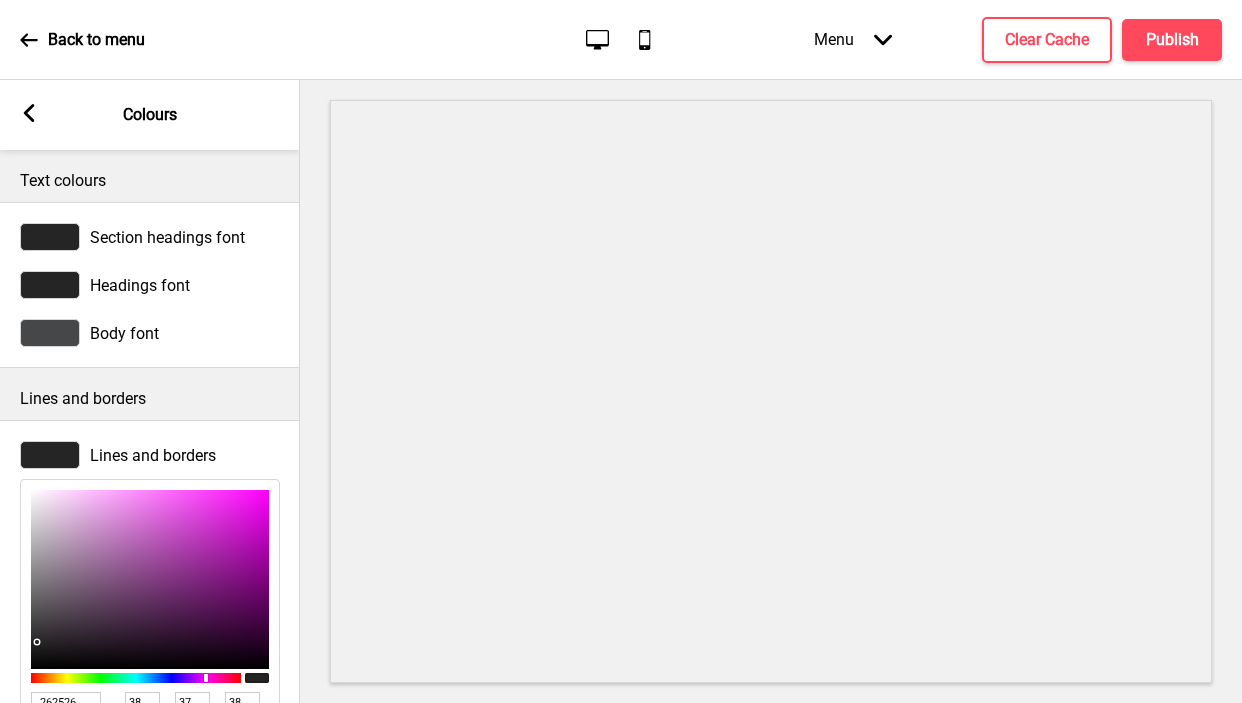 scroll, scrollTop: 229, scrollLeft: 0, axis: vertical 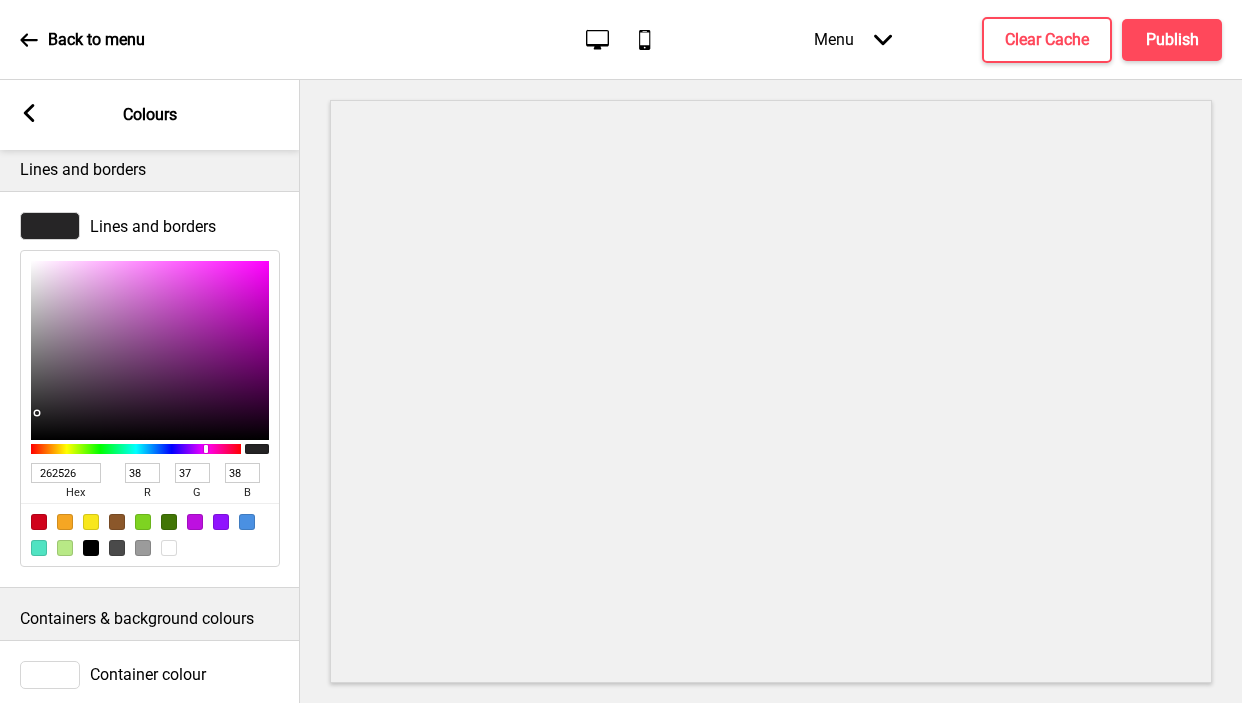 click on "262526" at bounding box center (66, 473) 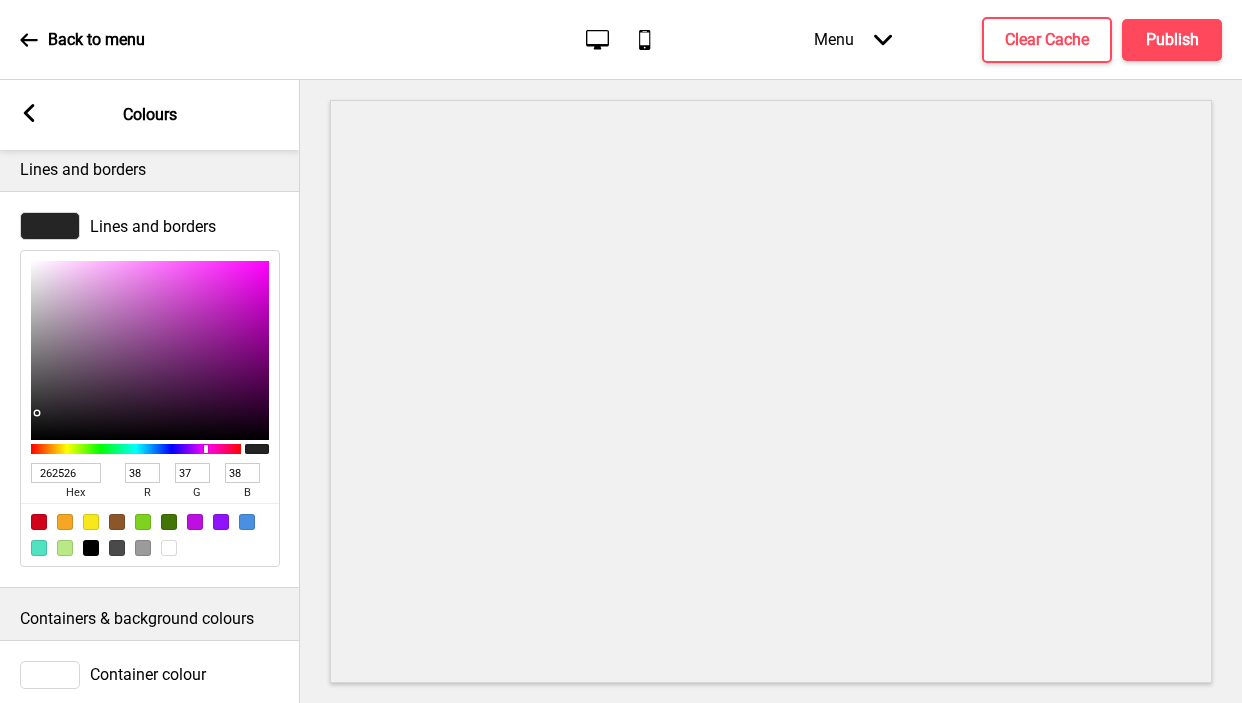 type on "EF6A00" 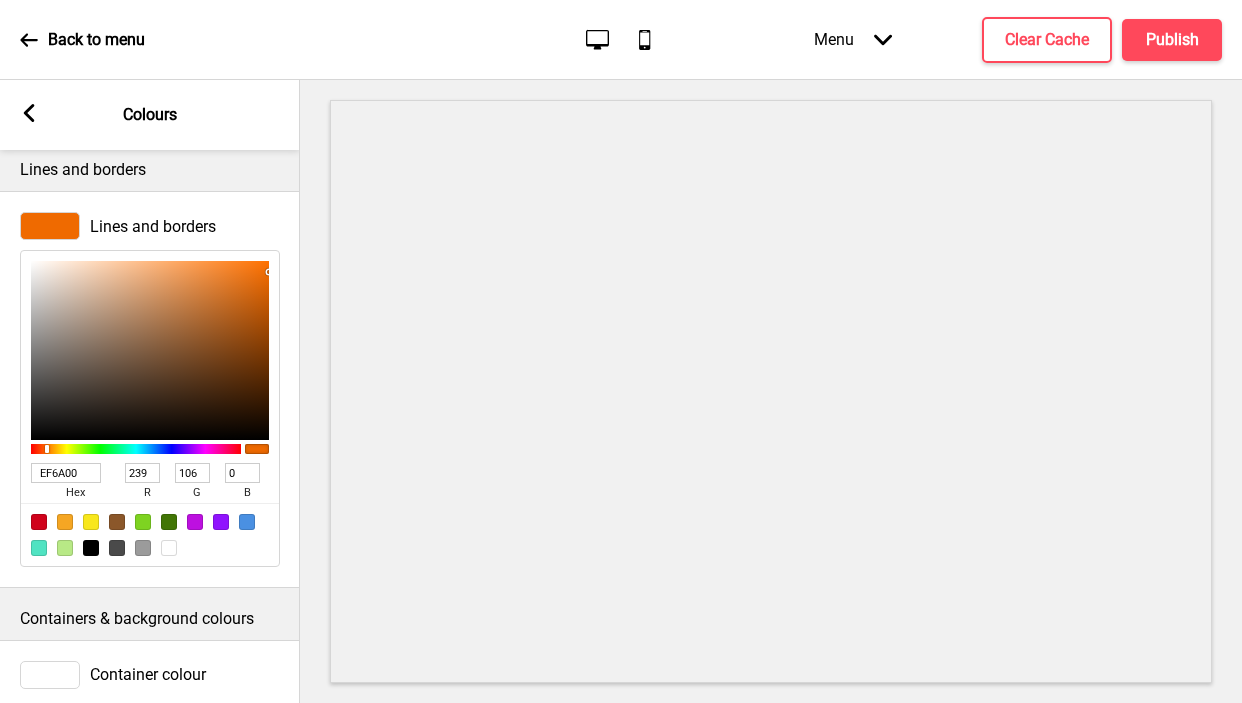 type on "EF6A00" 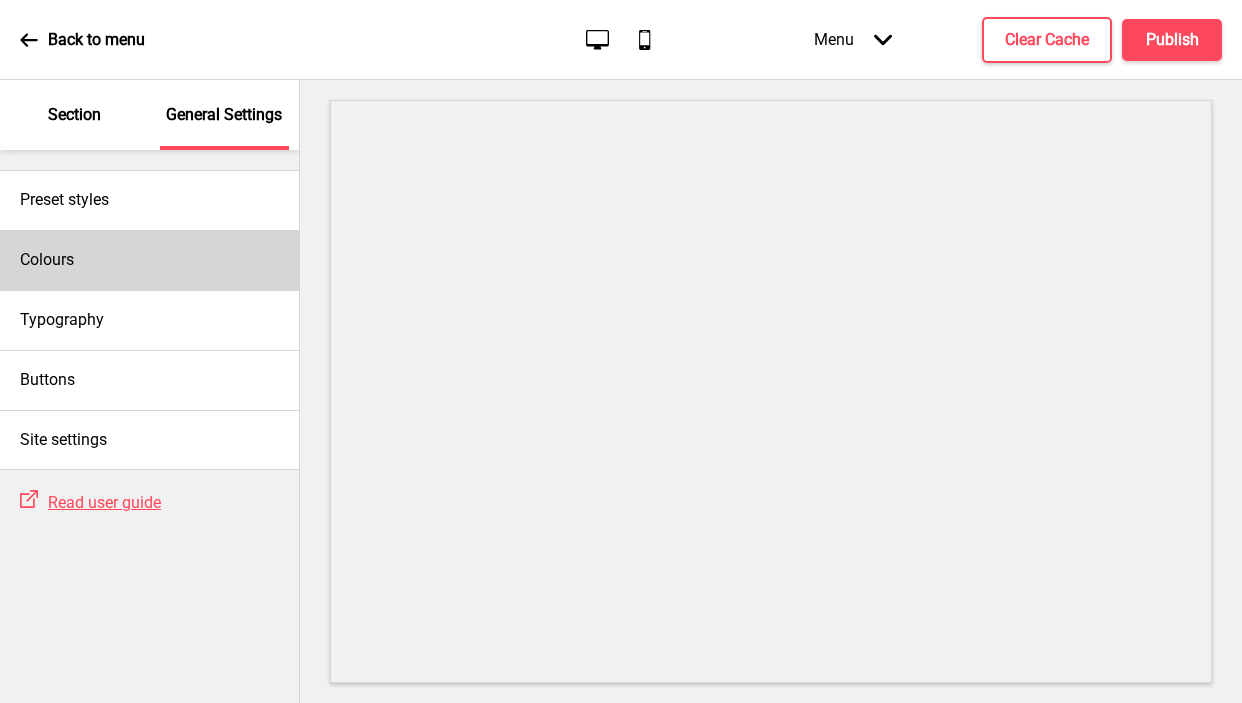 click on "Colours" at bounding box center (149, 260) 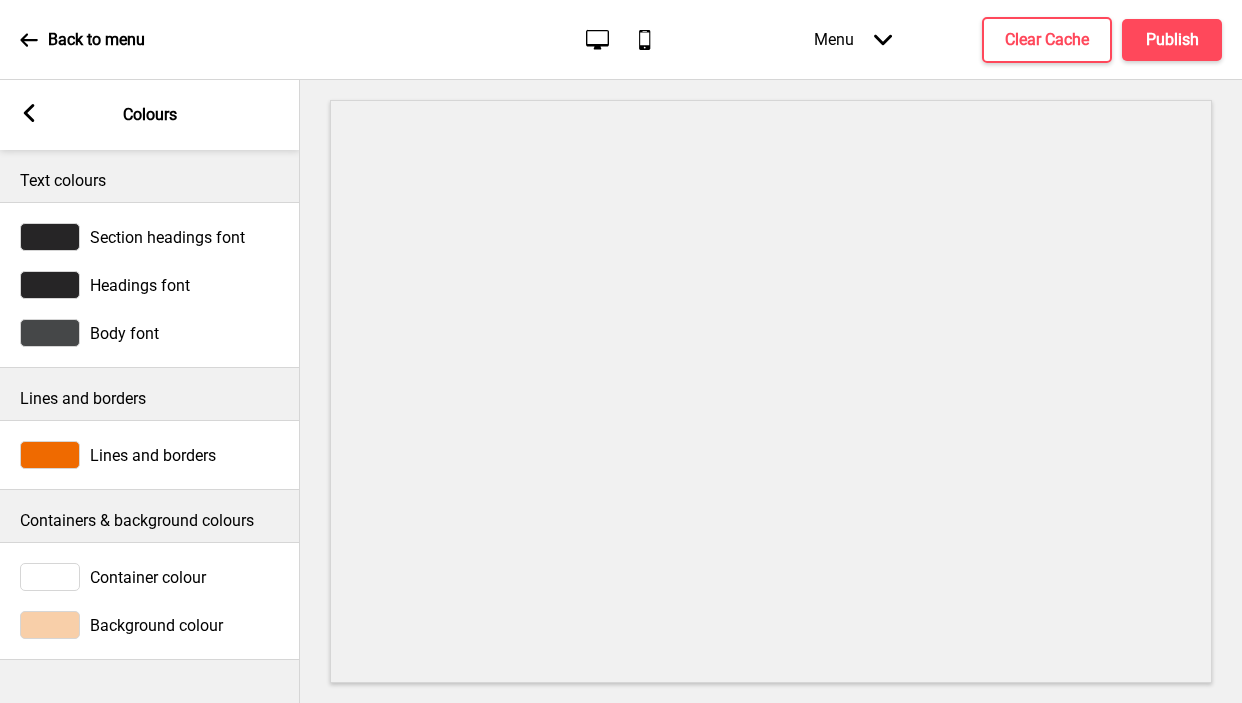 click at bounding box center (50, 333) 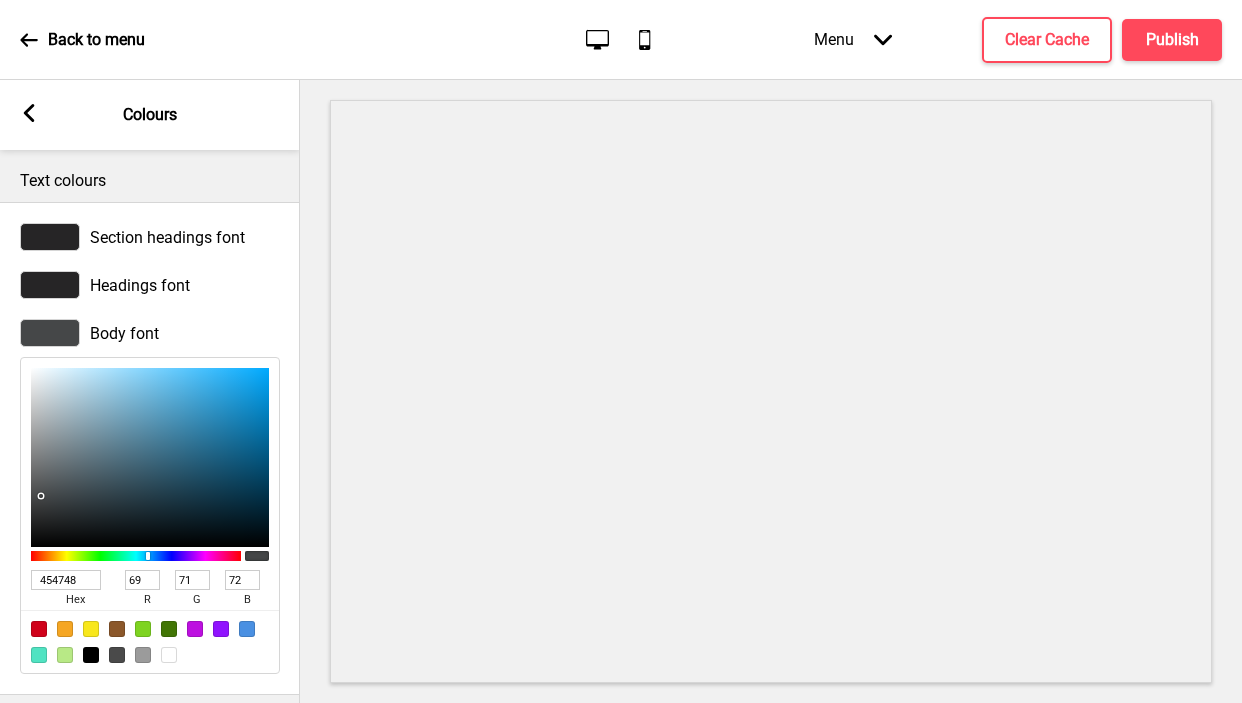 click on "454748 hex" at bounding box center [75, 589] 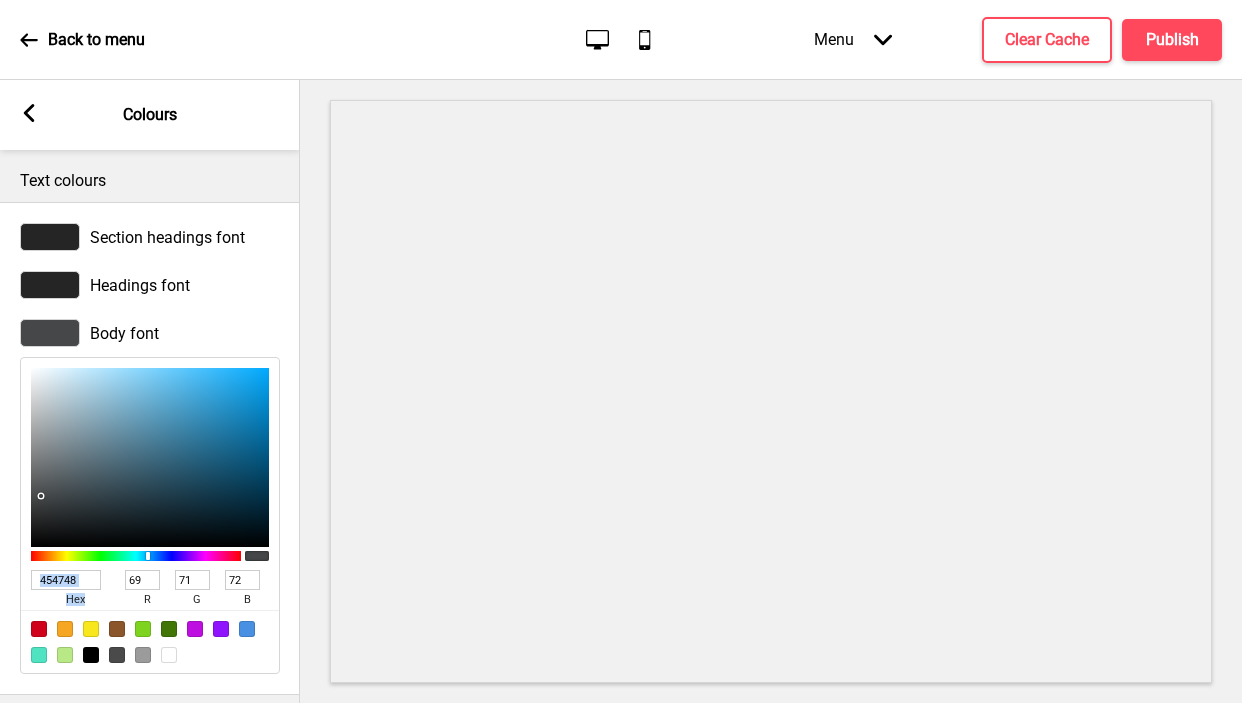 click on "454748 hex" at bounding box center (75, 589) 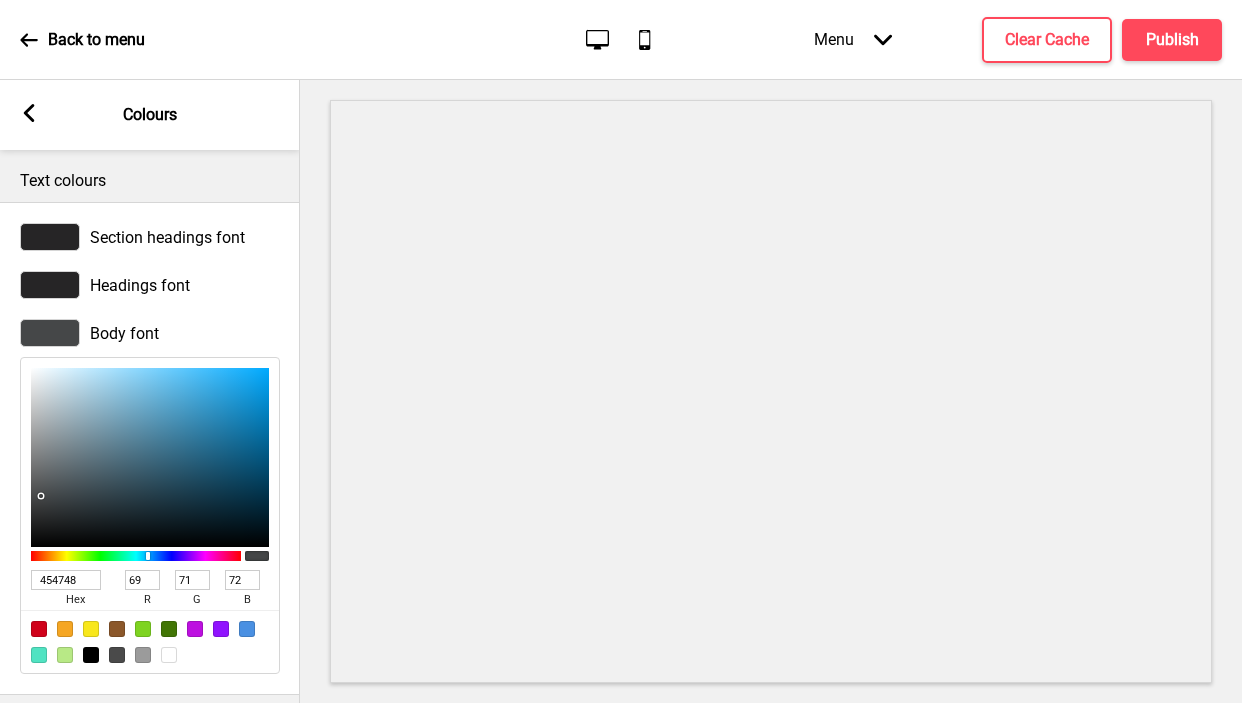 click on "454748" at bounding box center [66, 580] 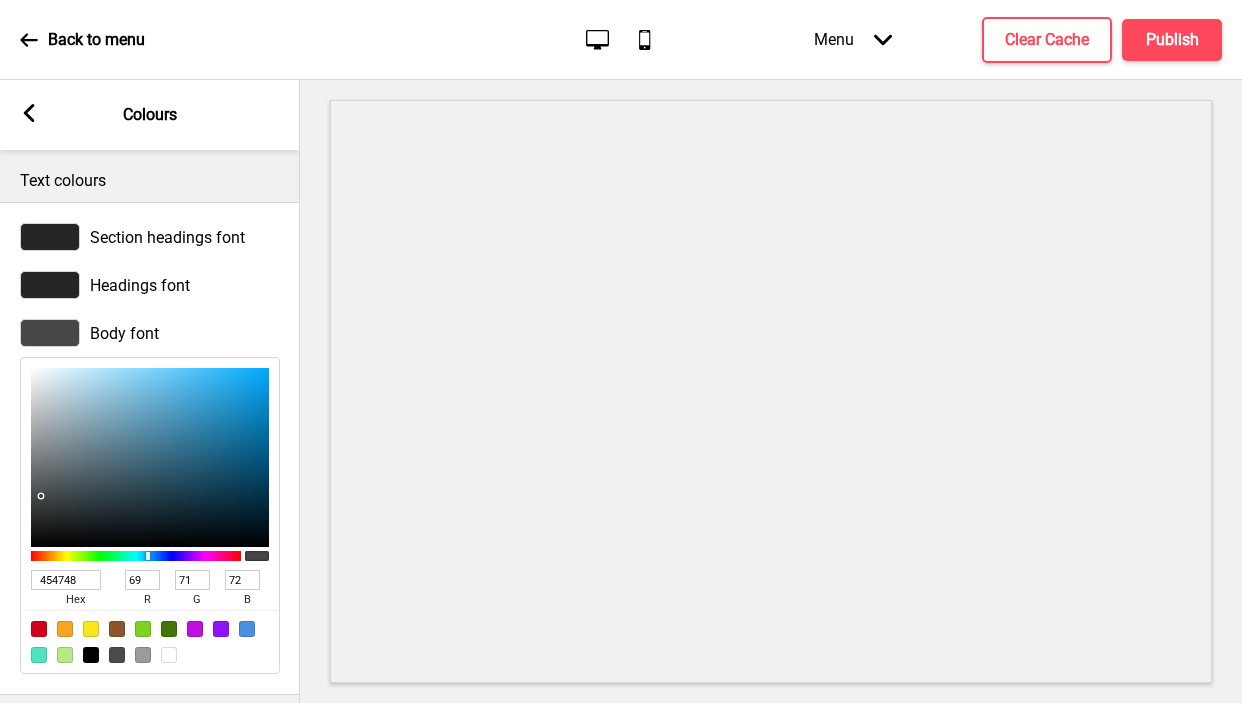 type on "EF6A00" 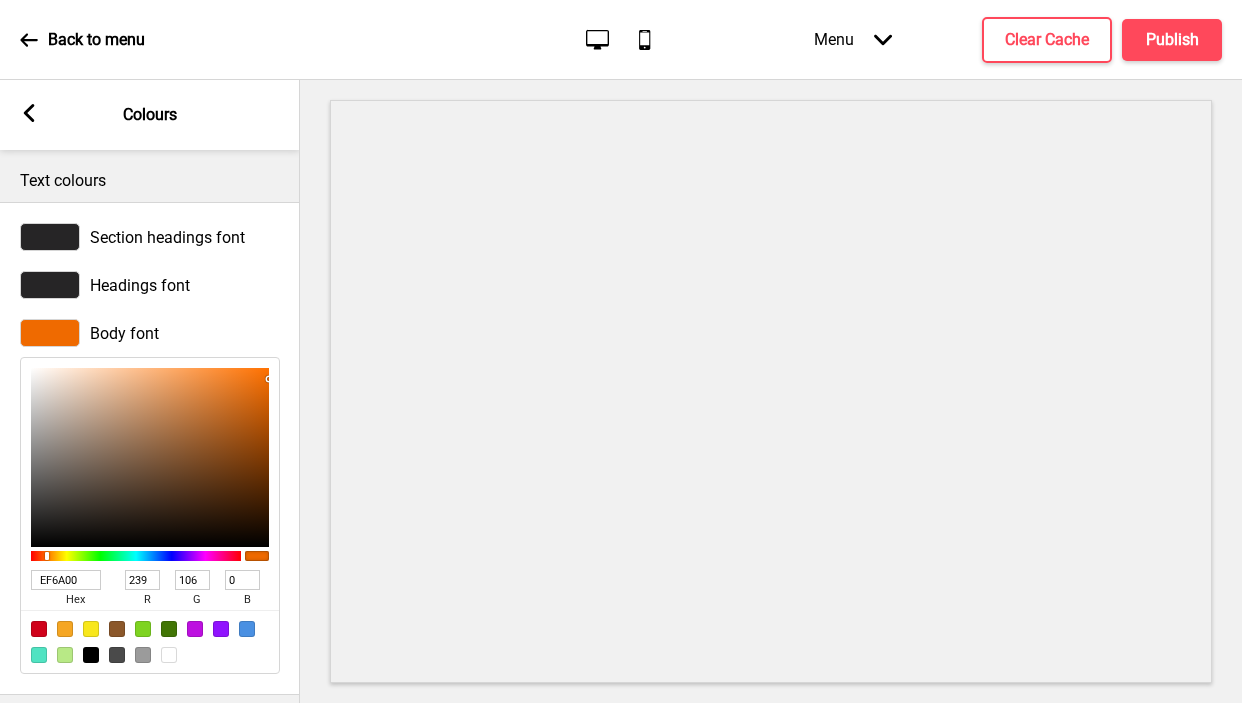 type on "EF6A00" 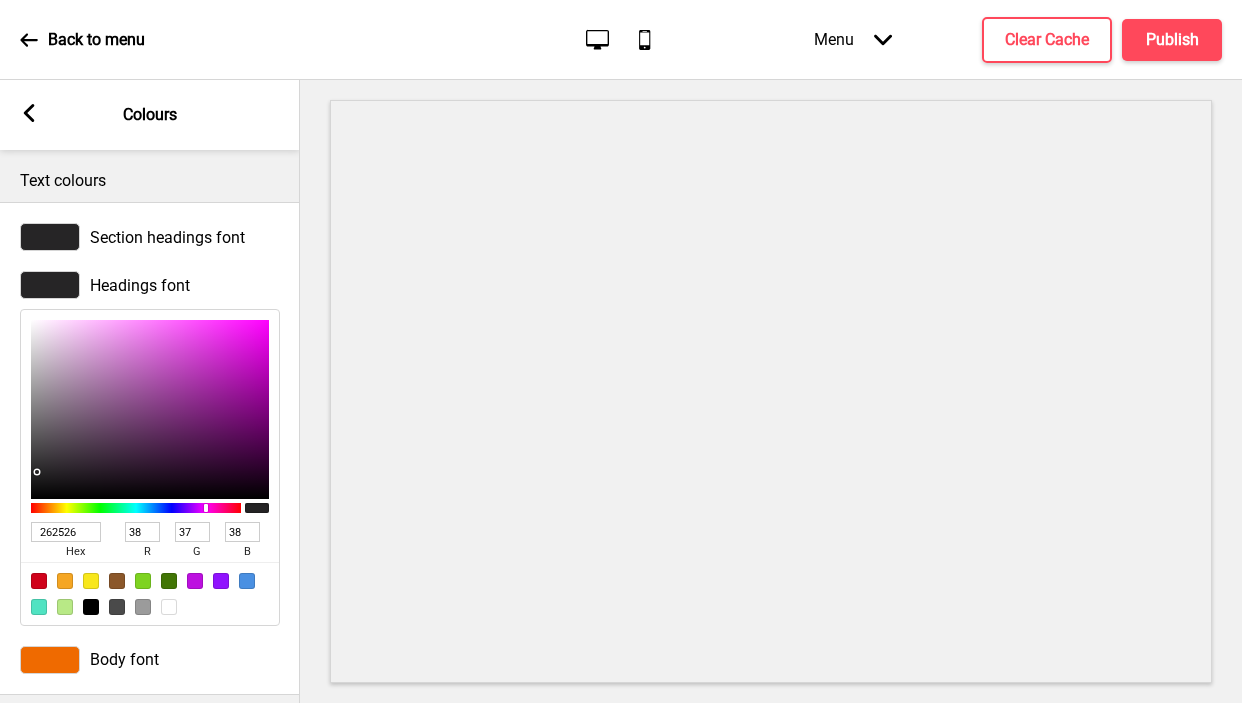 click on "262526" at bounding box center [66, 532] 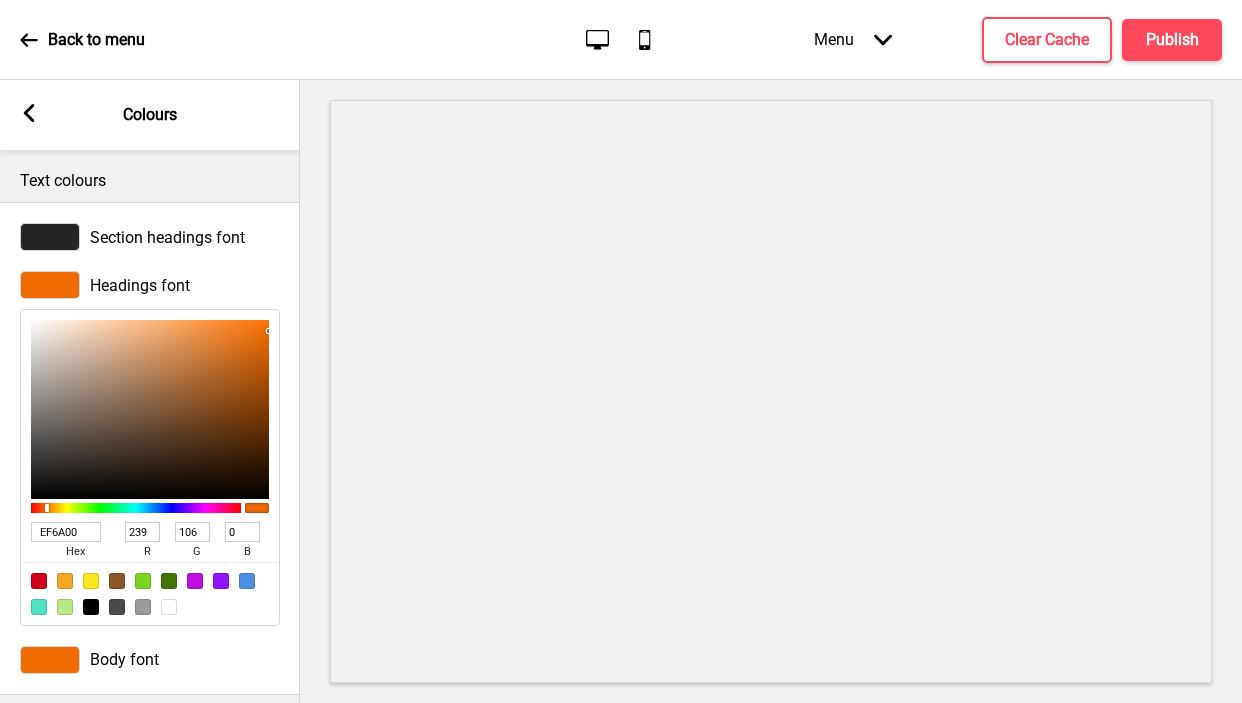 type on "EF6A00" 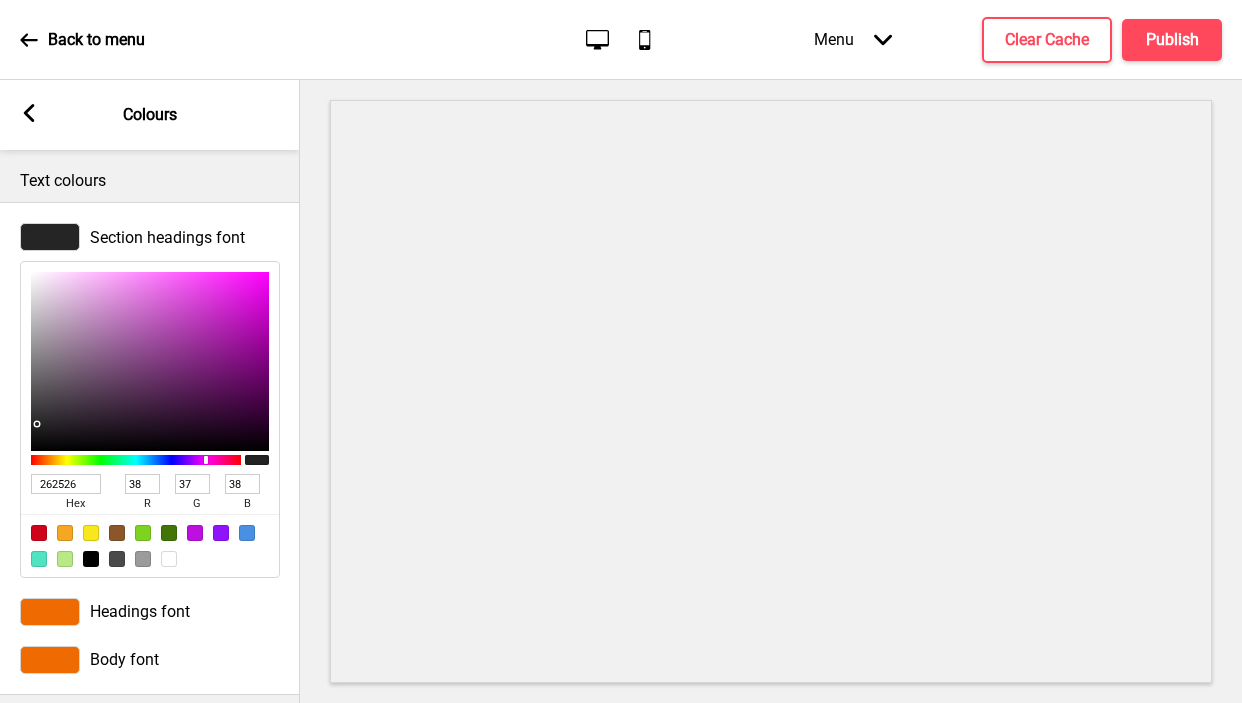 click on "262526" at bounding box center (66, 484) 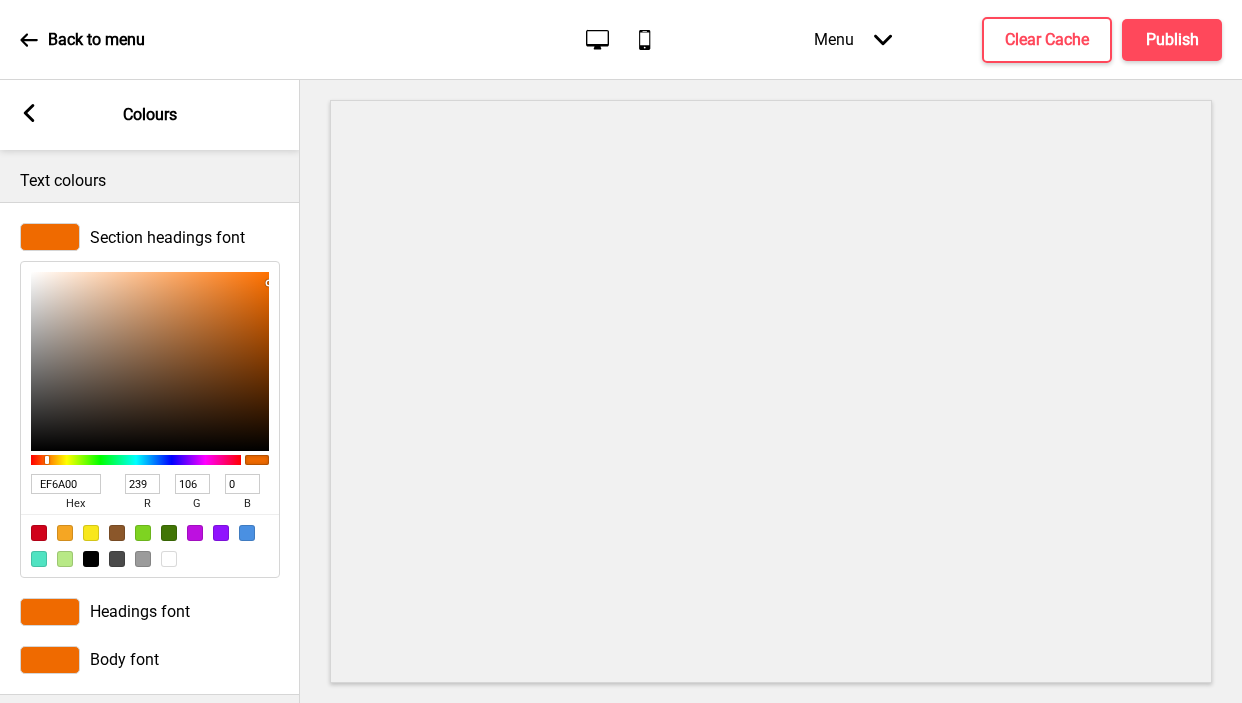 type on "EF6A00" 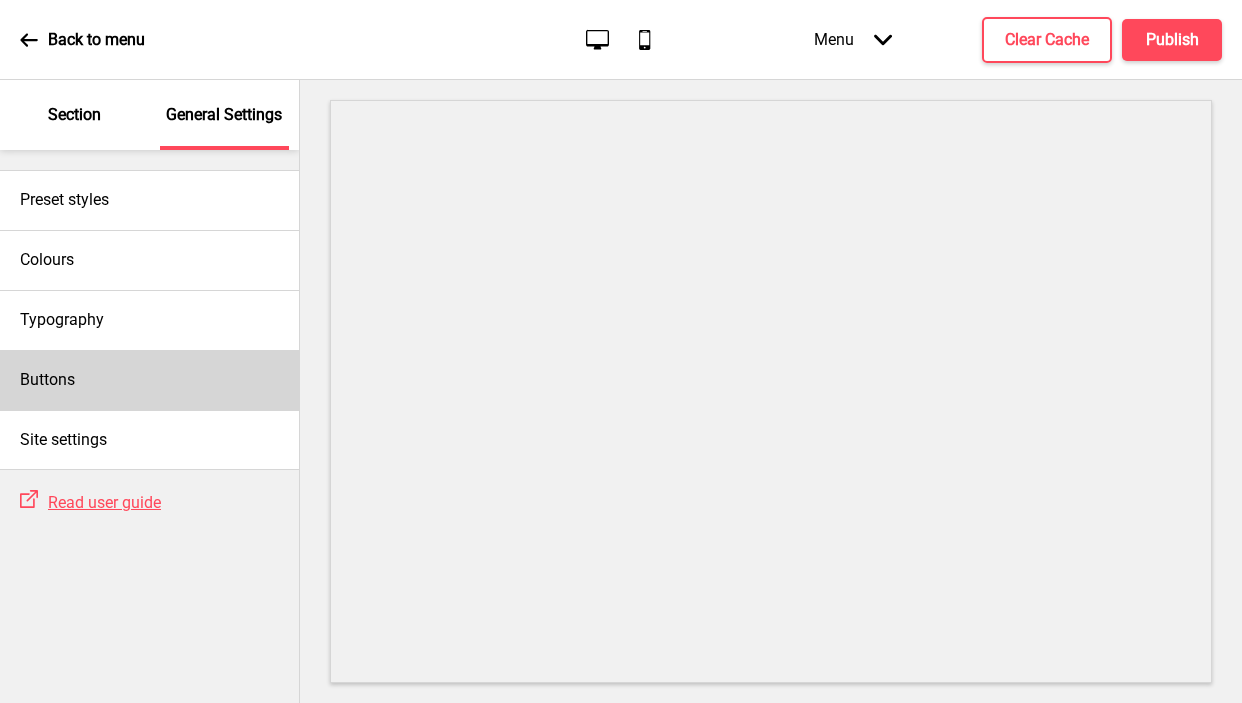 click on "Buttons" at bounding box center [149, 380] 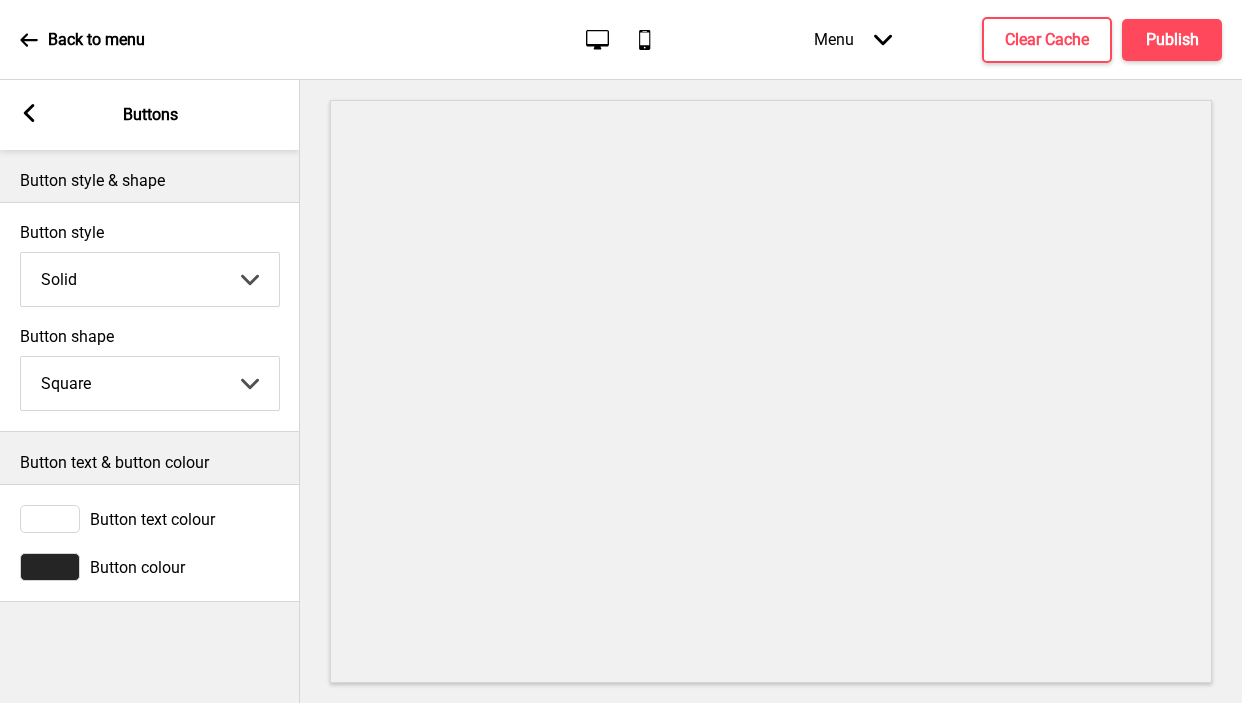 click at bounding box center (50, 567) 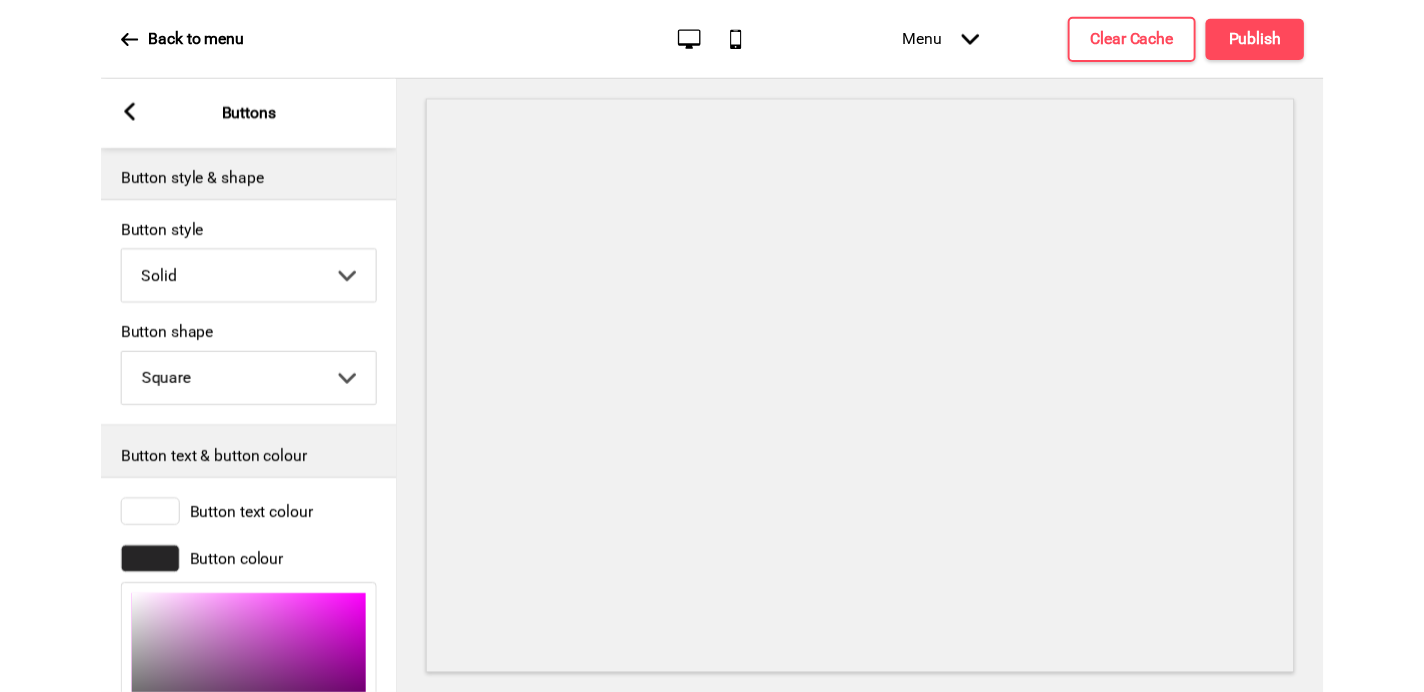scroll, scrollTop: 245, scrollLeft: 0, axis: vertical 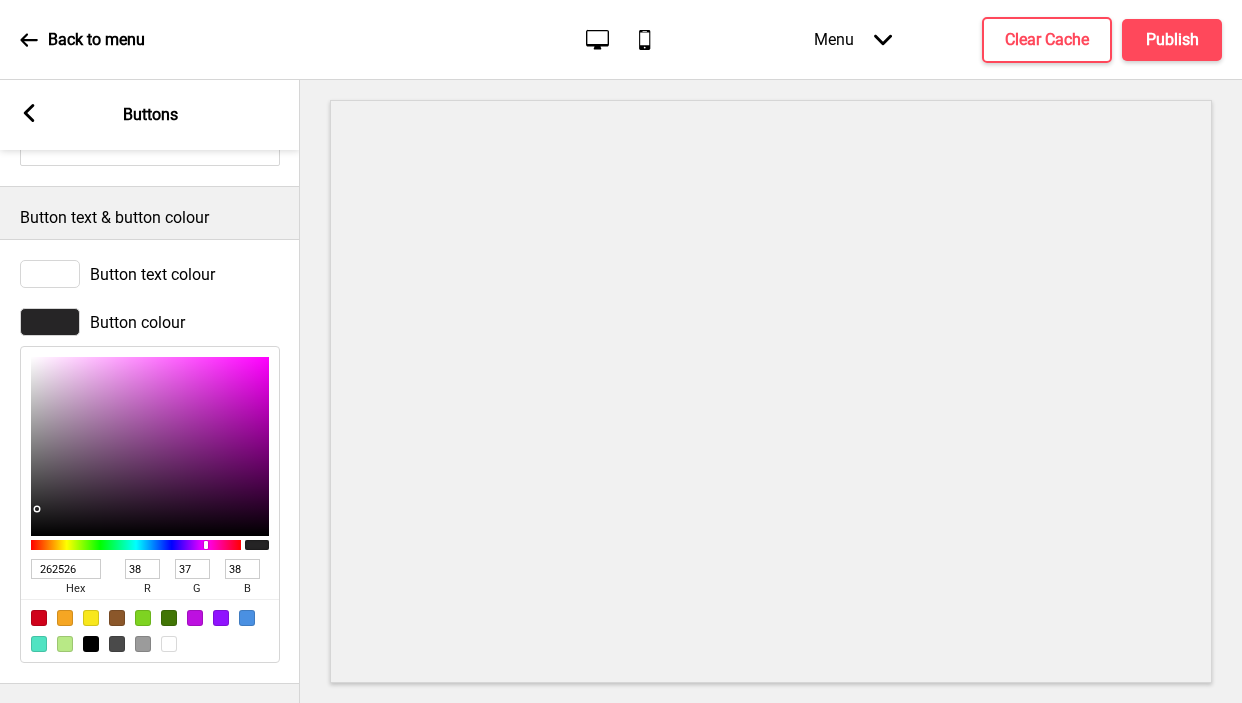 click on "262526" at bounding box center [66, 569] 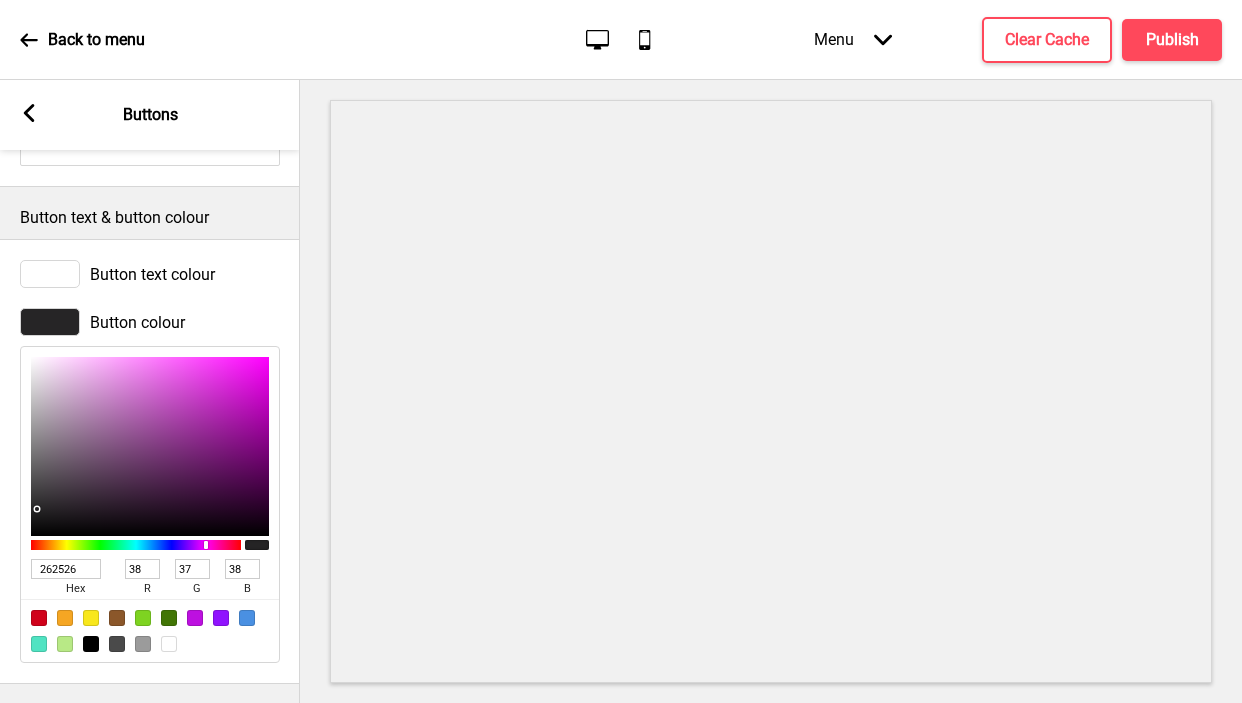 type on "EF6A00" 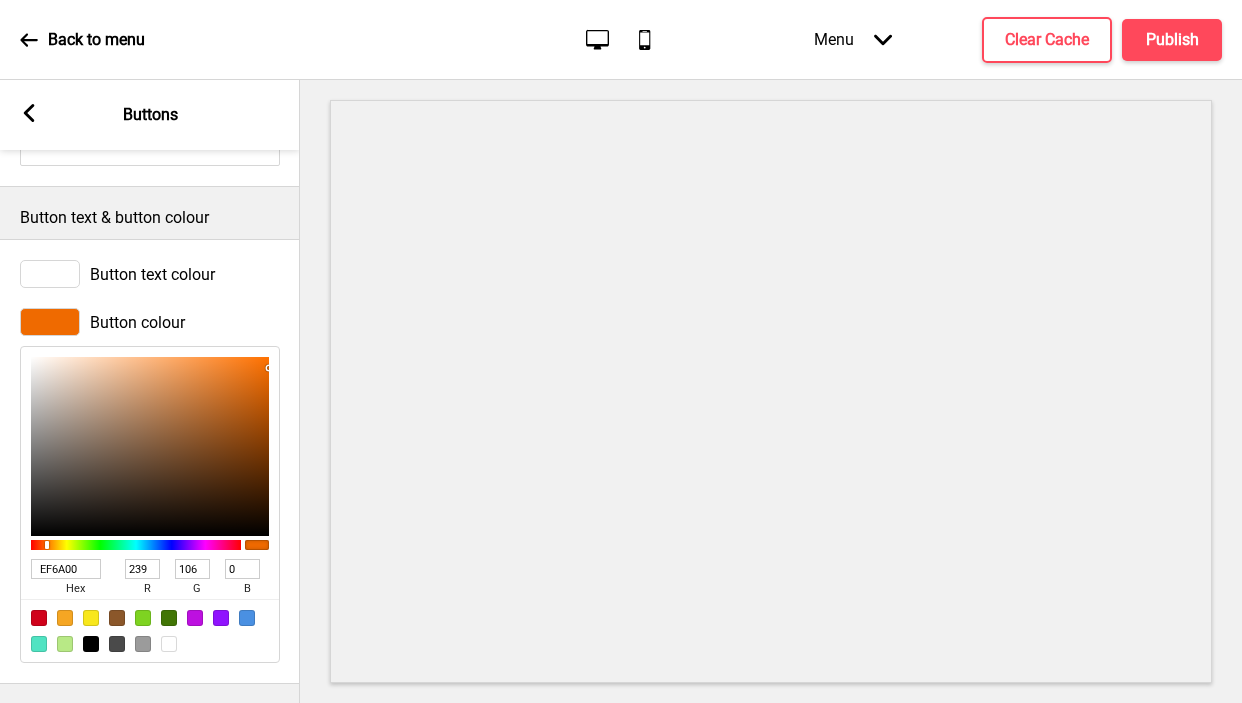 type on "EF6A00" 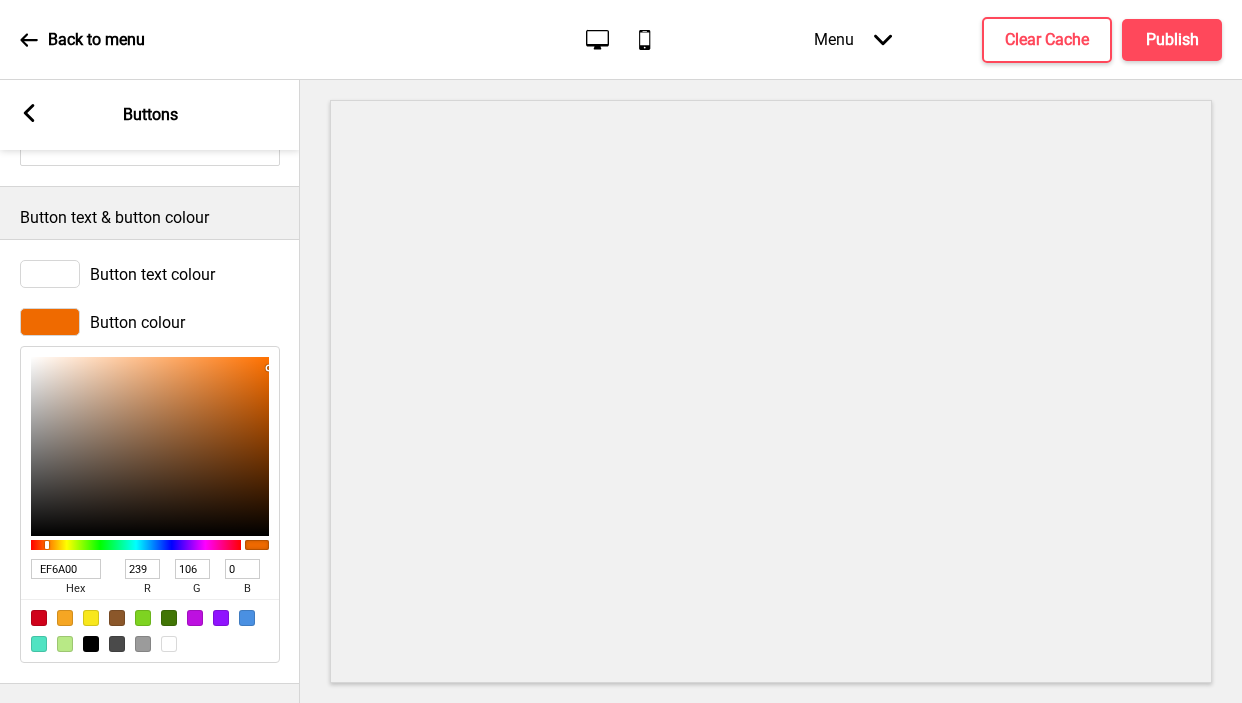 click 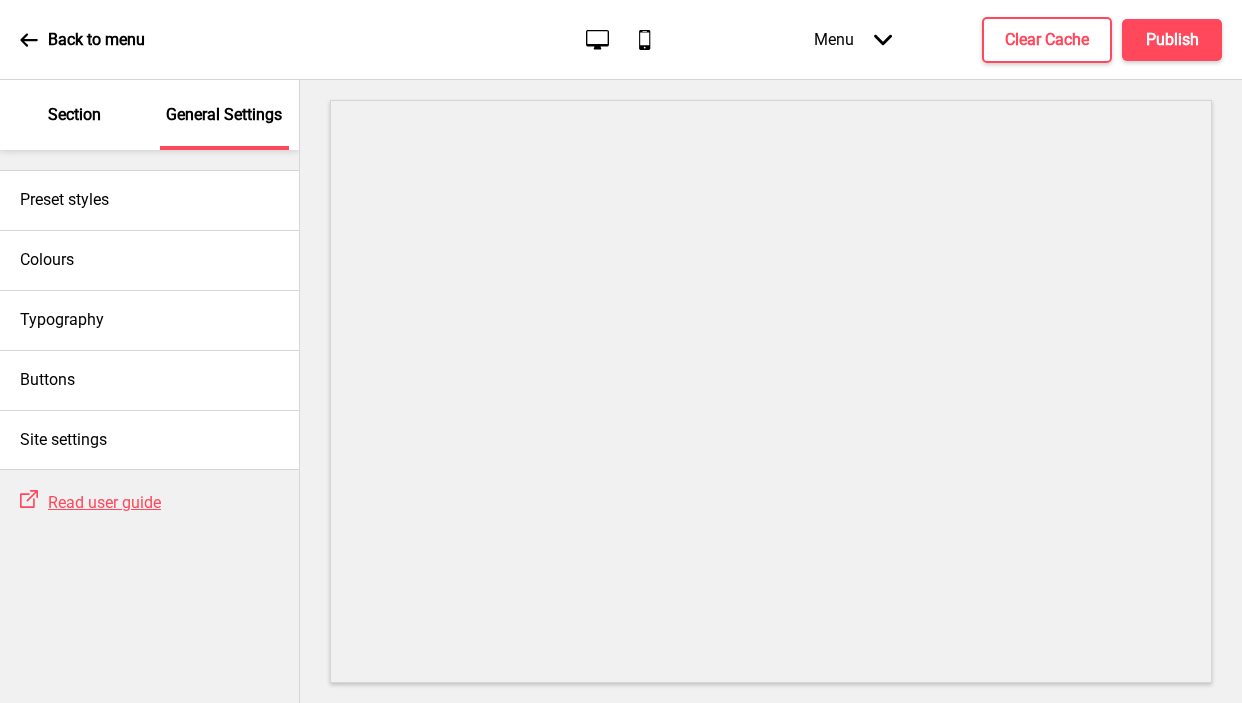 click on "Section" at bounding box center [74, 115] 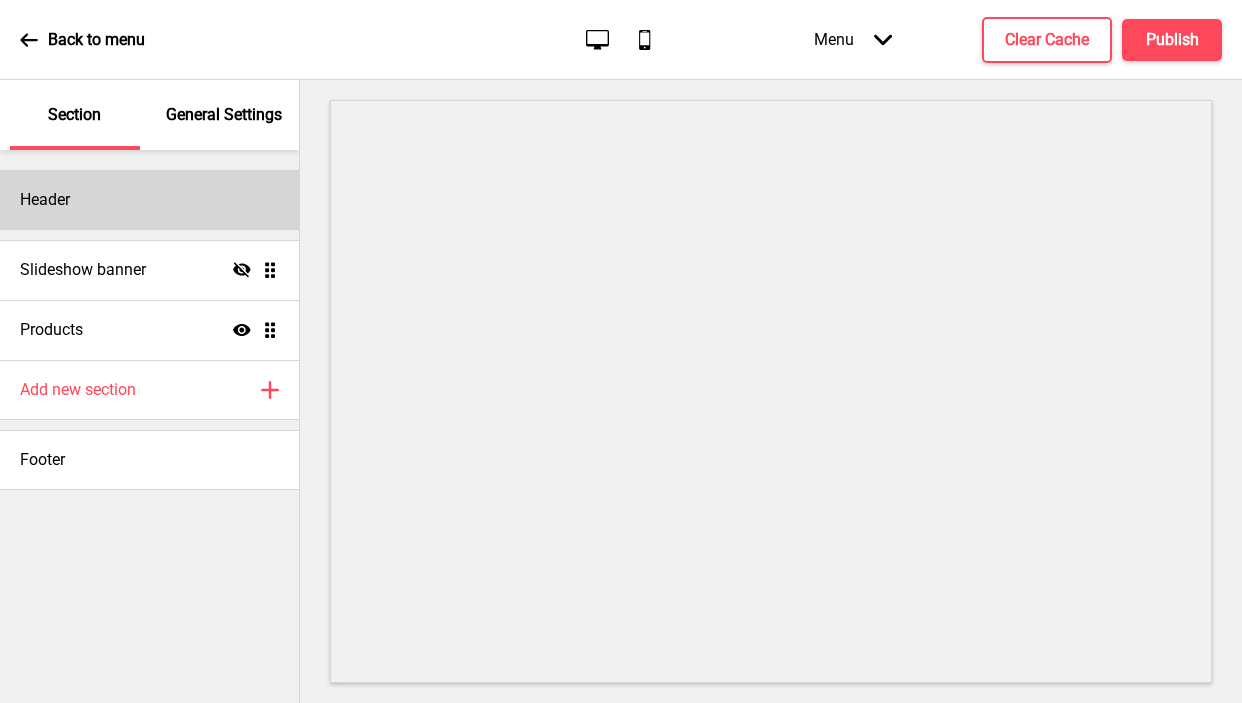 click on "Header" at bounding box center (149, 200) 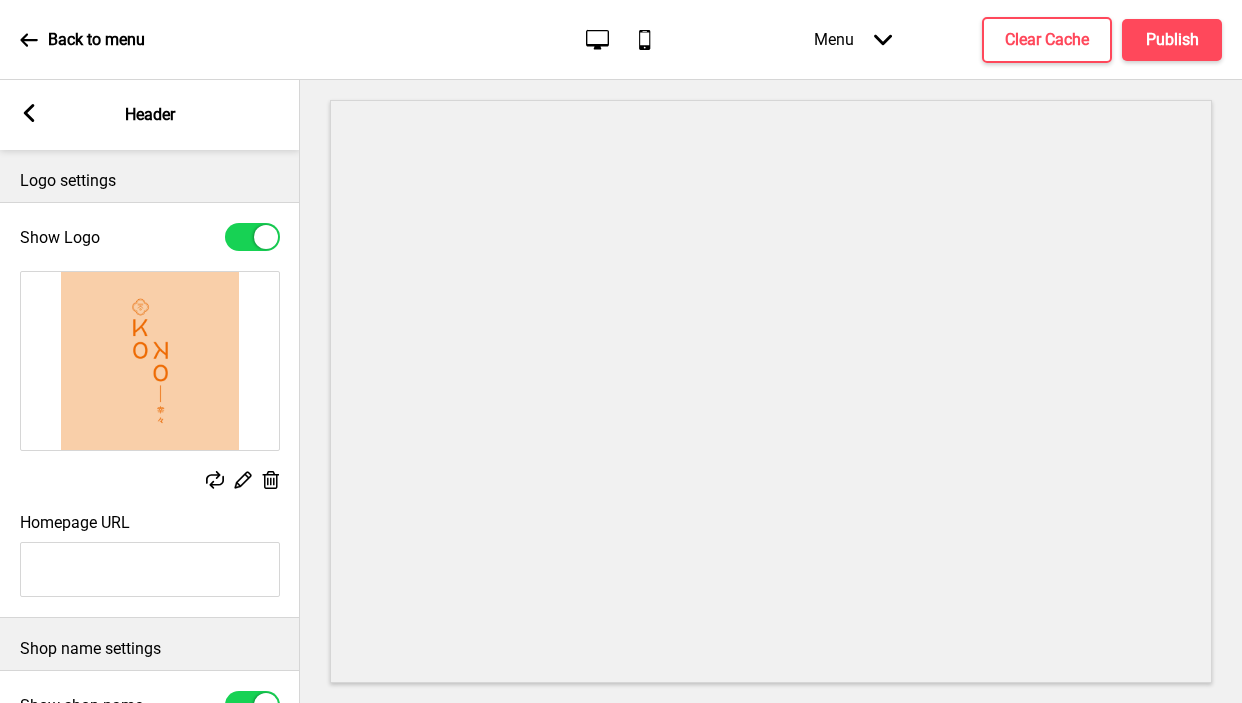 click 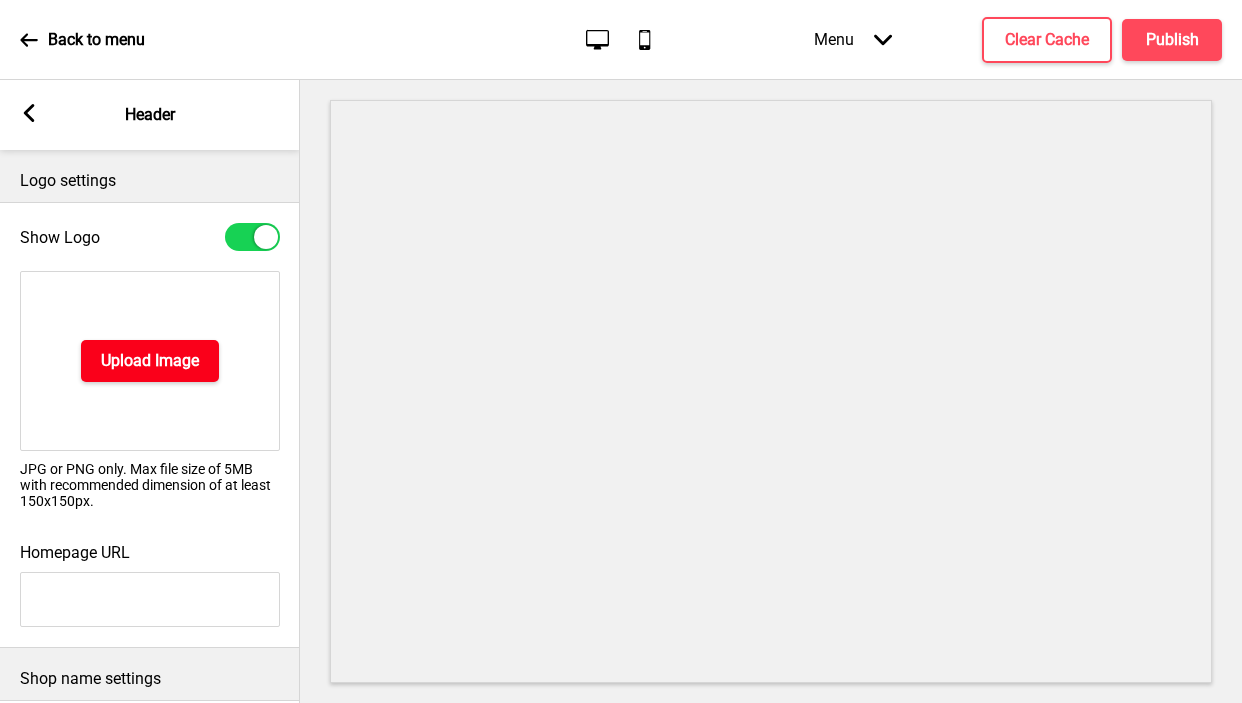 click on "Upload Image" at bounding box center [150, 361] 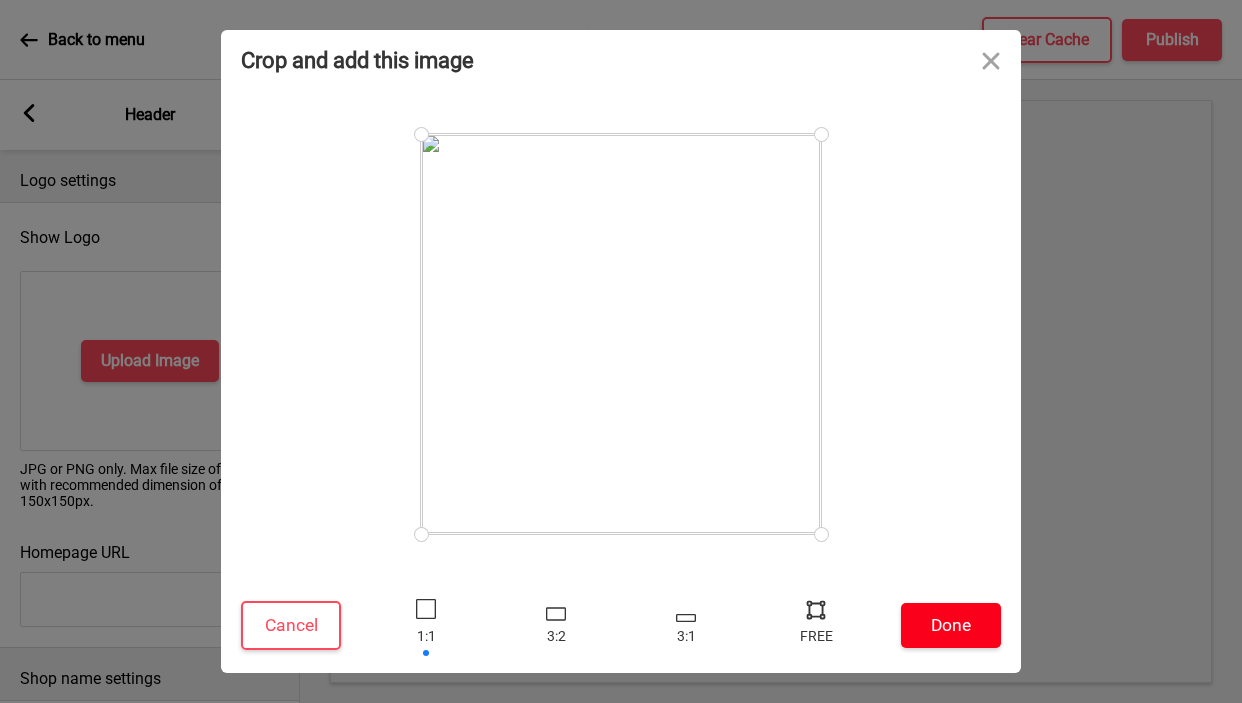 click on "Done" at bounding box center (951, 625) 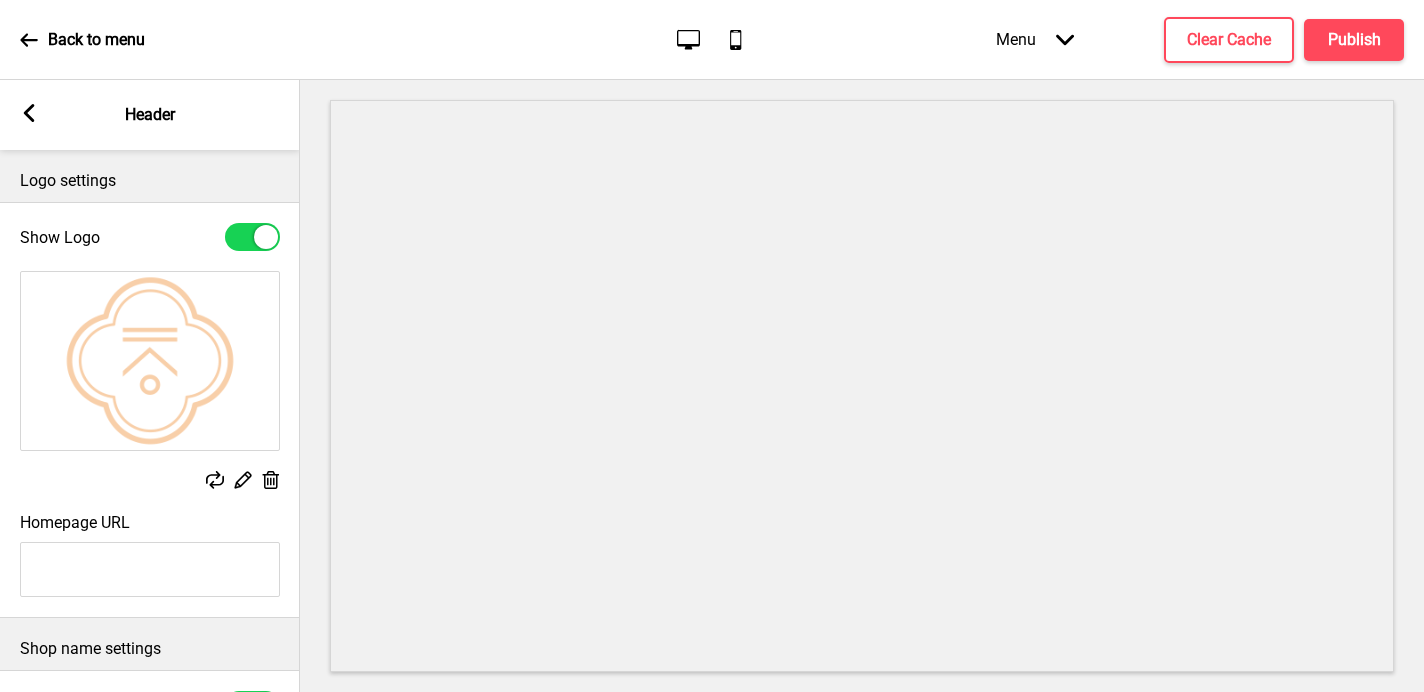 scroll, scrollTop: 446, scrollLeft: 0, axis: vertical 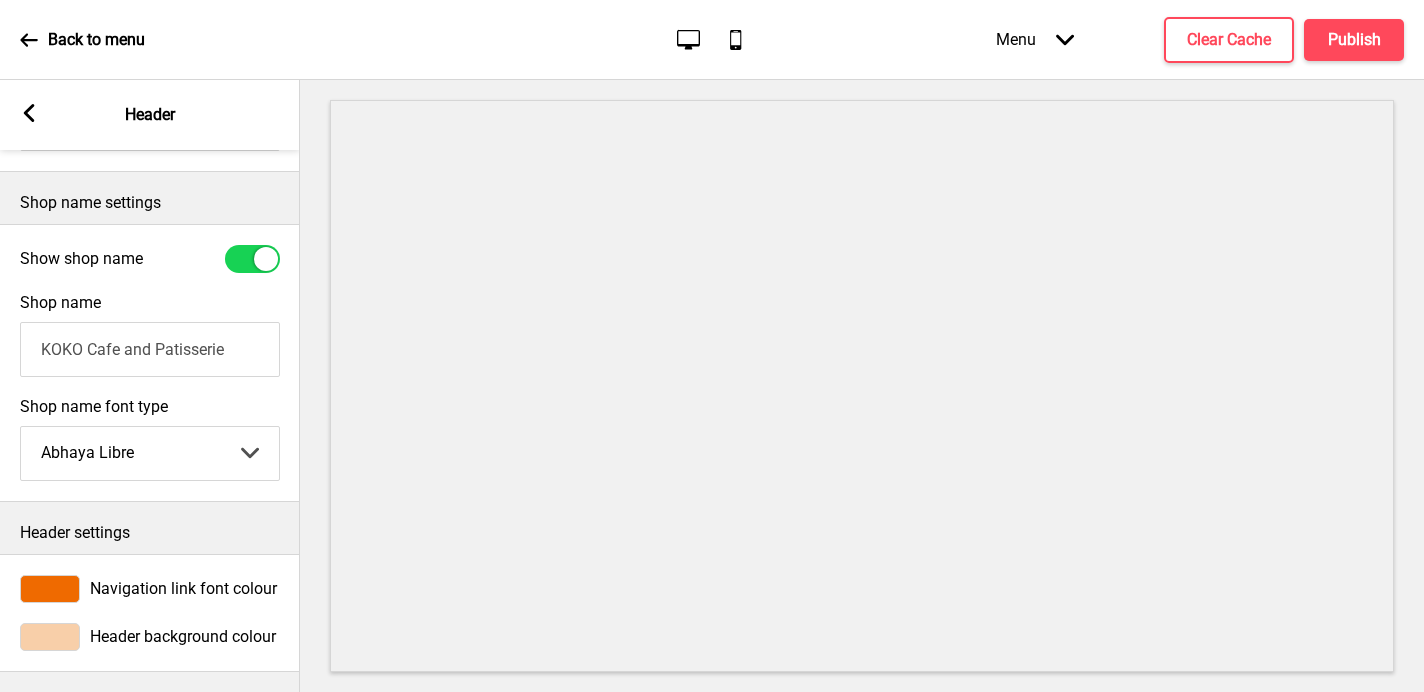 click at bounding box center (50, 637) 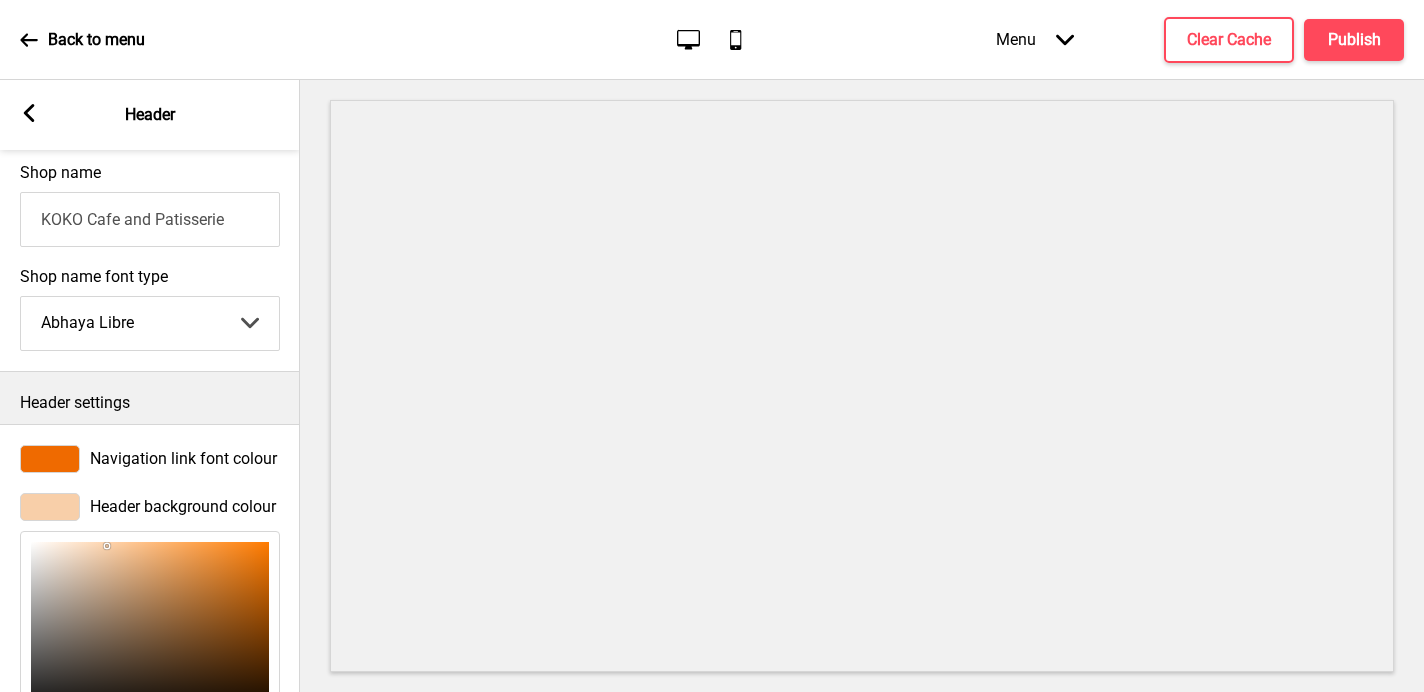 scroll, scrollTop: 773, scrollLeft: 0, axis: vertical 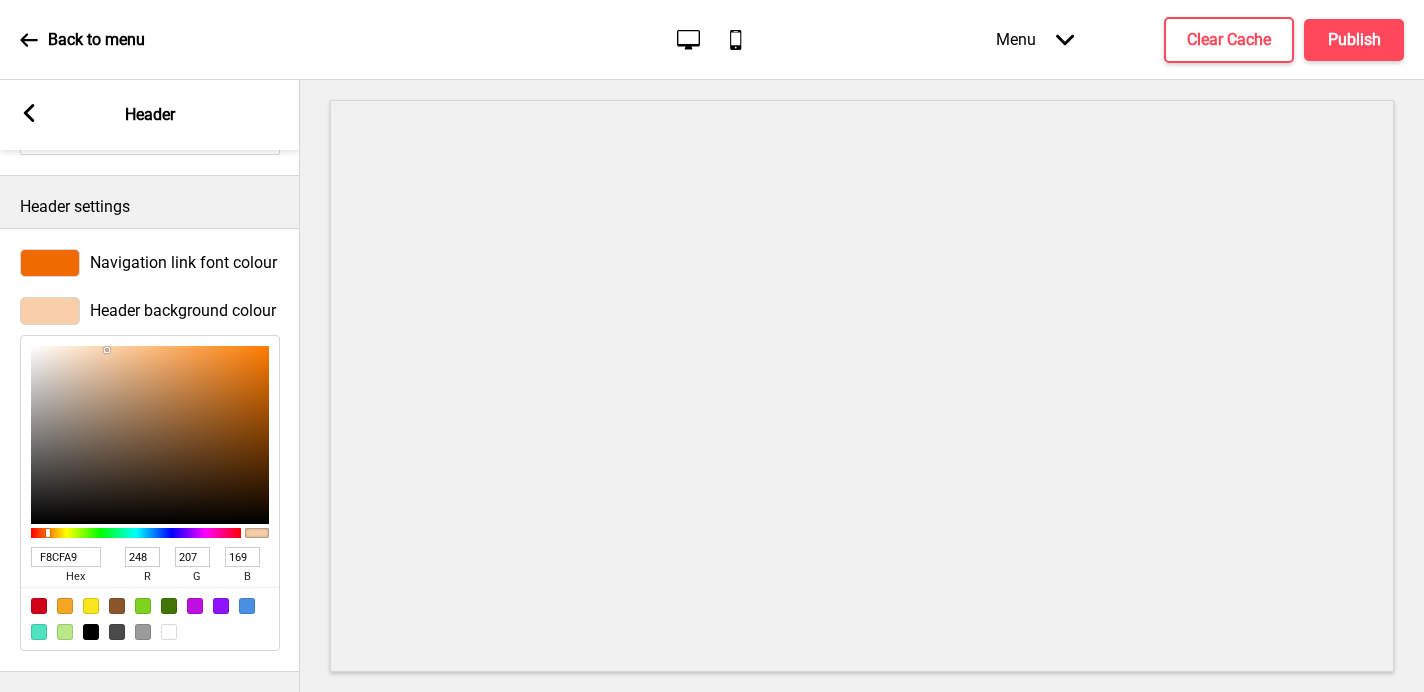click on "F8CFA9" at bounding box center [66, 557] 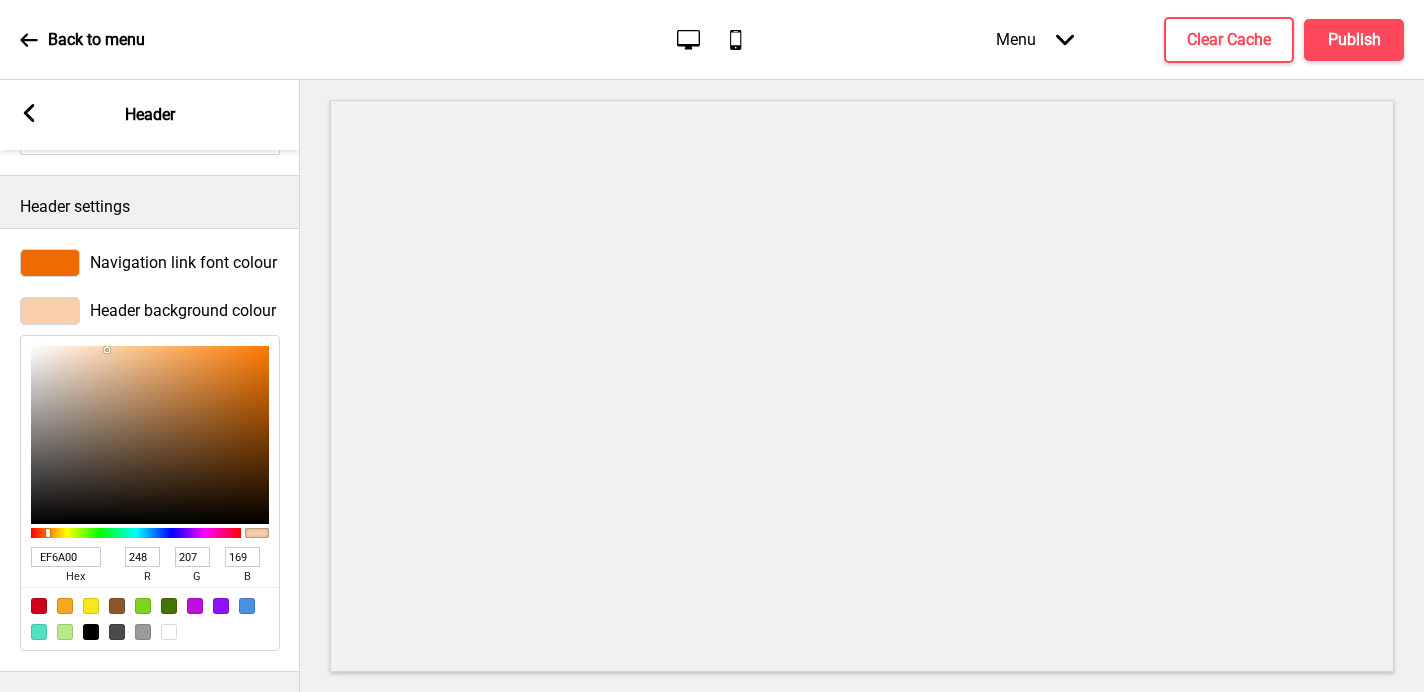 type on "239" 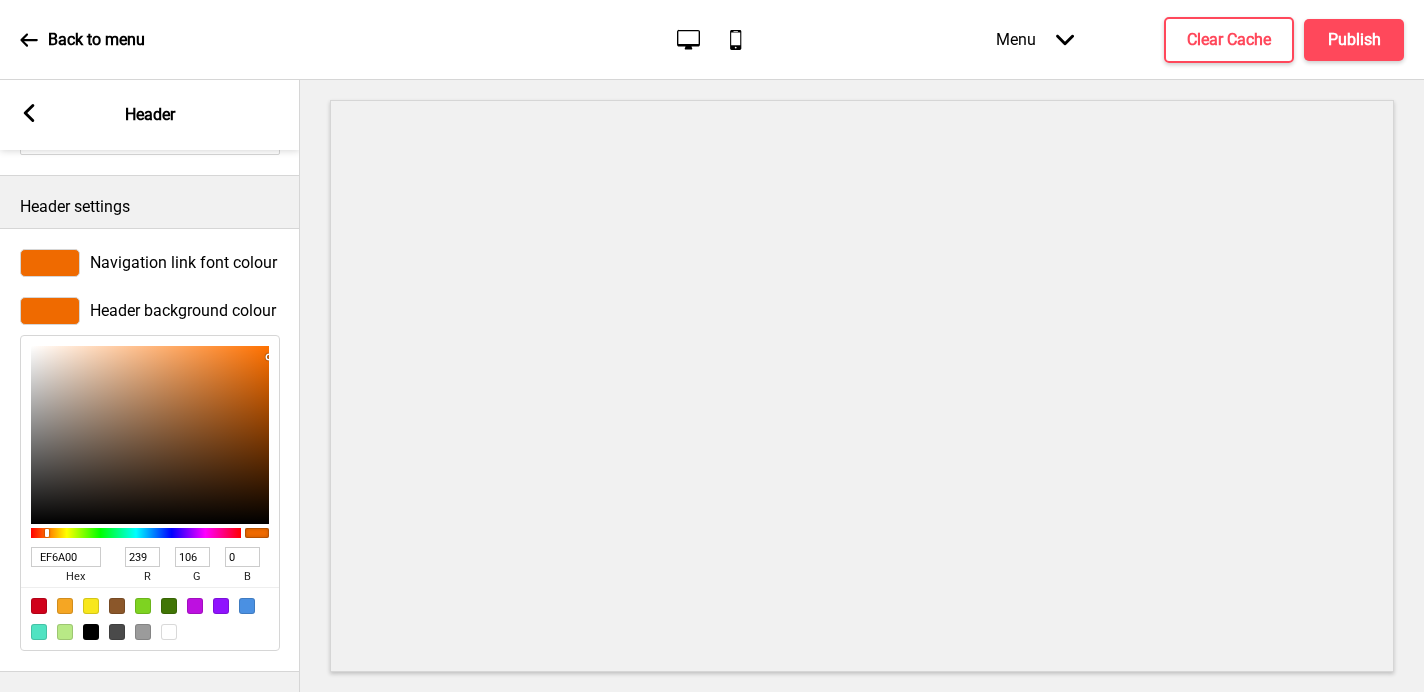 type on "EF6A00" 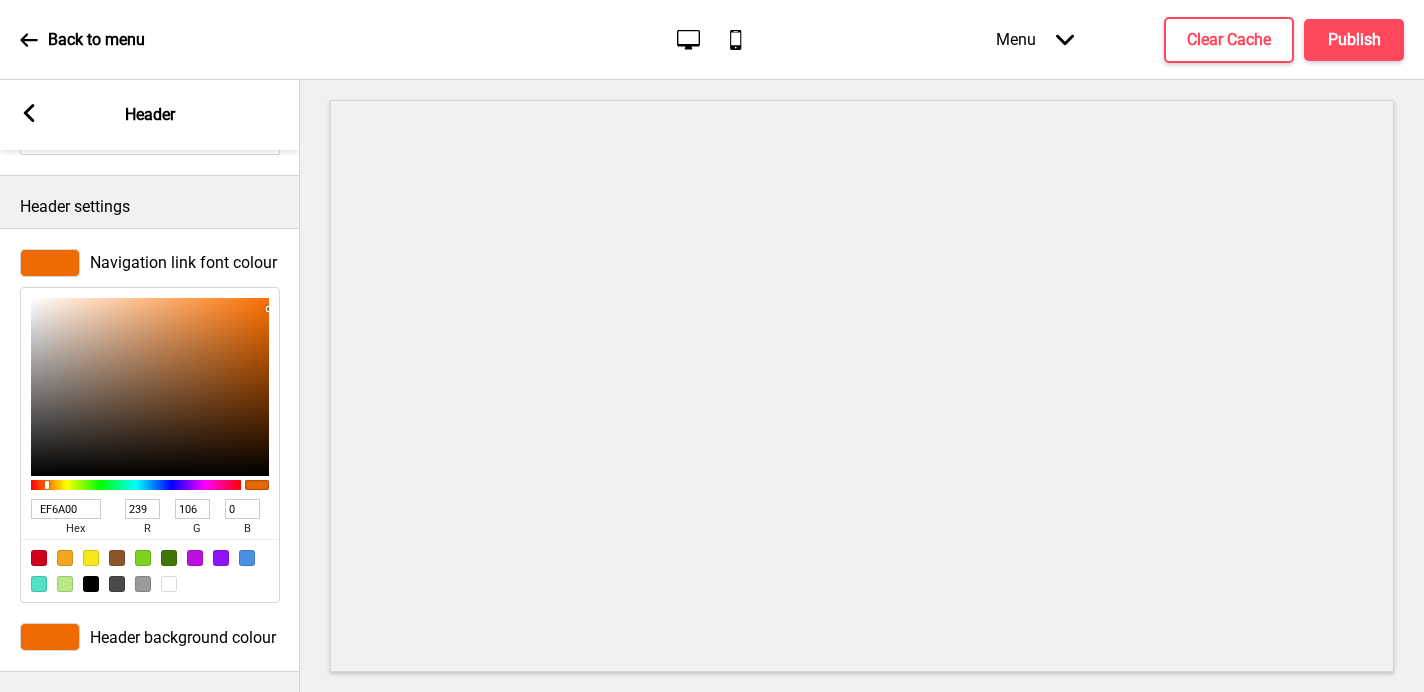 click on "Arrow left Header" at bounding box center (150, 115) 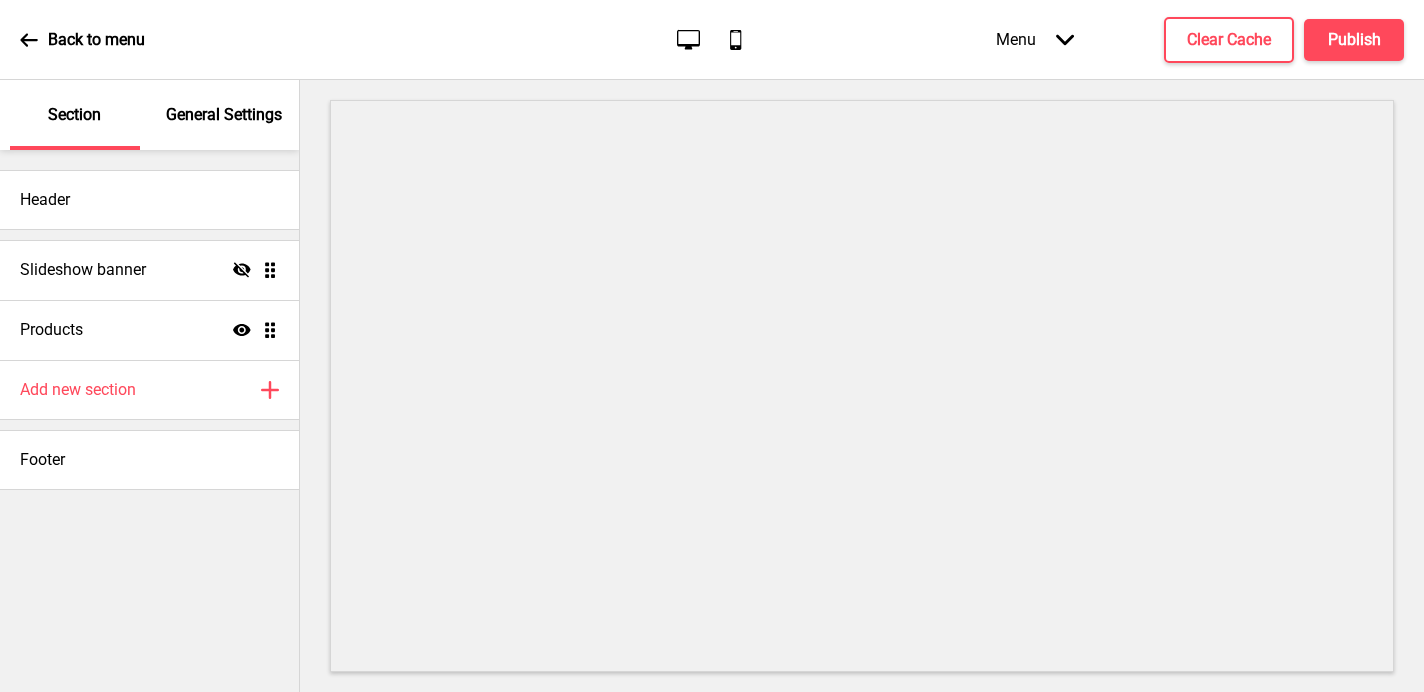 click on "General Settings" at bounding box center [224, 115] 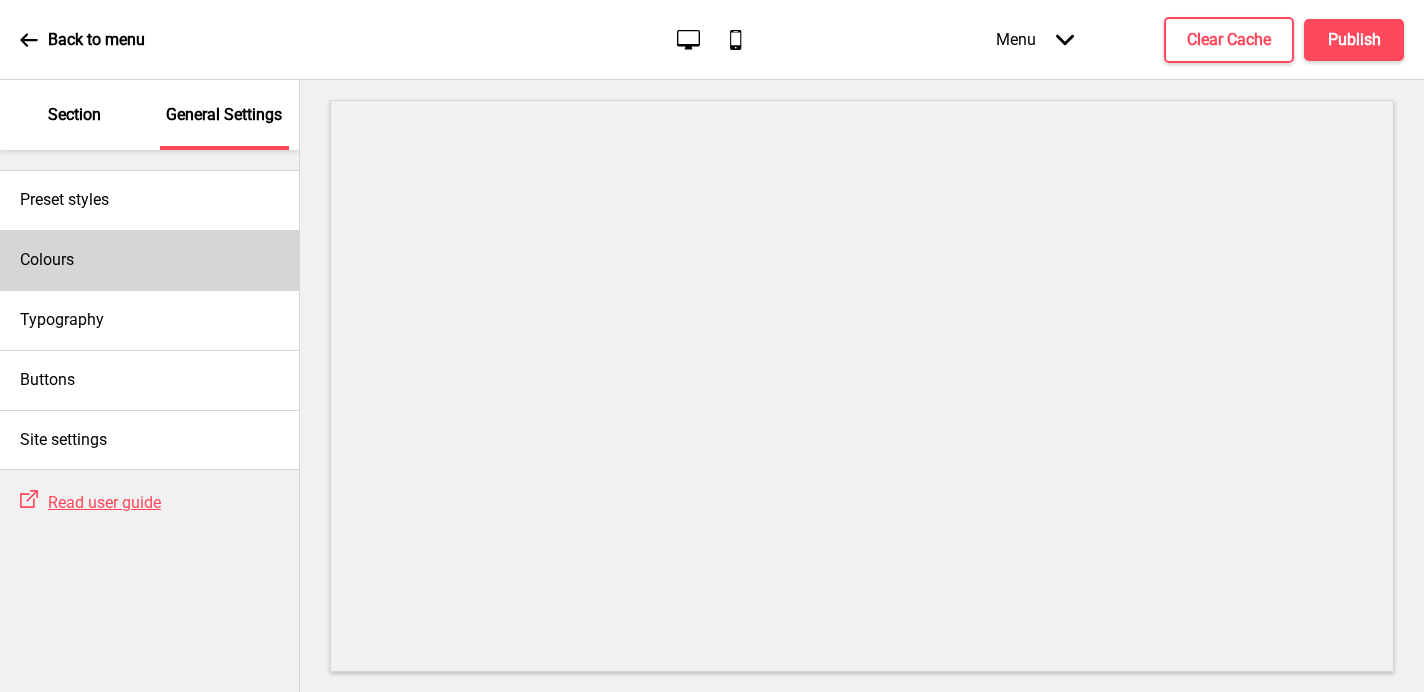 click on "Colours" at bounding box center (149, 260) 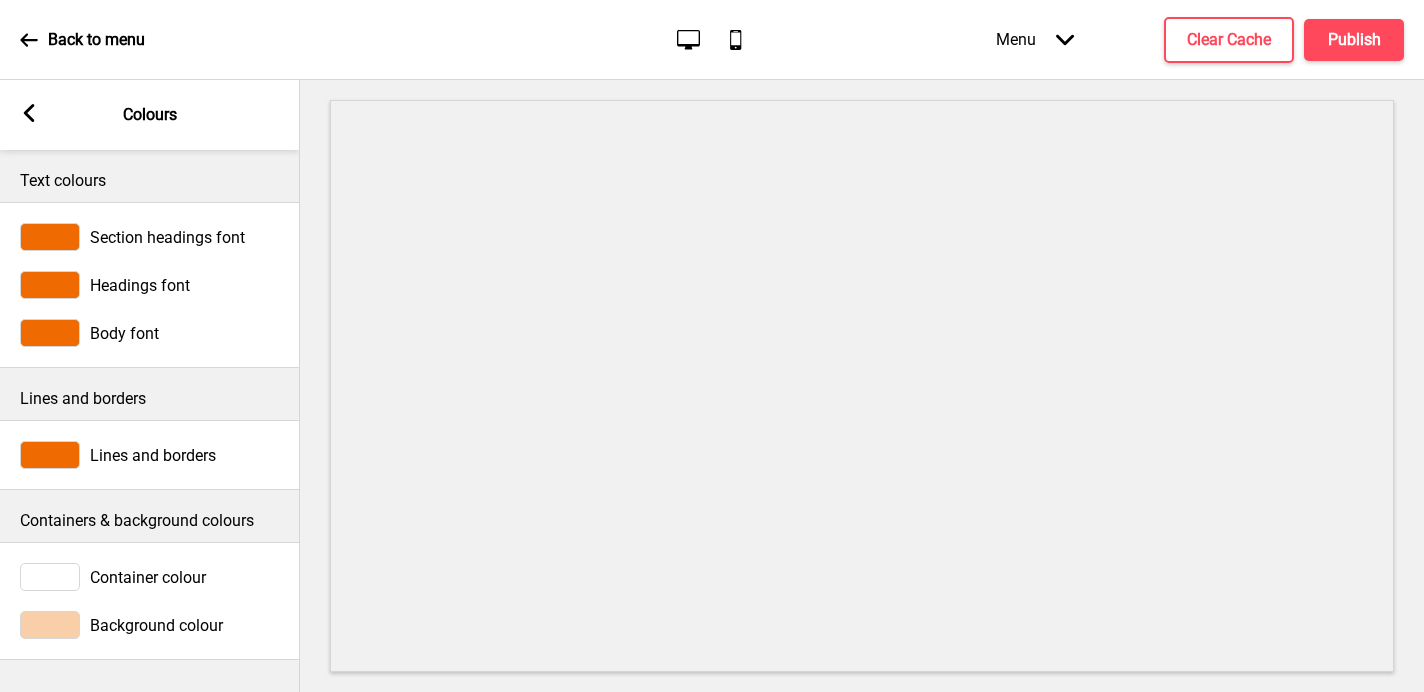 click at bounding box center [50, 577] 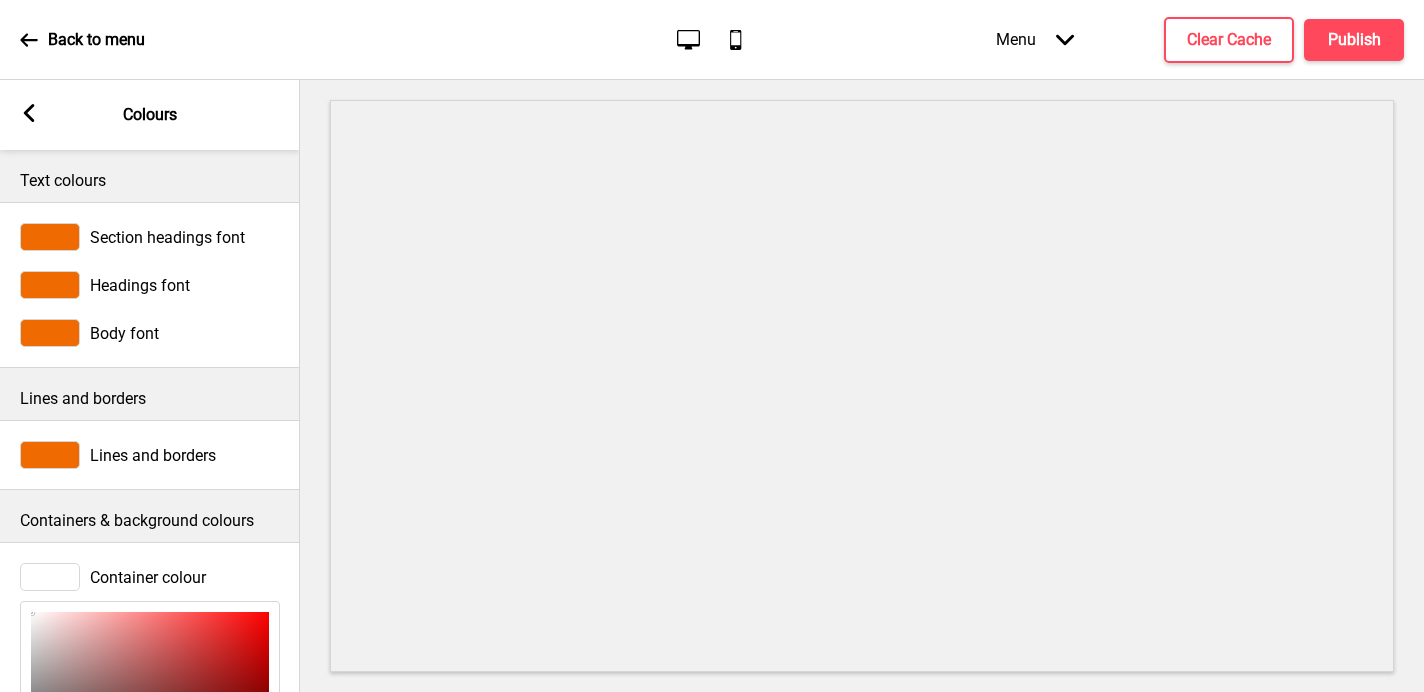 scroll, scrollTop: 314, scrollLeft: 0, axis: vertical 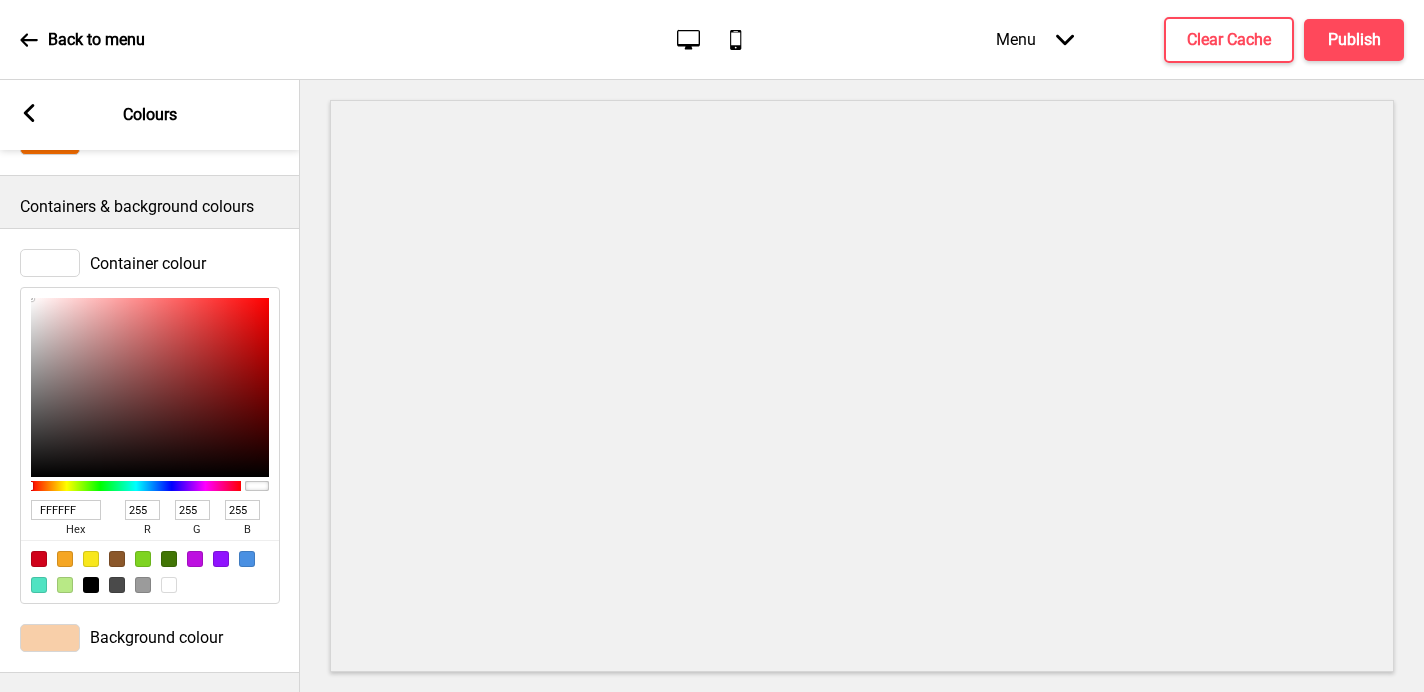 click at bounding box center (50, 638) 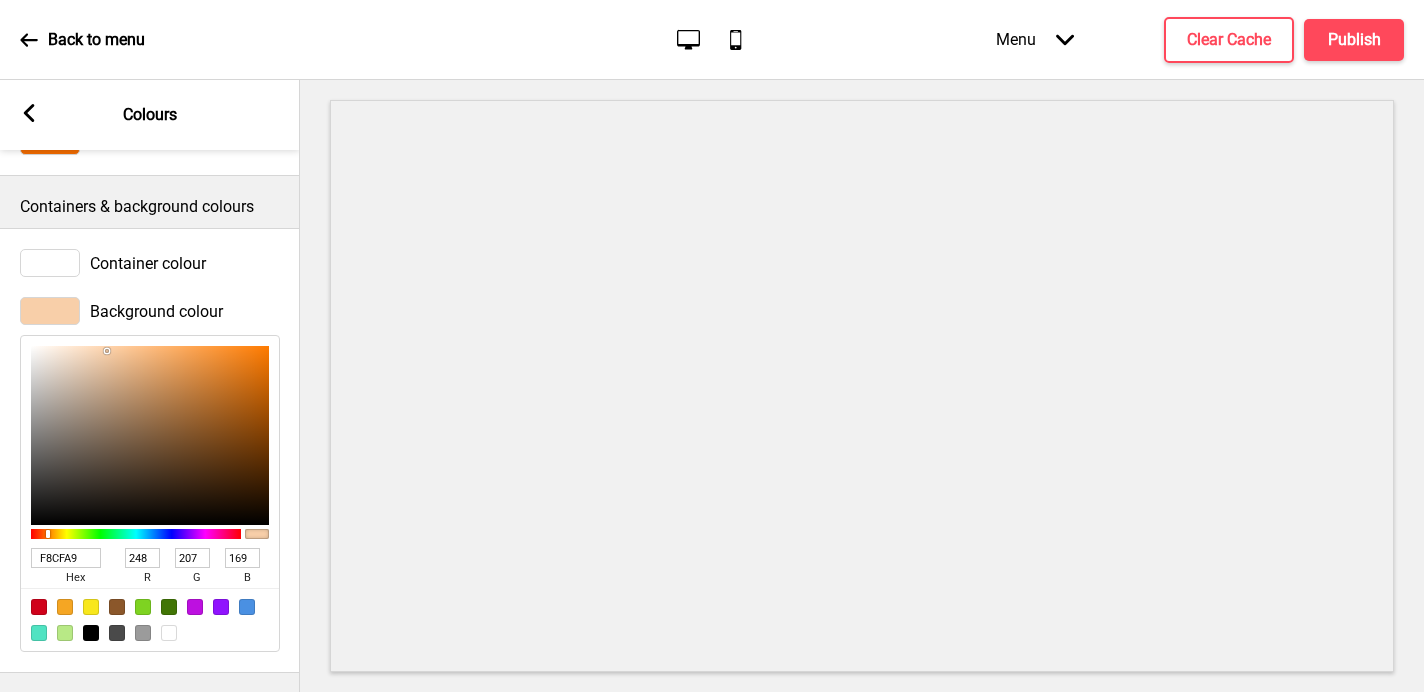 click on "F8CFA9" at bounding box center (66, 558) 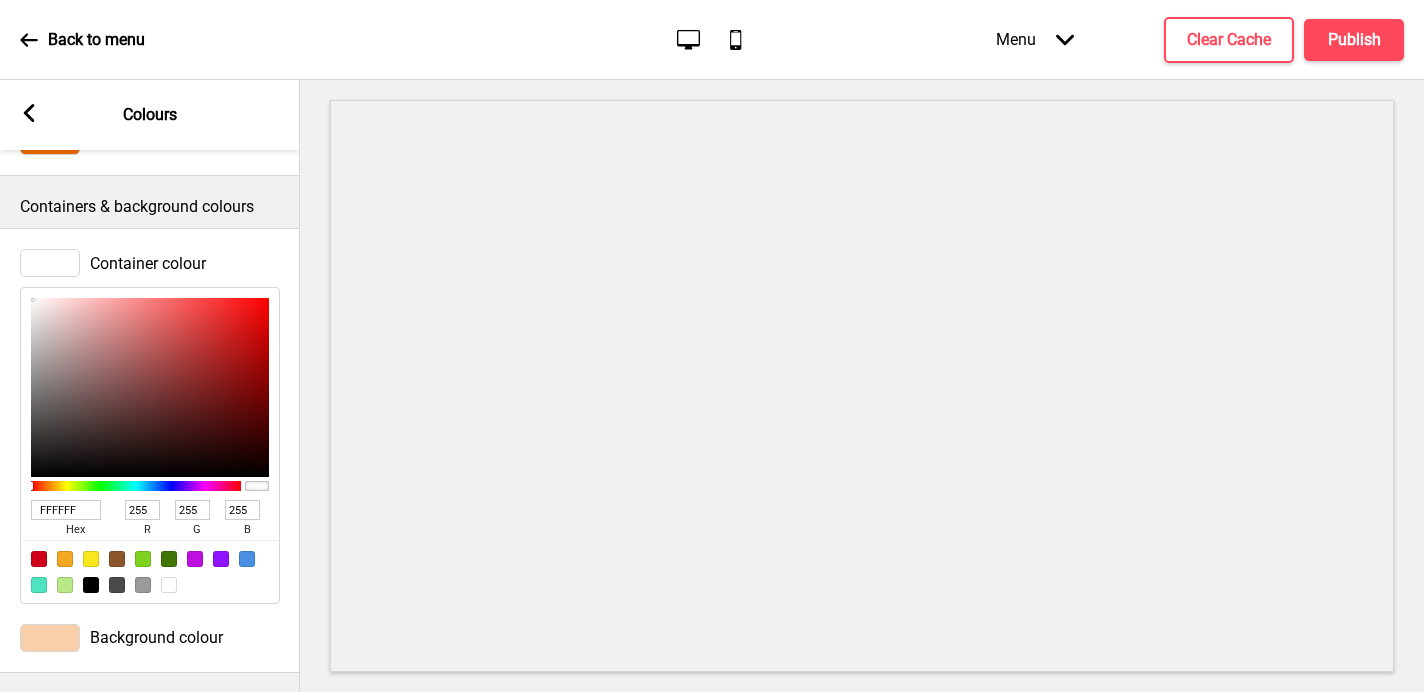 click on "FFFFFF" at bounding box center [66, 510] 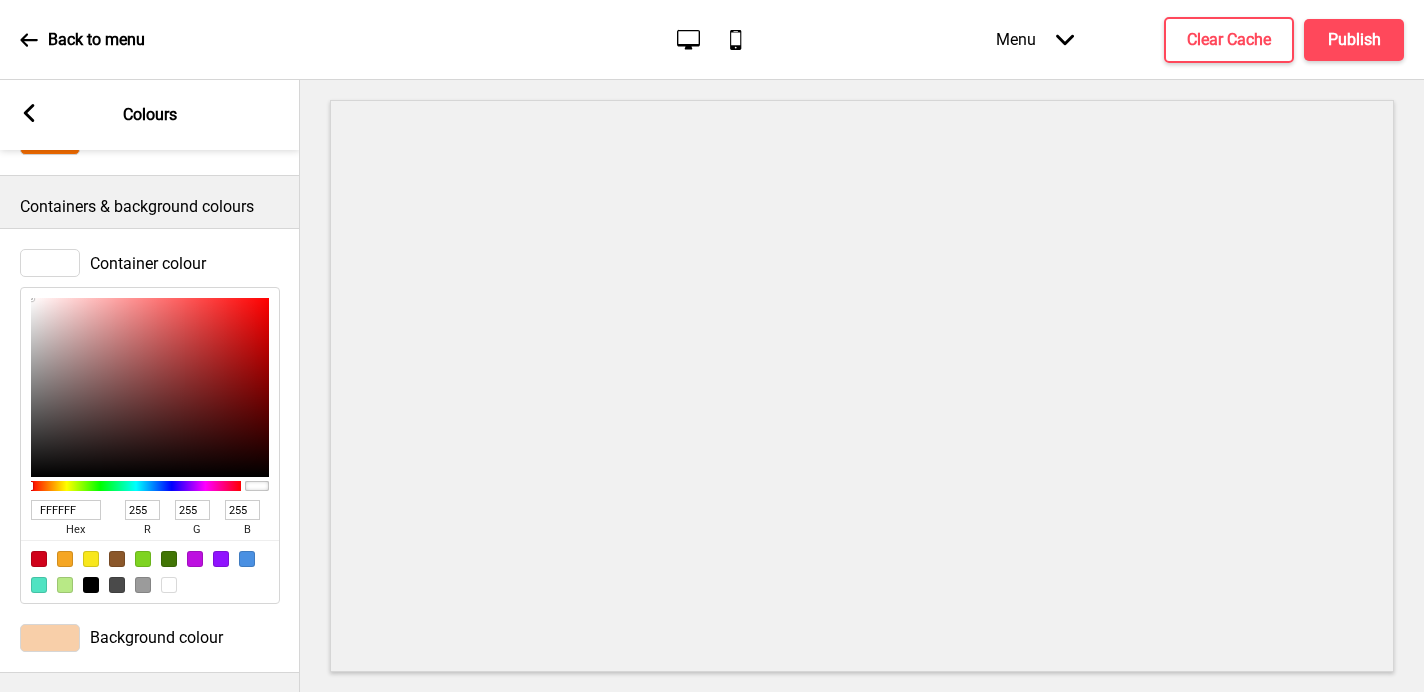 type on "F8CFA9" 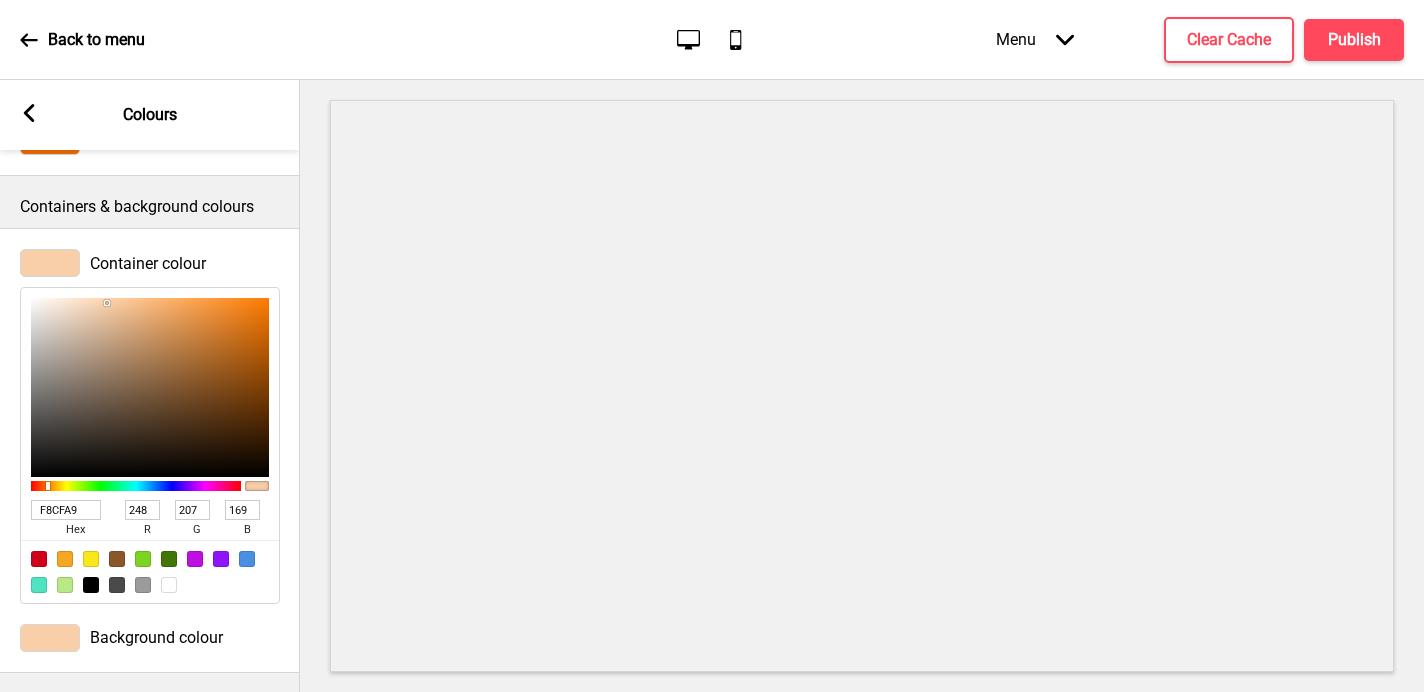 type on "FBEADA" 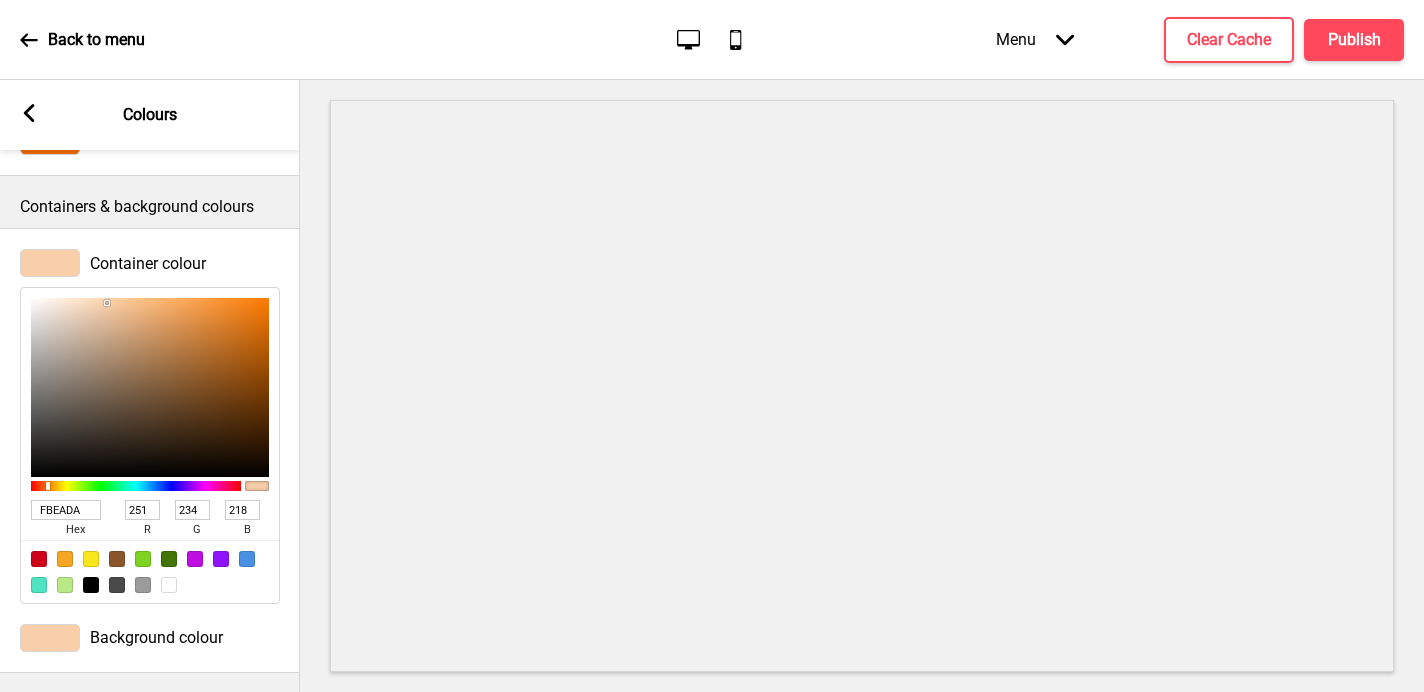 click at bounding box center (150, 387) 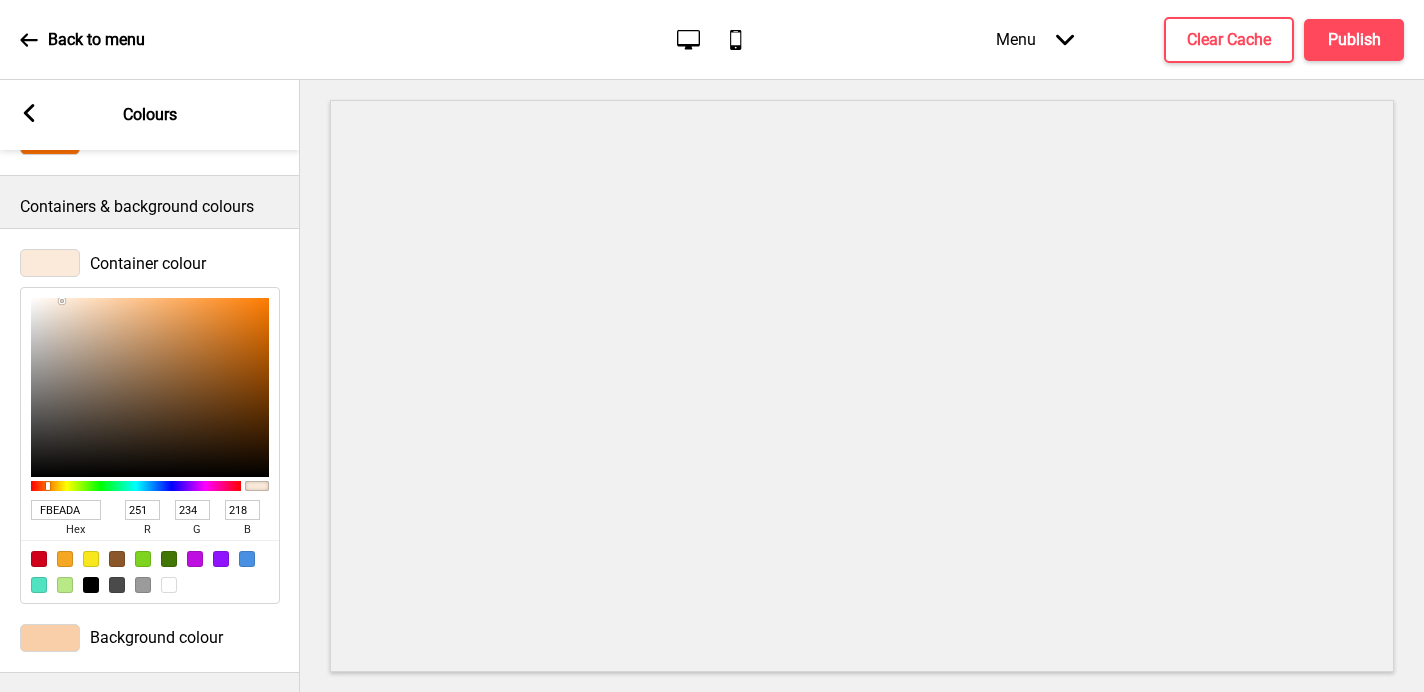 click 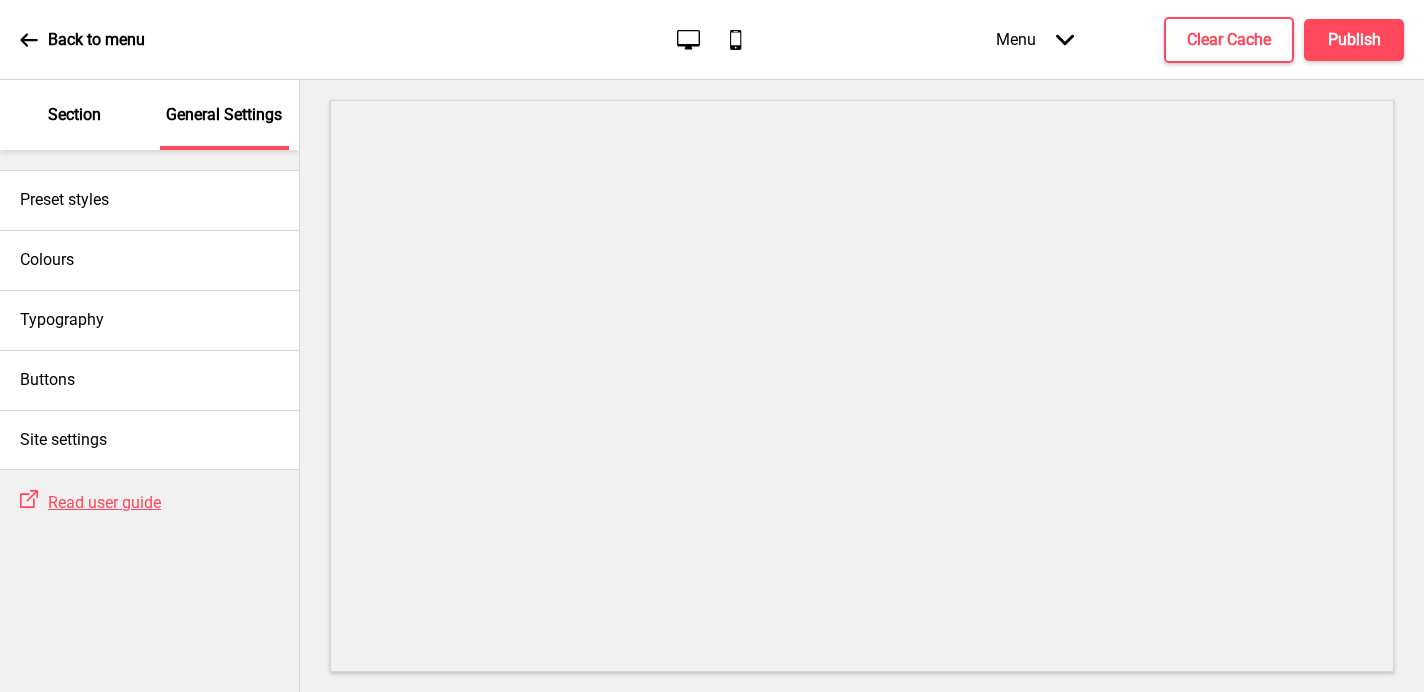 click on "Section" at bounding box center [74, 115] 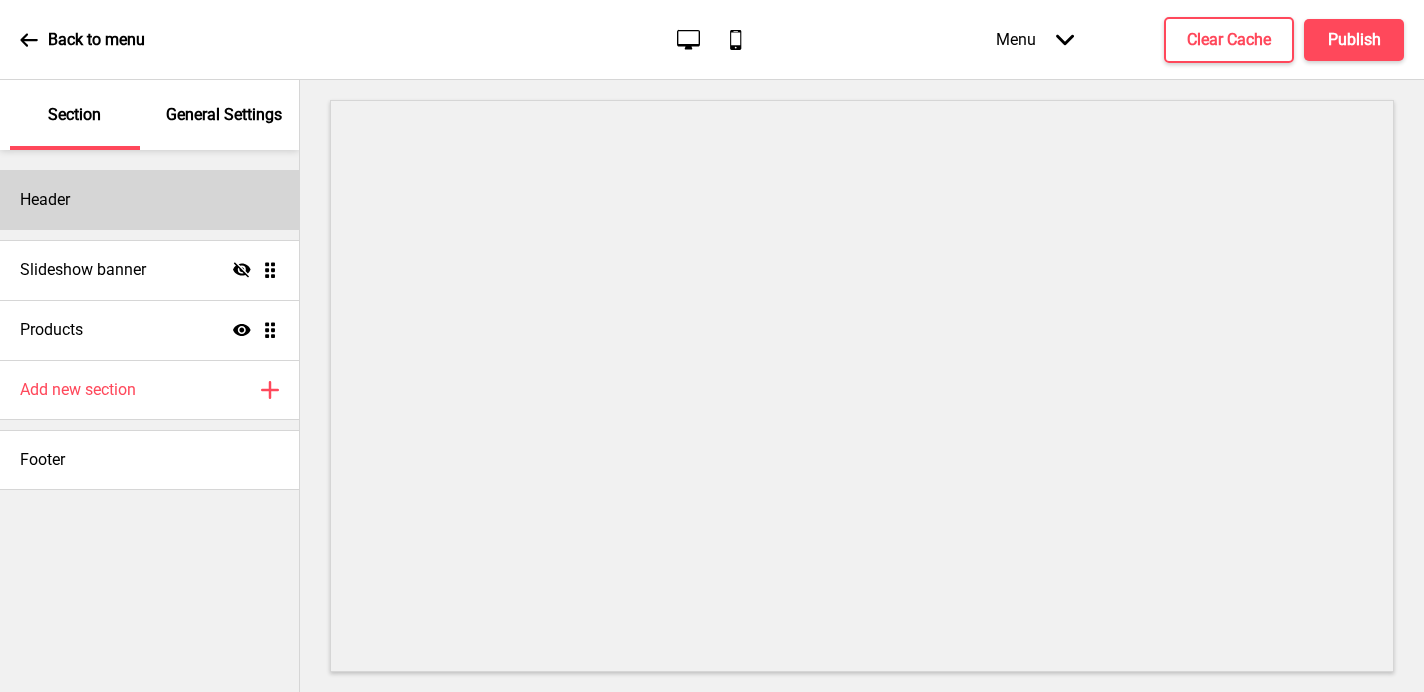 click on "Header" at bounding box center [149, 200] 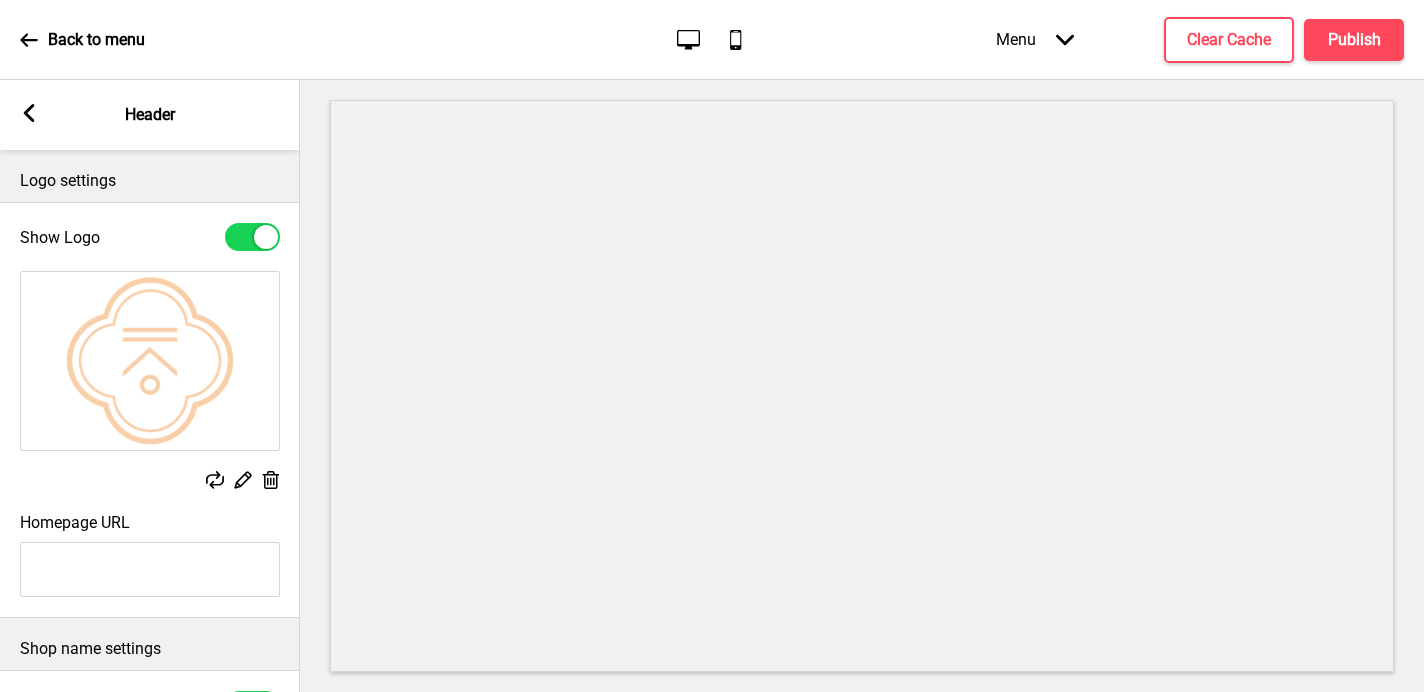 scroll, scrollTop: 446, scrollLeft: 0, axis: vertical 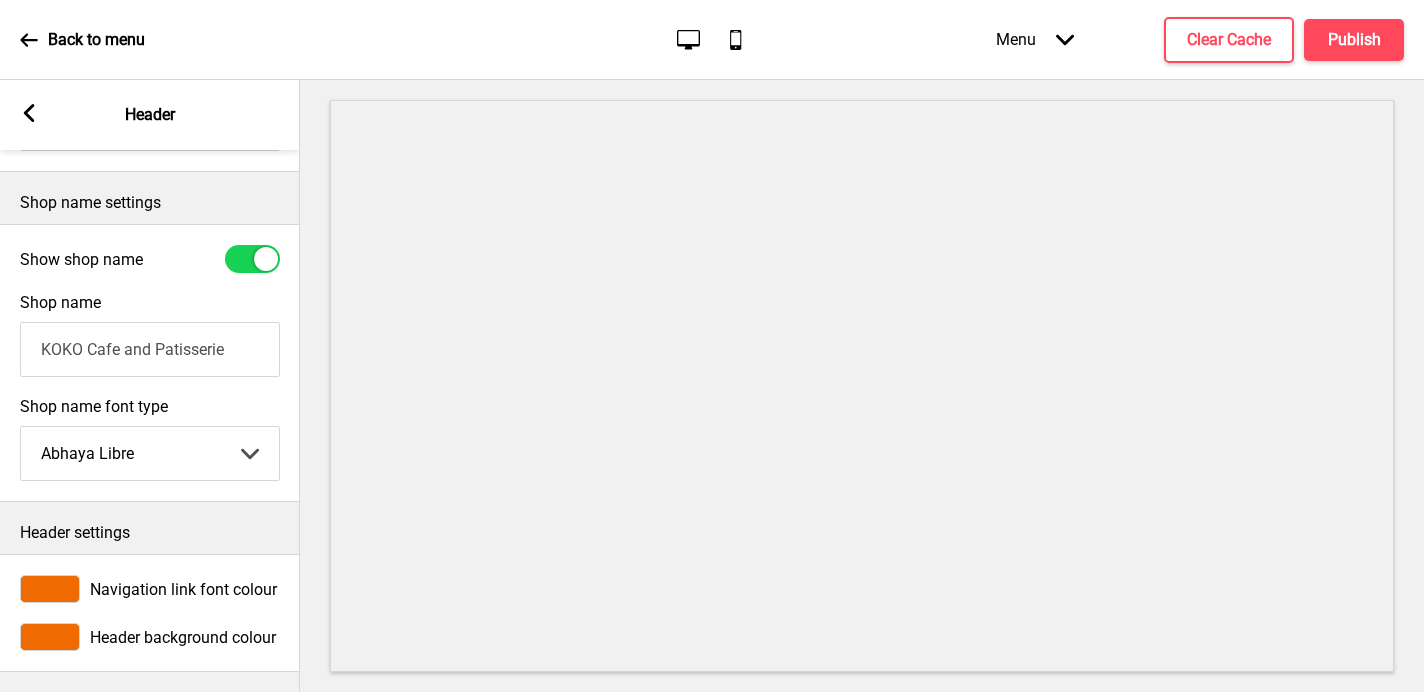 click at bounding box center [50, 589] 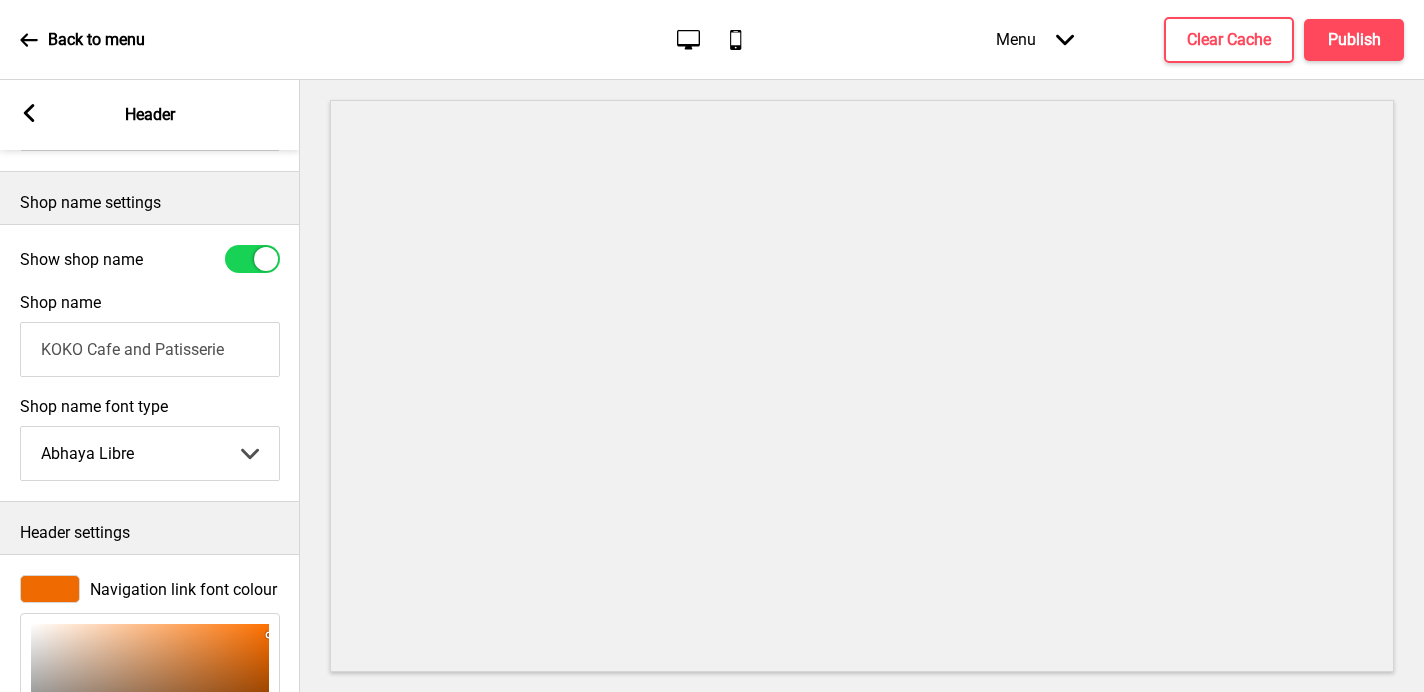 scroll, scrollTop: 773, scrollLeft: 0, axis: vertical 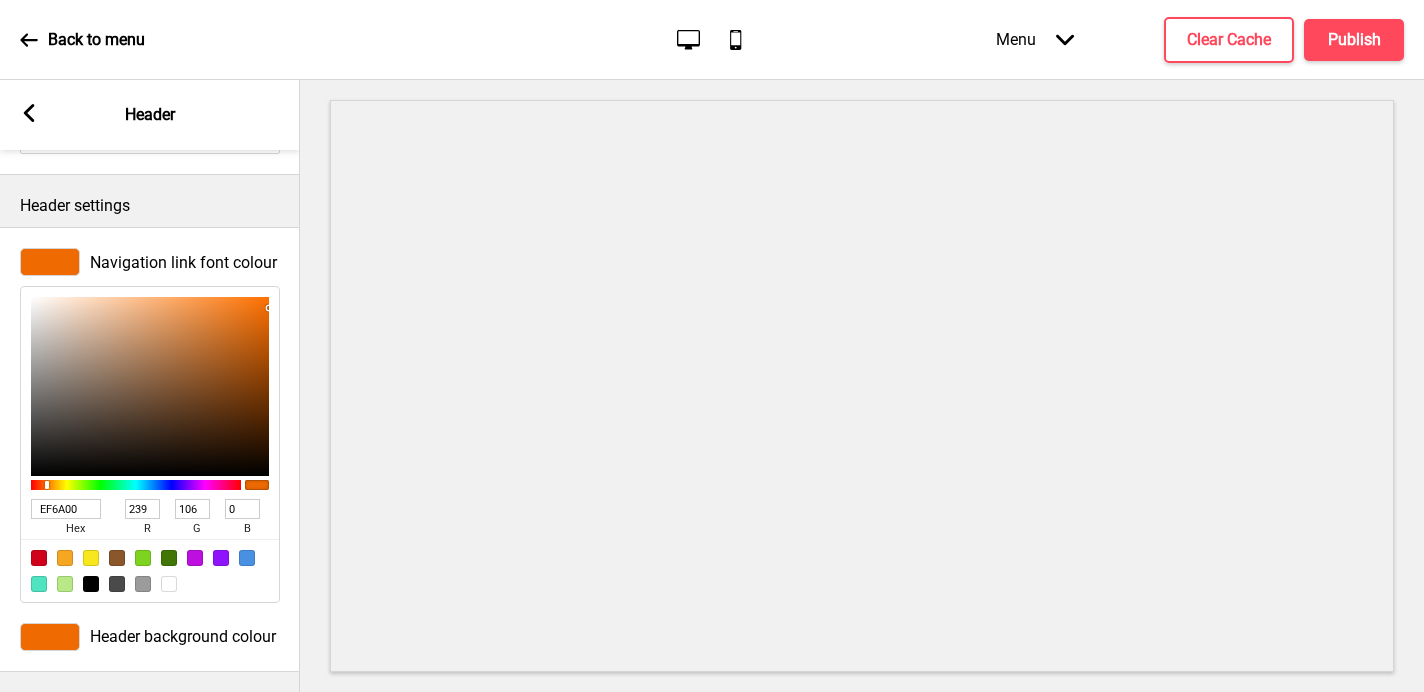 click on "EF6A00" at bounding box center [66, 509] 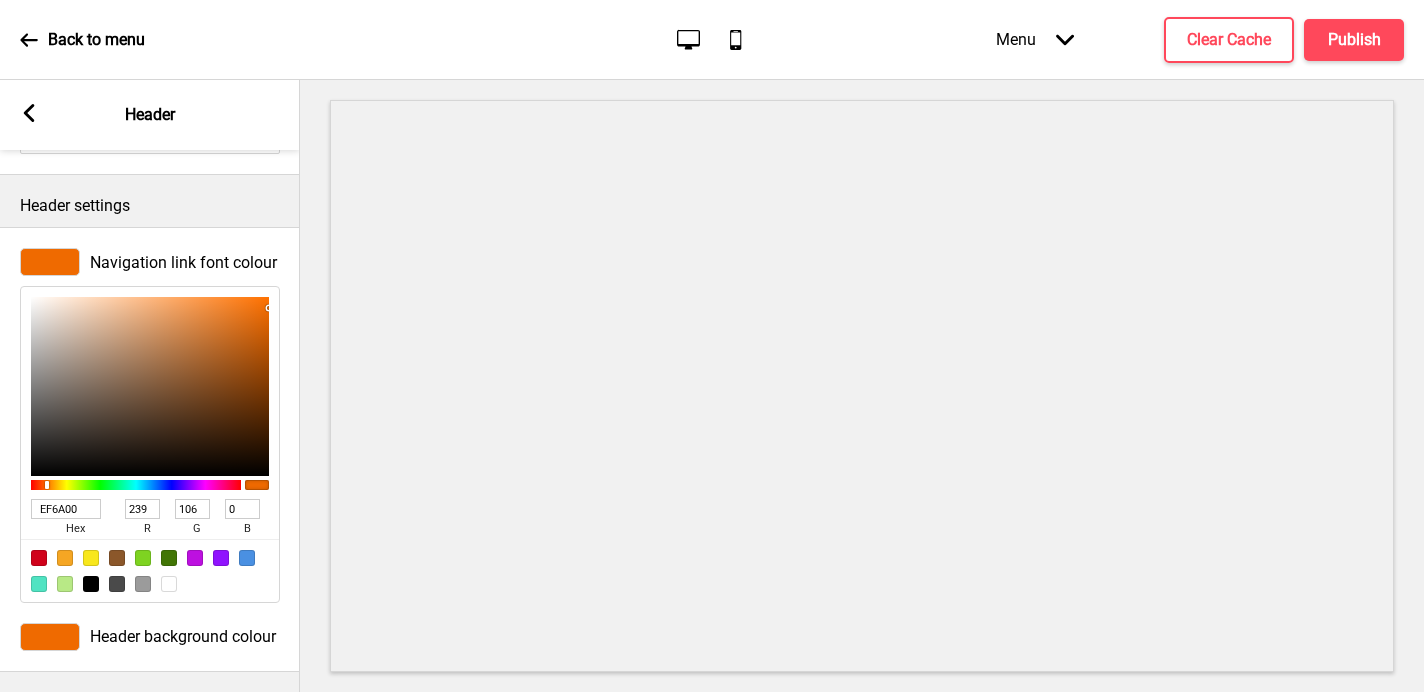 type on "F8CFA9" 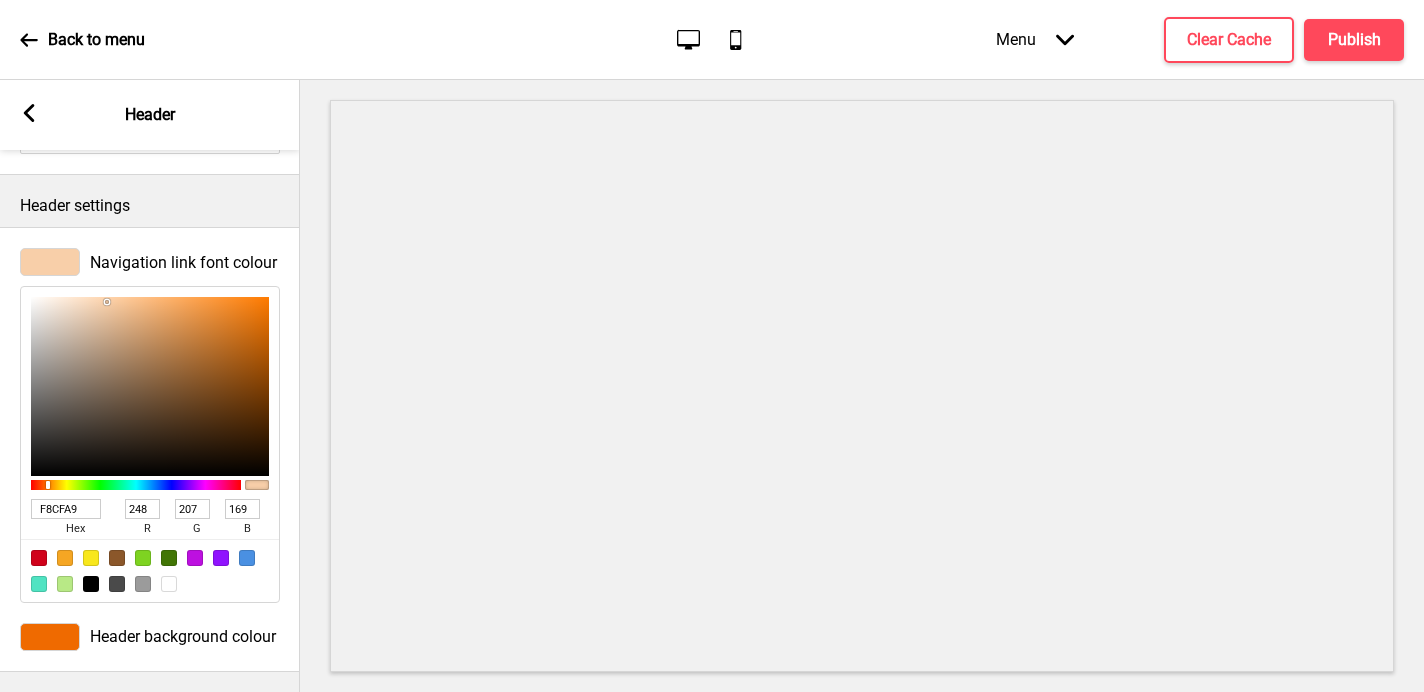 type on "FAE8D7" 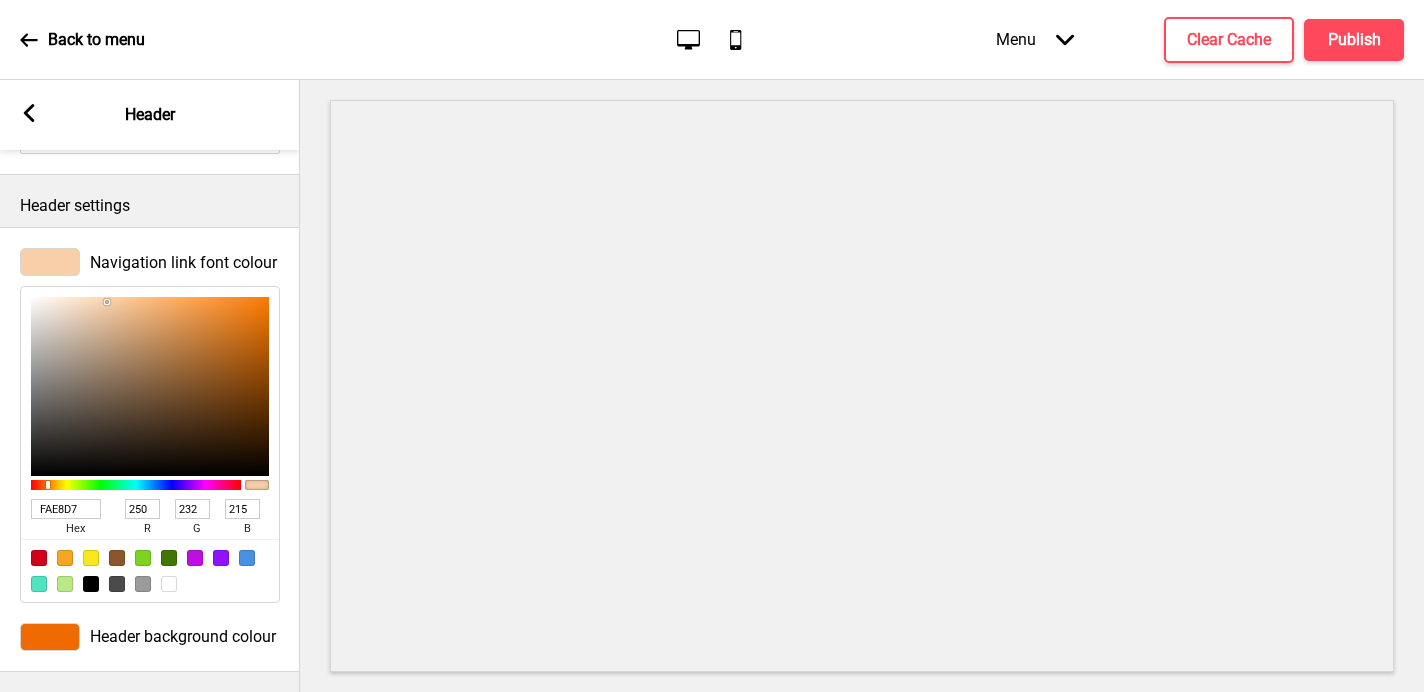 click at bounding box center (150, 386) 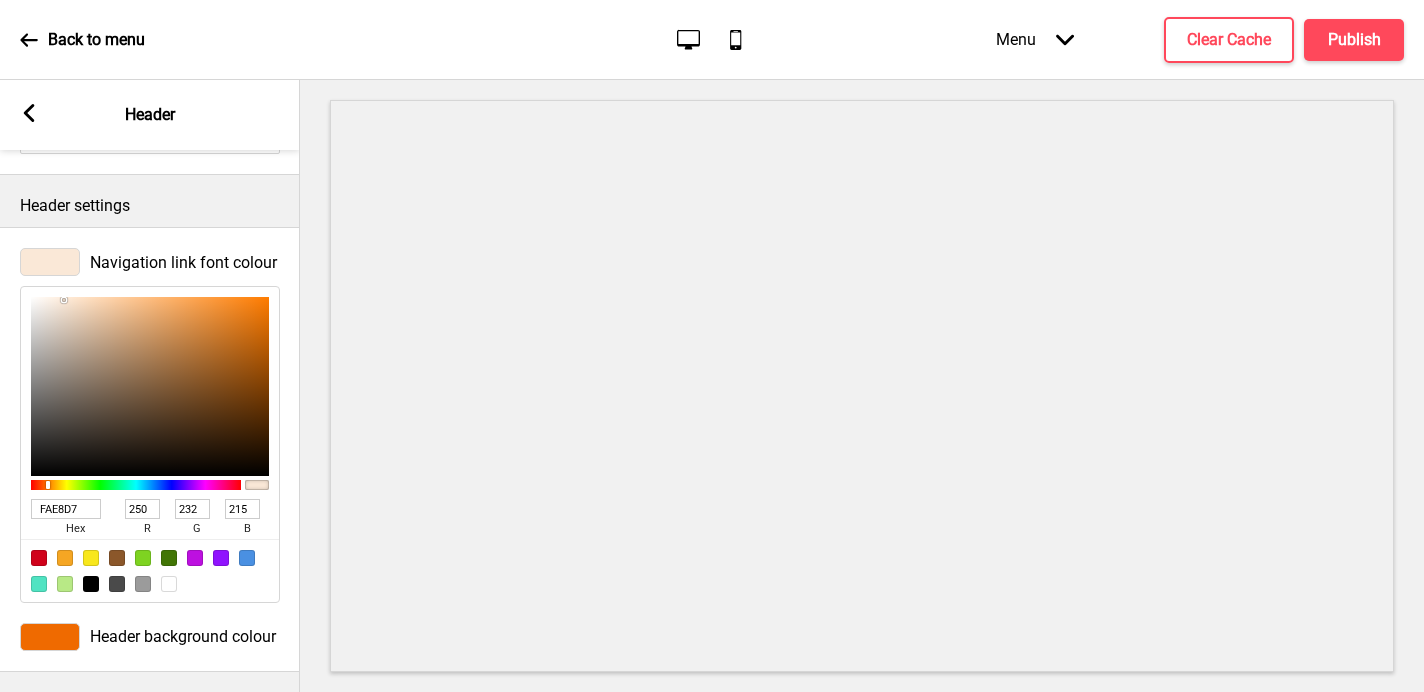 type on "FBE6D2" 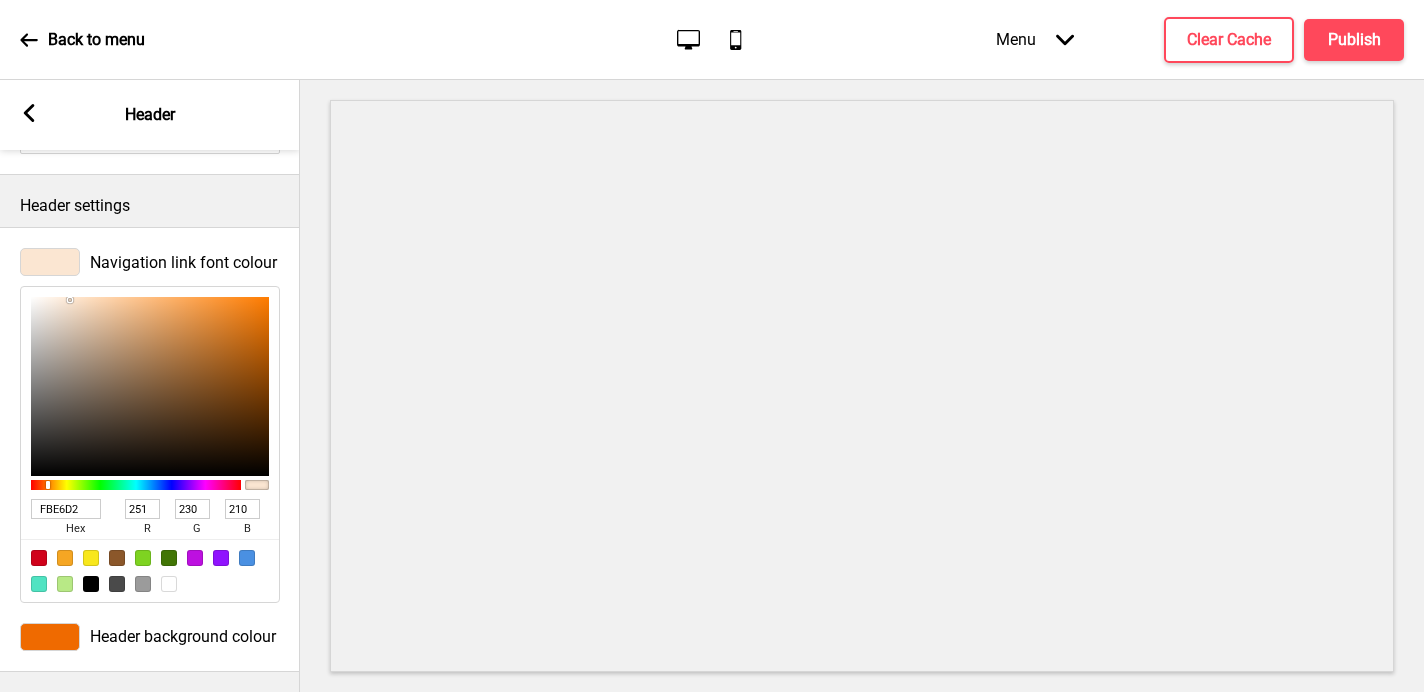 click at bounding box center [150, 386] 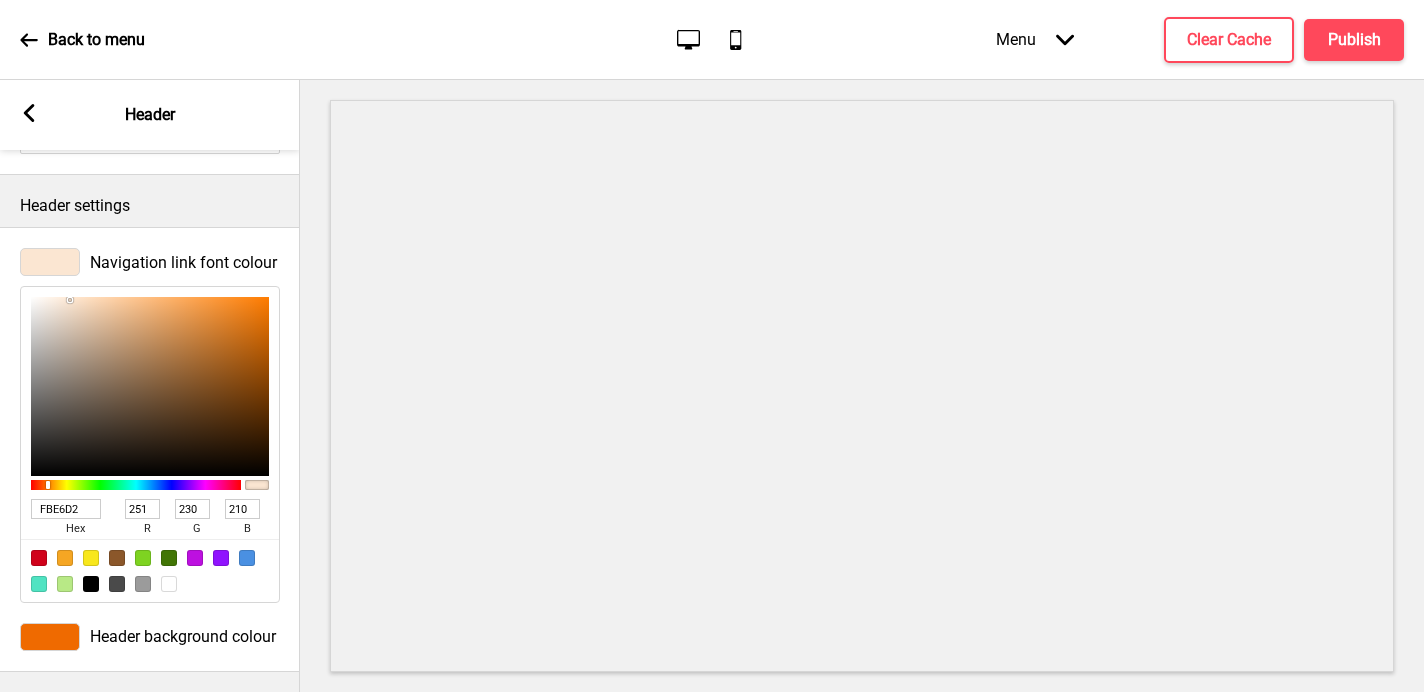 type on "F9DEC4" 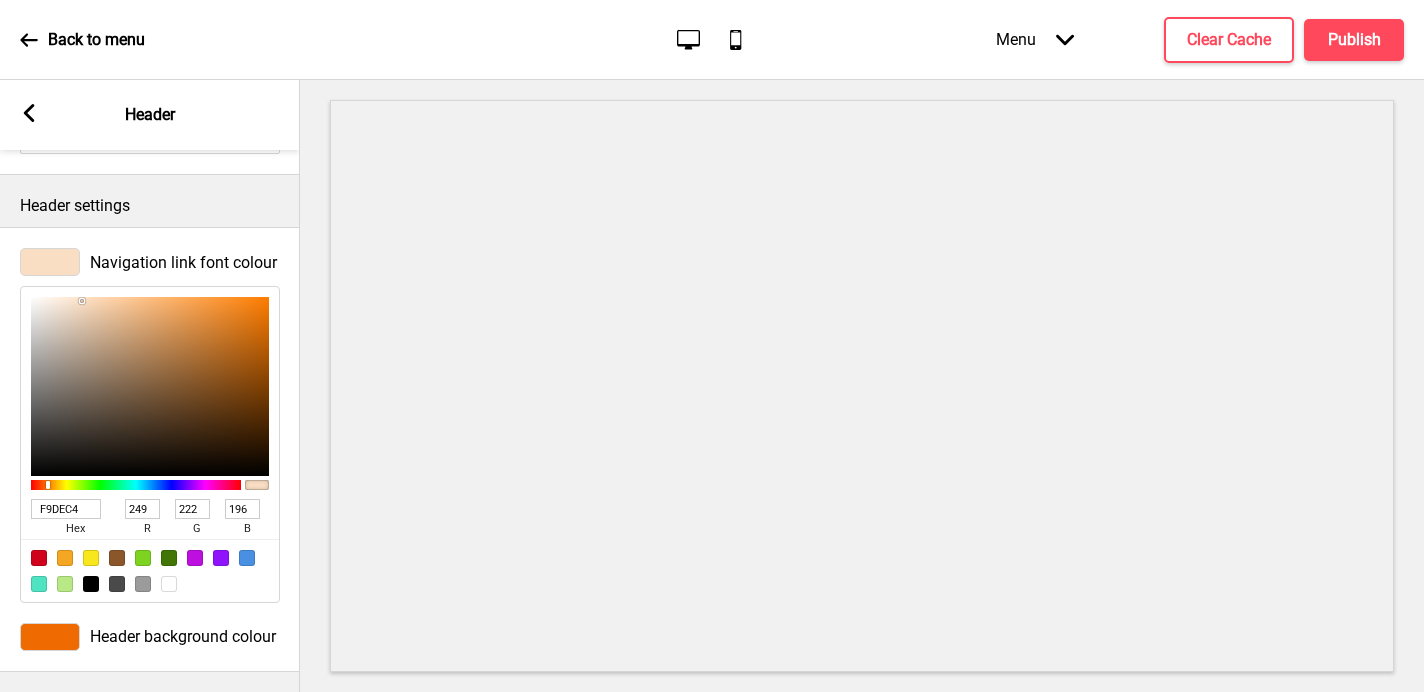 click at bounding box center [150, 386] 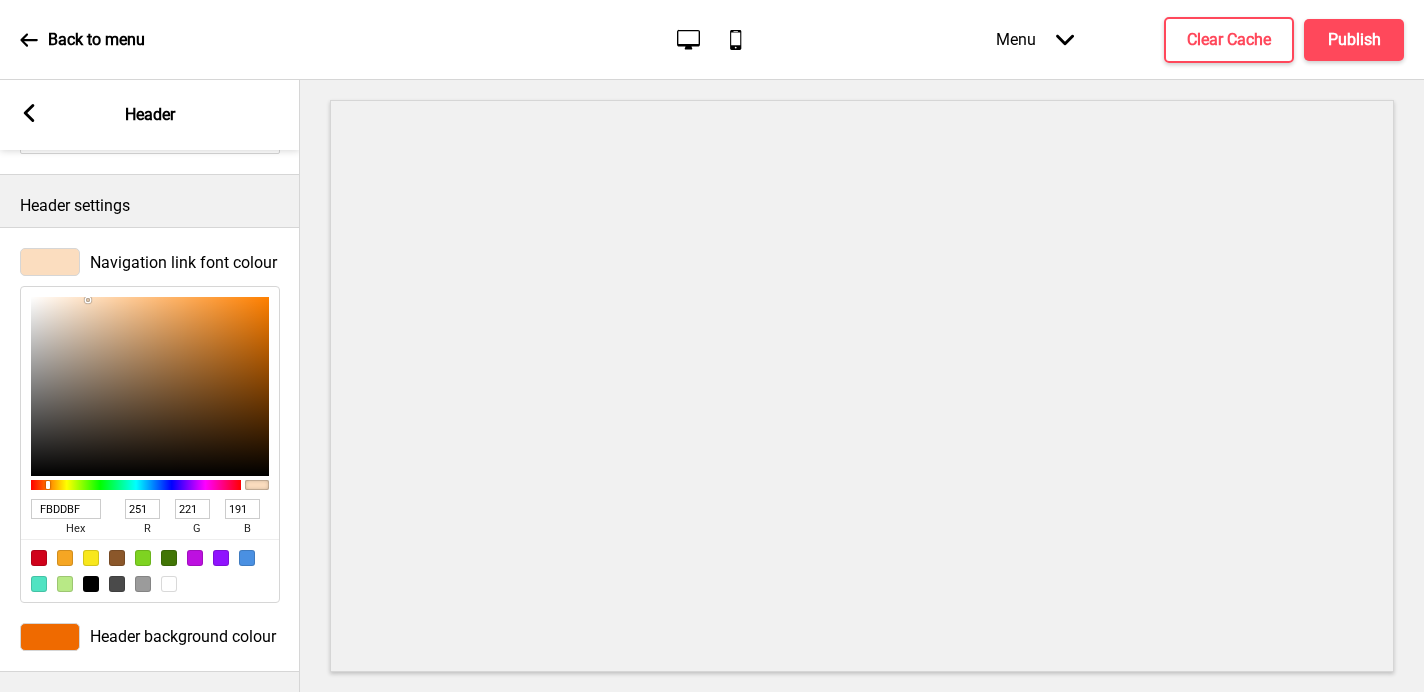 click at bounding box center (150, 386) 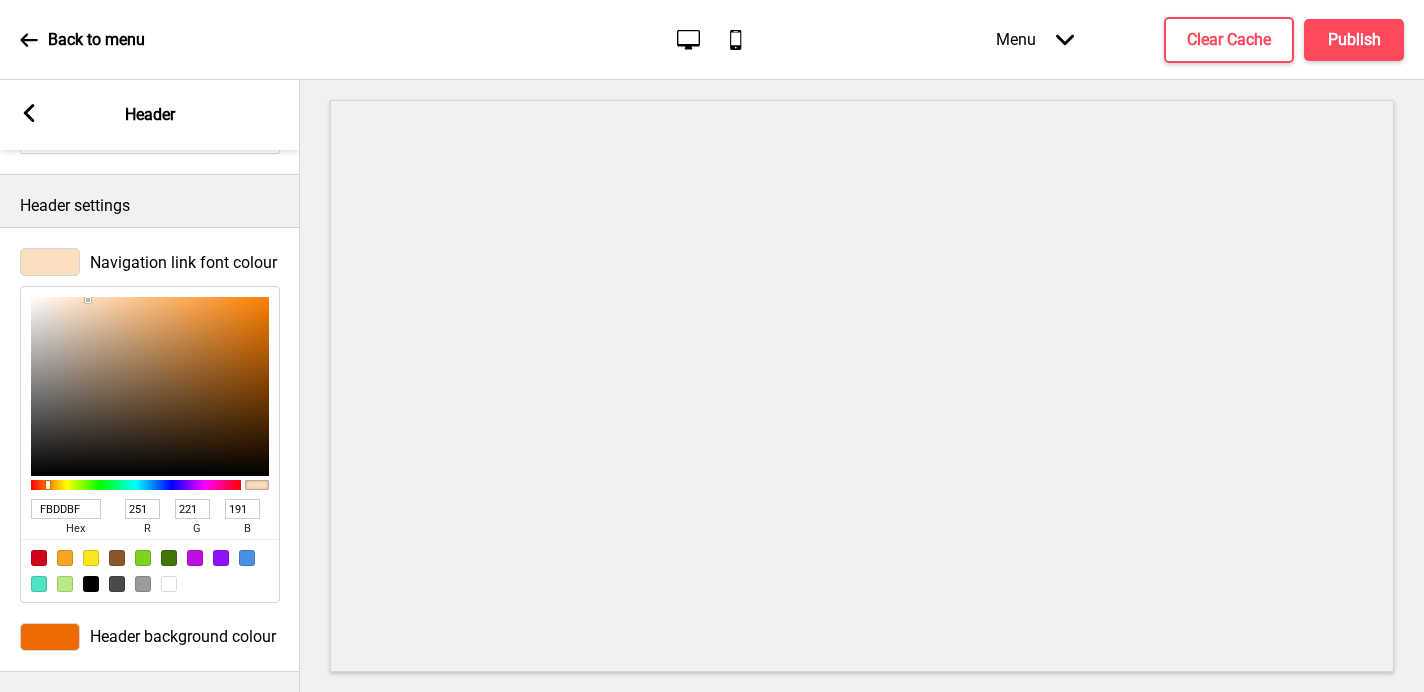 click on "FBDDBF" at bounding box center [66, 509] 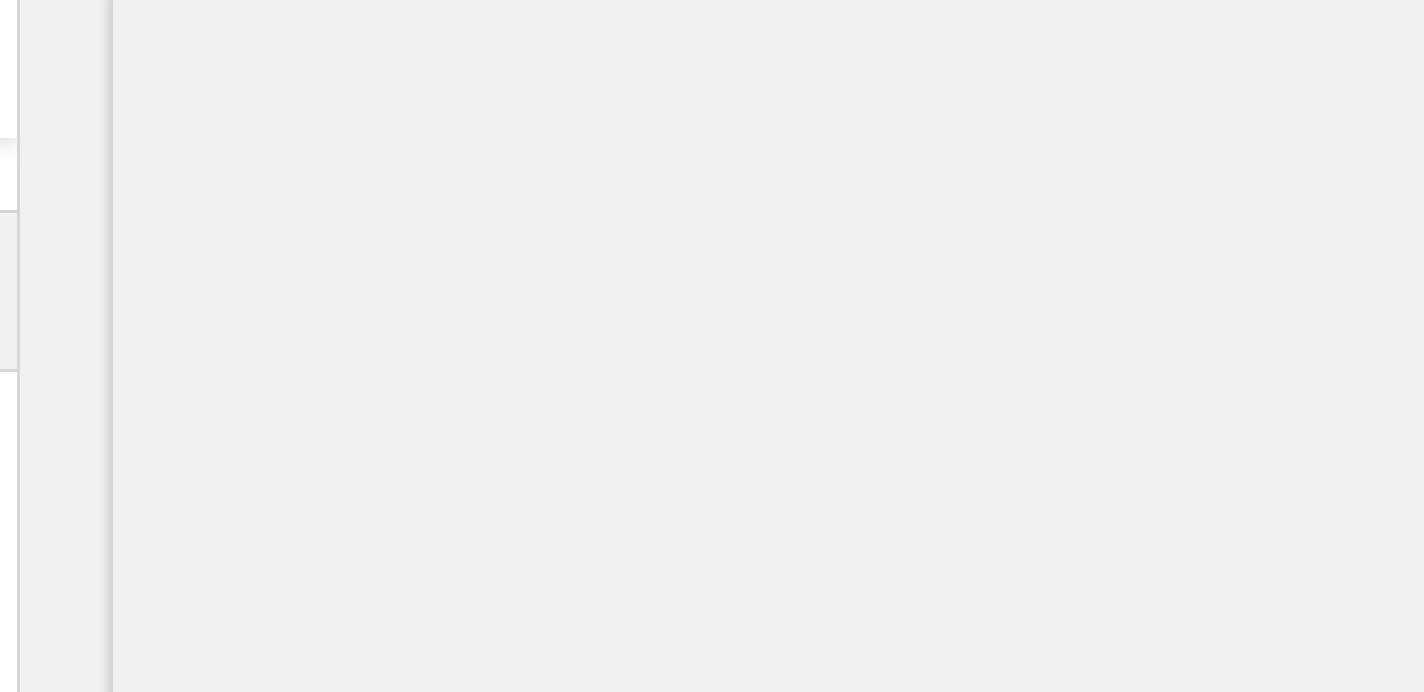 click at bounding box center [80, 723] 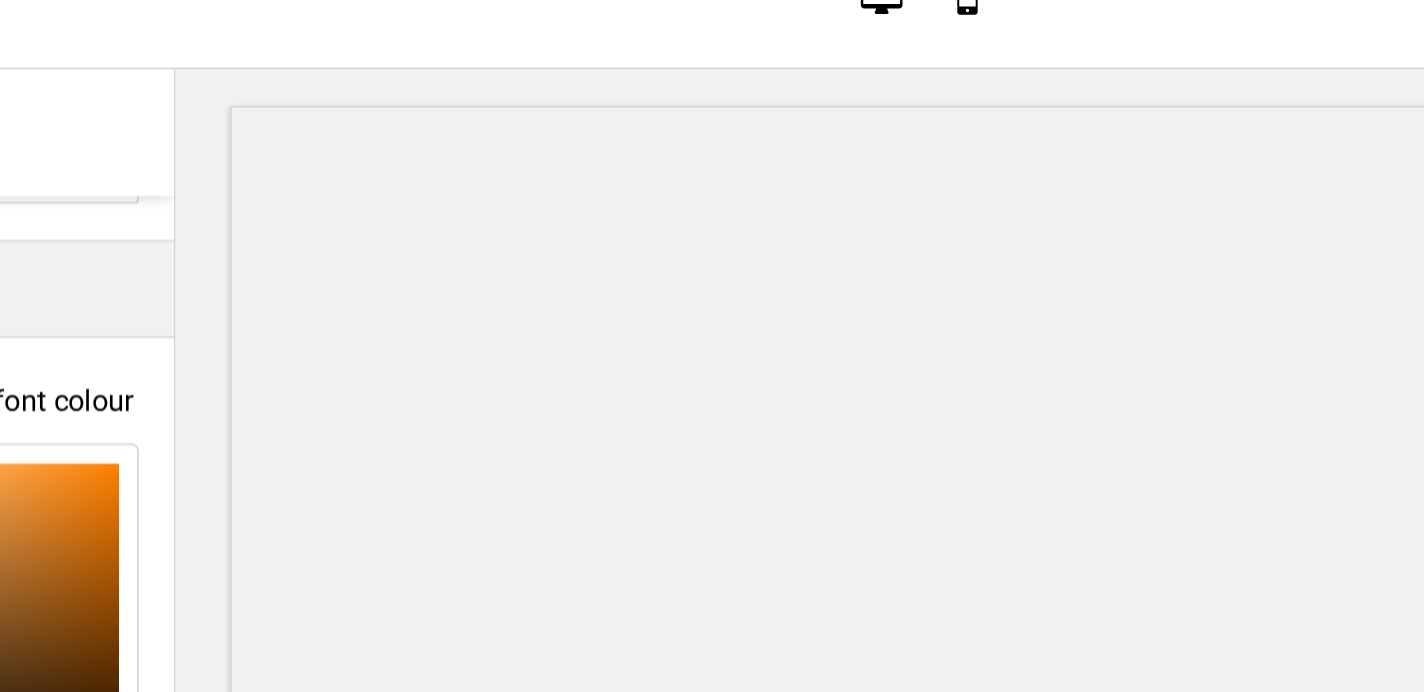 click on "#fbcfaa" at bounding box center (80, 723) 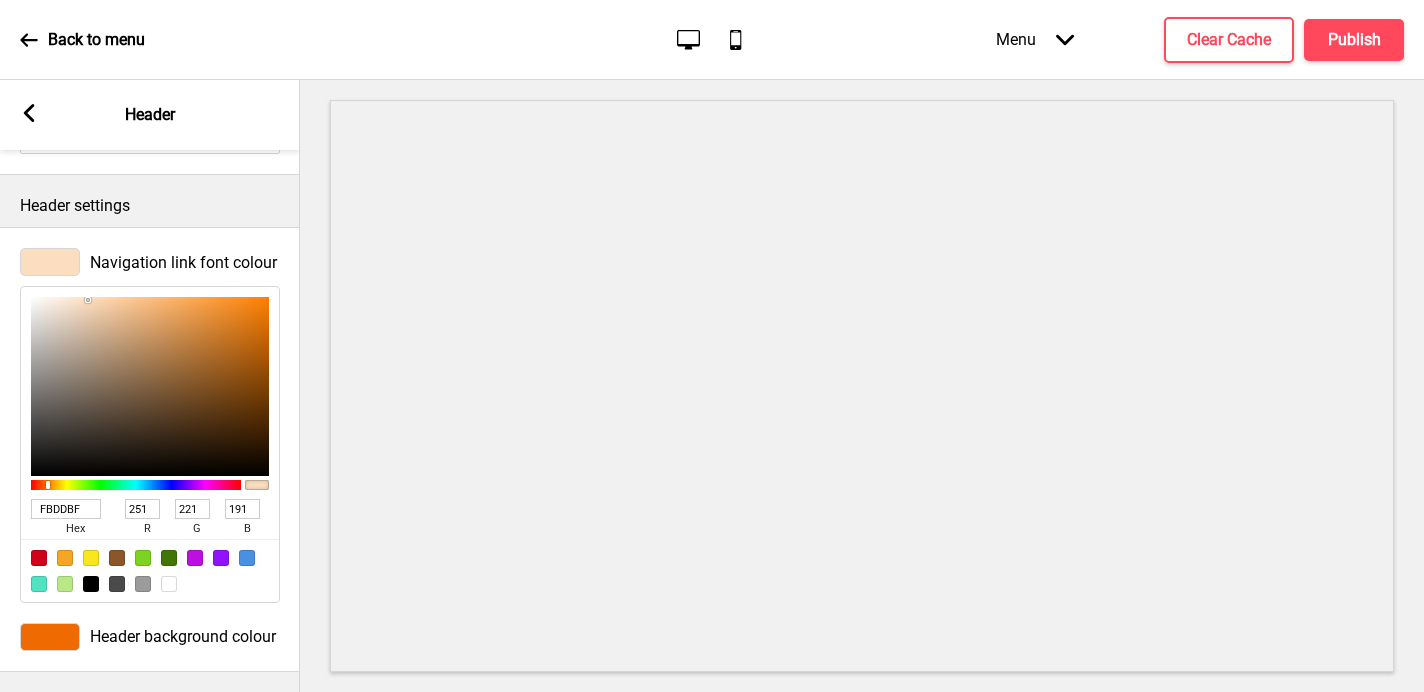 click on "FBDDBF" at bounding box center [66, 509] 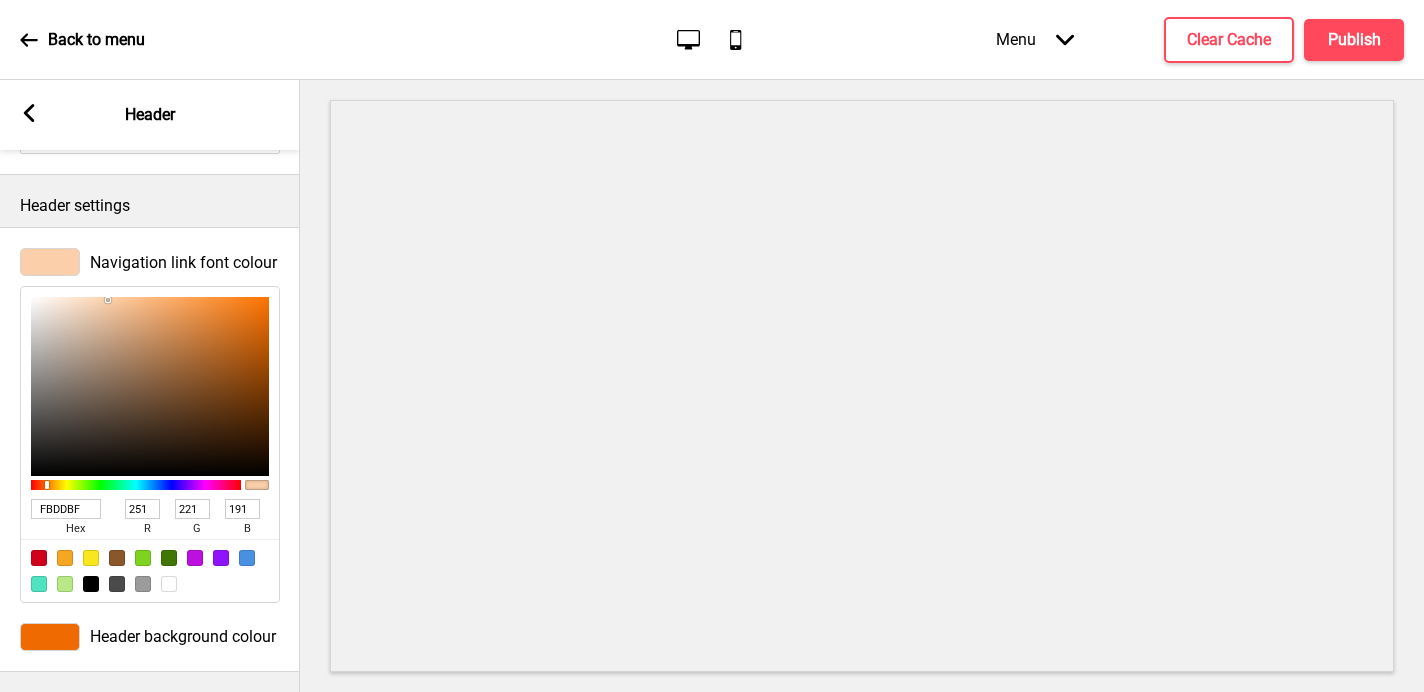 type on "fbcfaa" 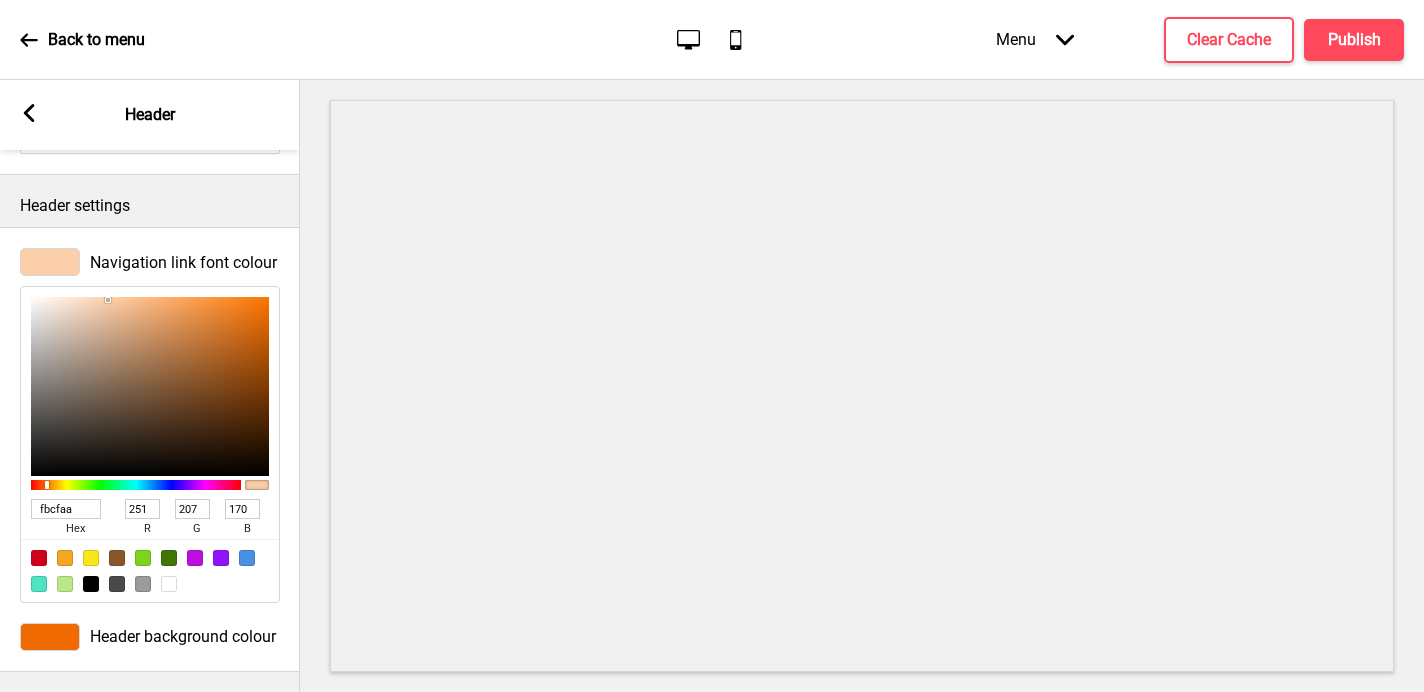 type on "fbcfaa" 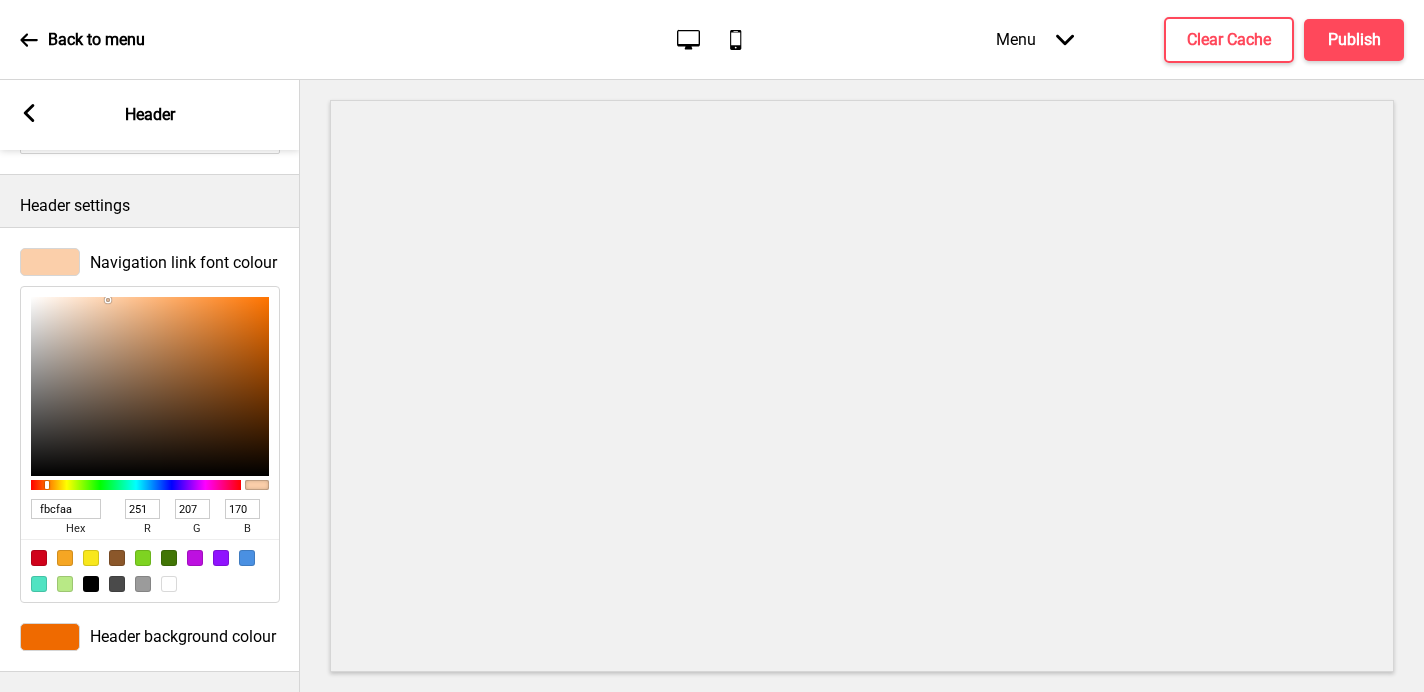 click at bounding box center [862, 386] 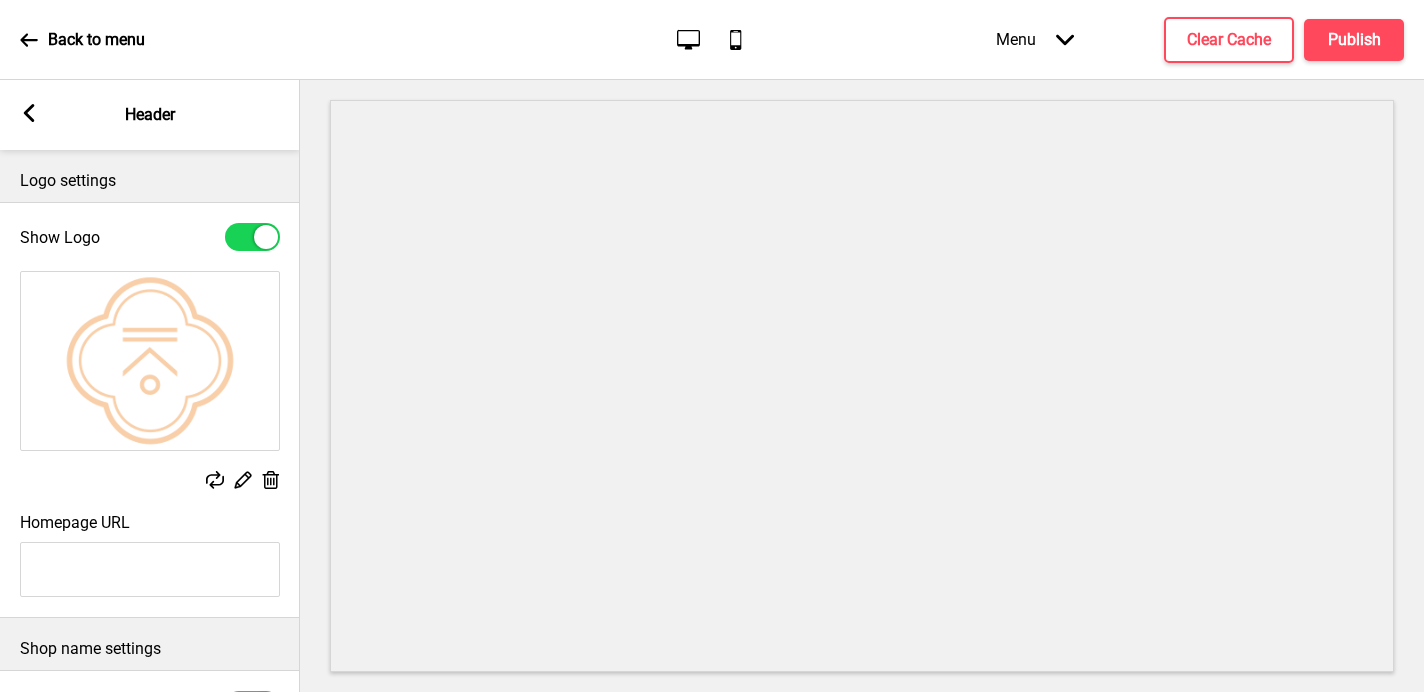 scroll, scrollTop: 773, scrollLeft: 0, axis: vertical 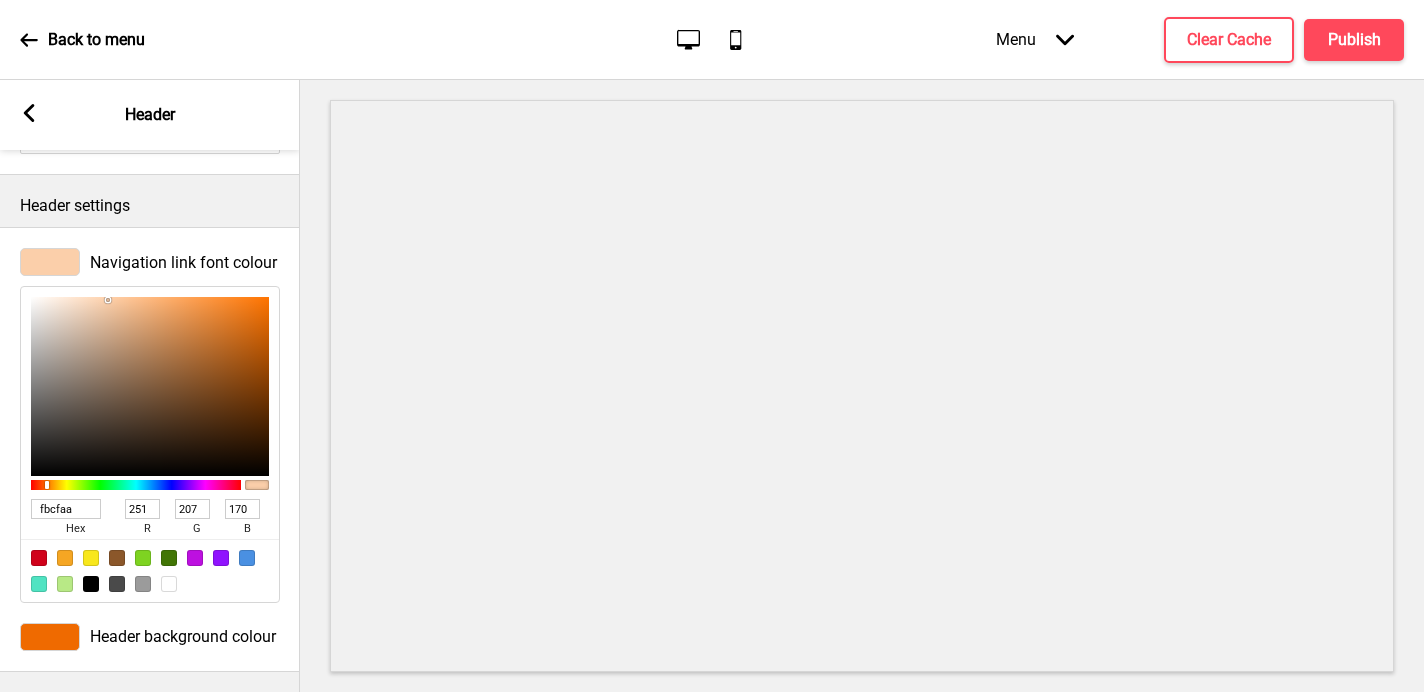 click 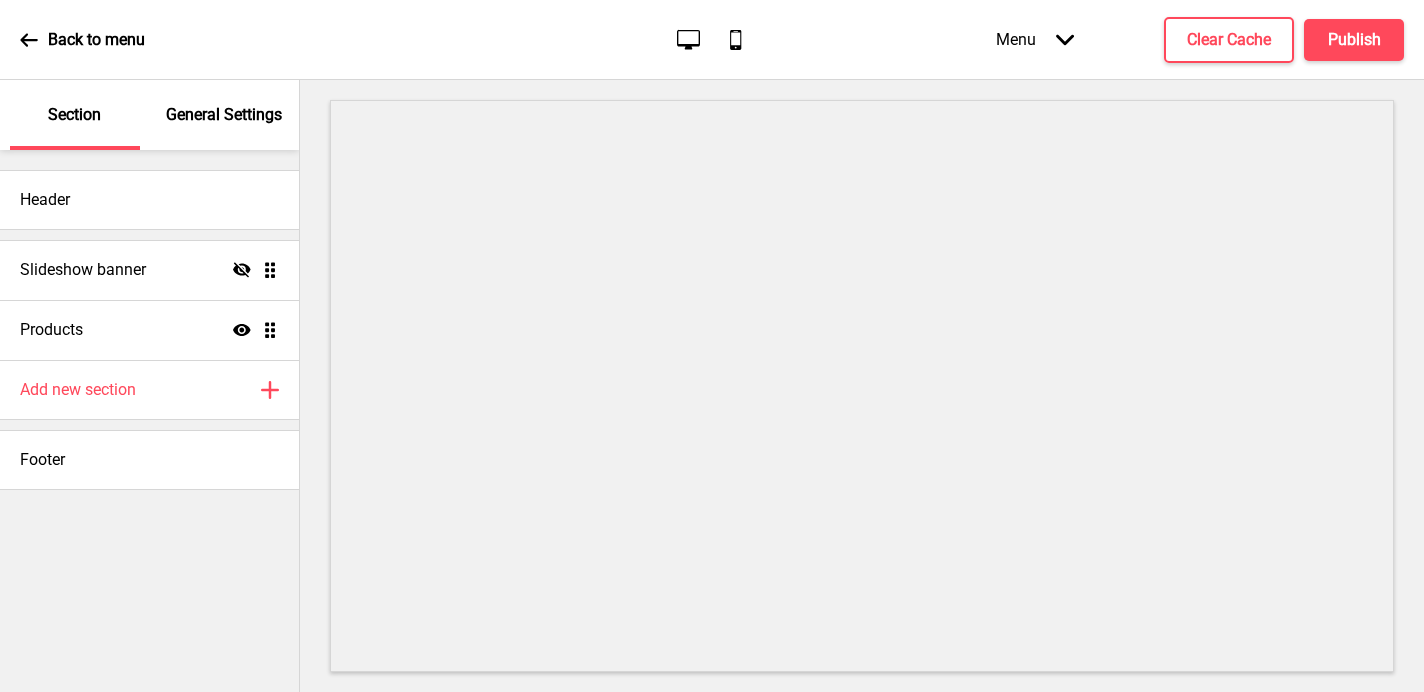 click on "General Settings" at bounding box center [224, 115] 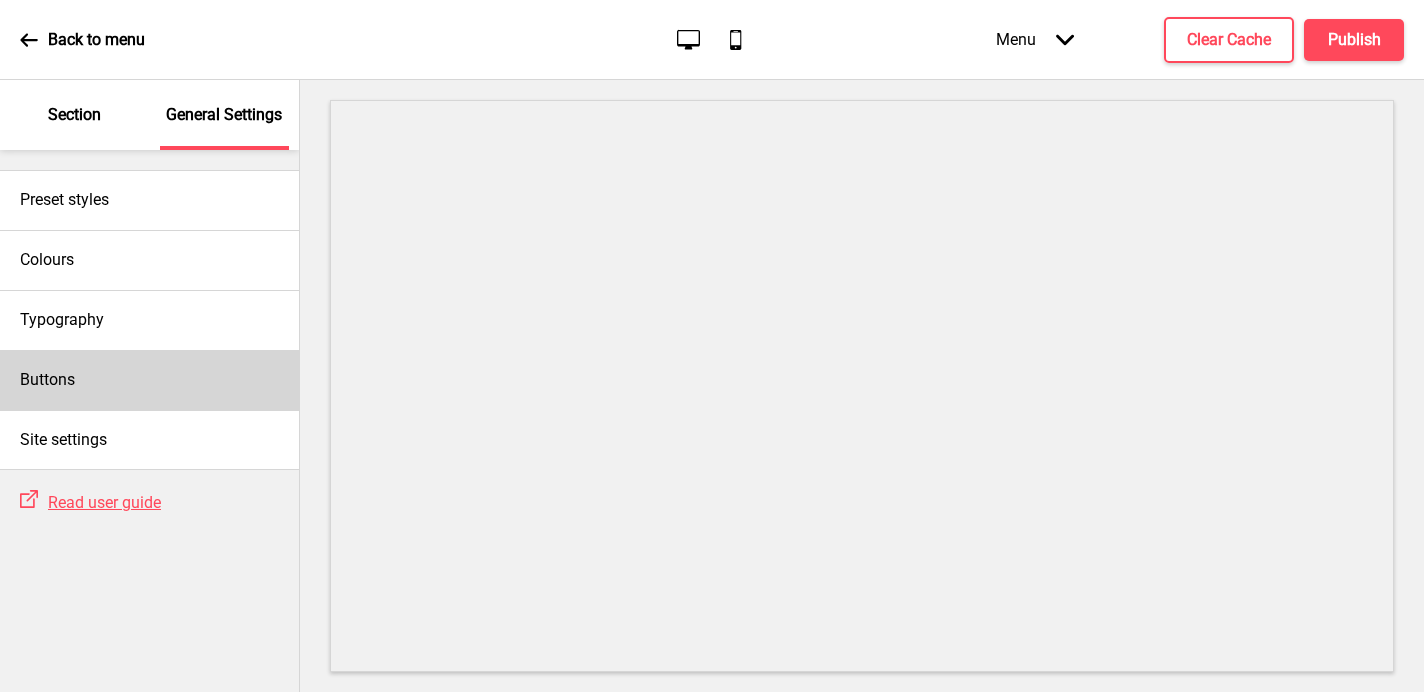 click on "Buttons" at bounding box center (149, 380) 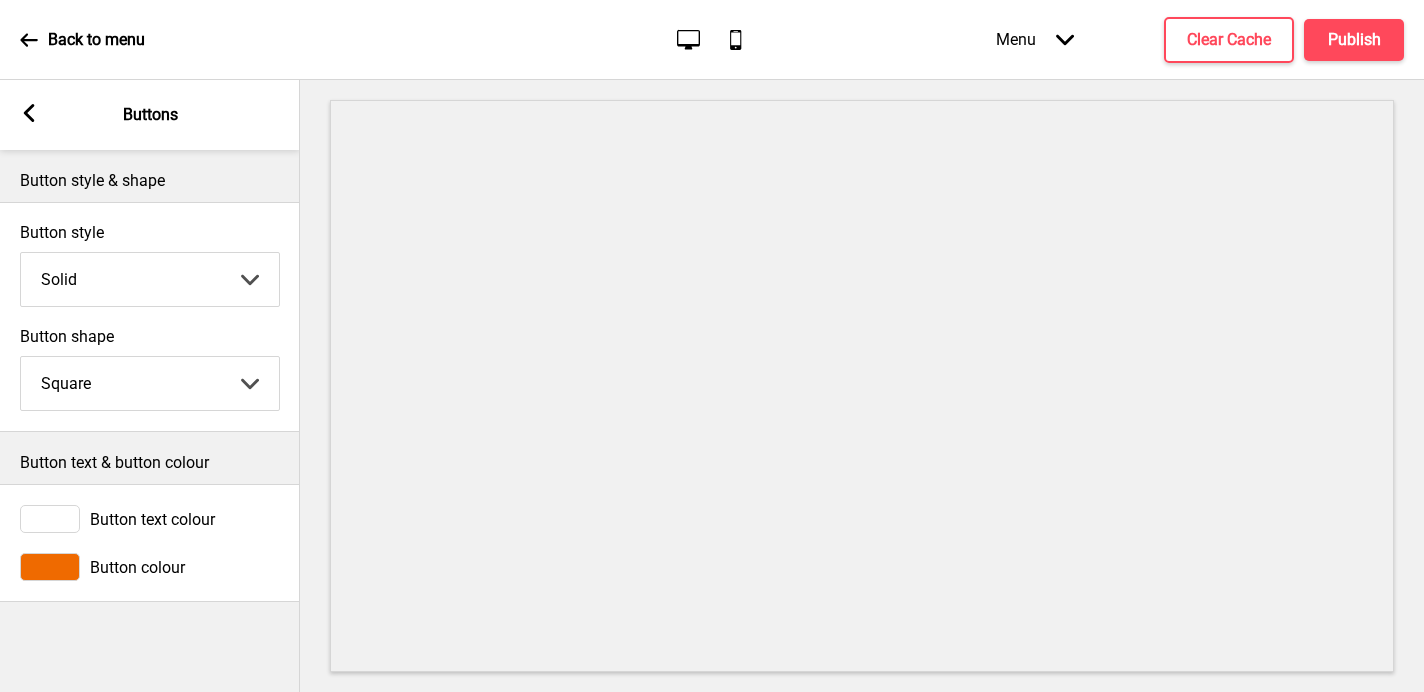 click at bounding box center (50, 519) 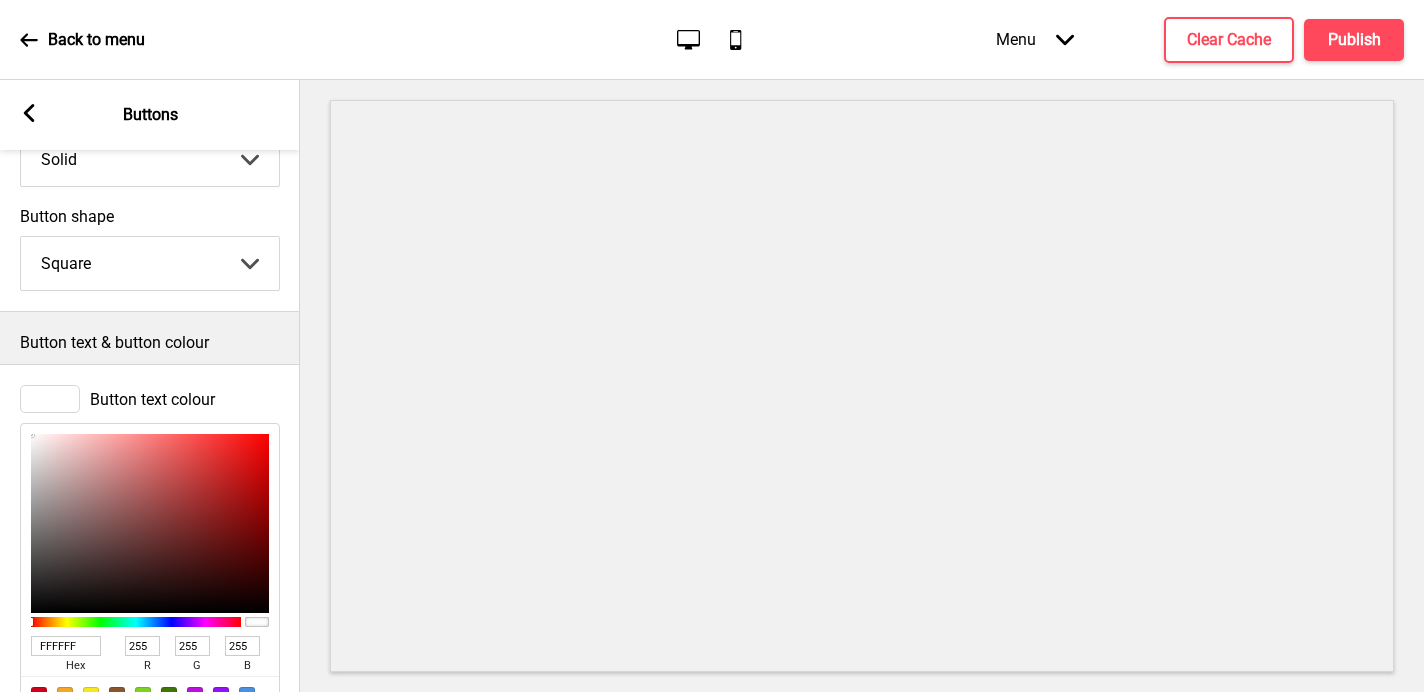 scroll, scrollTop: 256, scrollLeft: 0, axis: vertical 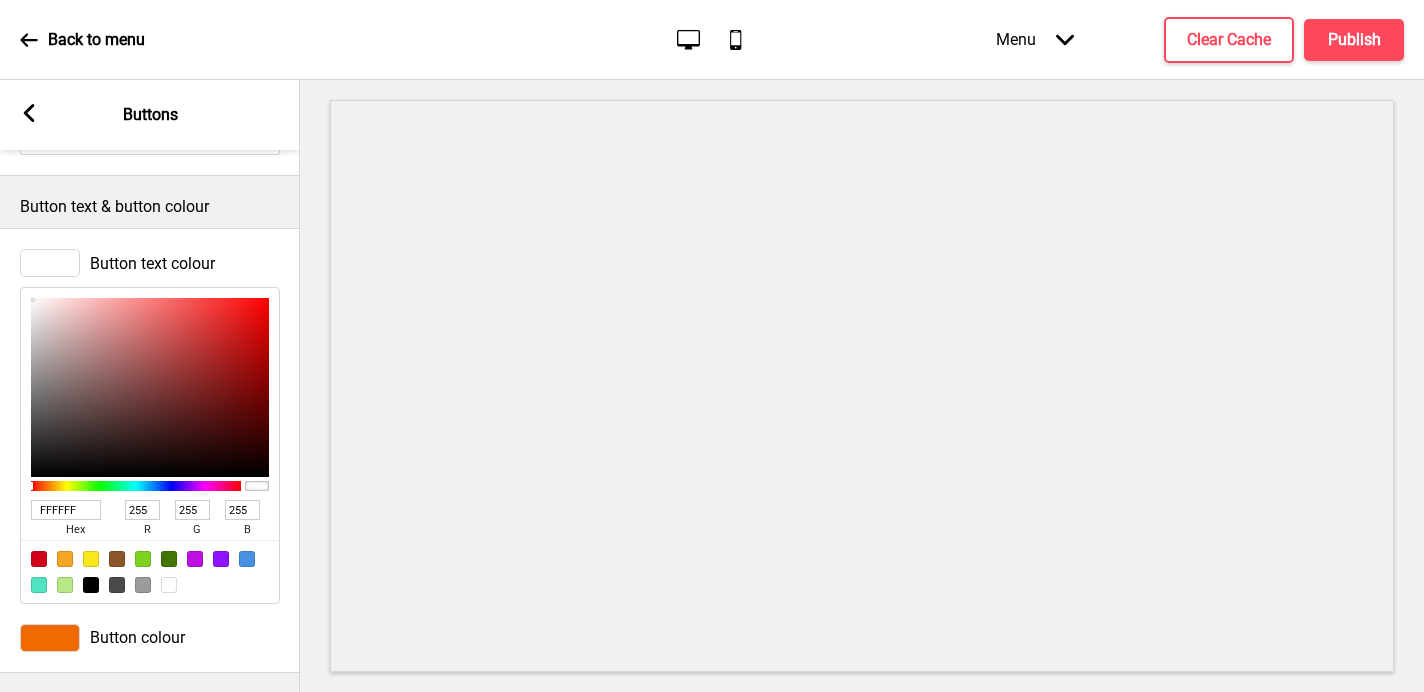 click on "FFFFFF" at bounding box center [66, 510] 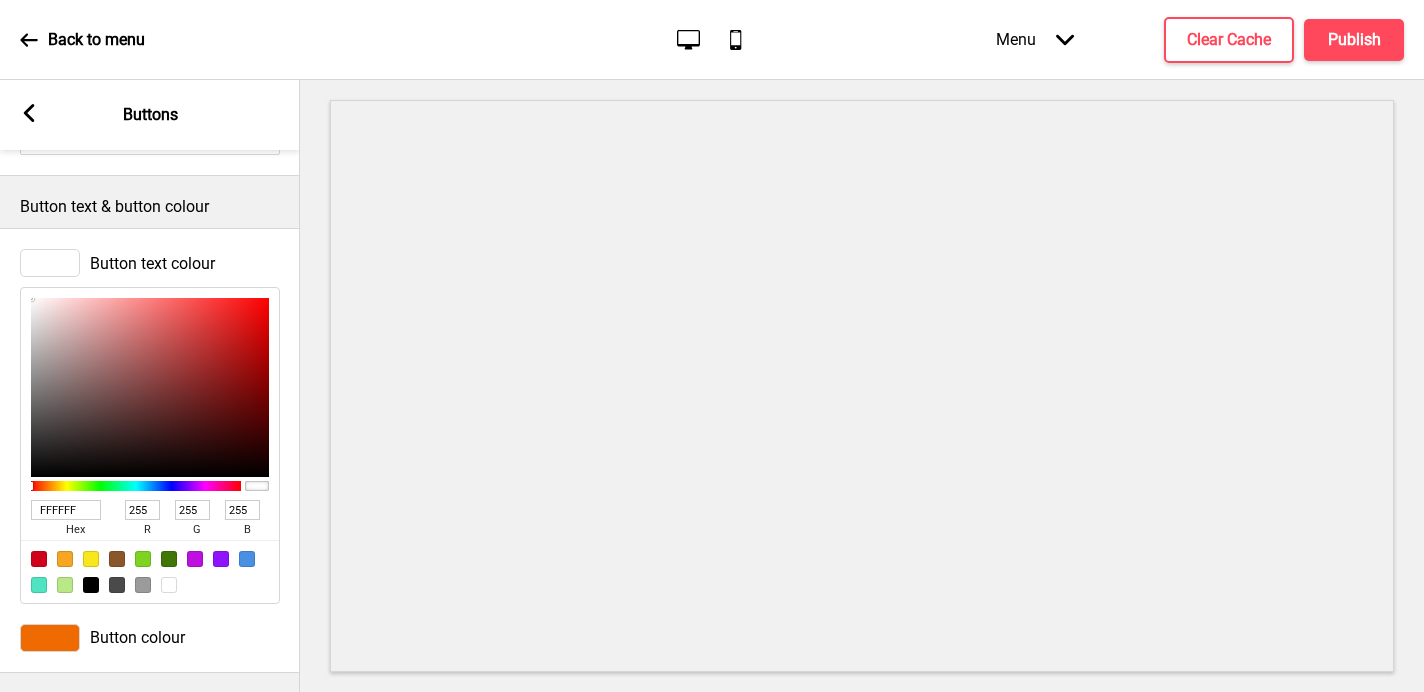 type on "fbcfaa" 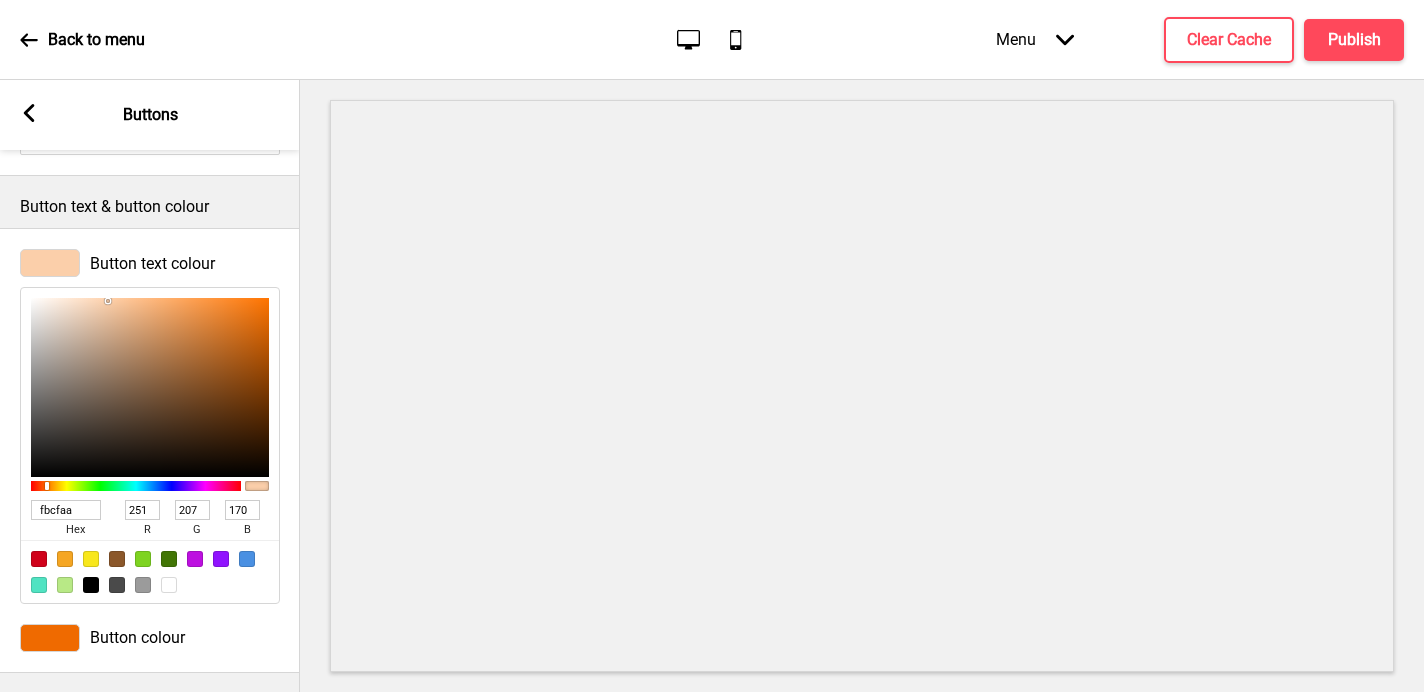 type on "FBCFAA" 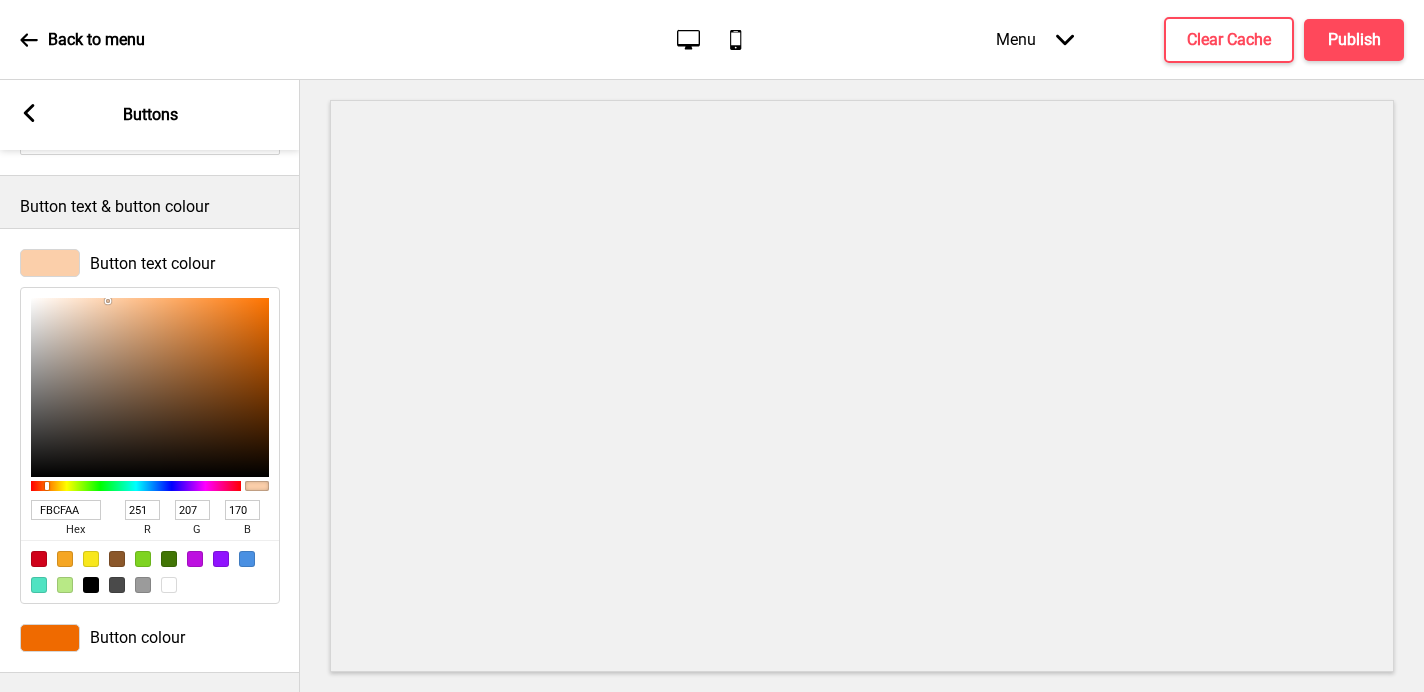 click 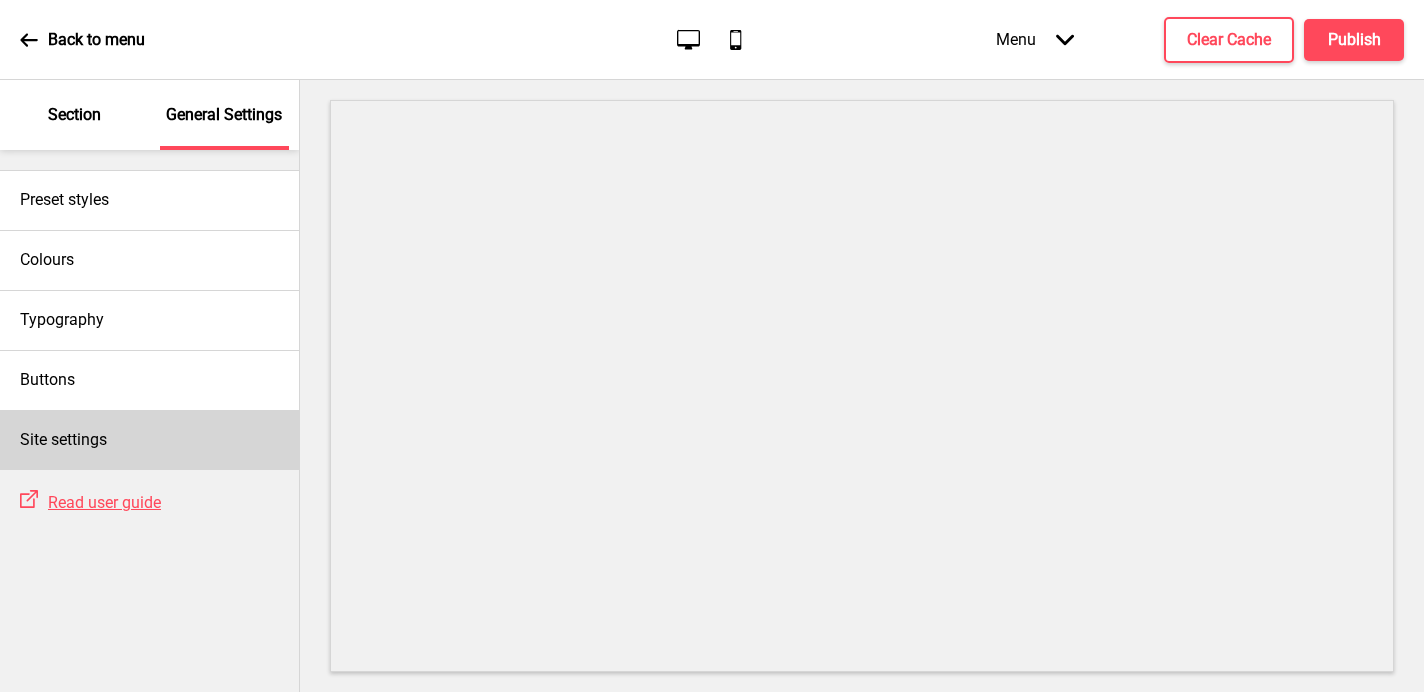 click on "Site settings" at bounding box center (149, 440) 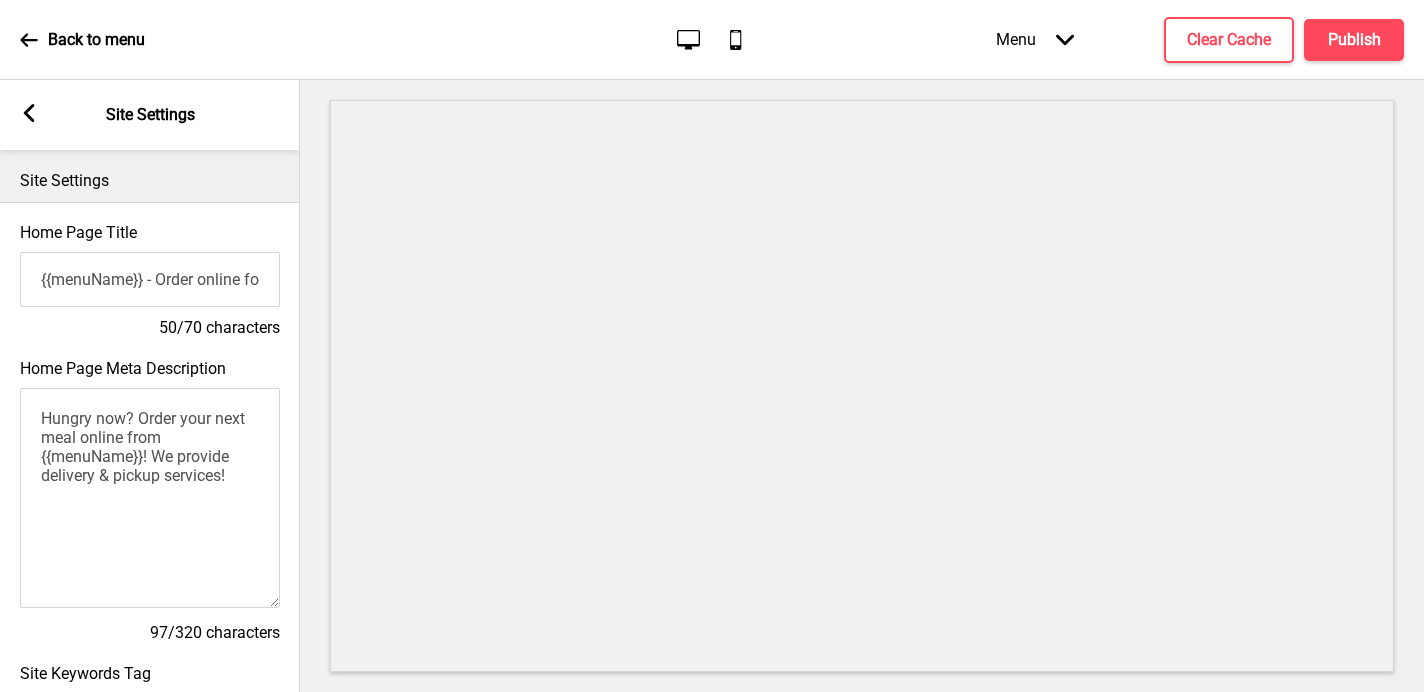 click 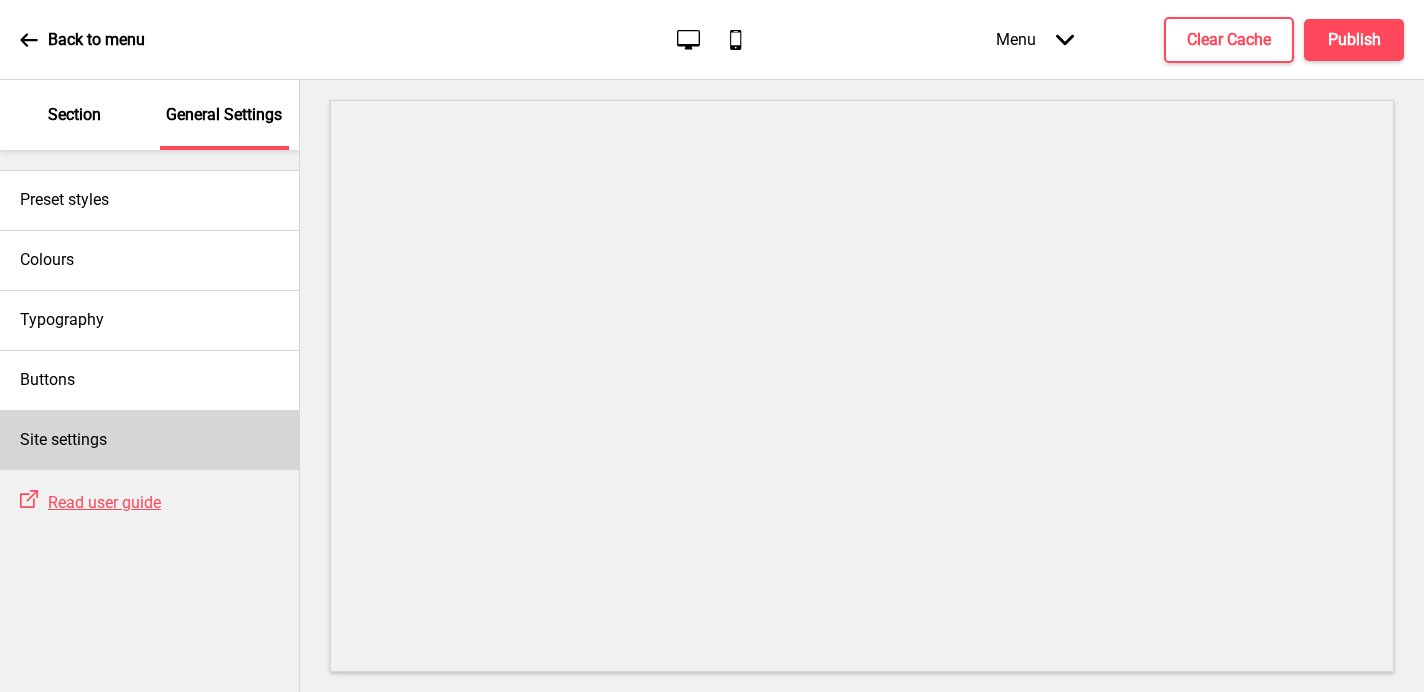 click on "Site settings" at bounding box center (149, 440) 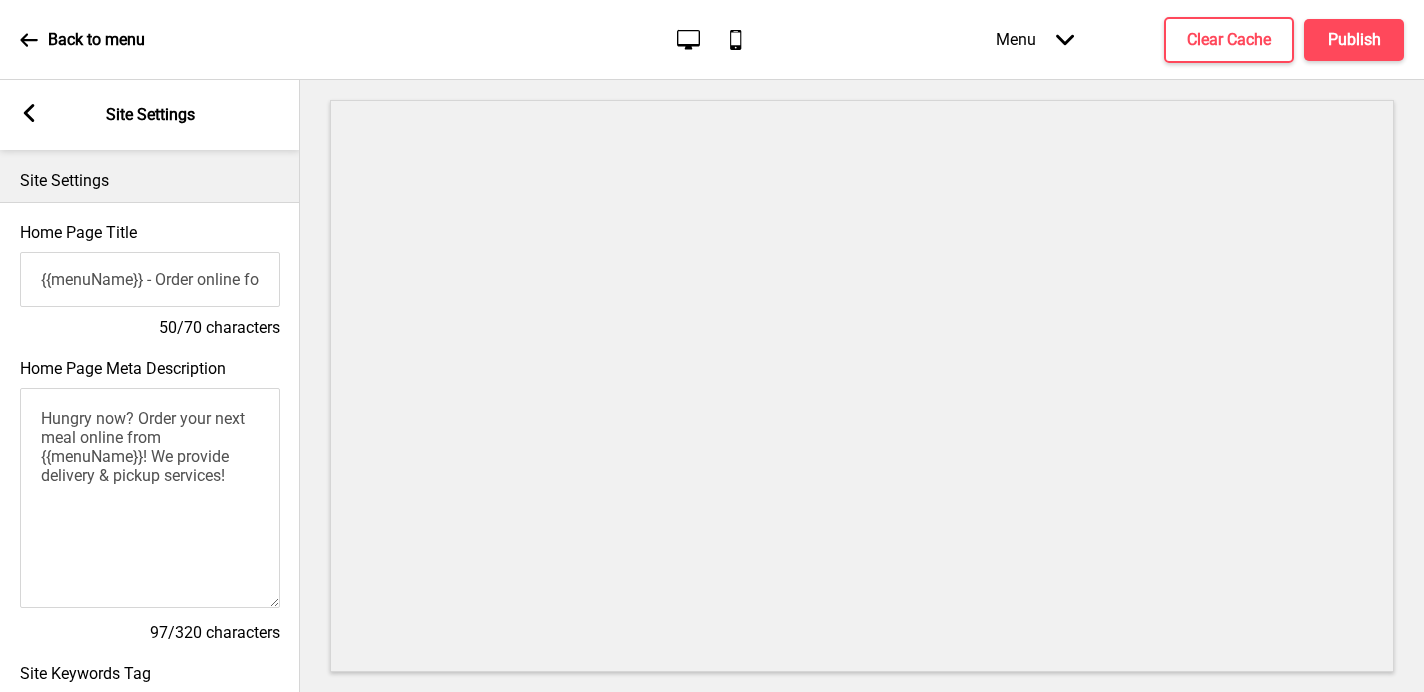 click on "Arrow left Site Settings" at bounding box center (150, 115) 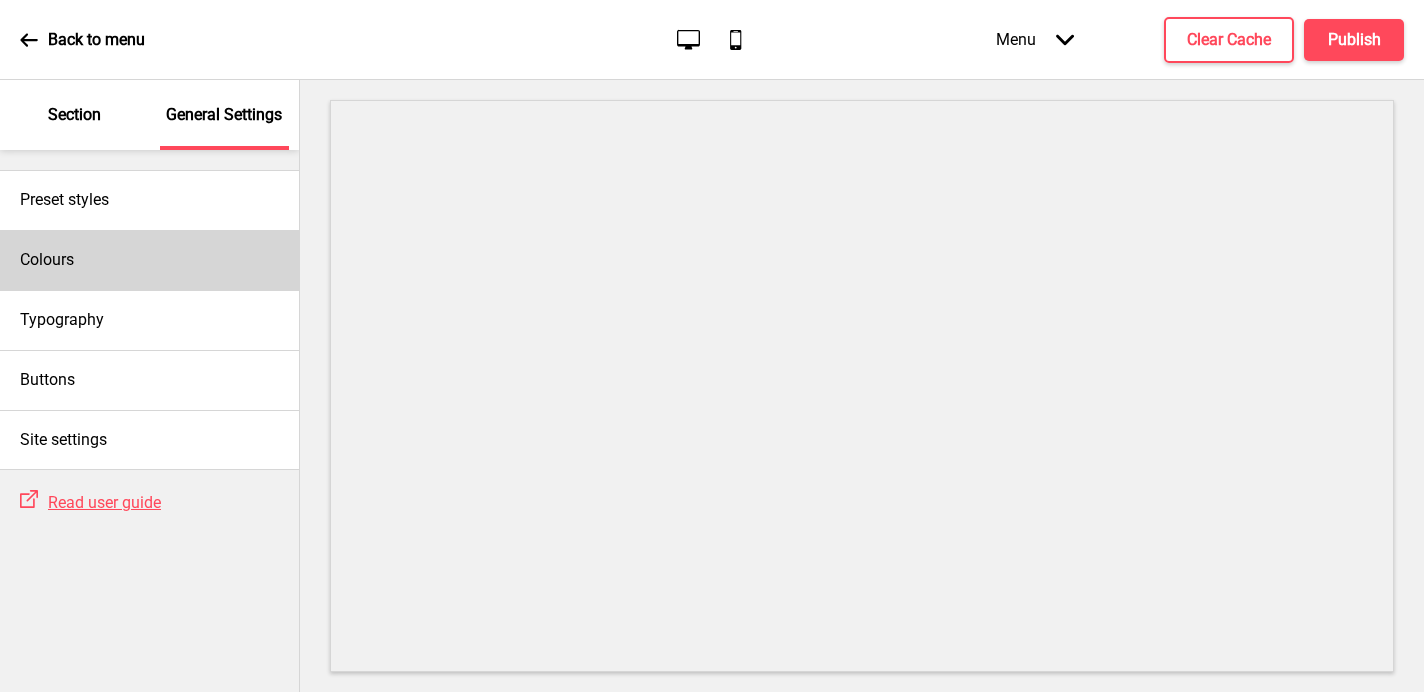 click on "Colours" at bounding box center (149, 260) 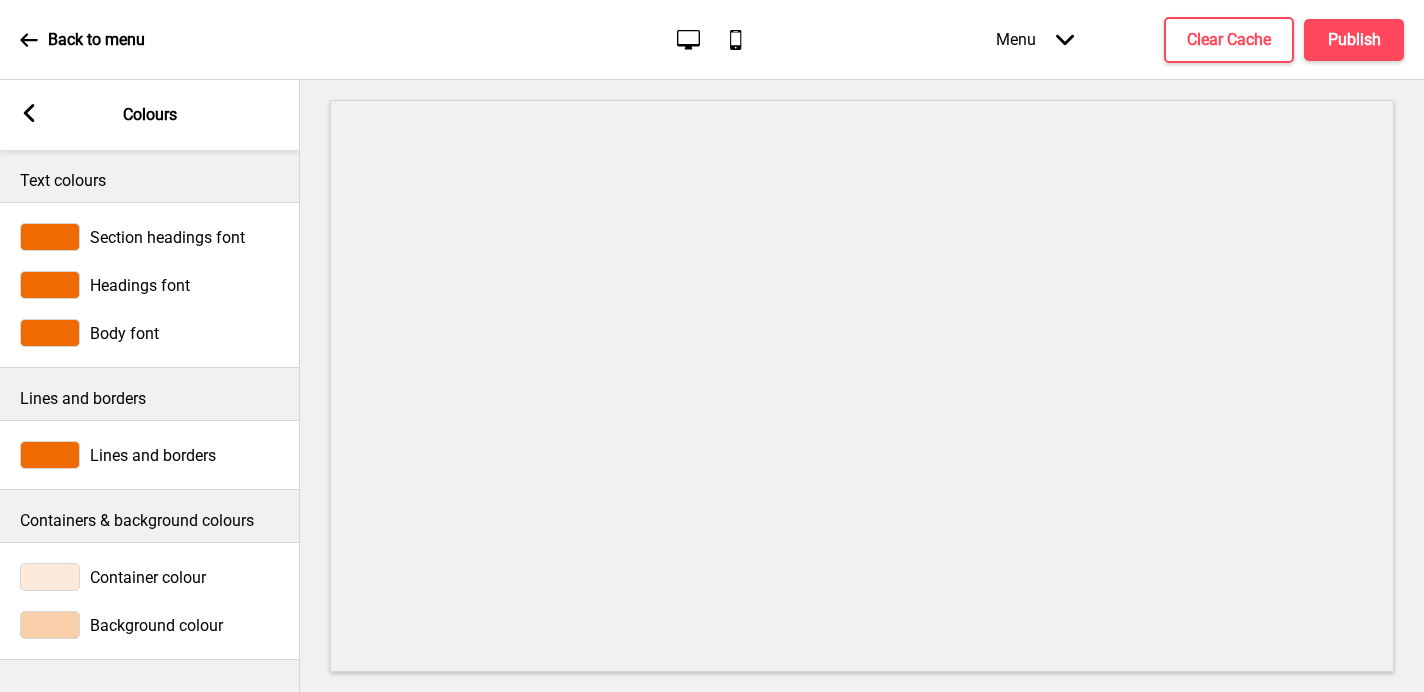 click at bounding box center [50, 577] 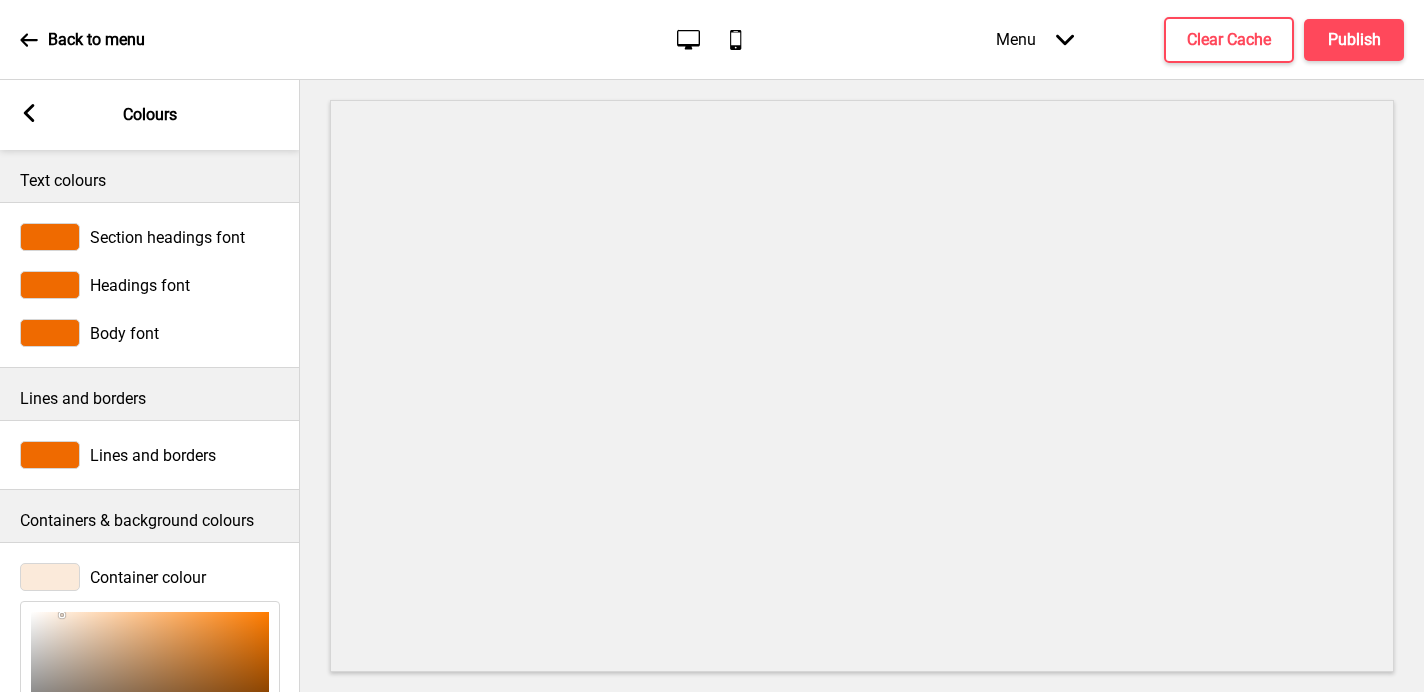 scroll, scrollTop: 314, scrollLeft: 0, axis: vertical 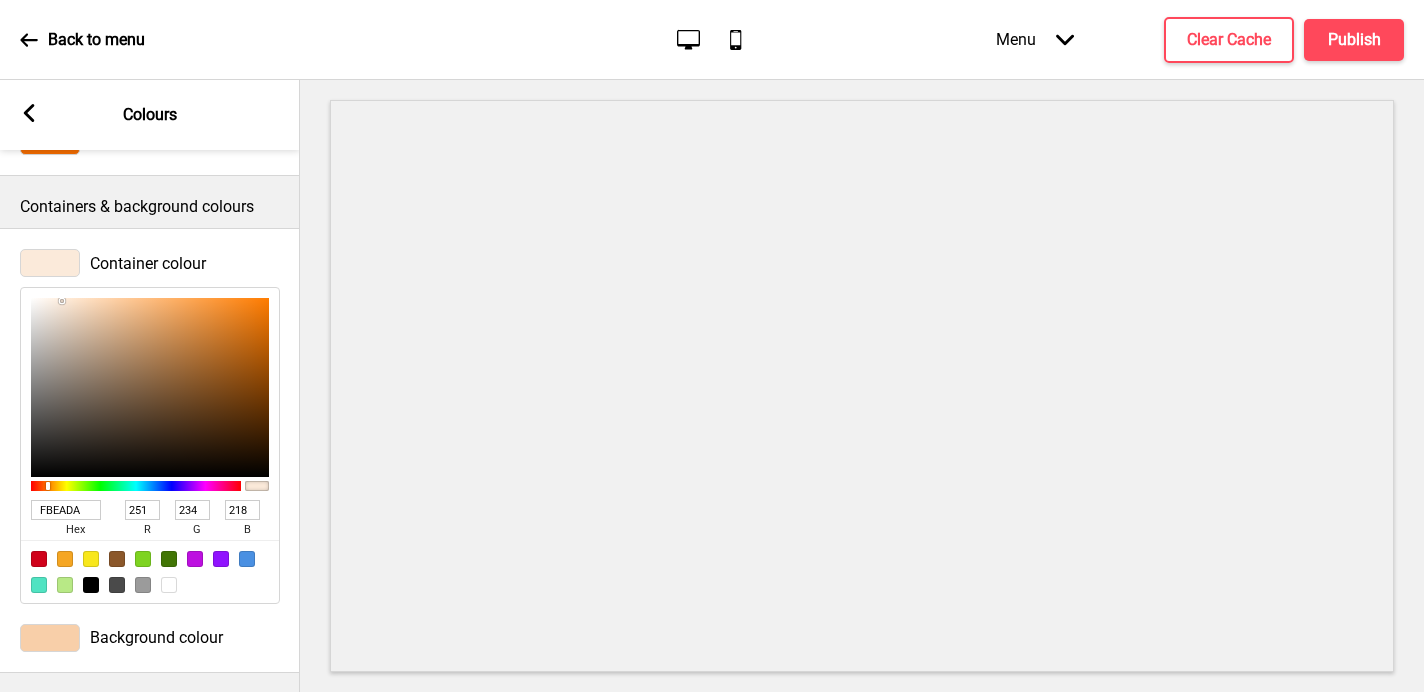 click on "FBEADA" at bounding box center (66, 510) 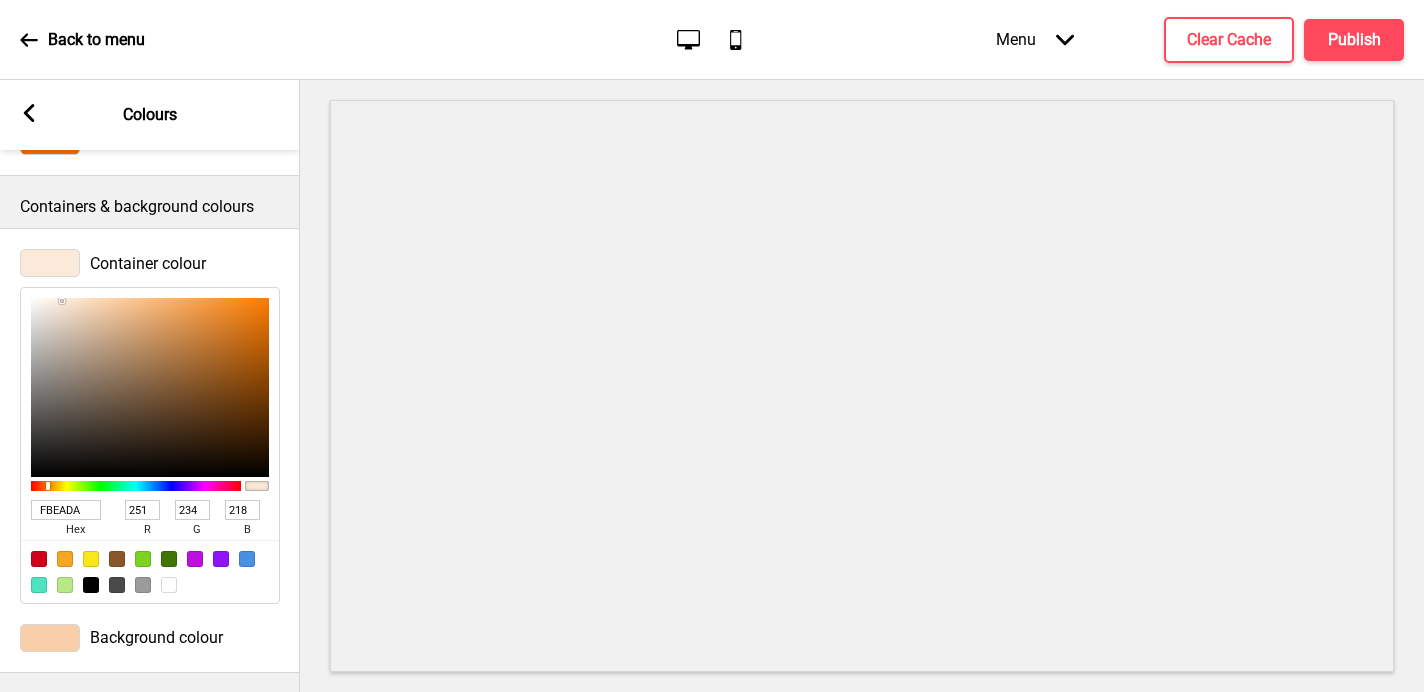 type on "fbcfaa" 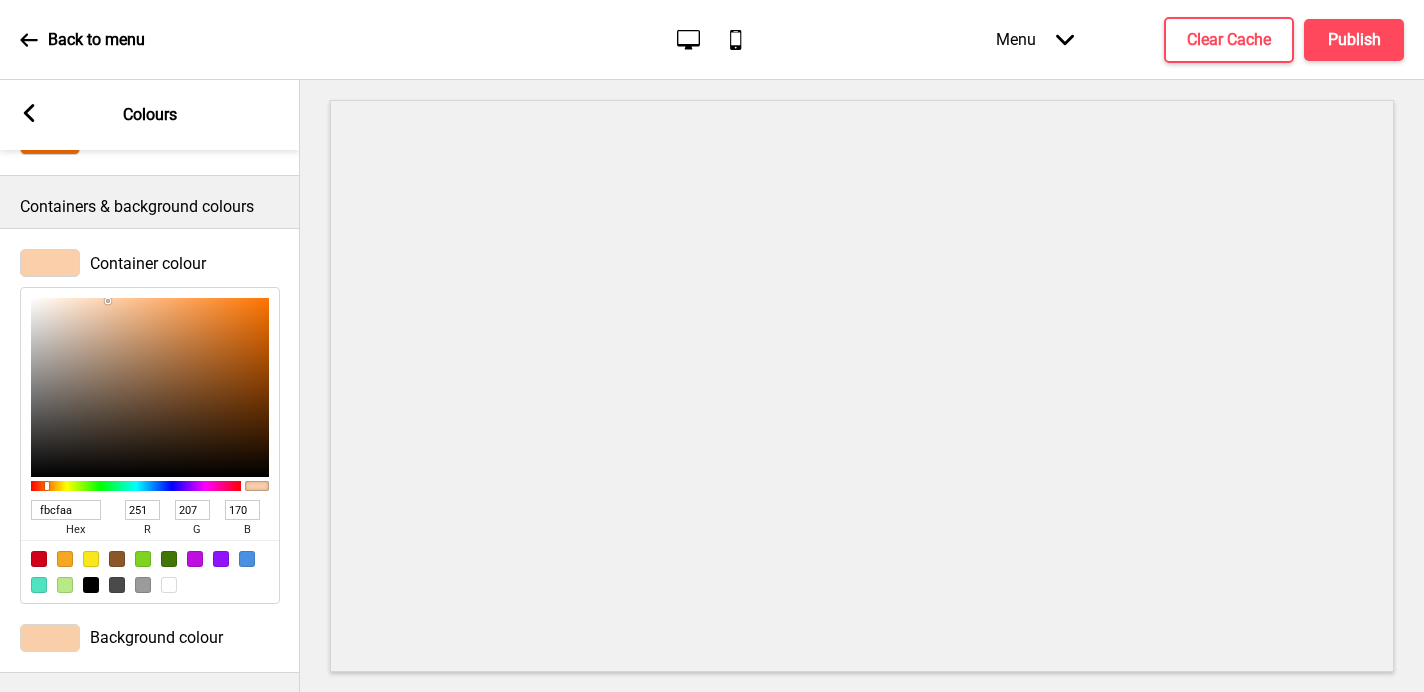 type on "FBEADA" 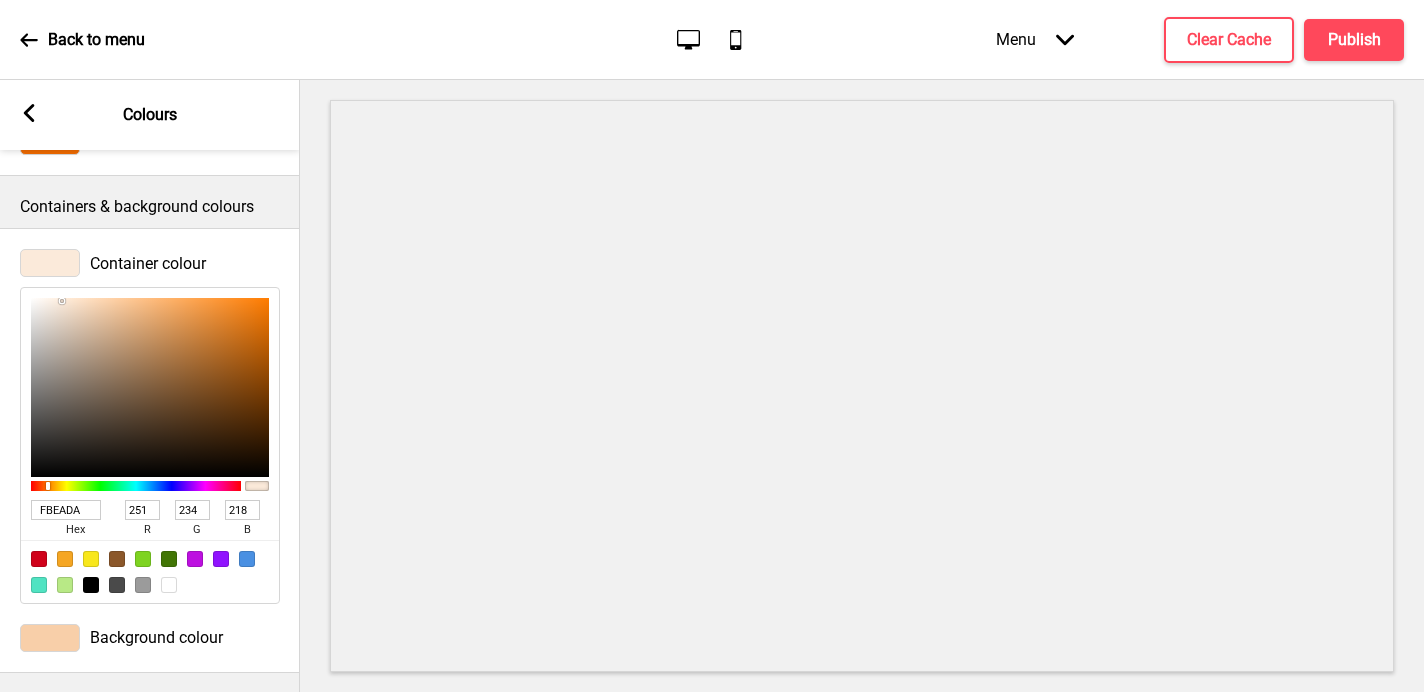 click 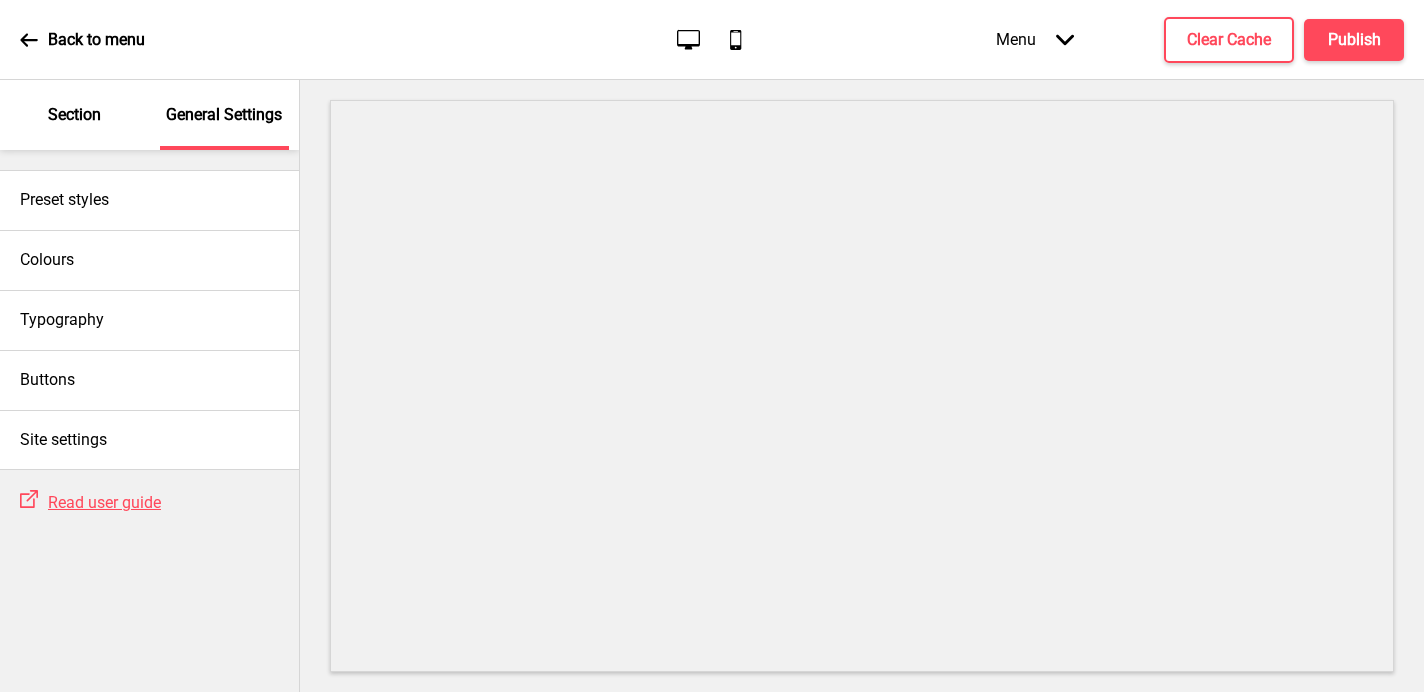 click on "Section" at bounding box center (75, 115) 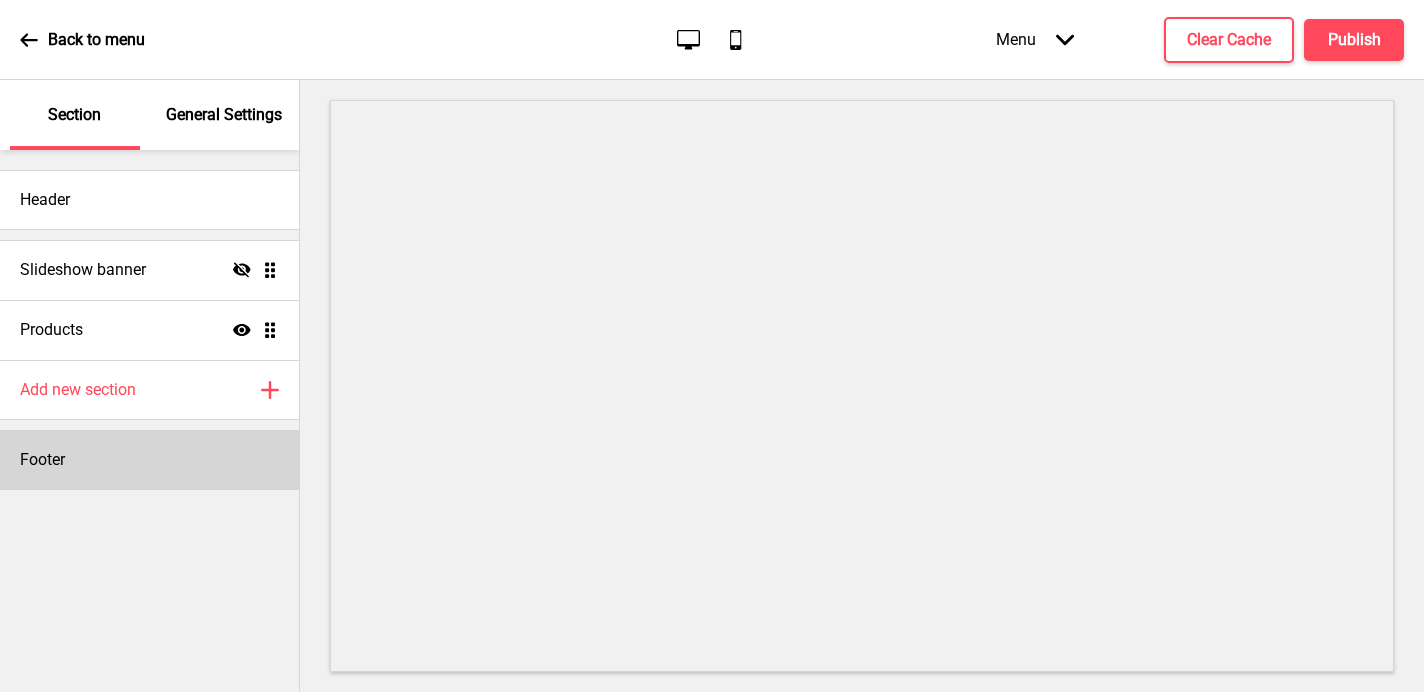 click on "Footer" at bounding box center [42, 460] 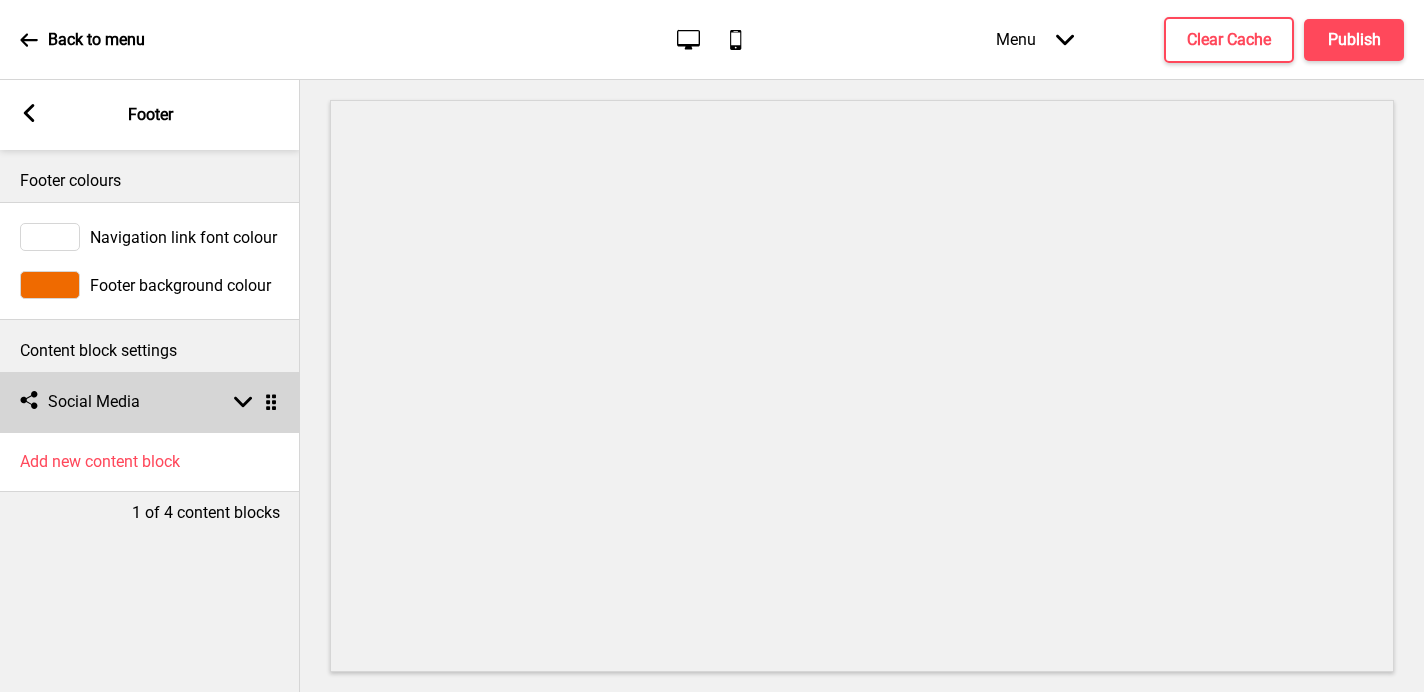 click on "Social Media" at bounding box center [94, 402] 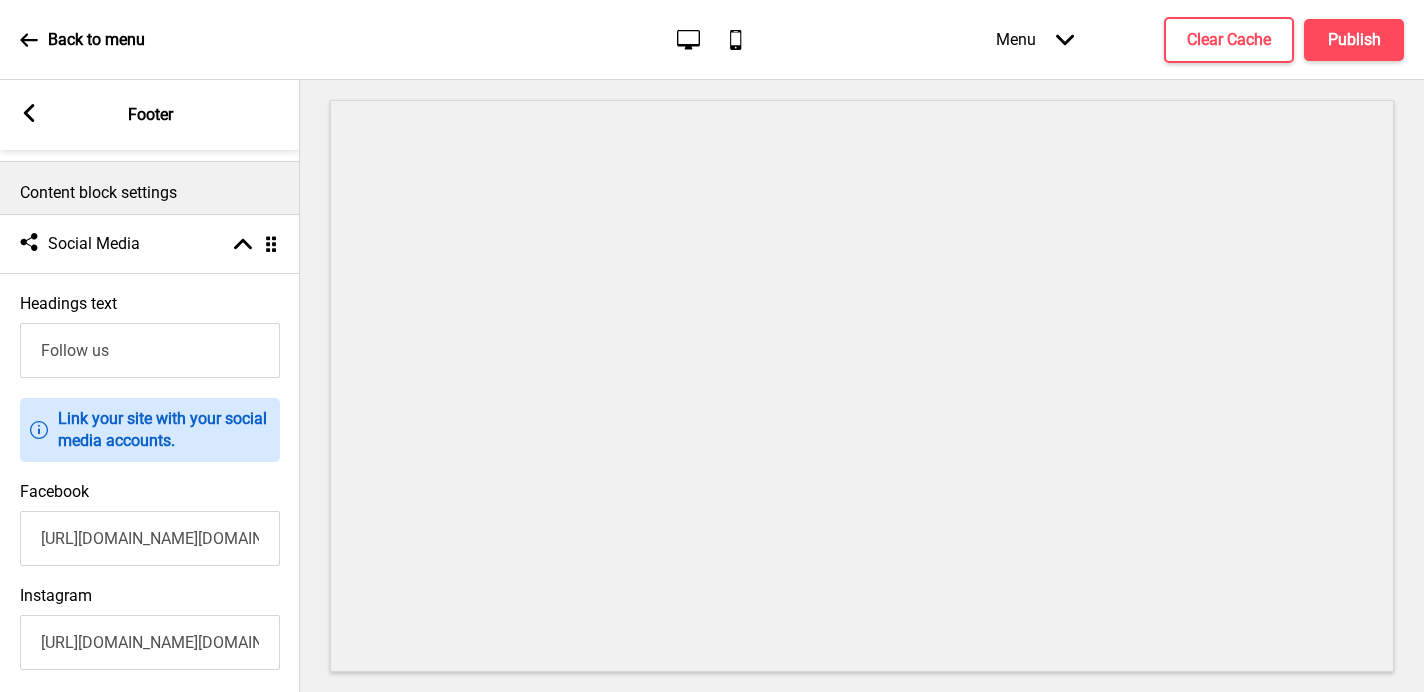 scroll, scrollTop: 0, scrollLeft: 0, axis: both 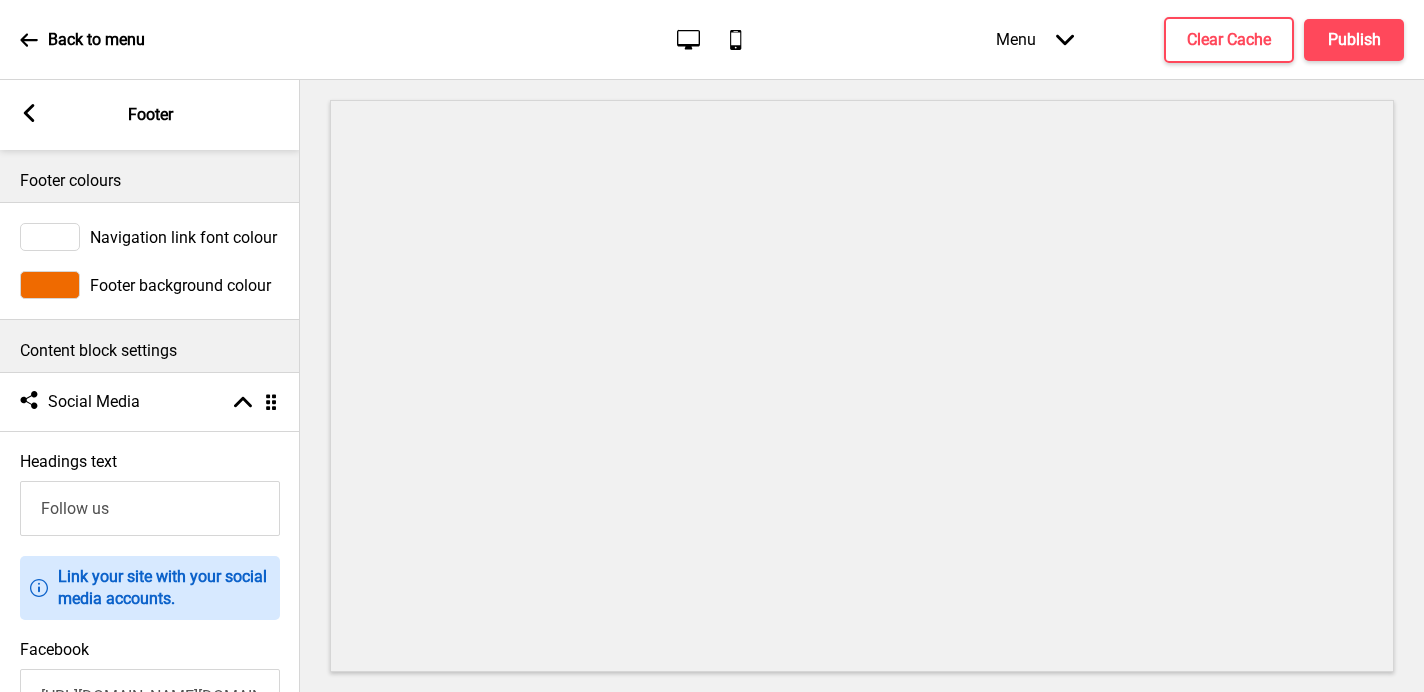 click at bounding box center (50, 237) 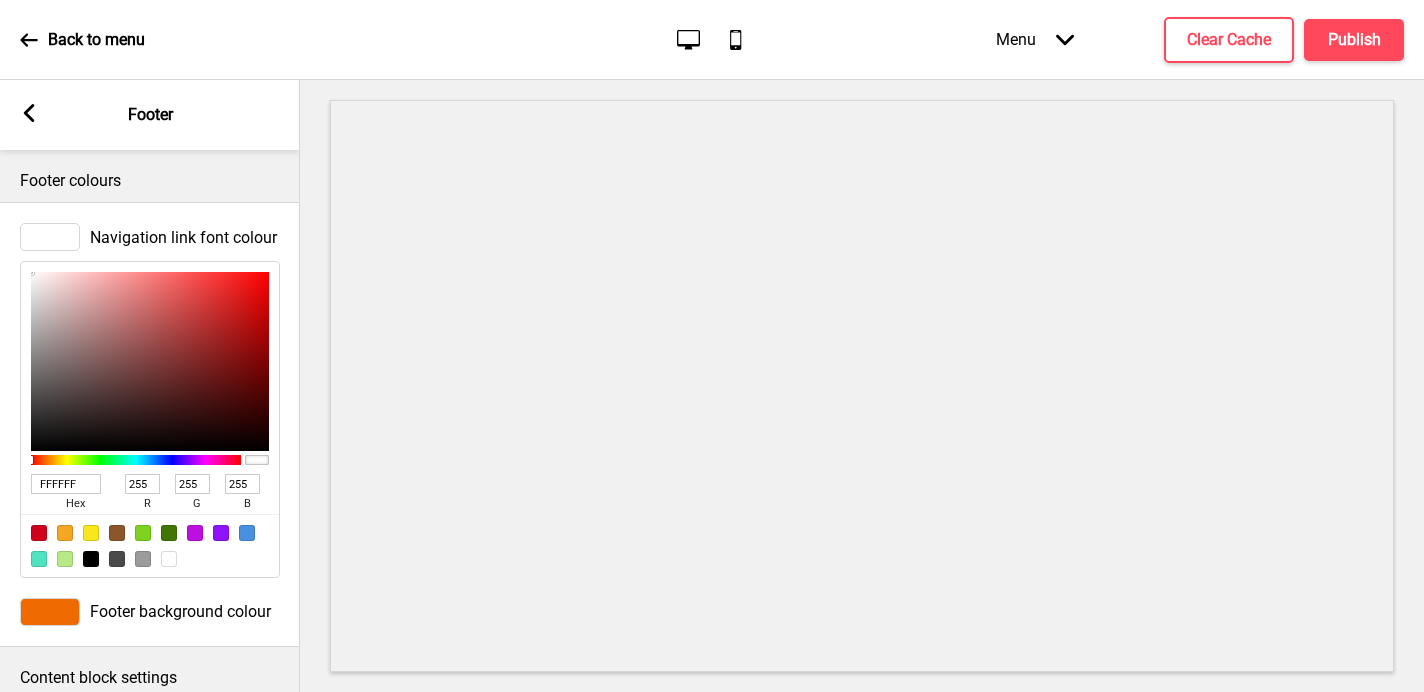 click on "FFFFFF" at bounding box center [66, 484] 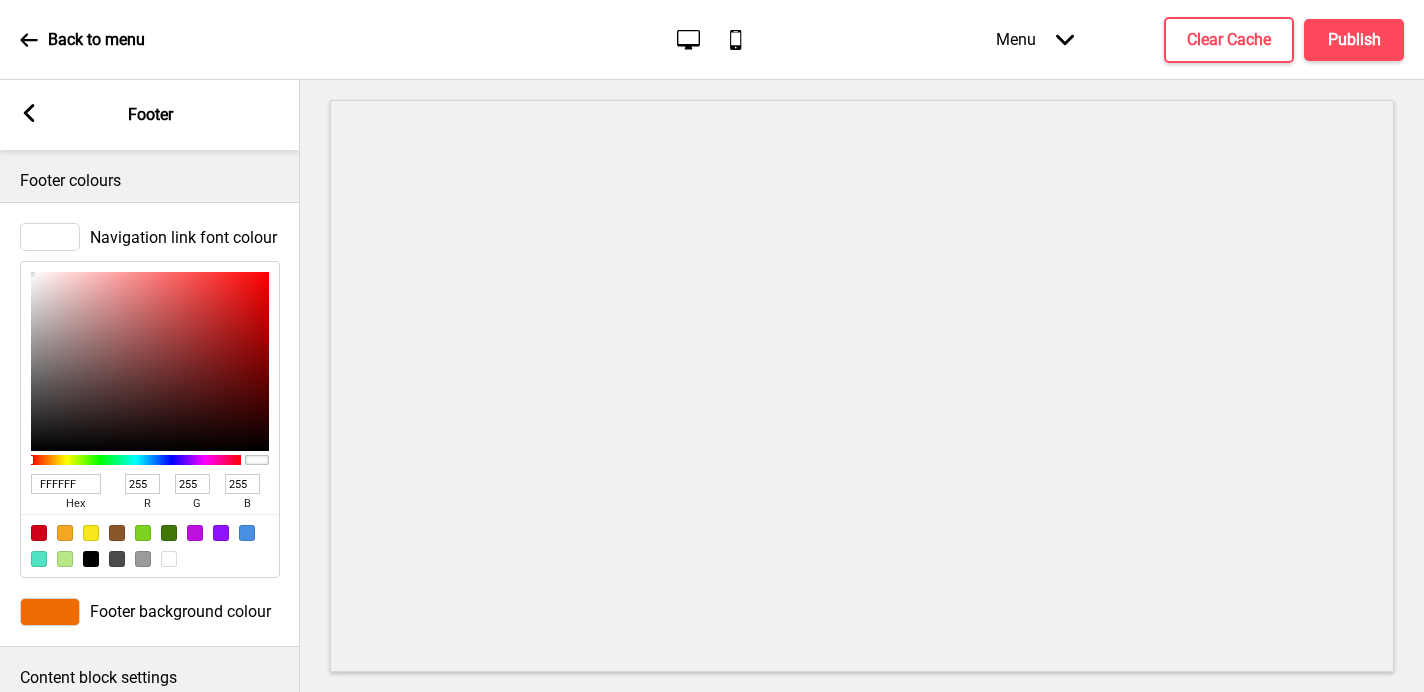 type on "fbcfaa" 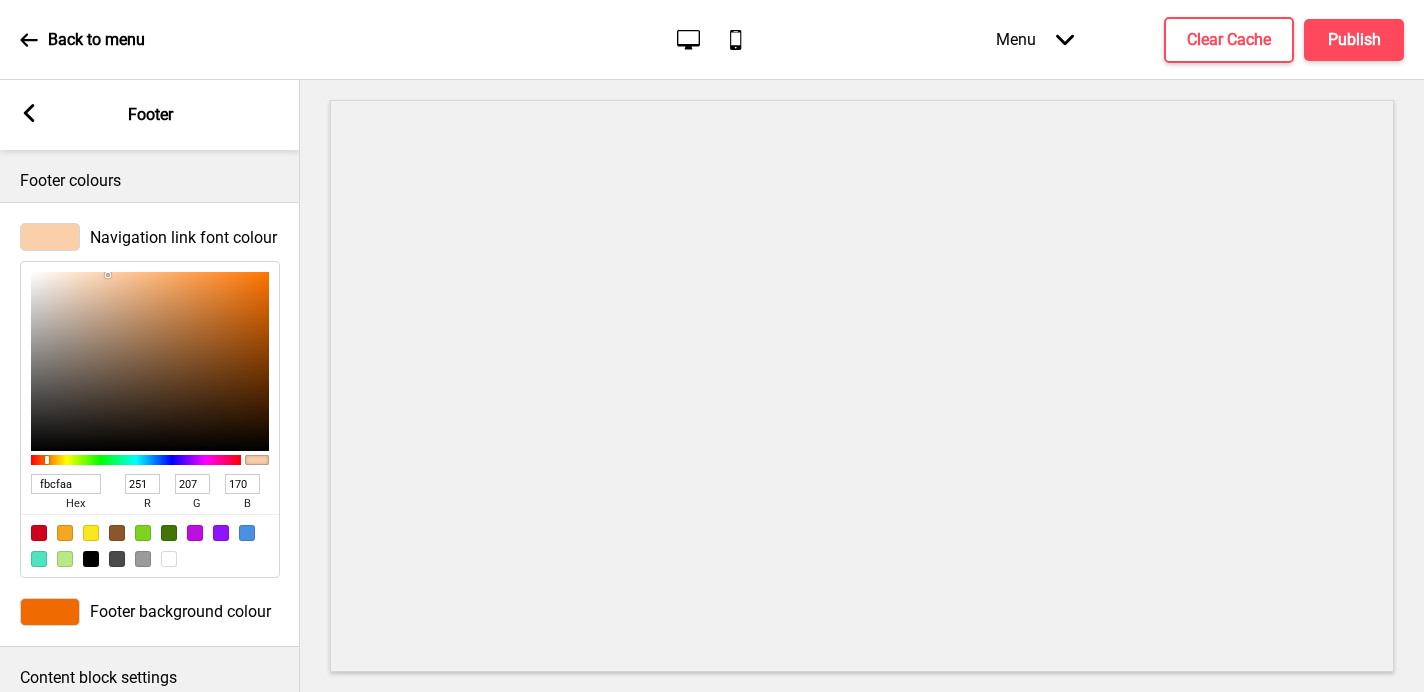 type on "FBCFAA" 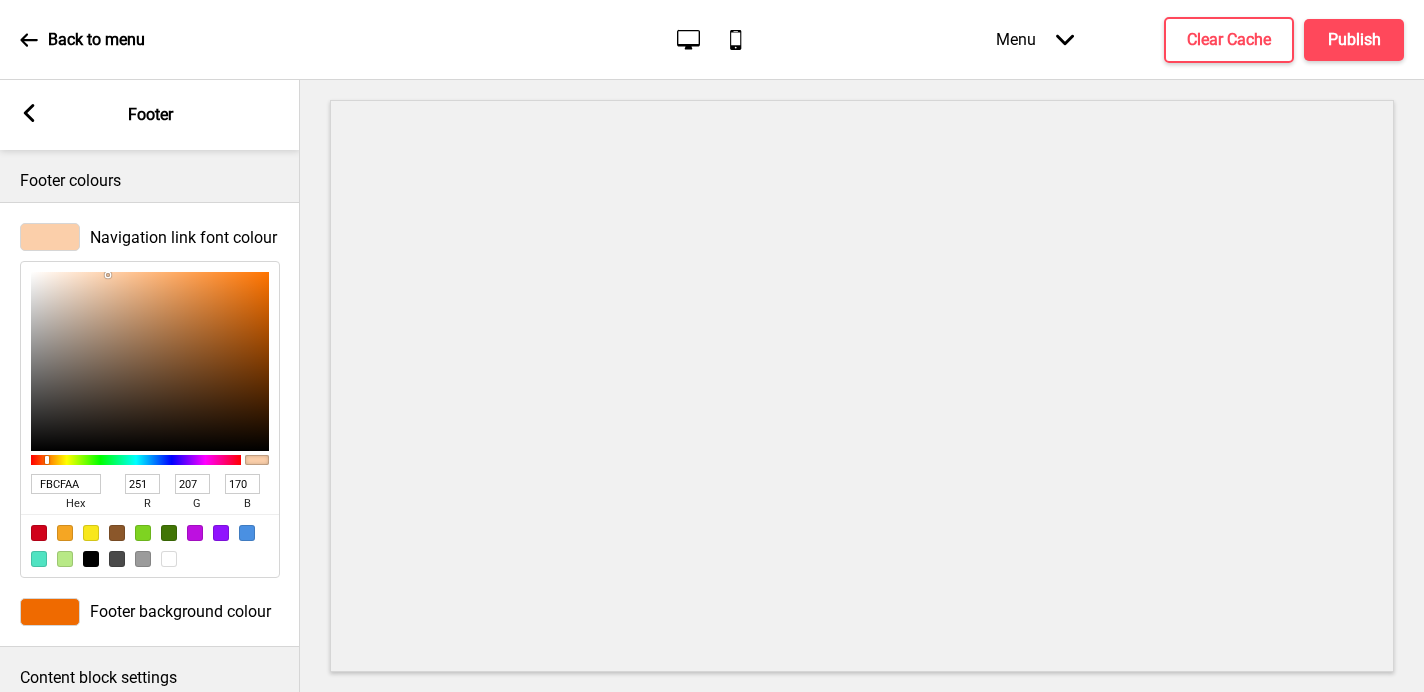click 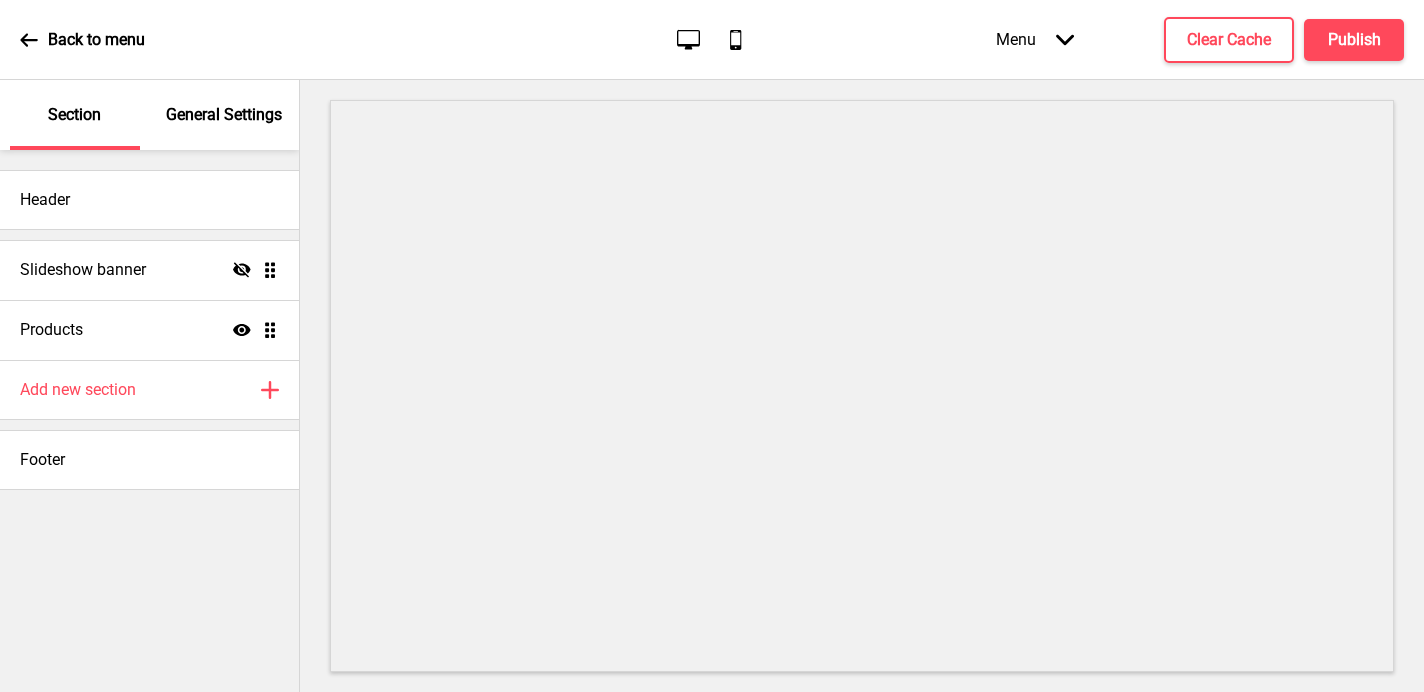 click on "General Settings" at bounding box center (225, 115) 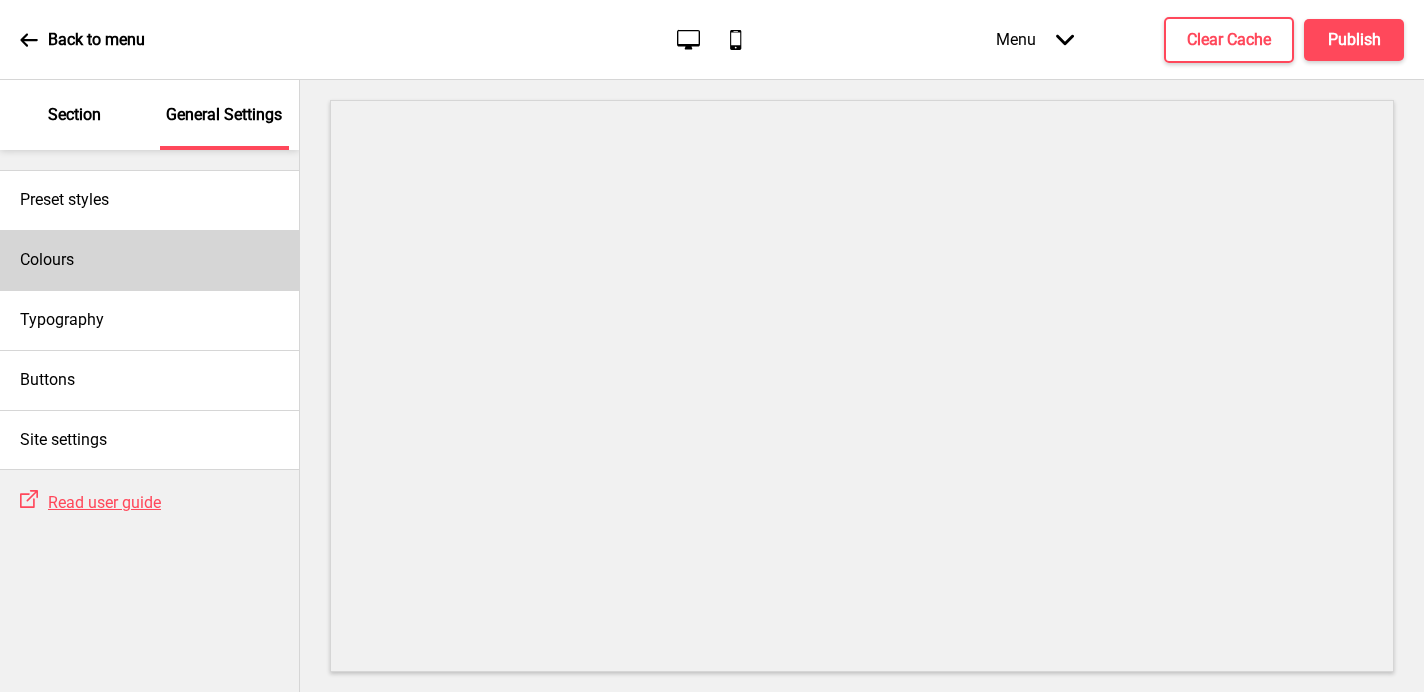 click on "Colours" at bounding box center (149, 260) 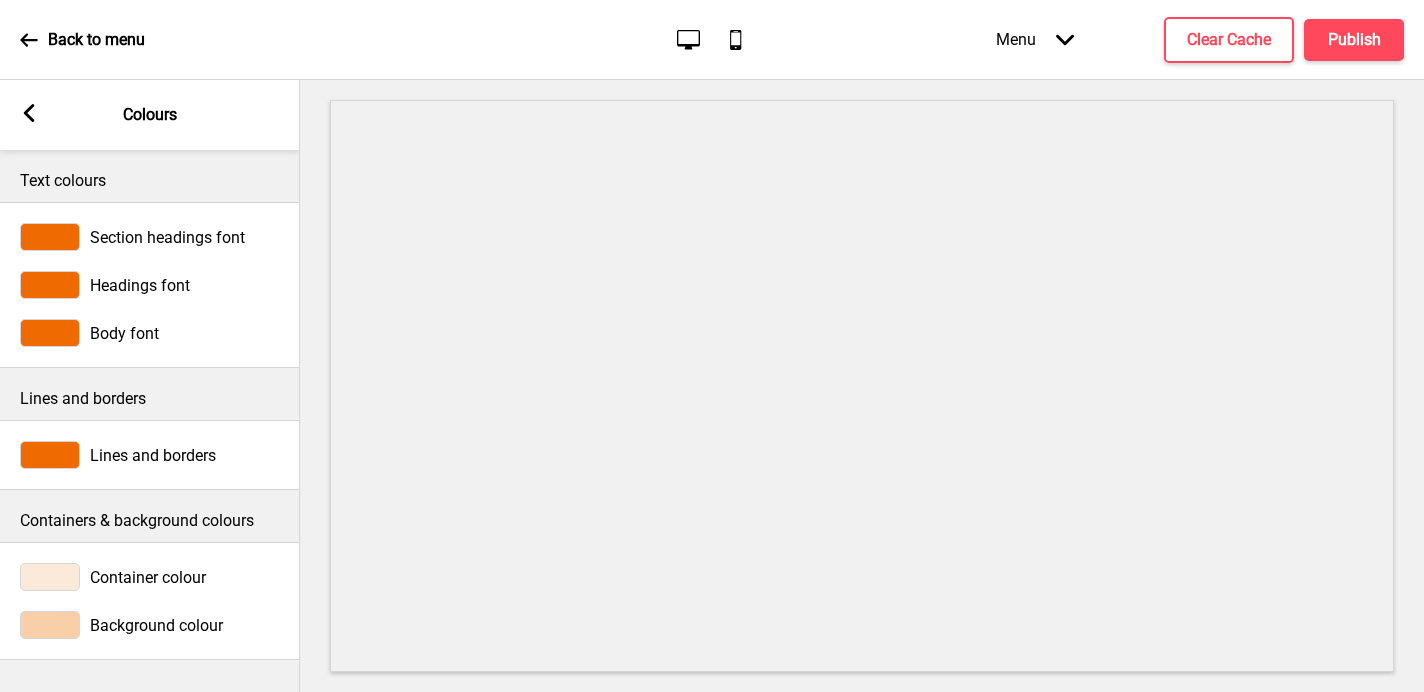 click at bounding box center (50, 577) 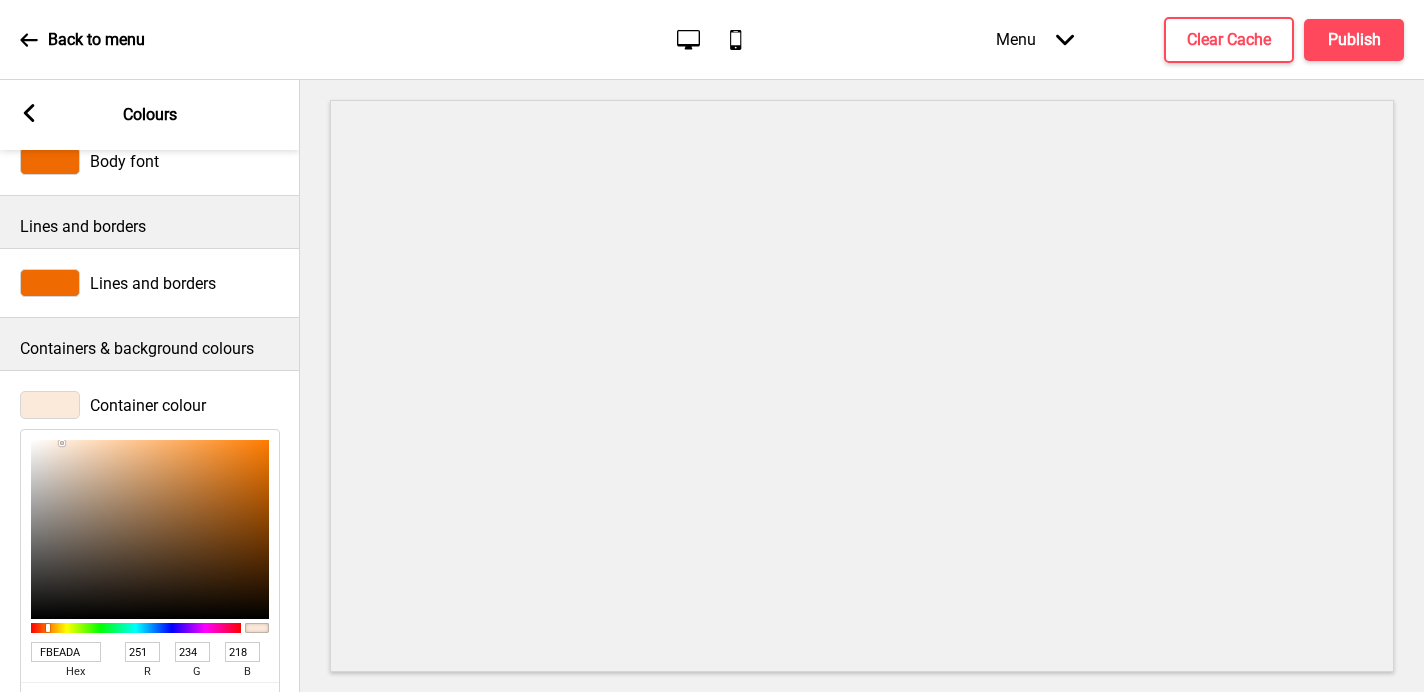 scroll, scrollTop: 223, scrollLeft: 0, axis: vertical 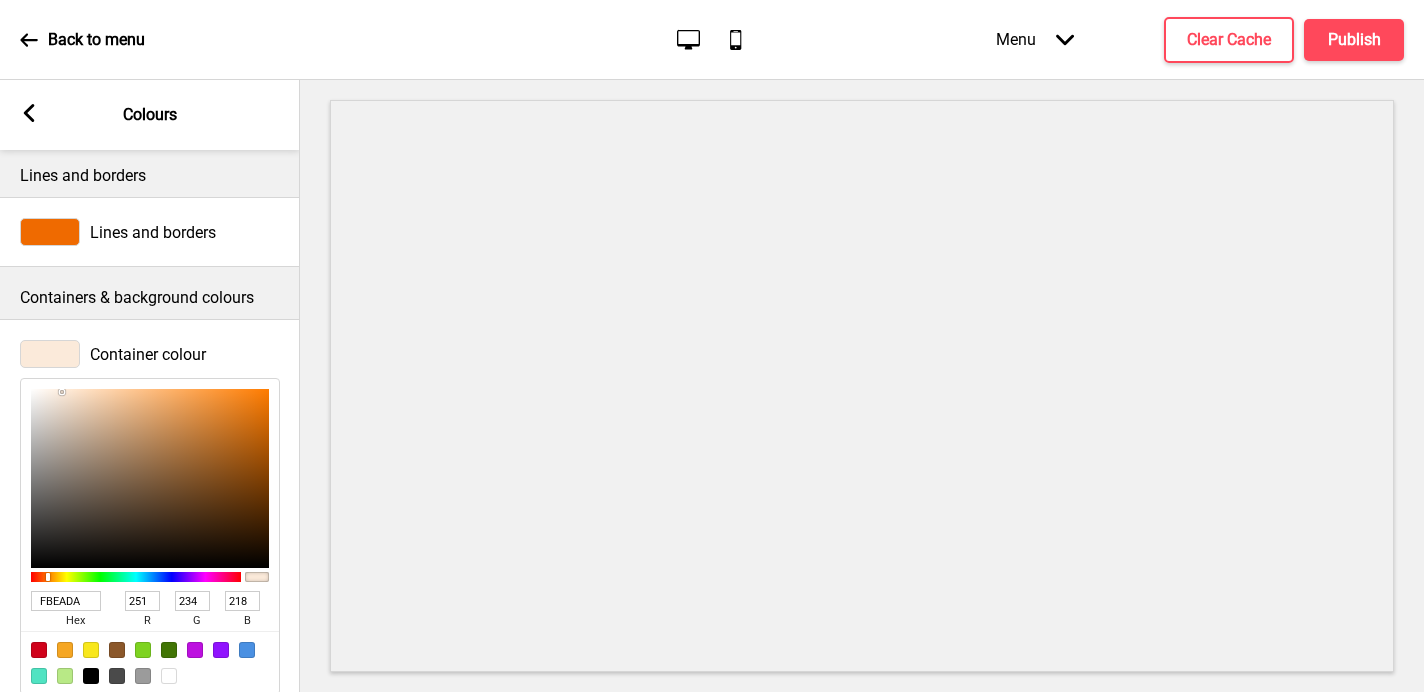 click on "FBEADA" at bounding box center [66, 601] 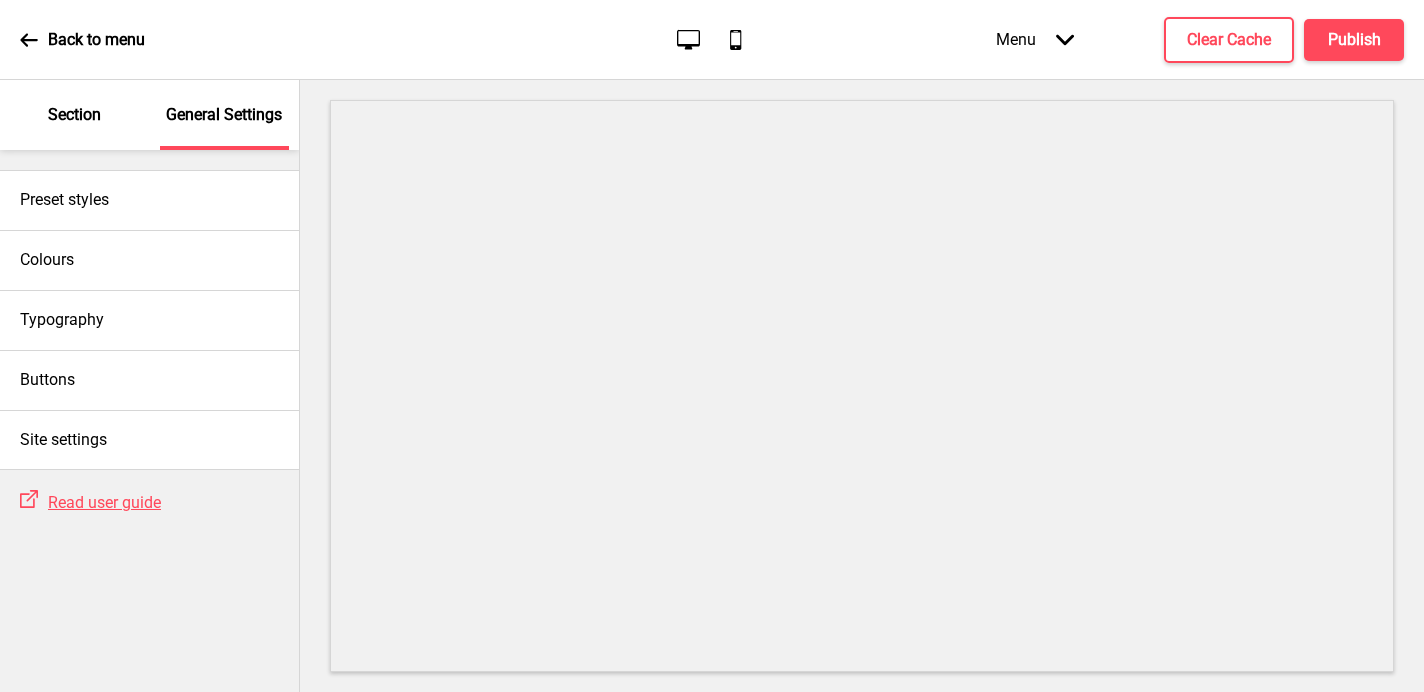 click on "Section" at bounding box center (74, 115) 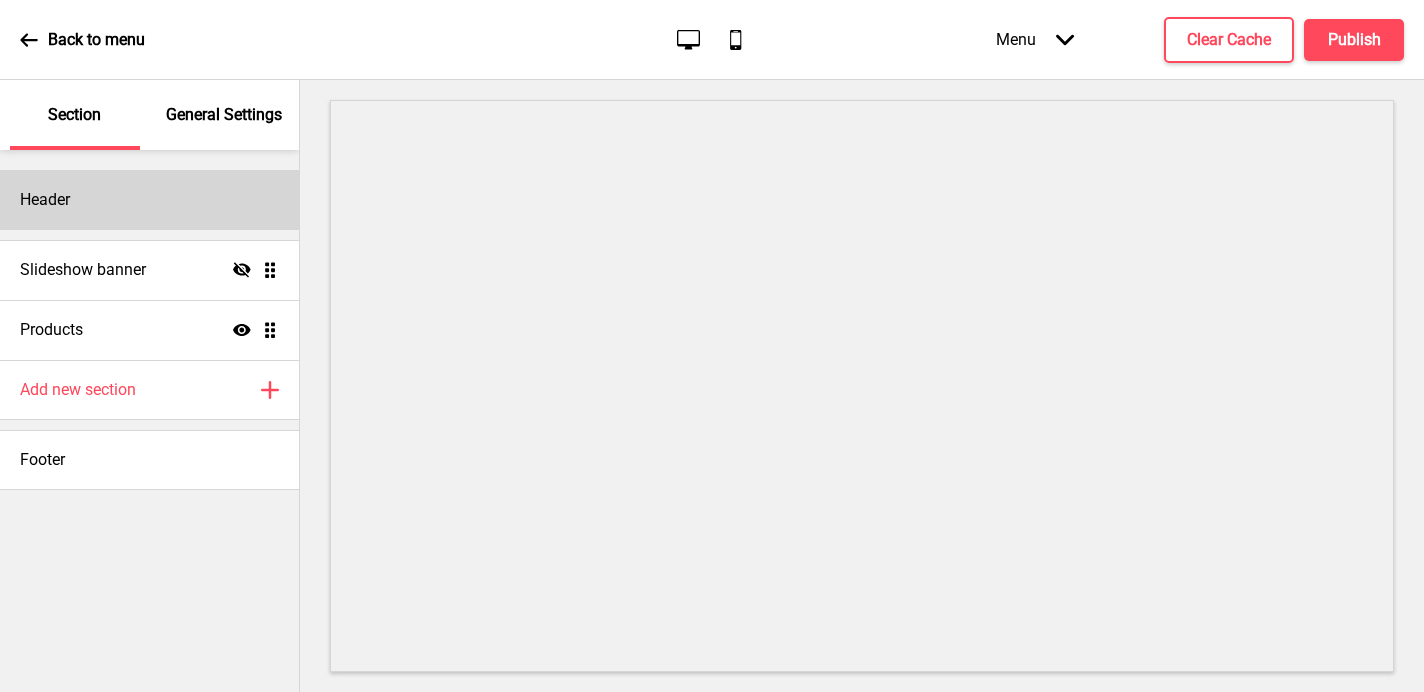 click on "Header" at bounding box center [149, 200] 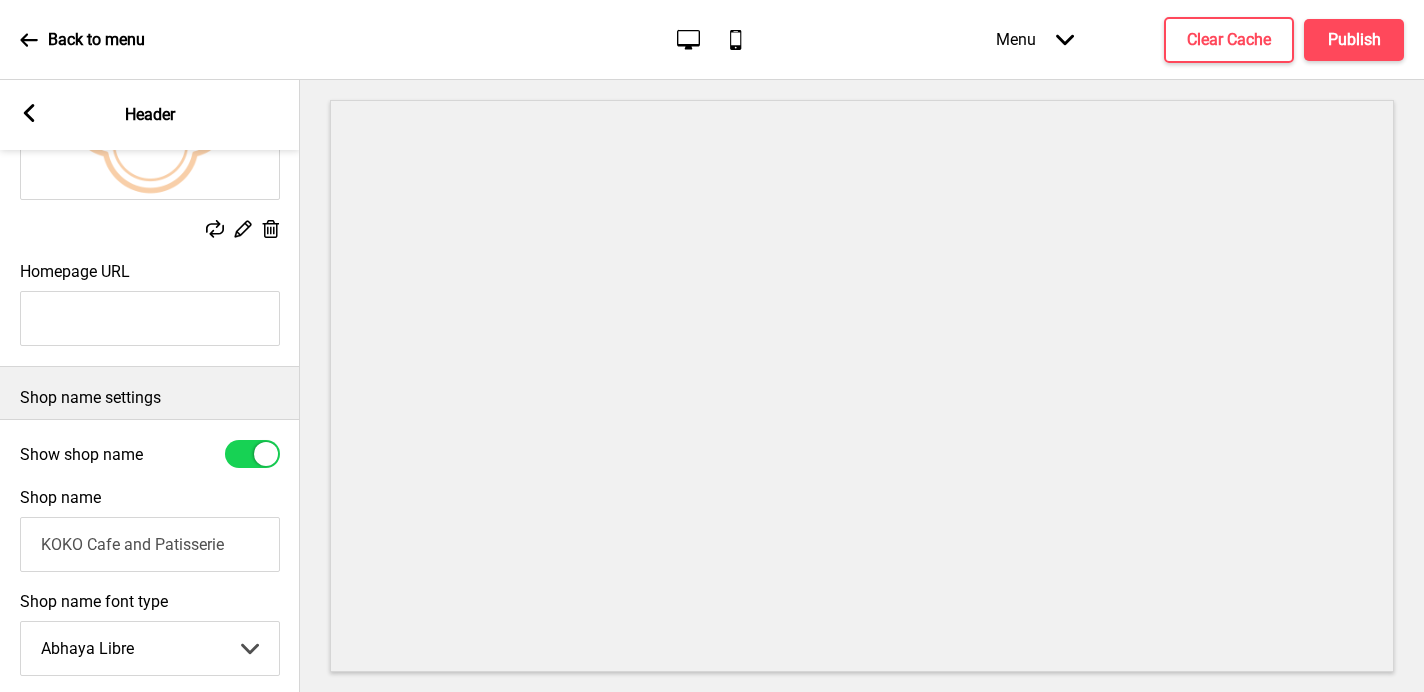 scroll, scrollTop: 446, scrollLeft: 0, axis: vertical 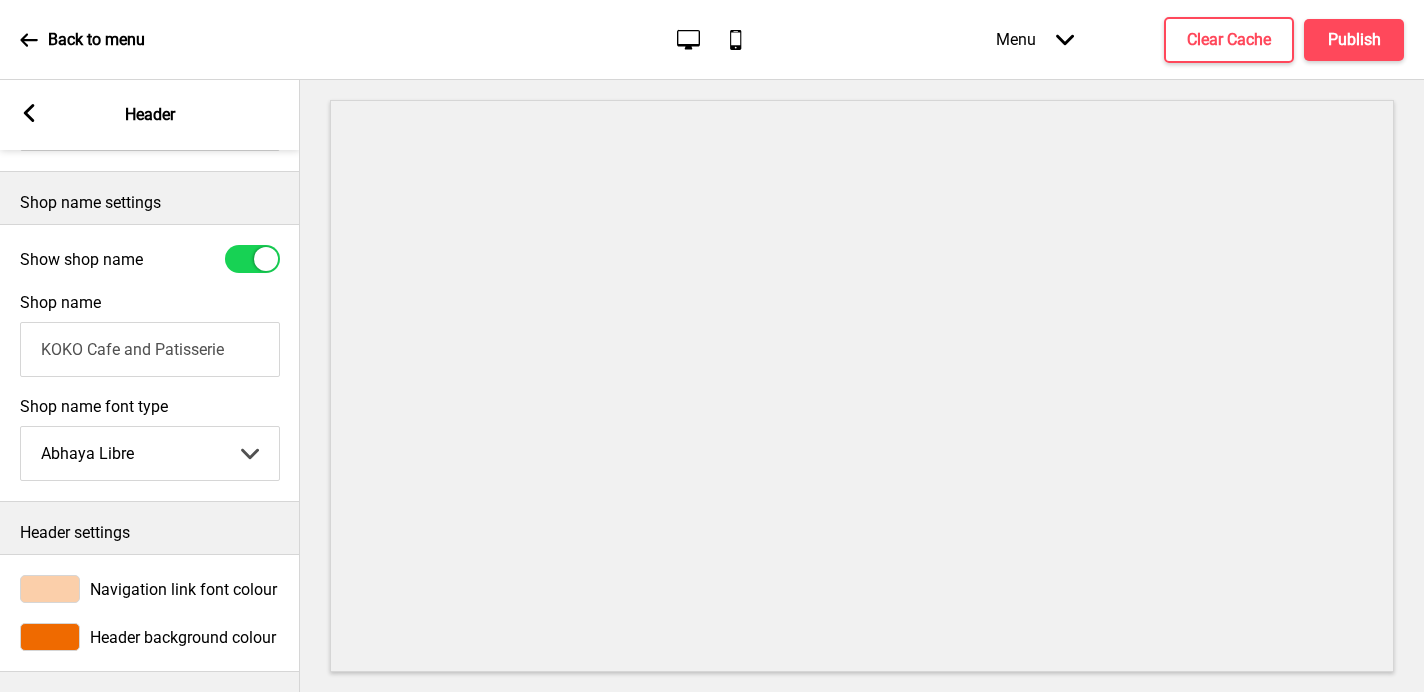 click at bounding box center (50, 589) 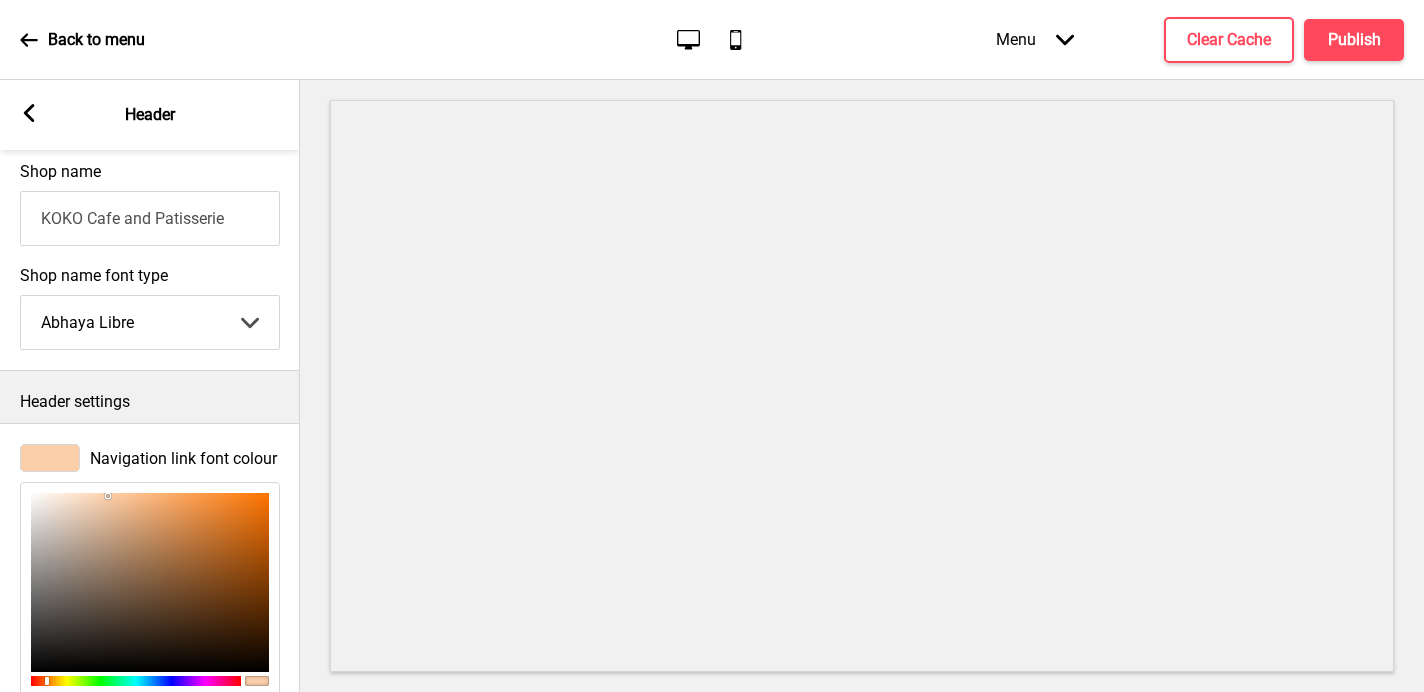 scroll, scrollTop: 714, scrollLeft: 0, axis: vertical 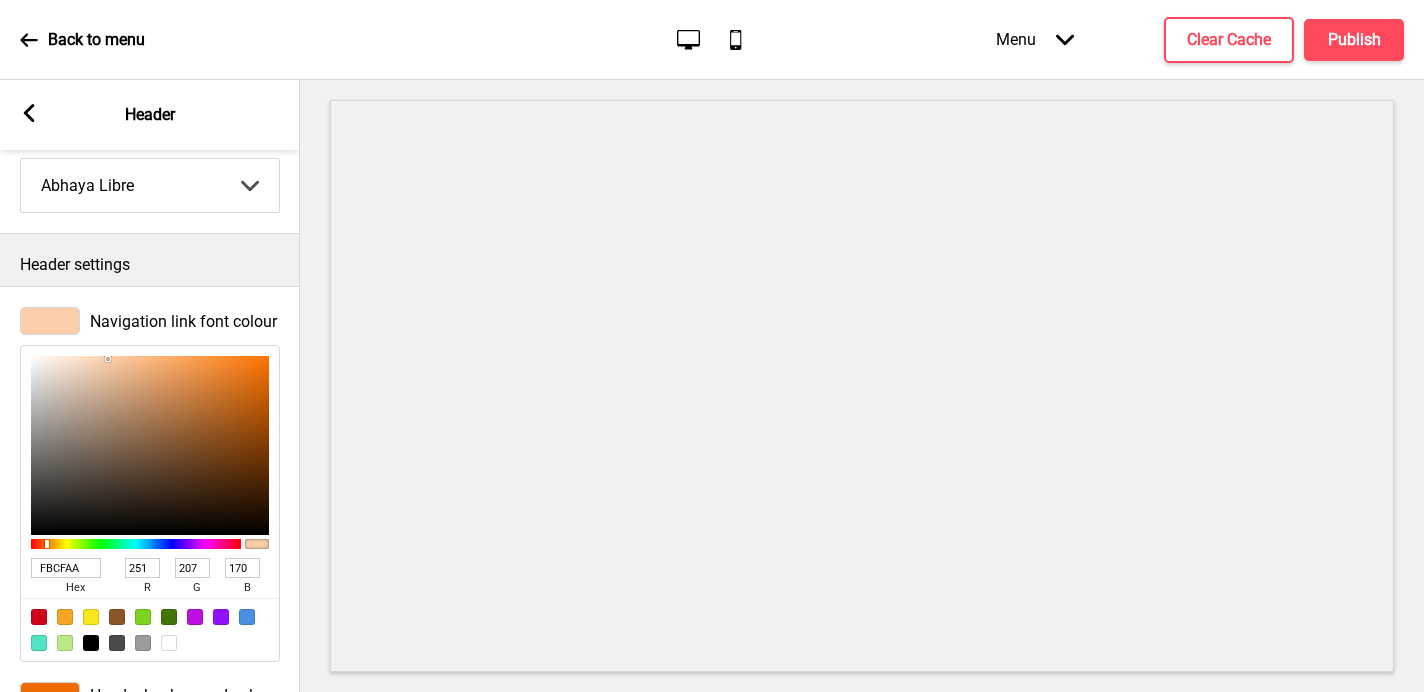 click on "FBCFAA" at bounding box center [66, 568] 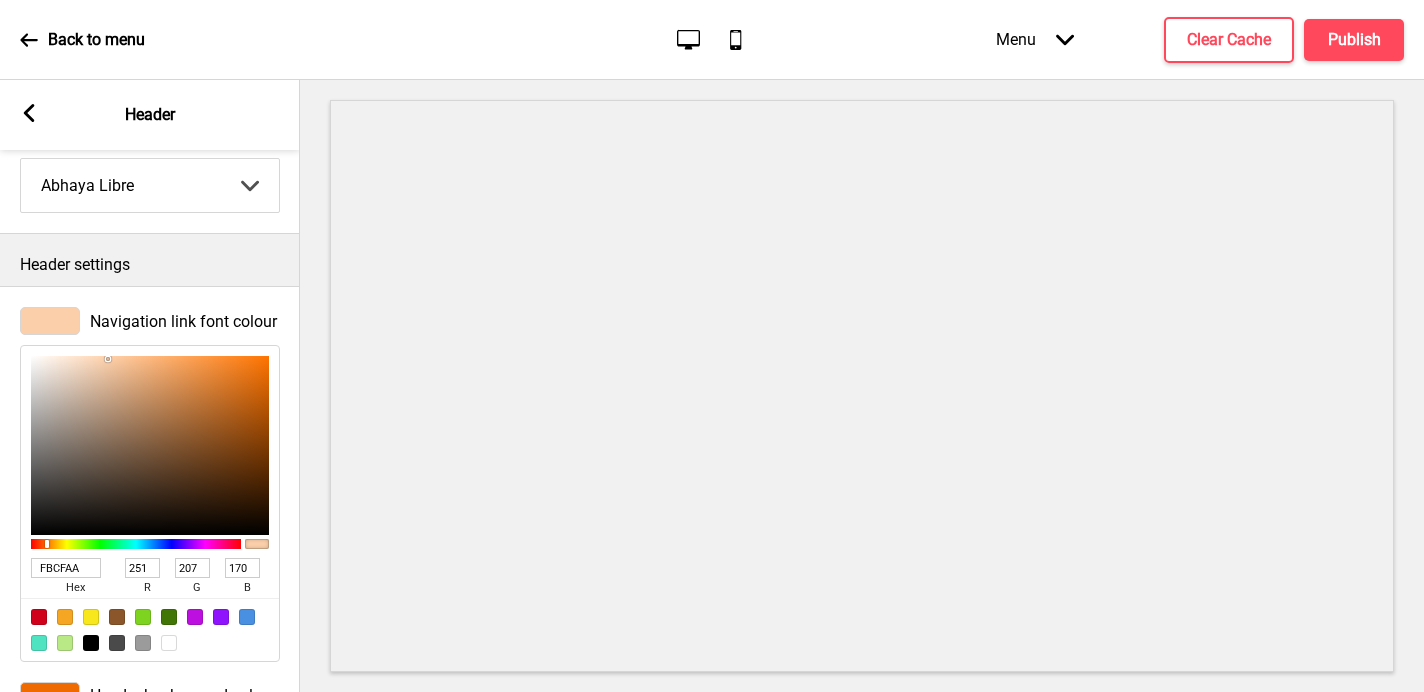 type on "FBEADA" 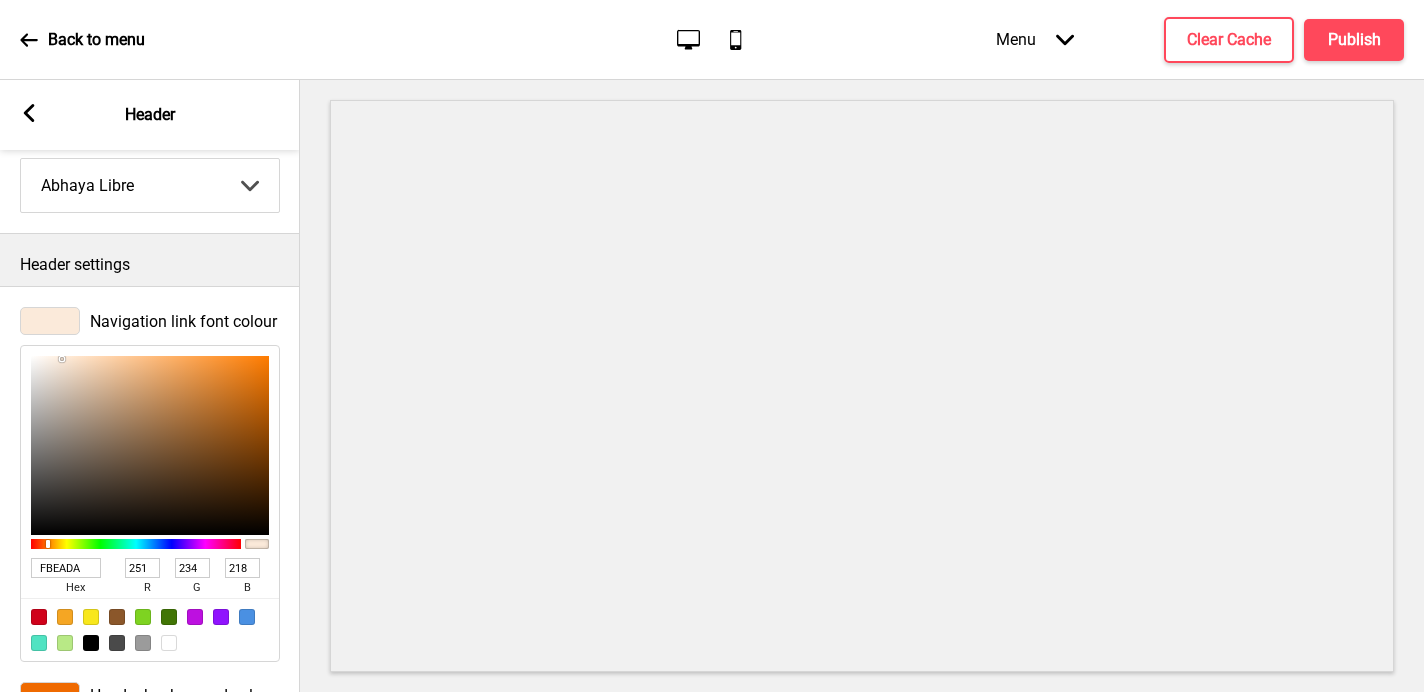 type on "FBEADA" 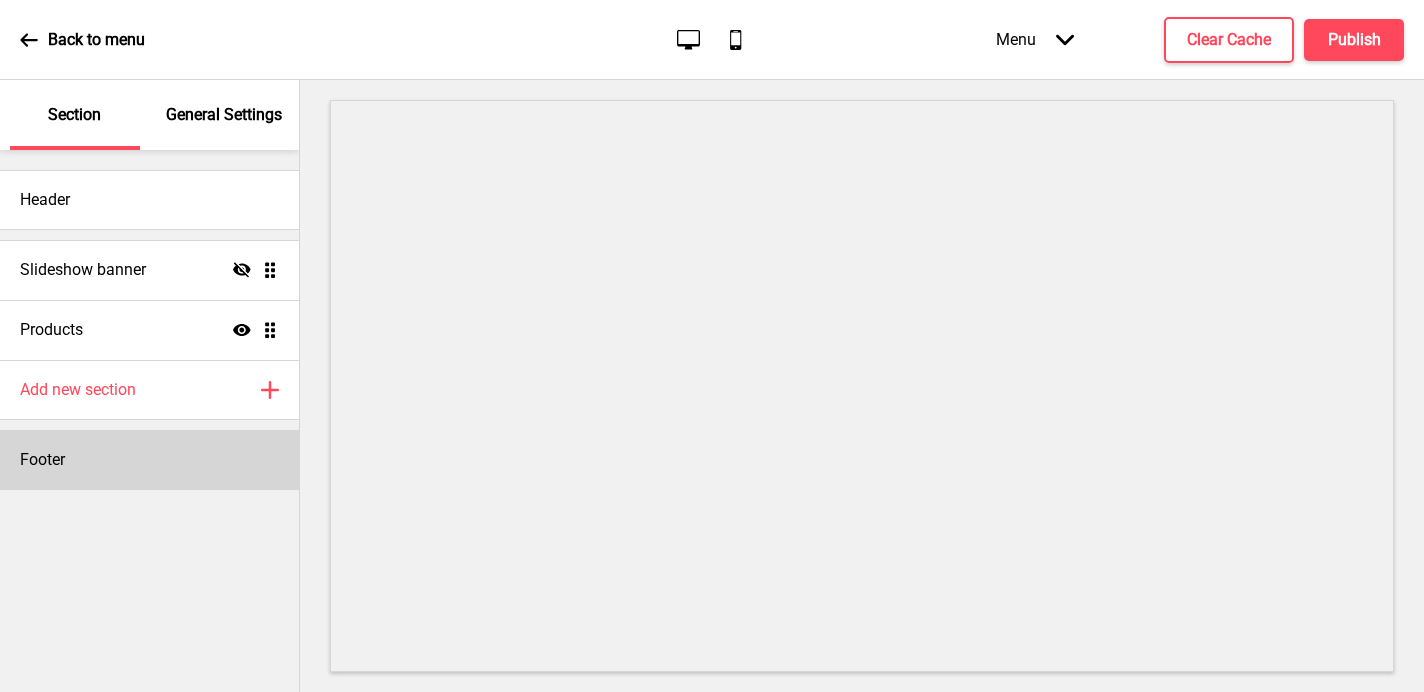 click on "Footer" at bounding box center [149, 460] 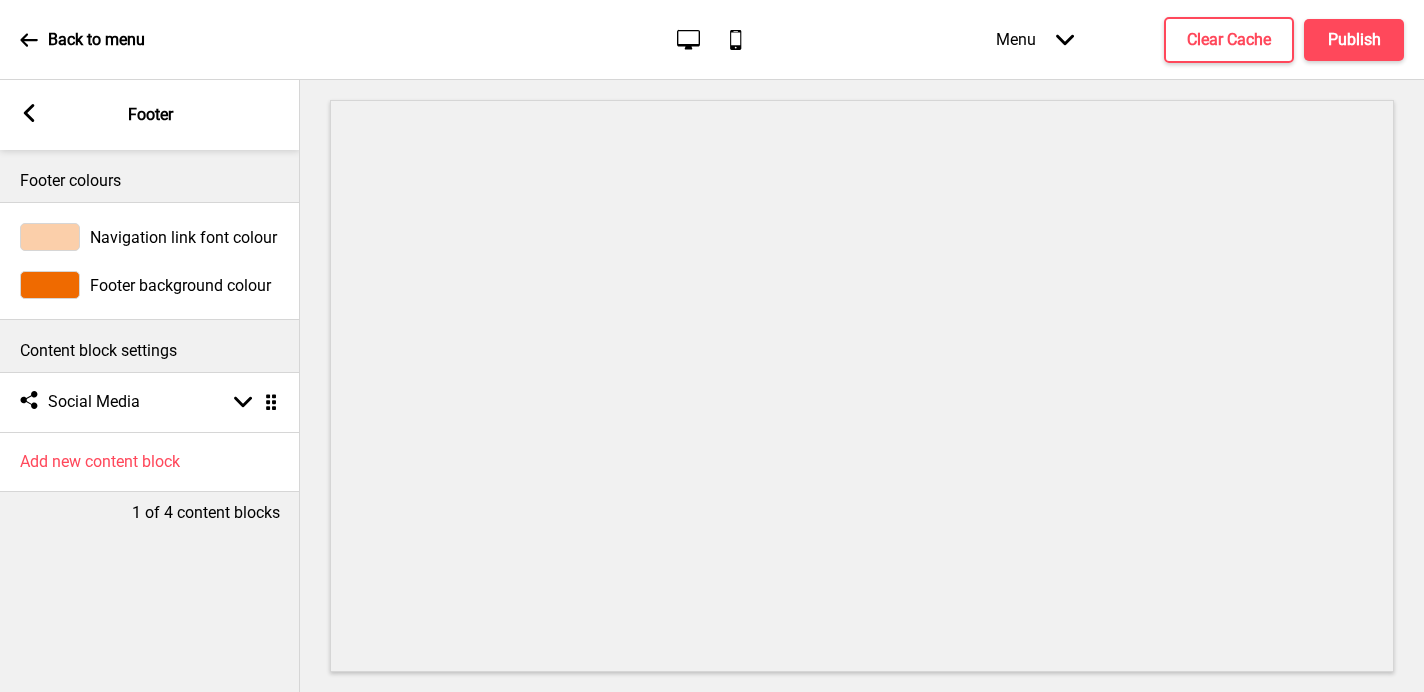 click at bounding box center [50, 237] 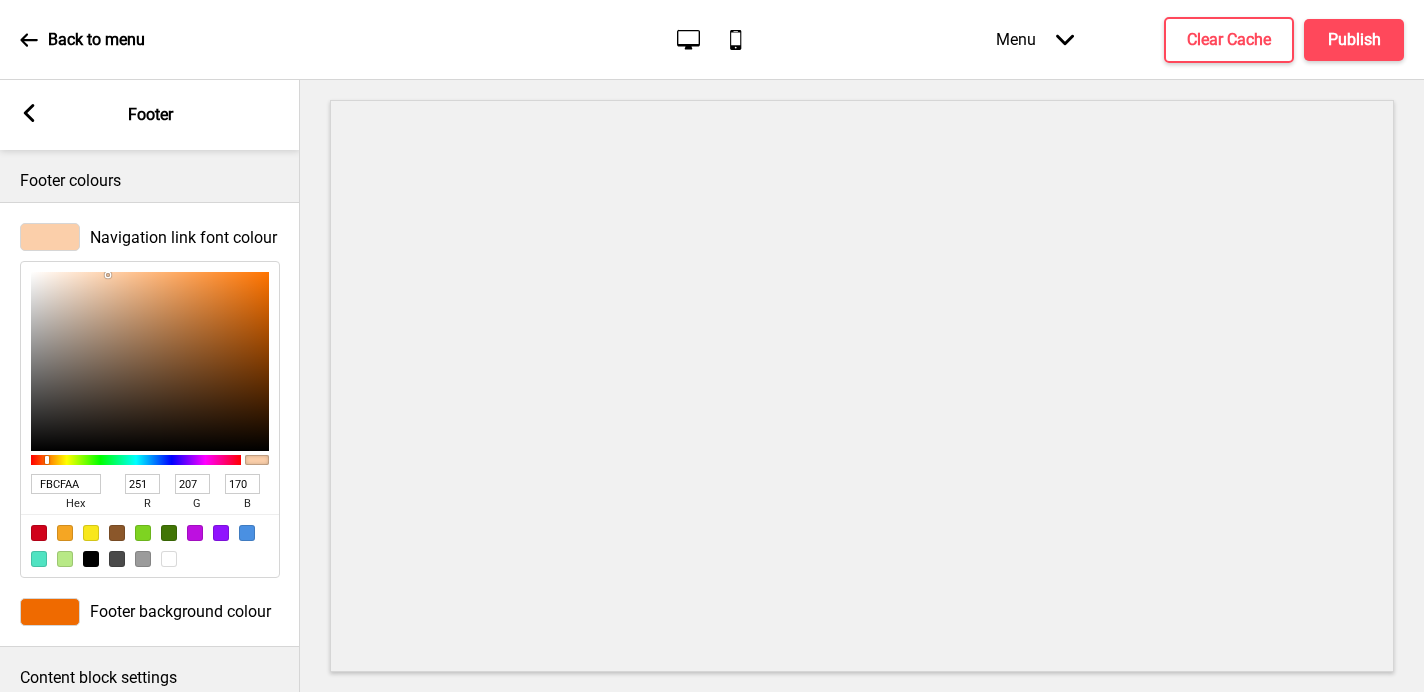 click on "FBCFAA" at bounding box center [66, 484] 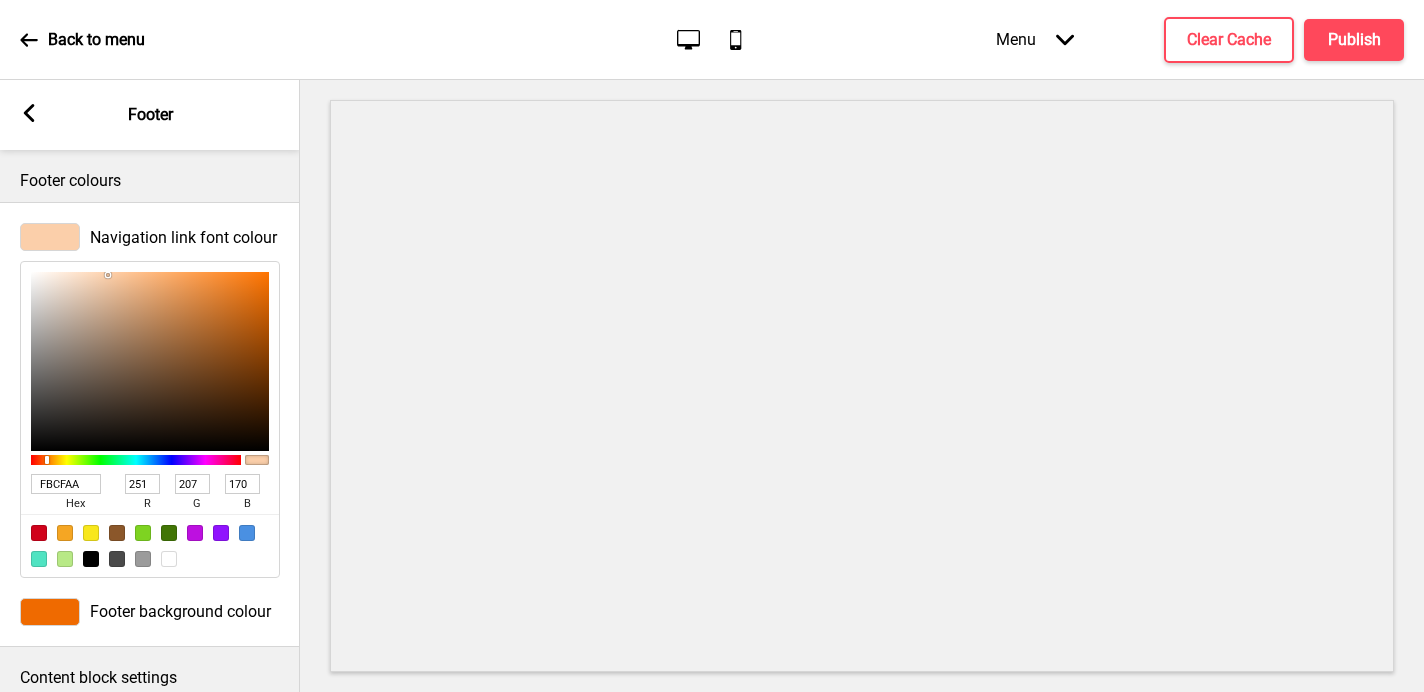type on "FBEADA" 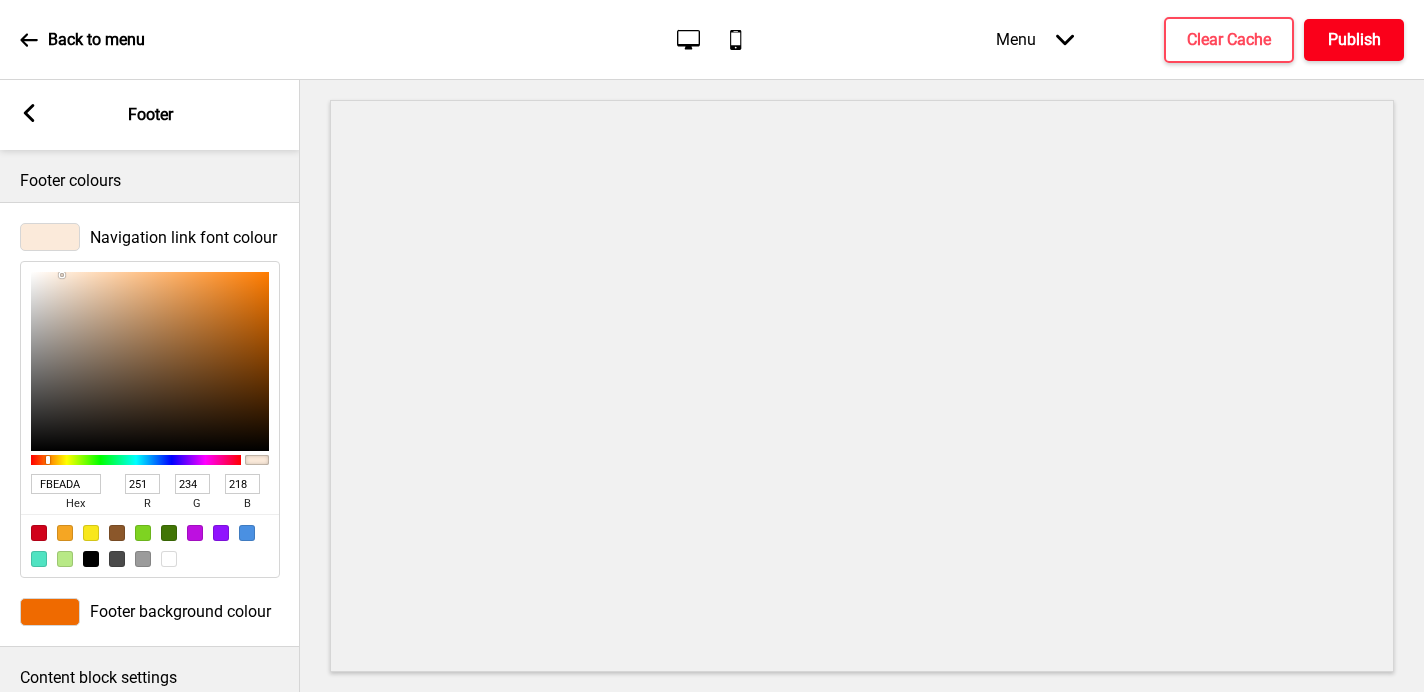 type on "FBEADA" 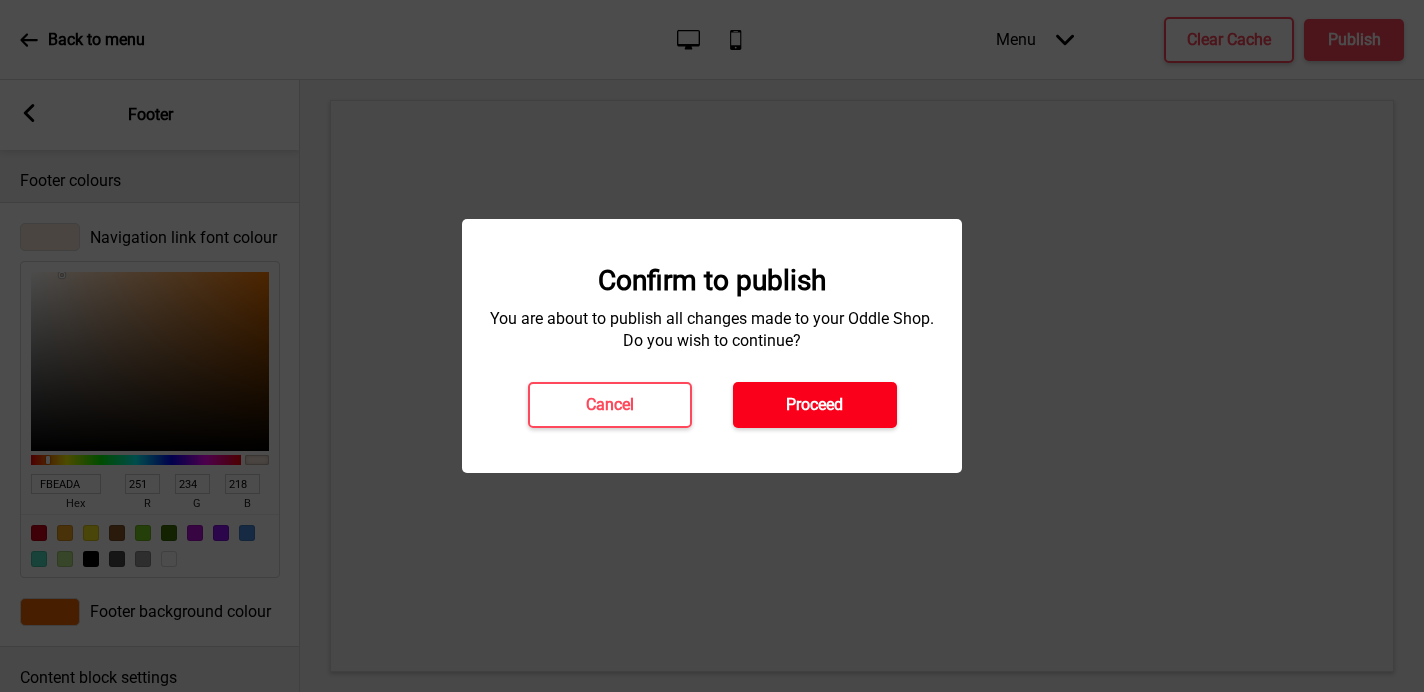 click on "Proceed" at bounding box center [815, 405] 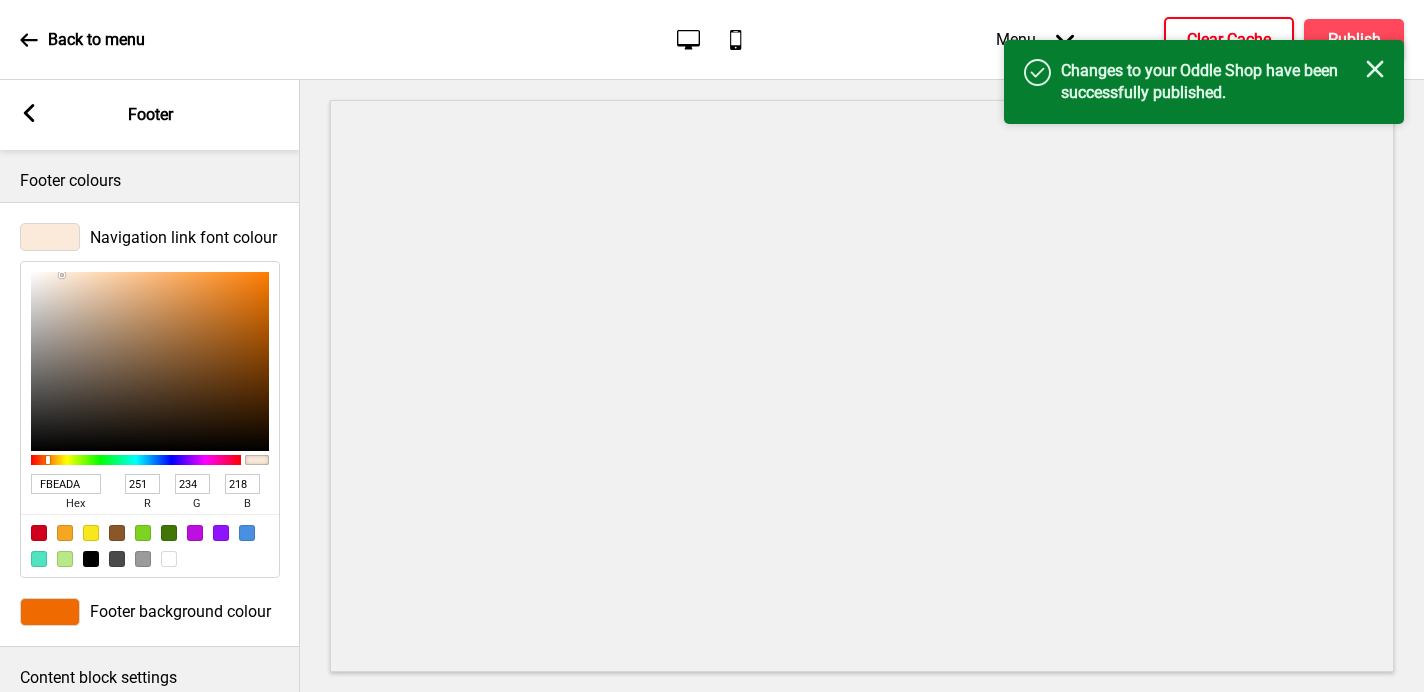 click on "Clear Cache" at bounding box center [1229, 40] 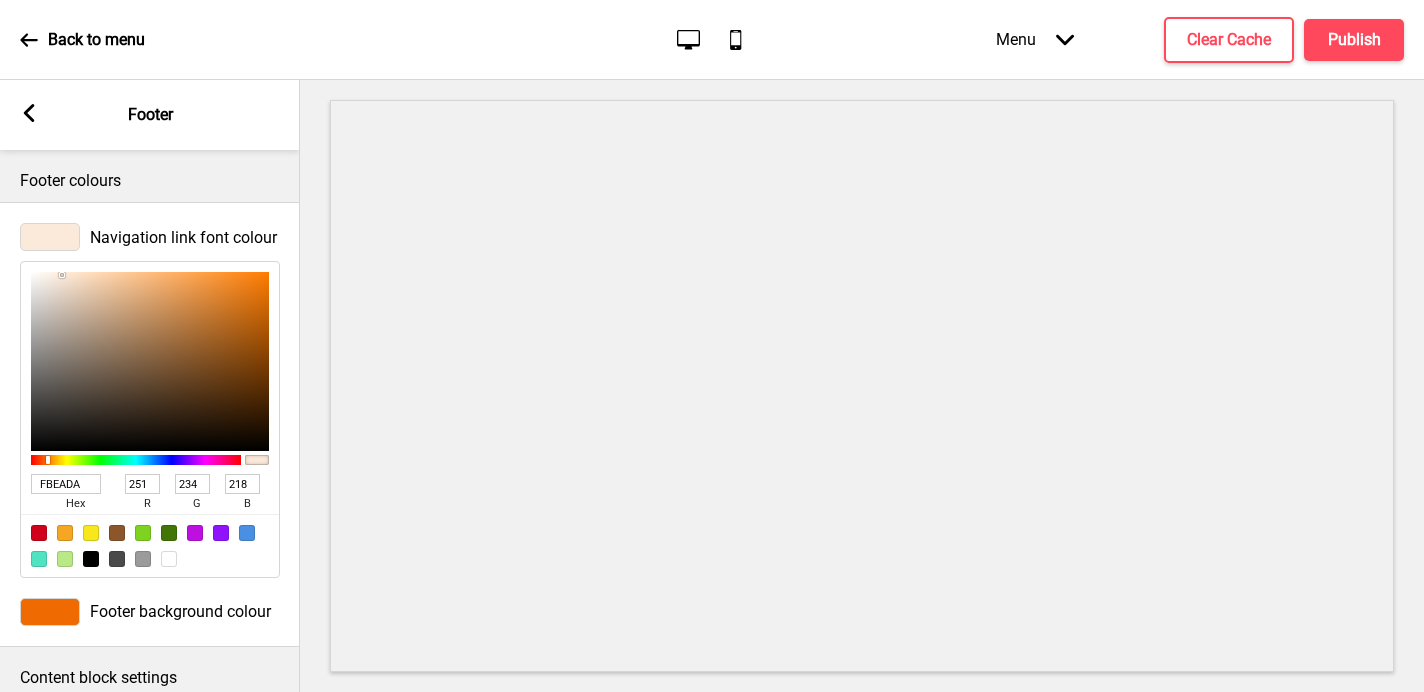 click on "Arrow left Footer" at bounding box center [150, 115] 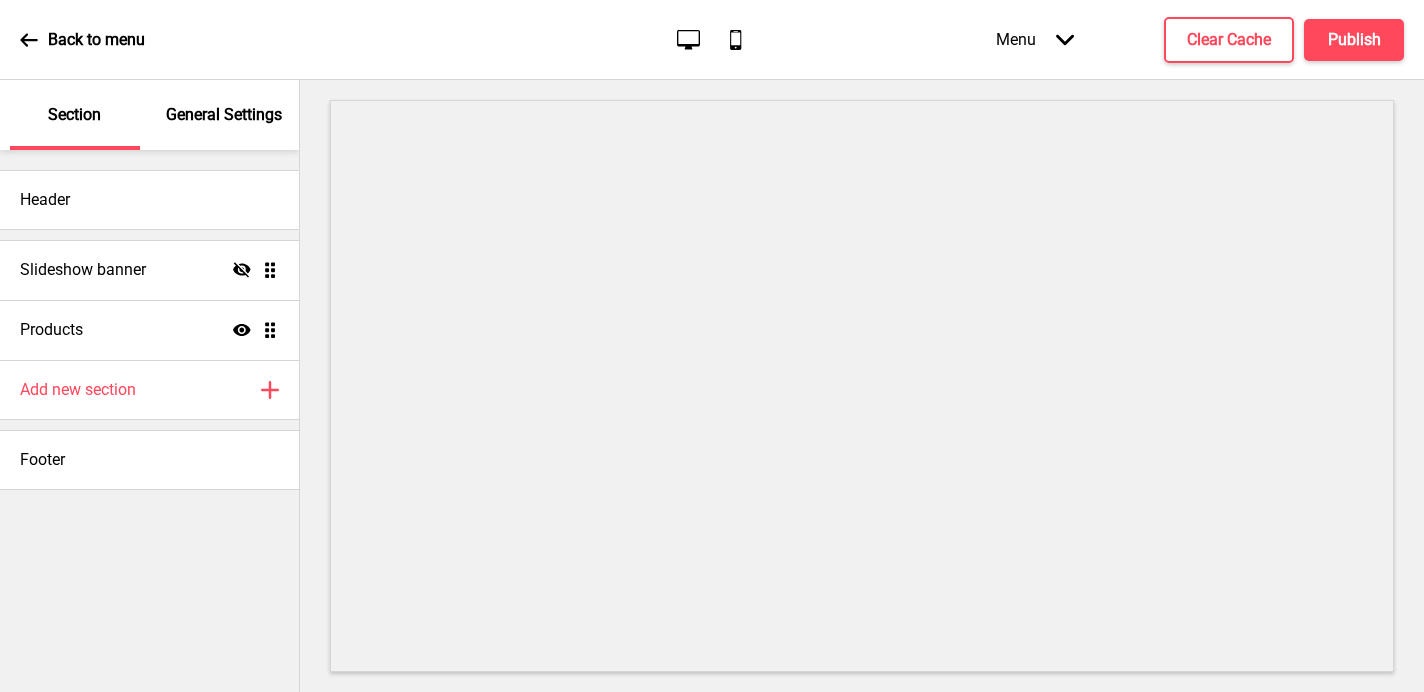 click on "General Settings" at bounding box center [225, 115] 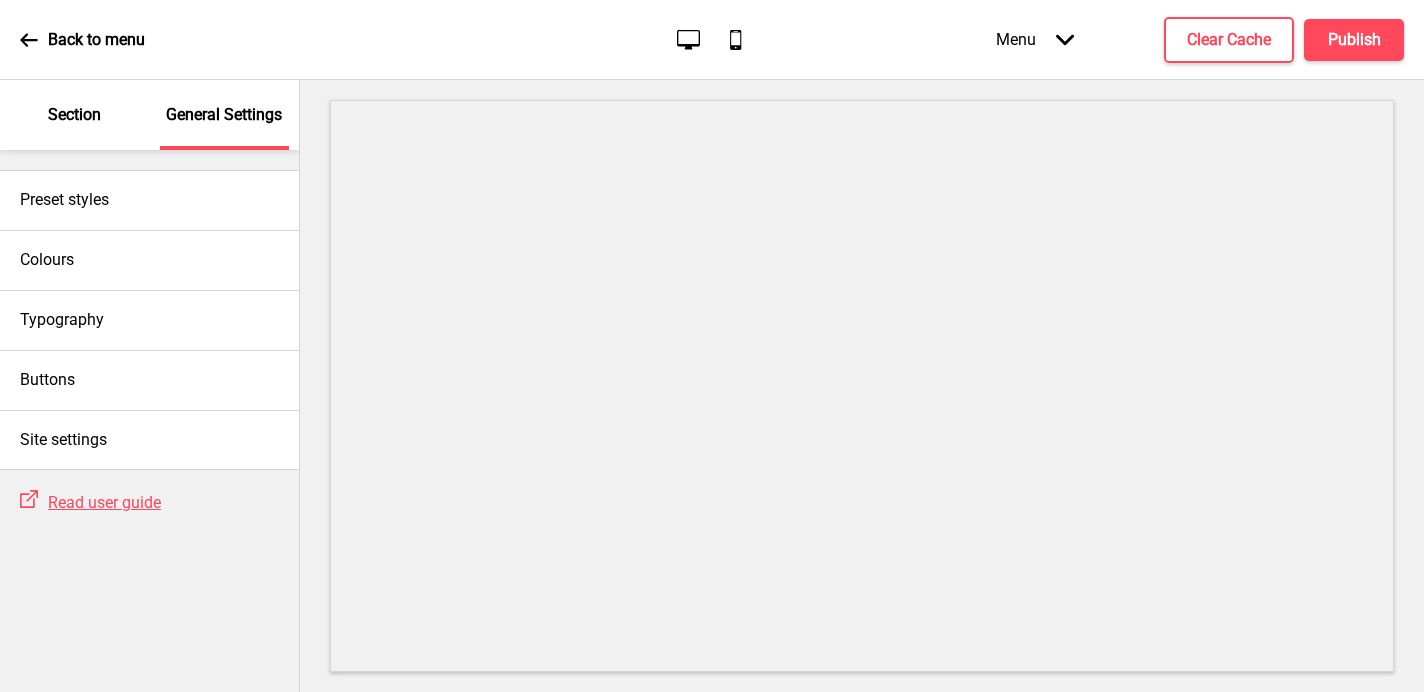 click on "Section" at bounding box center [74, 115] 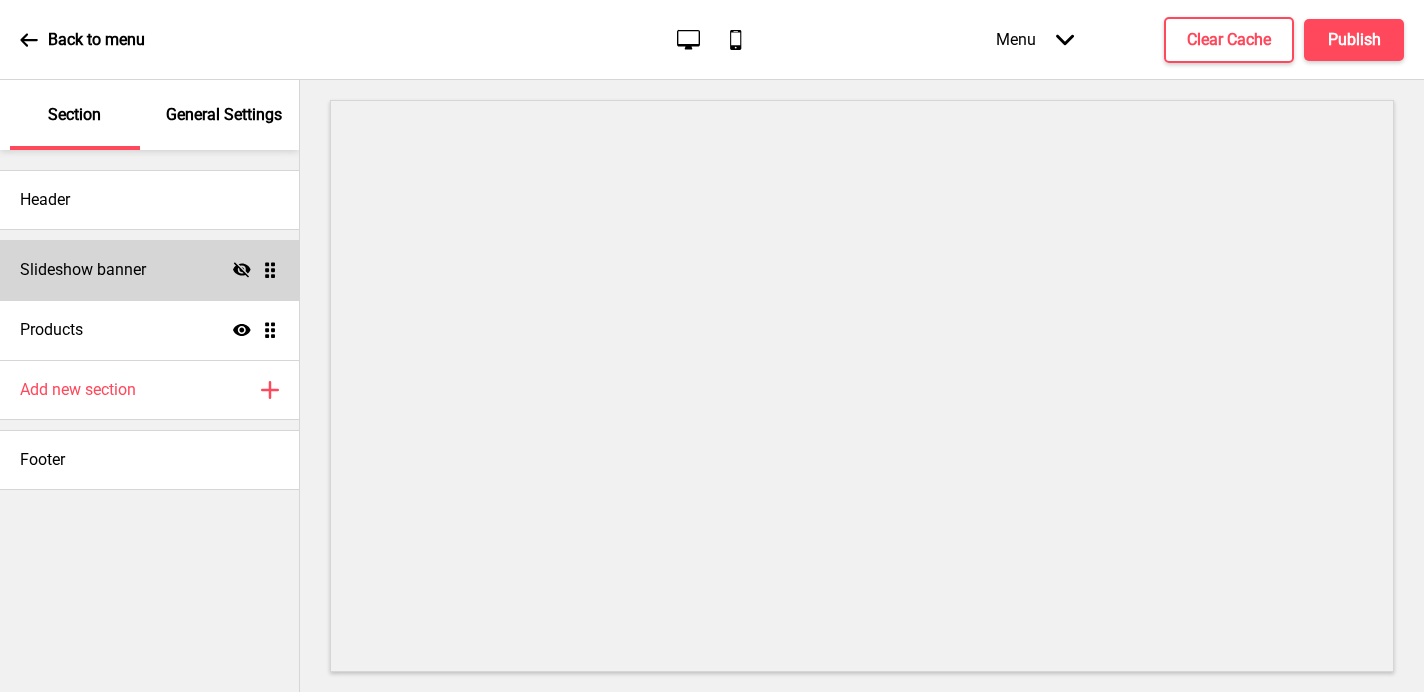 click on "Hide" 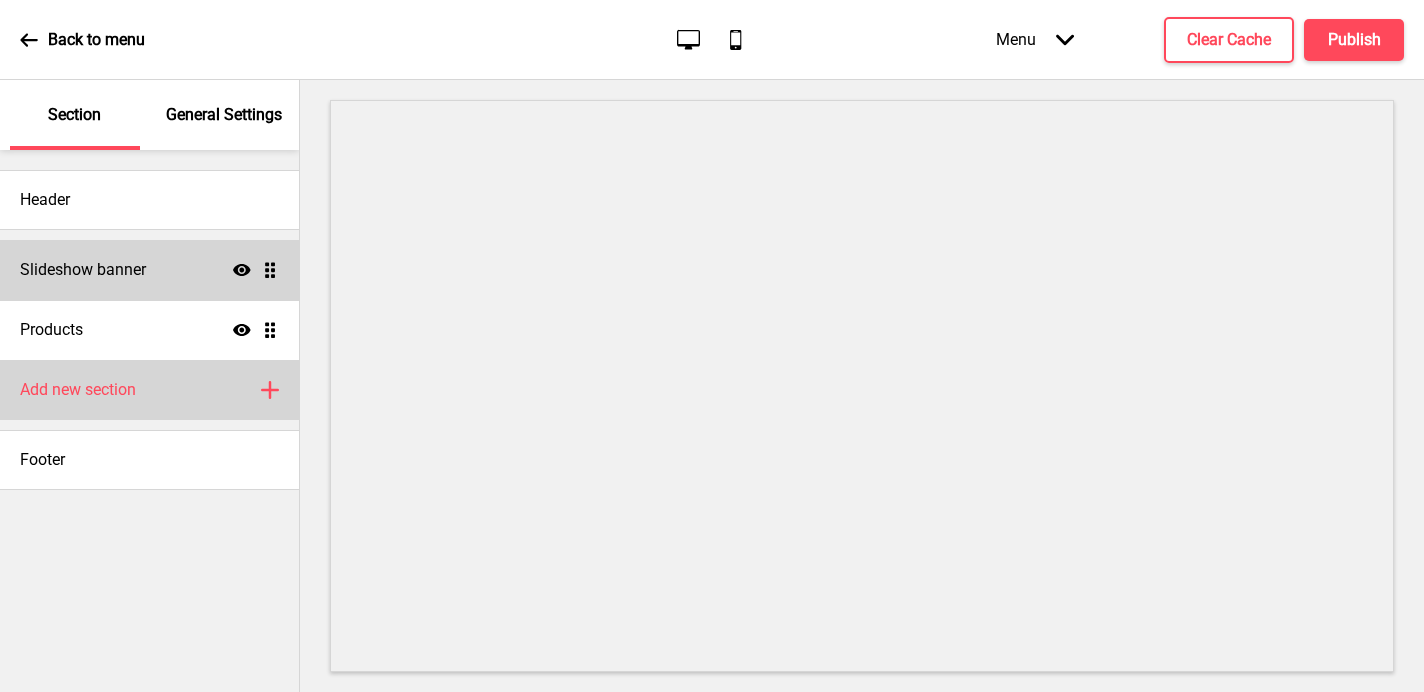 click on "Add new section" at bounding box center (78, 390) 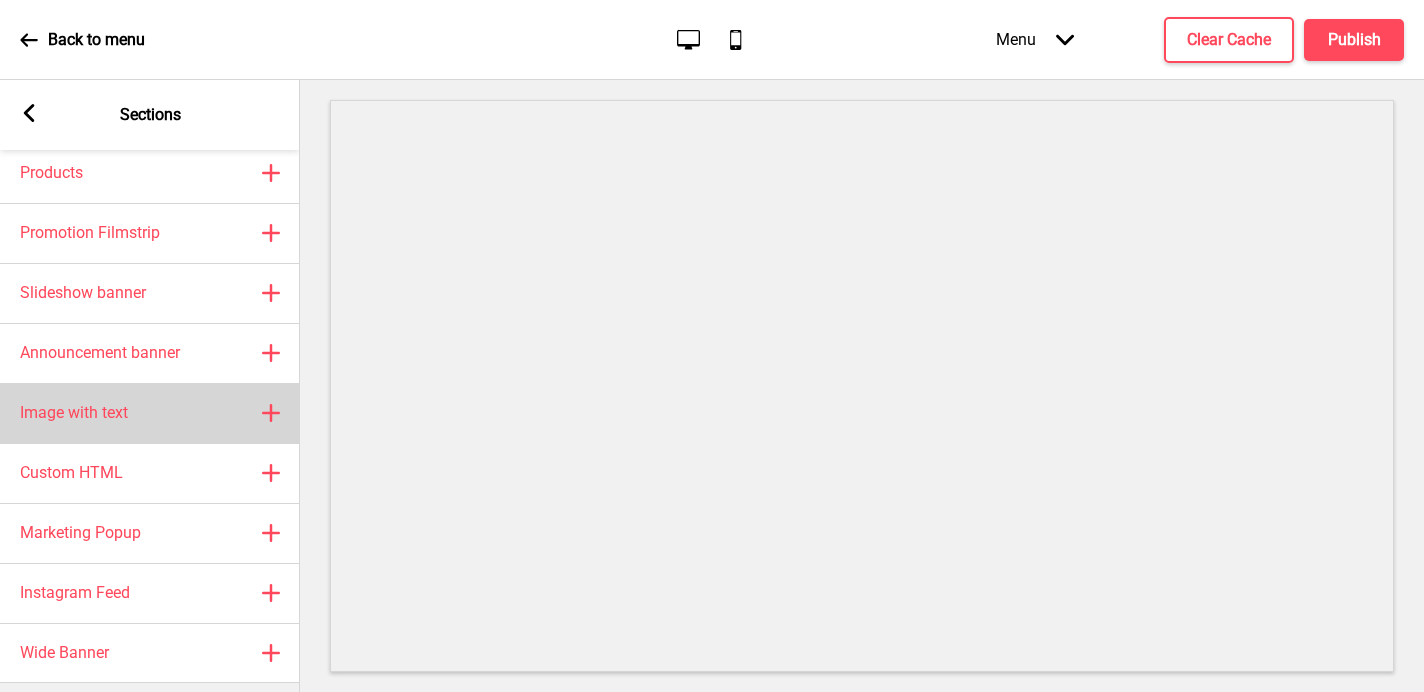 scroll, scrollTop: 70, scrollLeft: 0, axis: vertical 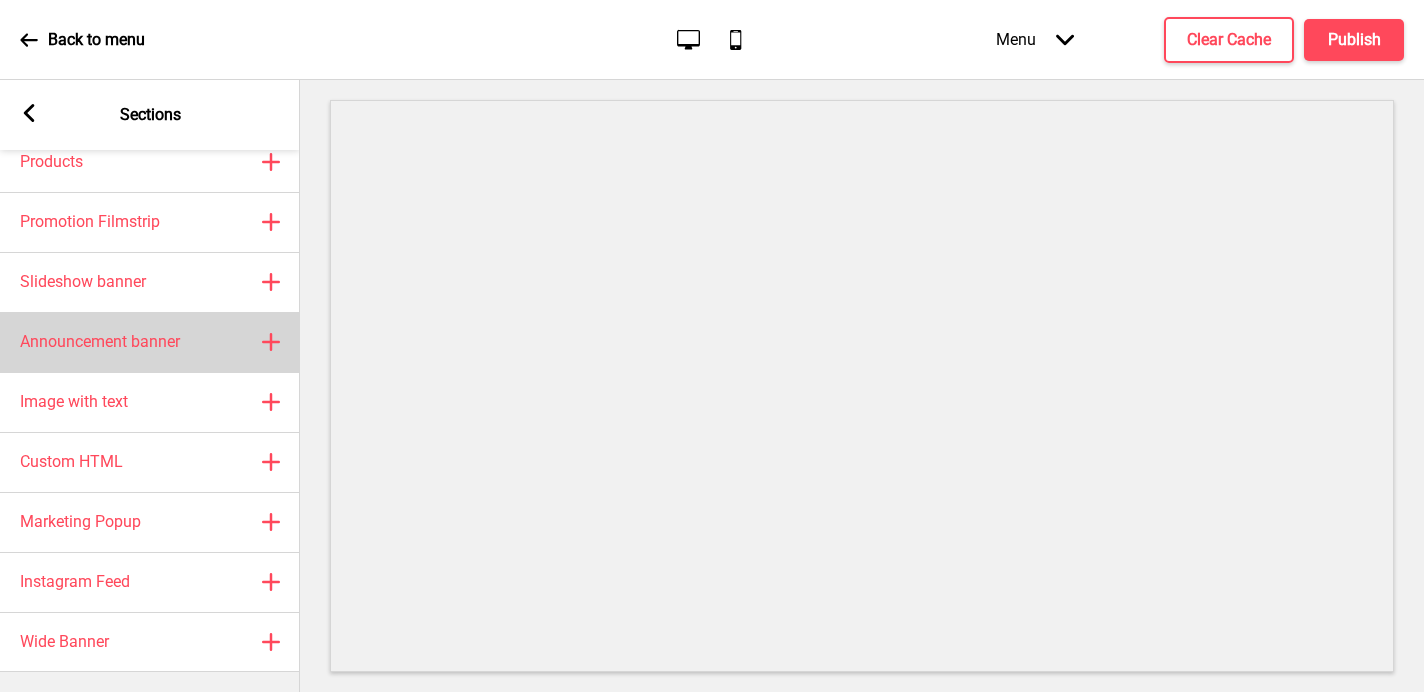 click on "Announcement banner Plus" at bounding box center (150, 342) 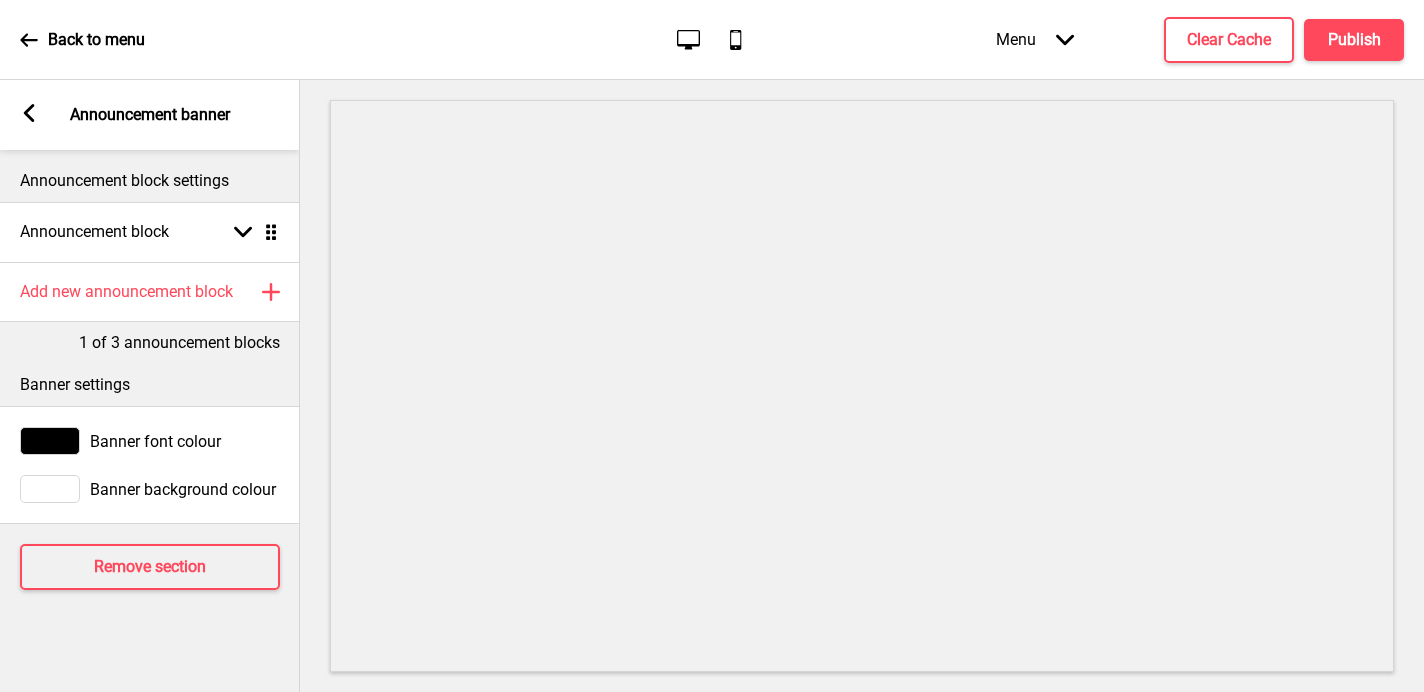 click at bounding box center (50, 489) 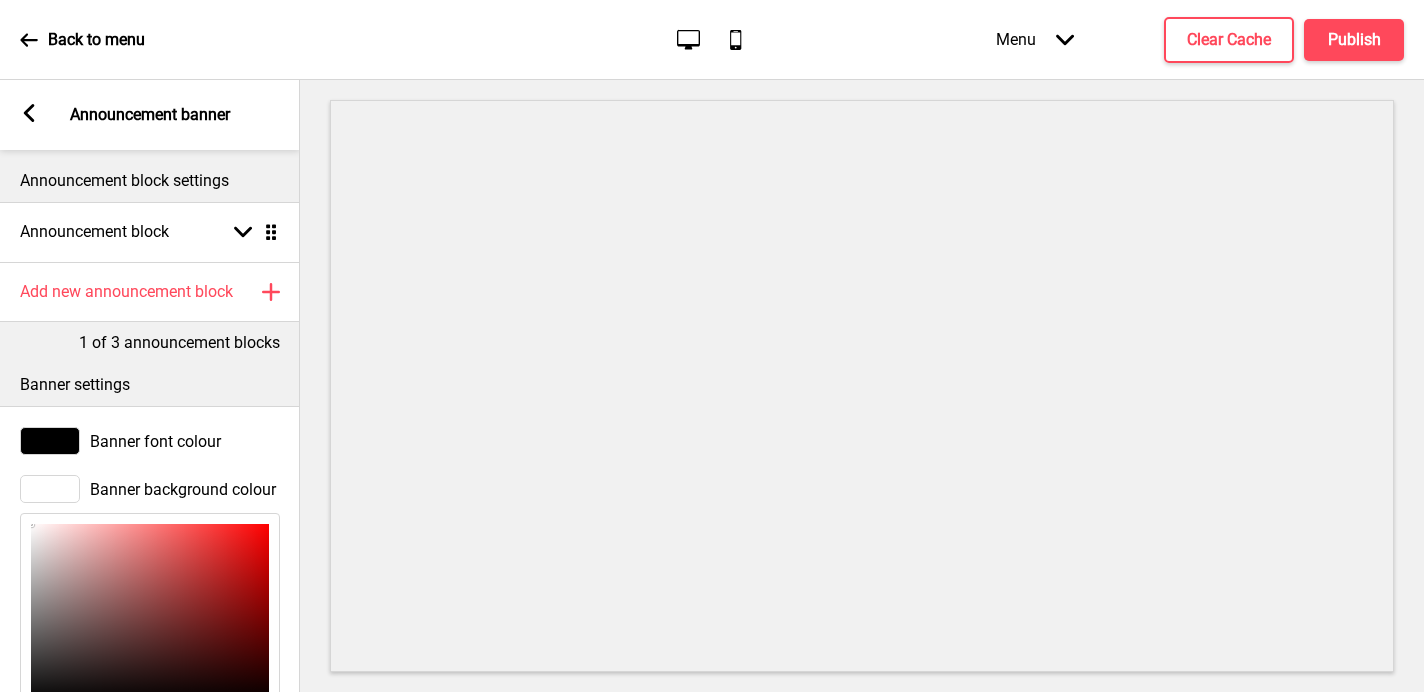 click at bounding box center [50, 441] 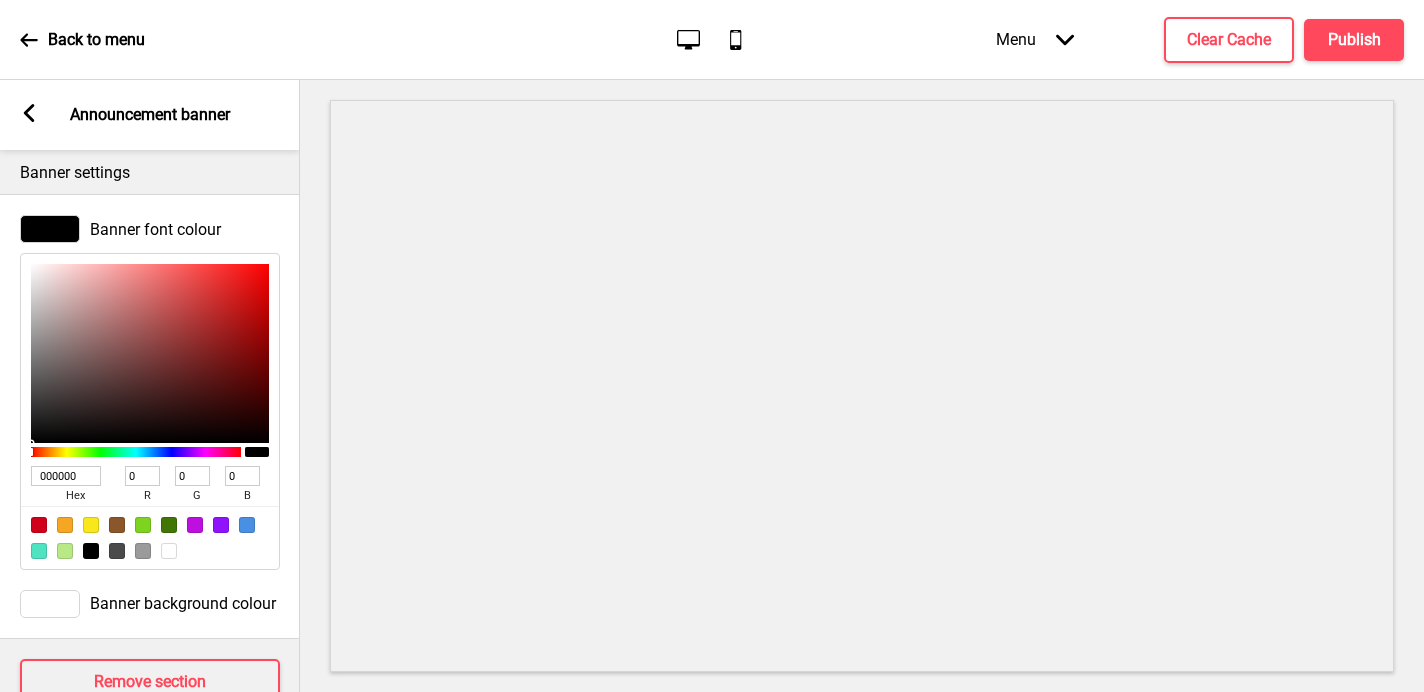 scroll, scrollTop: 264, scrollLeft: 0, axis: vertical 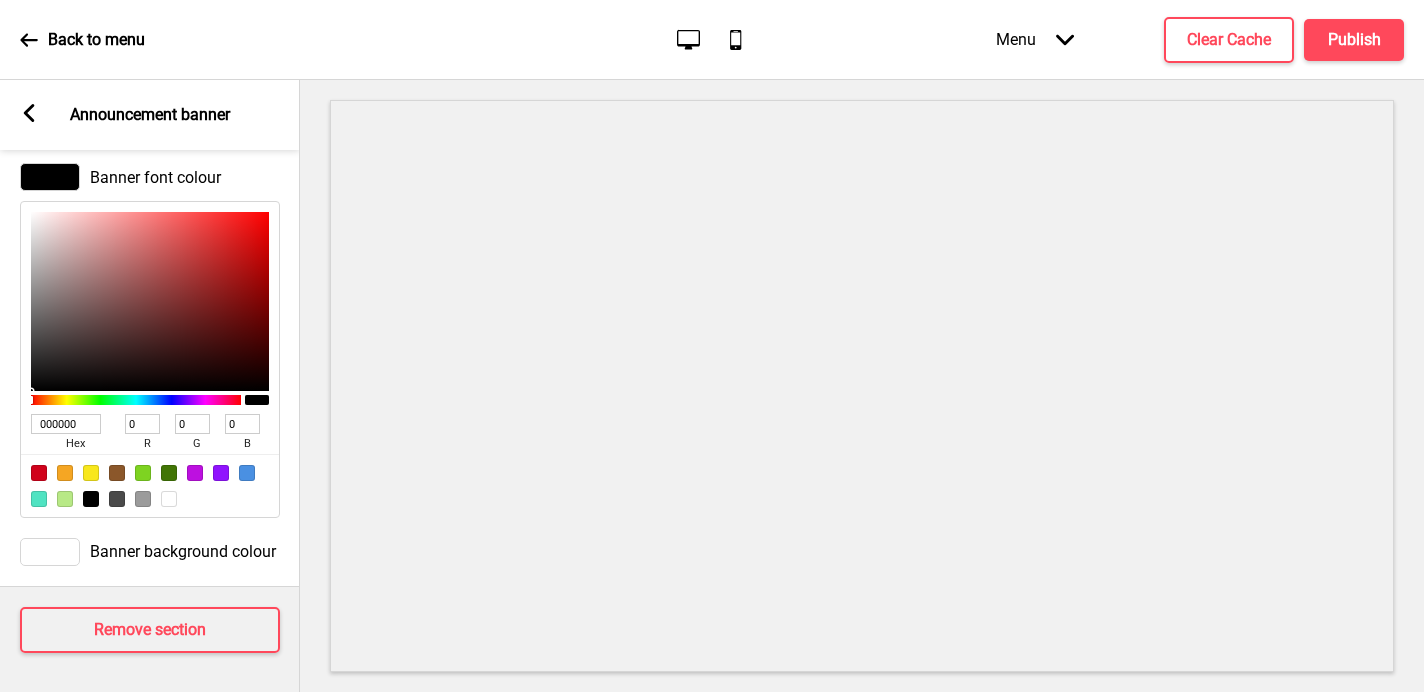 click on "000000" at bounding box center (66, 424) 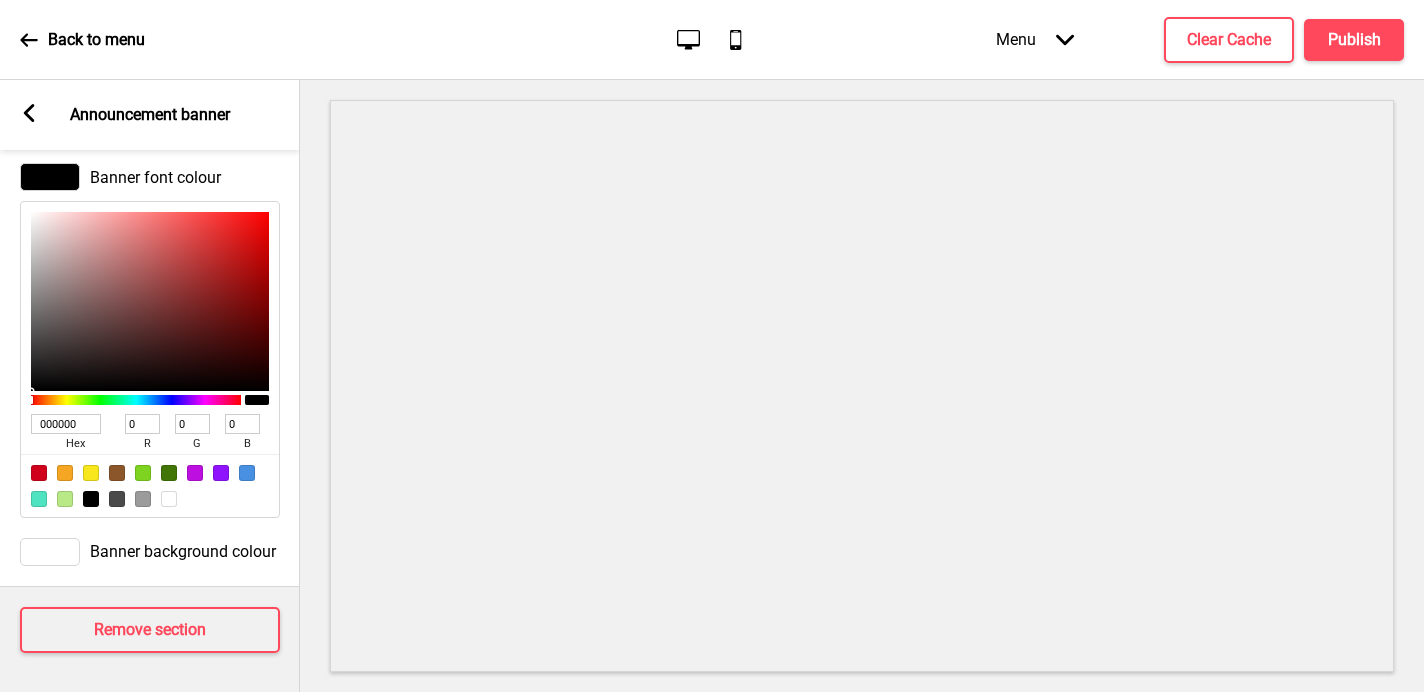 type on "FBEADA" 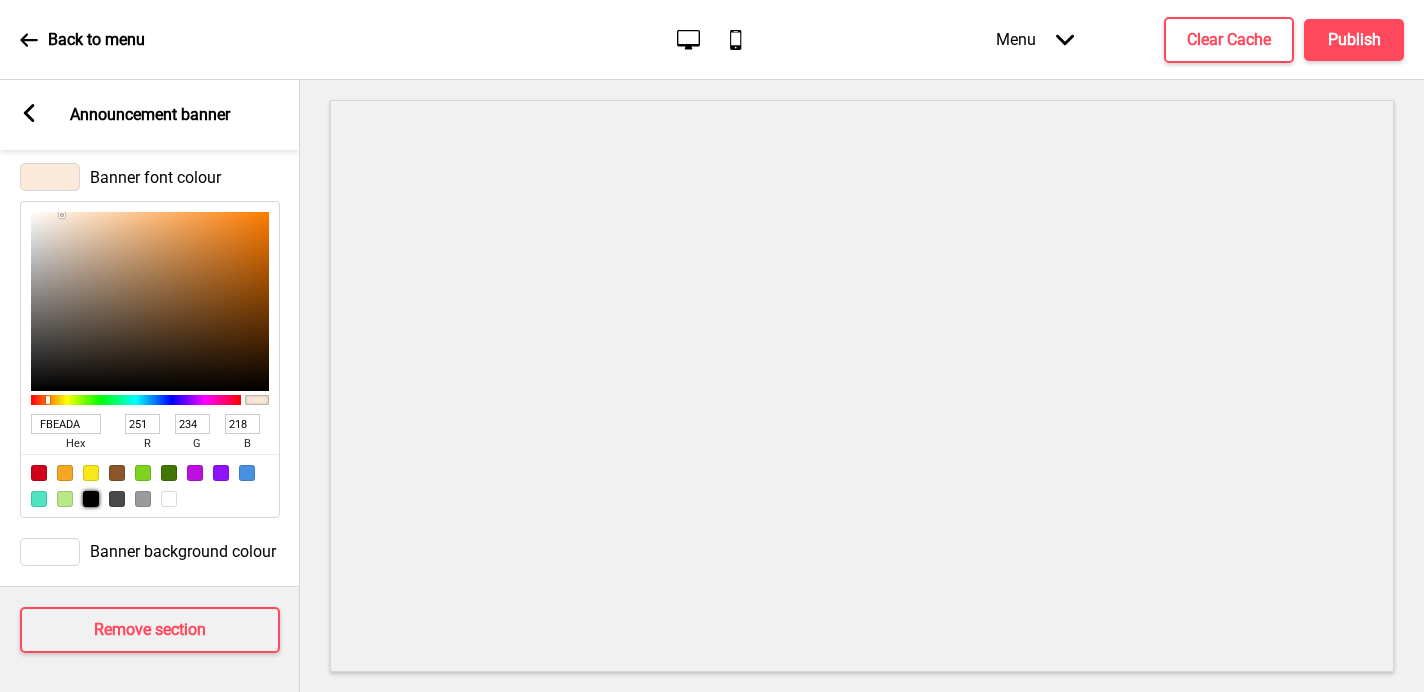 click at bounding box center (91, 499) 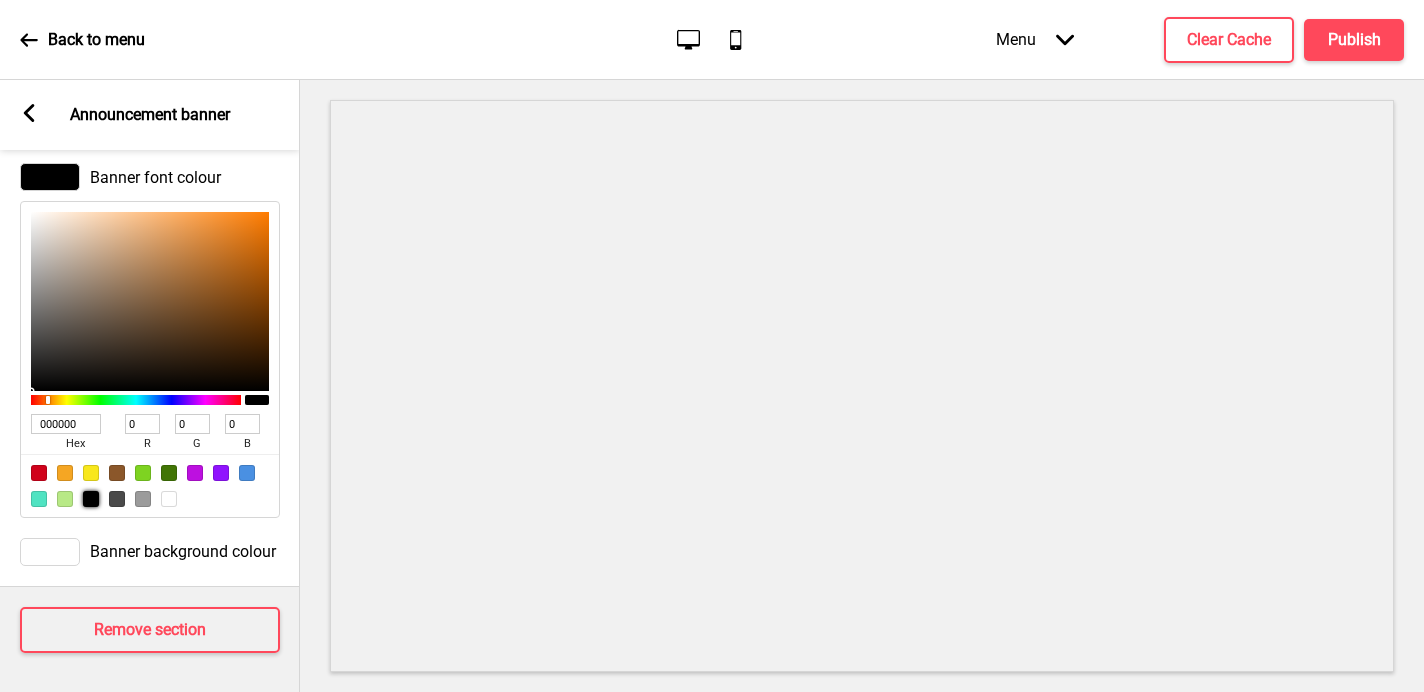 click 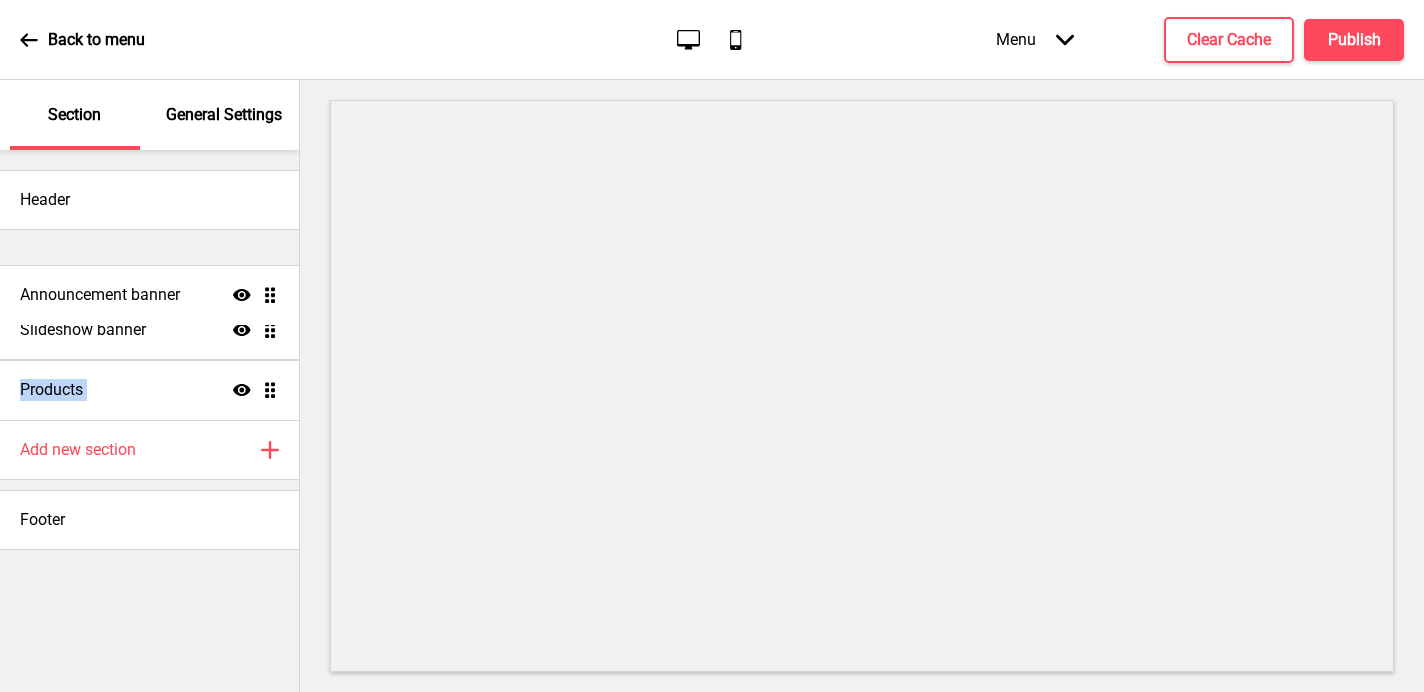 drag, startPoint x: 270, startPoint y: 390, endPoint x: 269, endPoint y: 290, distance: 100.005 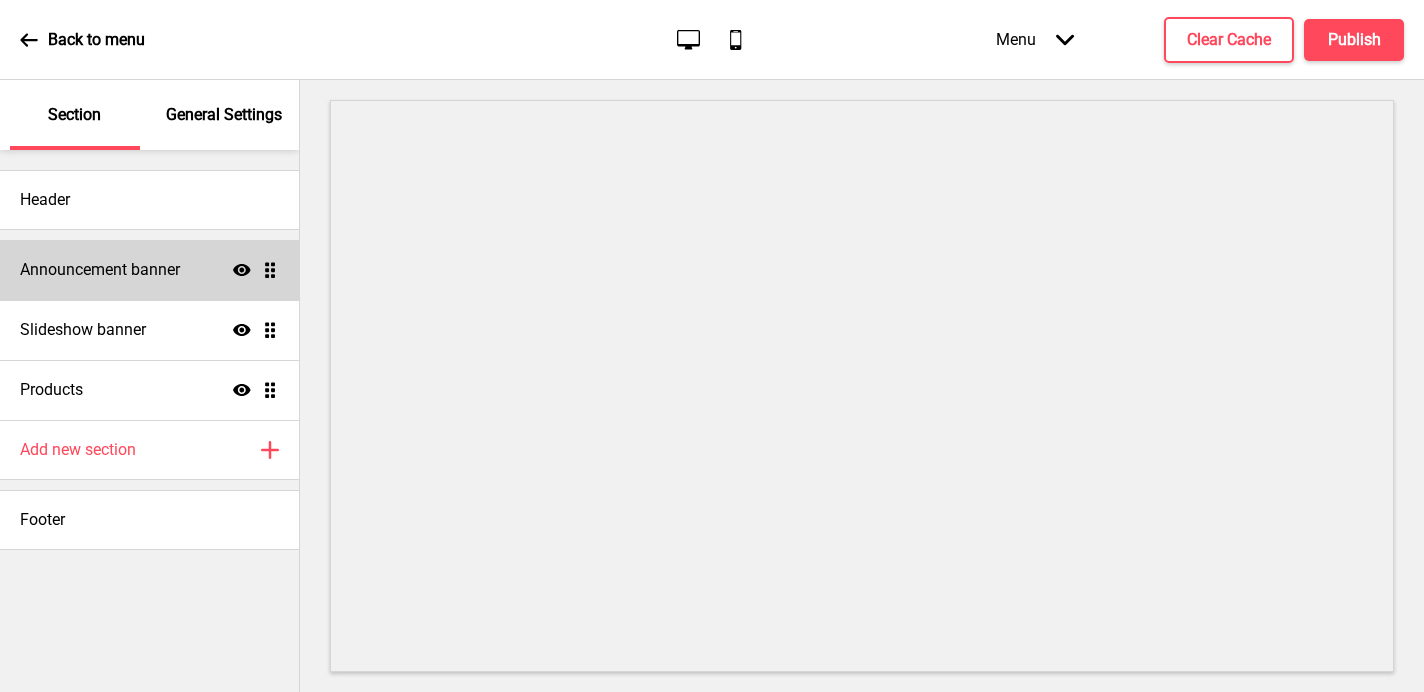 click on "Announcement banner" at bounding box center (100, 270) 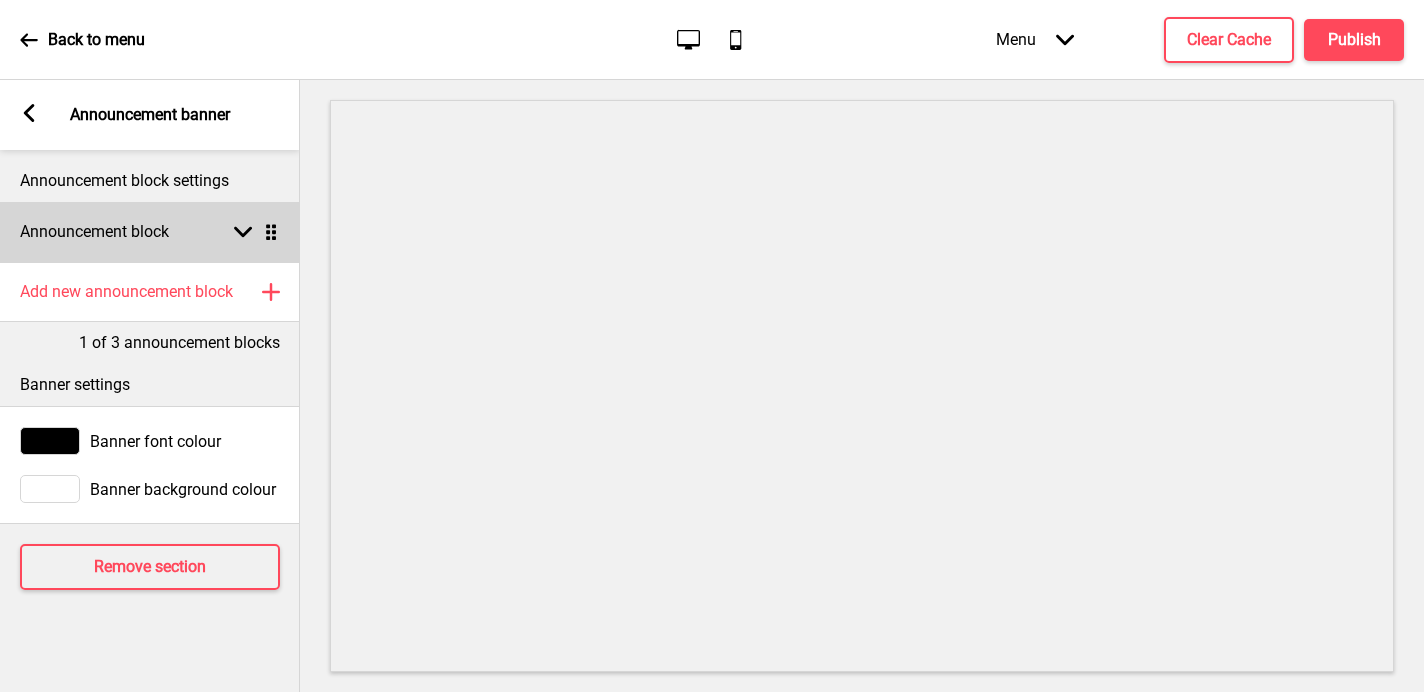 click on "Announcement block Arrow down Drag" at bounding box center [150, 232] 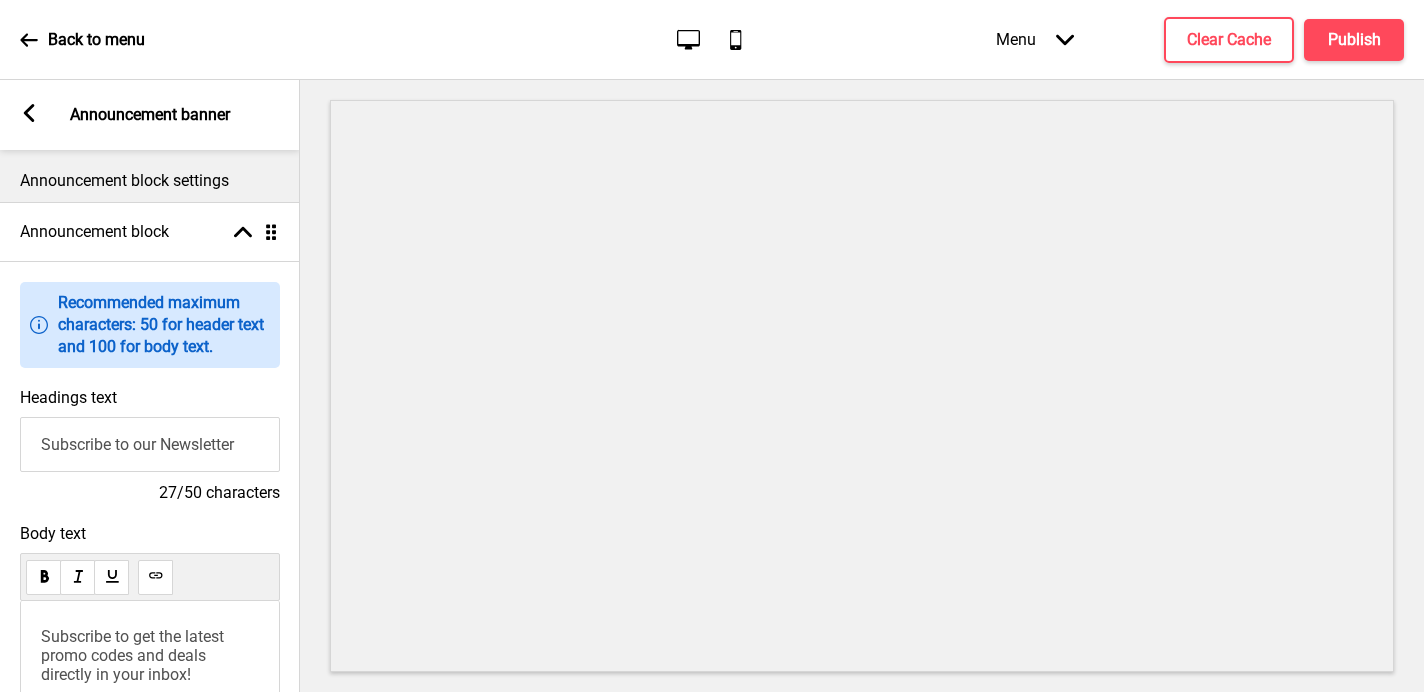 click on "Subscribe to our Newsletter" at bounding box center [150, 444] 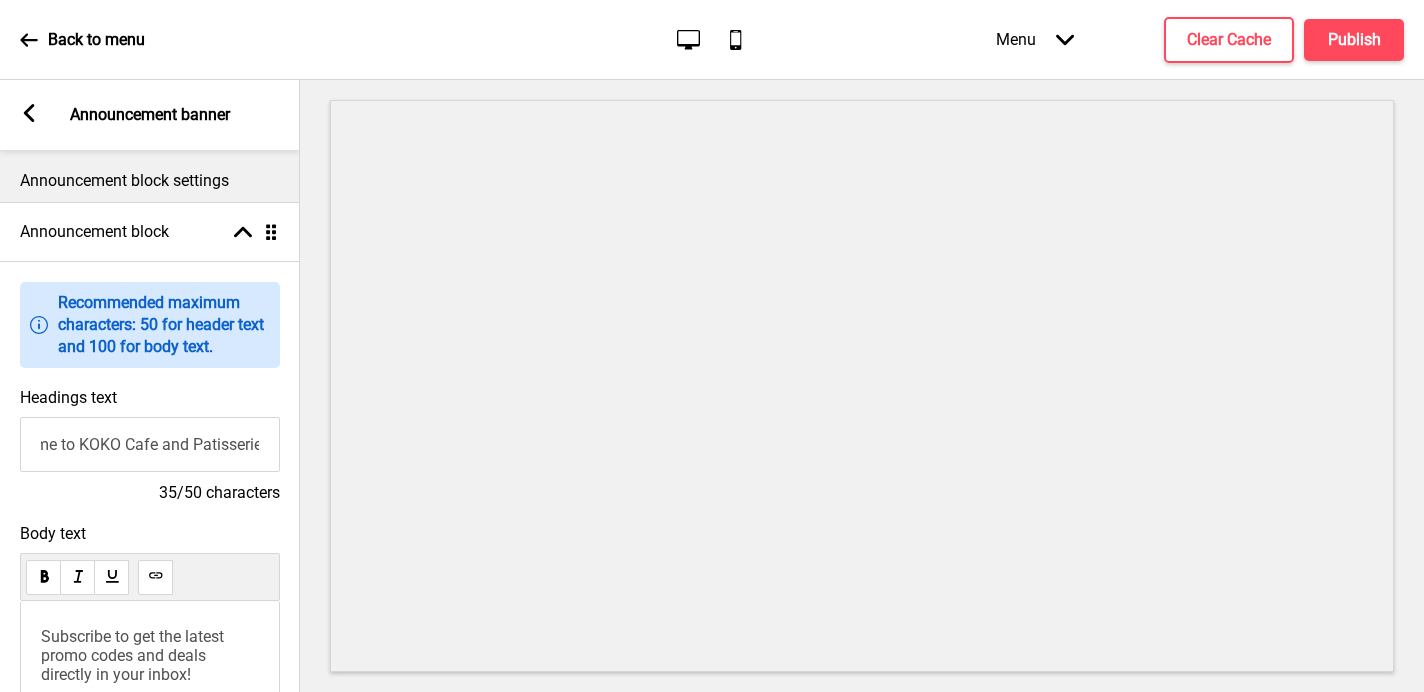 scroll, scrollTop: 0, scrollLeft: 58, axis: horizontal 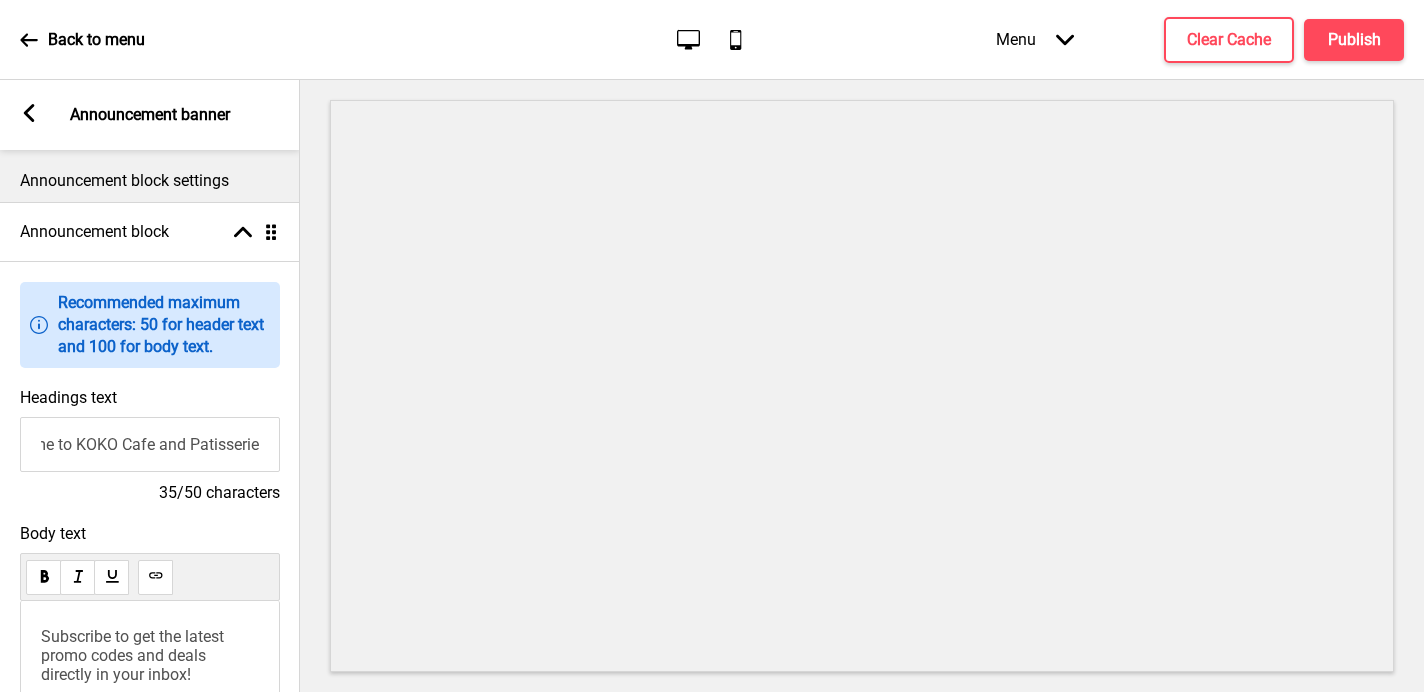 type on "Welcome to KOKO Cafe and Patisserie" 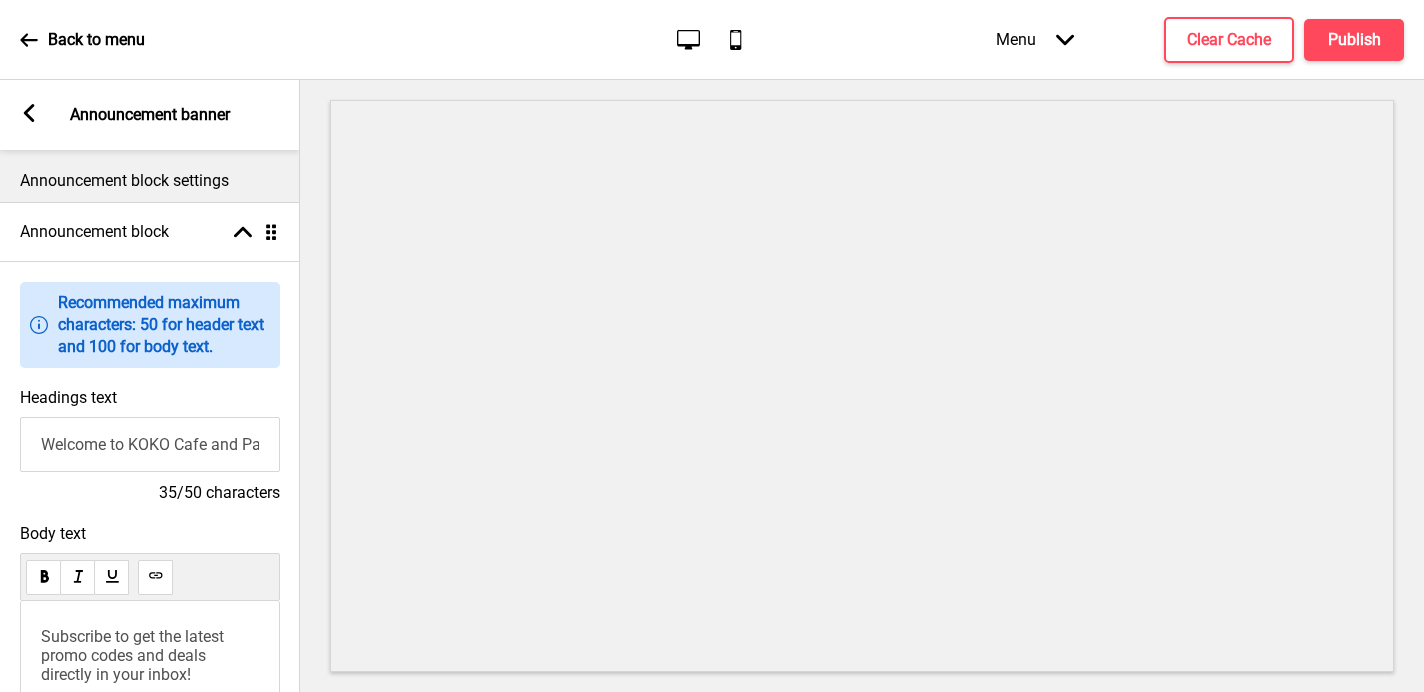 click on "Subscribe to get the latest promo codes and deals directly in your inbox!" at bounding box center [150, 708] 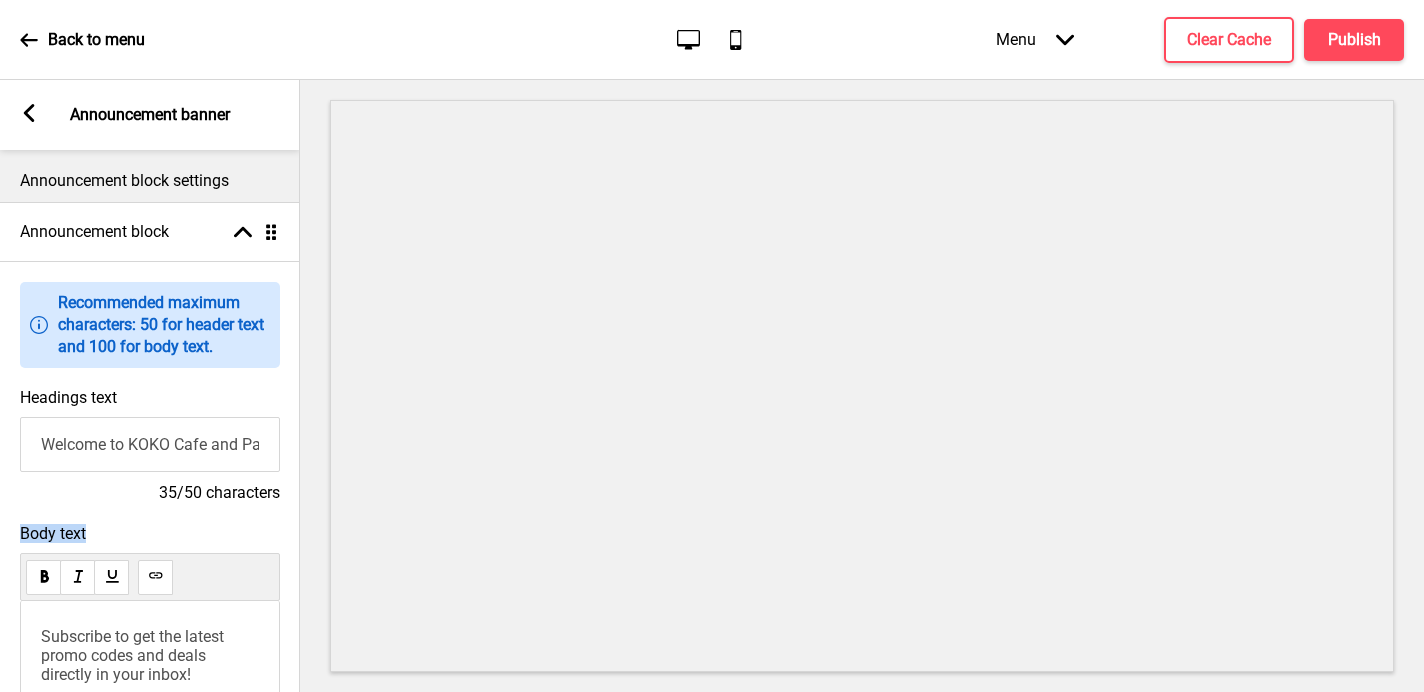 click on "Subscribe to get the latest promo codes and deals directly in your inbox!" at bounding box center [150, 708] 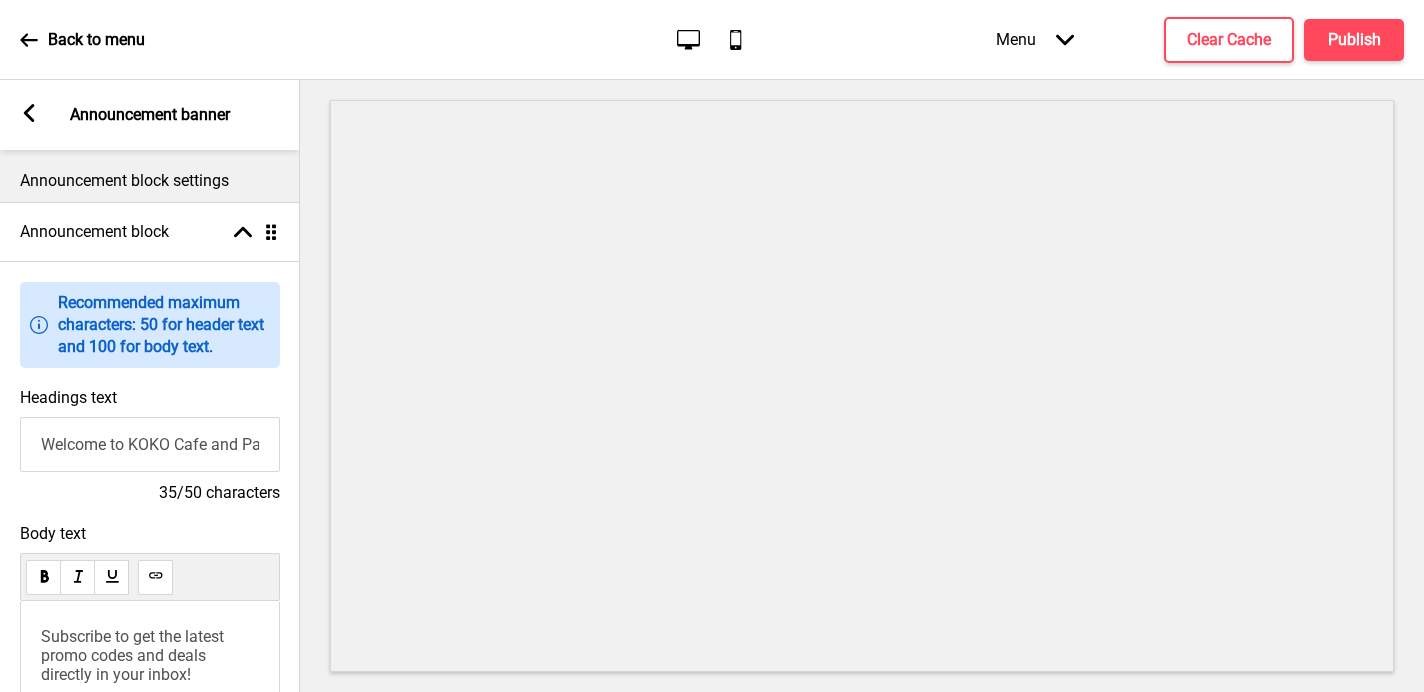 click on "Subscribe to get the latest promo codes and deals directly in your inbox!" at bounding box center (134, 655) 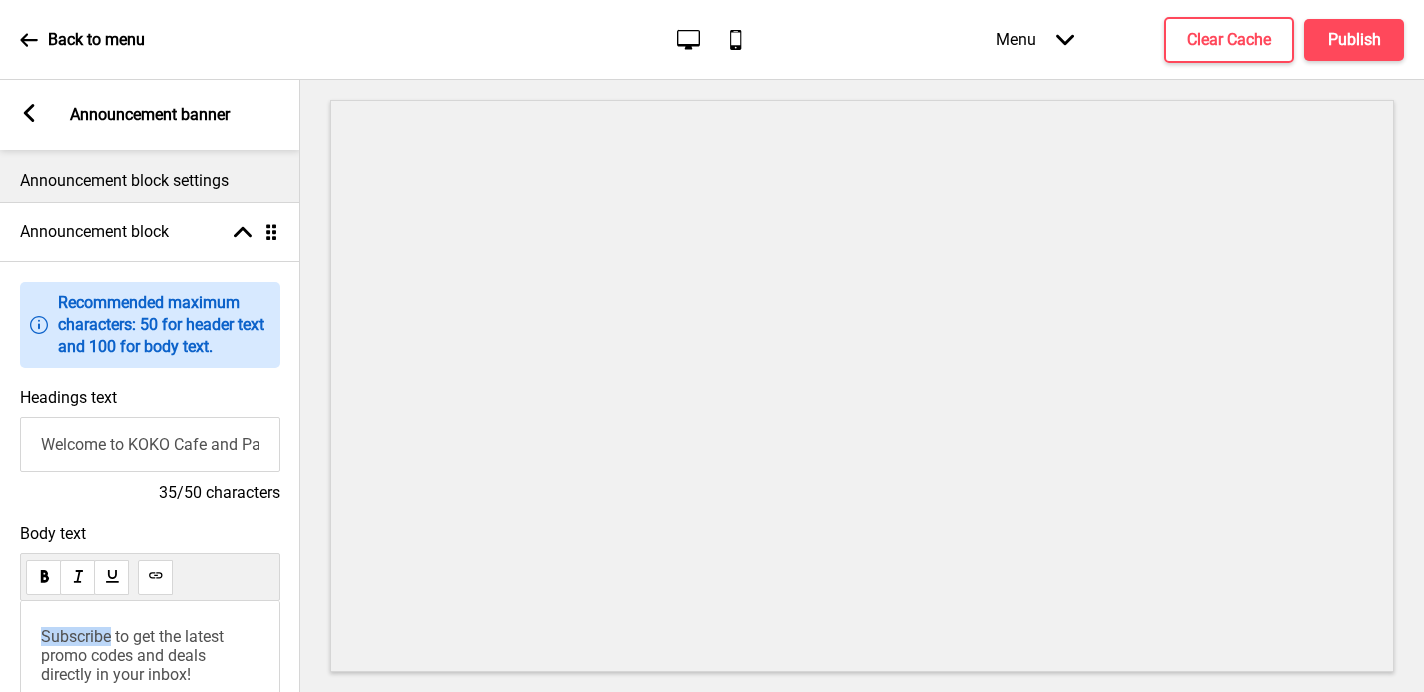 click on "Subscribe to get the latest promo codes and deals directly in your inbox!" at bounding box center (134, 655) 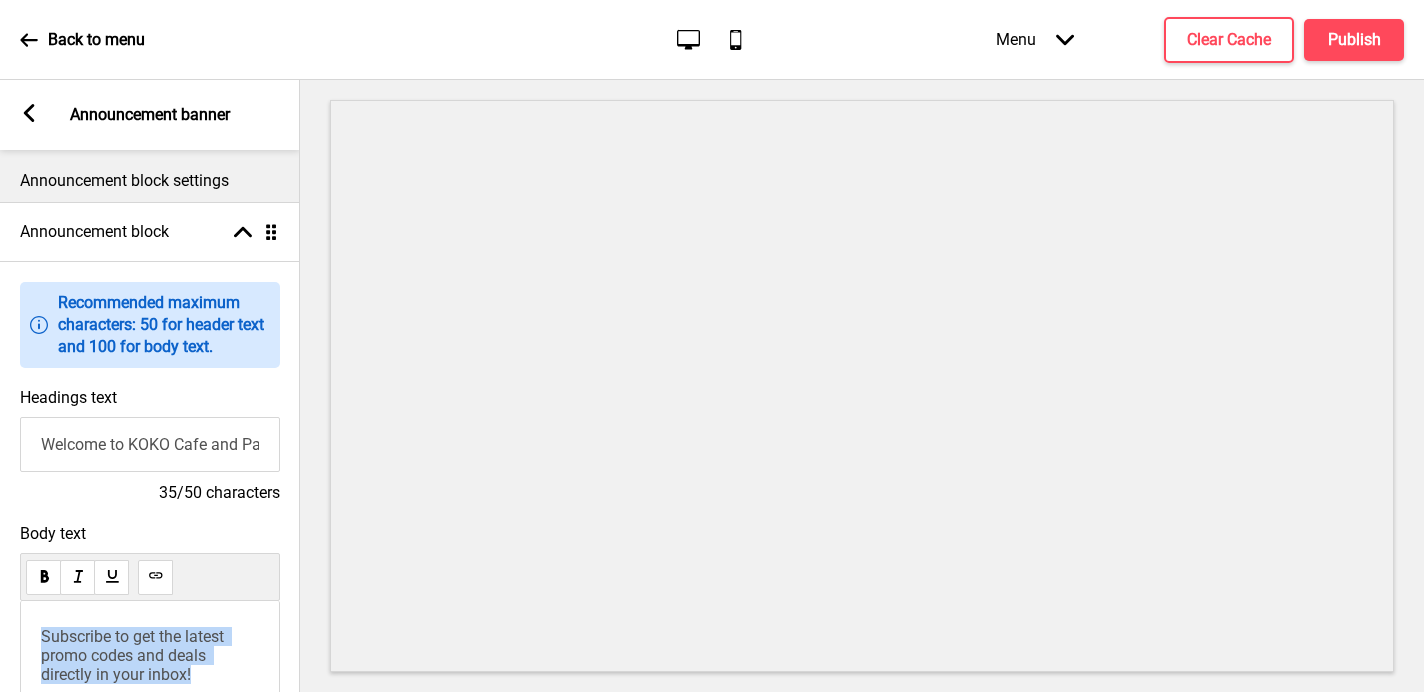 click on "Subscribe to get the latest promo codes and deals directly in your inbox!" at bounding box center (134, 655) 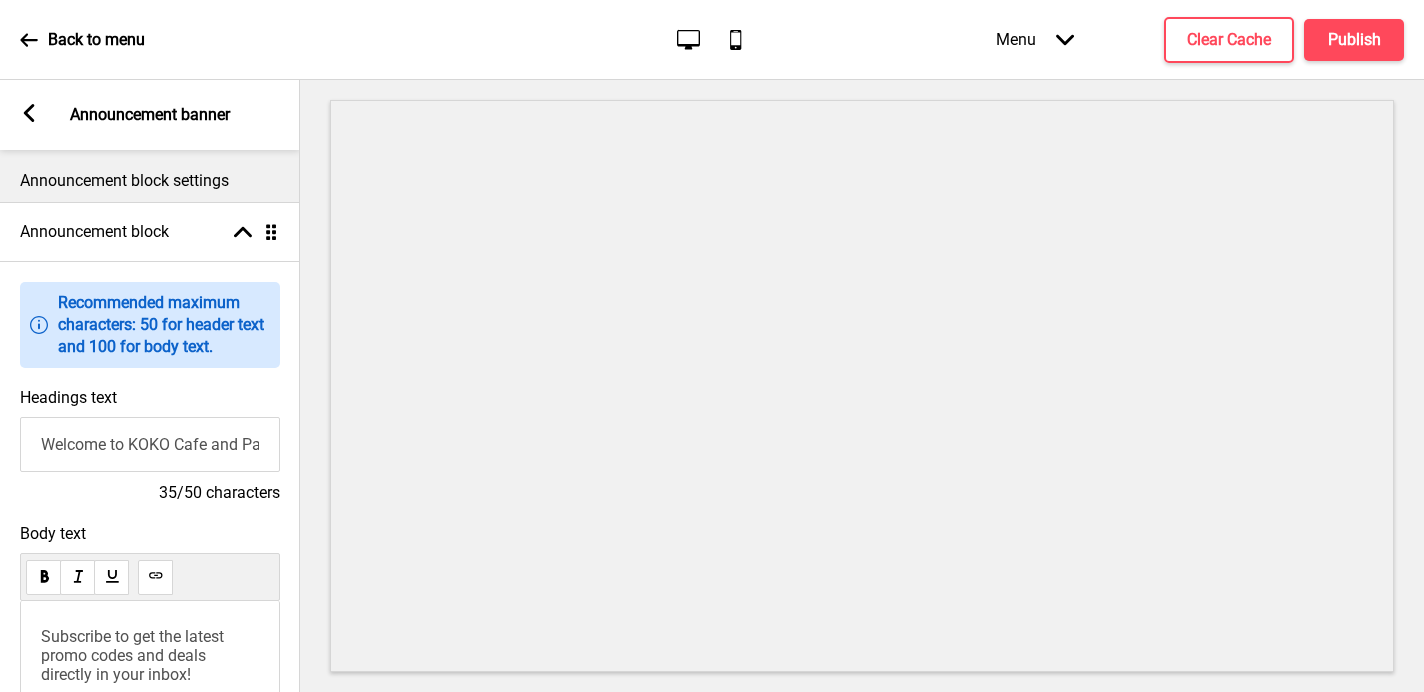 type 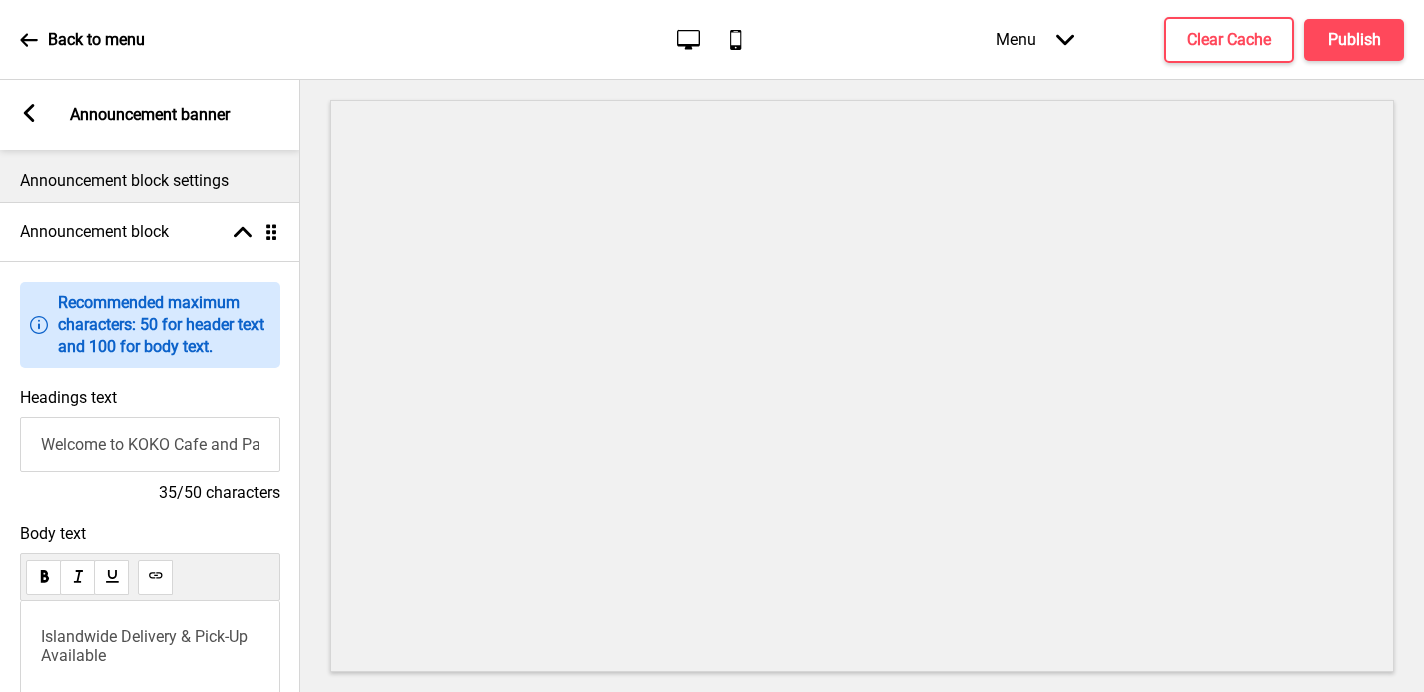 click 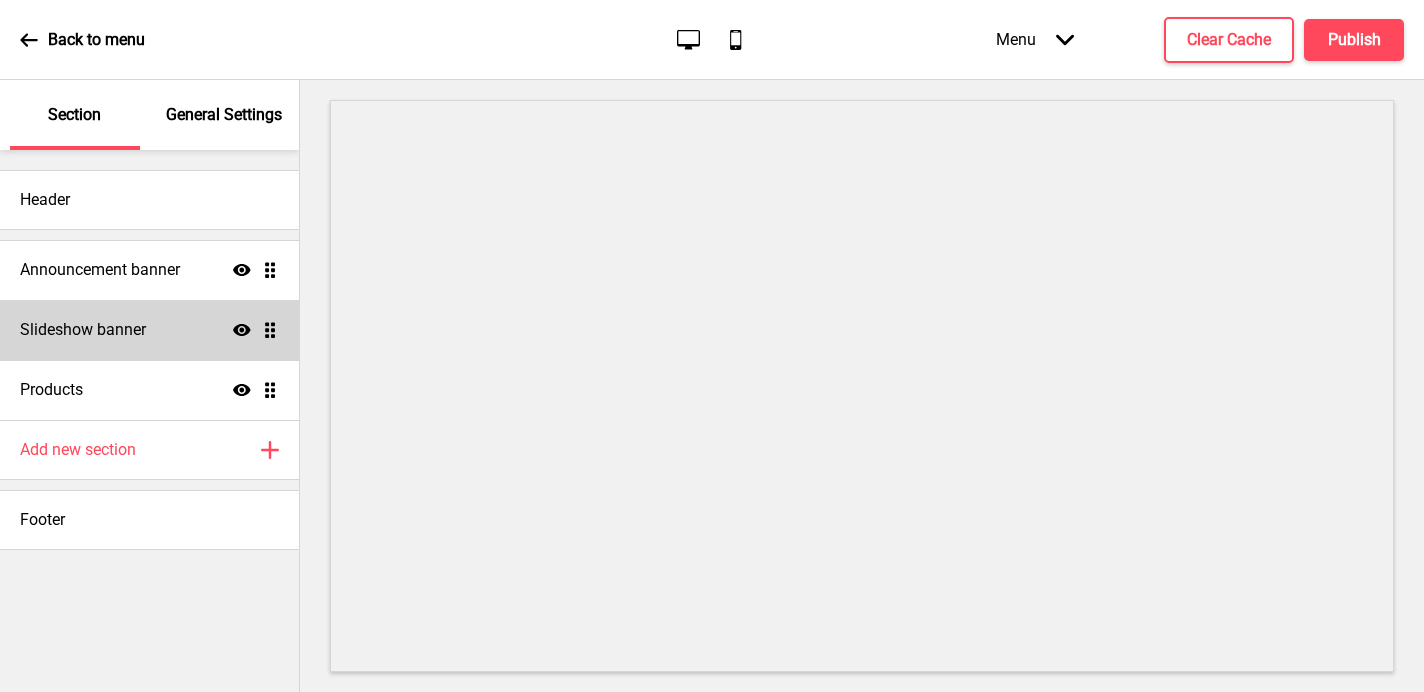 click on "Slideshow banner Show Drag" at bounding box center (149, 330) 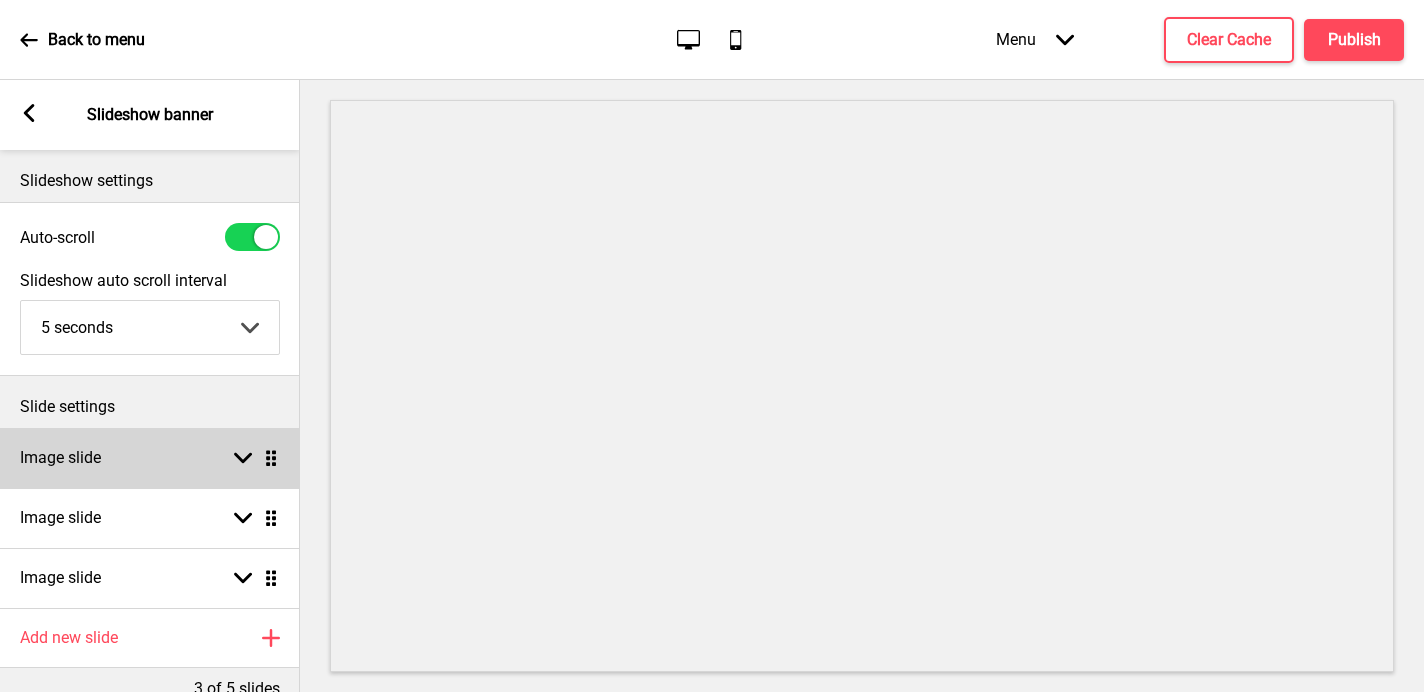 click on "Image slide Arrow down Drag" at bounding box center (150, 458) 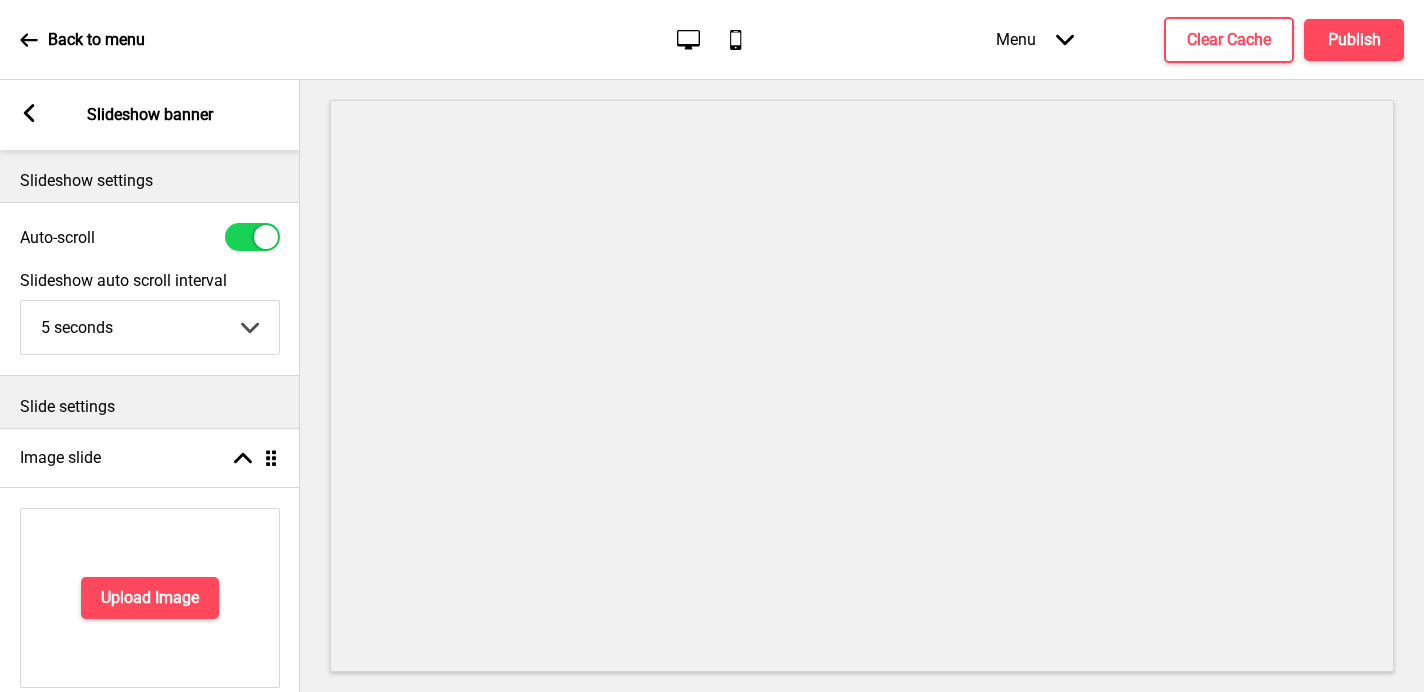 click at bounding box center [252, 237] 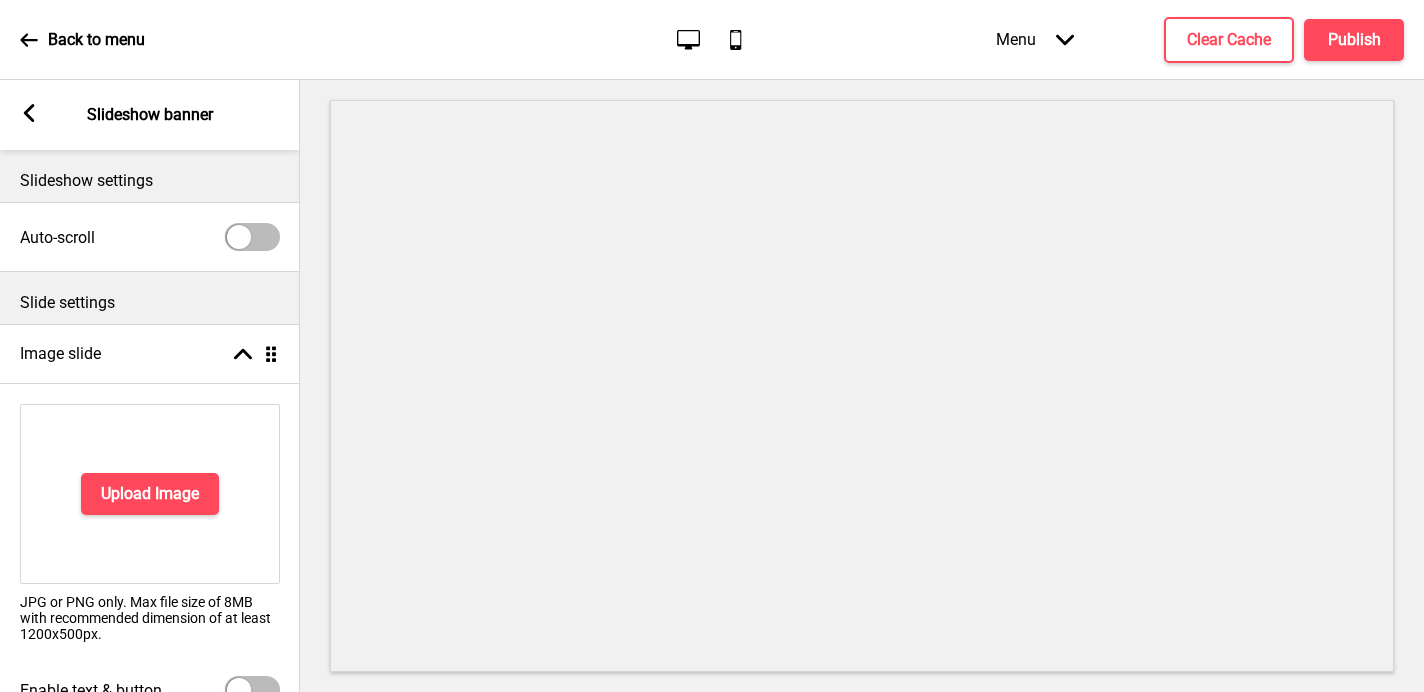 click 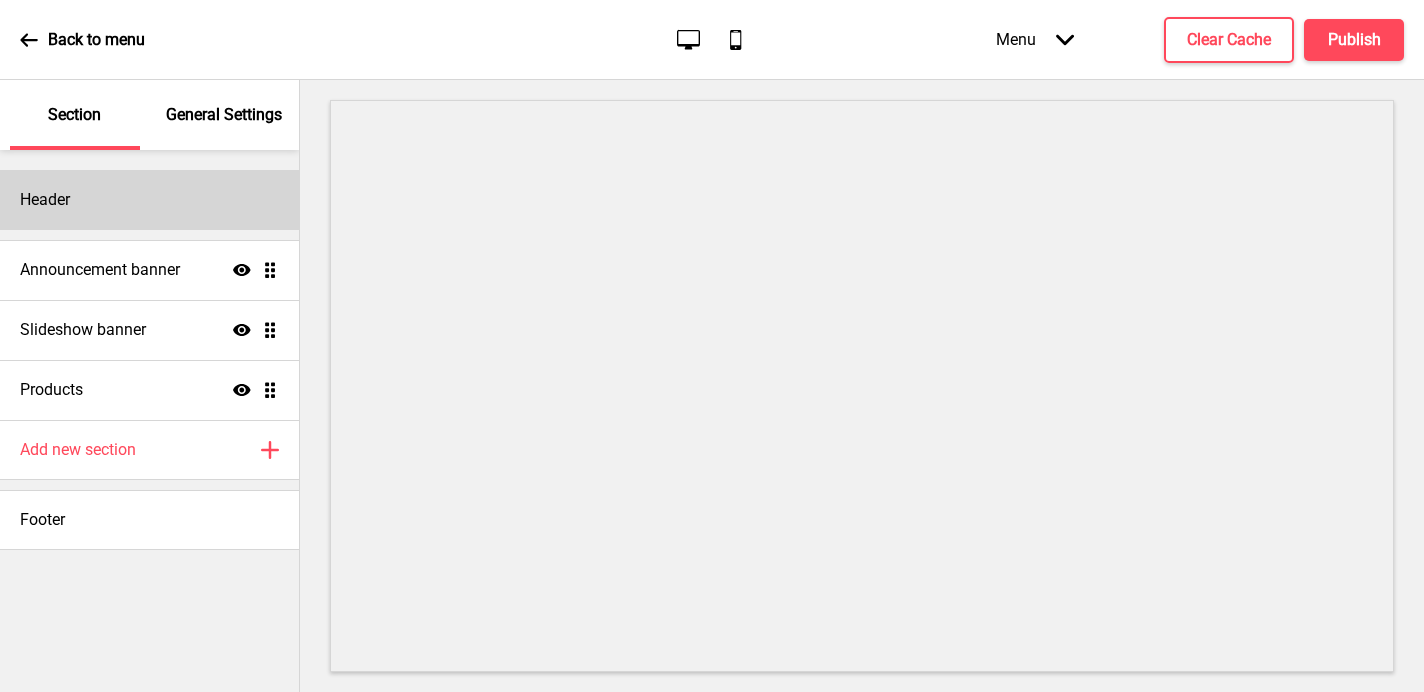 click on "Header" at bounding box center [149, 200] 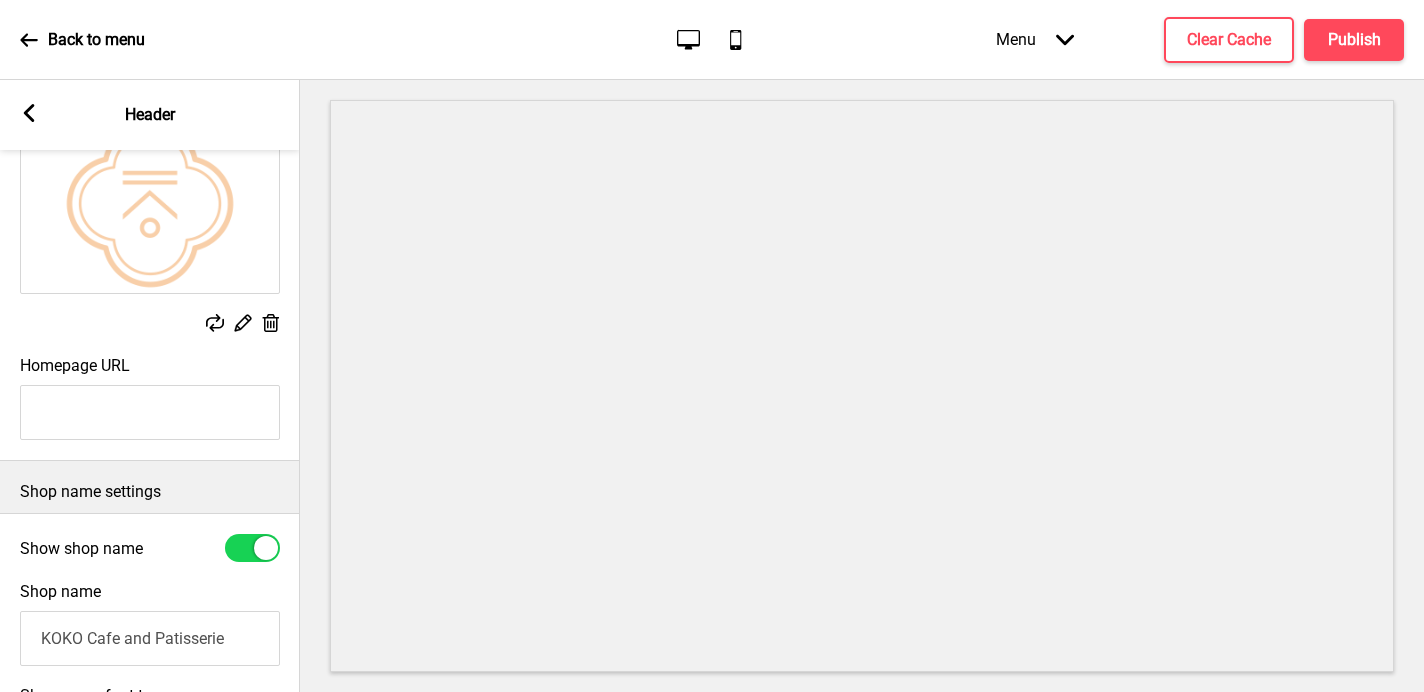 scroll, scrollTop: 314, scrollLeft: 0, axis: vertical 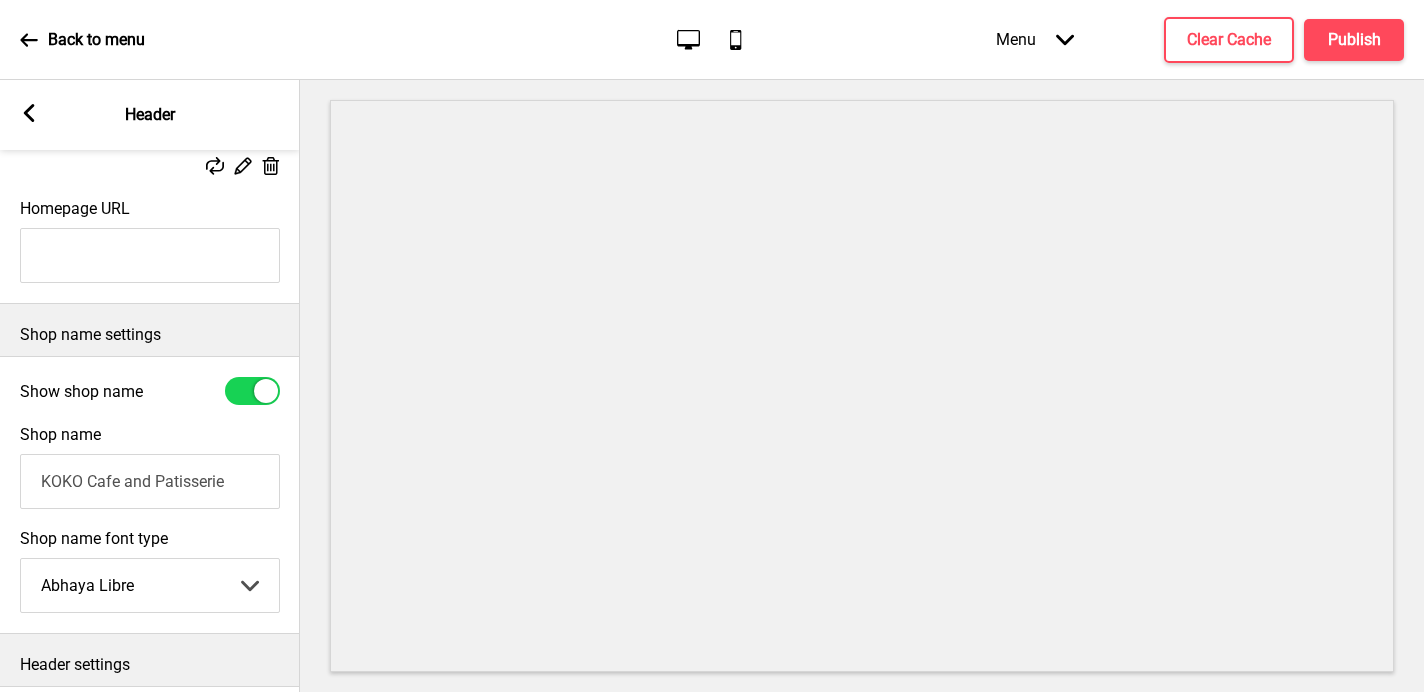 click at bounding box center (266, 391) 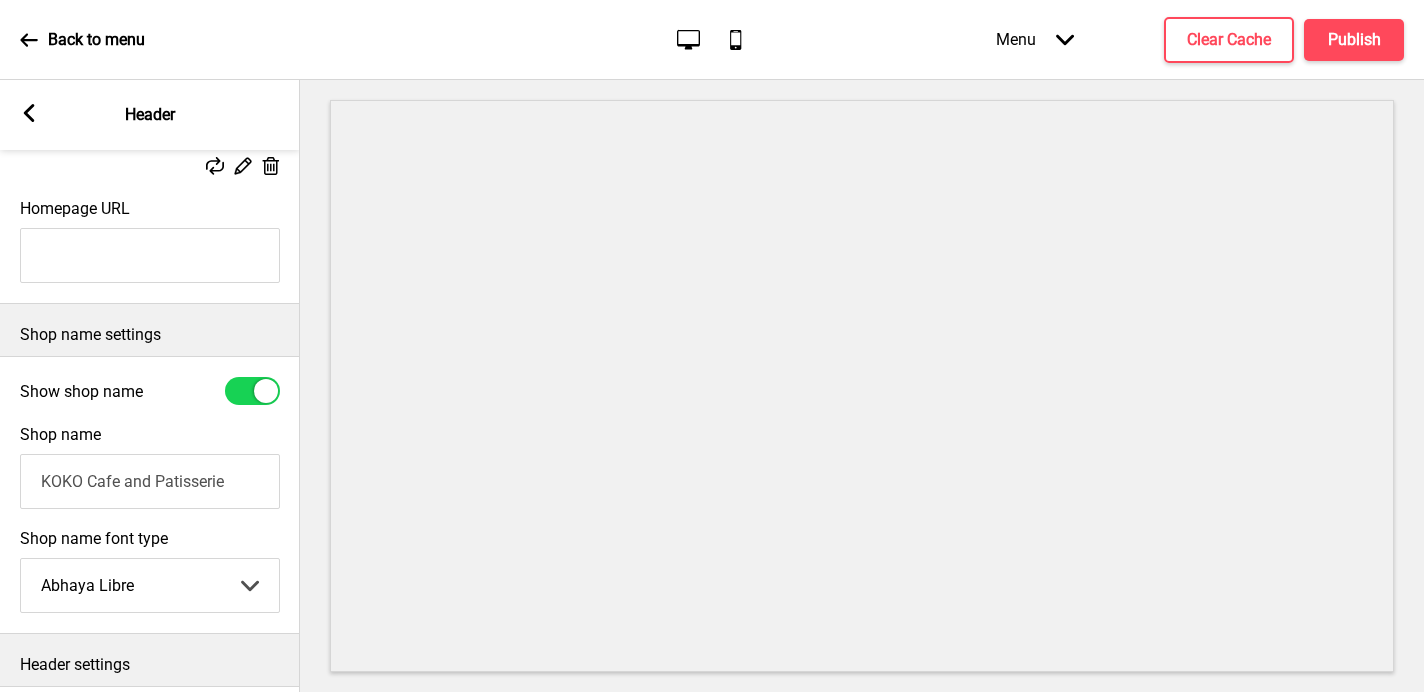 checkbox on "false" 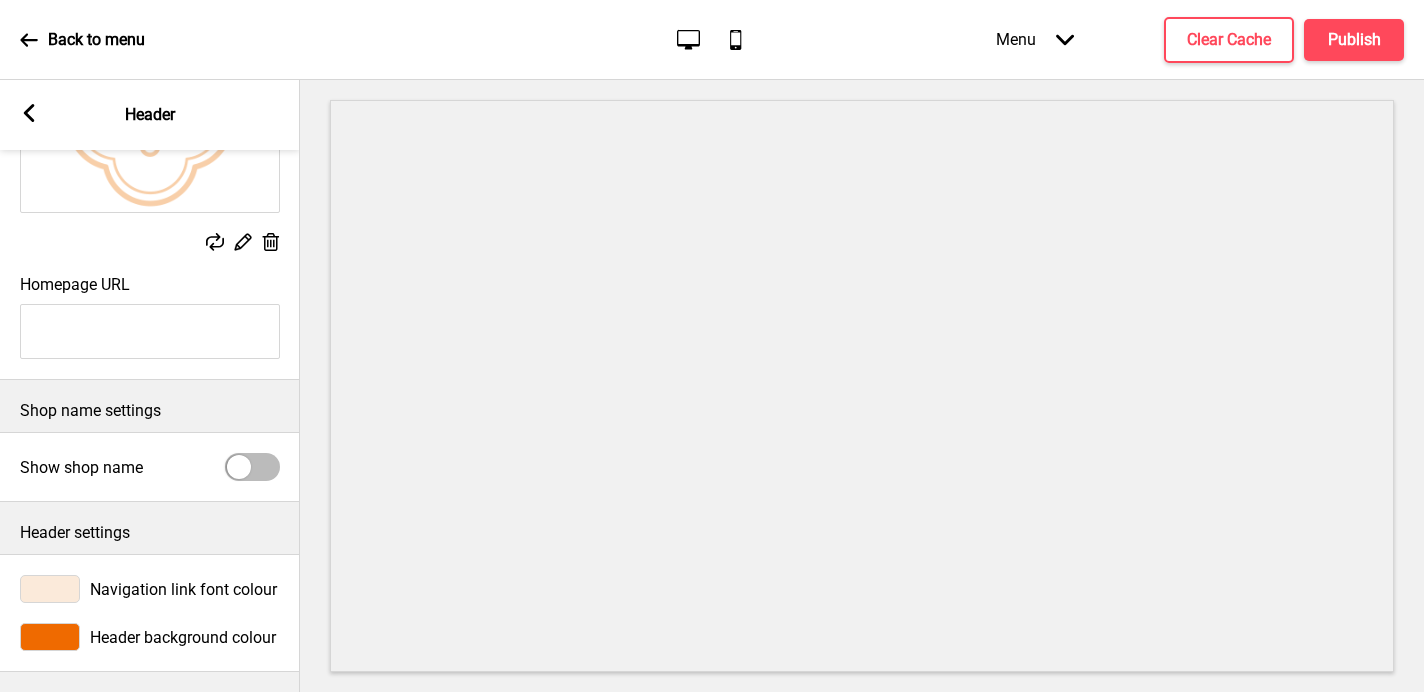 scroll, scrollTop: 238, scrollLeft: 0, axis: vertical 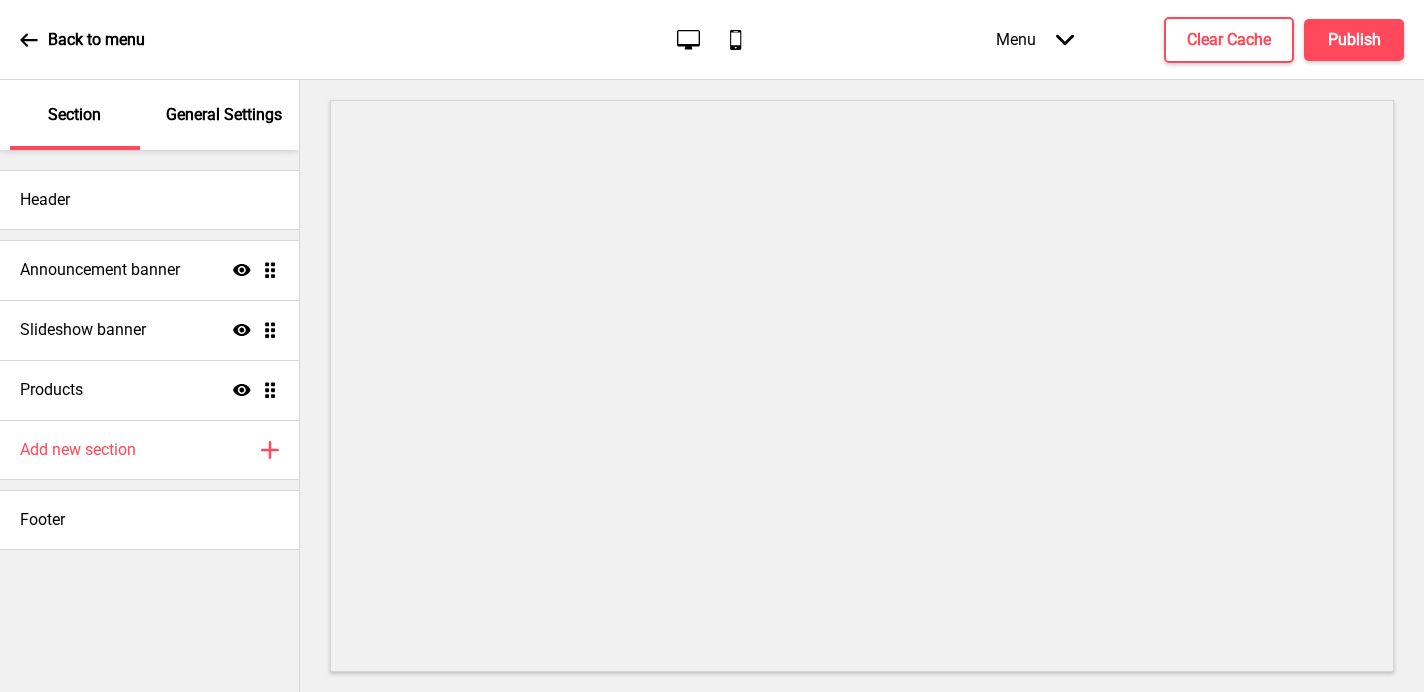 click on "General Settings" at bounding box center (224, 115) 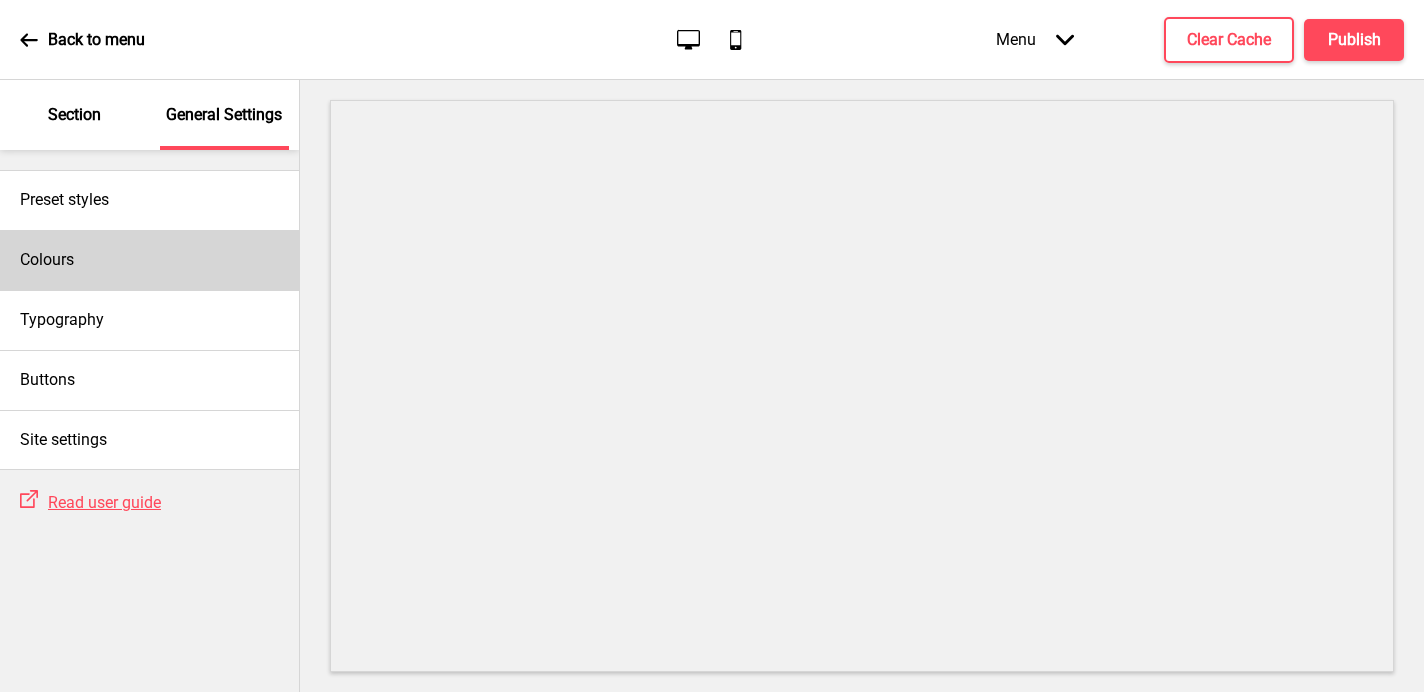 click on "Colours" at bounding box center (149, 260) 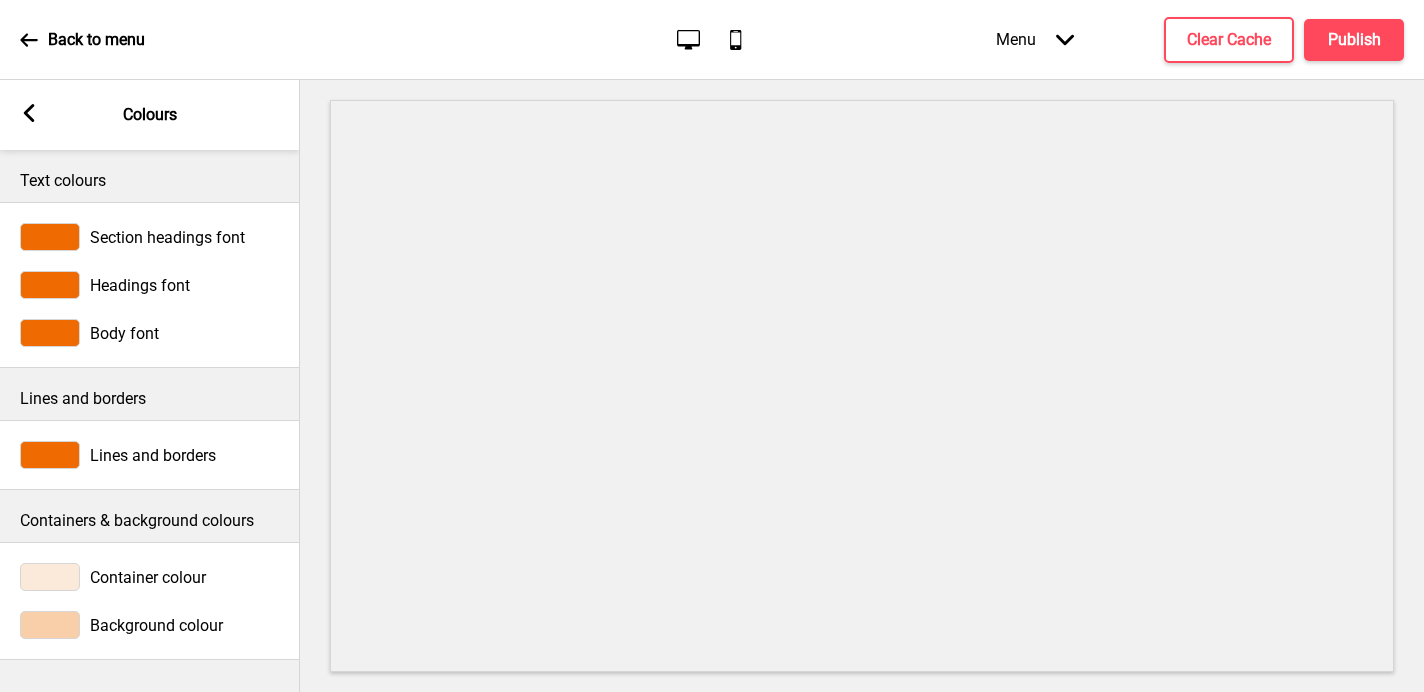 click at bounding box center [50, 625] 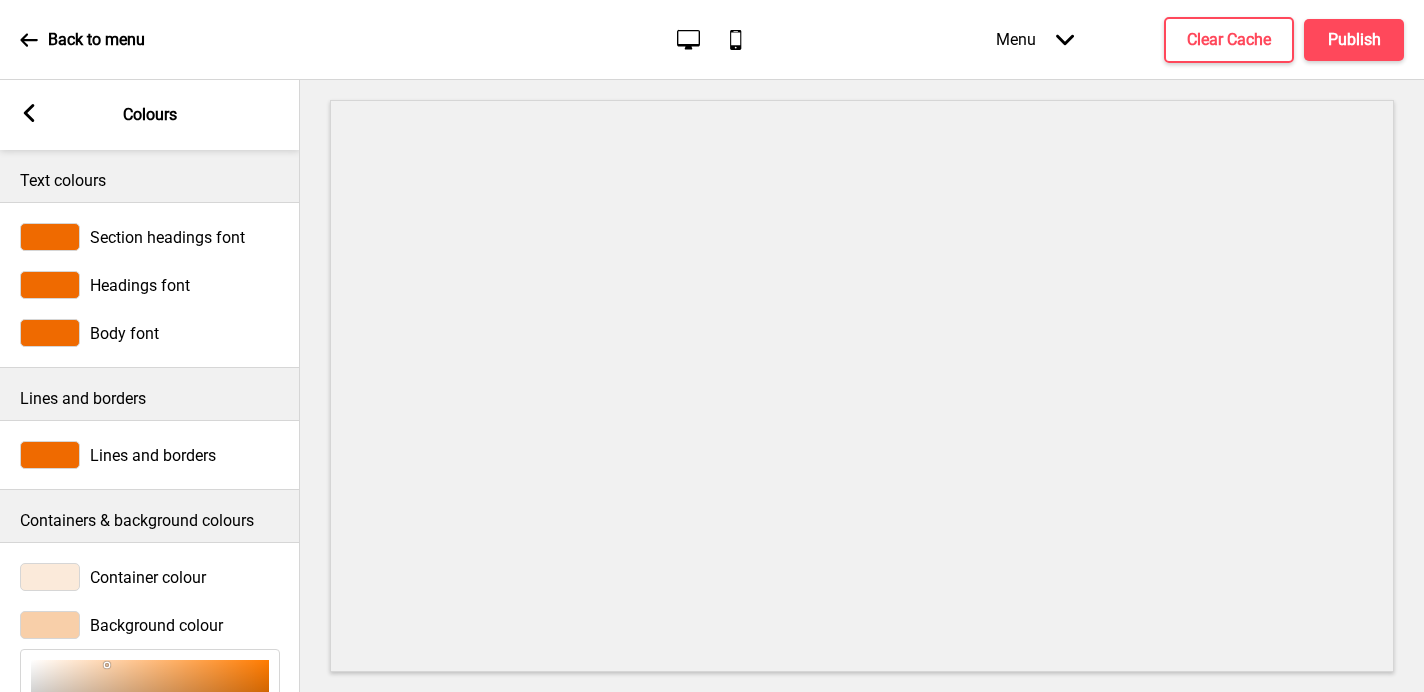 scroll, scrollTop: 242, scrollLeft: 0, axis: vertical 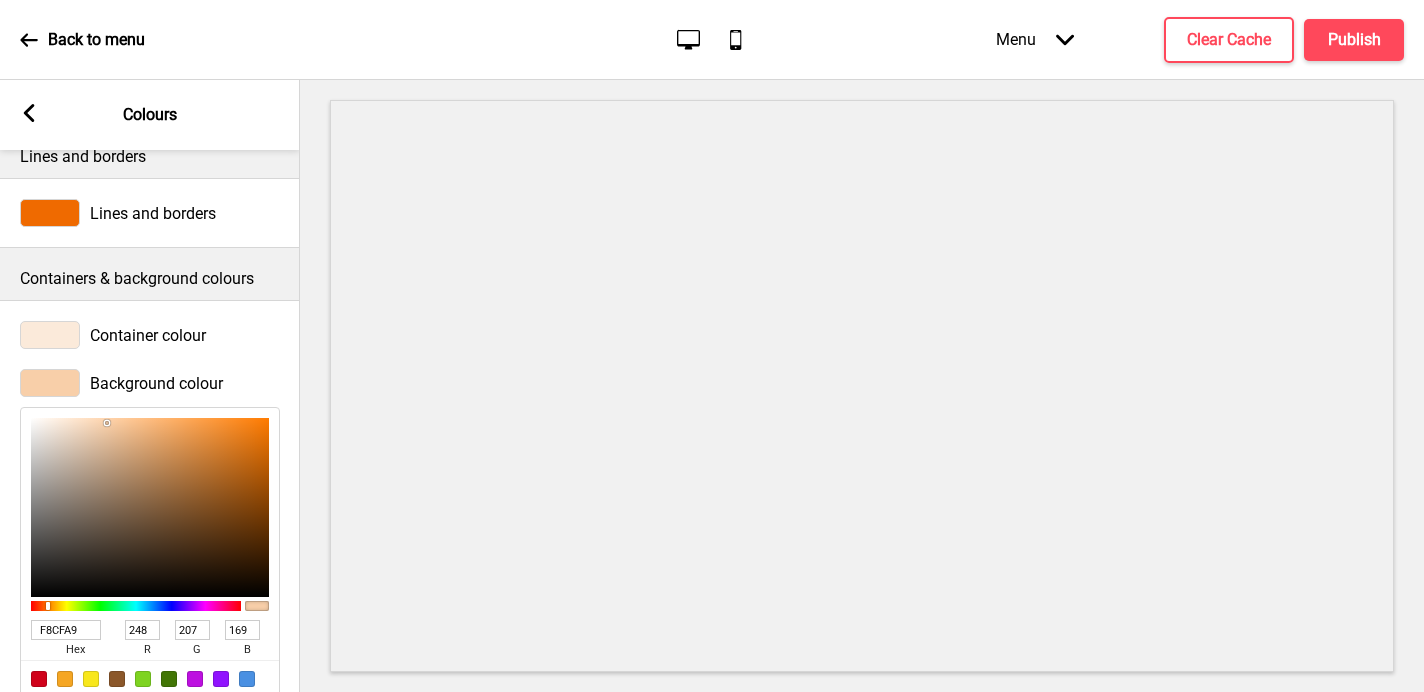 click on "F8CFA9" at bounding box center (66, 630) 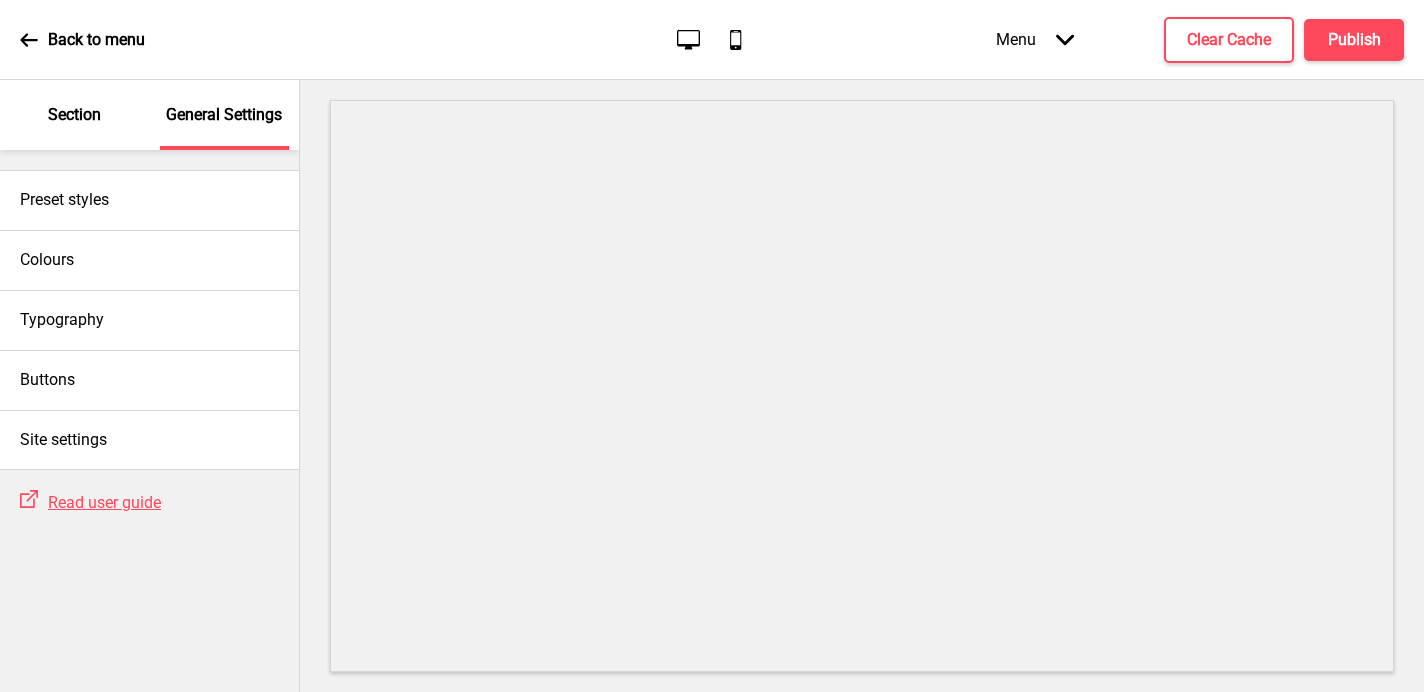 click on "Section" at bounding box center (74, 115) 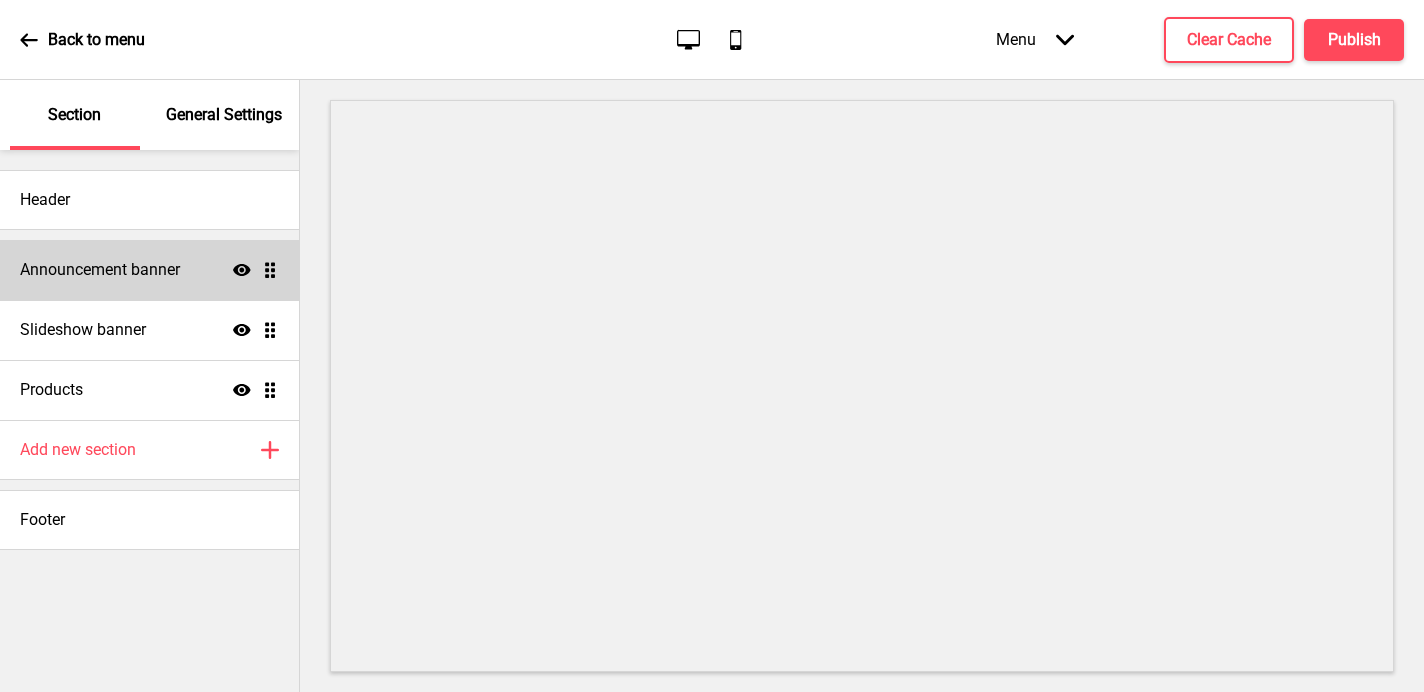 click on "Announcement banner" at bounding box center (100, 270) 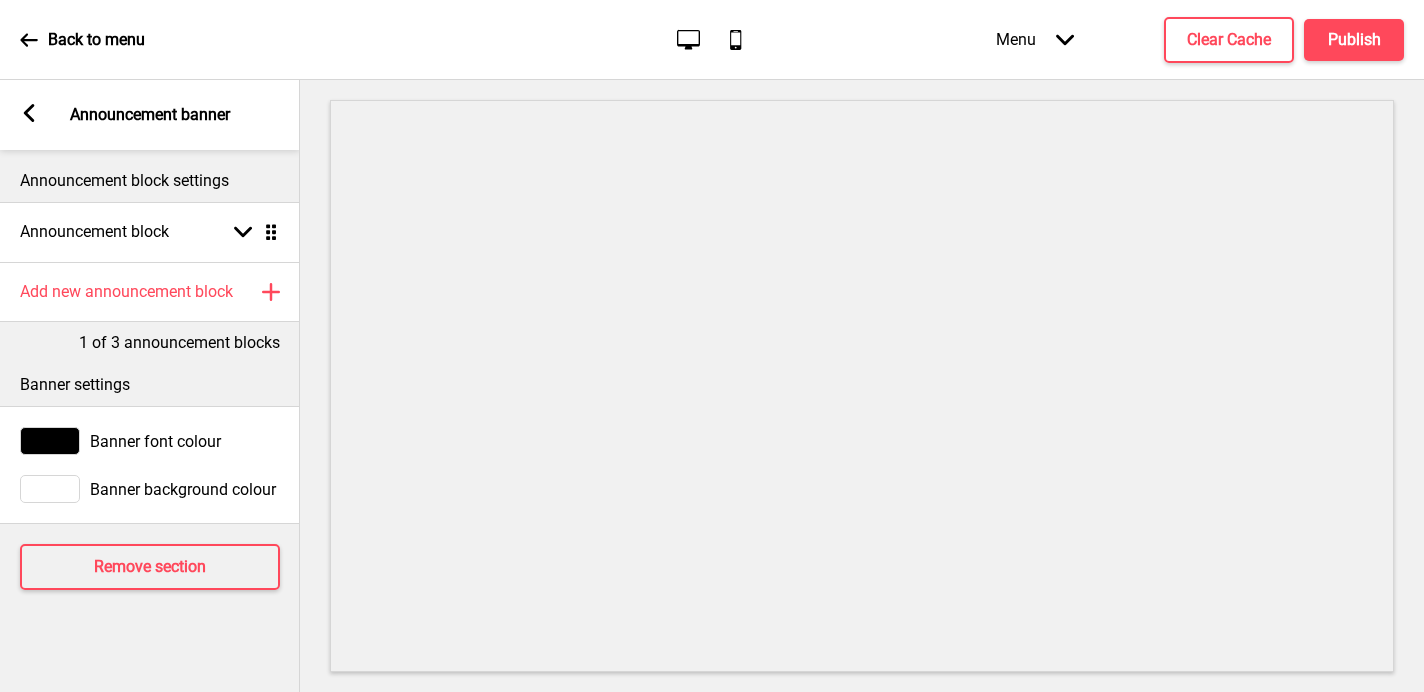 click at bounding box center [50, 489] 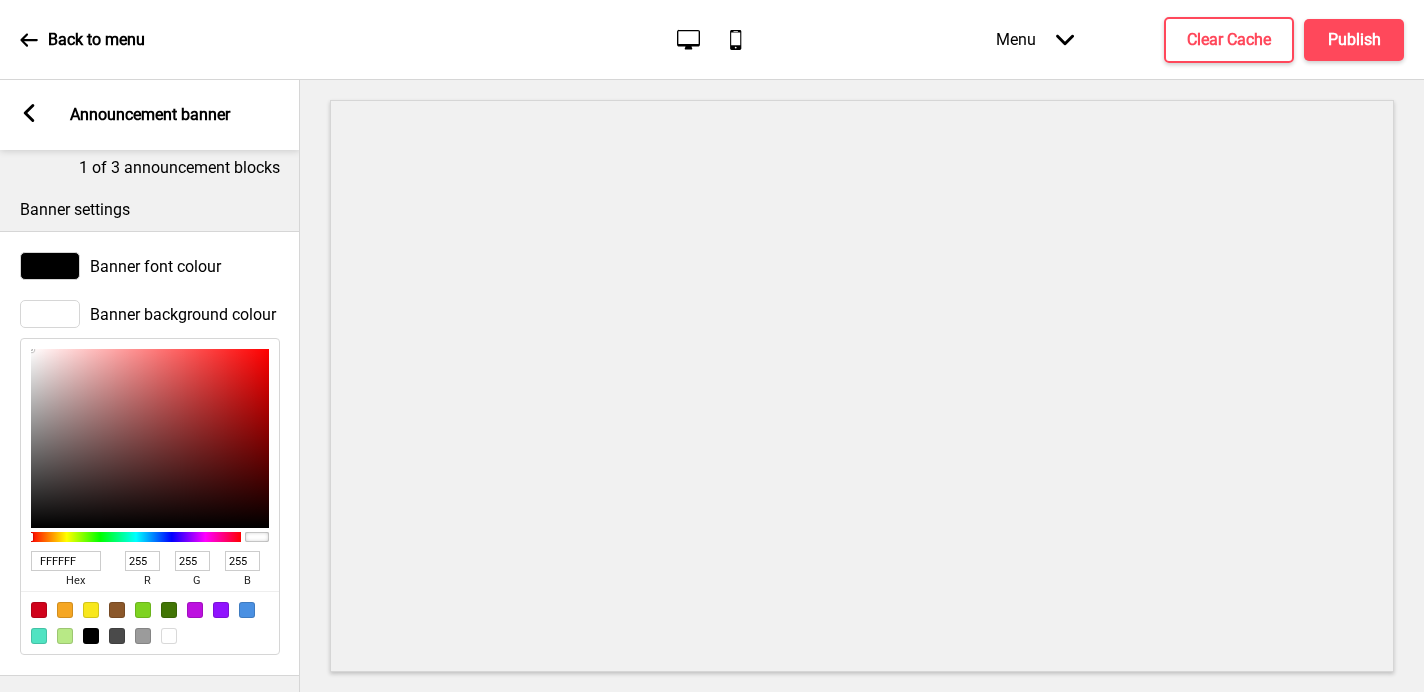 scroll, scrollTop: 264, scrollLeft: 0, axis: vertical 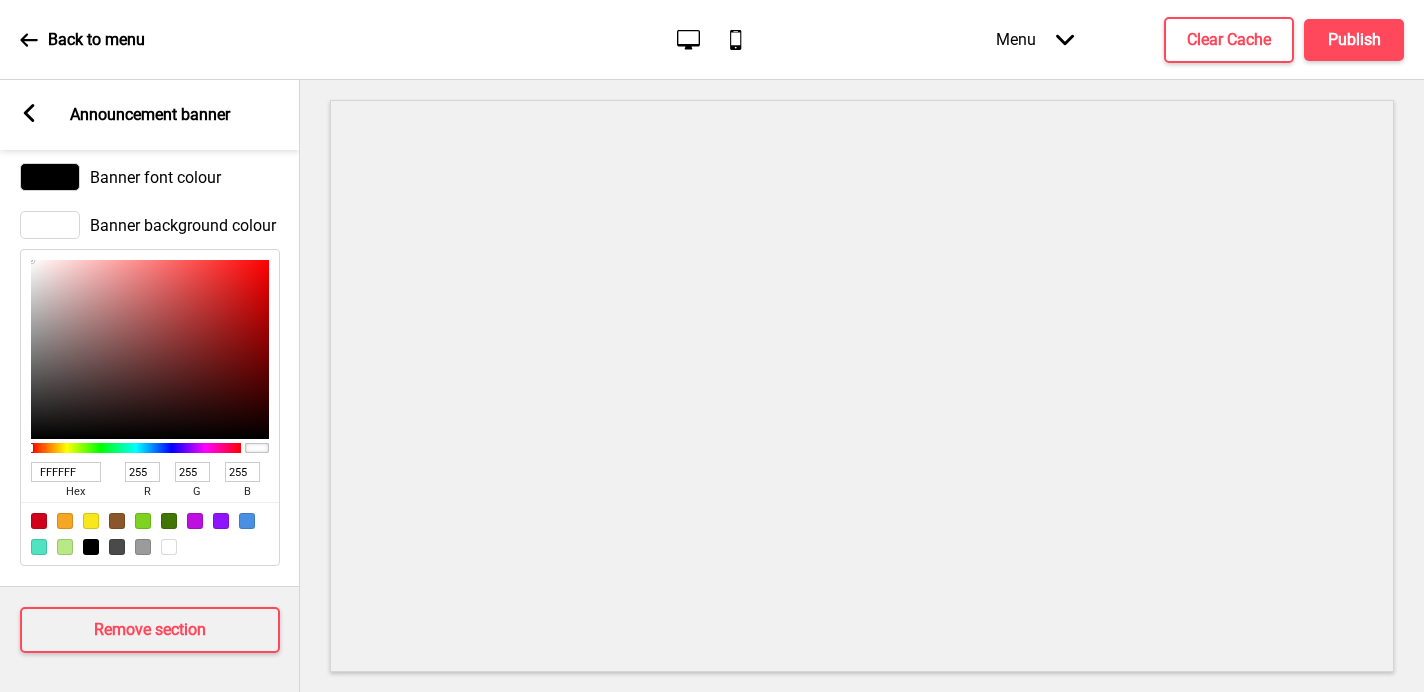 click on "FFFFFF" at bounding box center [66, 472] 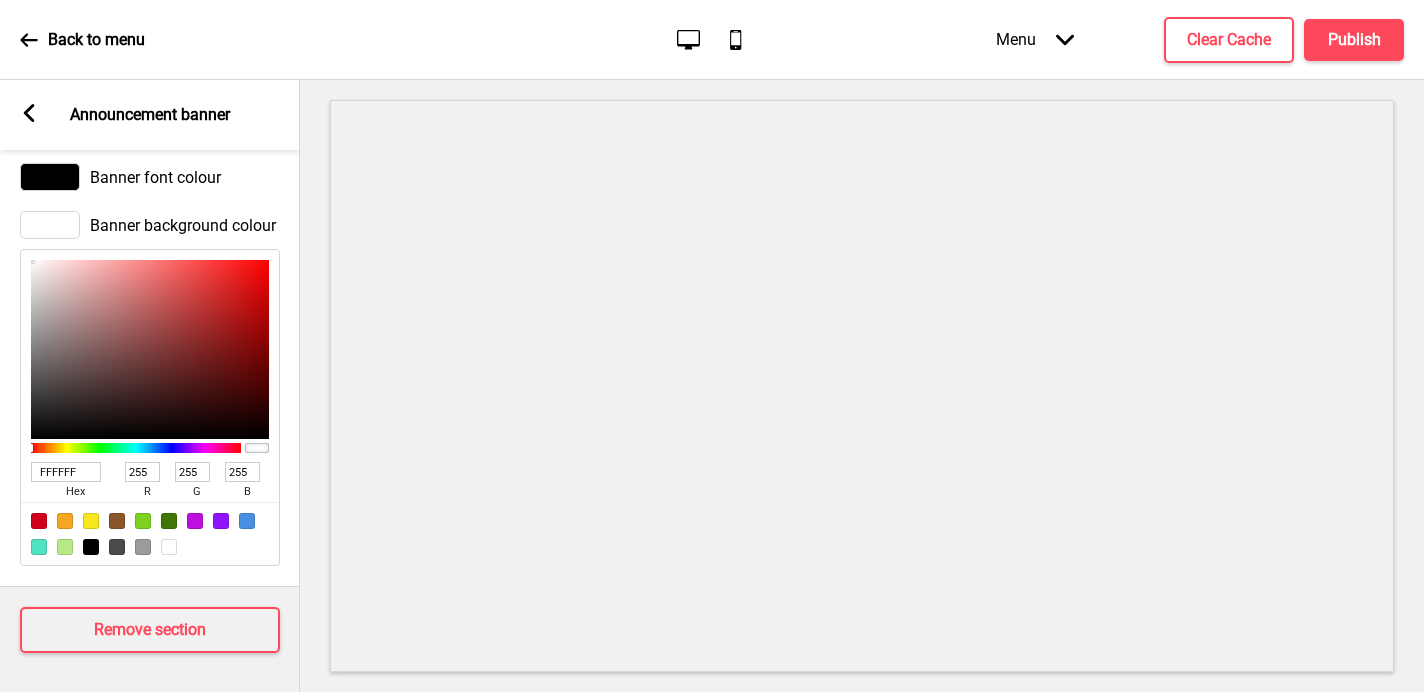 type on "F8CFA9" 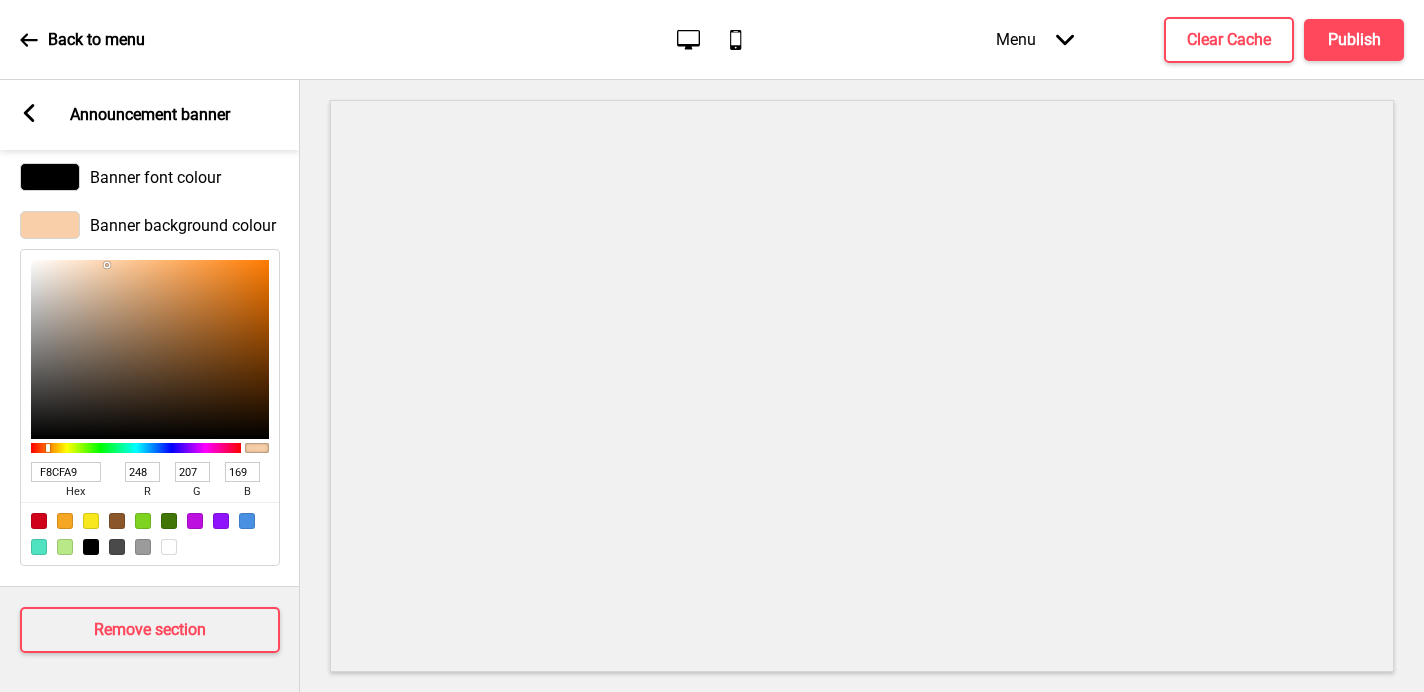 scroll, scrollTop: 0, scrollLeft: 0, axis: both 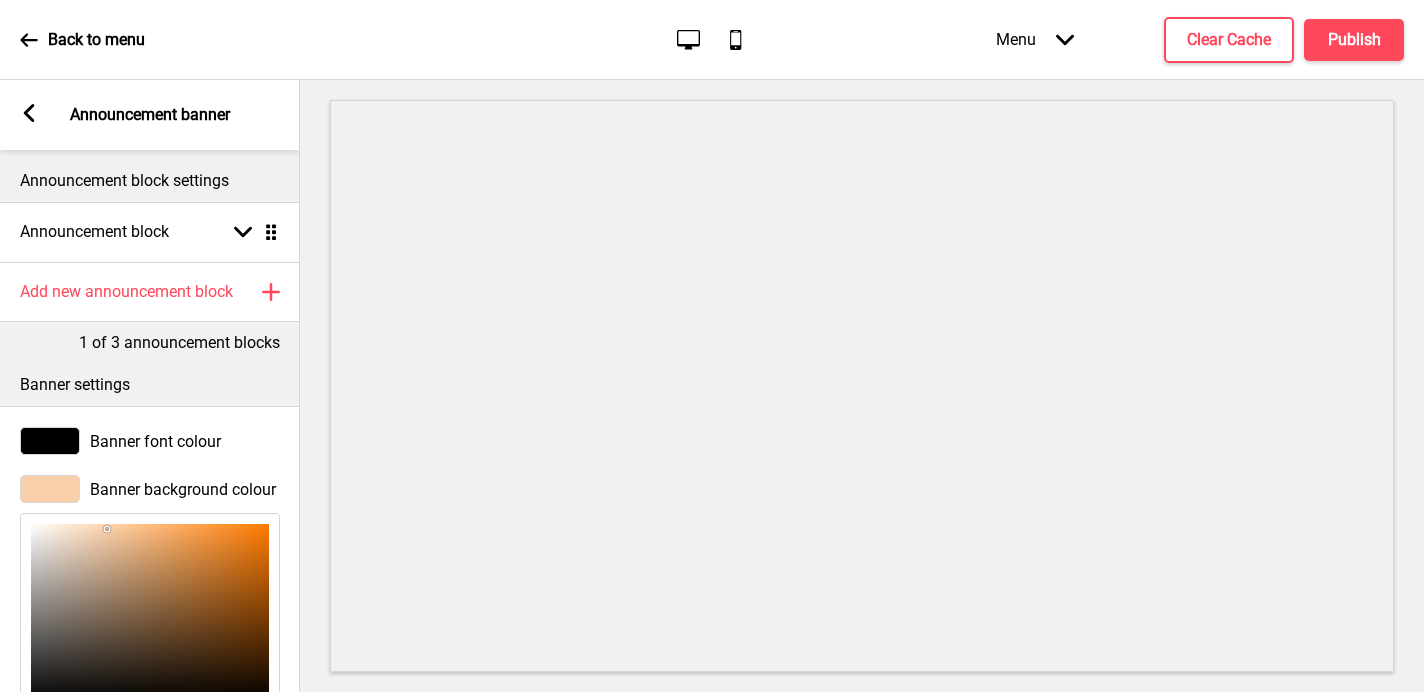 type on "F8CFA9" 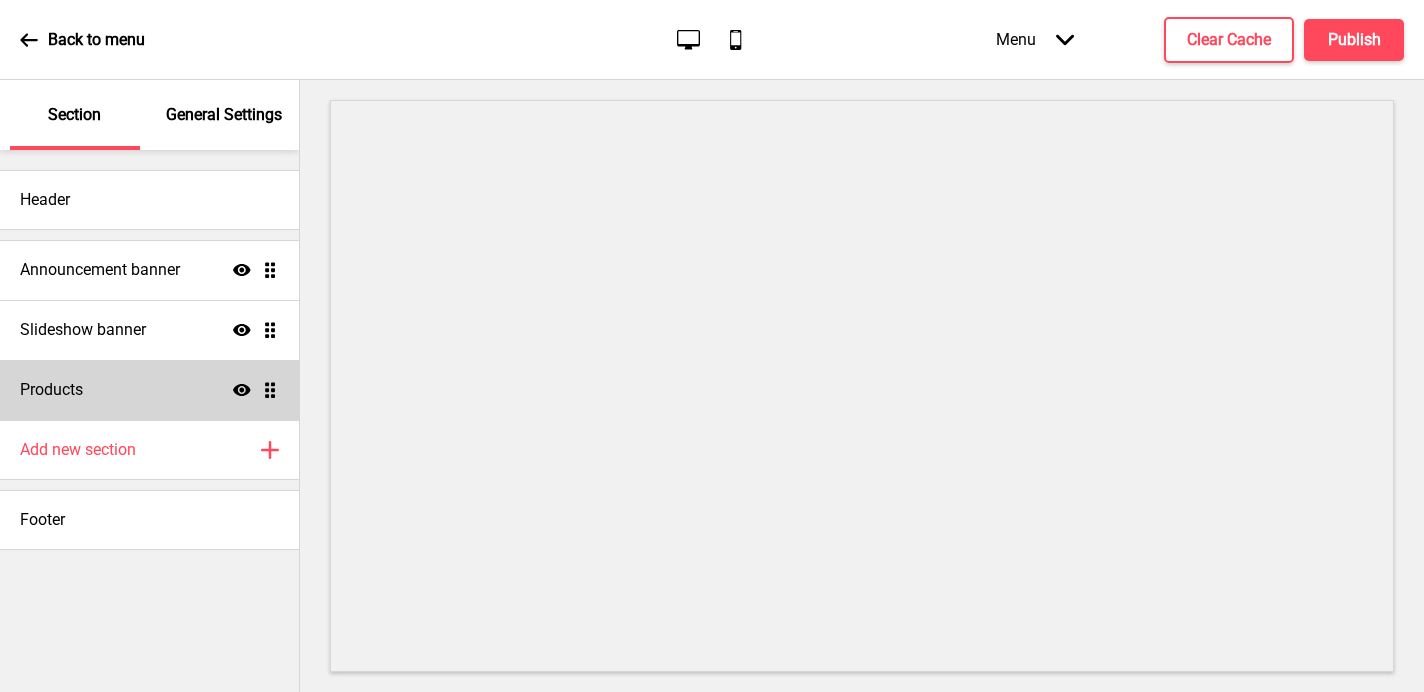 click on "Products Show Drag" at bounding box center [149, 390] 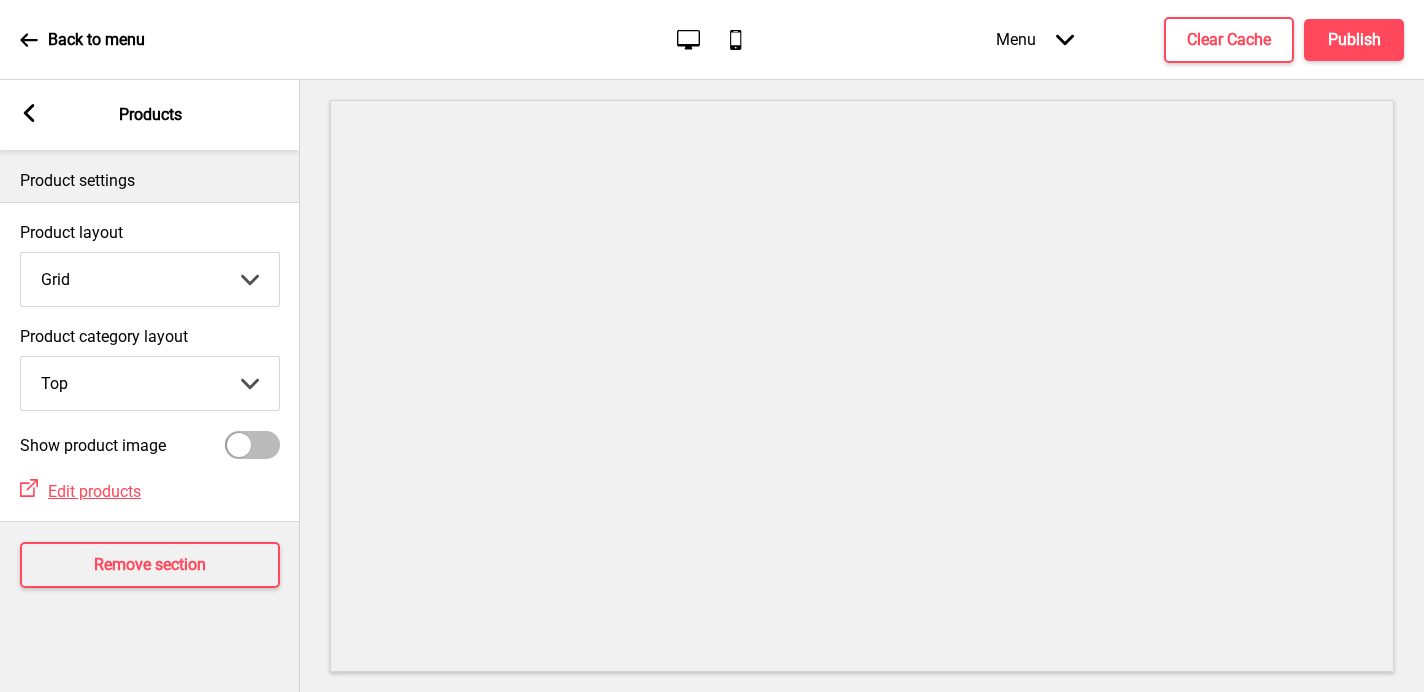 click 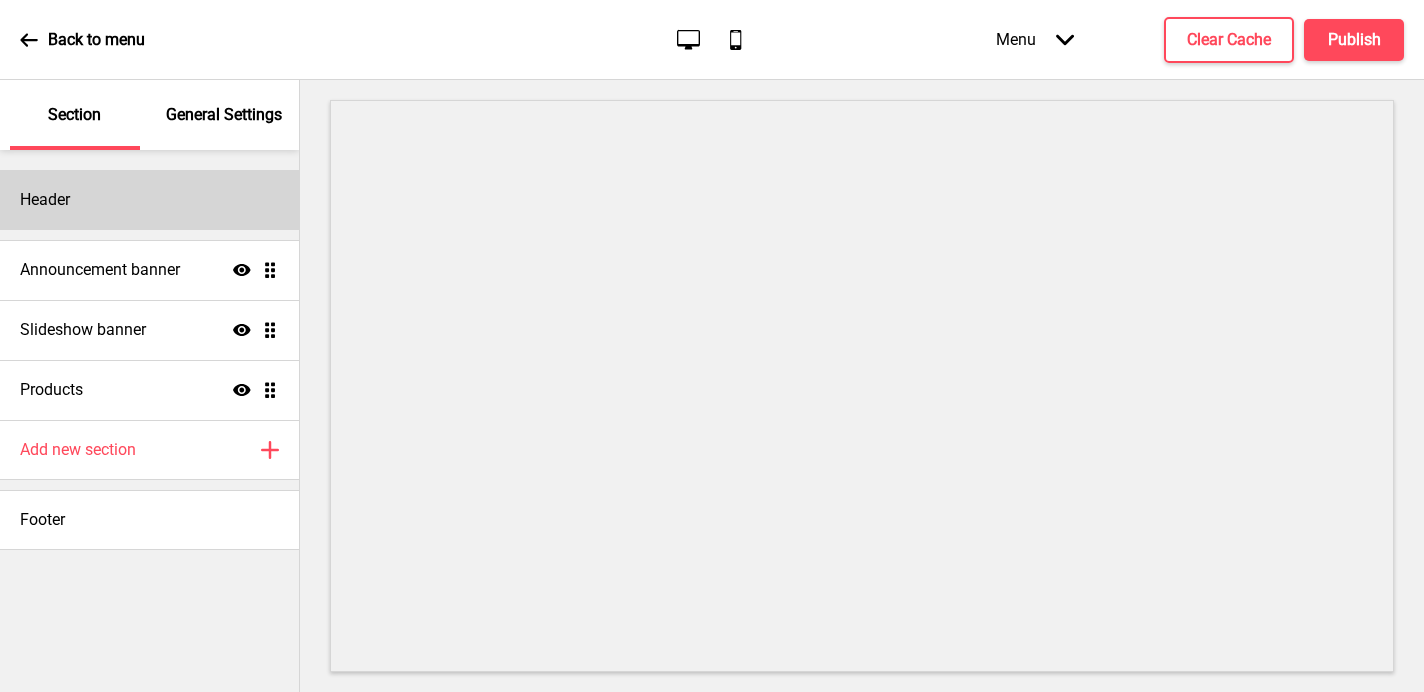 click on "Header" at bounding box center (149, 200) 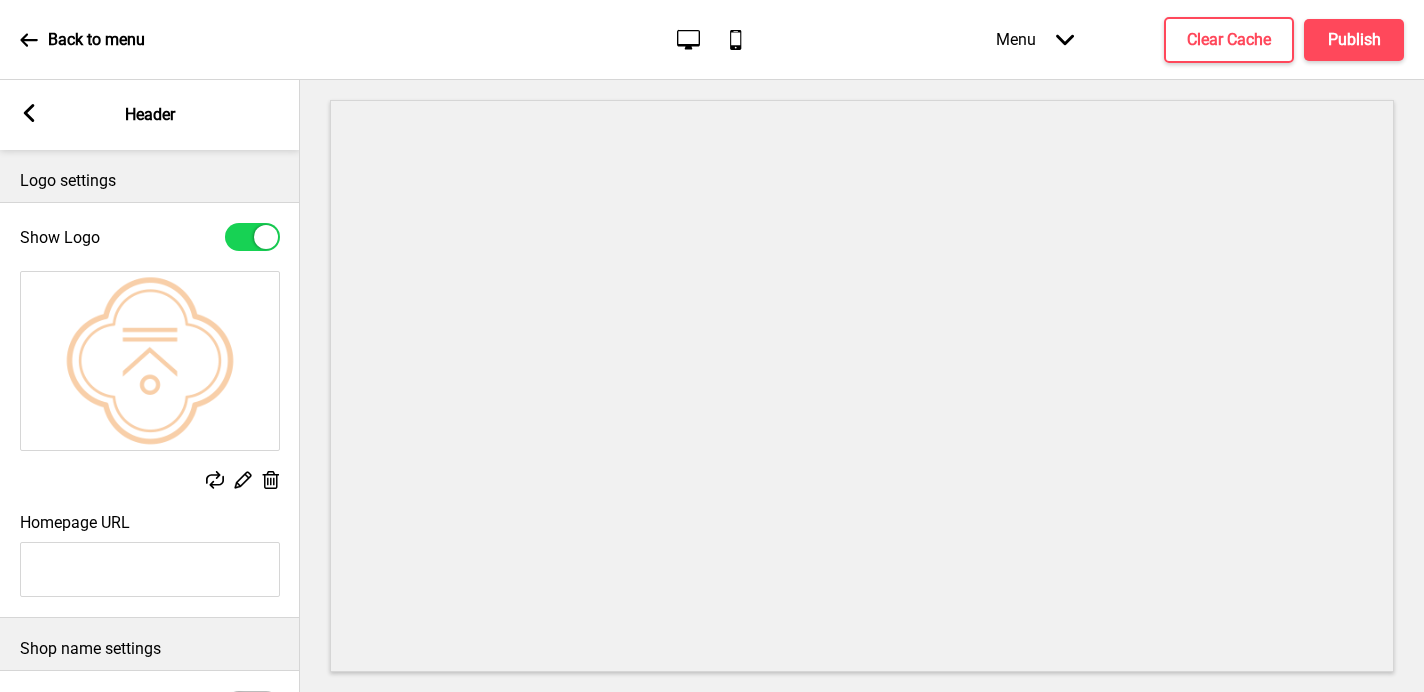 scroll, scrollTop: 238, scrollLeft: 0, axis: vertical 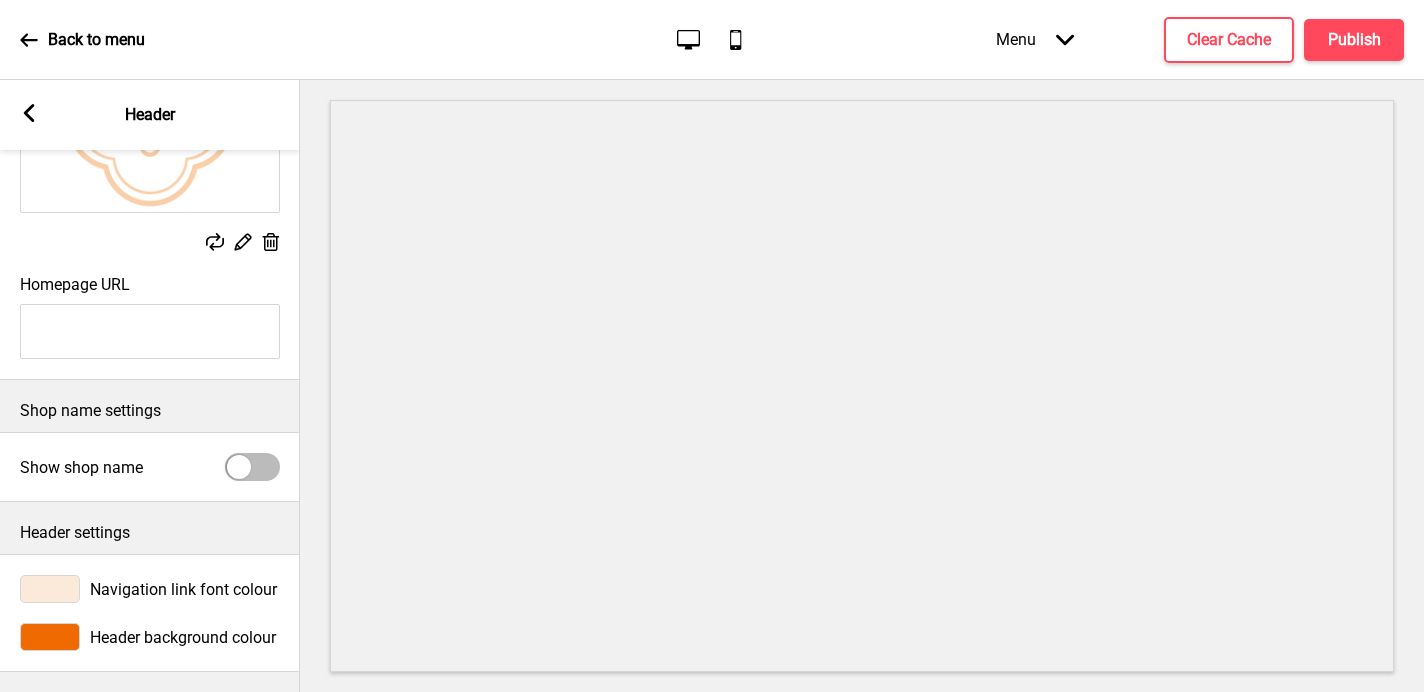 click at bounding box center [50, 637] 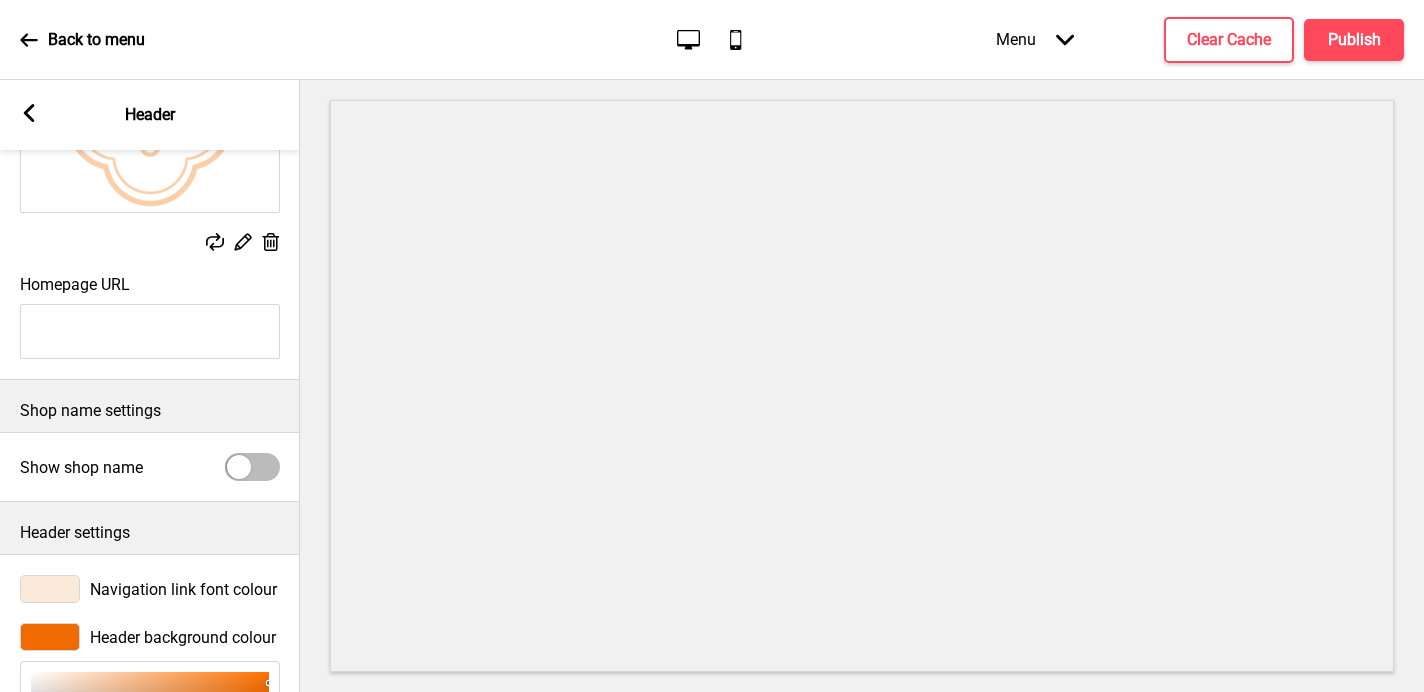 scroll, scrollTop: 564, scrollLeft: 0, axis: vertical 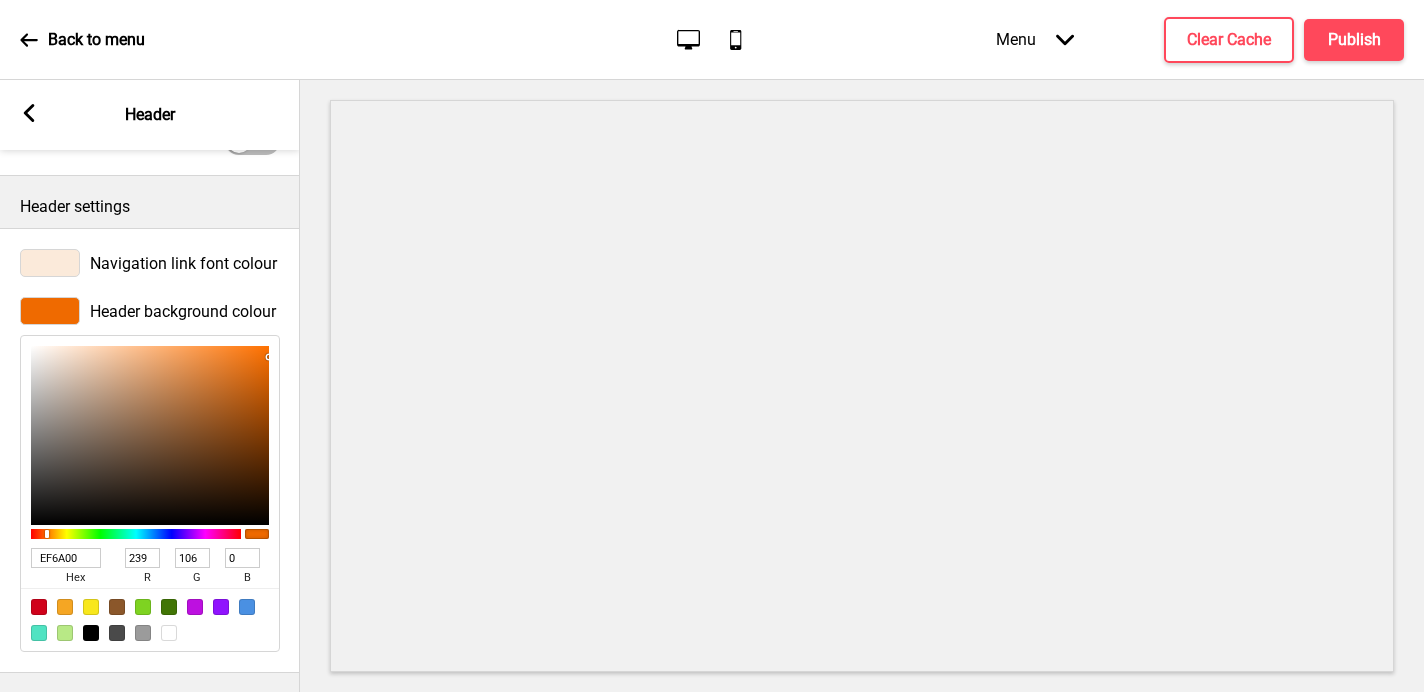 click on "EF6A00" at bounding box center [66, 558] 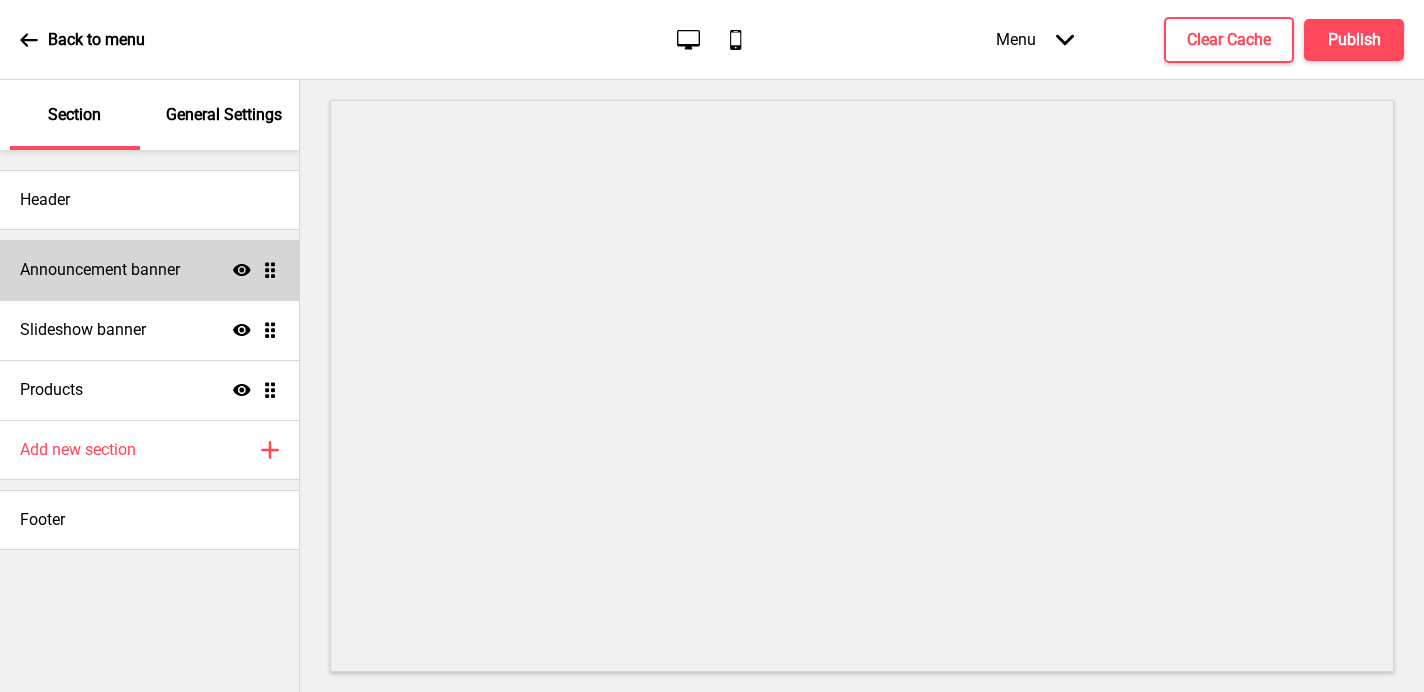 click on "Announcement banner" at bounding box center (100, 270) 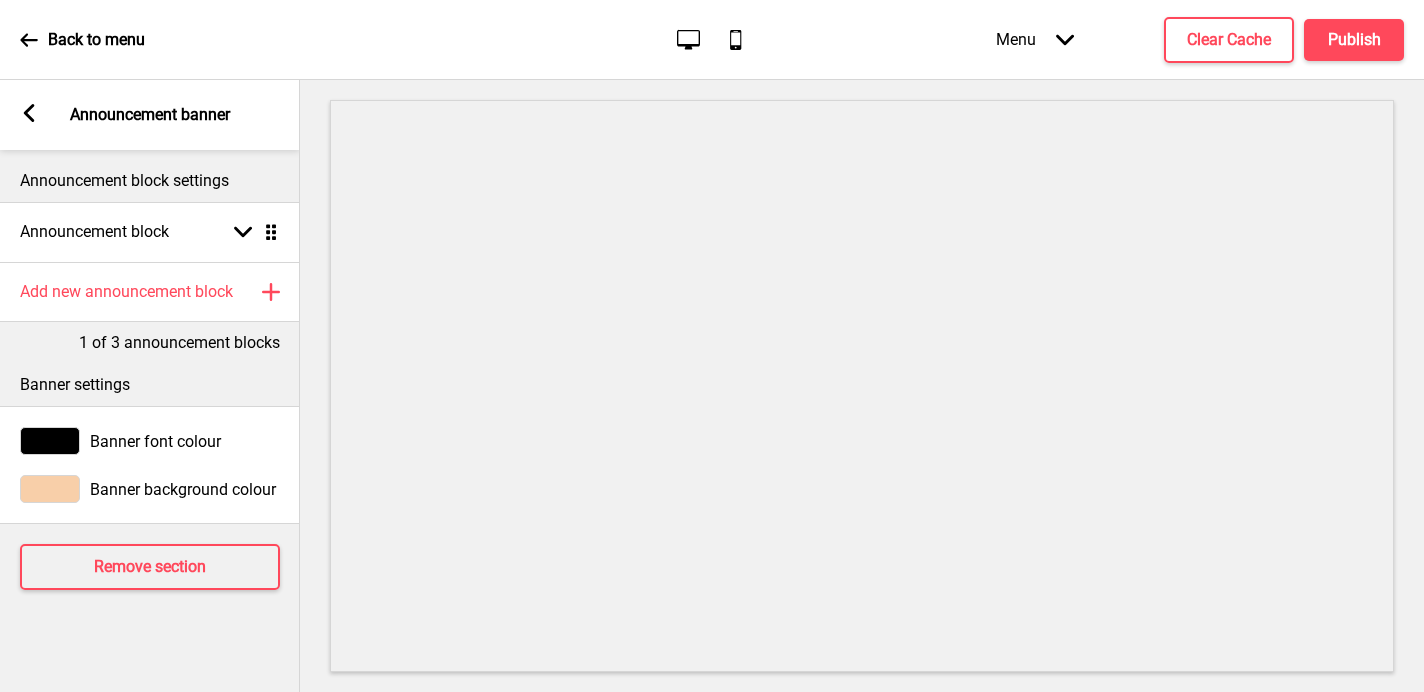 click at bounding box center [50, 441] 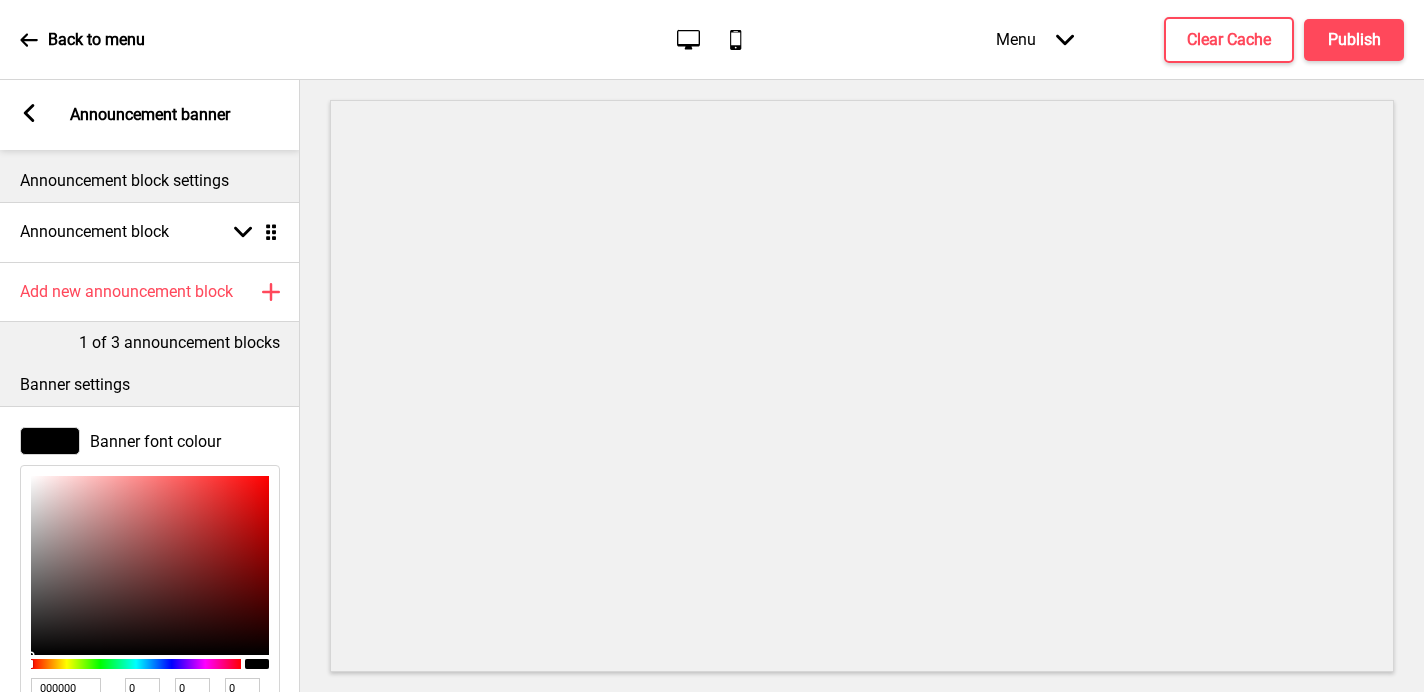 click on "000000" at bounding box center [66, 688] 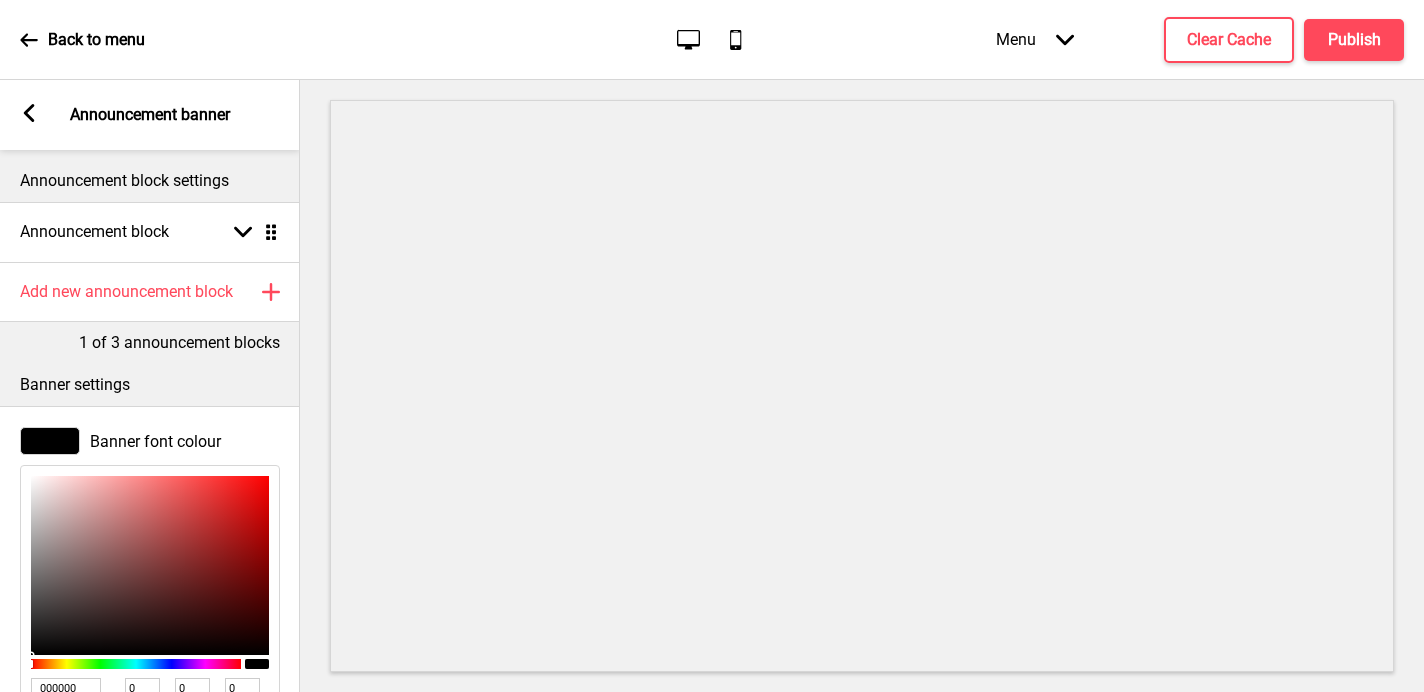 type on "EF6A00" 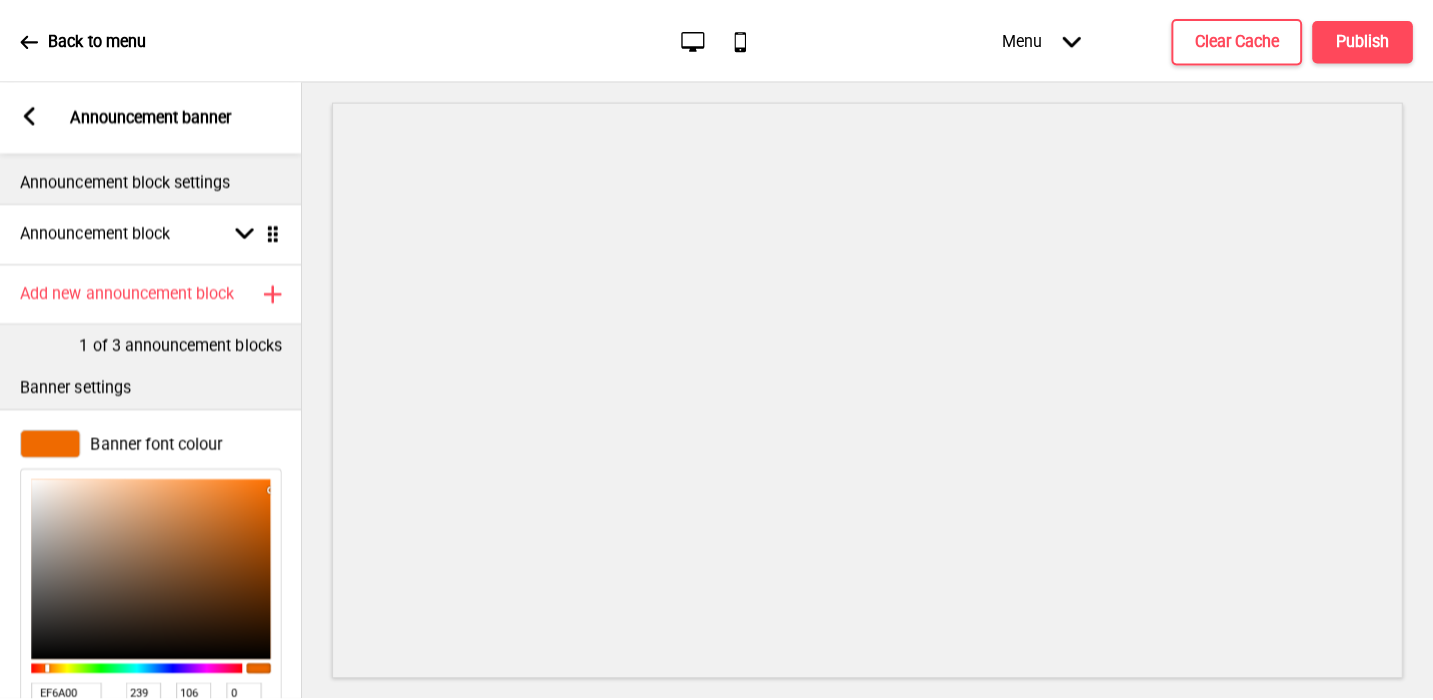 scroll, scrollTop: 264, scrollLeft: 0, axis: vertical 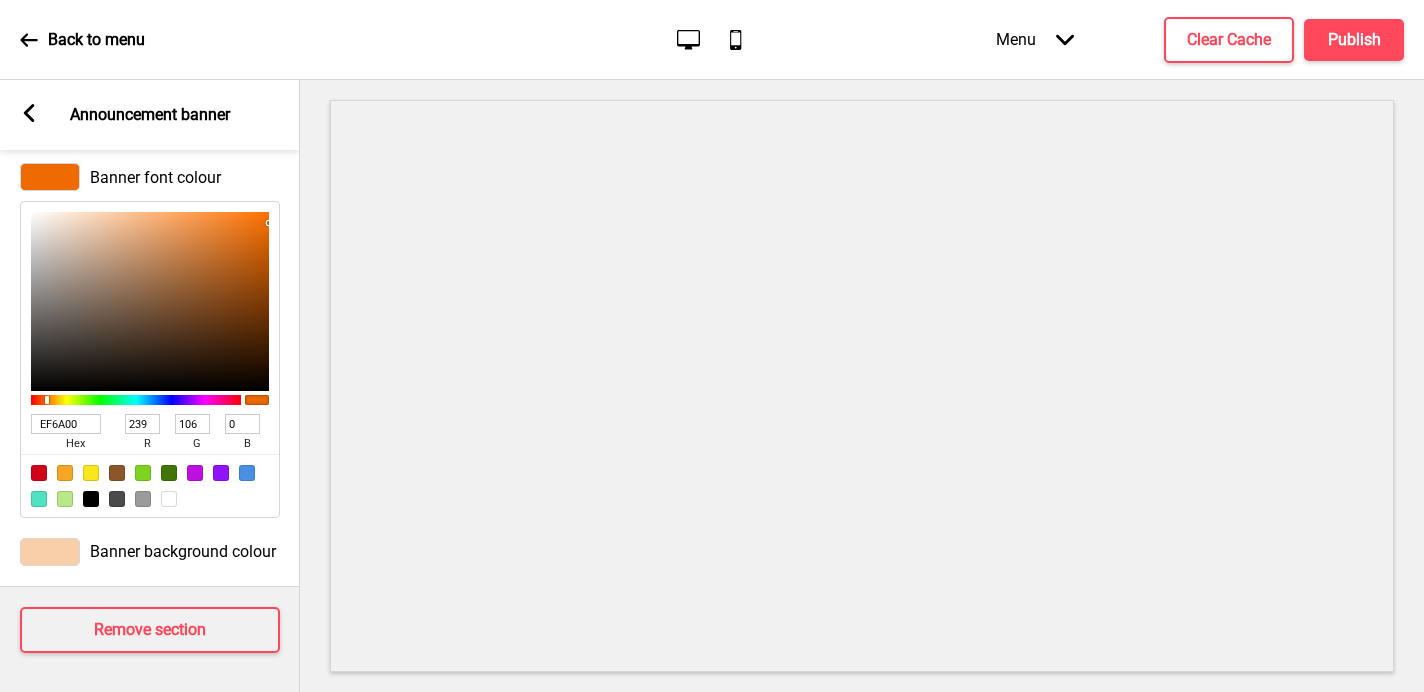 type on "EF6A00" 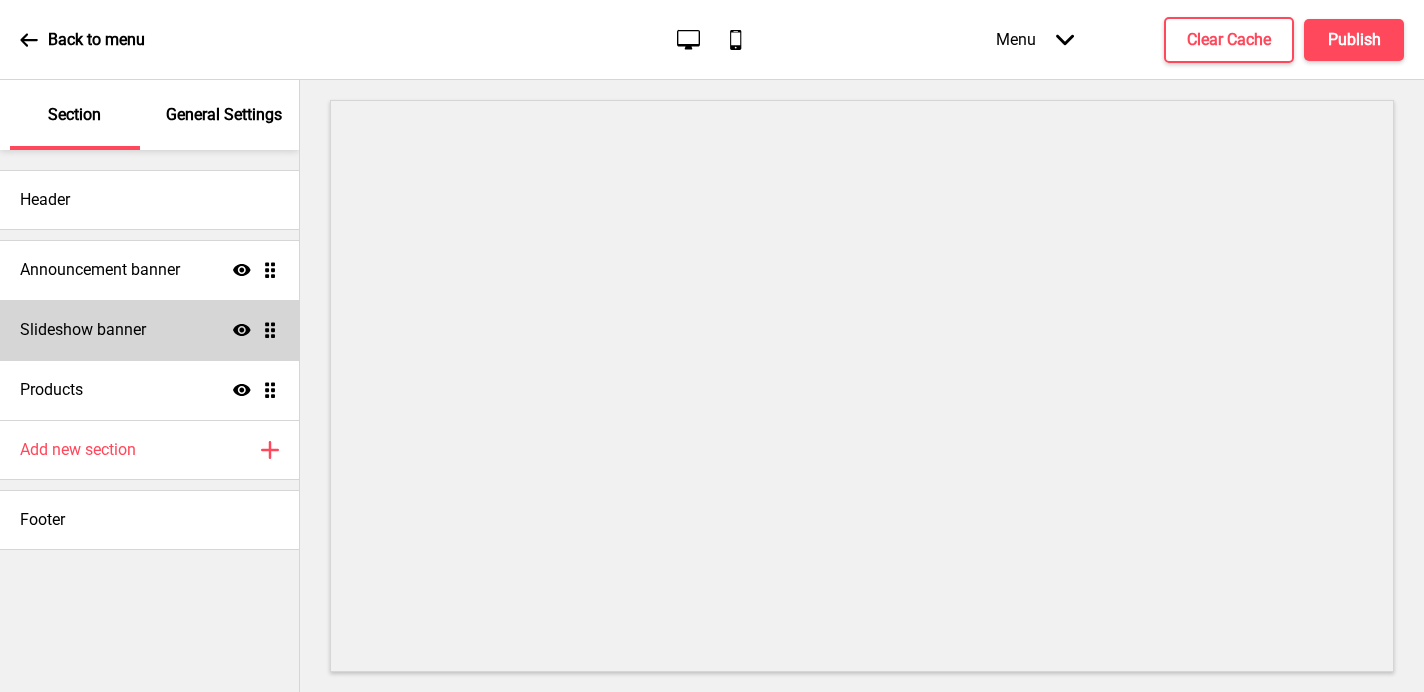 click on "Slideshow banner Show Drag" at bounding box center (149, 330) 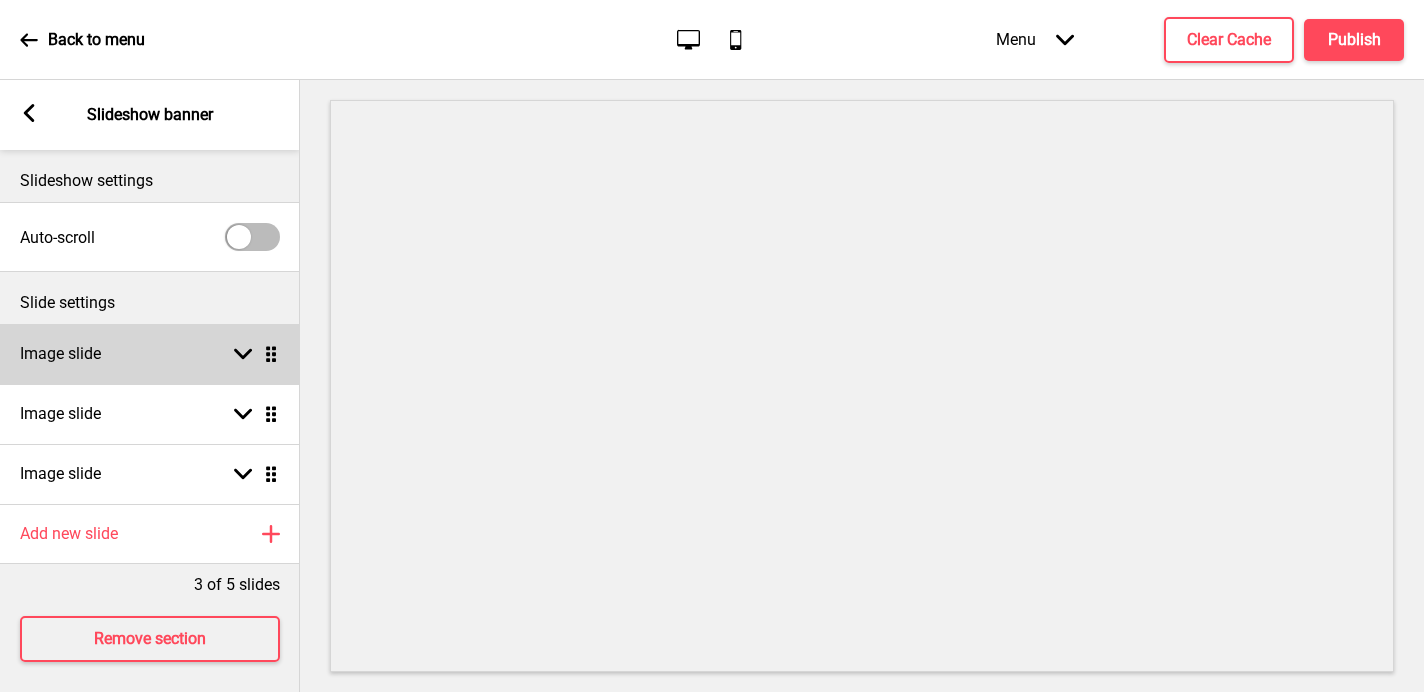 click on "Image slide Arrow down Drag" at bounding box center [150, 354] 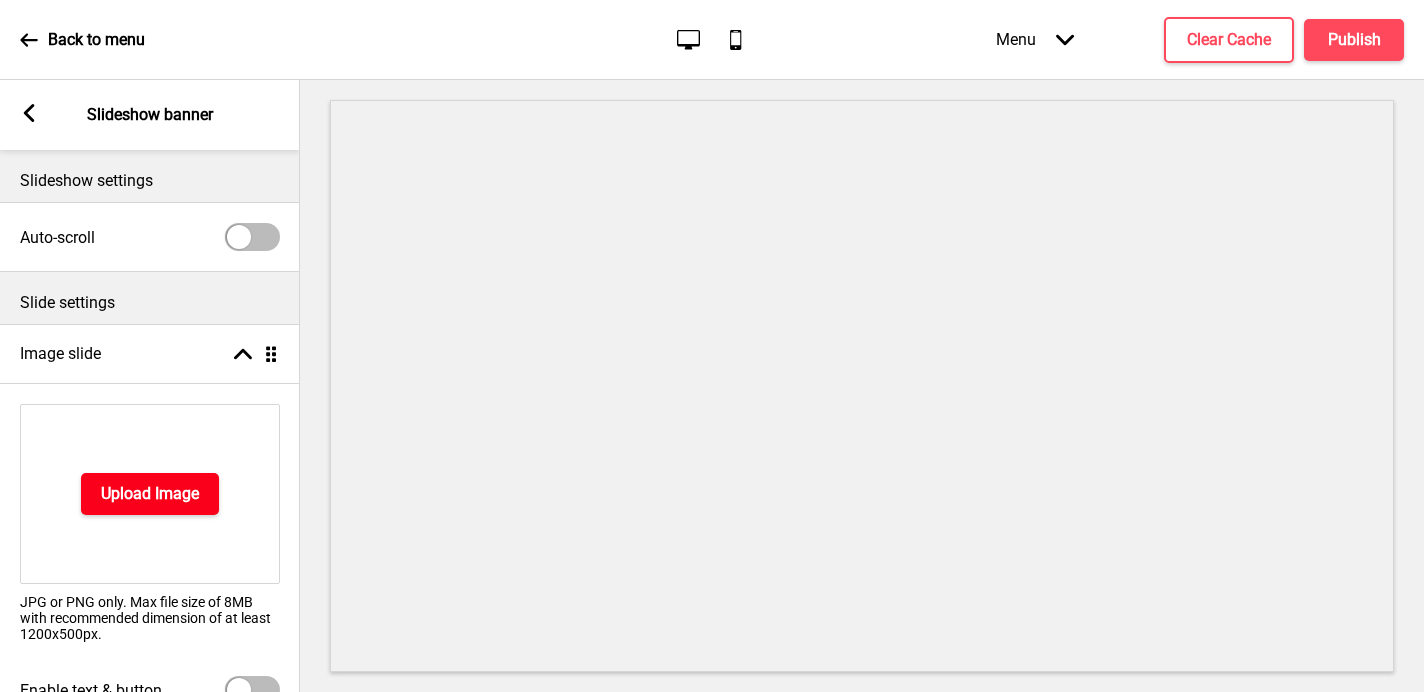 click on "Upload Image" at bounding box center [150, 494] 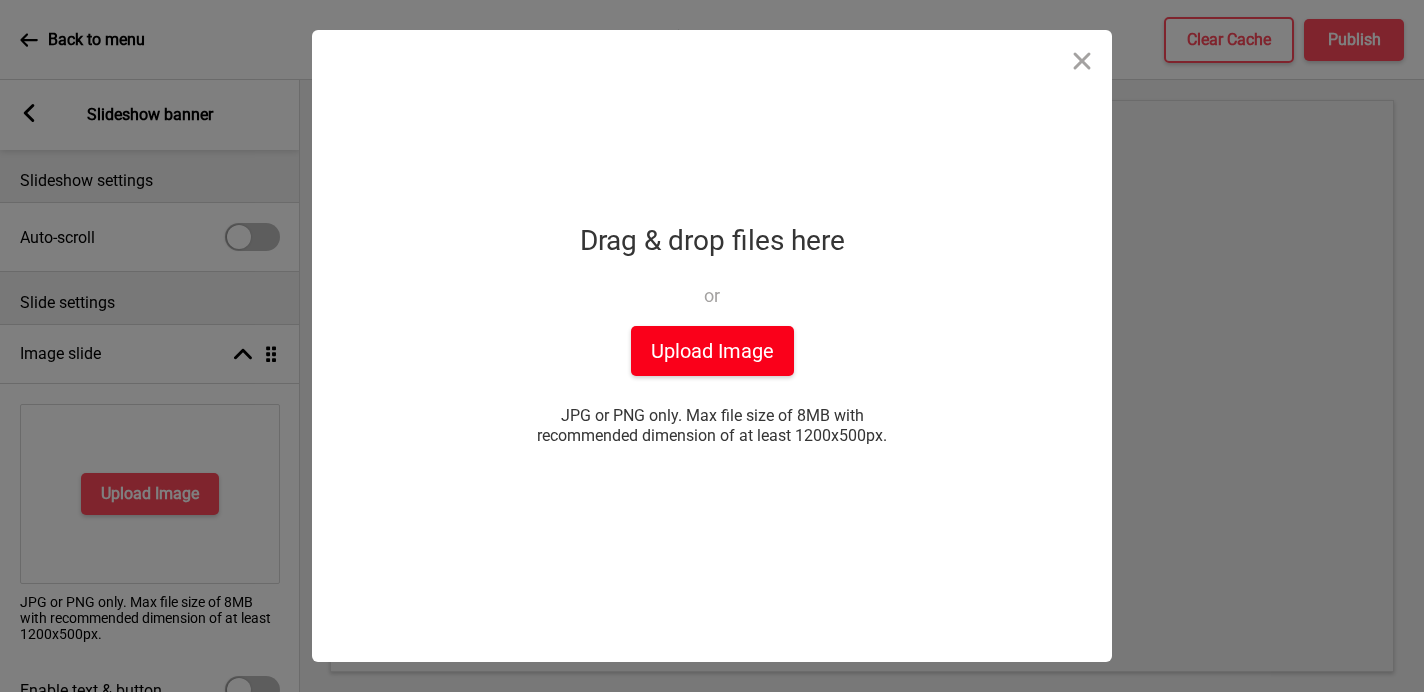 click on "Upload Image" at bounding box center (712, 351) 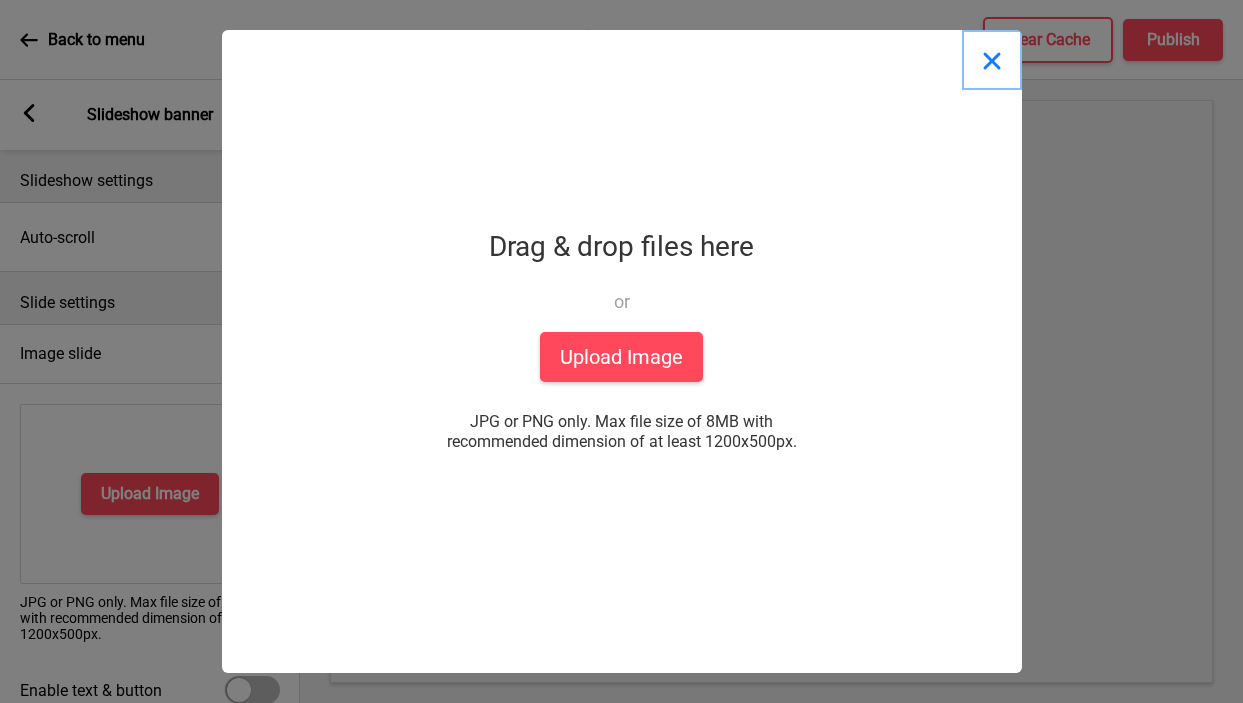 click at bounding box center (992, 60) 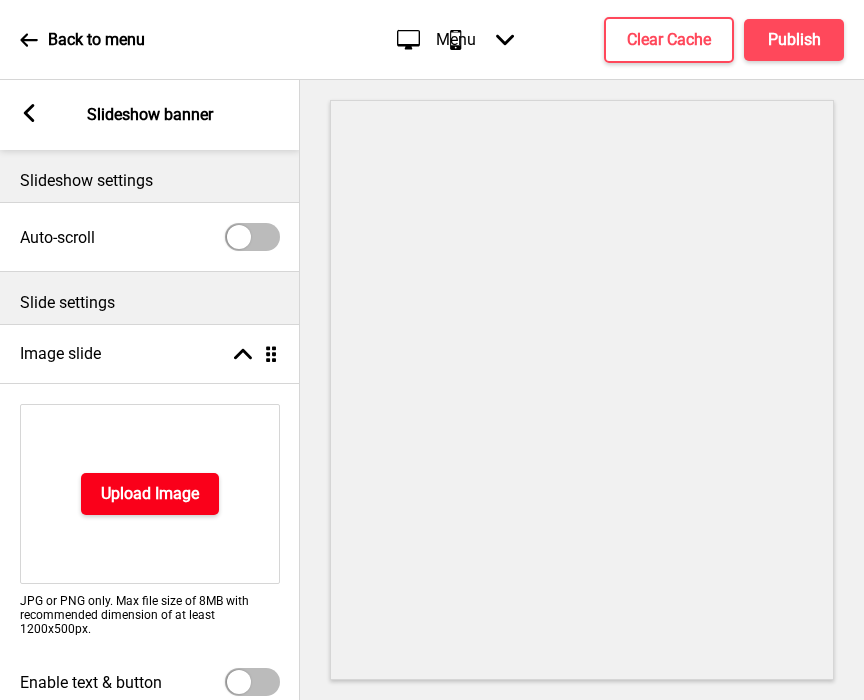 click on "Upload Image" at bounding box center [150, 494] 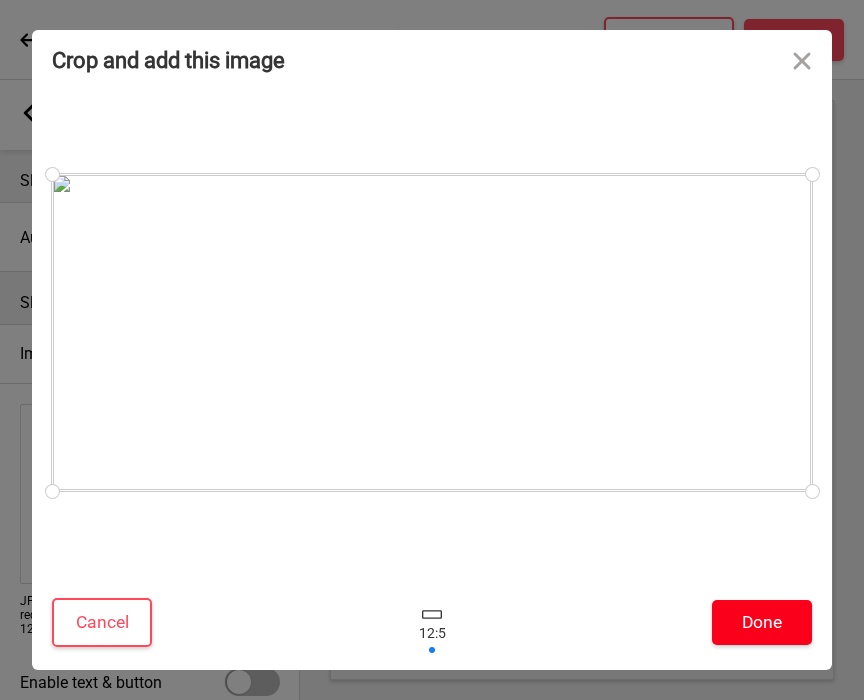 click on "Done" at bounding box center [762, 622] 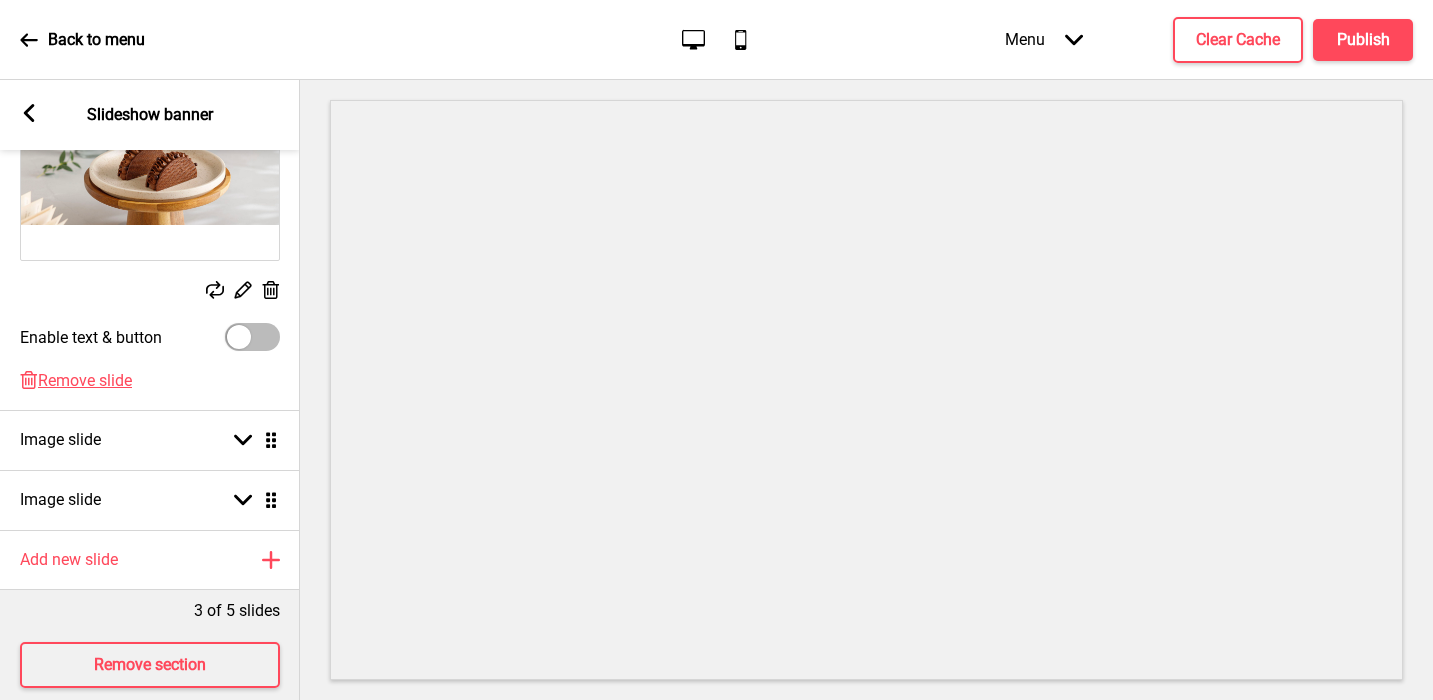 scroll, scrollTop: 350, scrollLeft: 0, axis: vertical 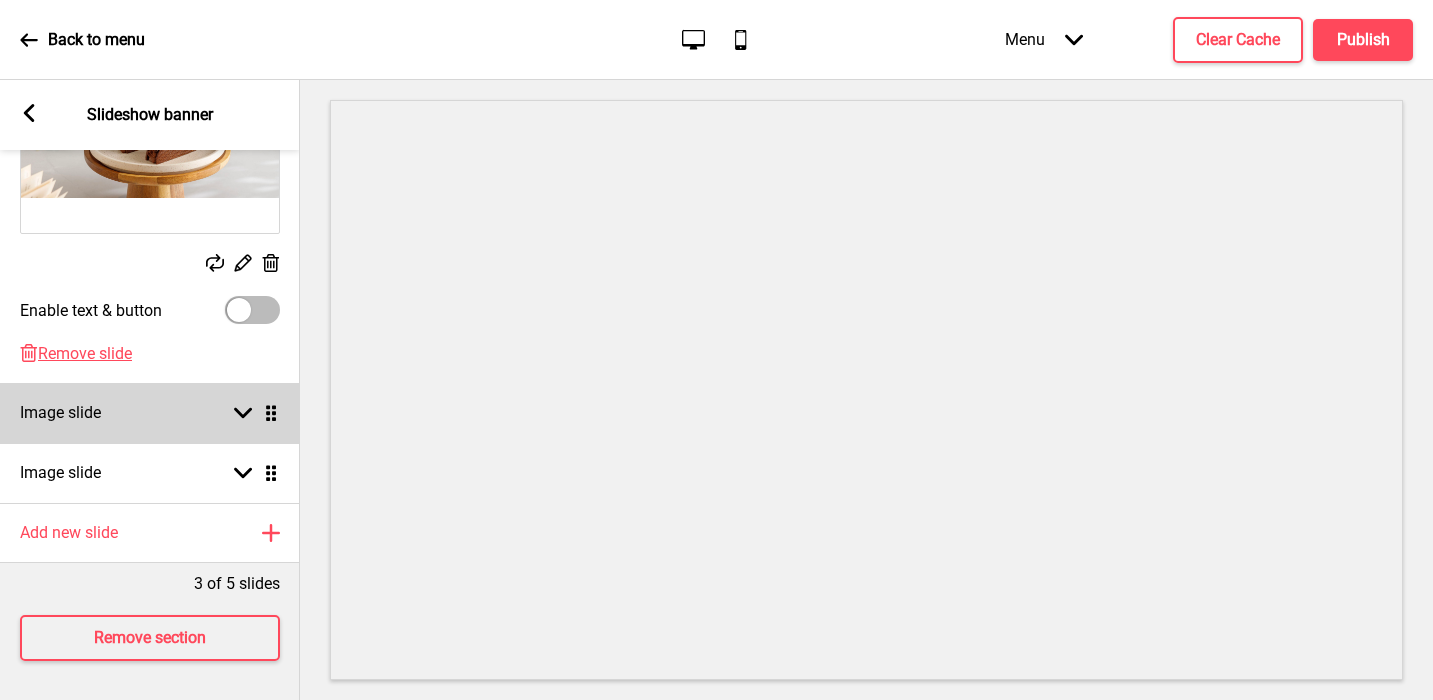 click on "Image slide Arrow down Drag" at bounding box center (150, 413) 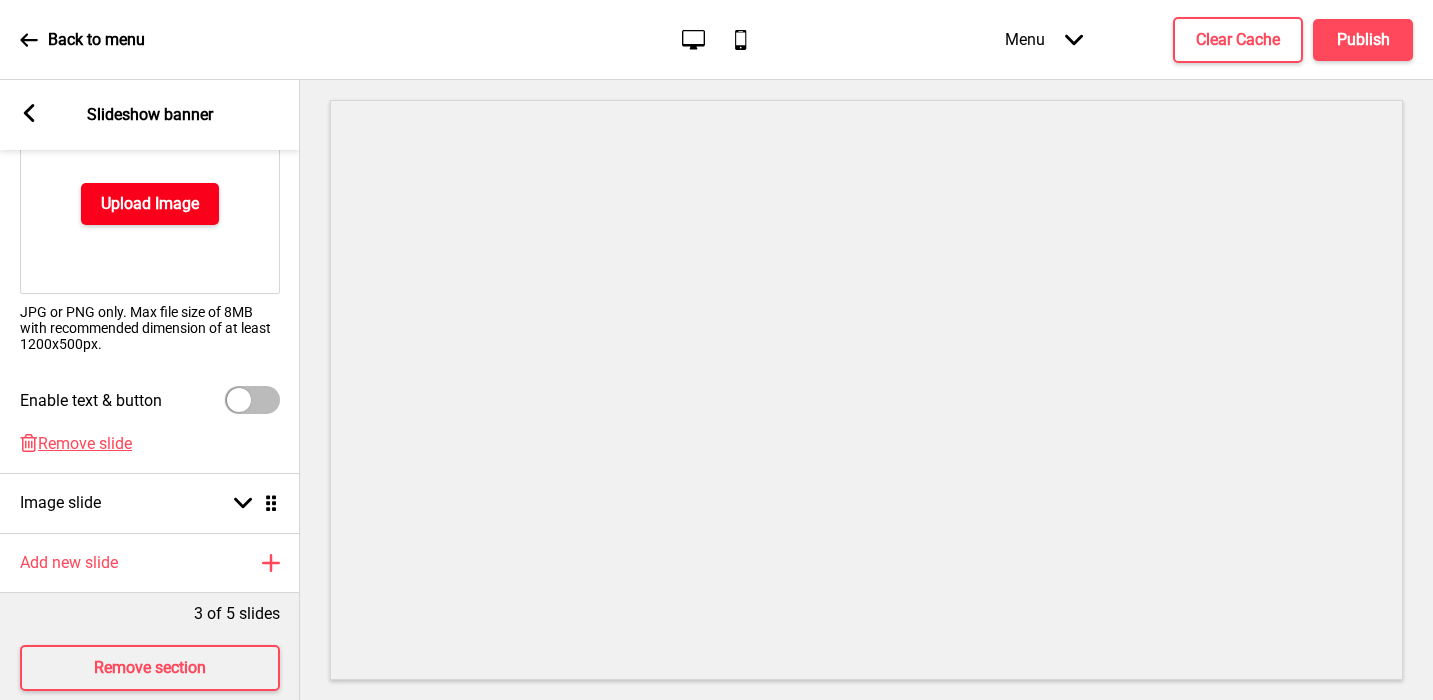 click on "Upload Image" at bounding box center (150, 204) 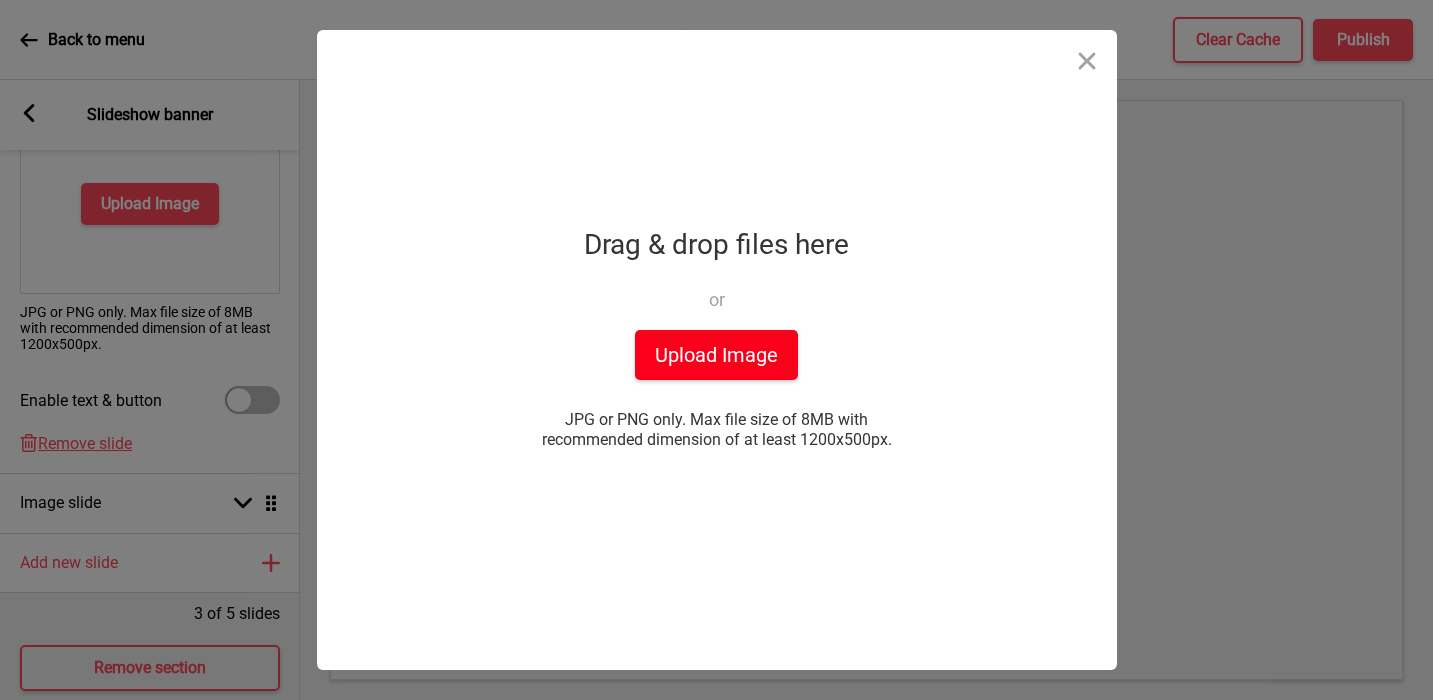 click on "Upload Image" at bounding box center [716, 355] 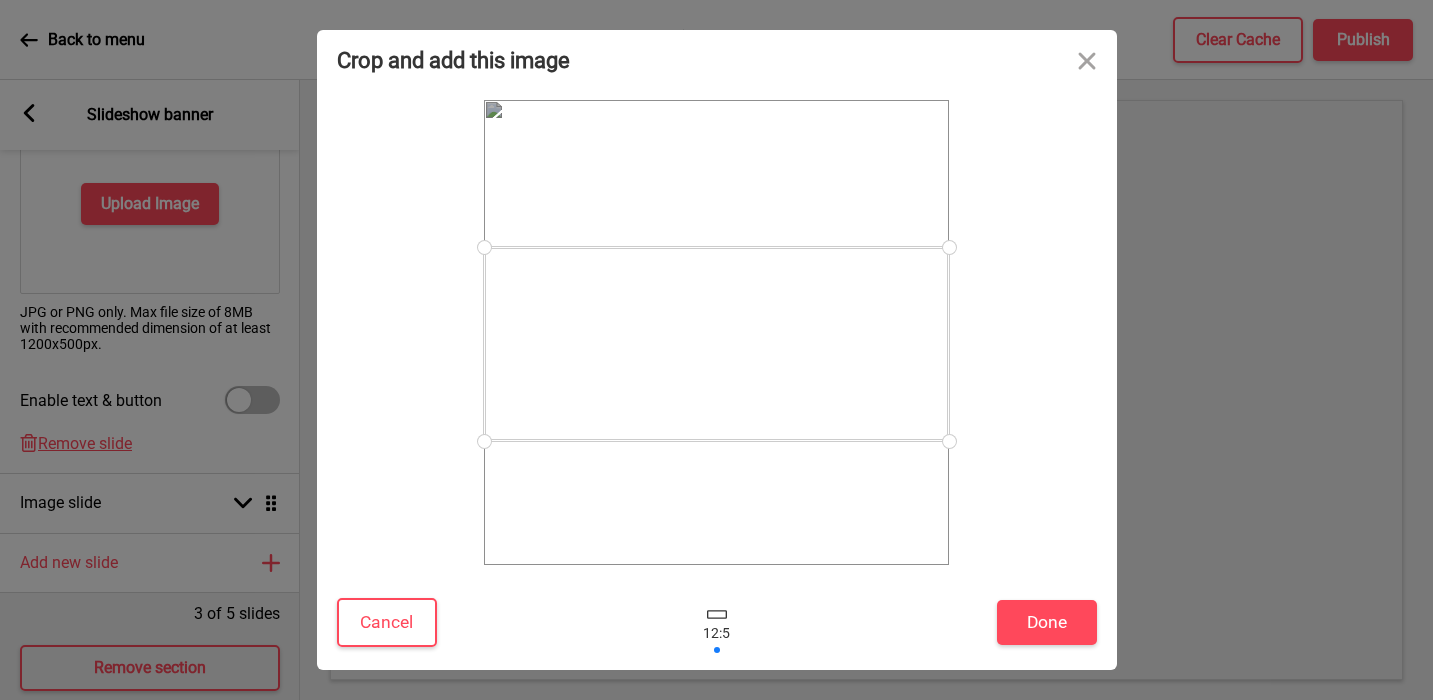 drag, startPoint x: 889, startPoint y: 388, endPoint x: 903, endPoint y: 399, distance: 17.804493 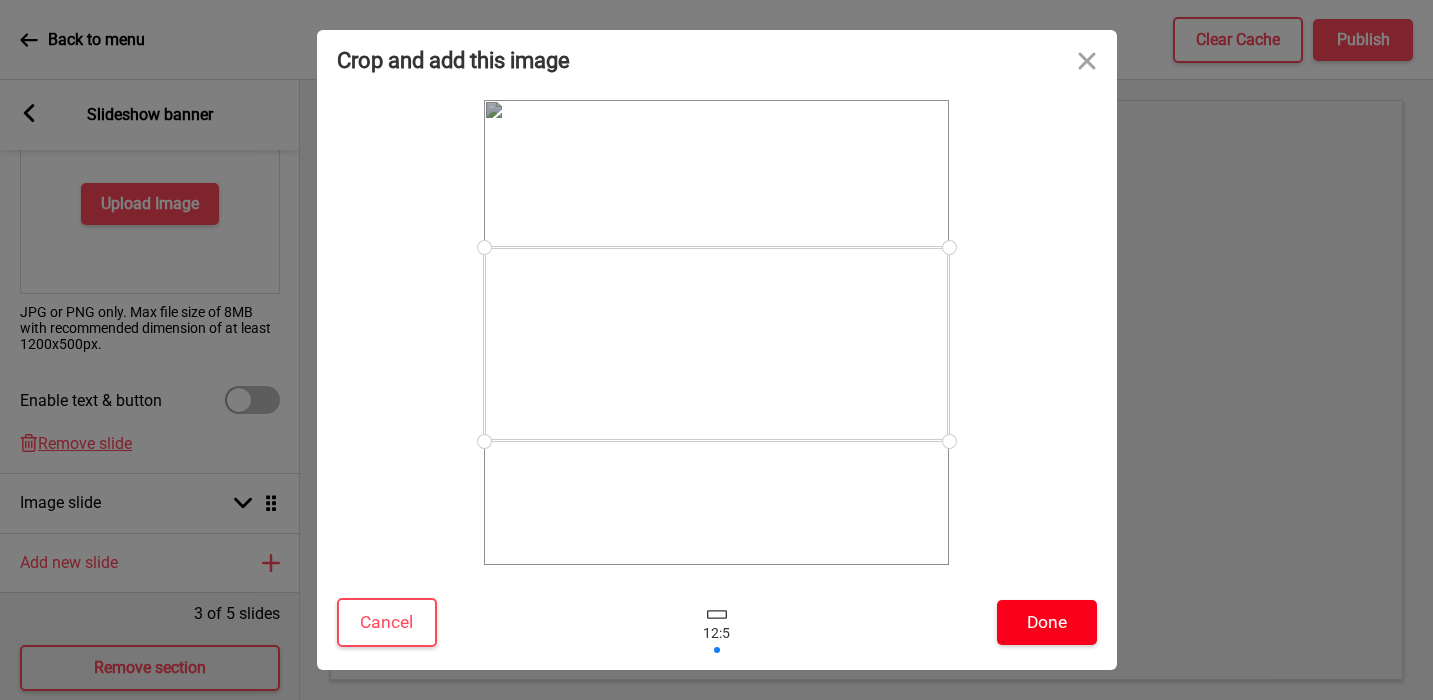 click on "Done" at bounding box center [1047, 622] 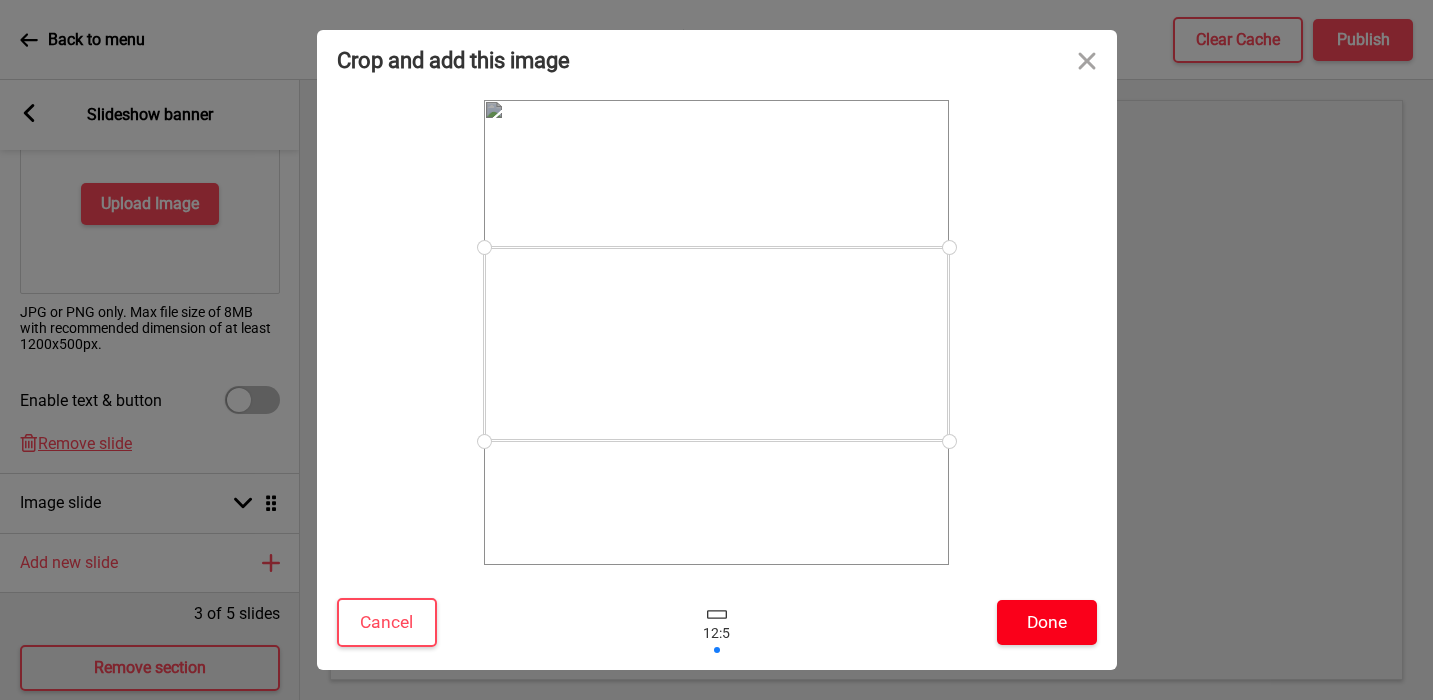 scroll, scrollTop: 309, scrollLeft: 0, axis: vertical 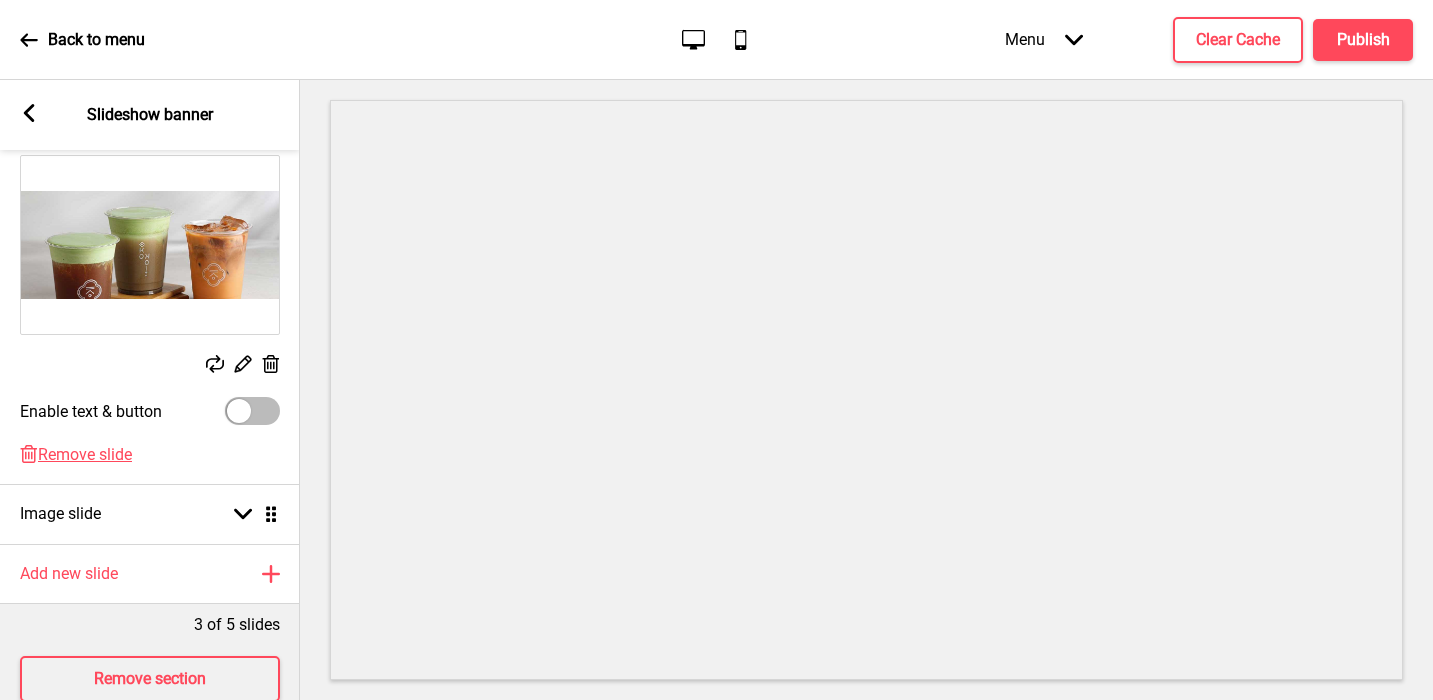click 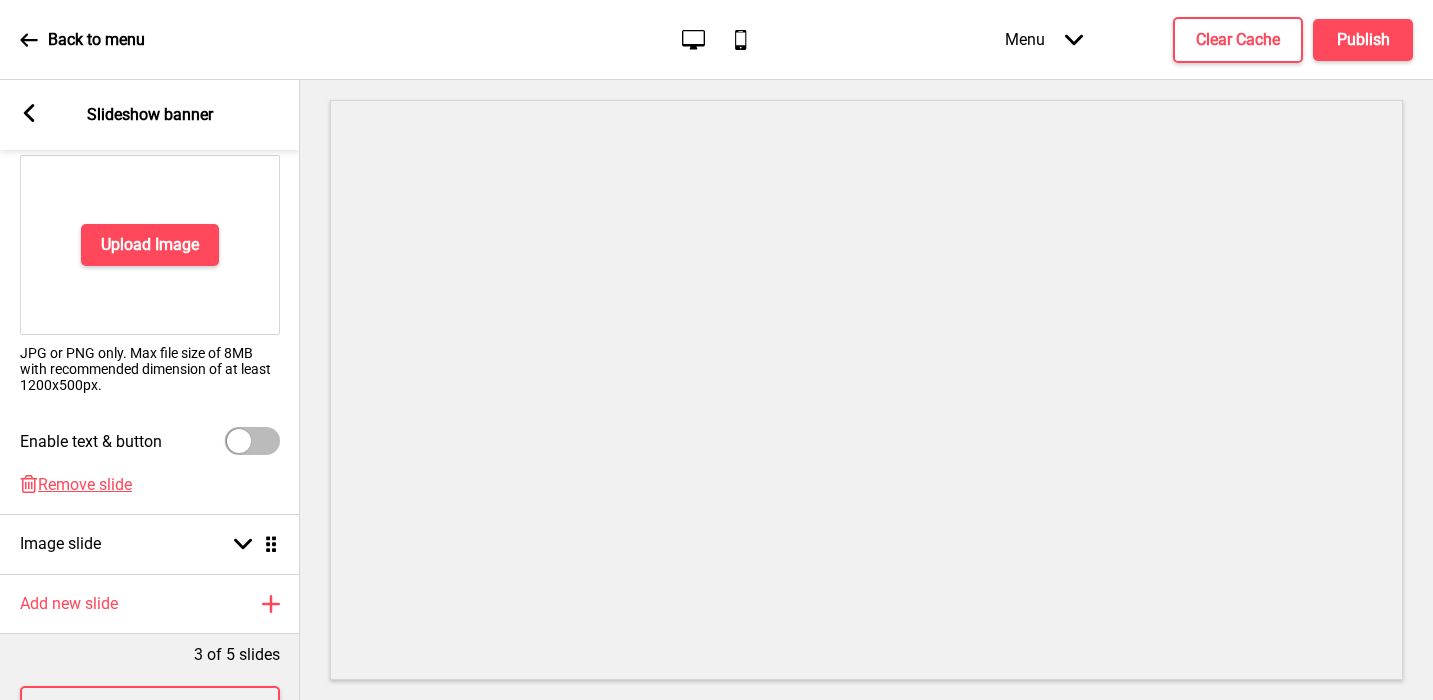click on "Delete Remove slide" at bounding box center (150, 494) 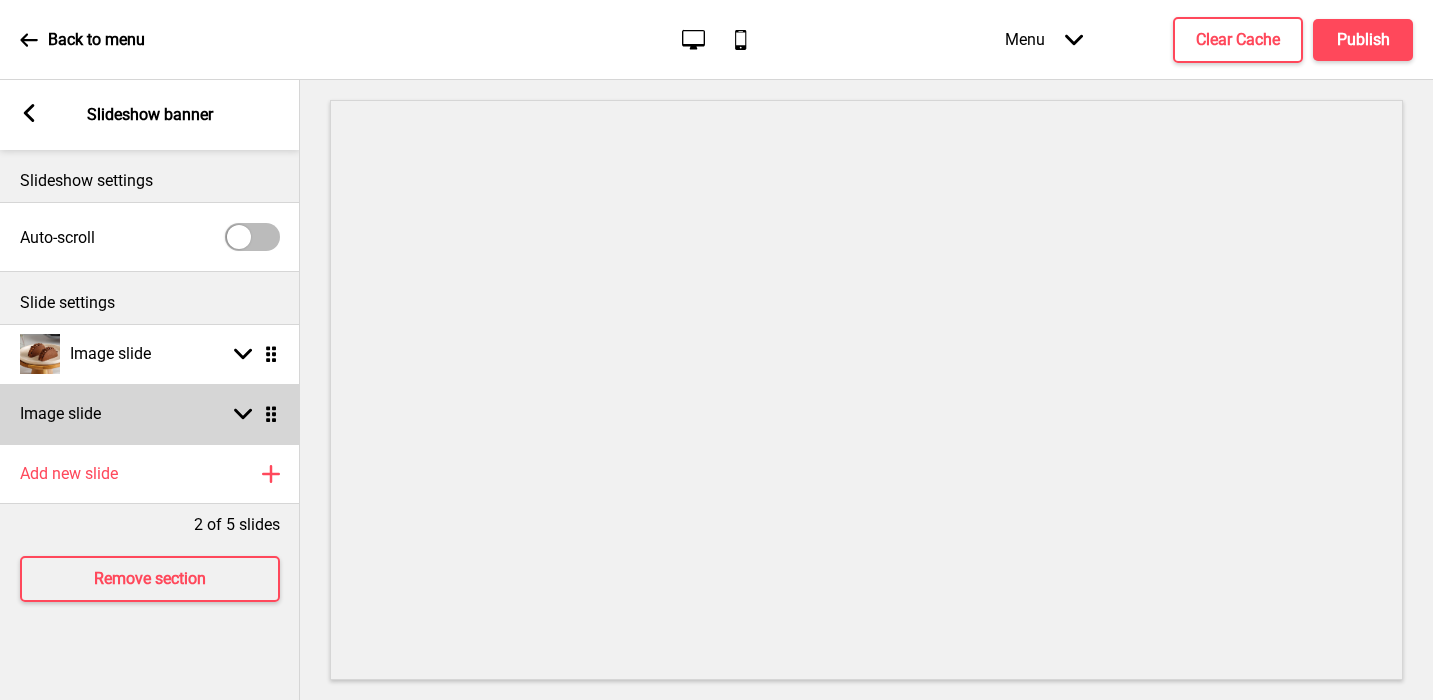 click on "Image slide Arrow down Drag" at bounding box center [150, 414] 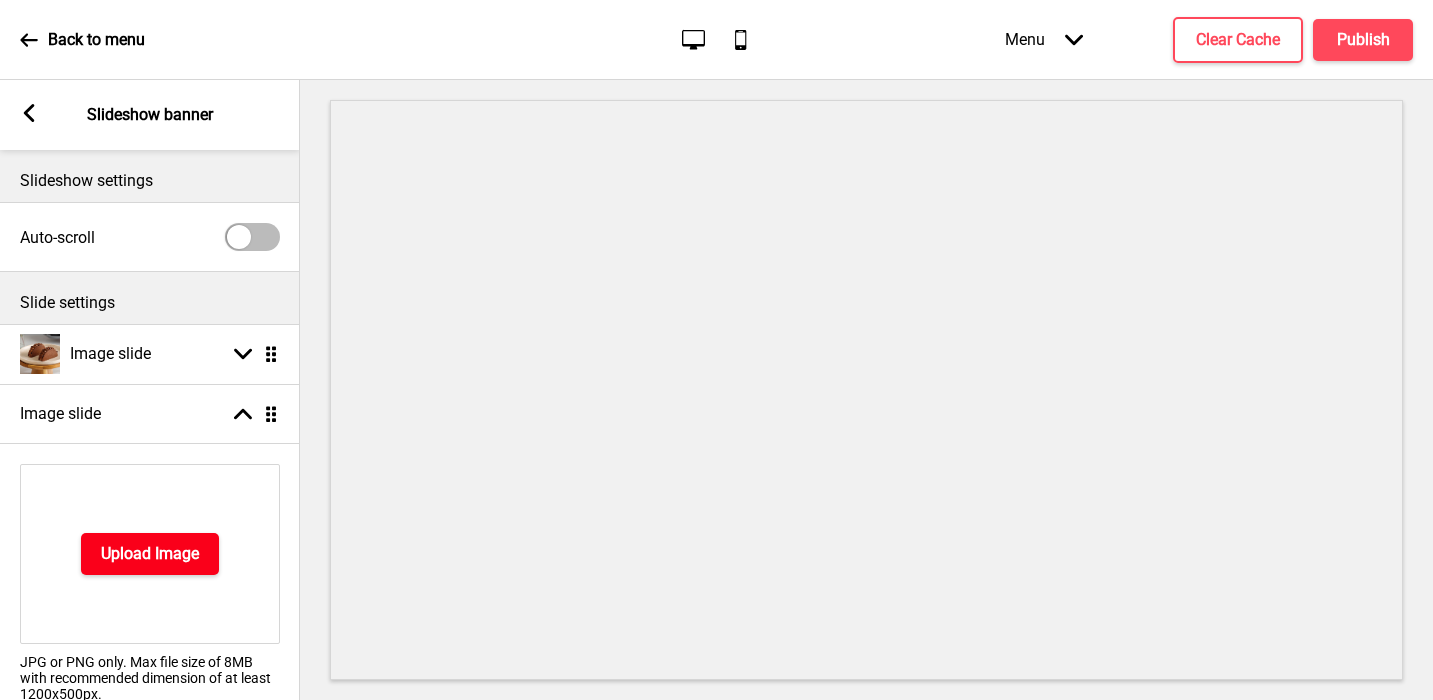 scroll, scrollTop: 321, scrollLeft: 0, axis: vertical 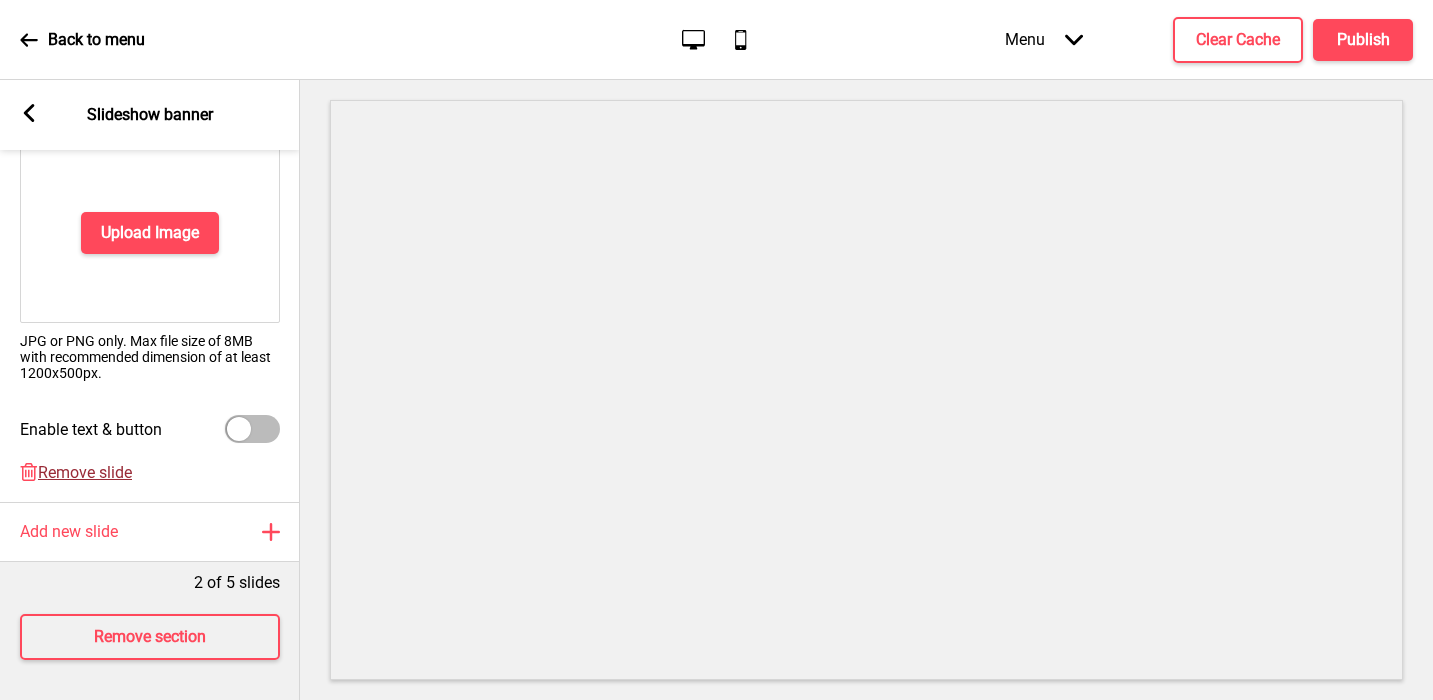 click on "Remove slide" at bounding box center (85, 472) 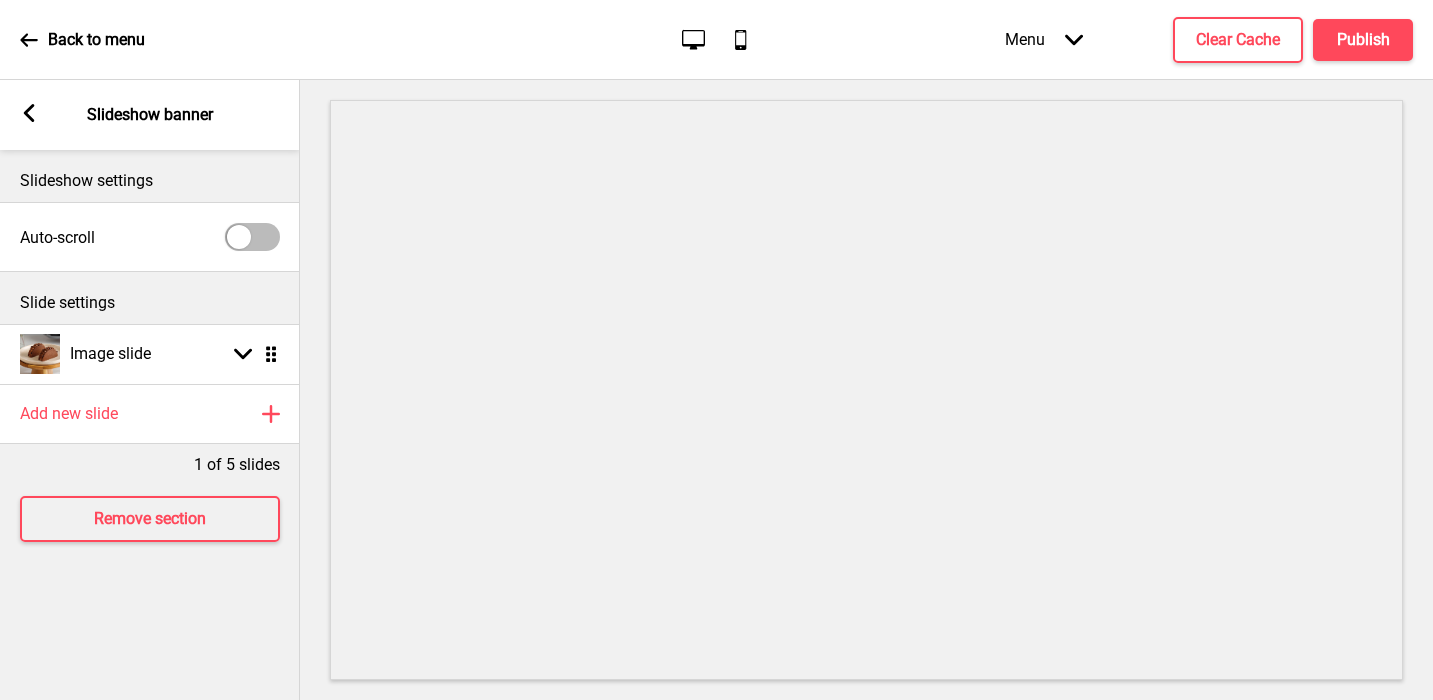 scroll, scrollTop: 0, scrollLeft: 0, axis: both 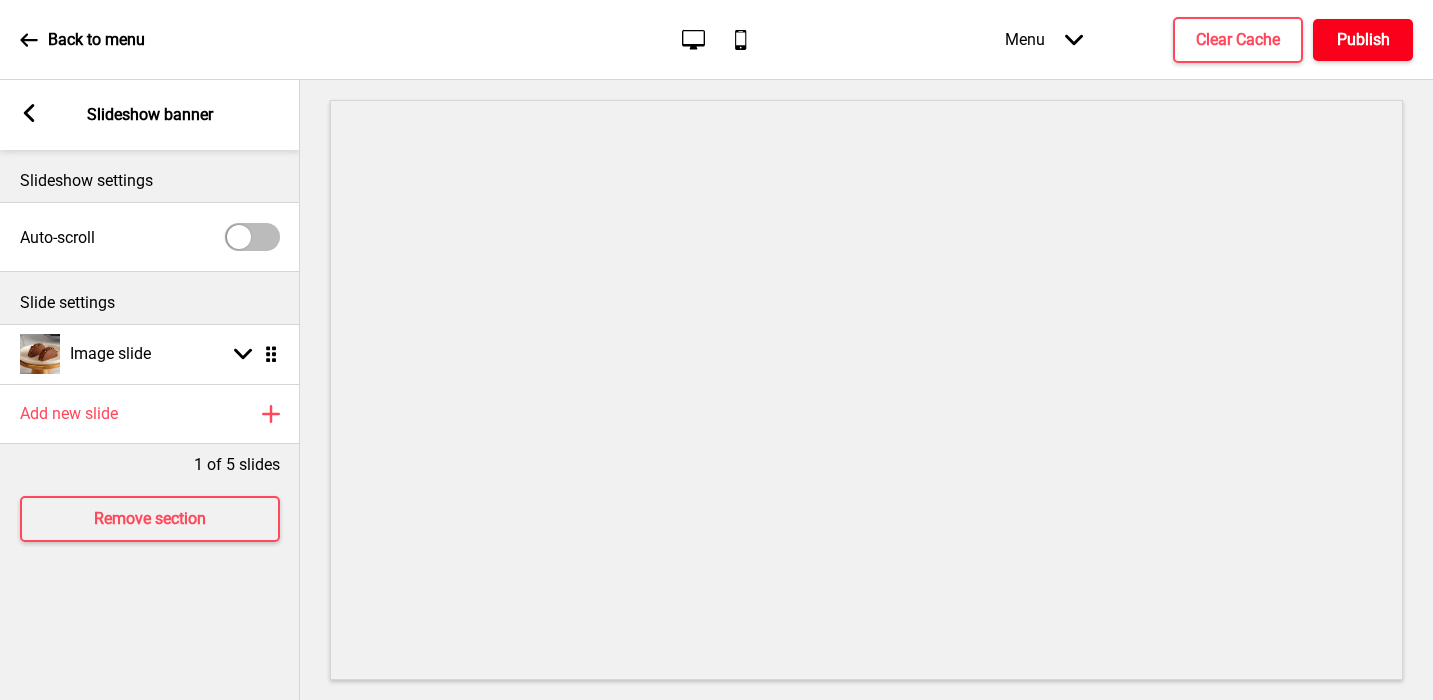 click on "Publish" at bounding box center (1363, 40) 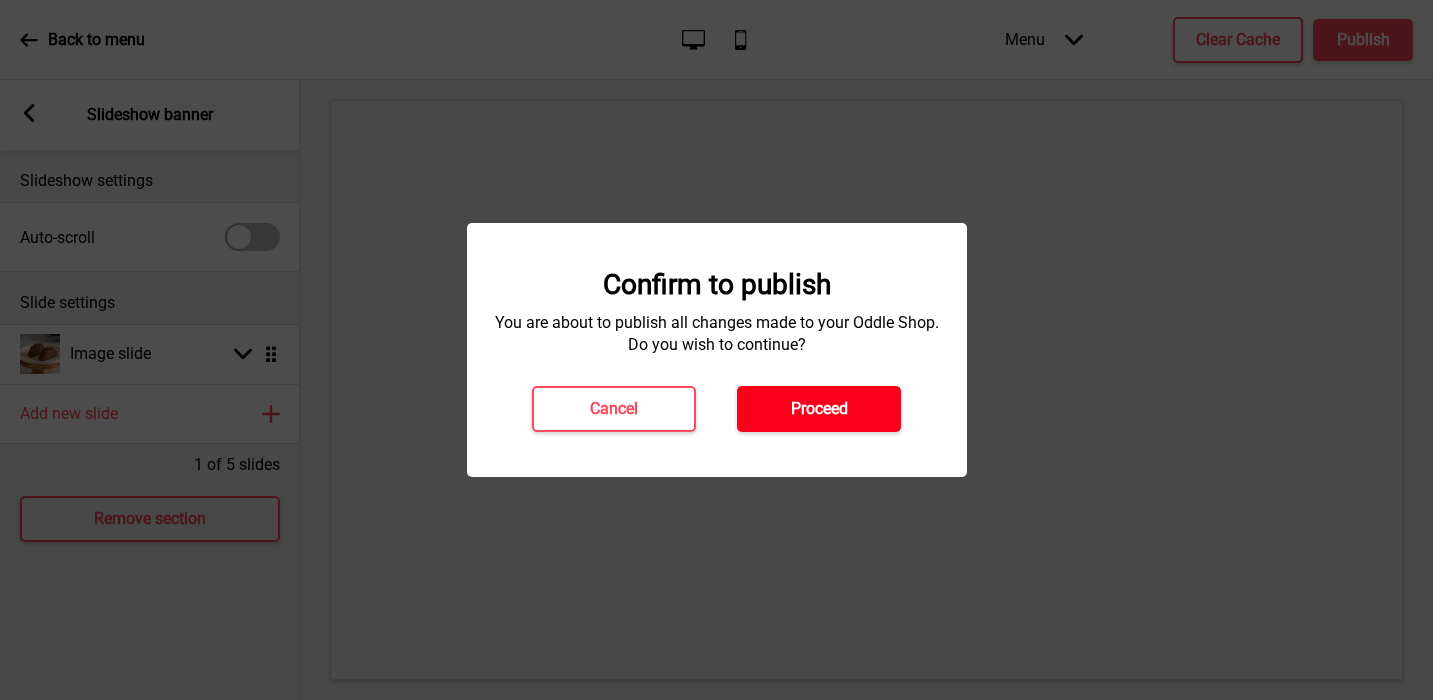 click on "Proceed" at bounding box center [819, 409] 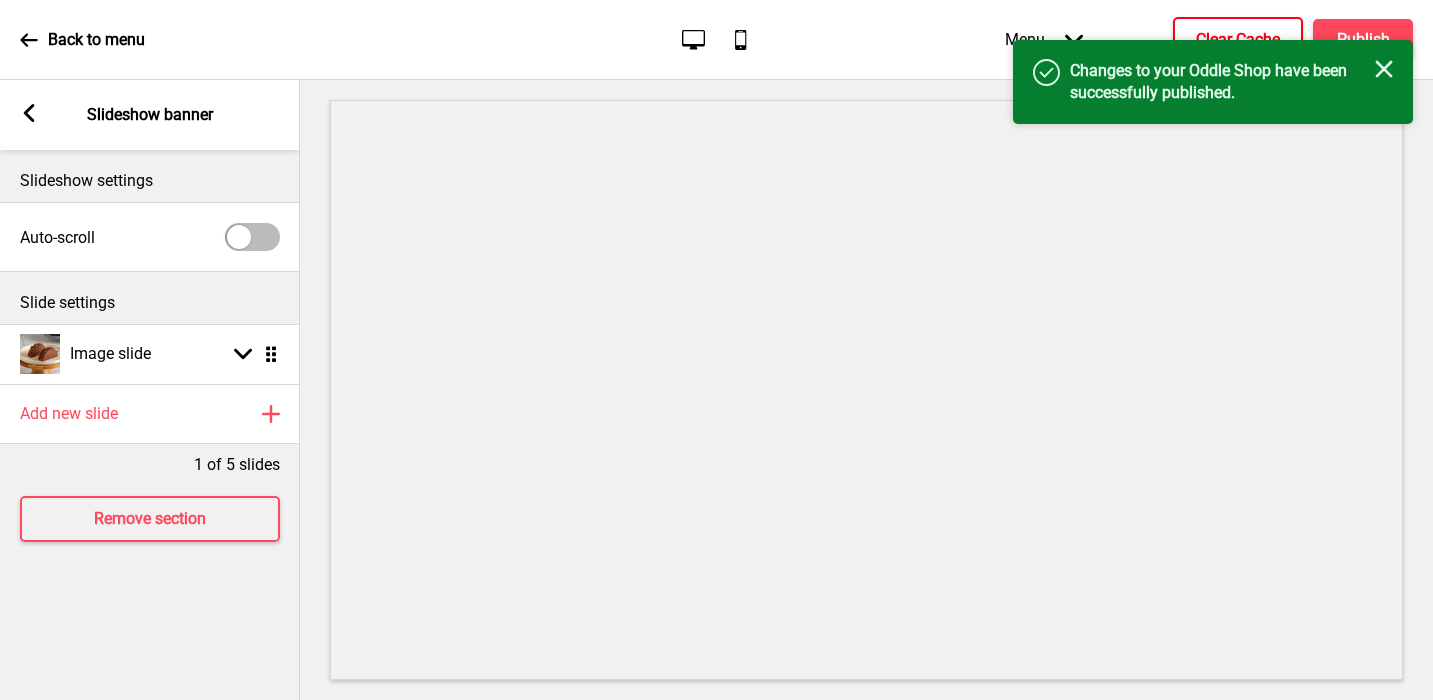 click on "Clear Cache" at bounding box center (1238, 40) 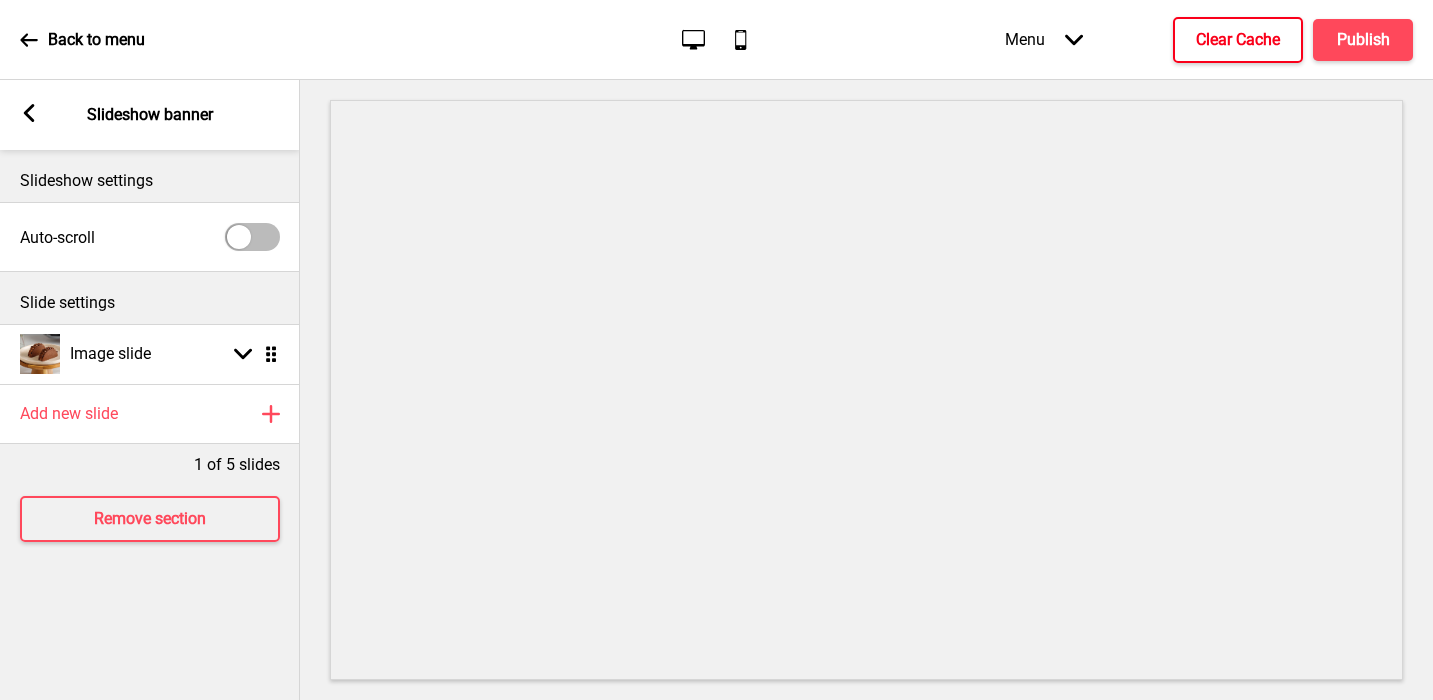 click 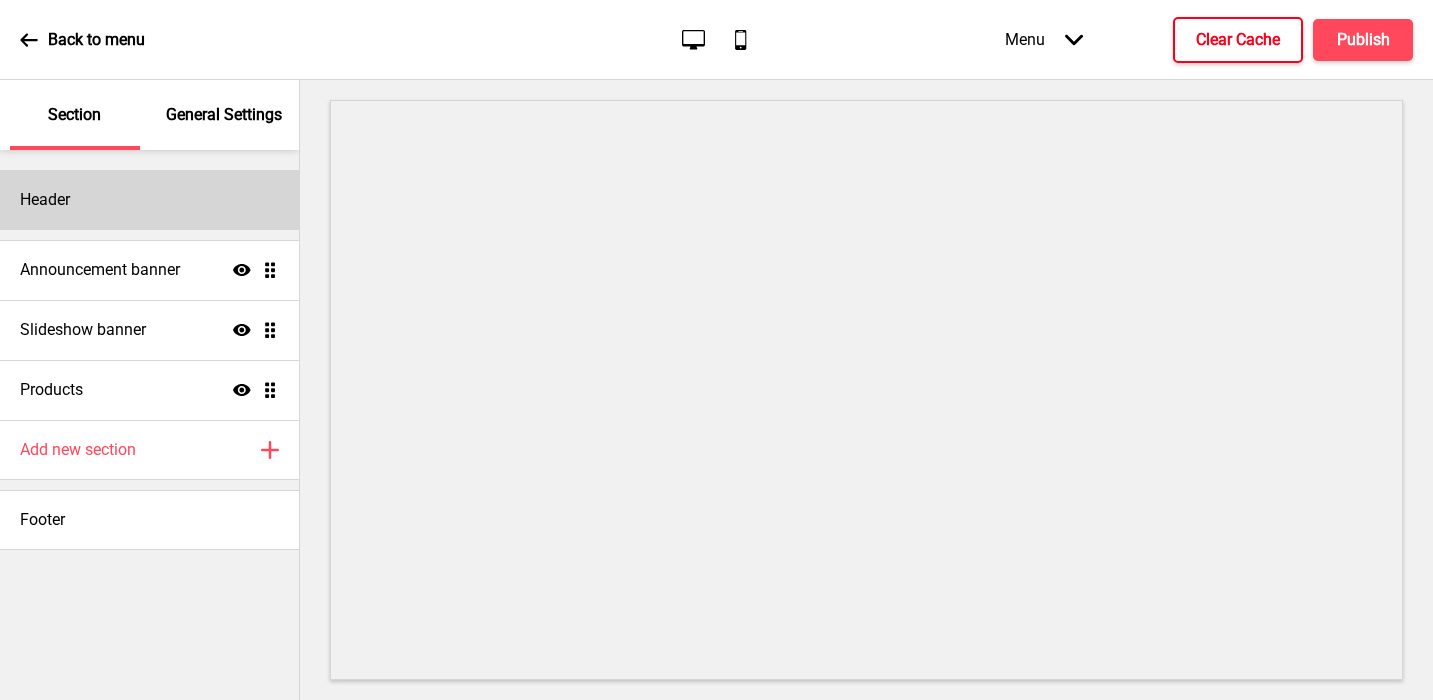 click on "Header" at bounding box center (149, 200) 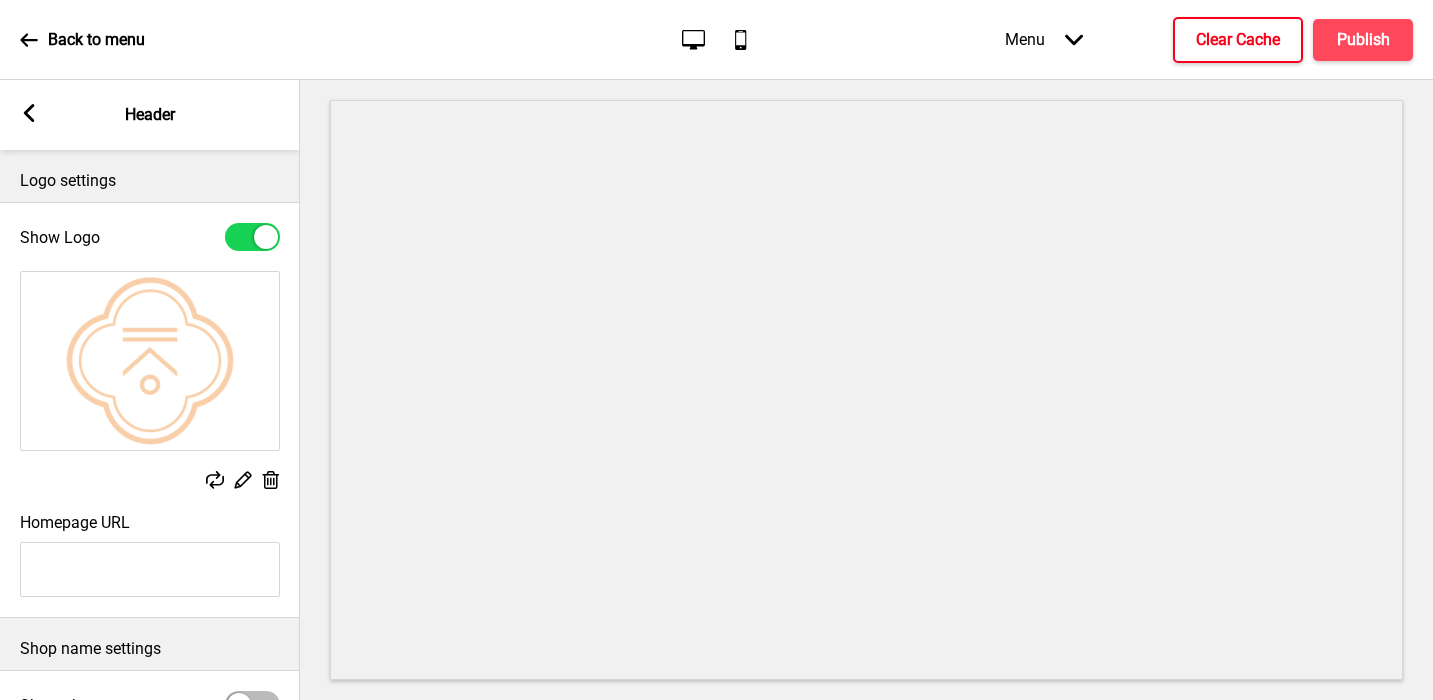 scroll, scrollTop: 230, scrollLeft: 0, axis: vertical 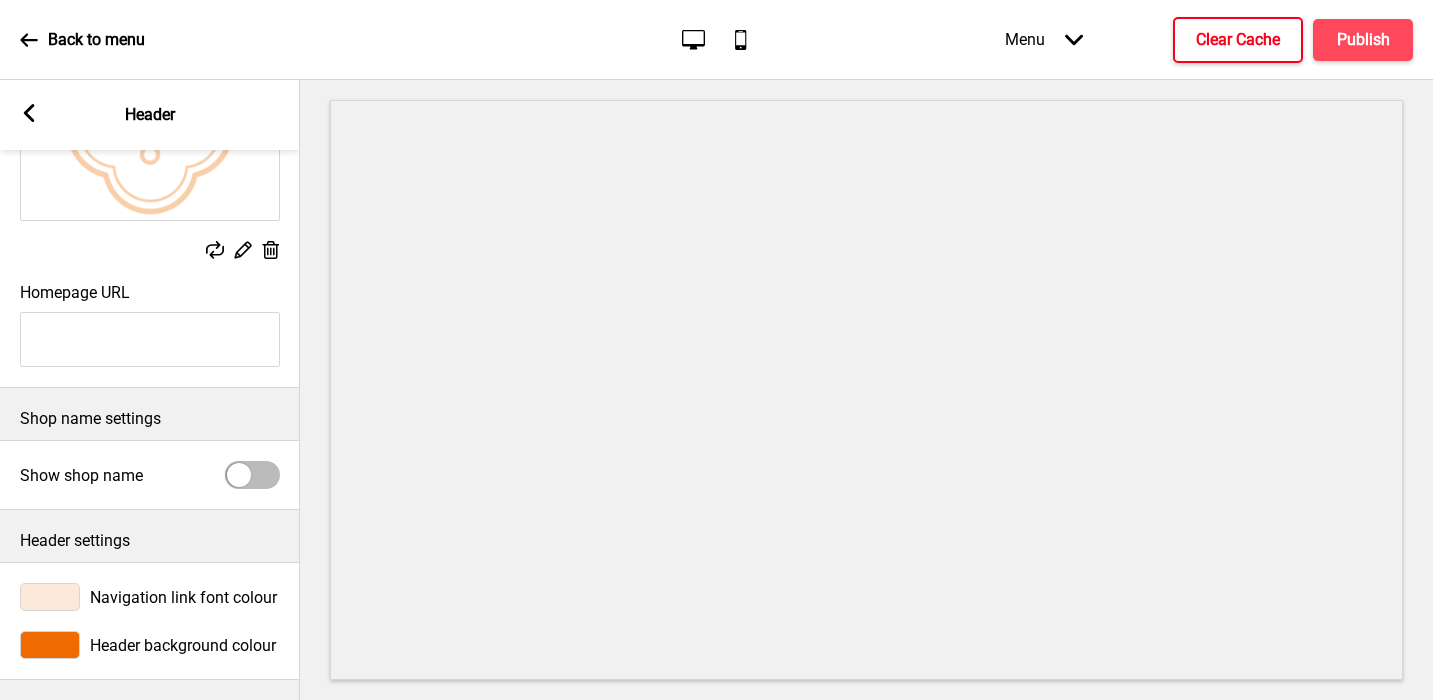click at bounding box center (50, 645) 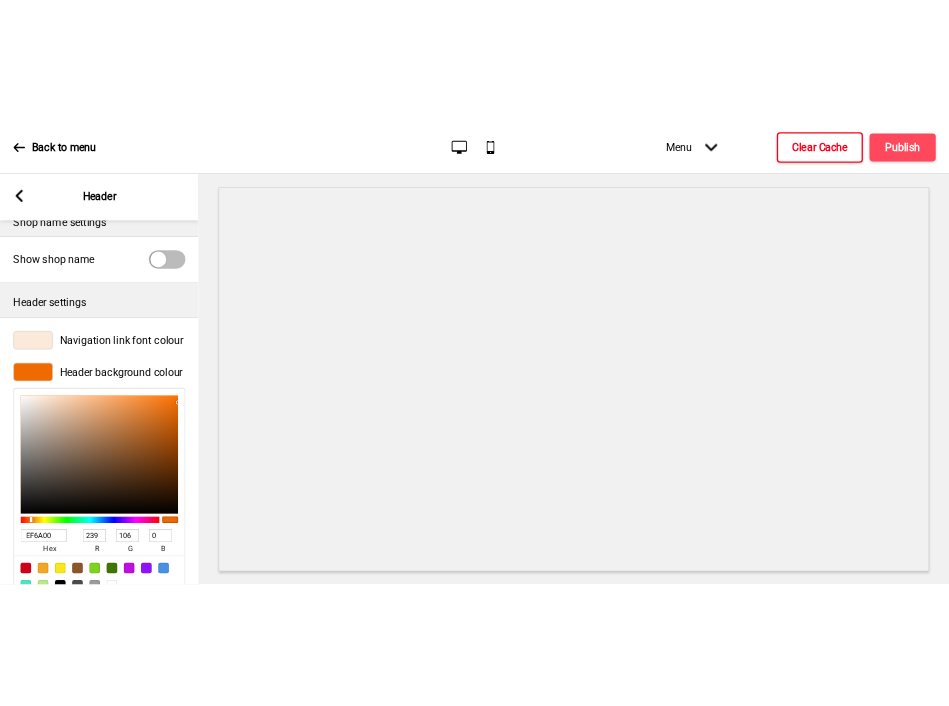 scroll, scrollTop: 556, scrollLeft: 0, axis: vertical 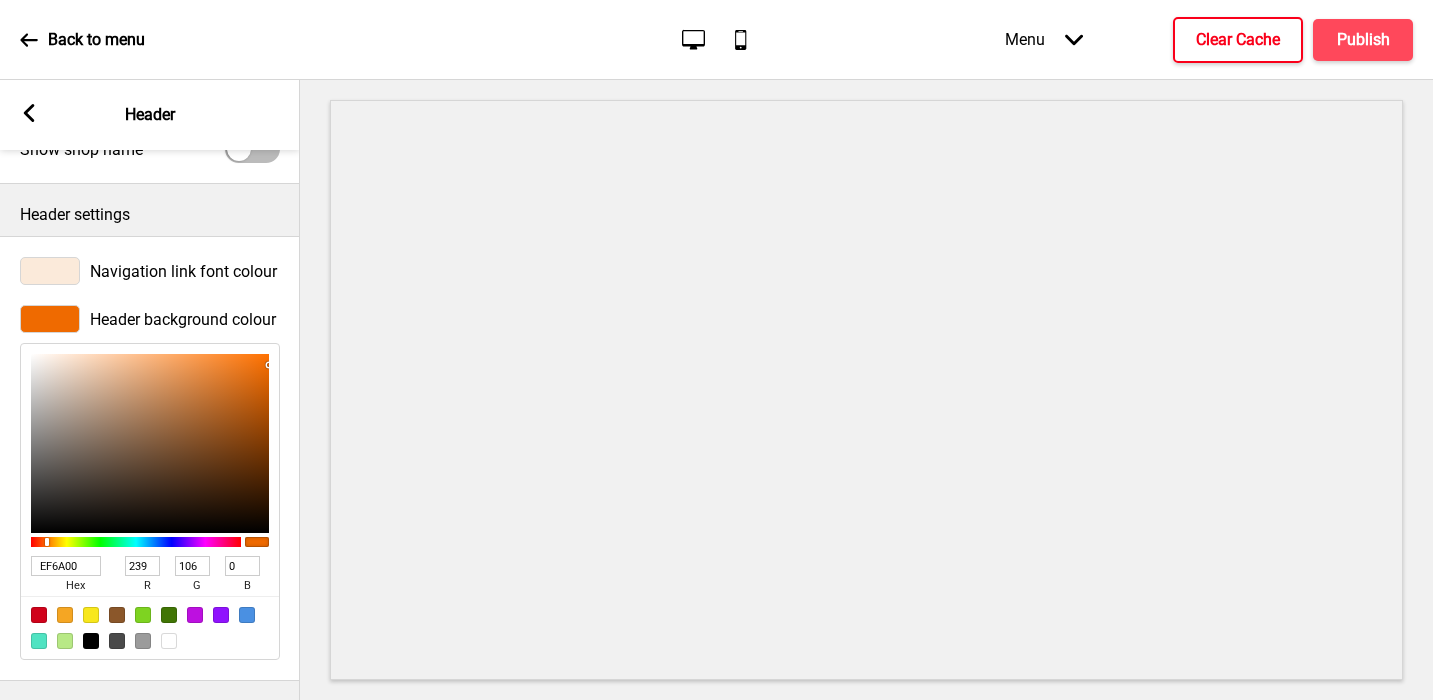 click on "EF6A00" at bounding box center [66, 566] 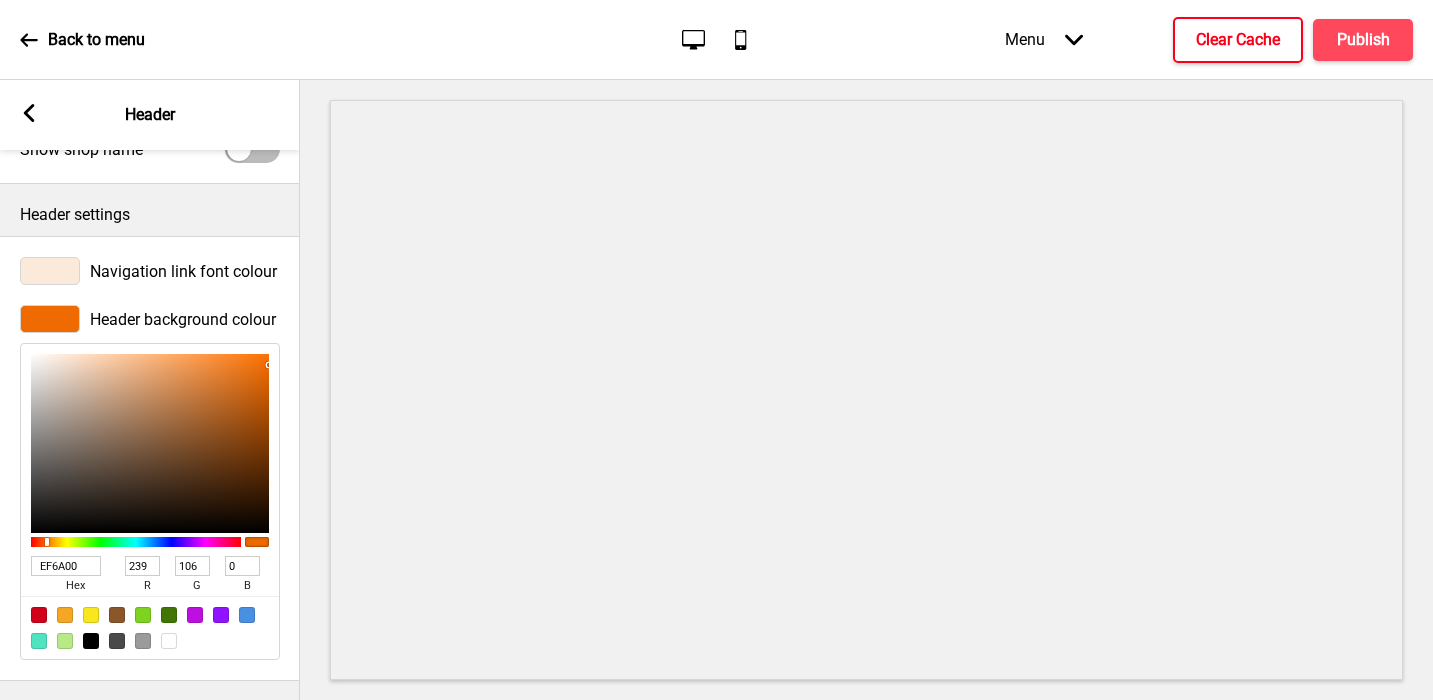type on "ee6a00" 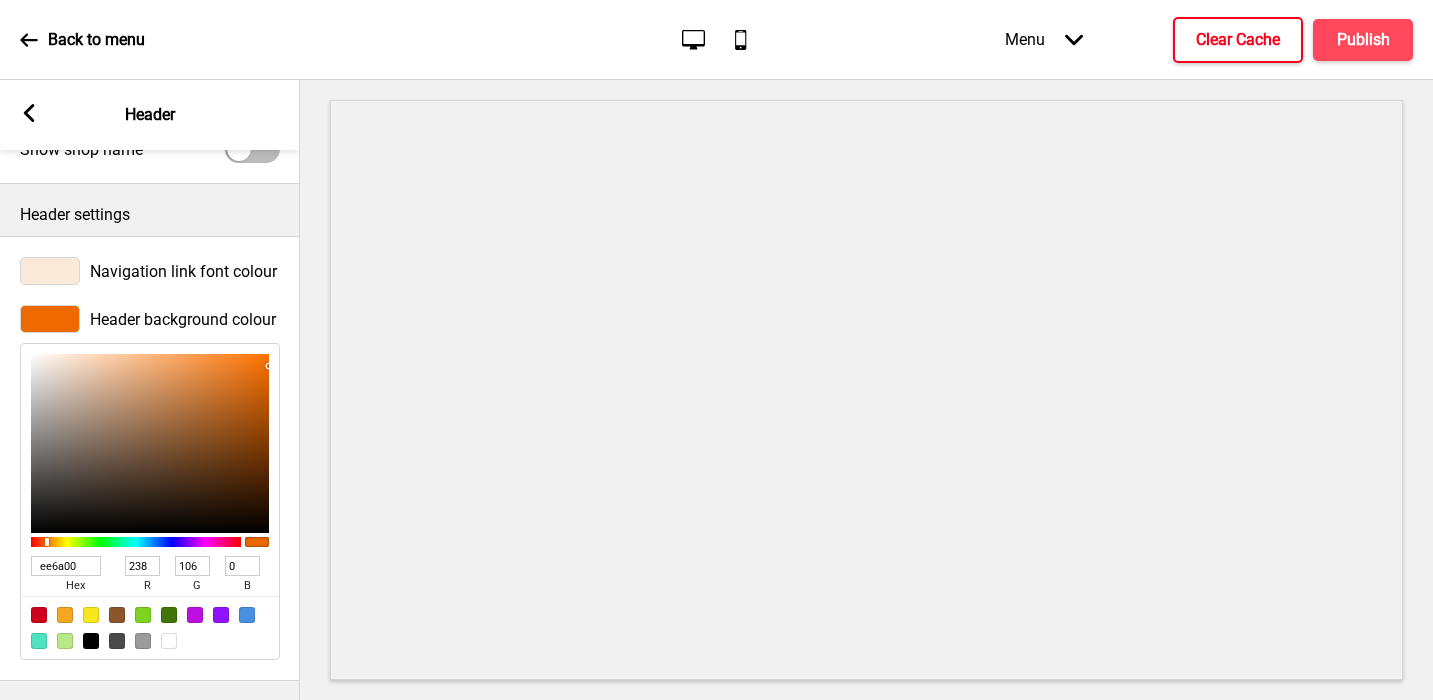 type on "EE6A00" 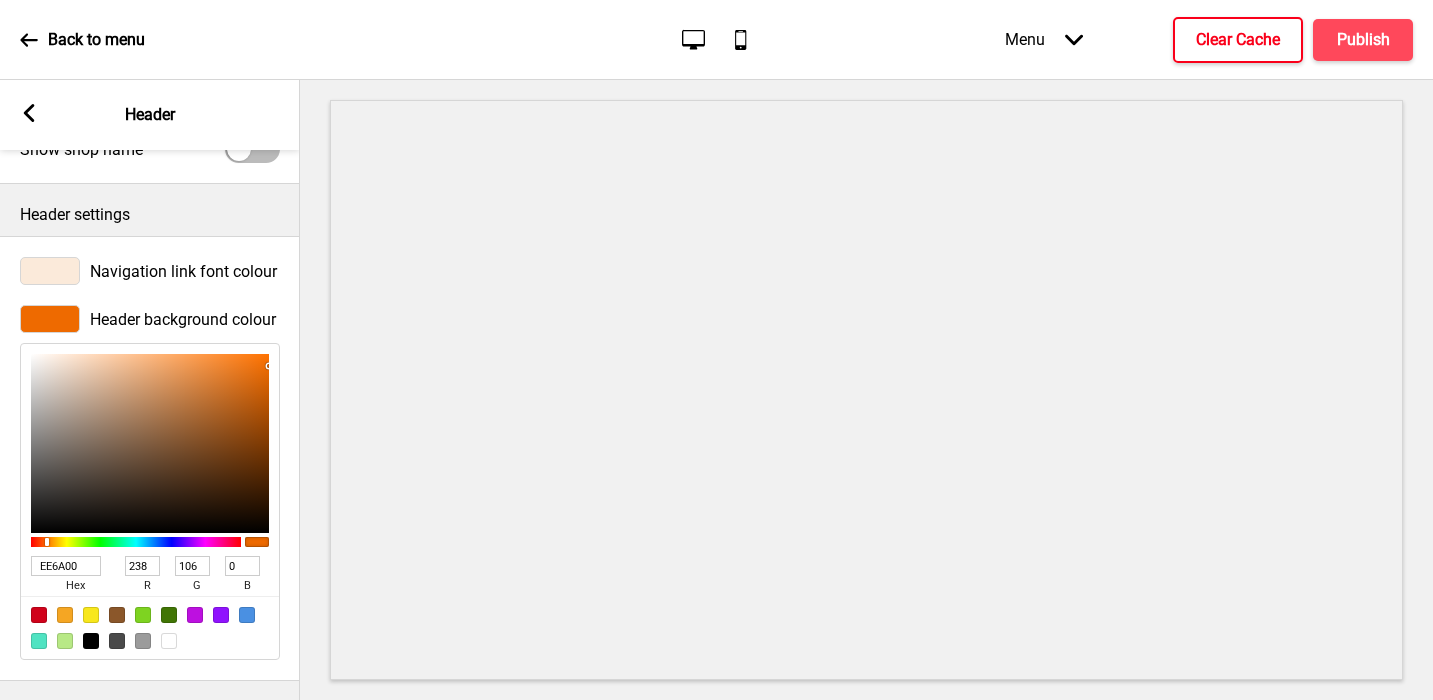 click 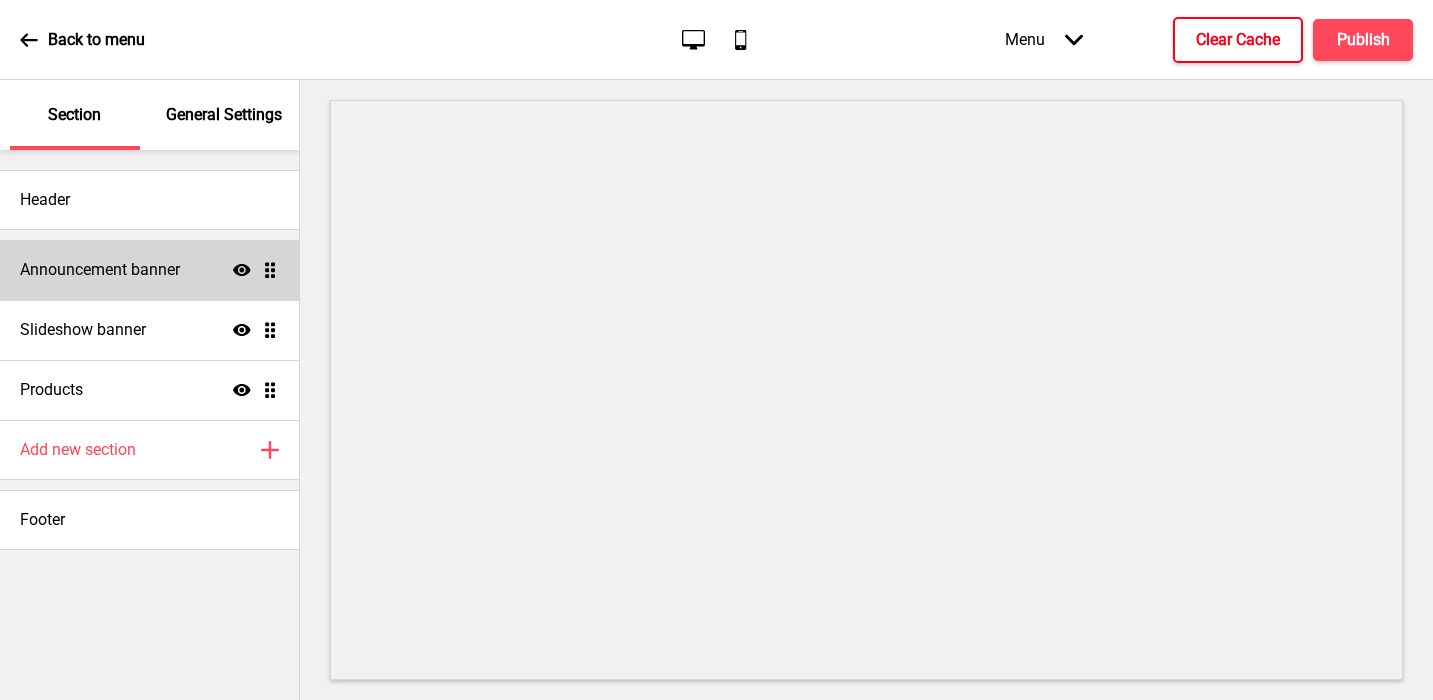 click on "Announcement banner" at bounding box center [100, 270] 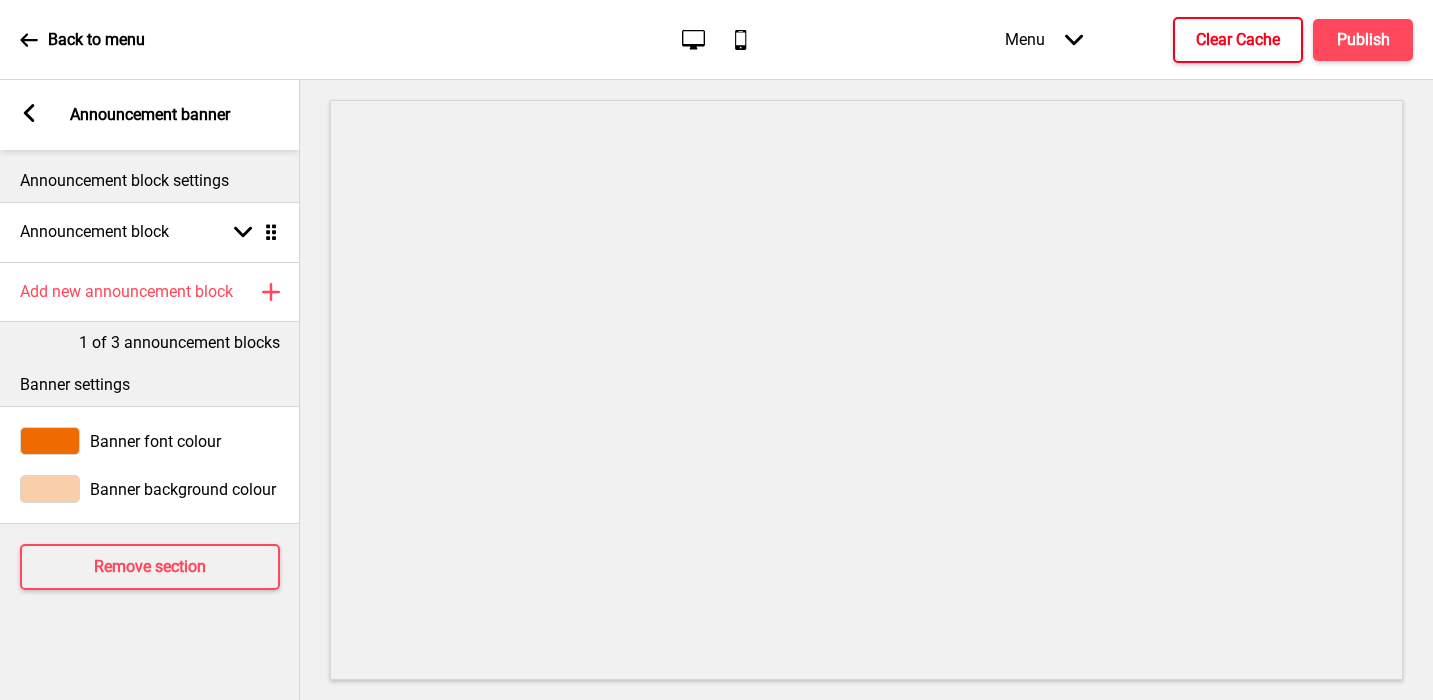 click at bounding box center (50, 441) 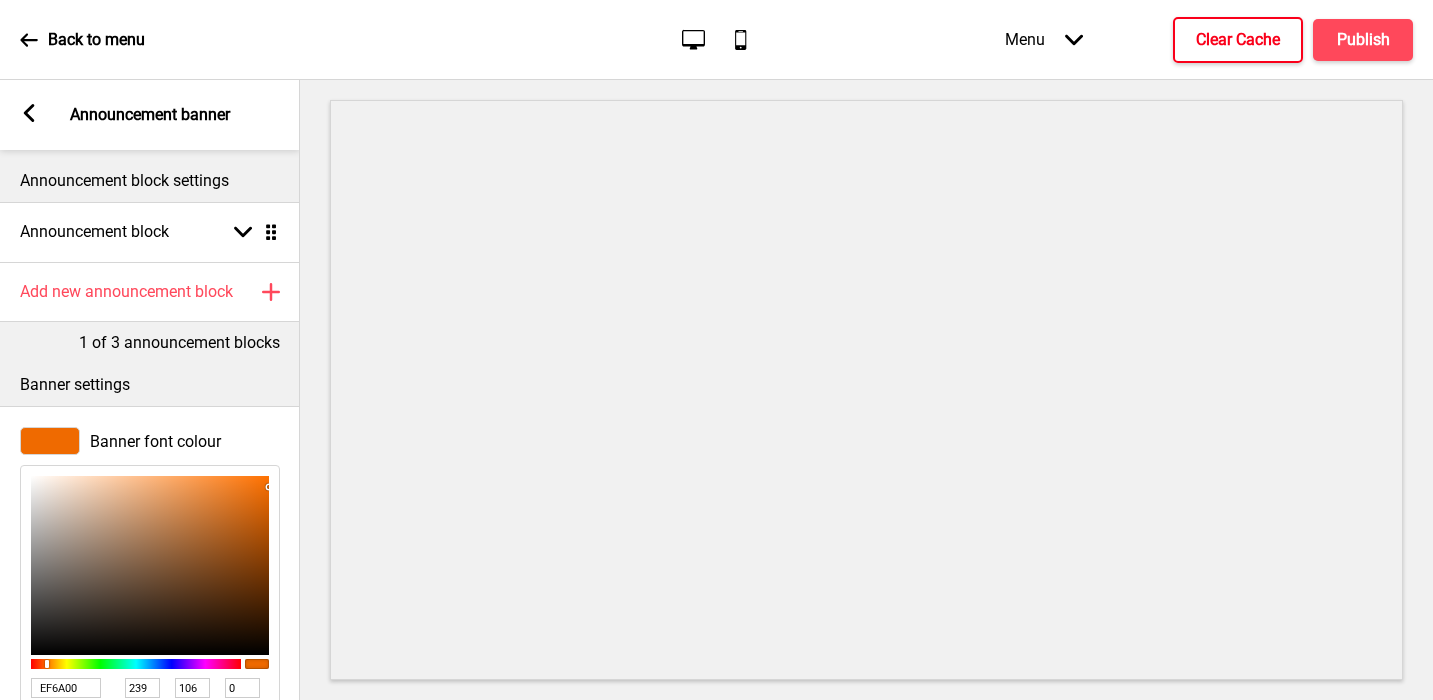 click on "EF6A00" at bounding box center (66, 688) 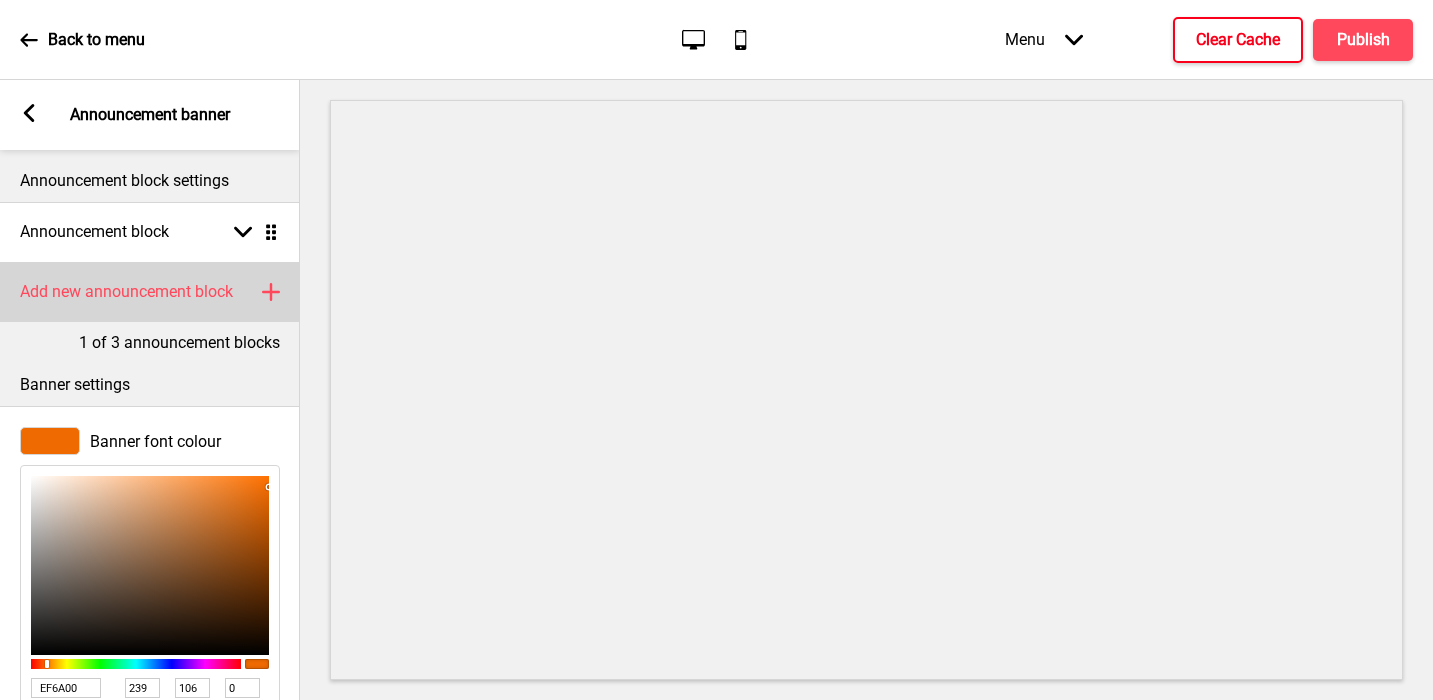 paste on "ee6a" 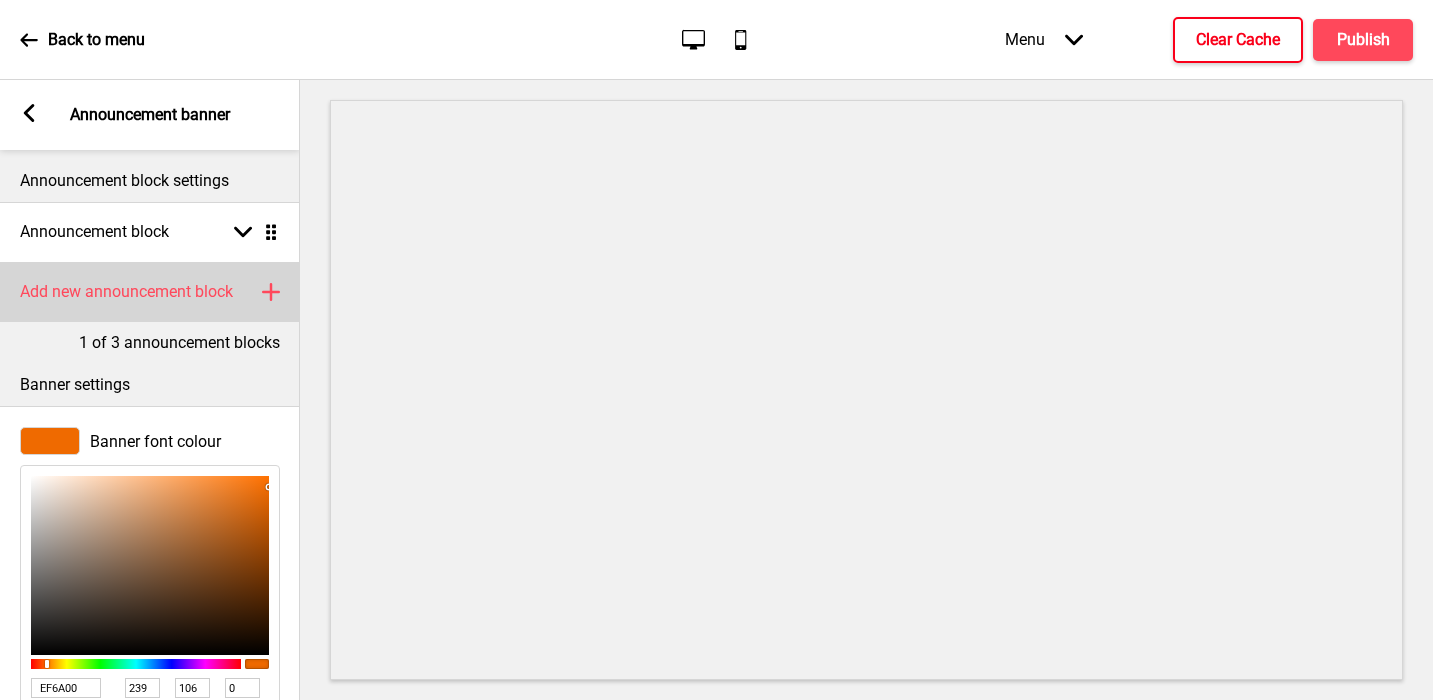 type on "ee6a00" 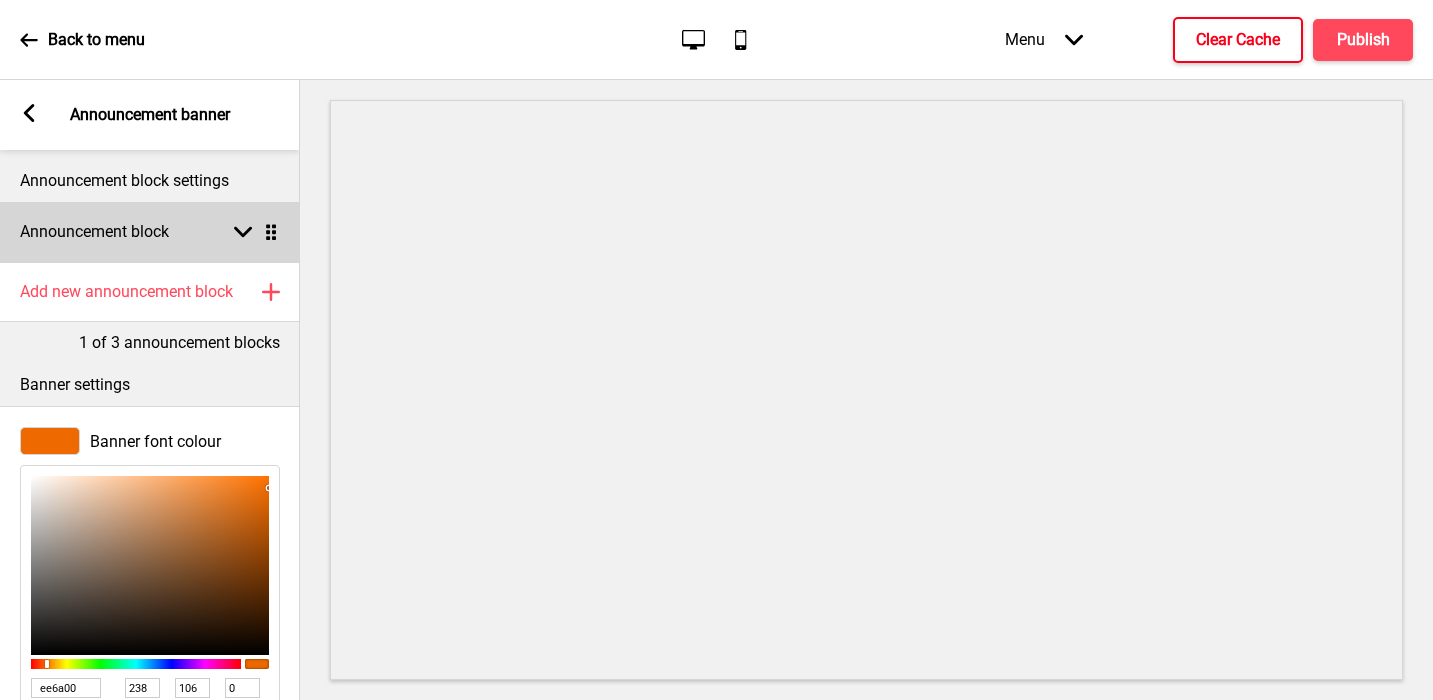 type on "EE6A00" 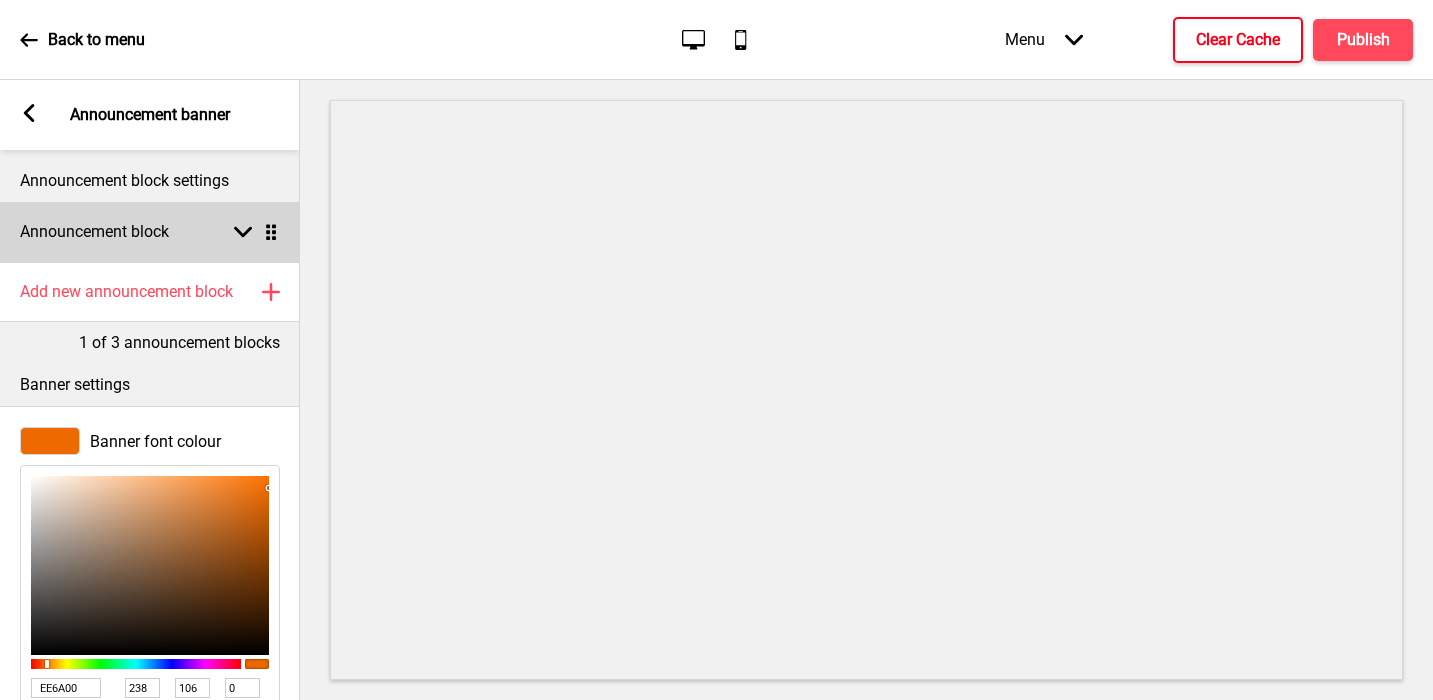 click on "Announcement block" at bounding box center (94, 232) 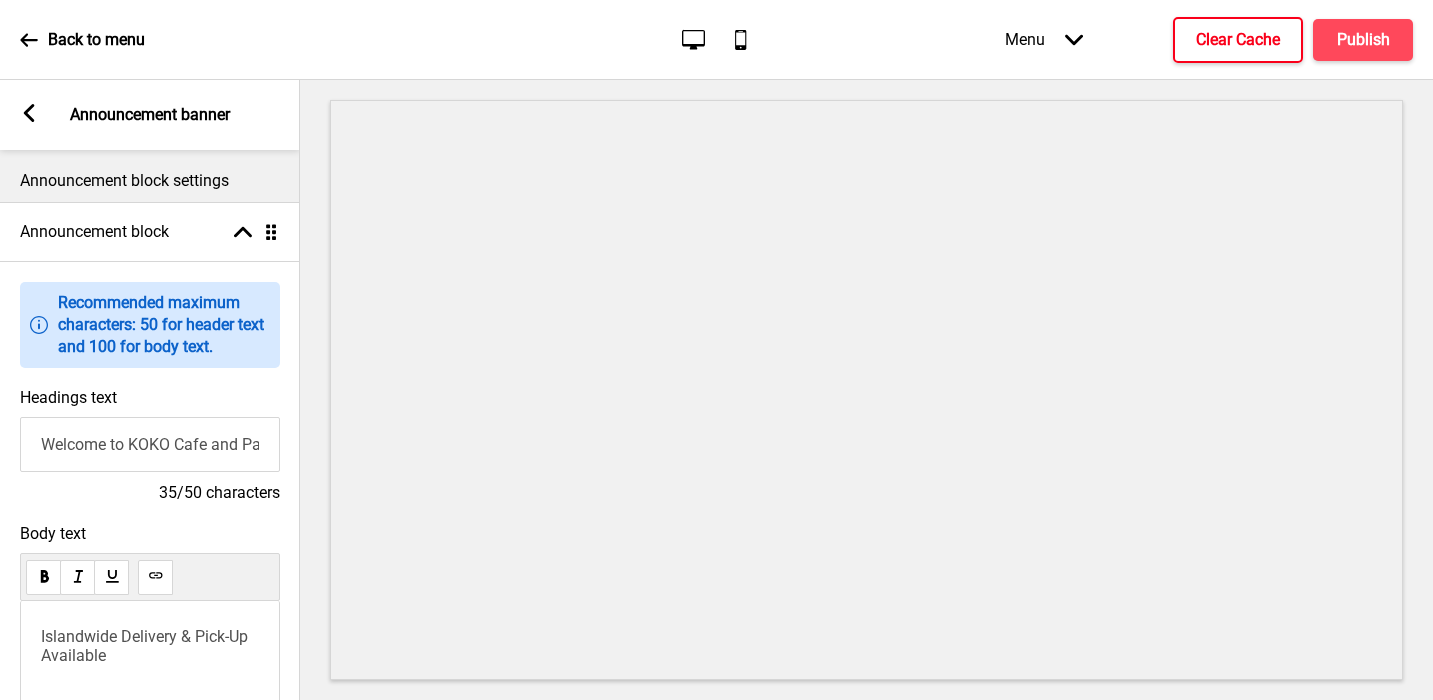 click 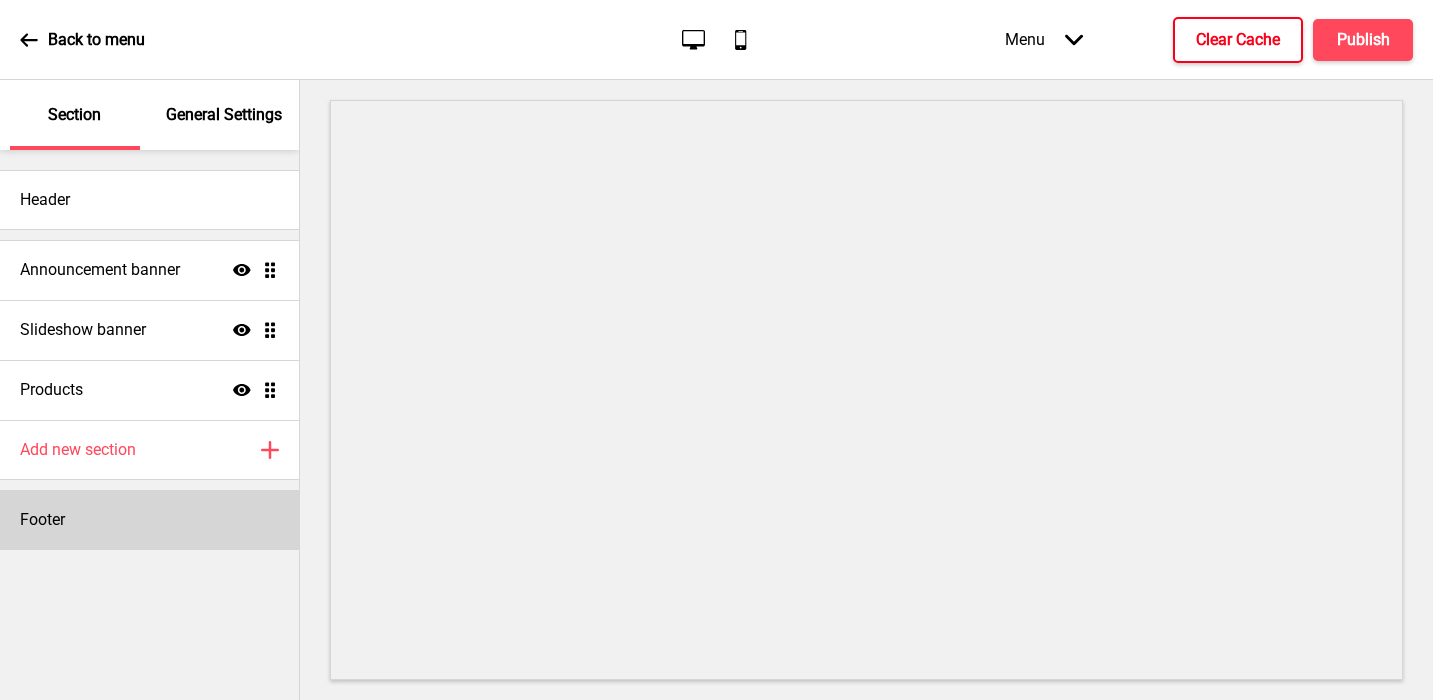 click on "Footer" at bounding box center [149, 520] 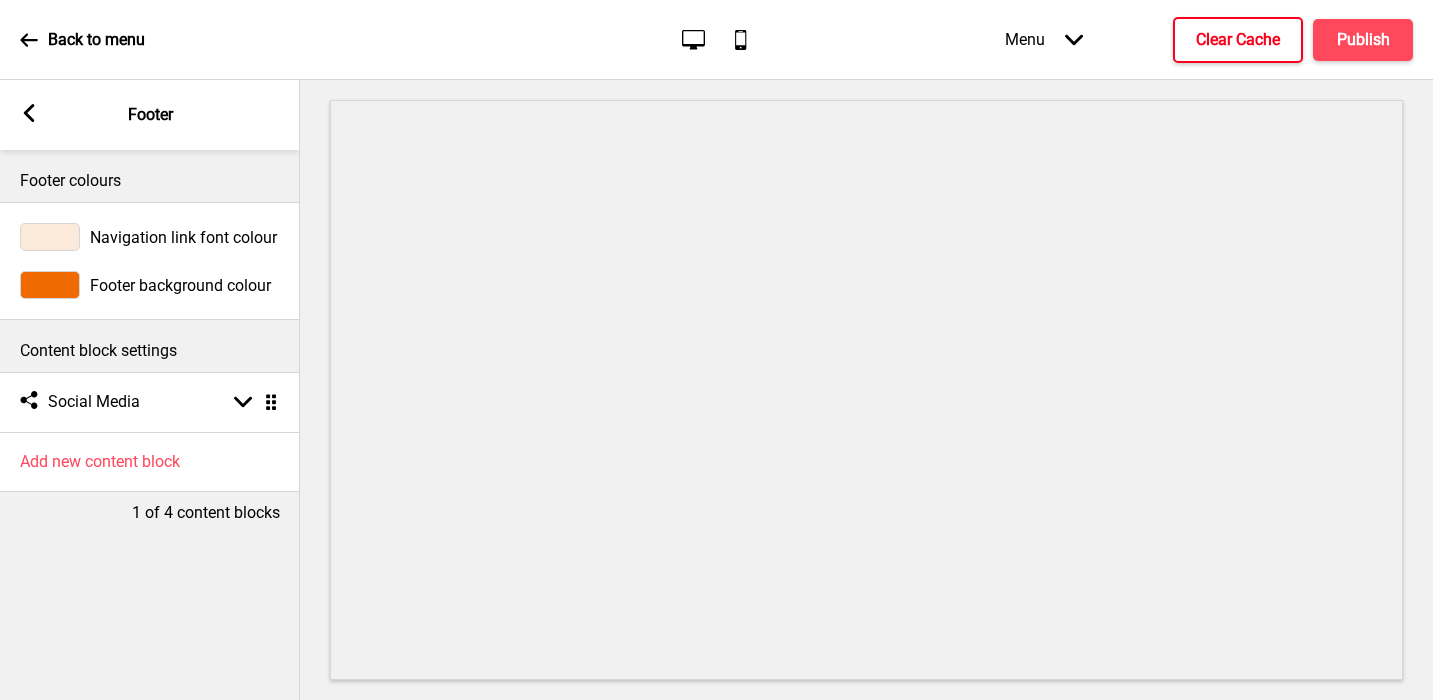 click at bounding box center (50, 285) 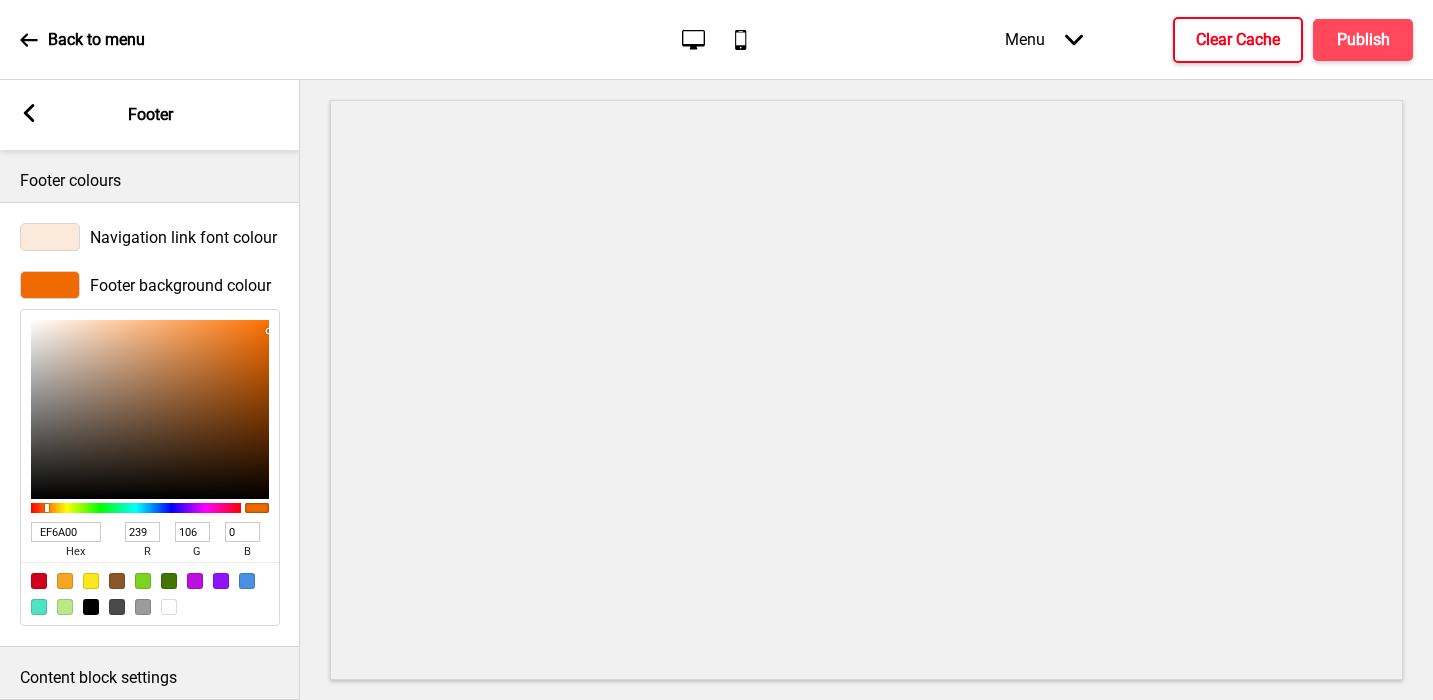 click on "EF6A00" at bounding box center [66, 532] 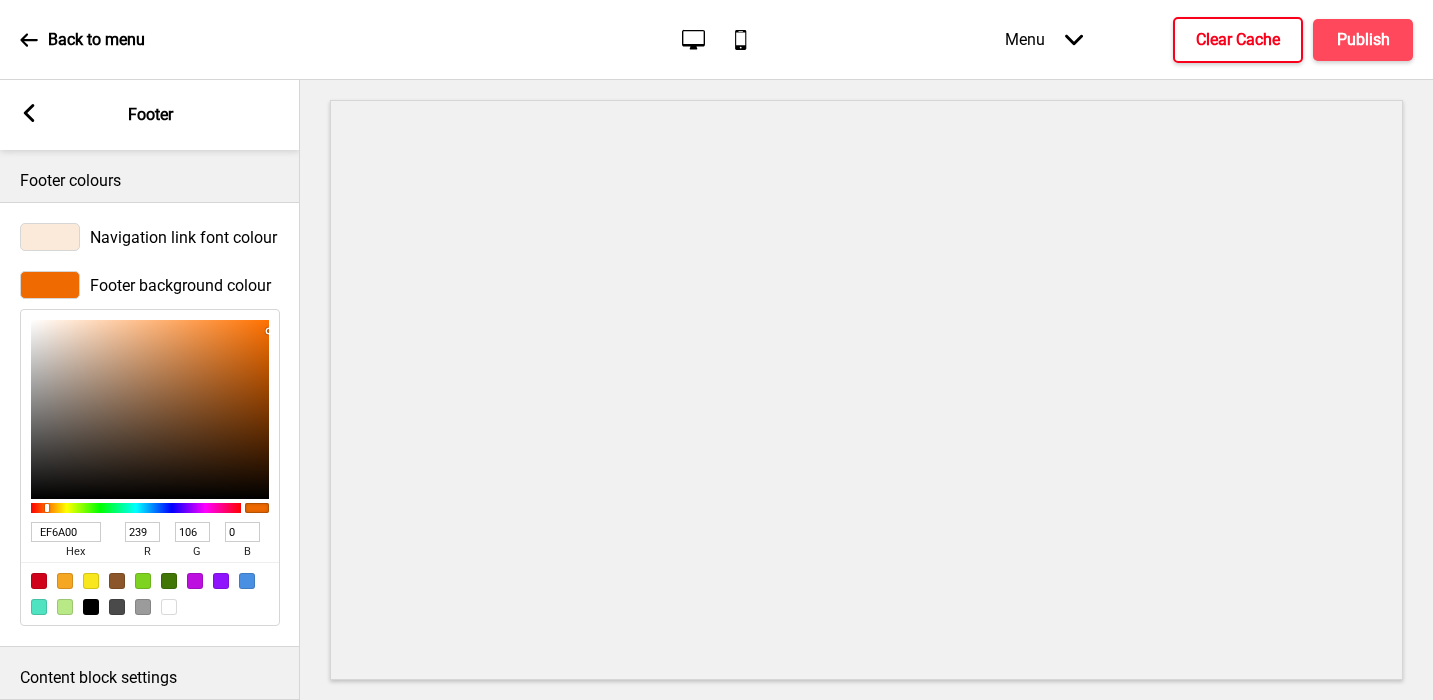 type on "ee6a00" 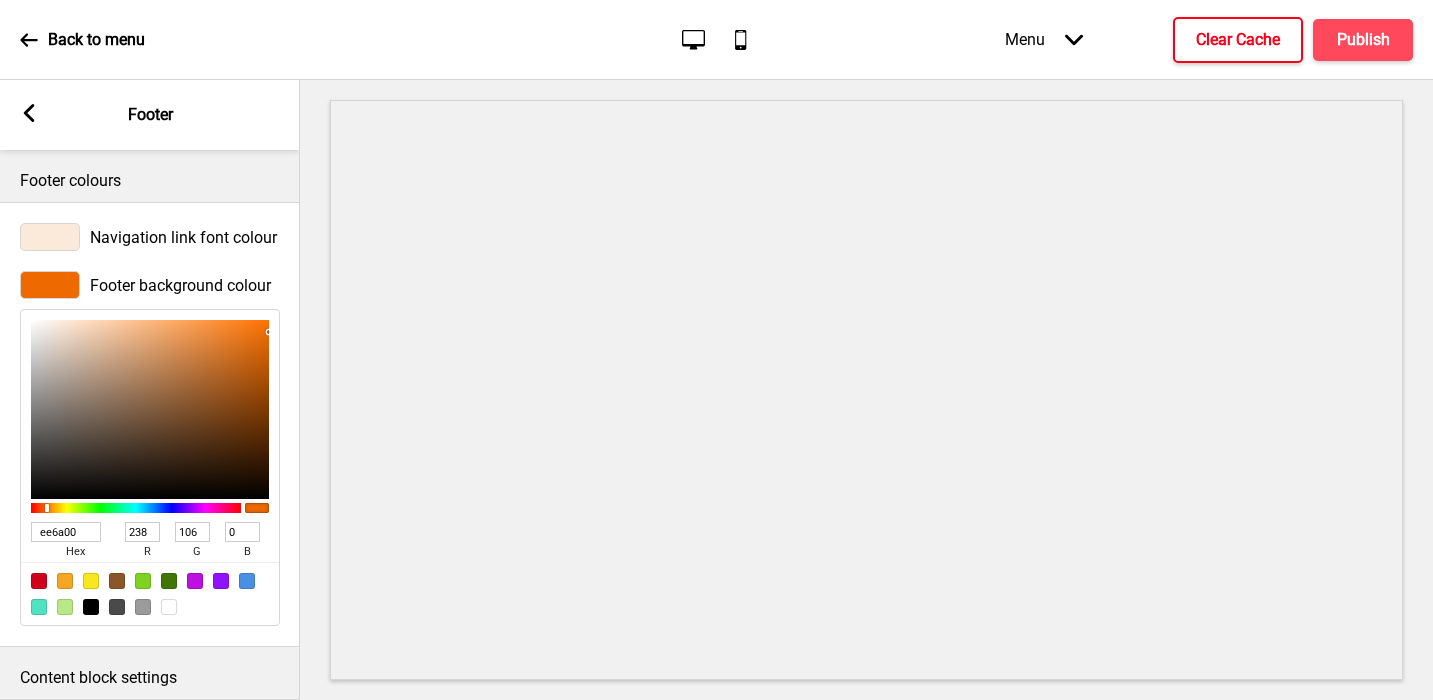 type on "EE6A00" 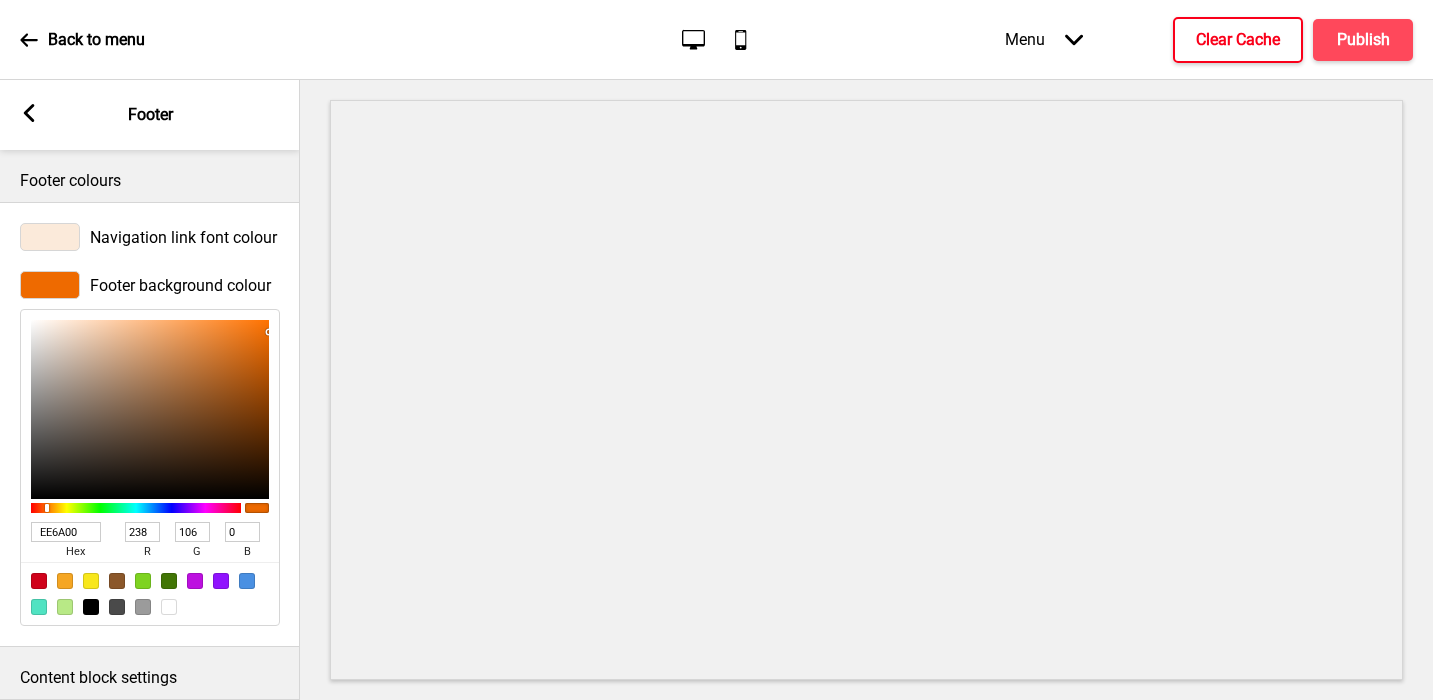 click on "Arrow left Footer" at bounding box center (150, 115) 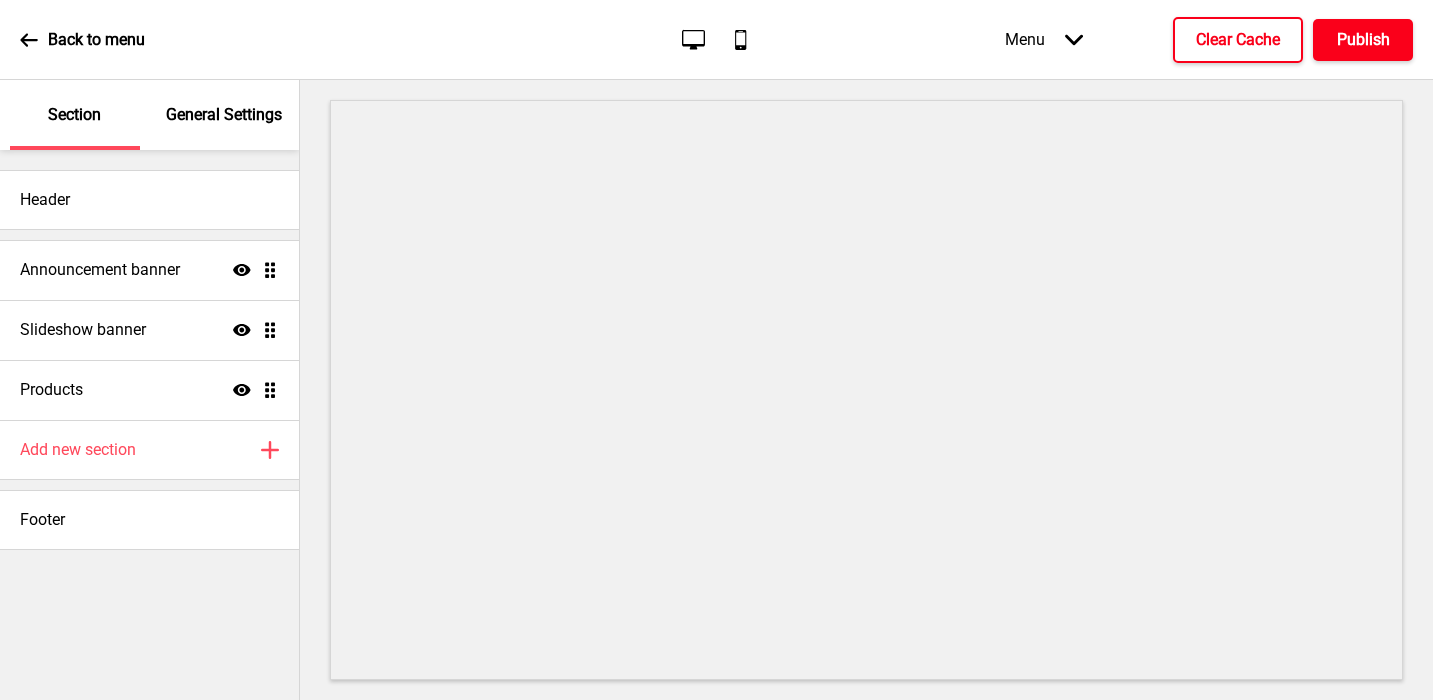 click on "Publish" at bounding box center [1363, 40] 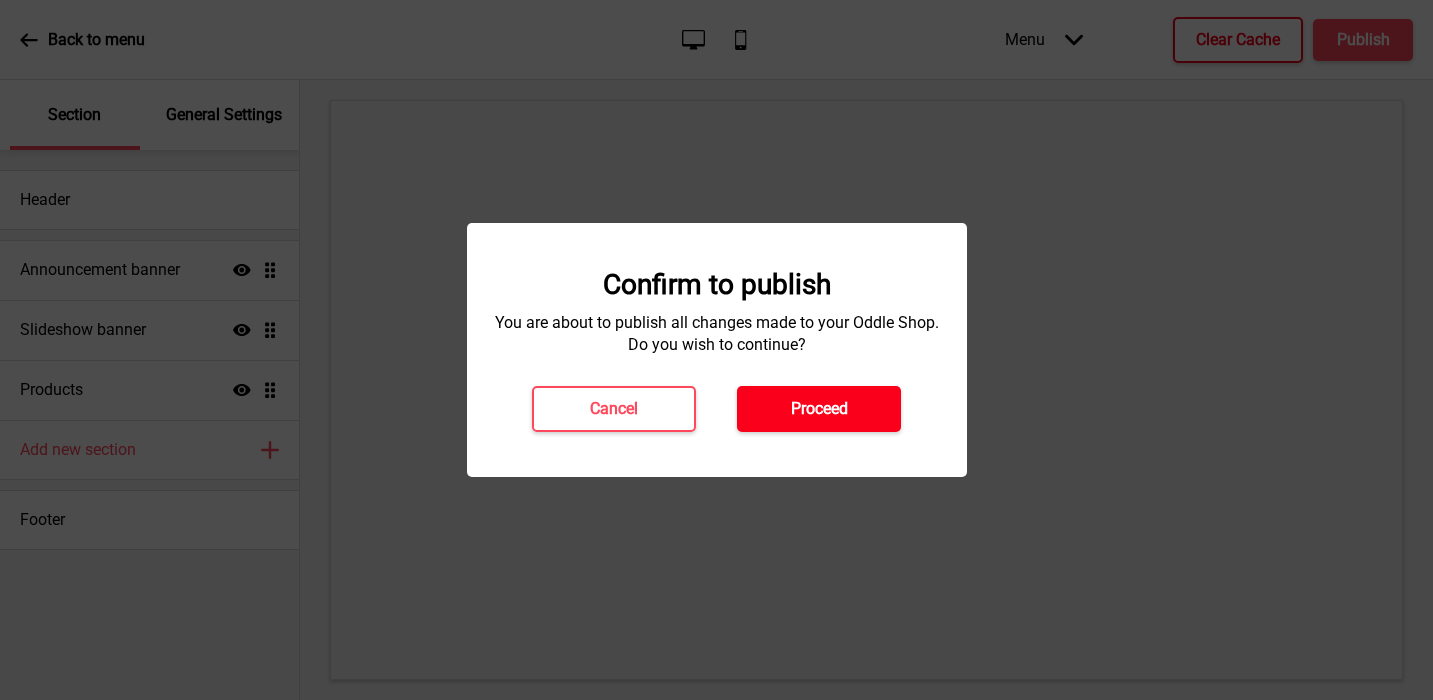 click on "Proceed" at bounding box center [819, 409] 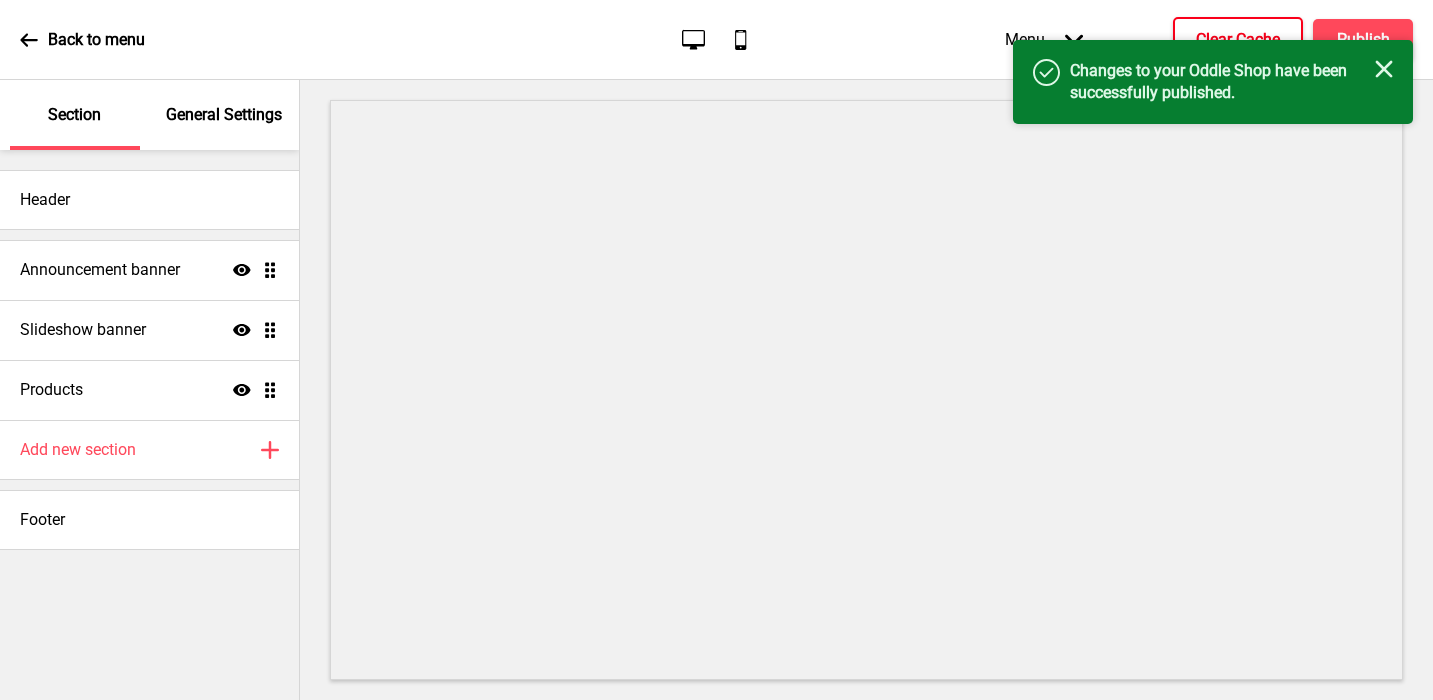 click on "Clear Cache" at bounding box center (1238, 40) 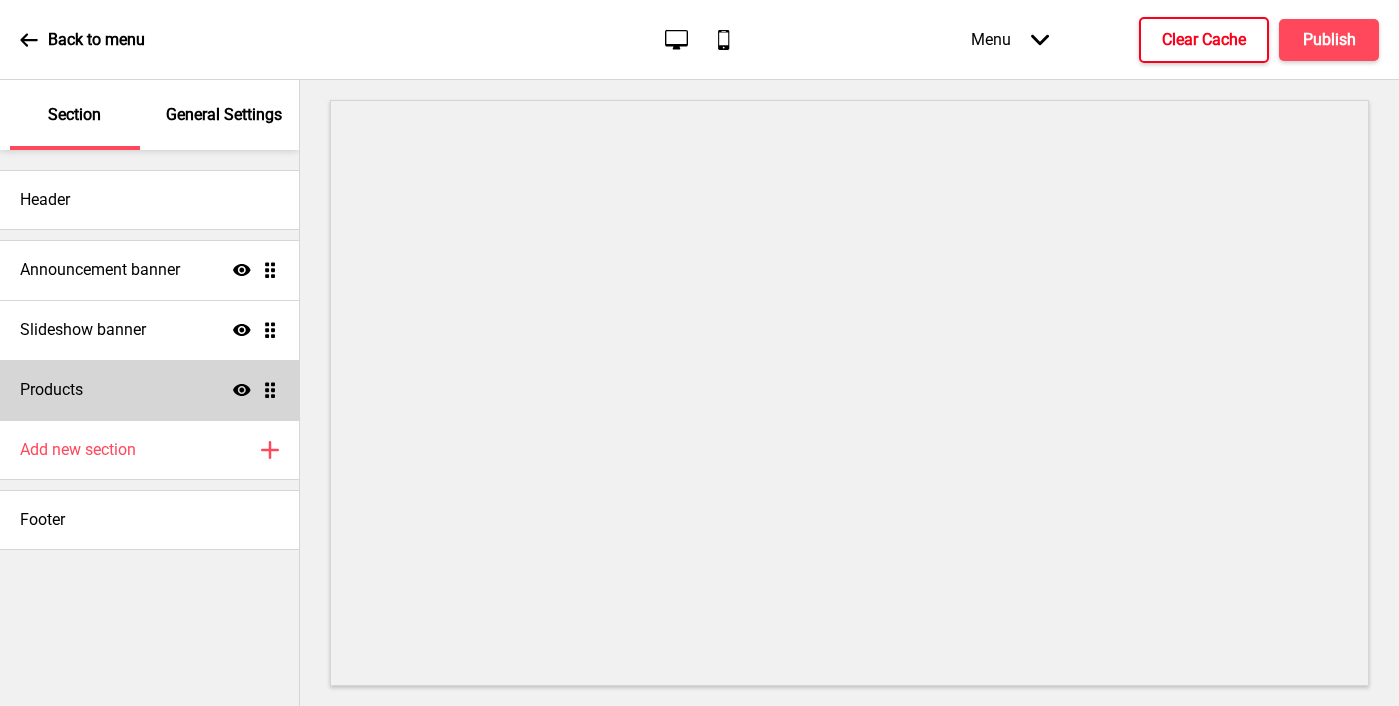 click on "Products" at bounding box center [51, 390] 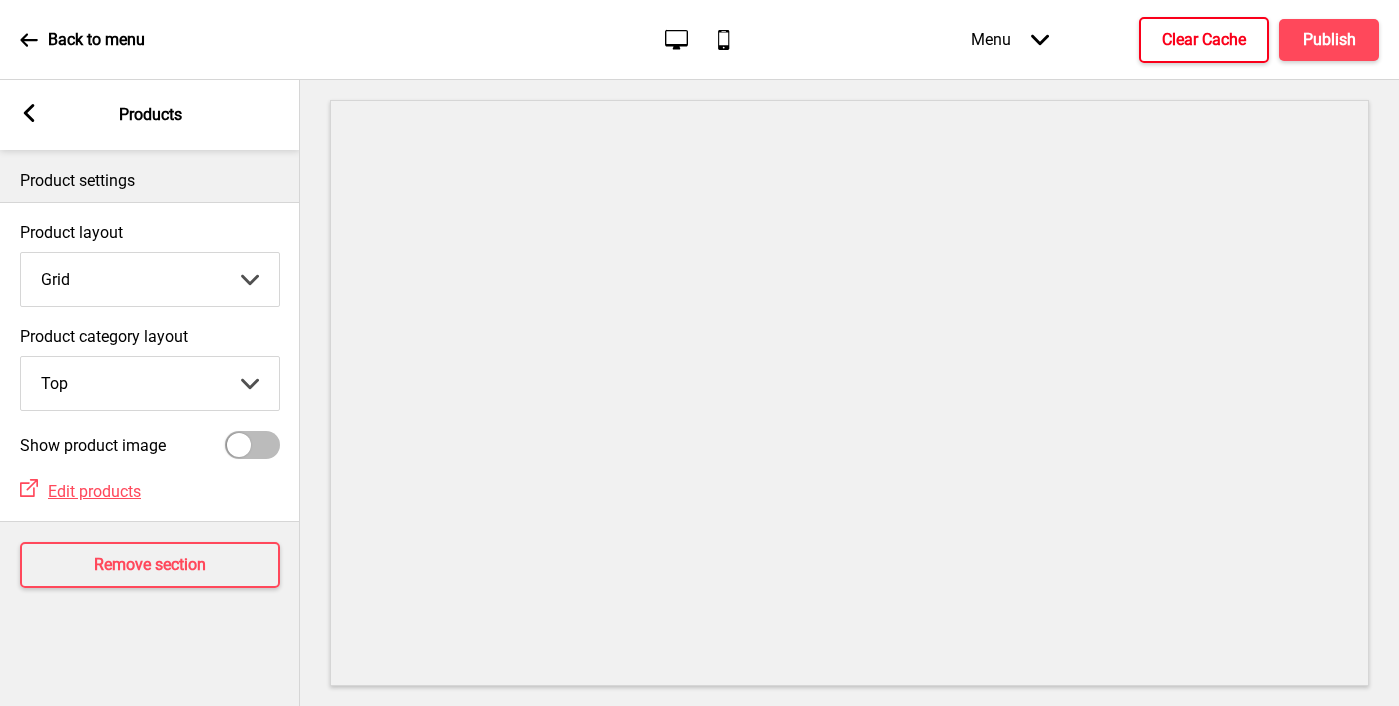 click at bounding box center [239, 445] 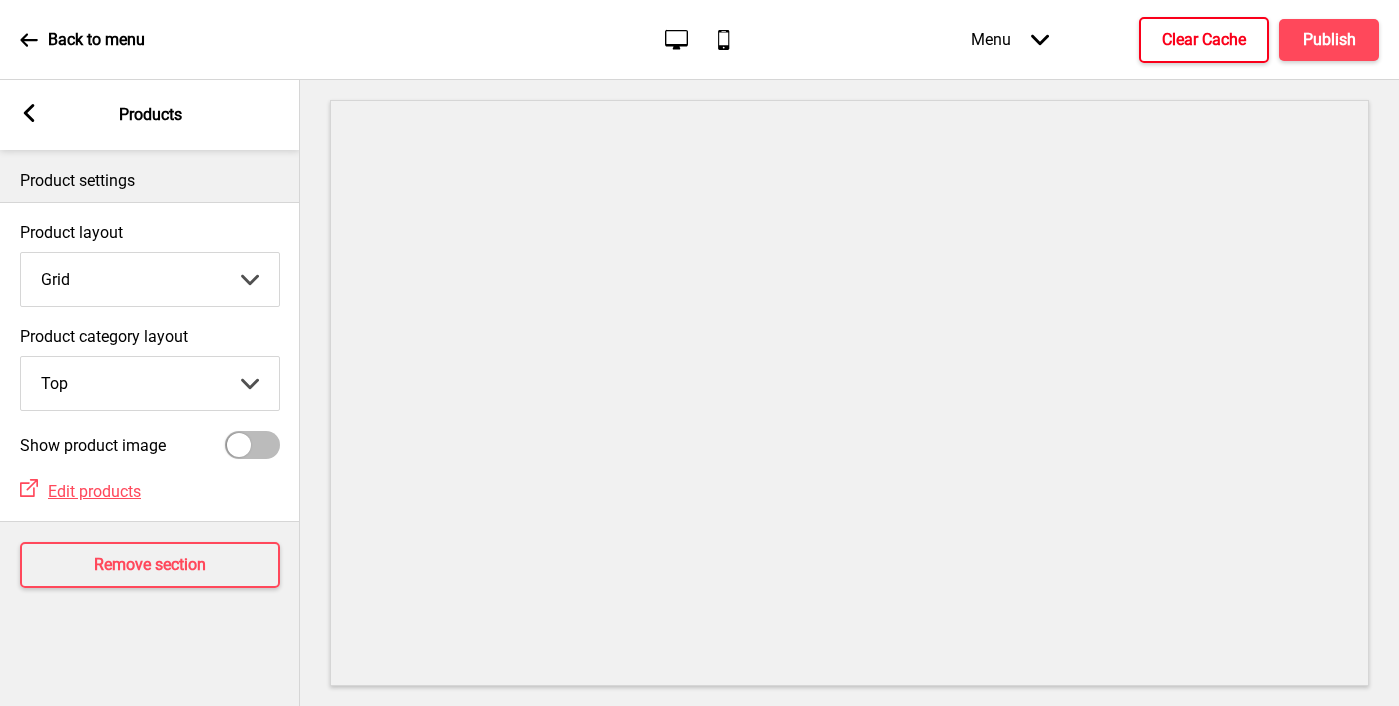 checkbox on "true" 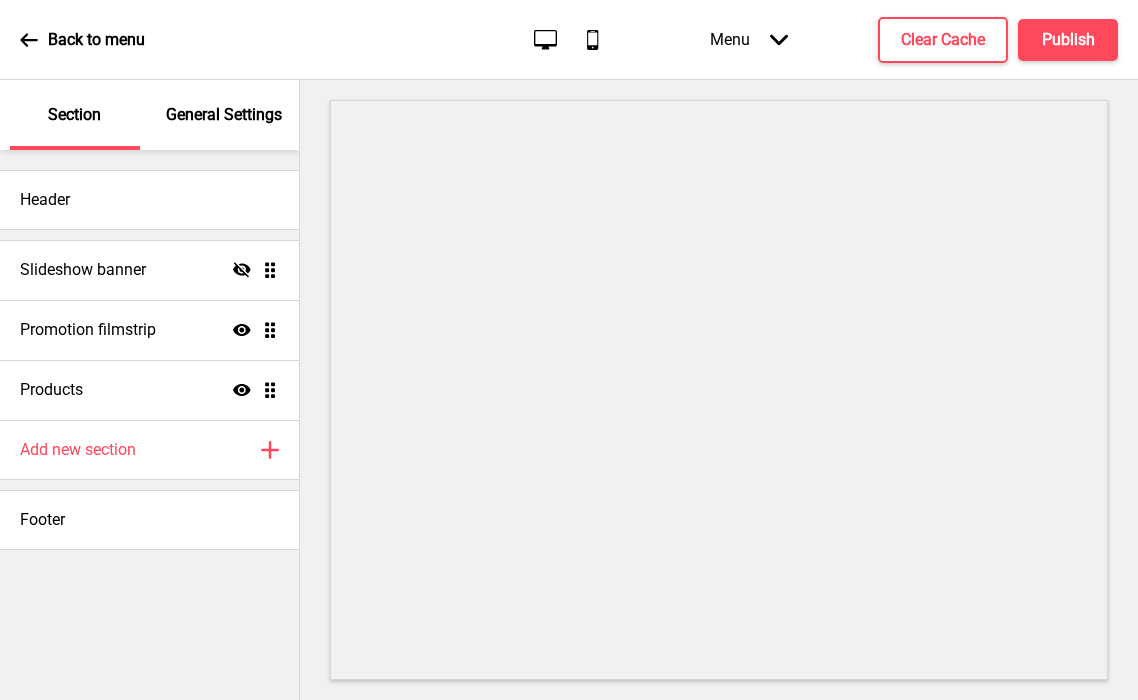 scroll, scrollTop: 0, scrollLeft: 0, axis: both 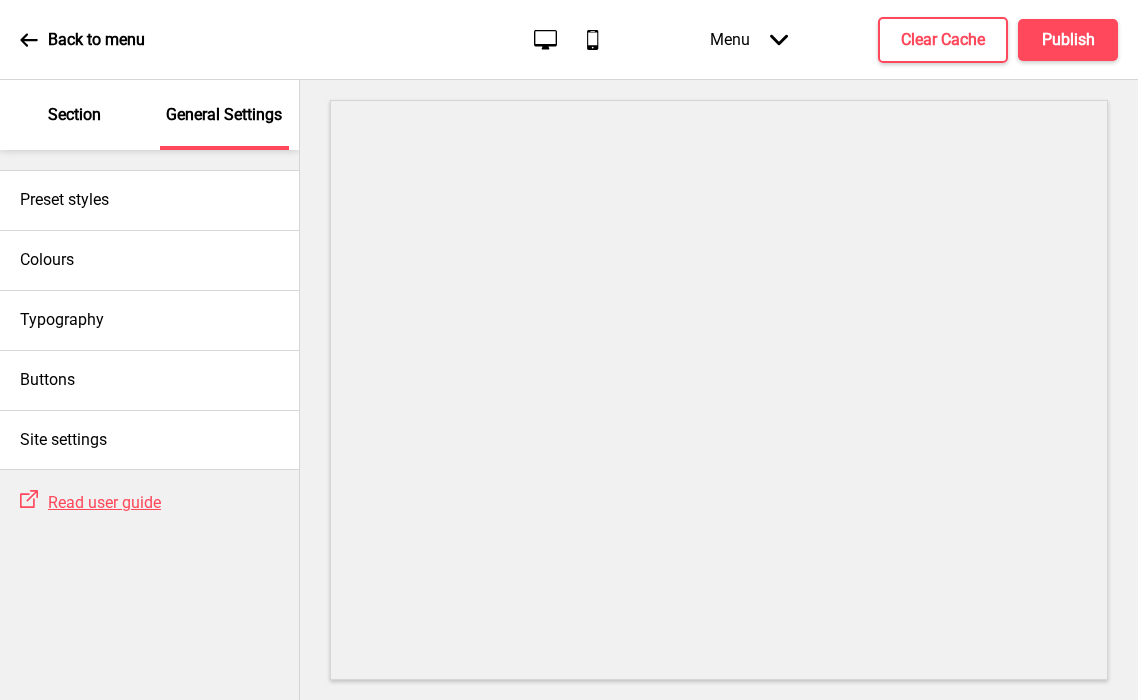 click on "General Settings" at bounding box center [225, 115] 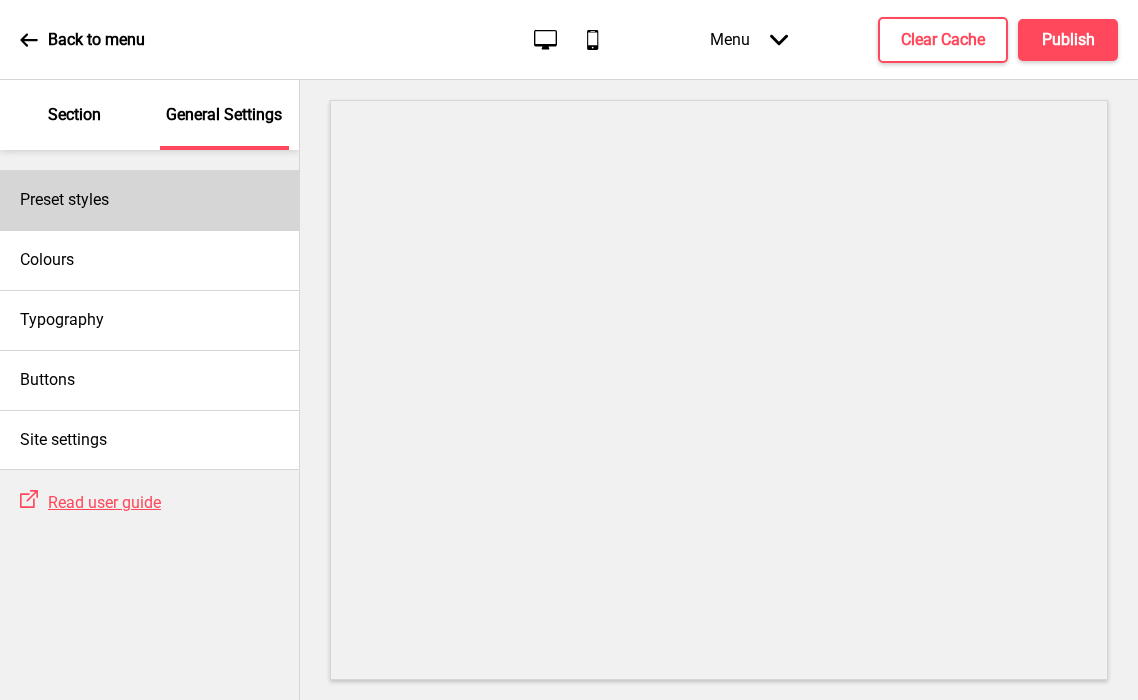 click on "Preset styles" at bounding box center (149, 200) 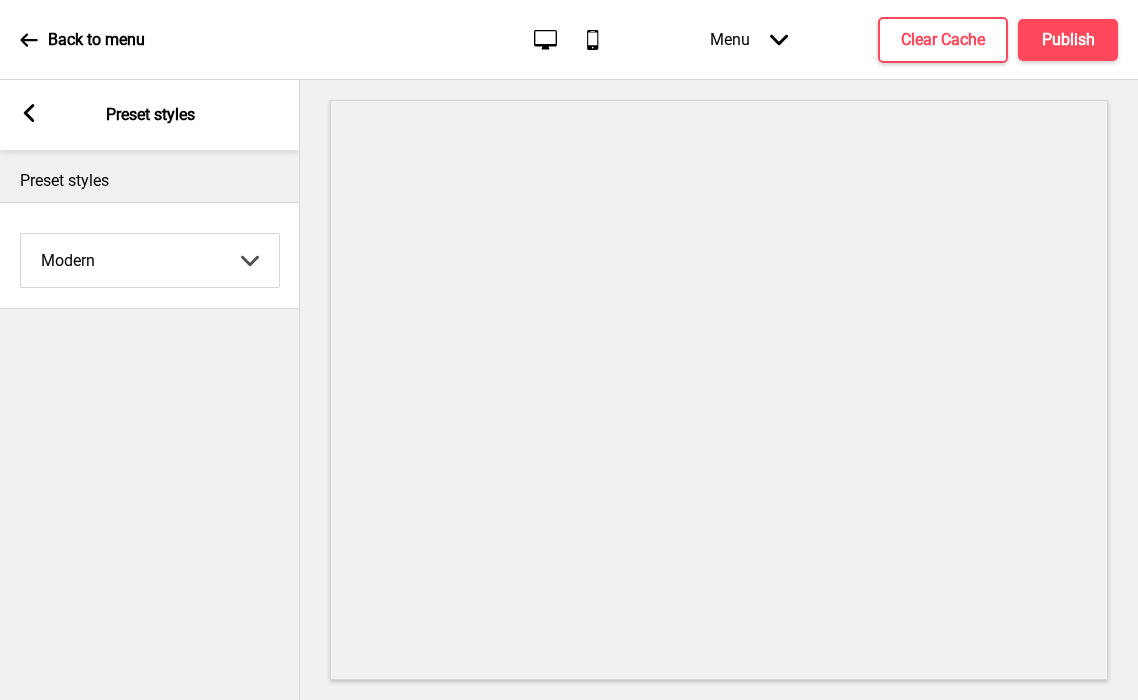 click on "Coffee Contrast Dark Earth Marine Minimalist Modern Oddle Pastel Yellow Fruits Custom" at bounding box center [150, 260] 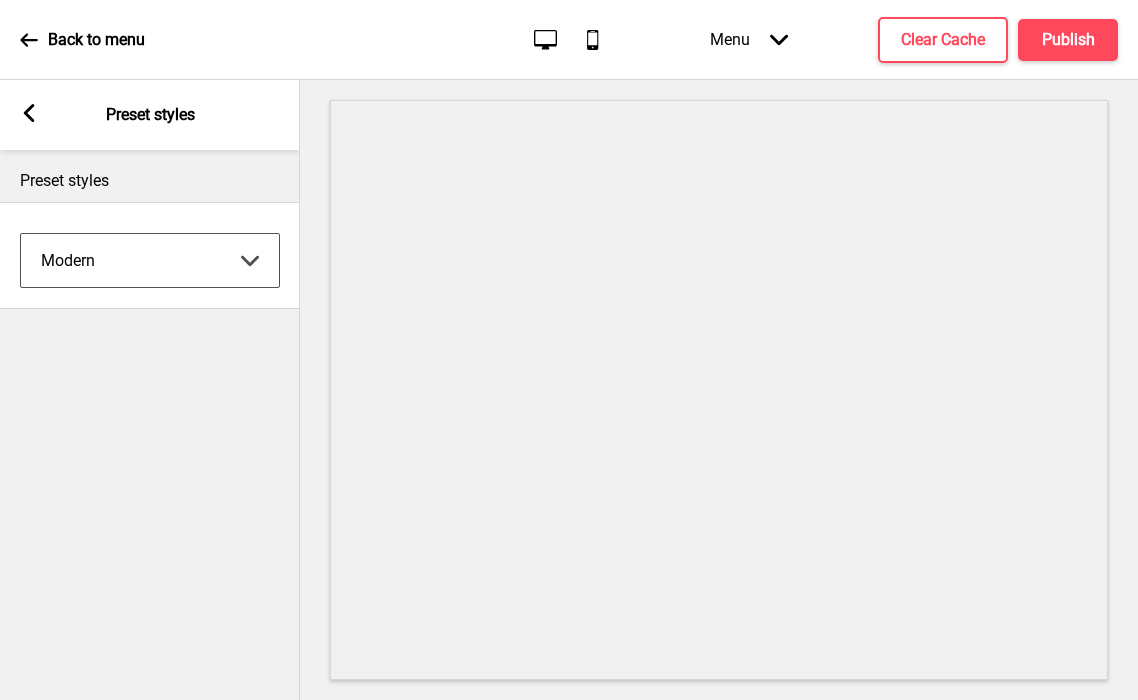 select on "minimalist" 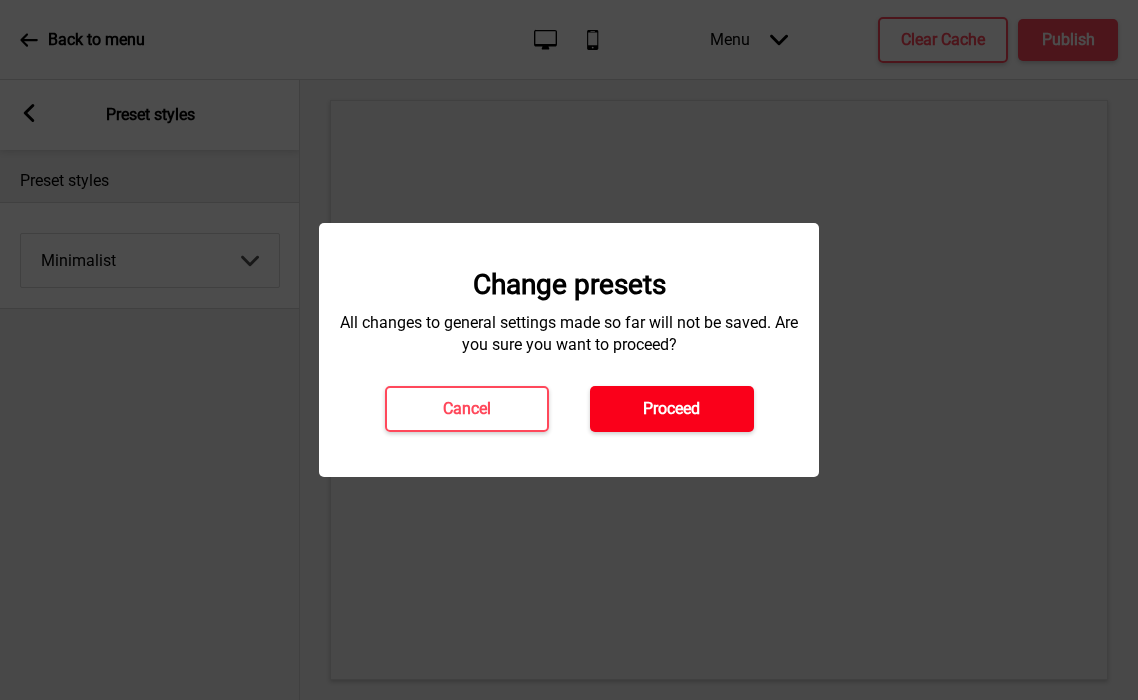 click on "Proceed" at bounding box center (672, 409) 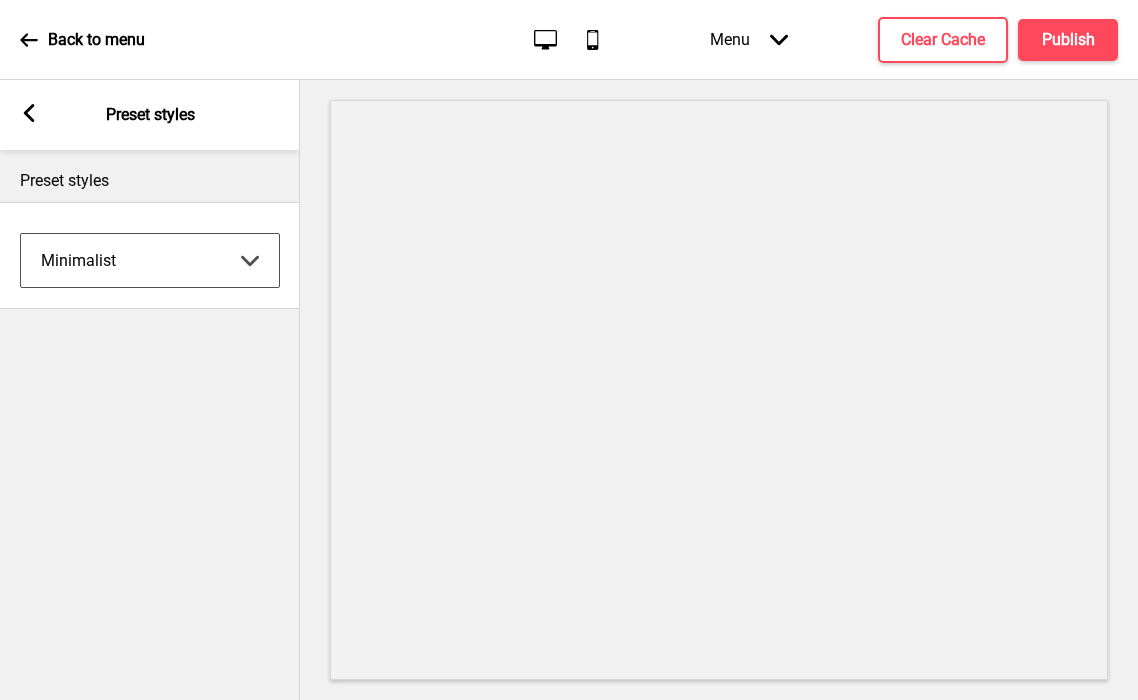 click 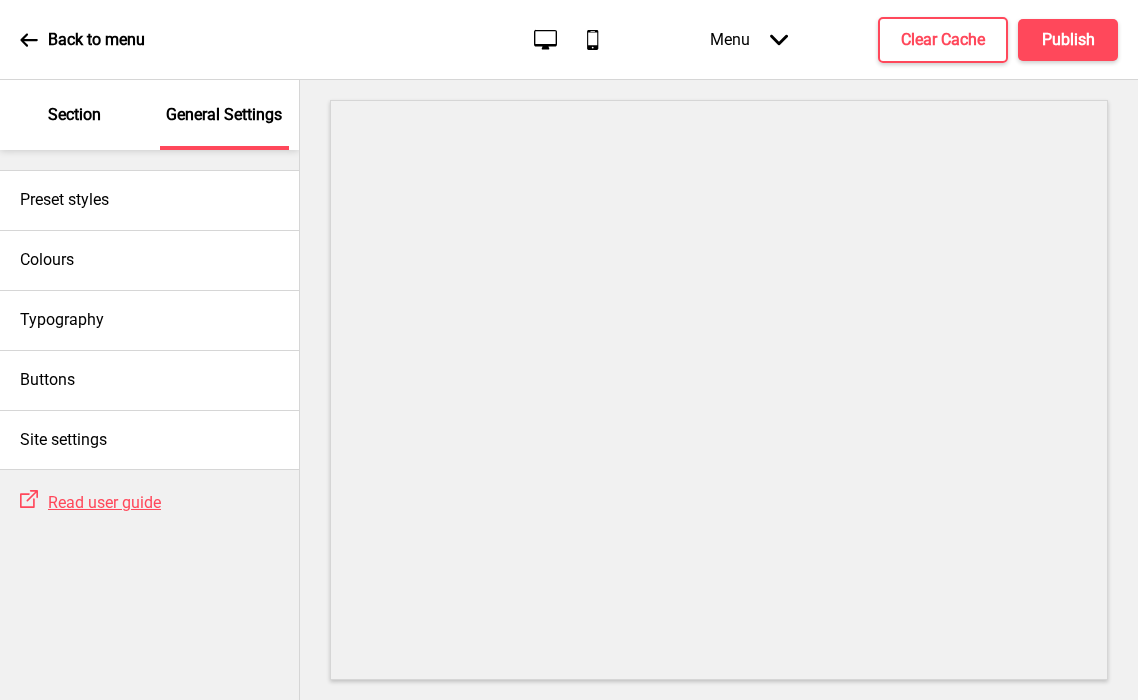 click on "Section" at bounding box center [75, 115] 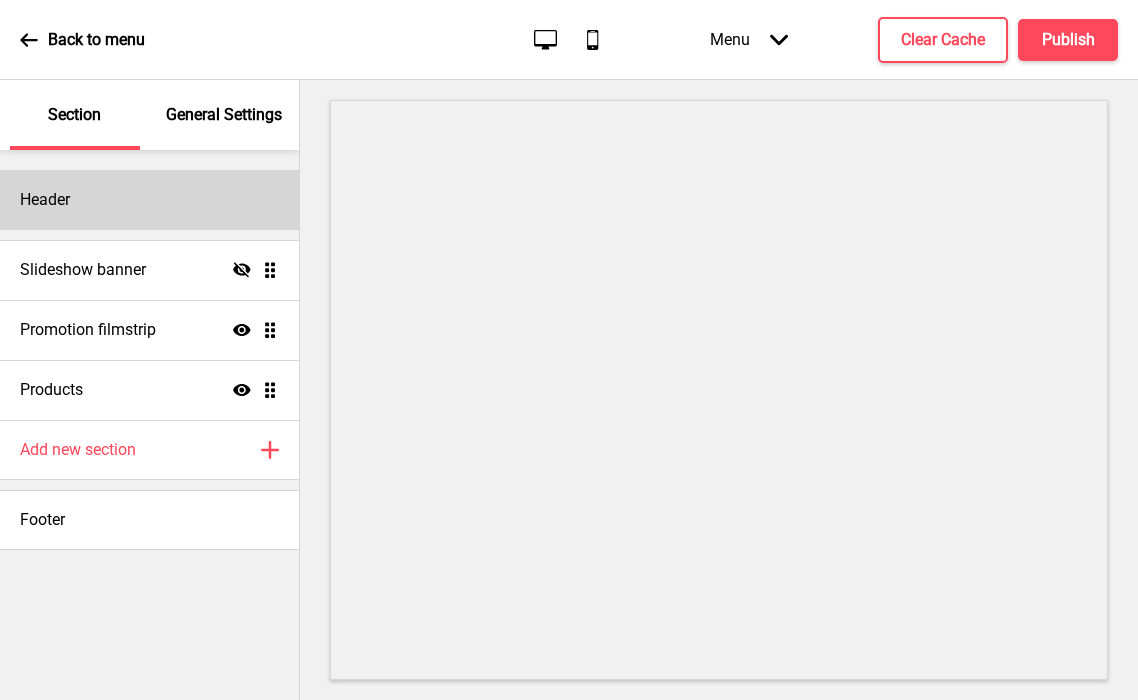 click on "Header" at bounding box center [149, 200] 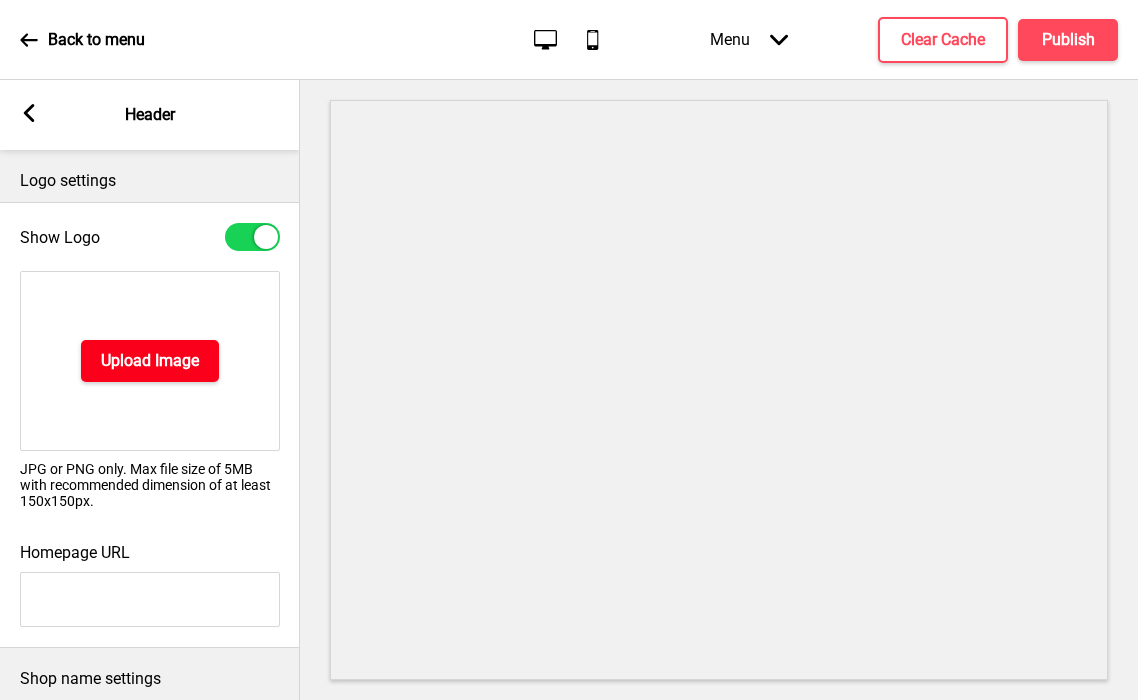 click on "Upload Image" at bounding box center (150, 361) 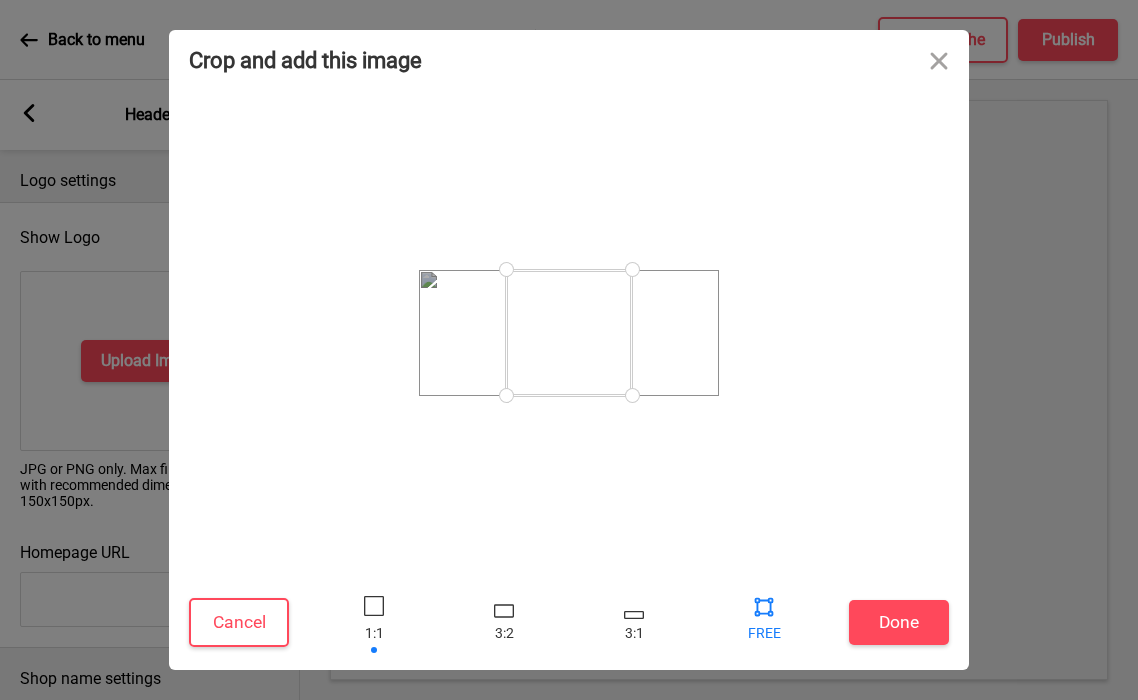 click at bounding box center [764, 606] 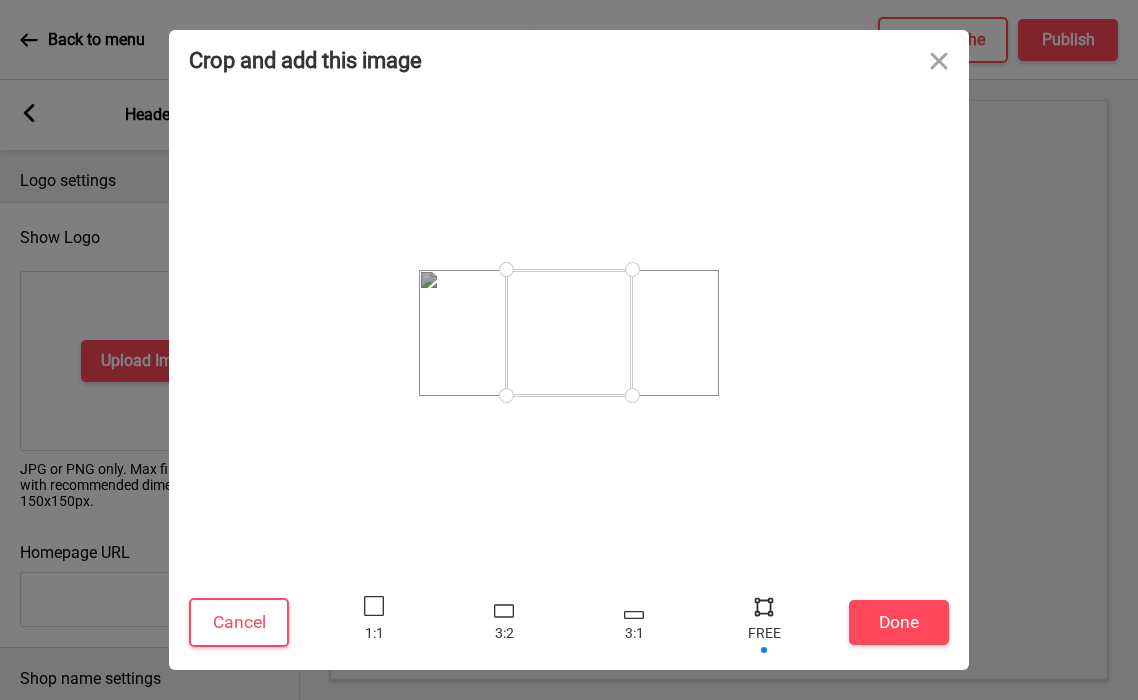click at bounding box center [764, 606] 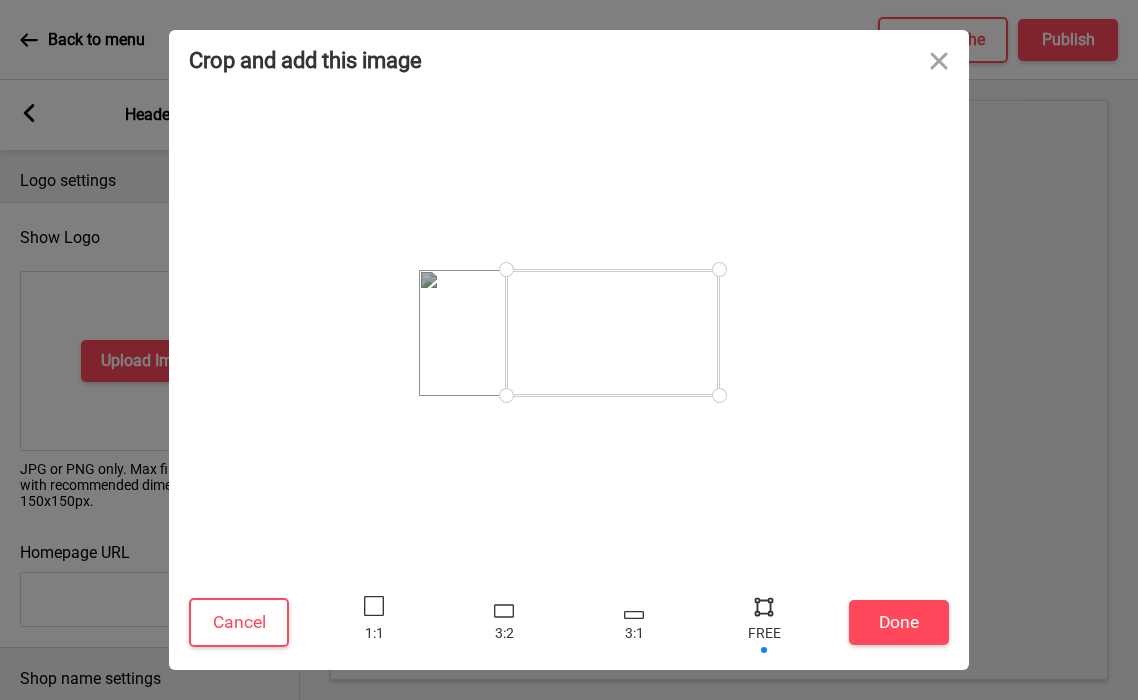 drag, startPoint x: 631, startPoint y: 270, endPoint x: 859, endPoint y: 249, distance: 228.96506 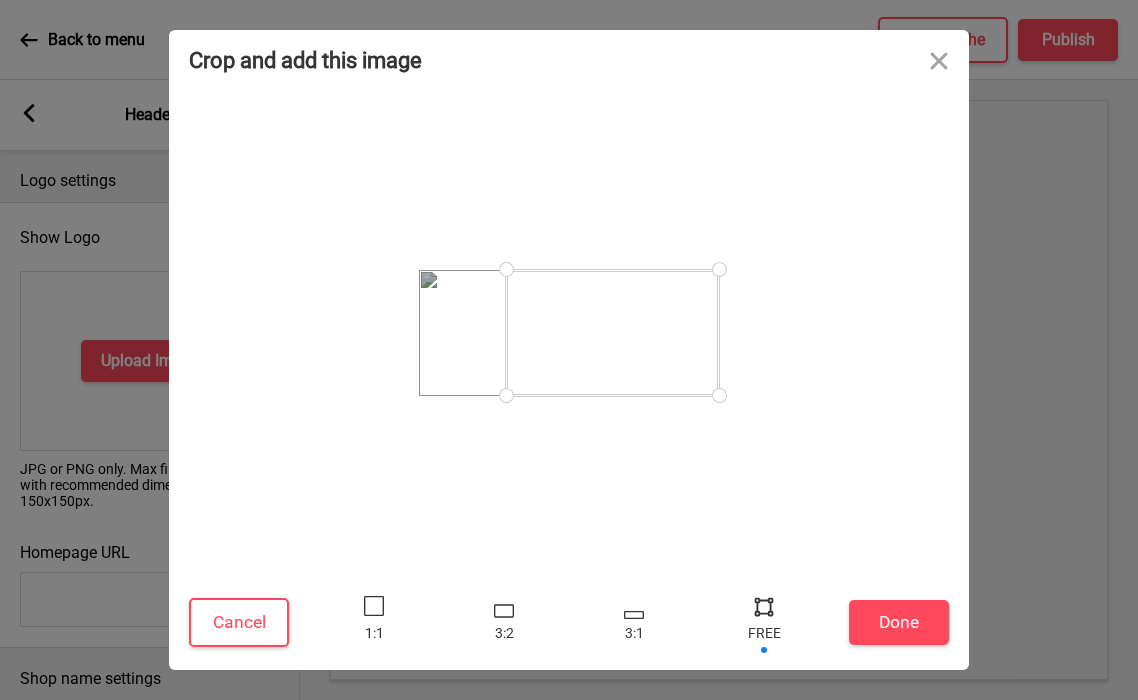 click at bounding box center (506, 269) 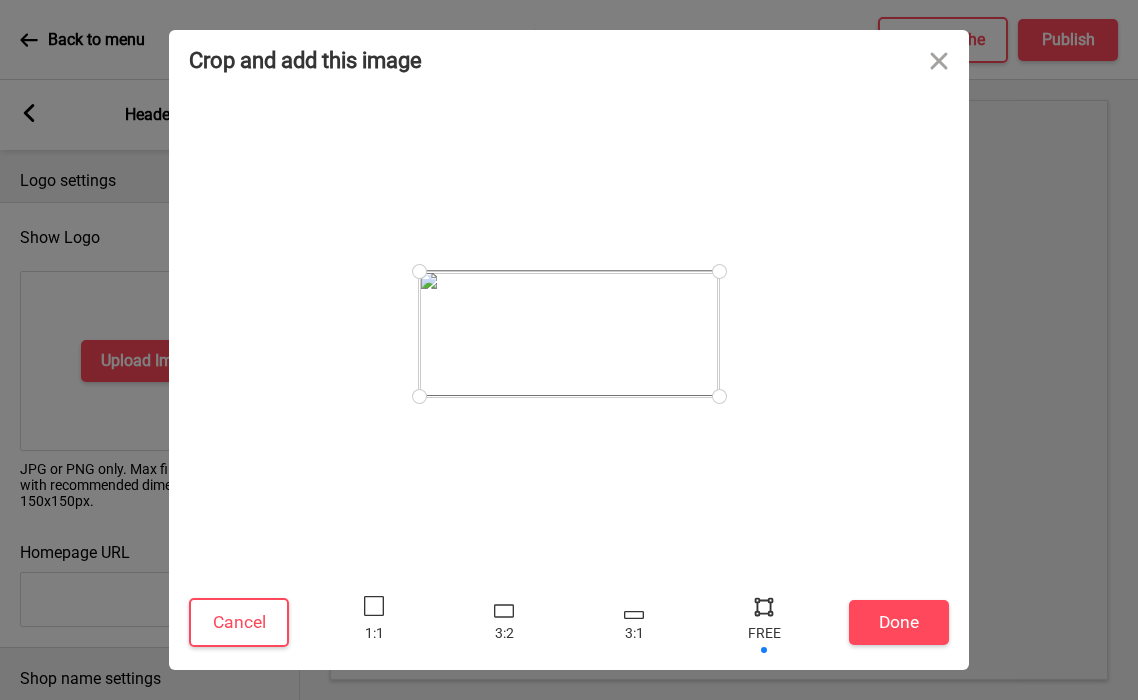 drag, startPoint x: 511, startPoint y: 273, endPoint x: 363, endPoint y: 271, distance: 148.01352 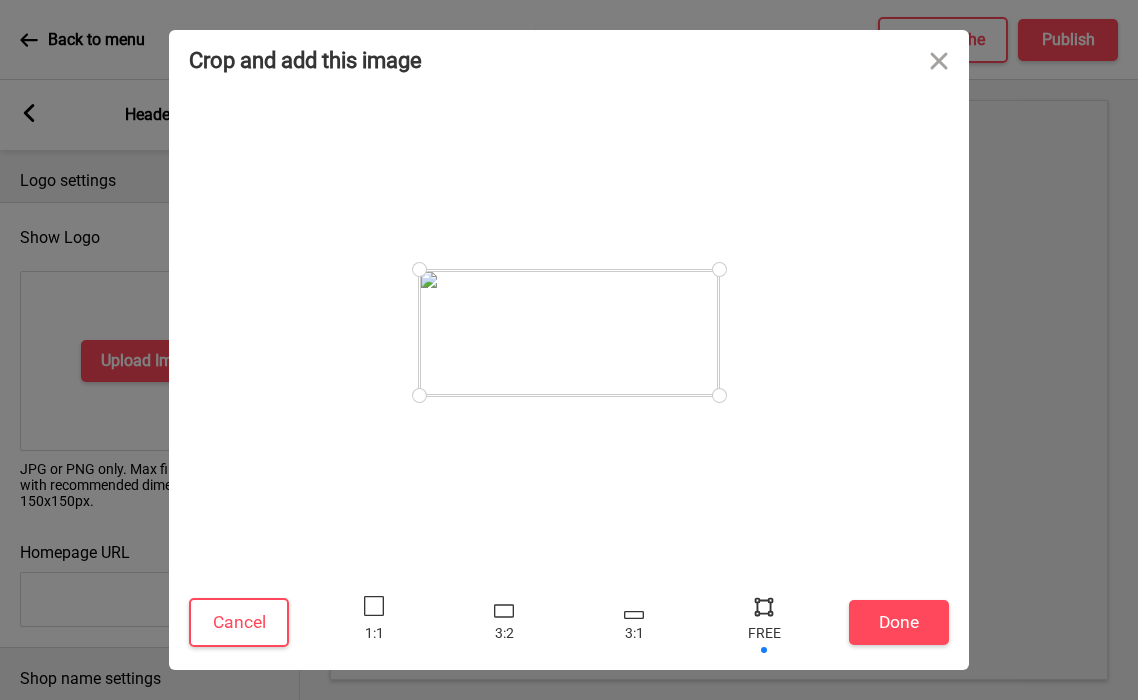 drag, startPoint x: 419, startPoint y: 270, endPoint x: 407, endPoint y: 239, distance: 33.24154 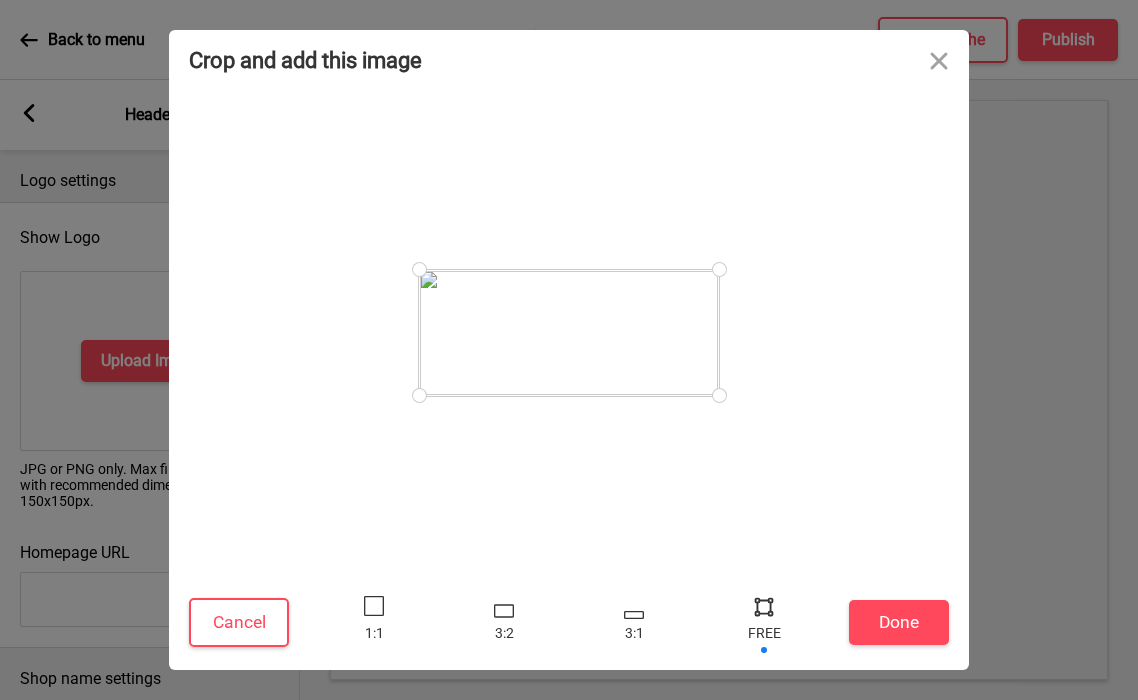 drag, startPoint x: 423, startPoint y: 276, endPoint x: 400, endPoint y: 260, distance: 28.01785 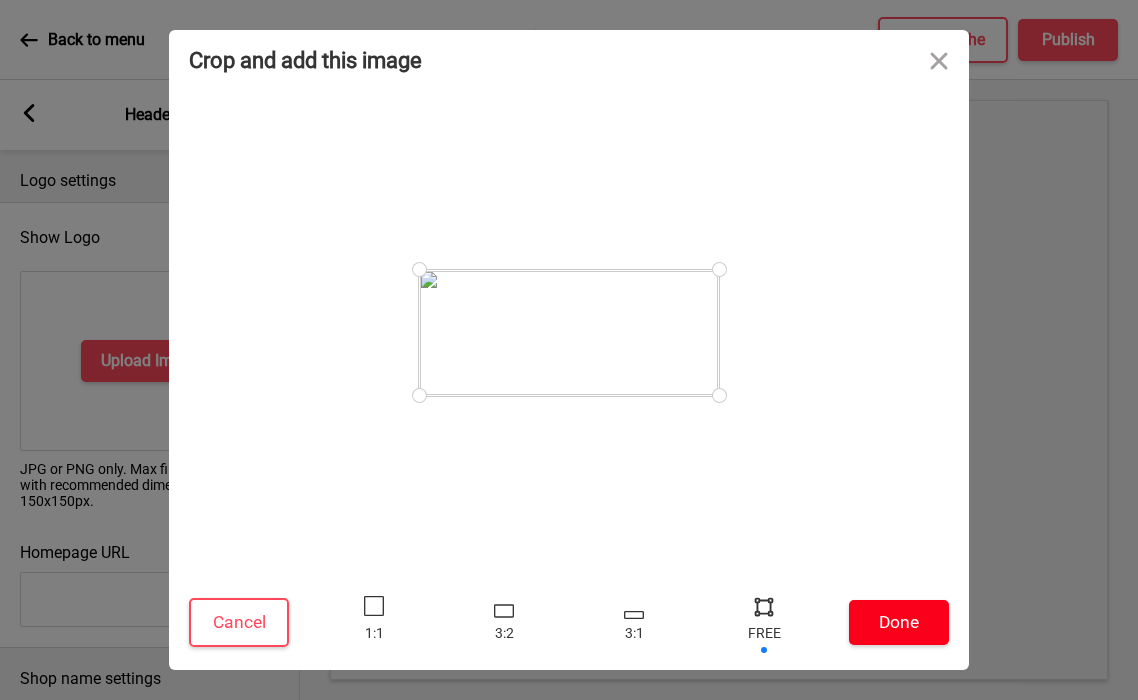click on "Done" at bounding box center (899, 622) 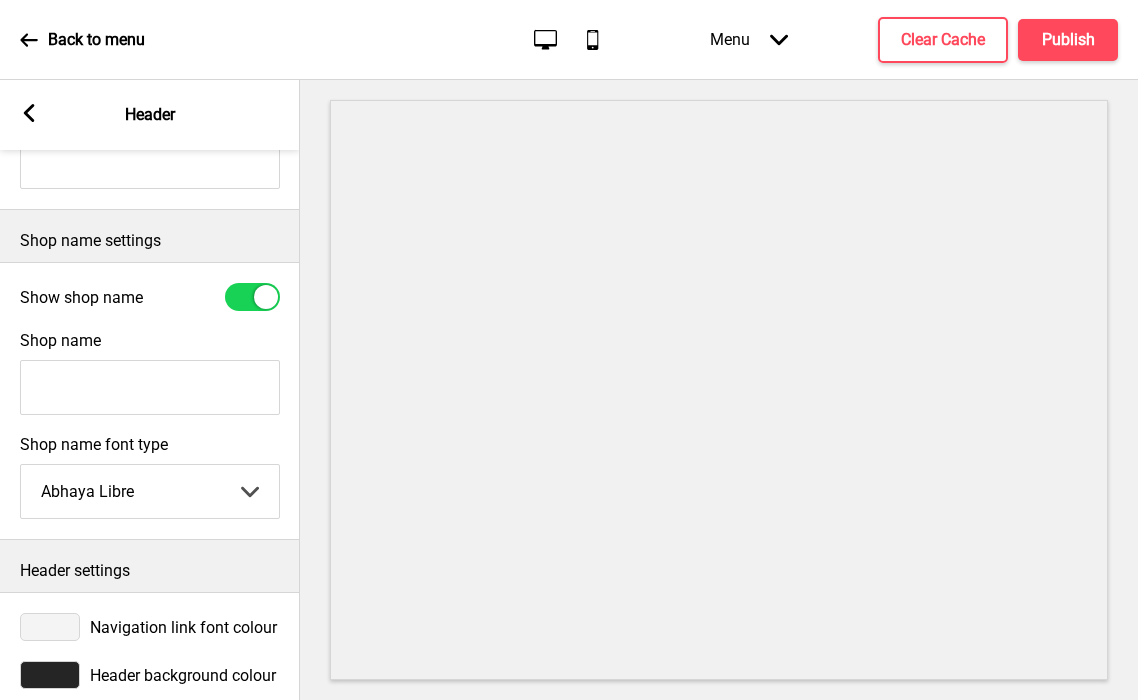 scroll, scrollTop: 438, scrollLeft: 0, axis: vertical 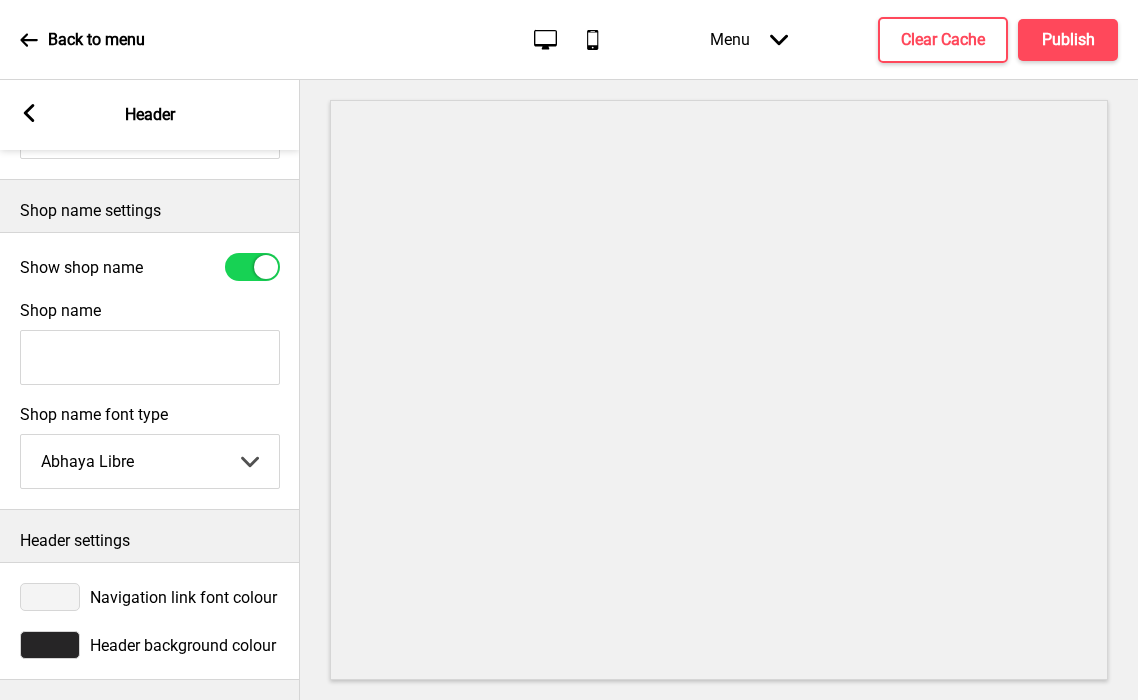 click at bounding box center [50, 645] 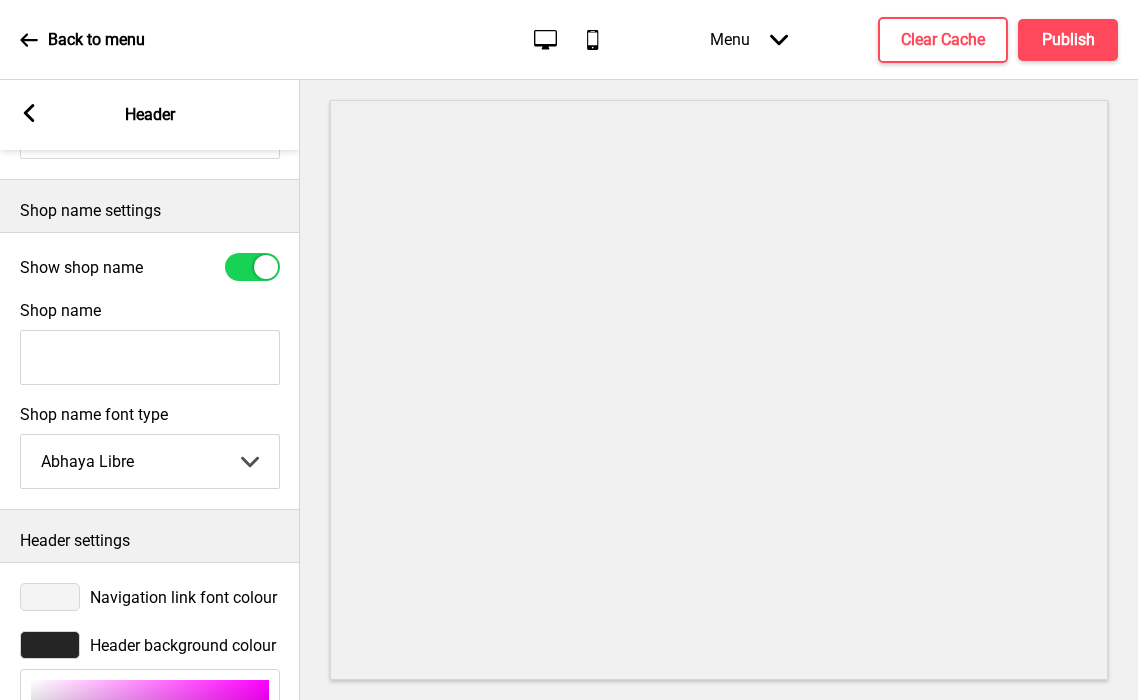 scroll, scrollTop: 765, scrollLeft: 0, axis: vertical 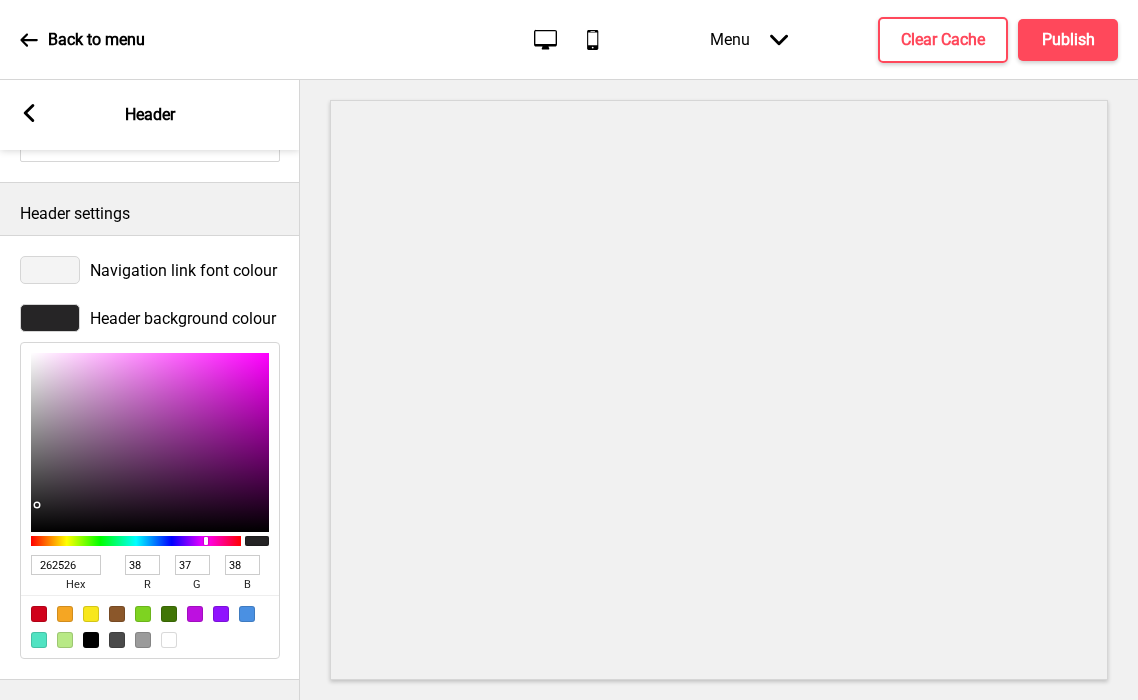 click on "262526" at bounding box center (66, 565) 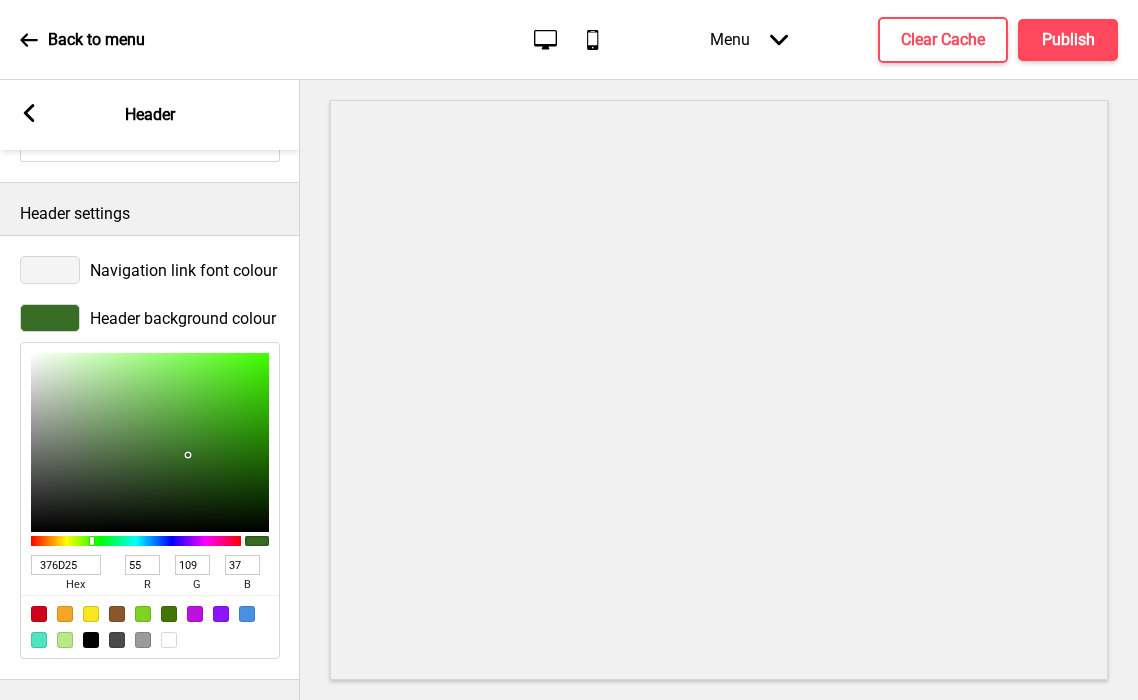 type on "376D25" 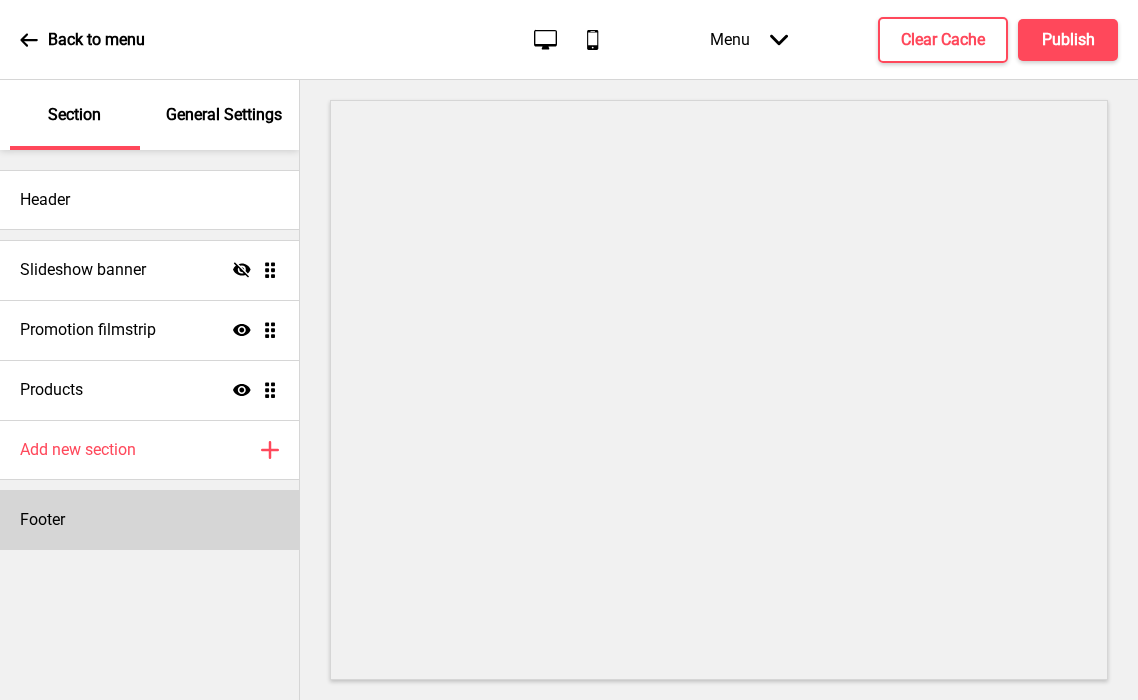 click on "Footer" at bounding box center (149, 520) 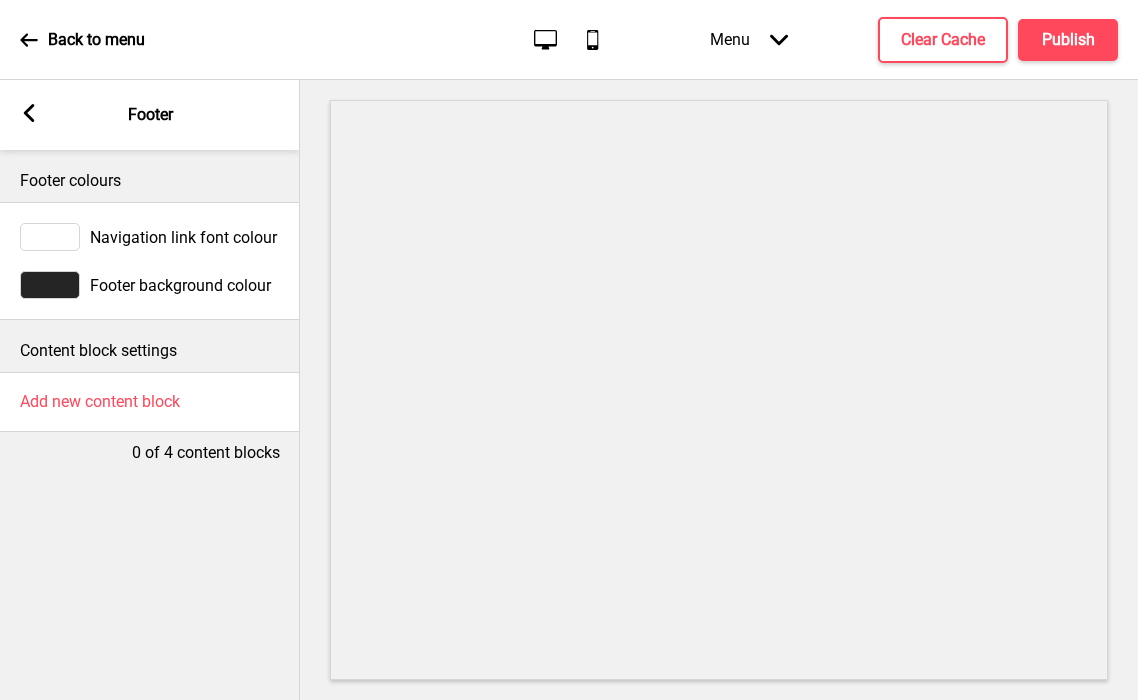 click at bounding box center (50, 285) 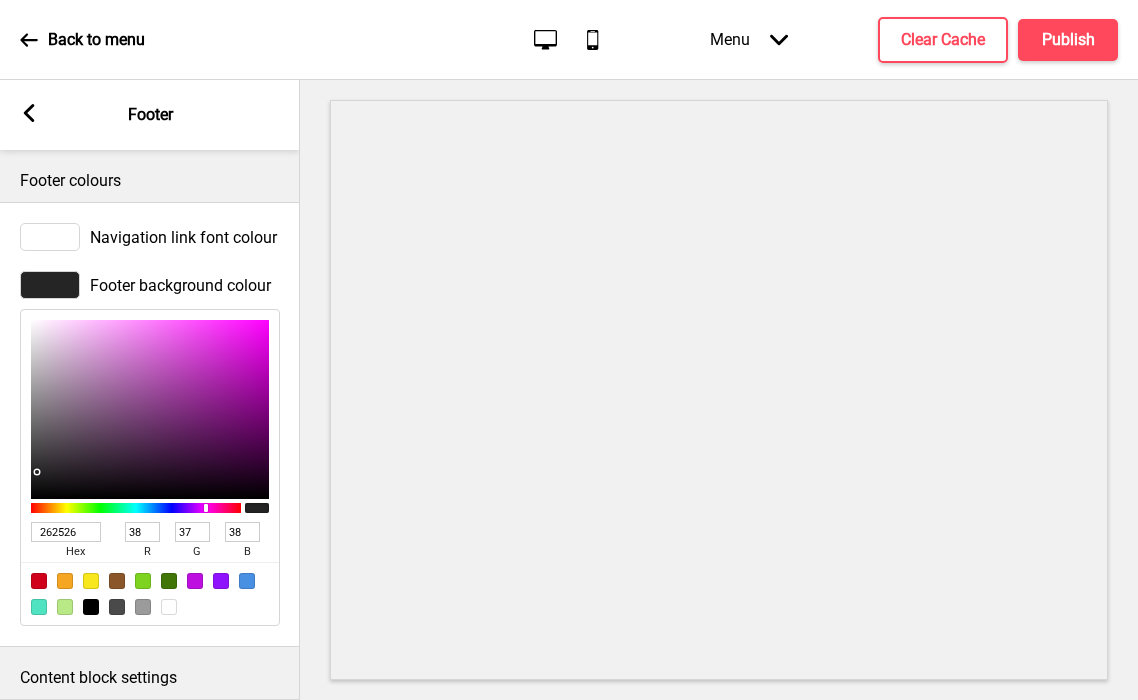 click on "262526" at bounding box center [66, 532] 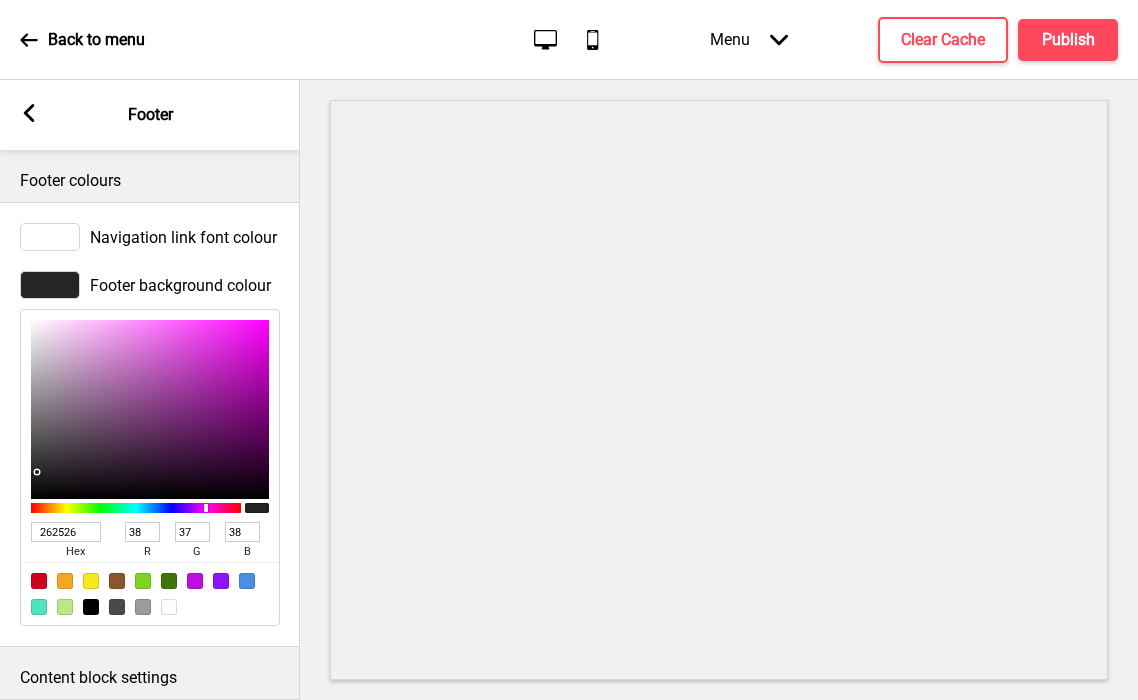 type on "376D25" 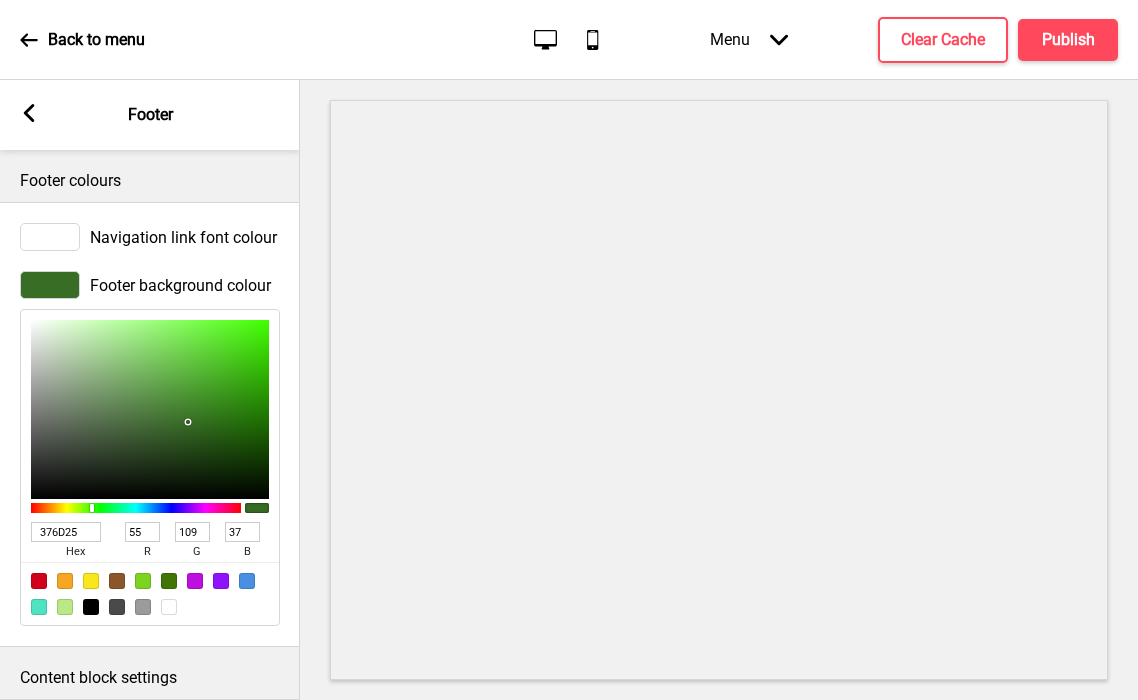 type on "376D25" 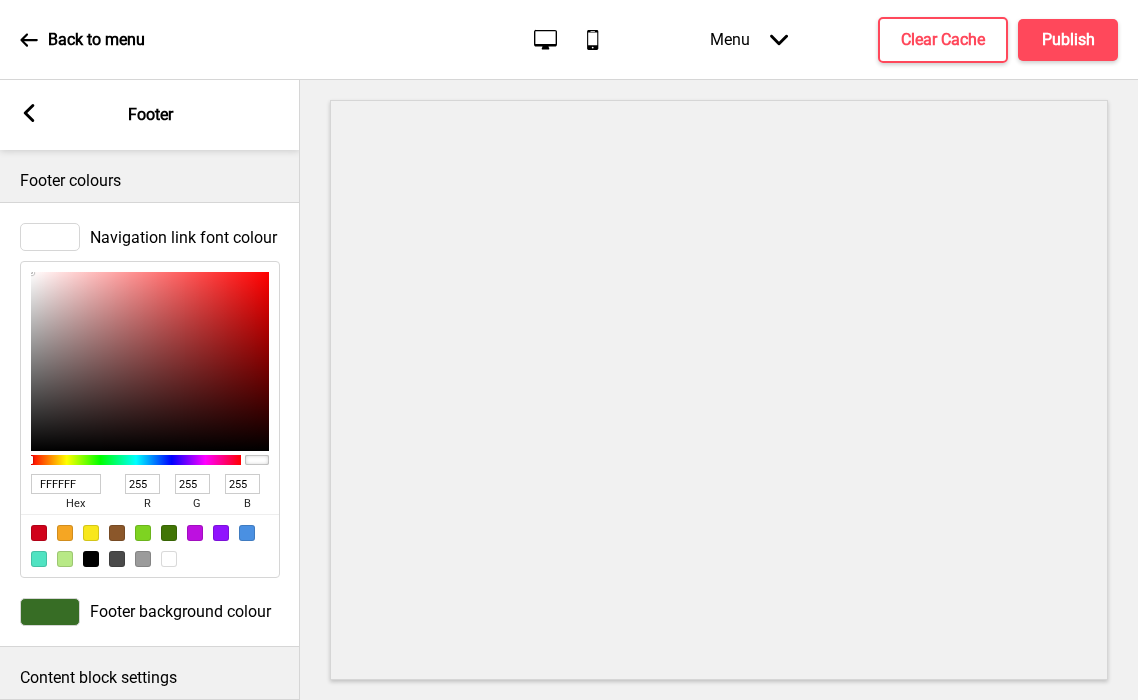 click on "FFFFFF" at bounding box center (66, 484) 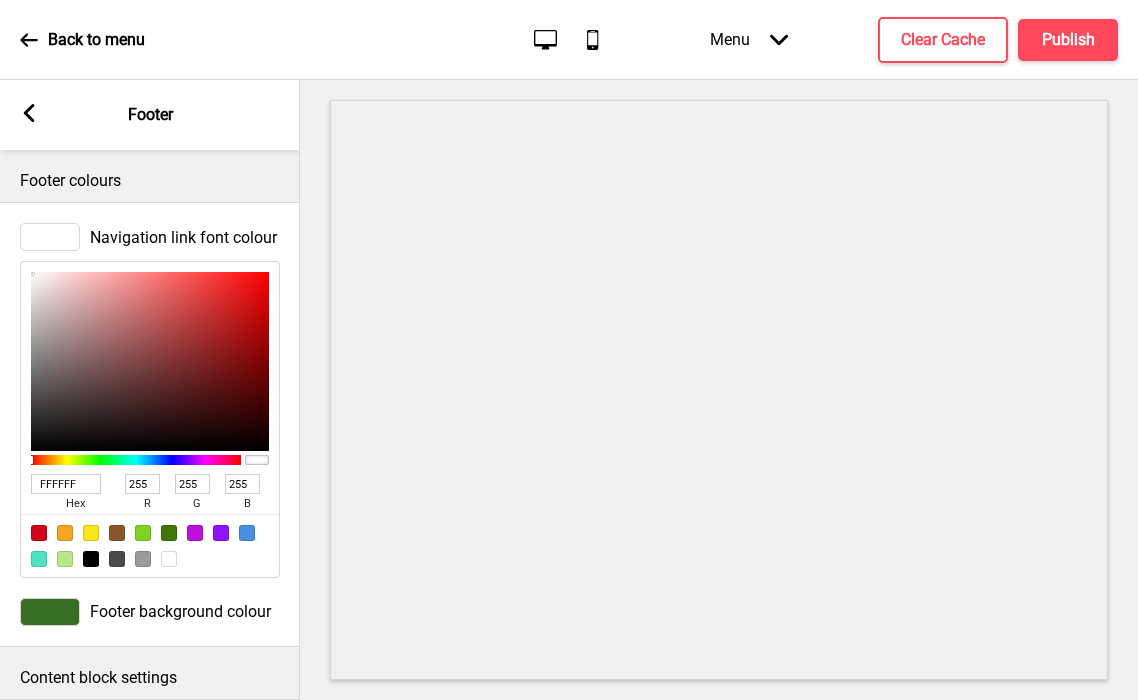 type on "376D25" 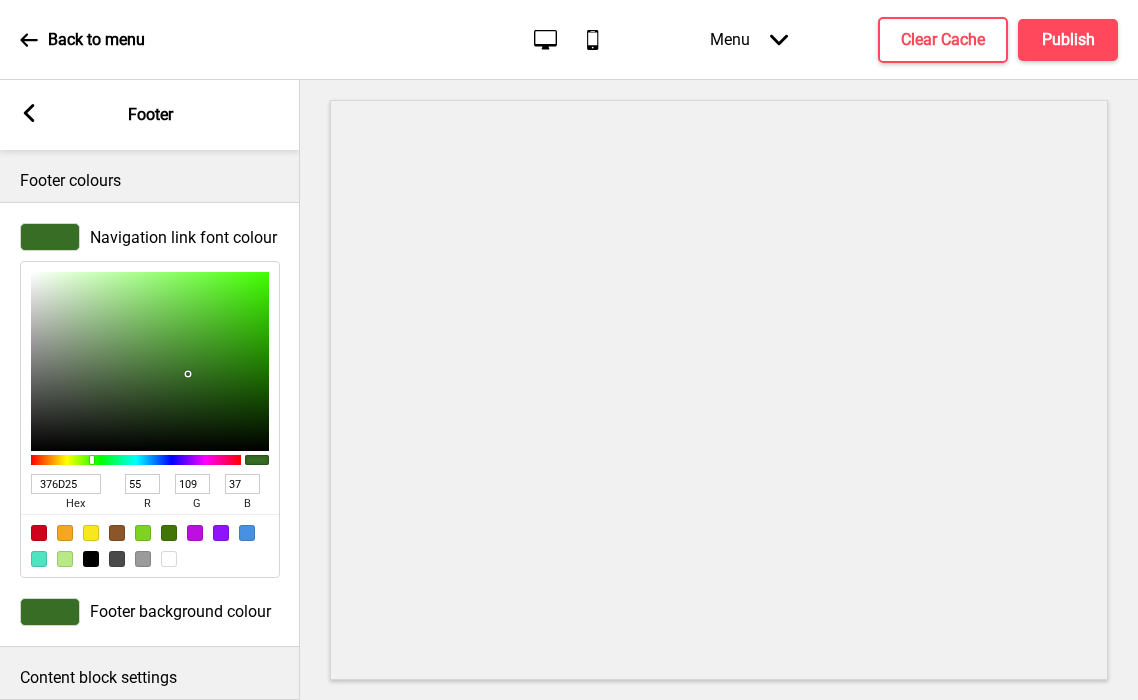 type on "FFFFFF" 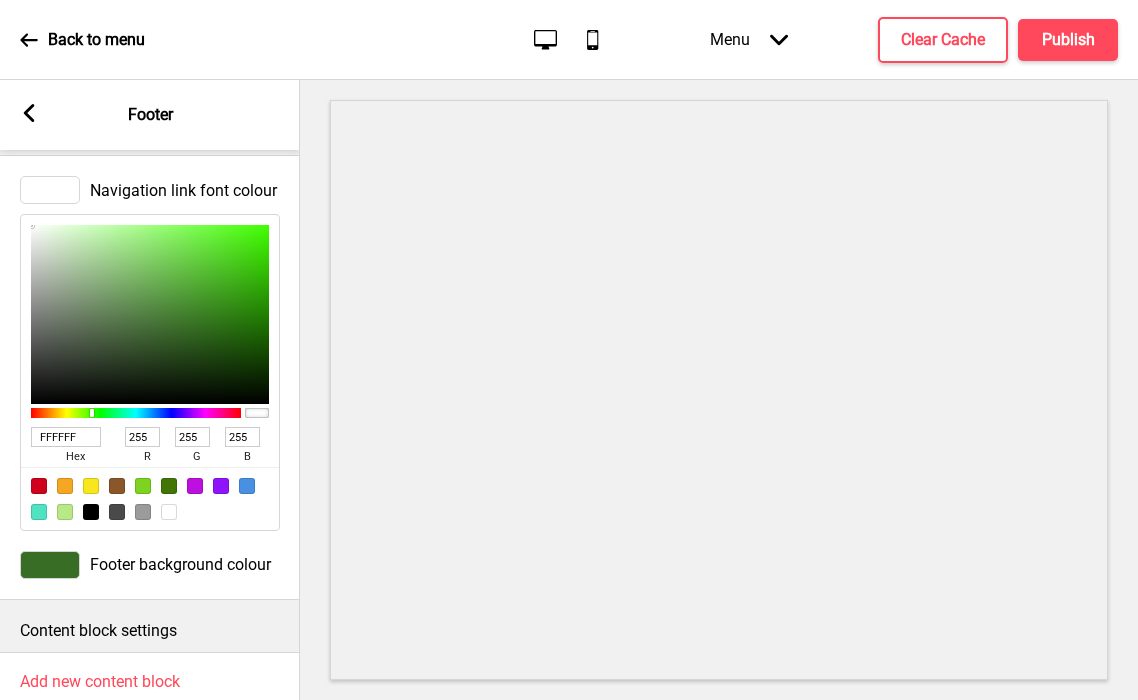 scroll, scrollTop: 110, scrollLeft: 0, axis: vertical 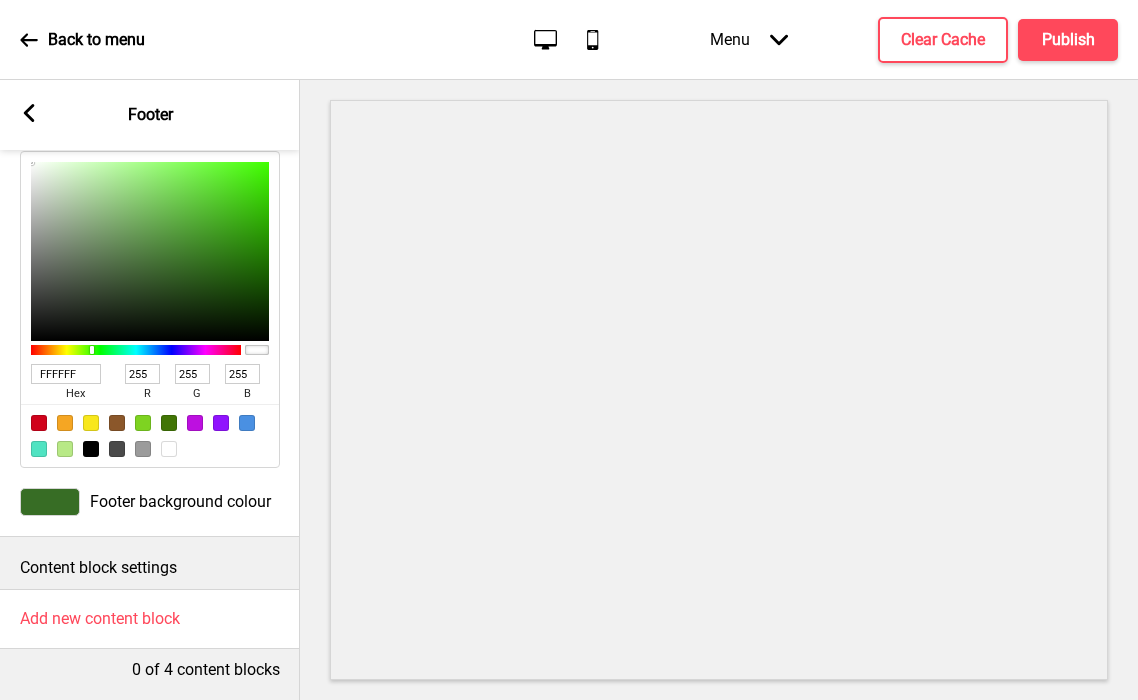 click 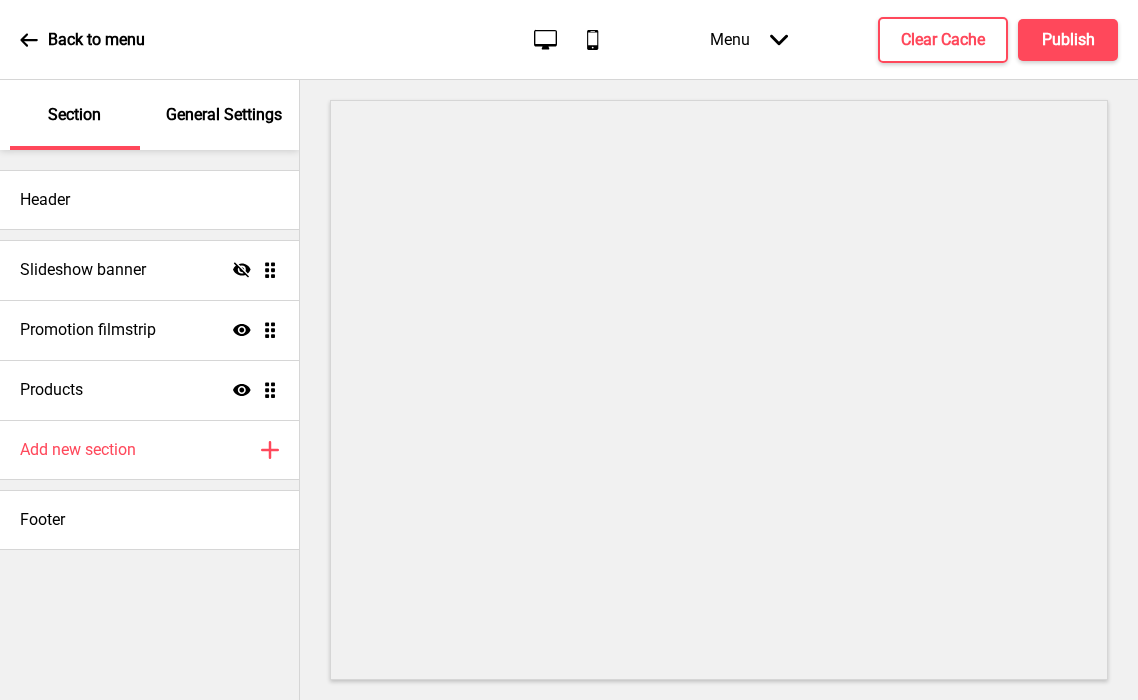 click on "General Settings" at bounding box center (225, 115) 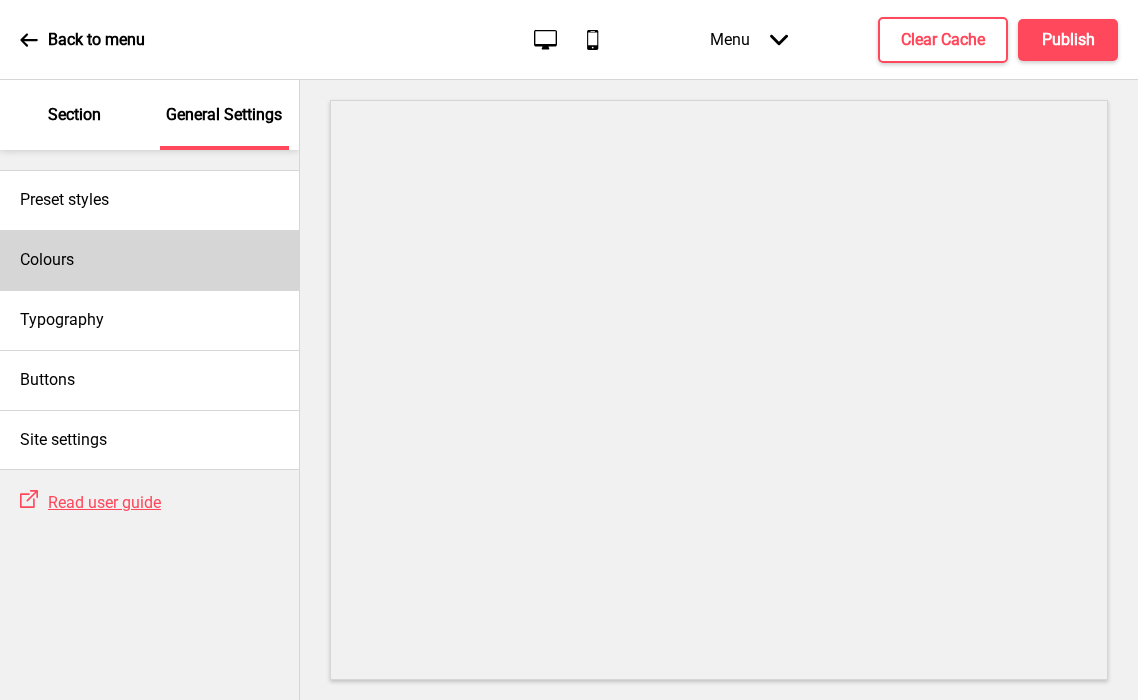 click on "Colours" at bounding box center (149, 260) 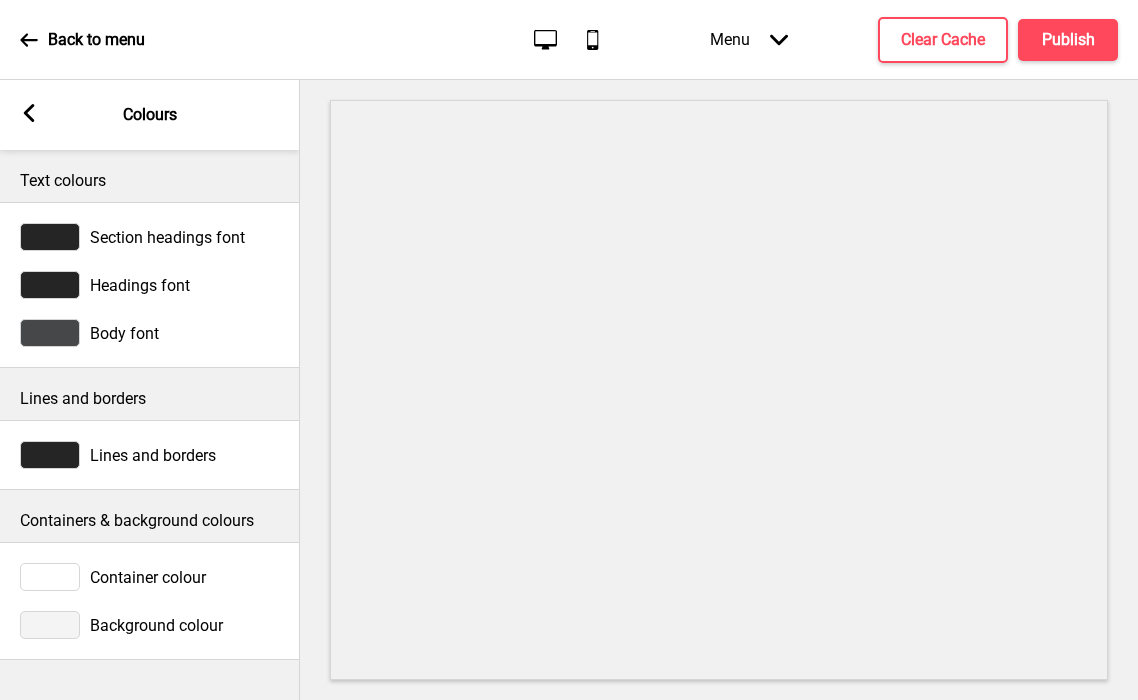 click at bounding box center (50, 625) 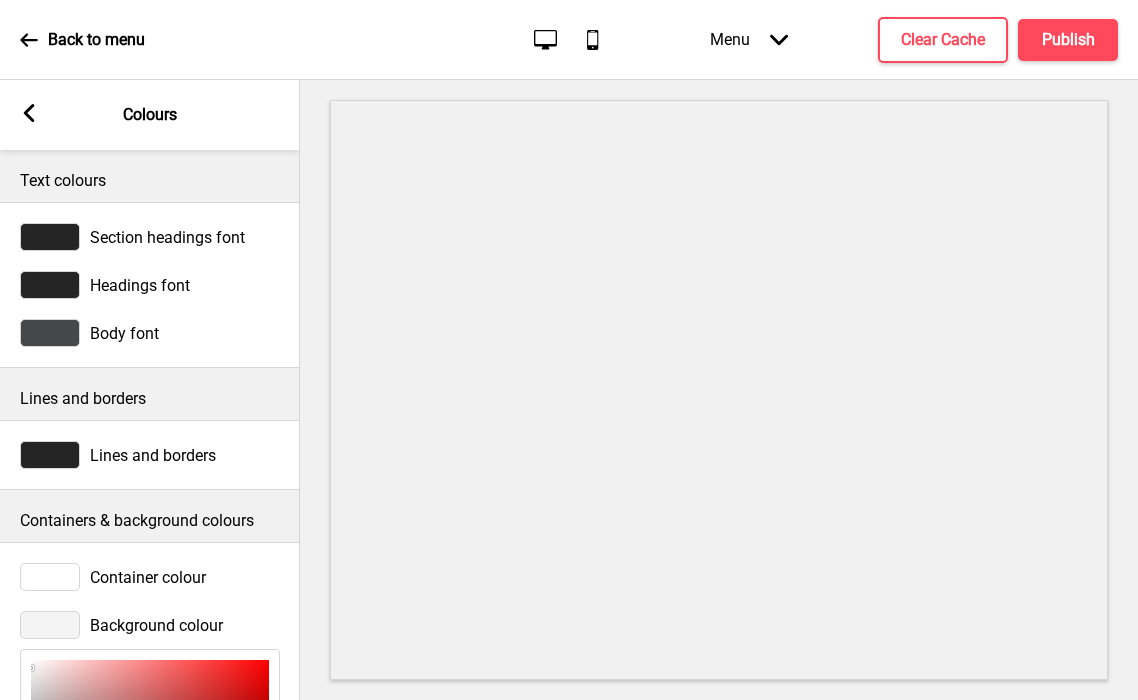 scroll, scrollTop: 306, scrollLeft: 0, axis: vertical 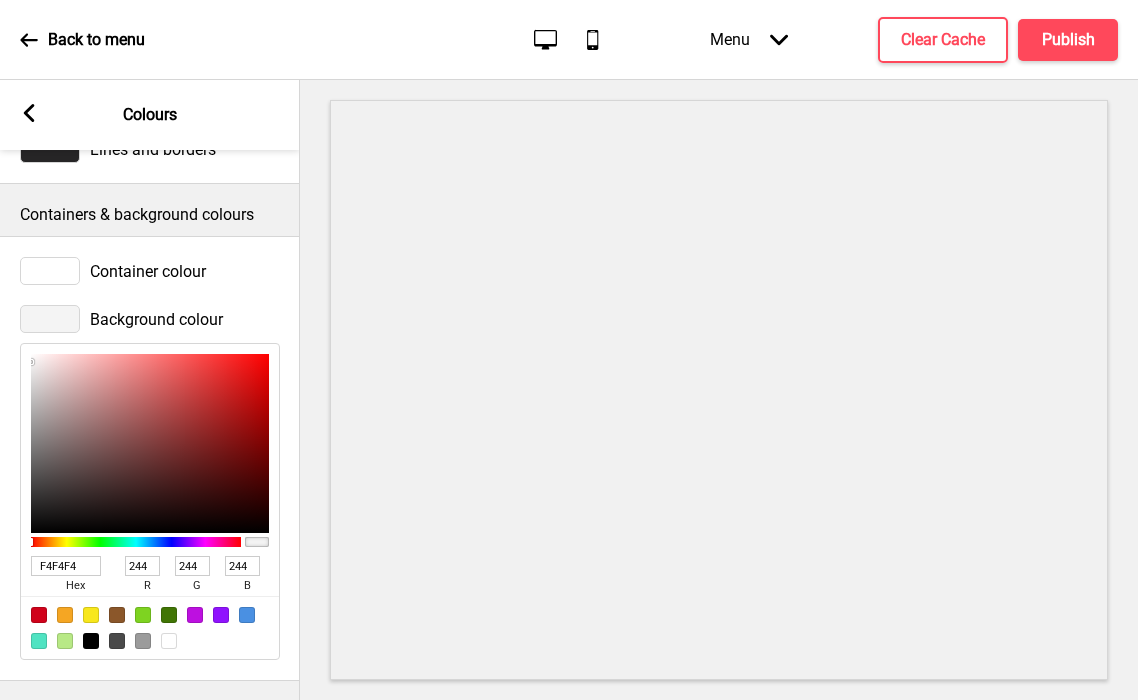 click on "F4F4F4" at bounding box center [66, 566] 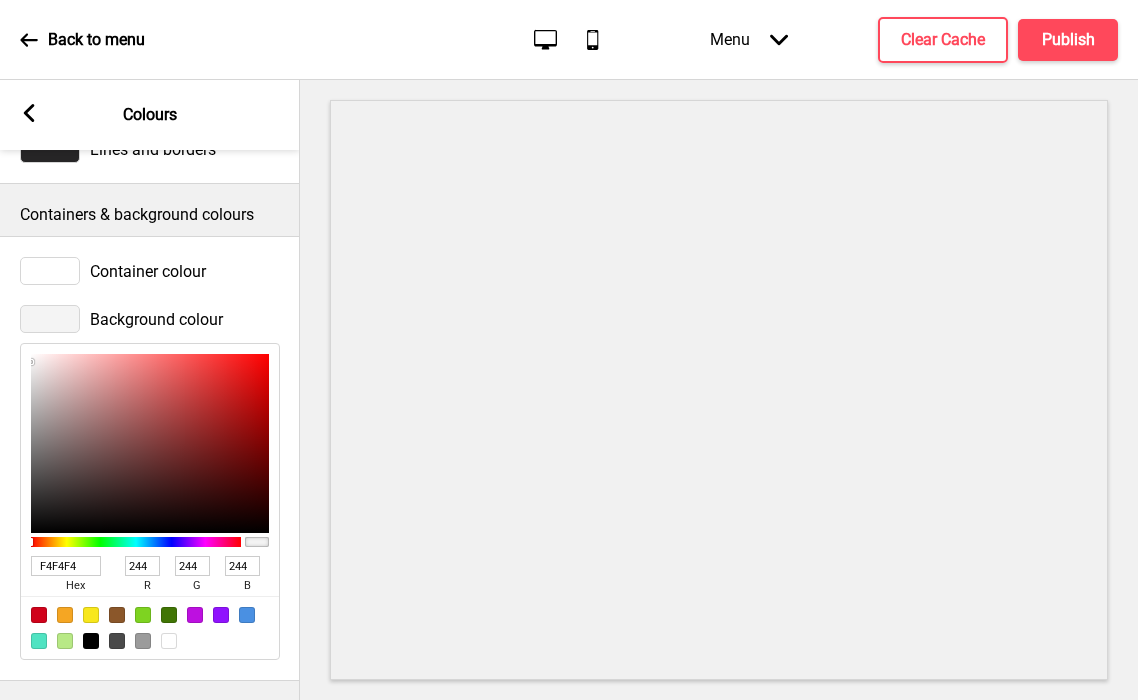 type on "376D25" 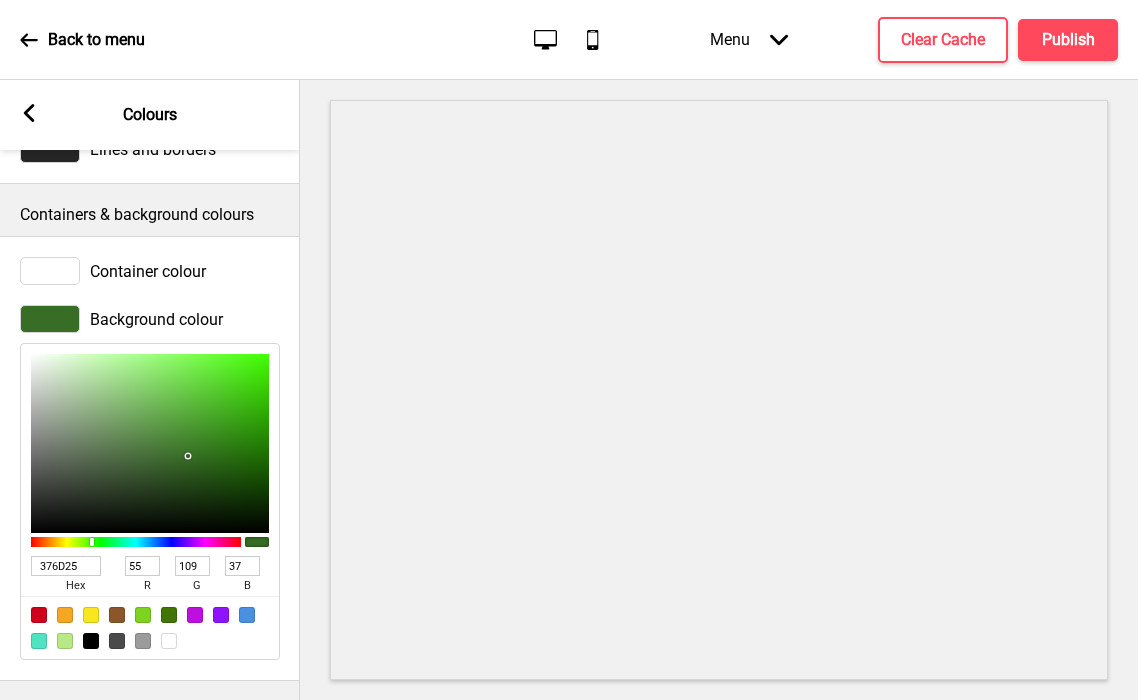 type on "376D25" 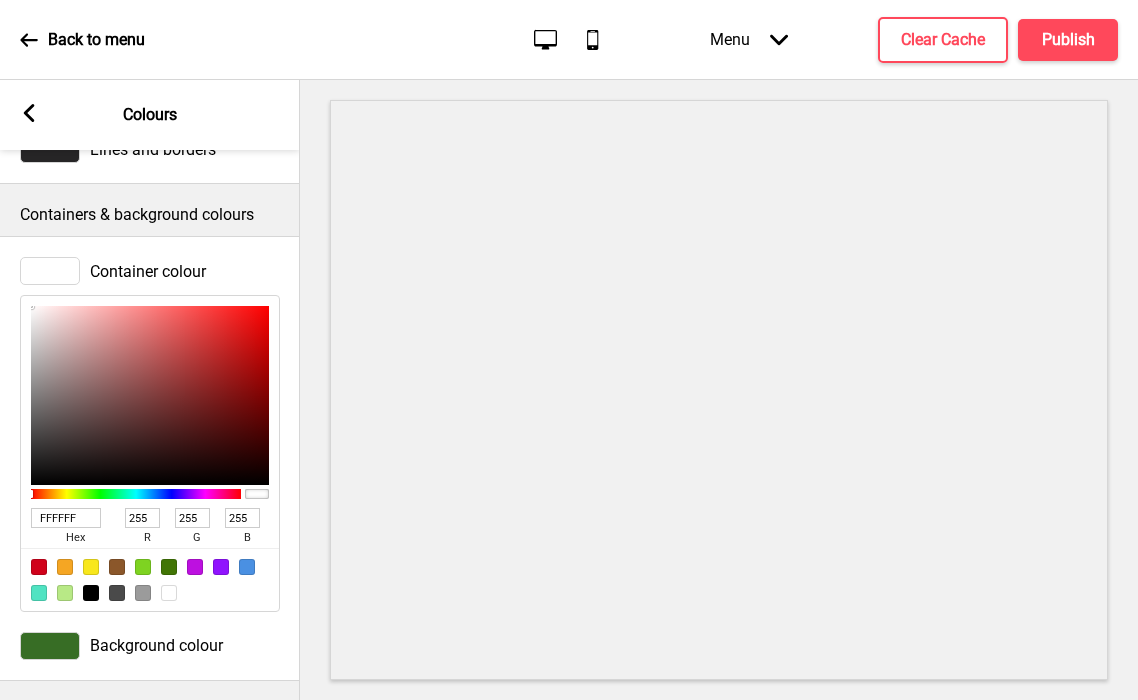 click on "FFFFFF" at bounding box center (66, 518) 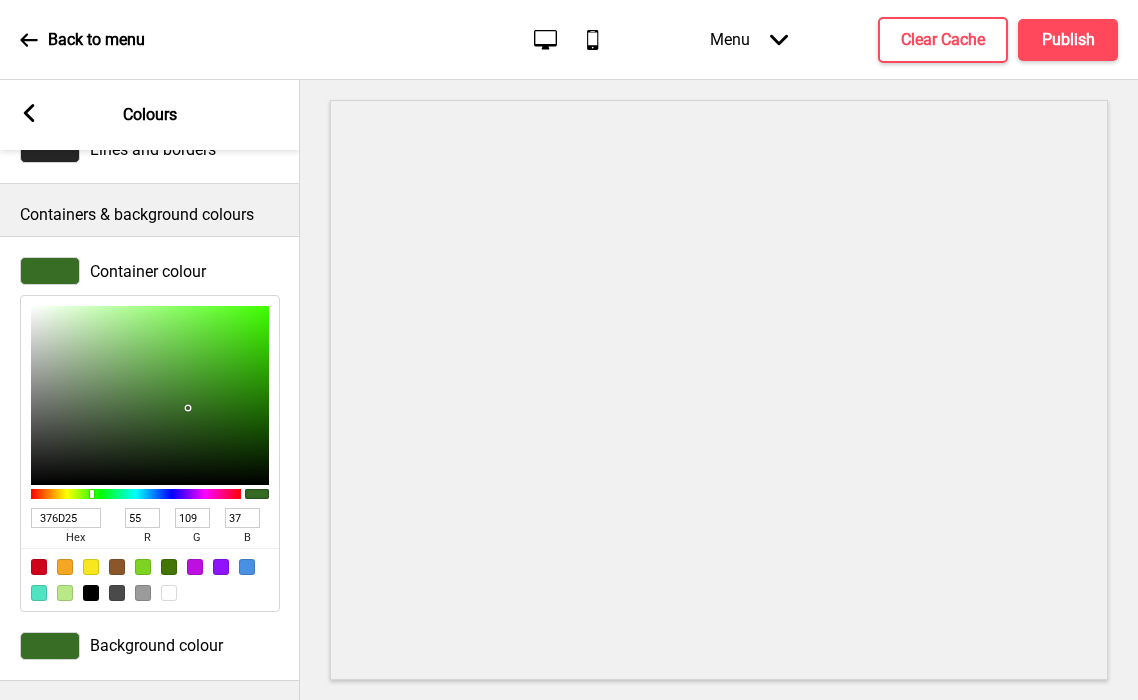 type on "CFEDC5" 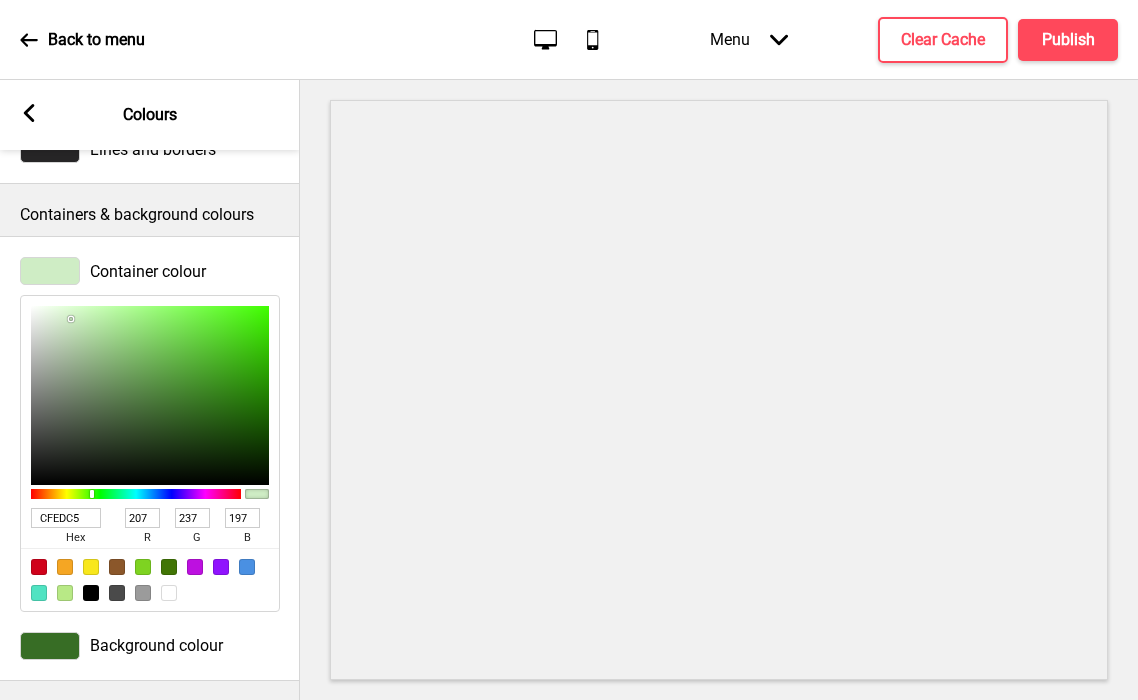 click at bounding box center (150, 395) 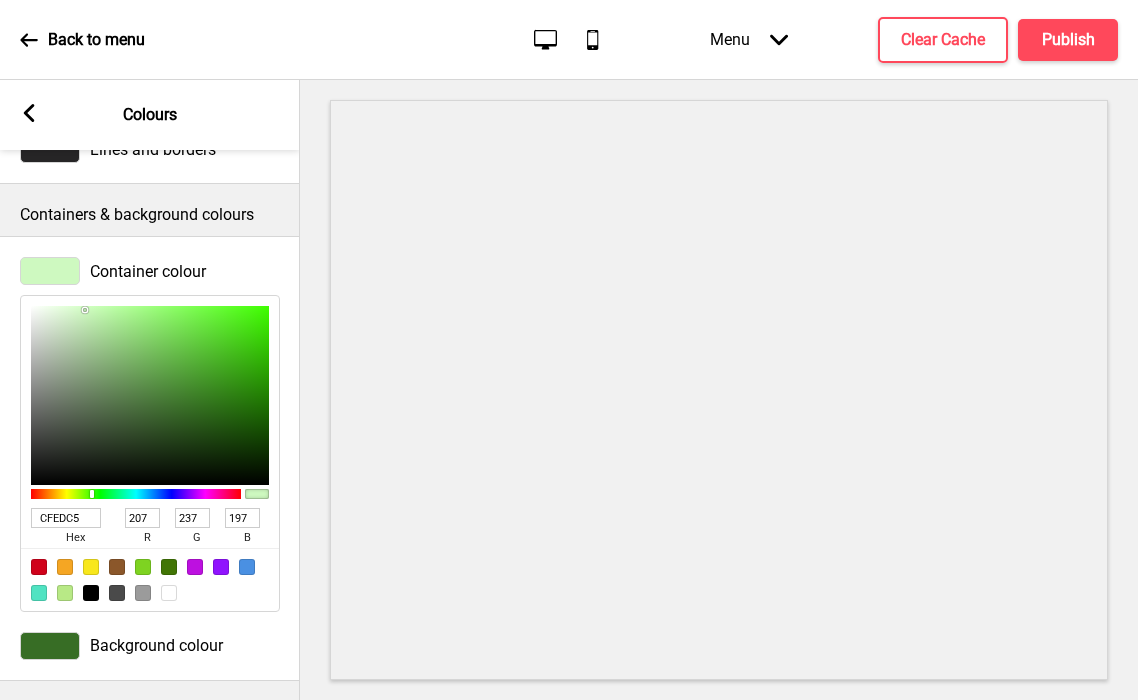 type on "CEF9C0" 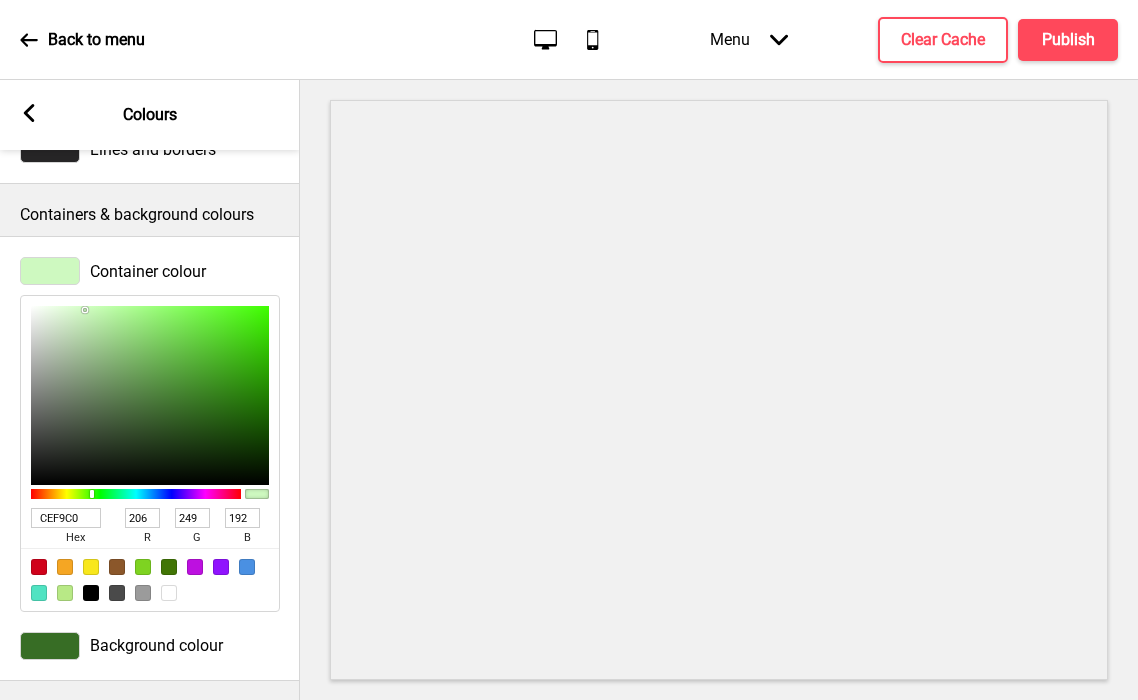 type on "CCF9BD" 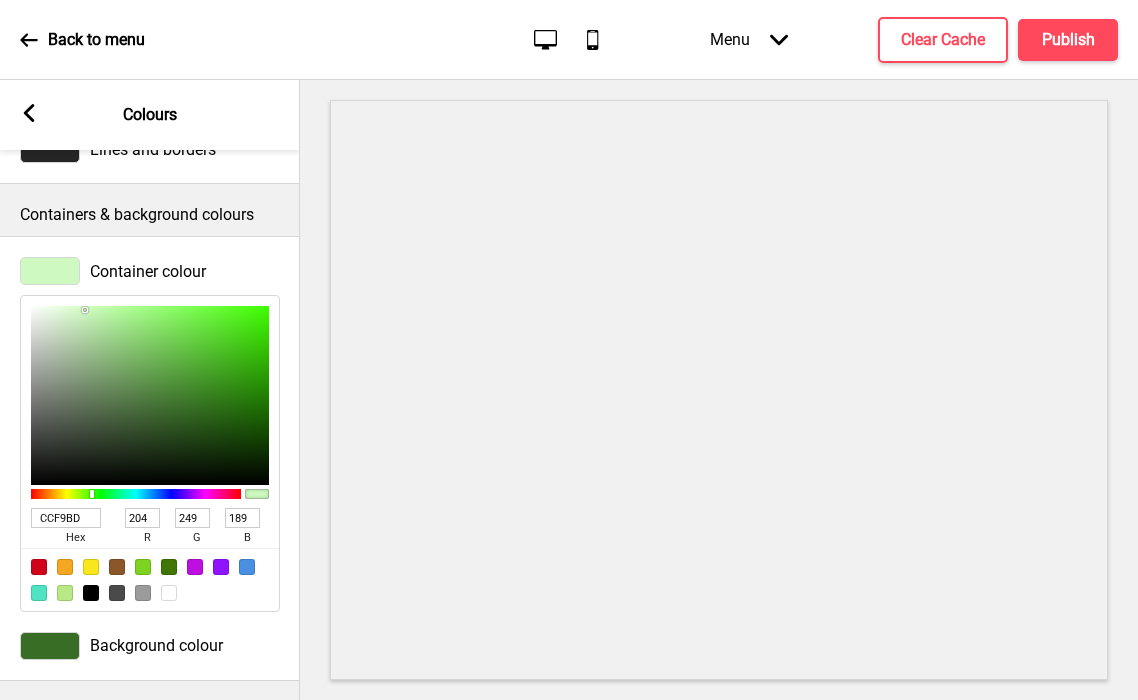 type on "C6F9B5" 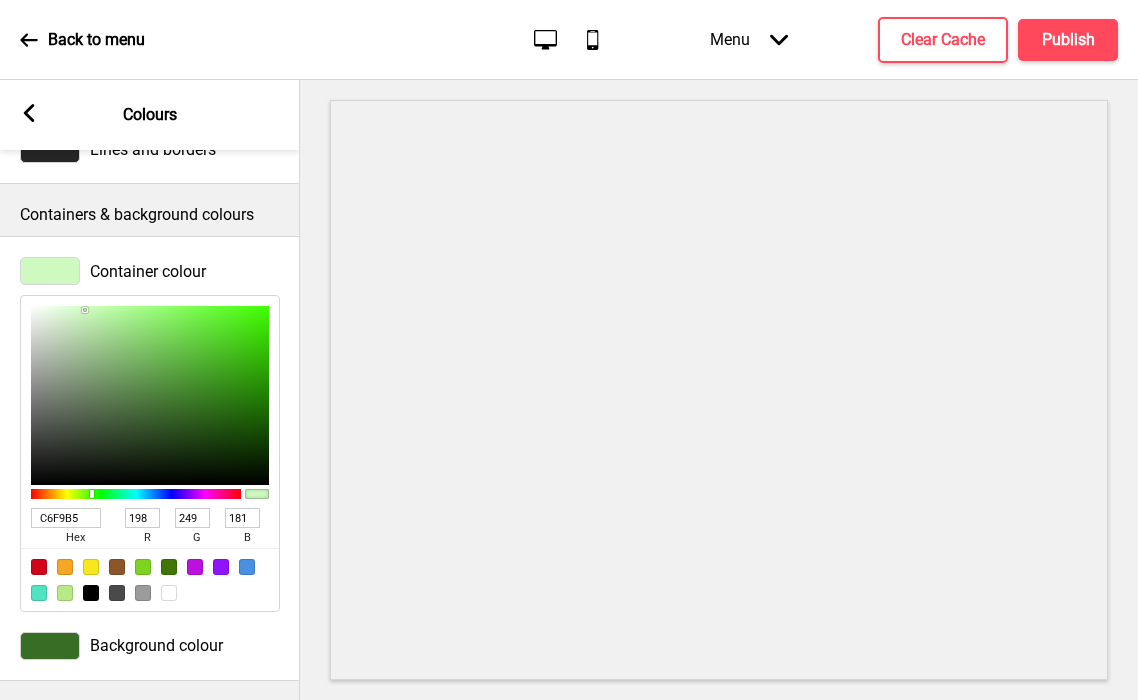 type on "C4FAB2" 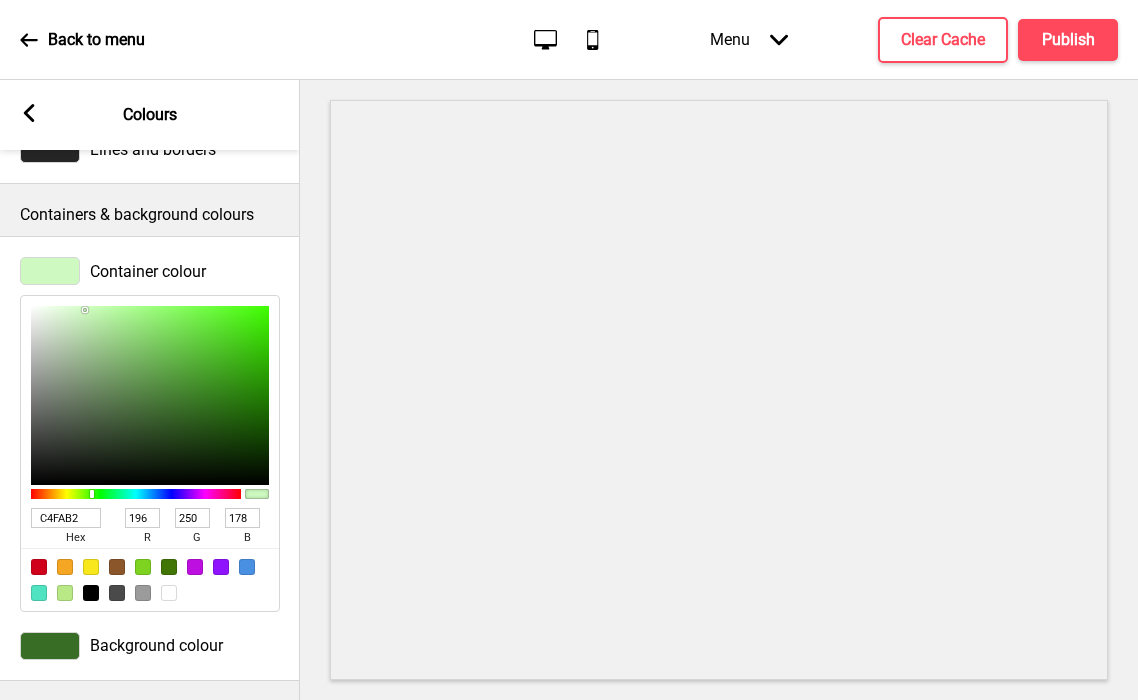 type on "C3FAB0" 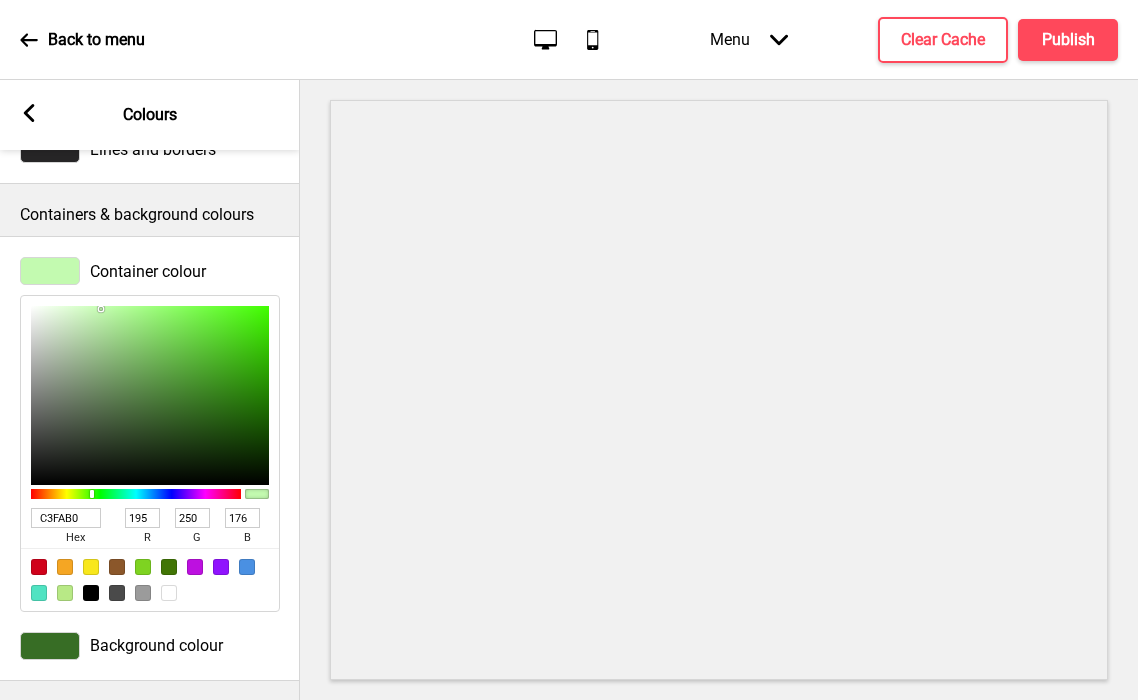 type on "C3FAAF" 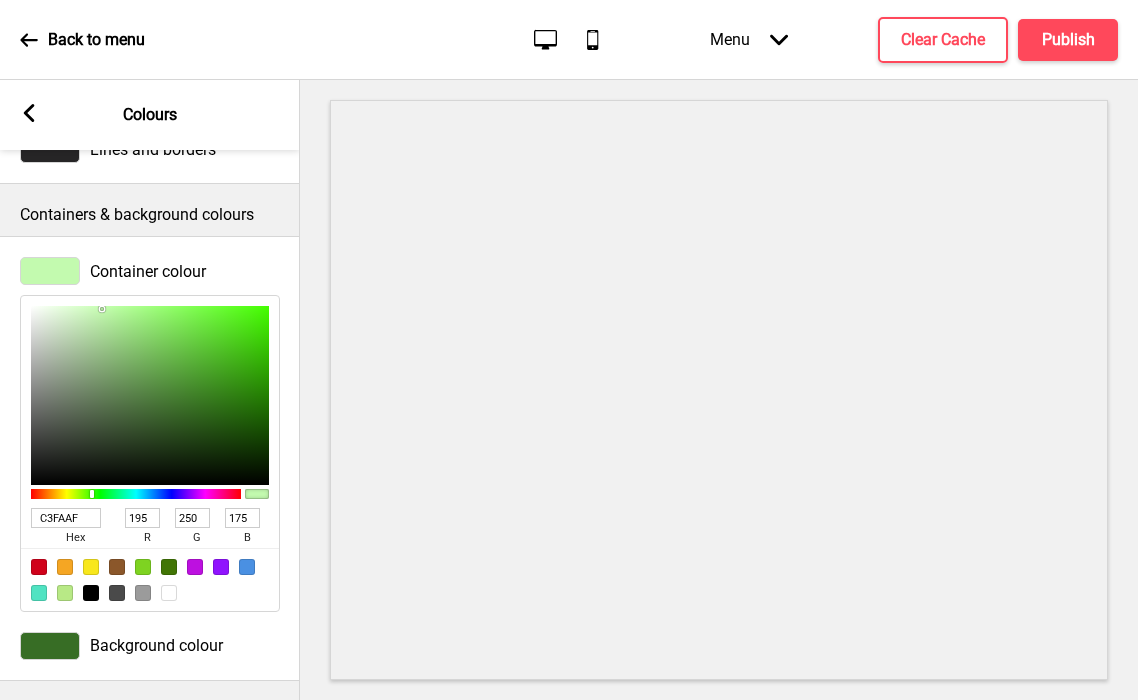 type on "C4FAB0" 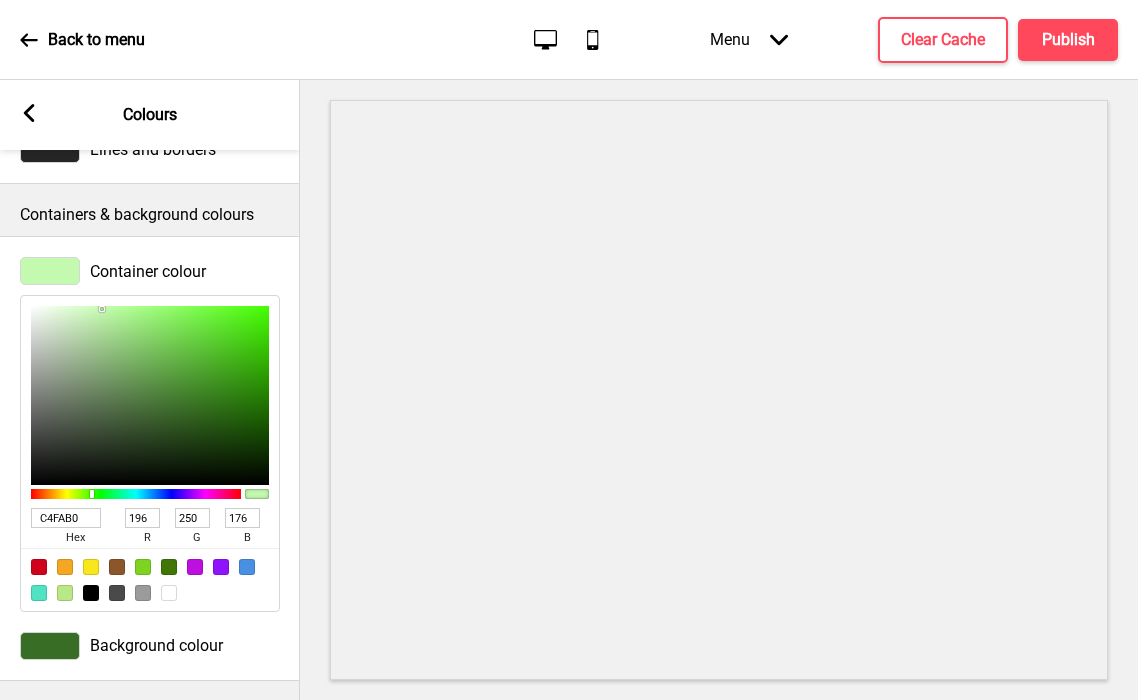 type on "C7FAB5" 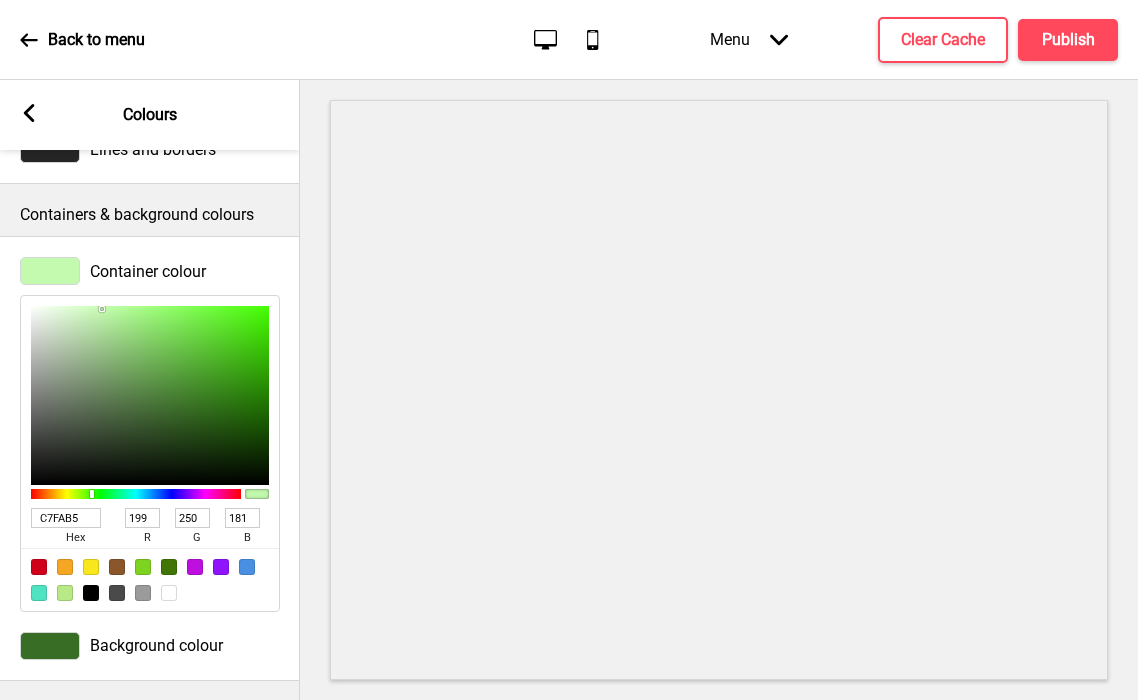 type on "C8FAB6" 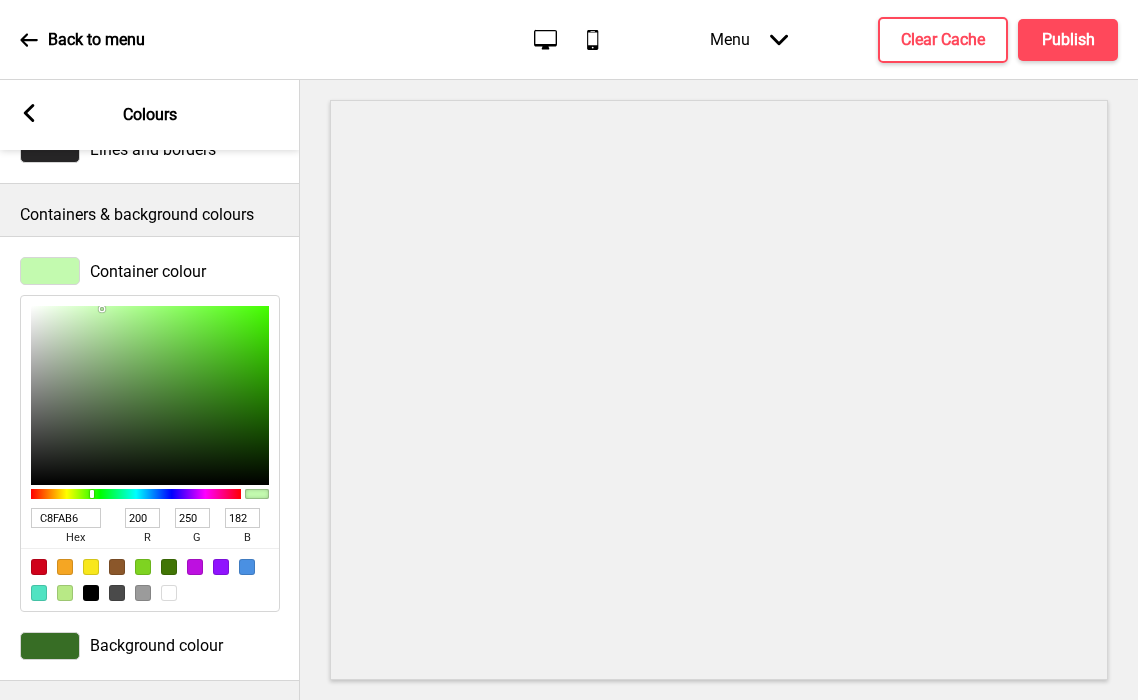 type on "C9FAB7" 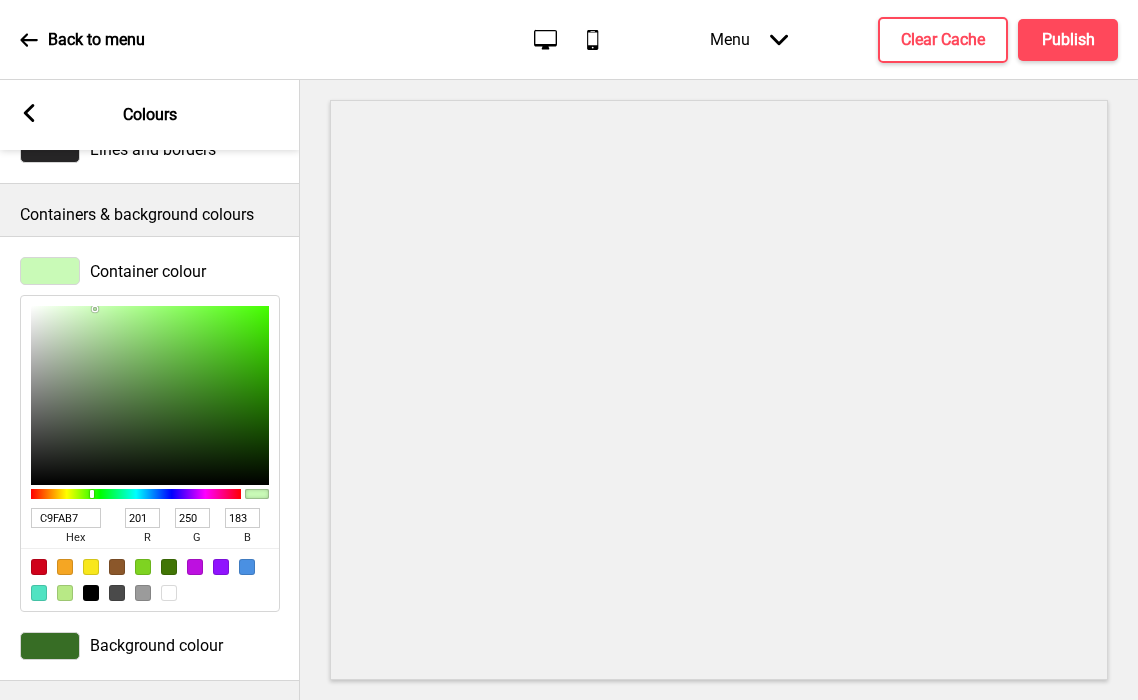 type on "CBFABA" 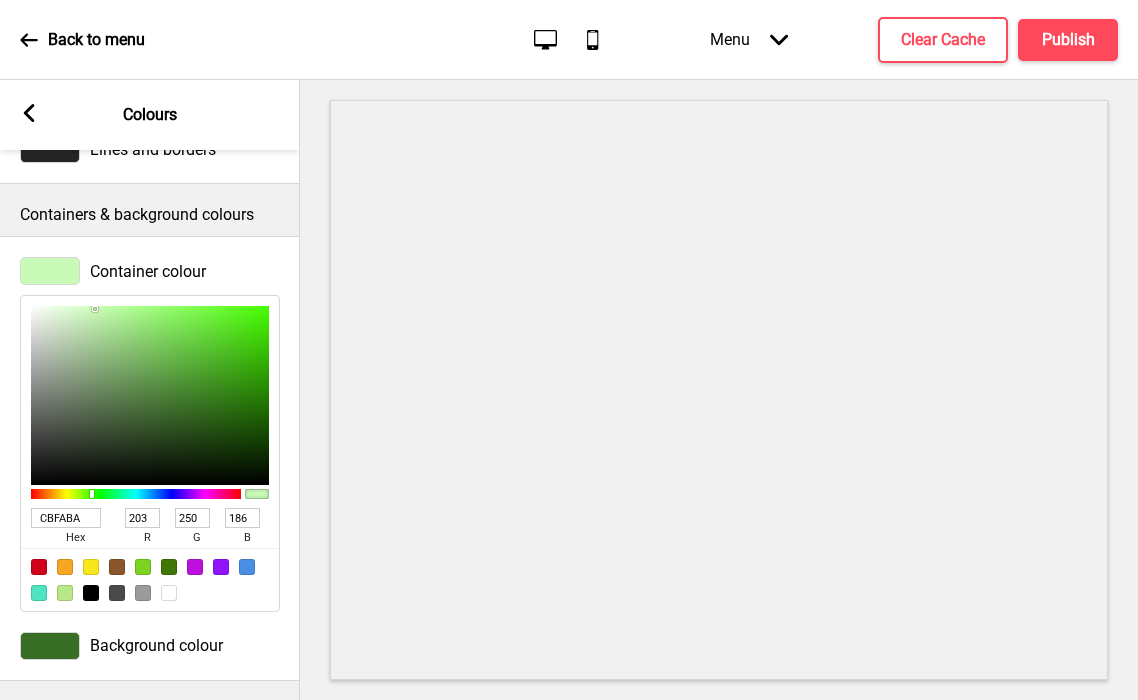 type on "CEFABE" 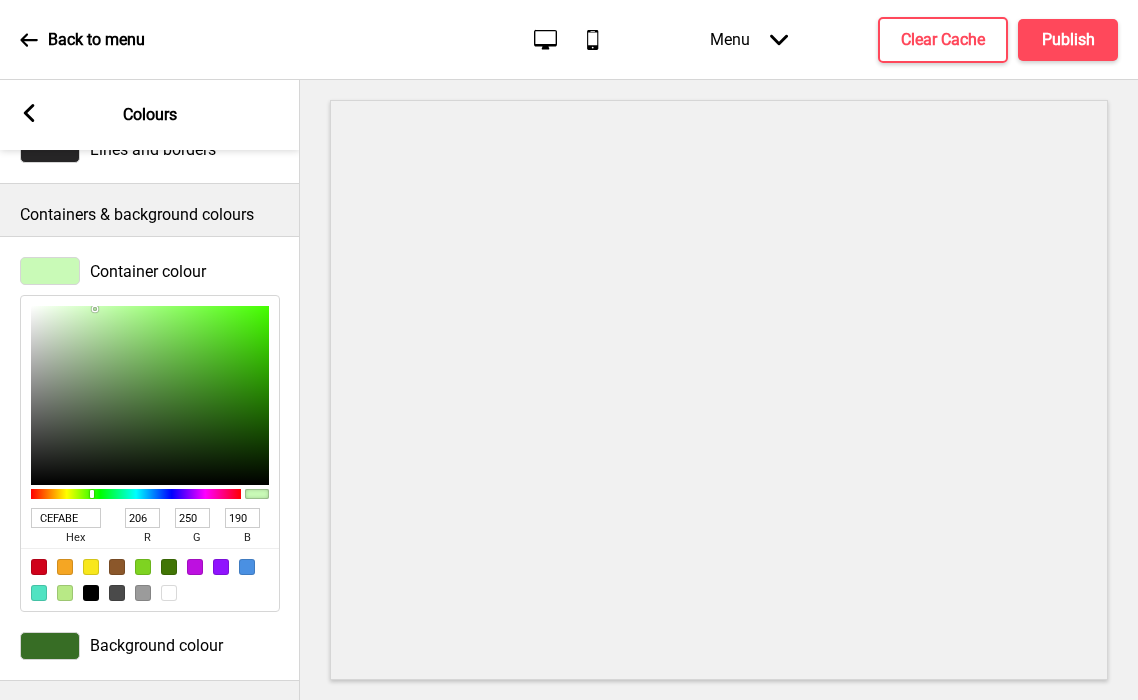 type on "CEF7BF" 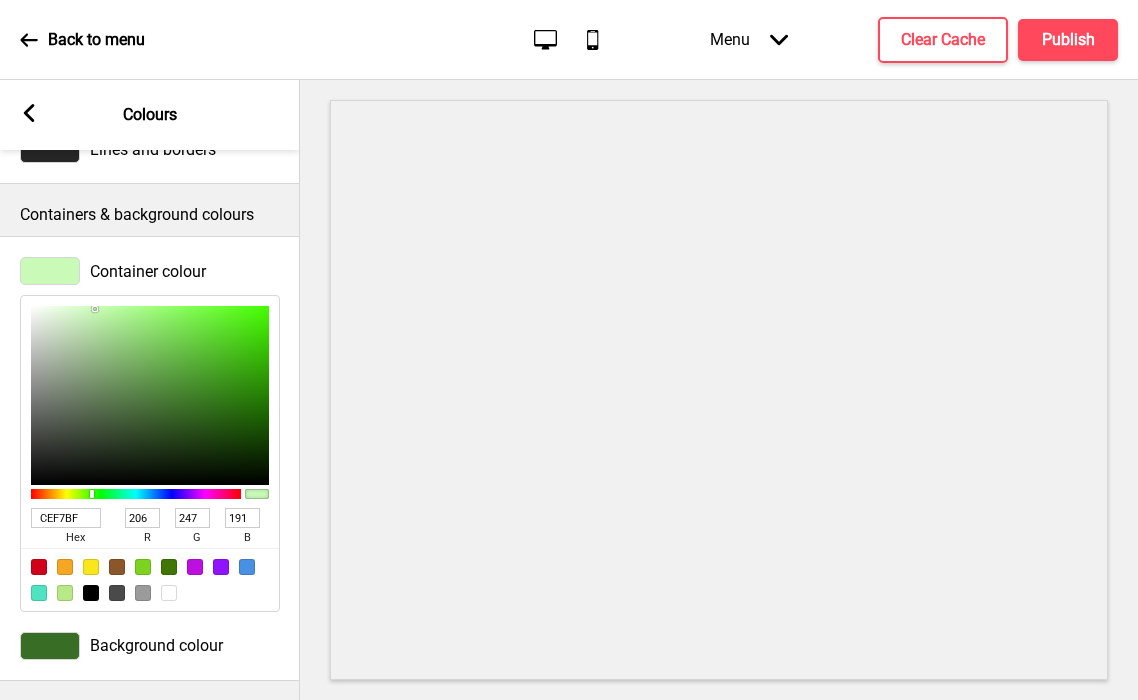 type on "CCF1BE" 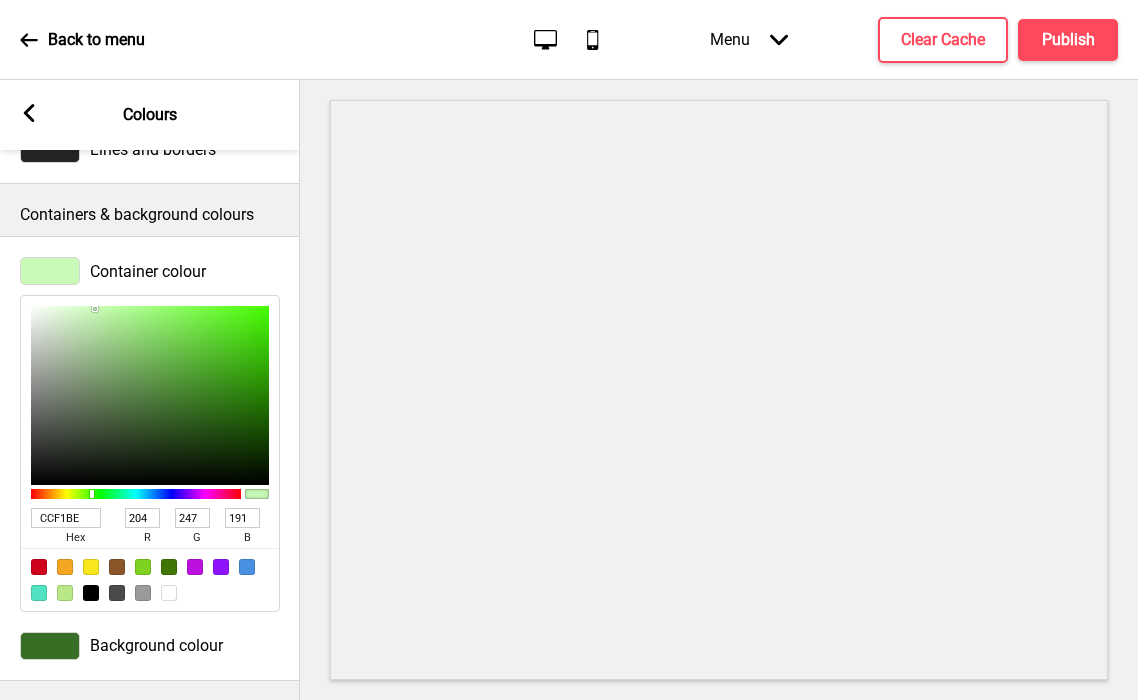 type on "241" 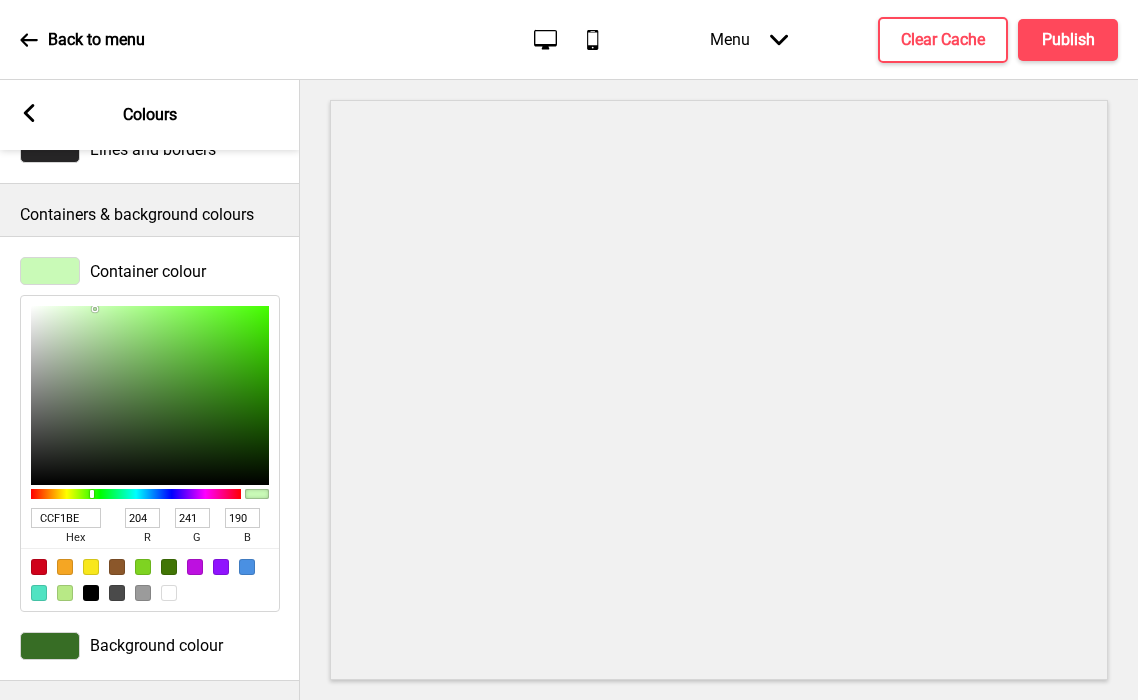 type on "C6E7BA" 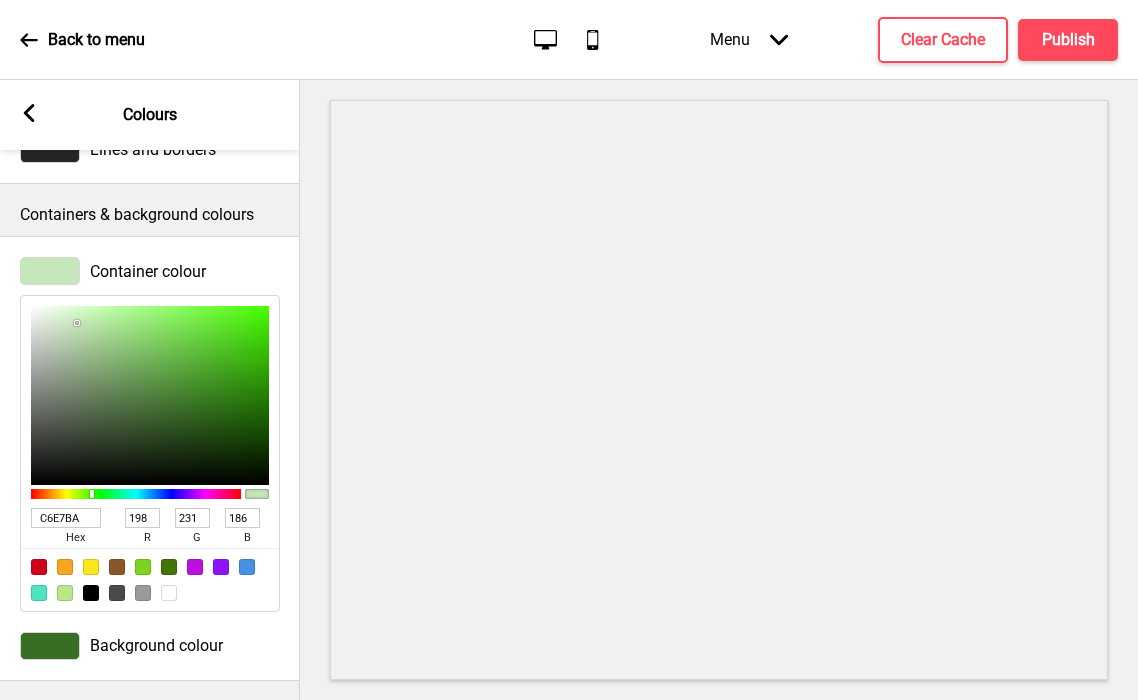 type on "C2E0B7" 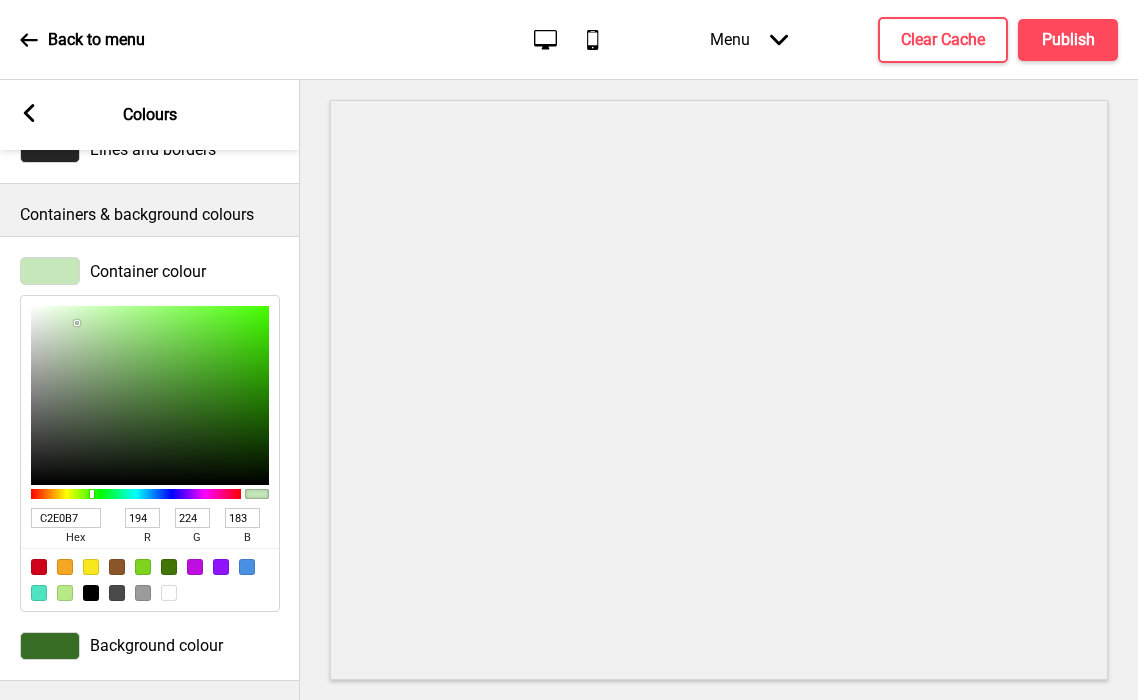 type on "C1DDB6" 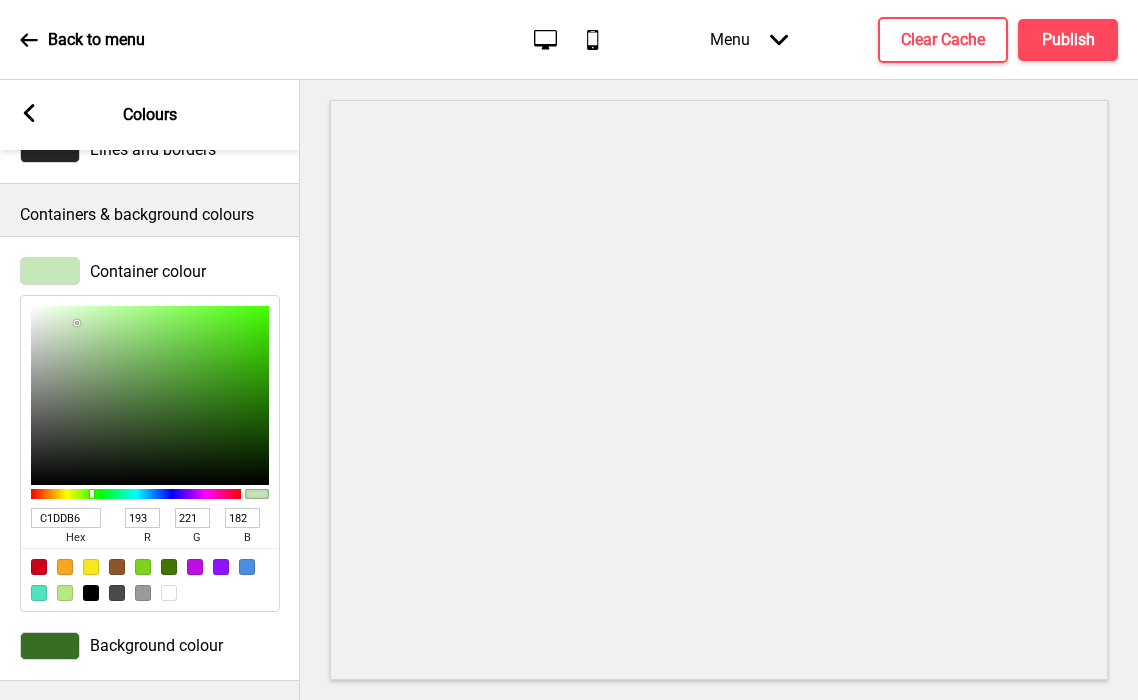type on "C1DCB6" 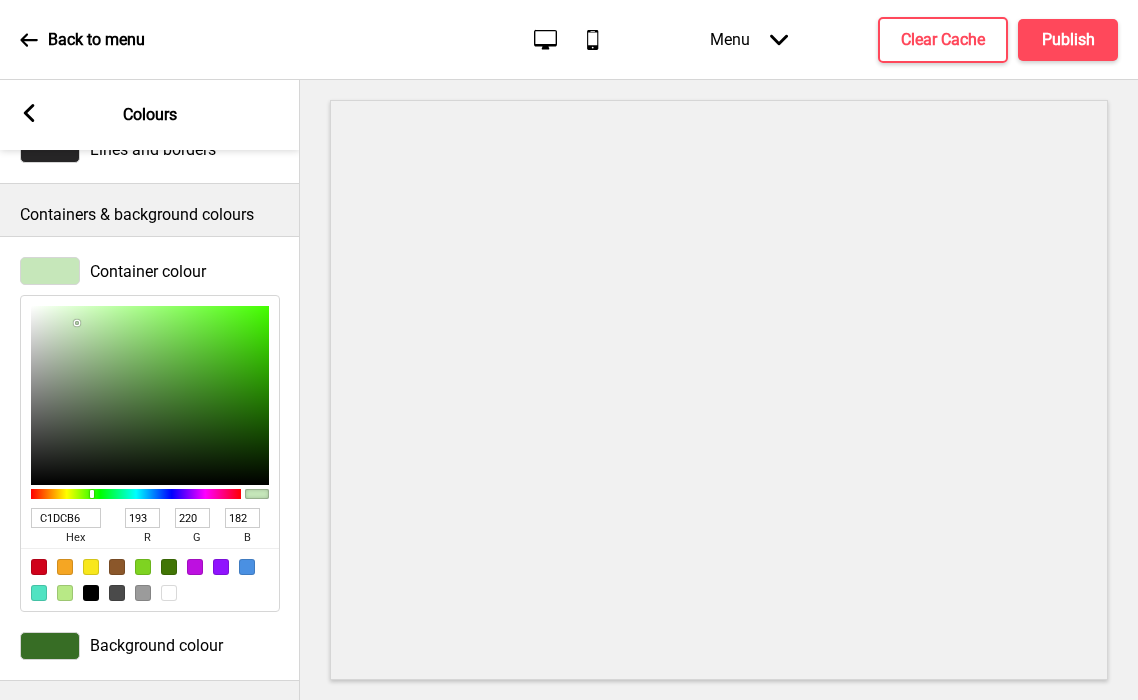 type on "C0DBB6" 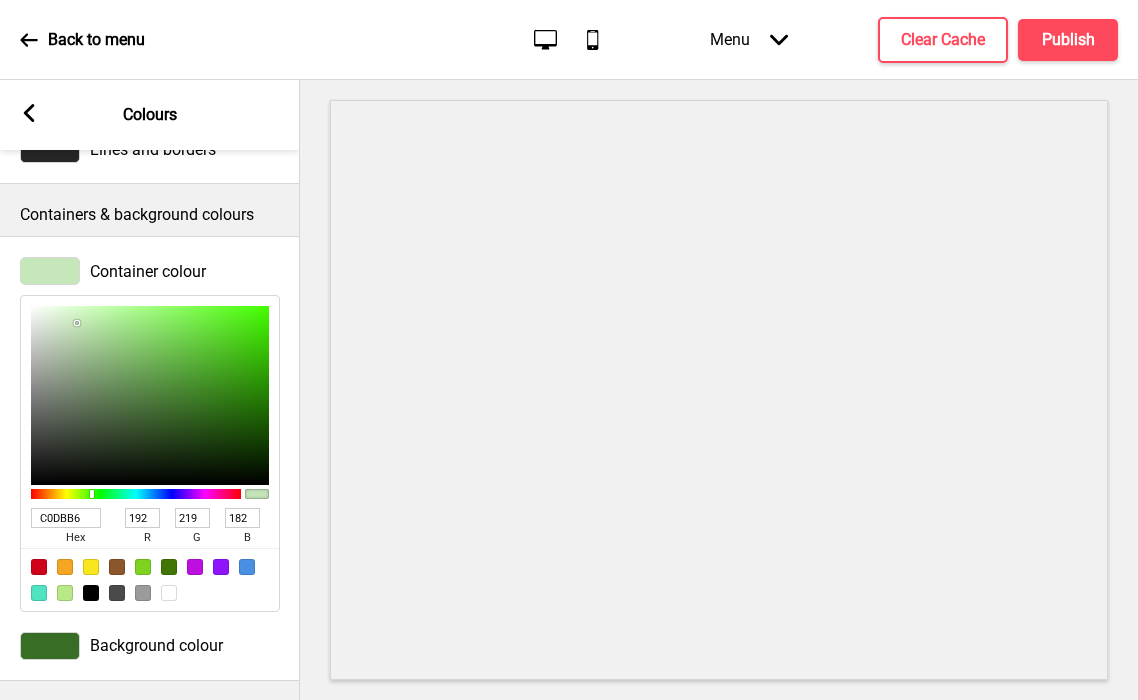 type on "BFD9B6" 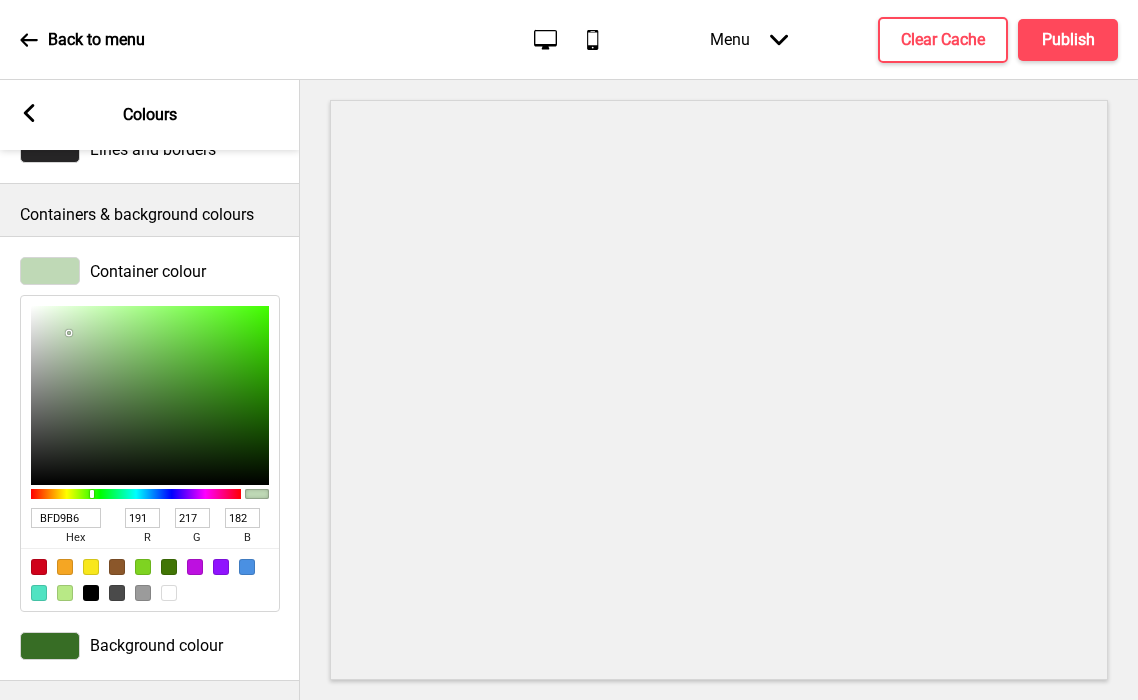 type on "BED8B5" 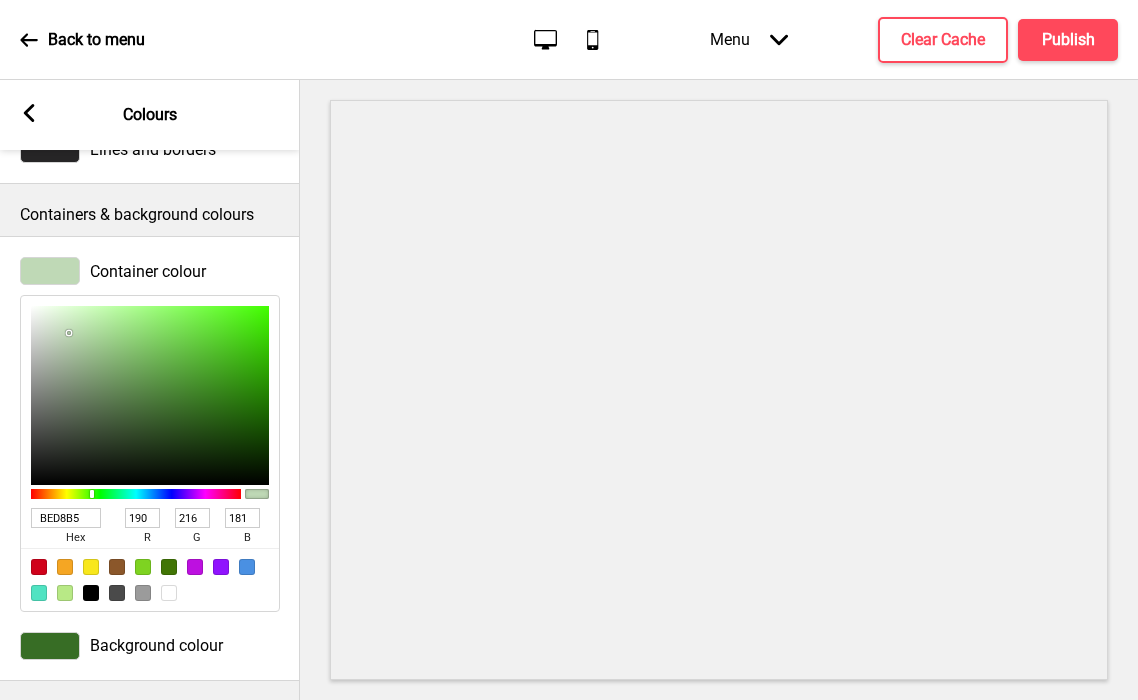 type on "BCD5B3" 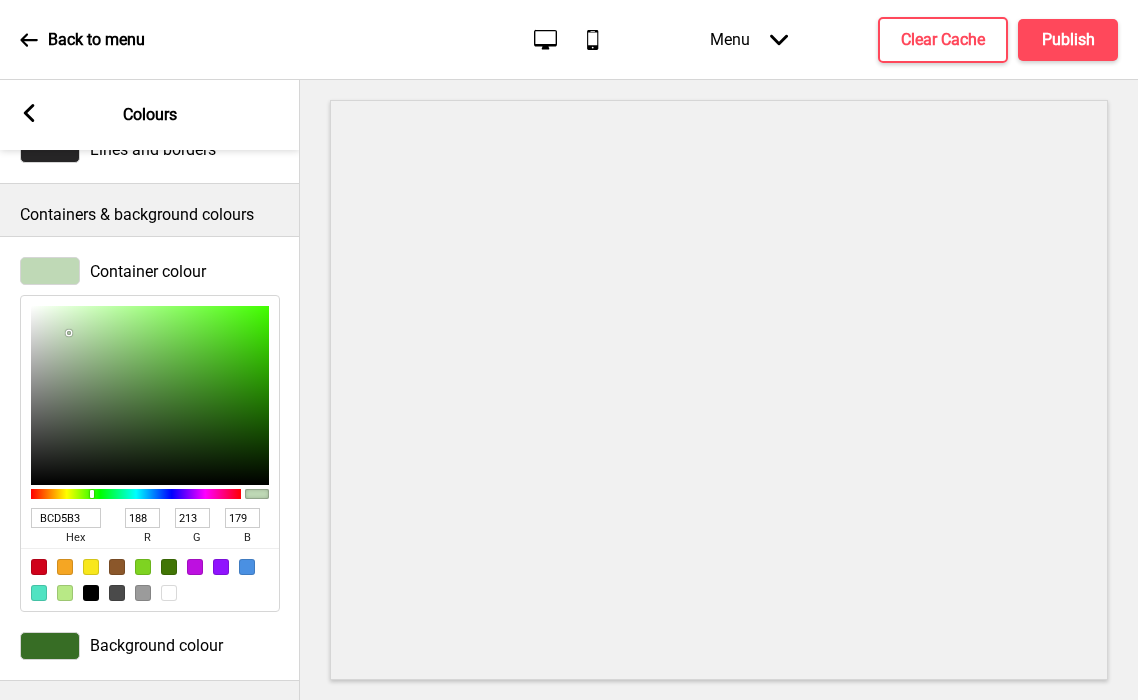 type on "BAD2B1" 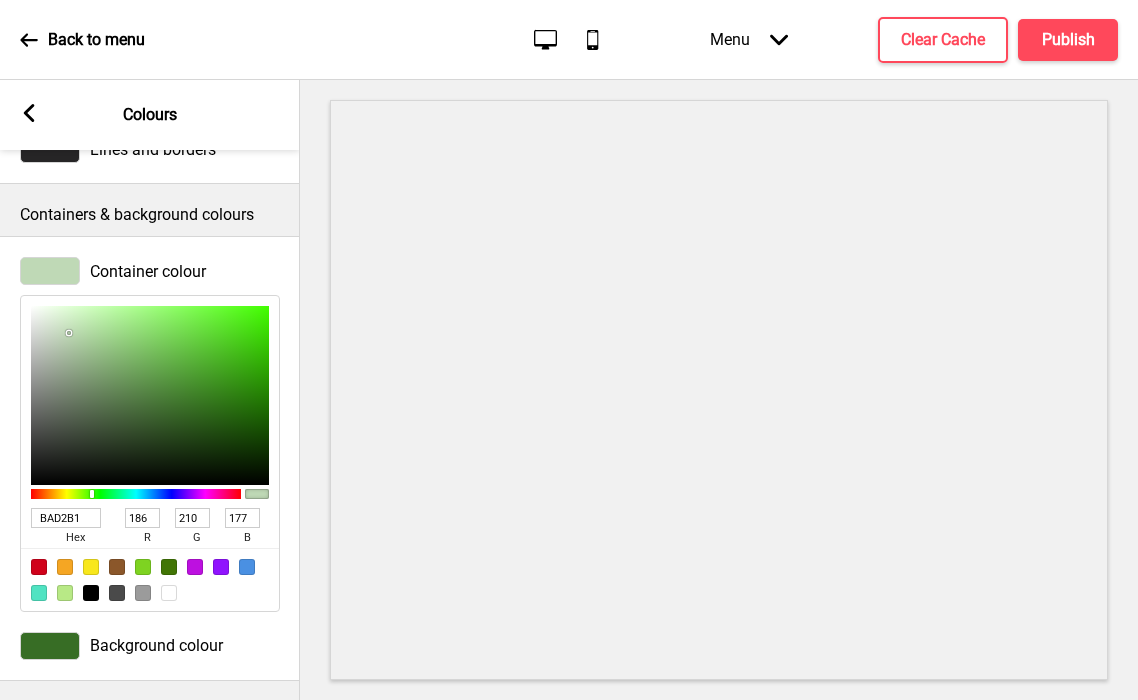 type on "B6CCAD" 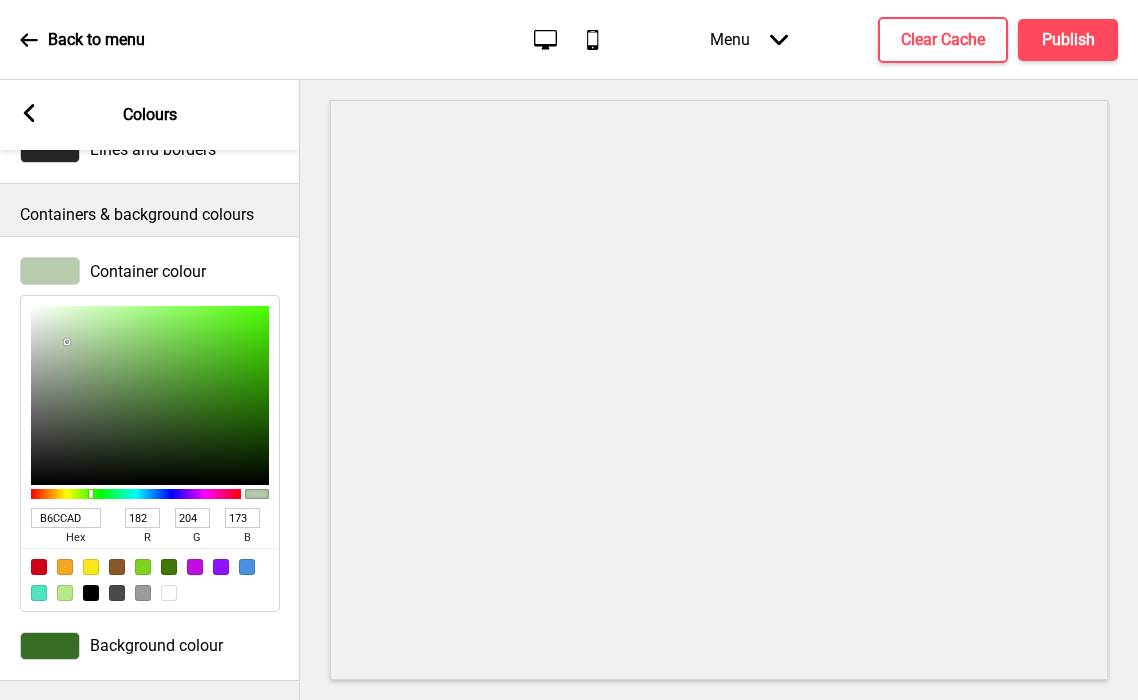 type on "B4C9AC" 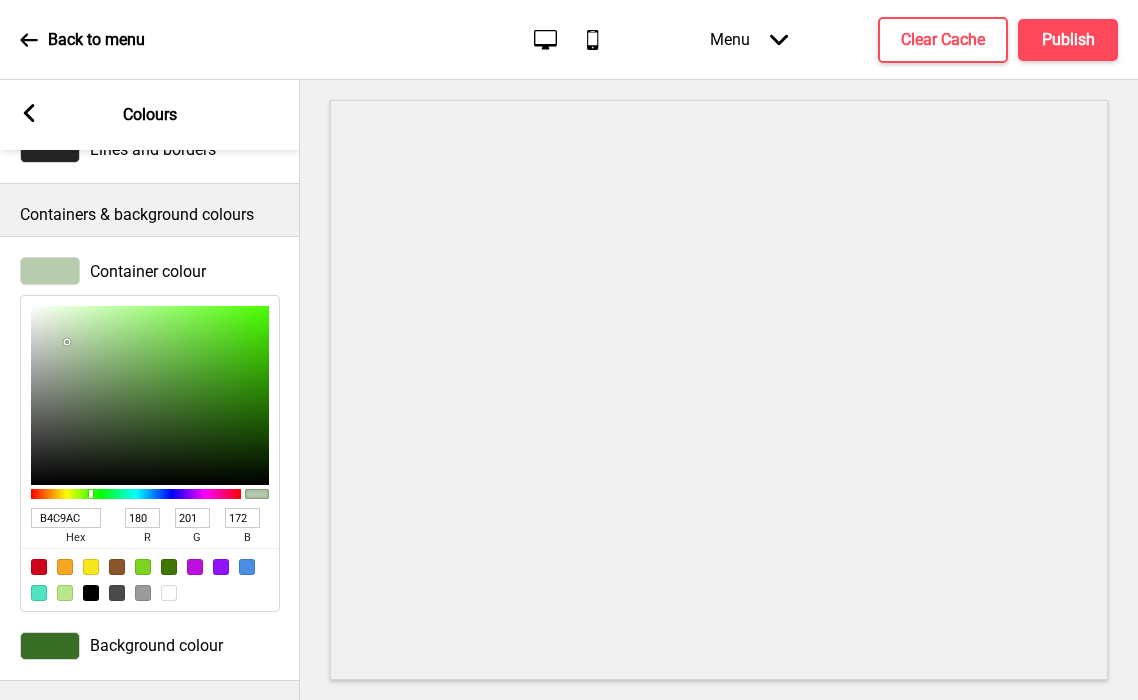 type on "B1C7A9" 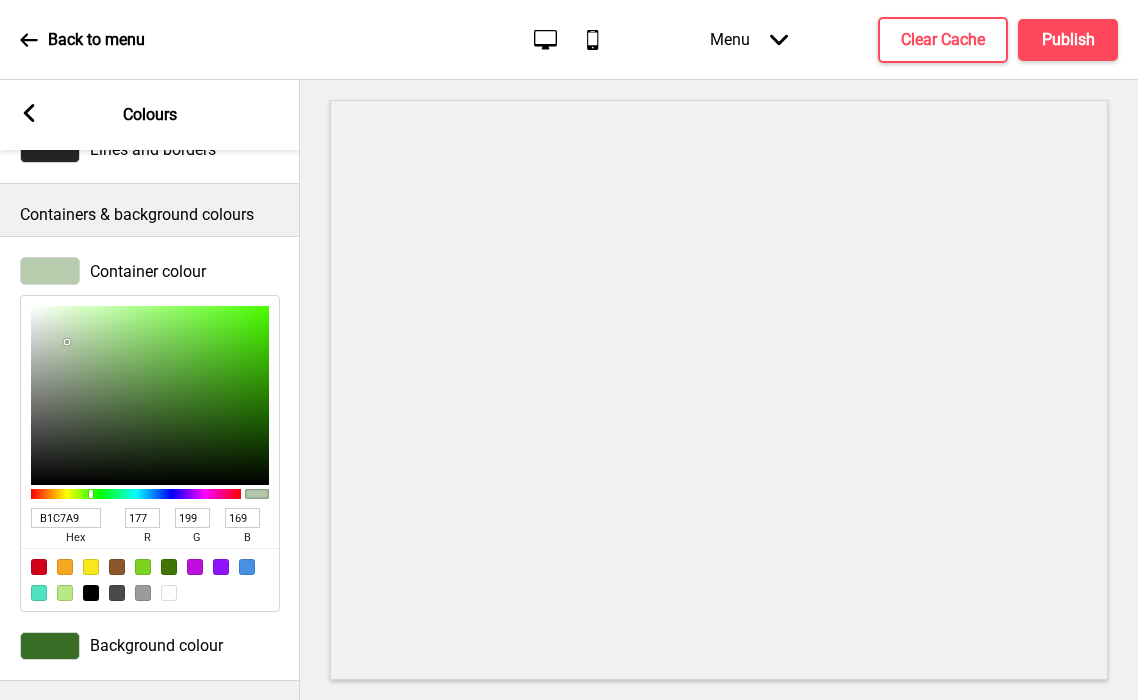 type on "B0C5A9" 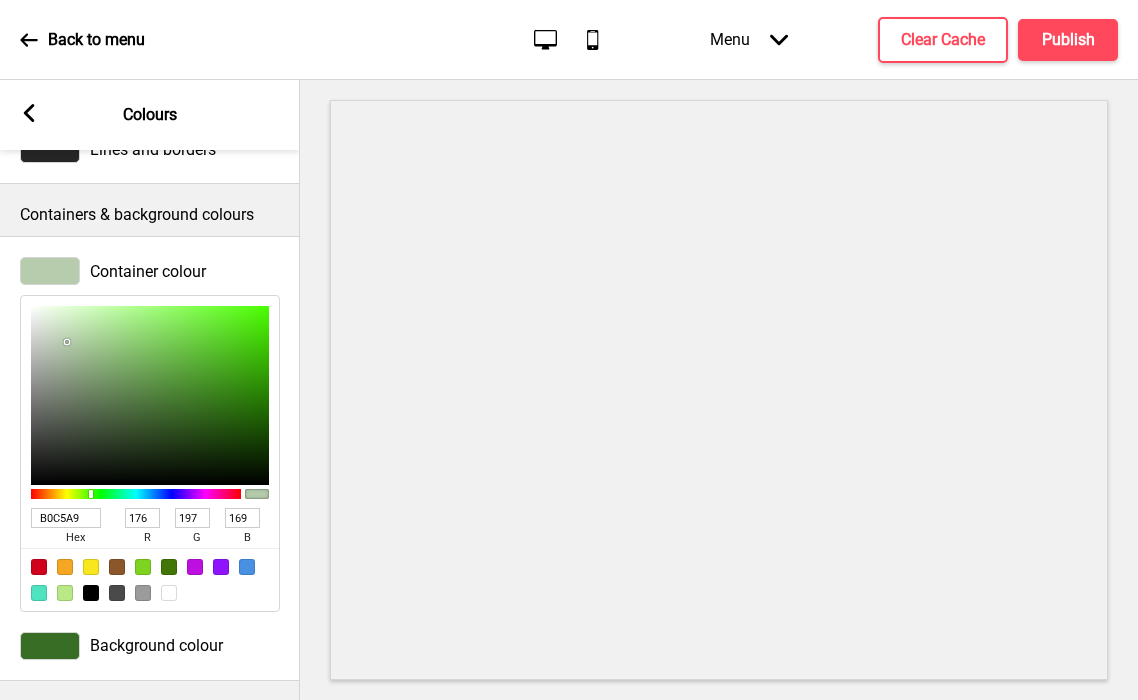 type on "ADC1A6" 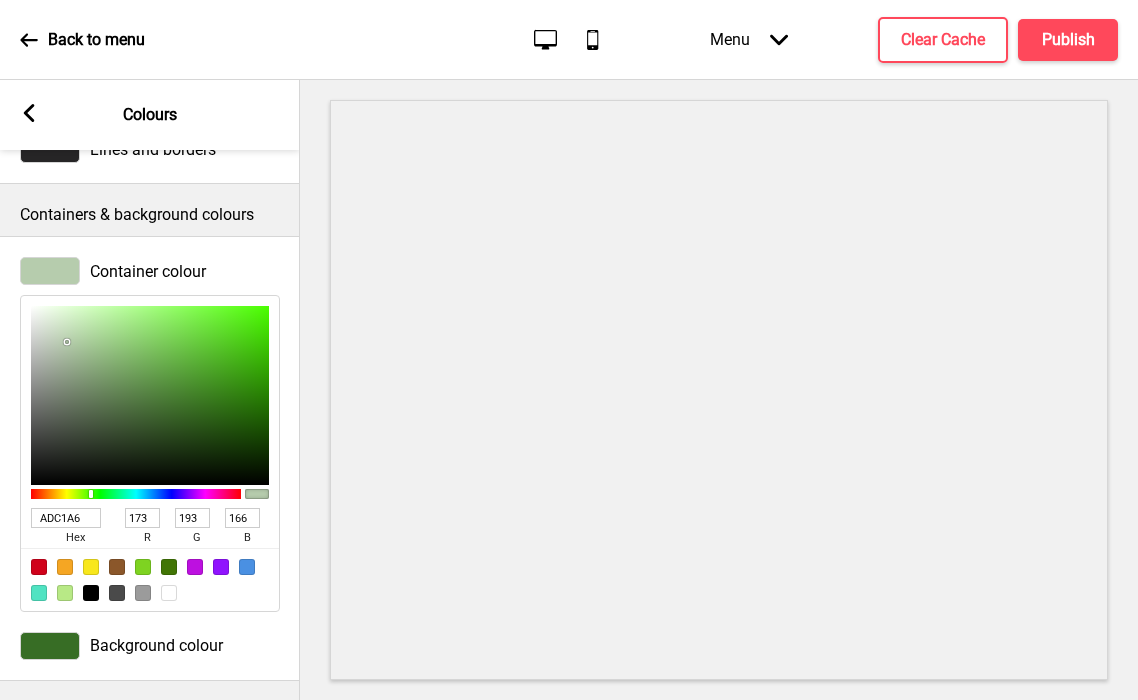 type on "A9BDA2" 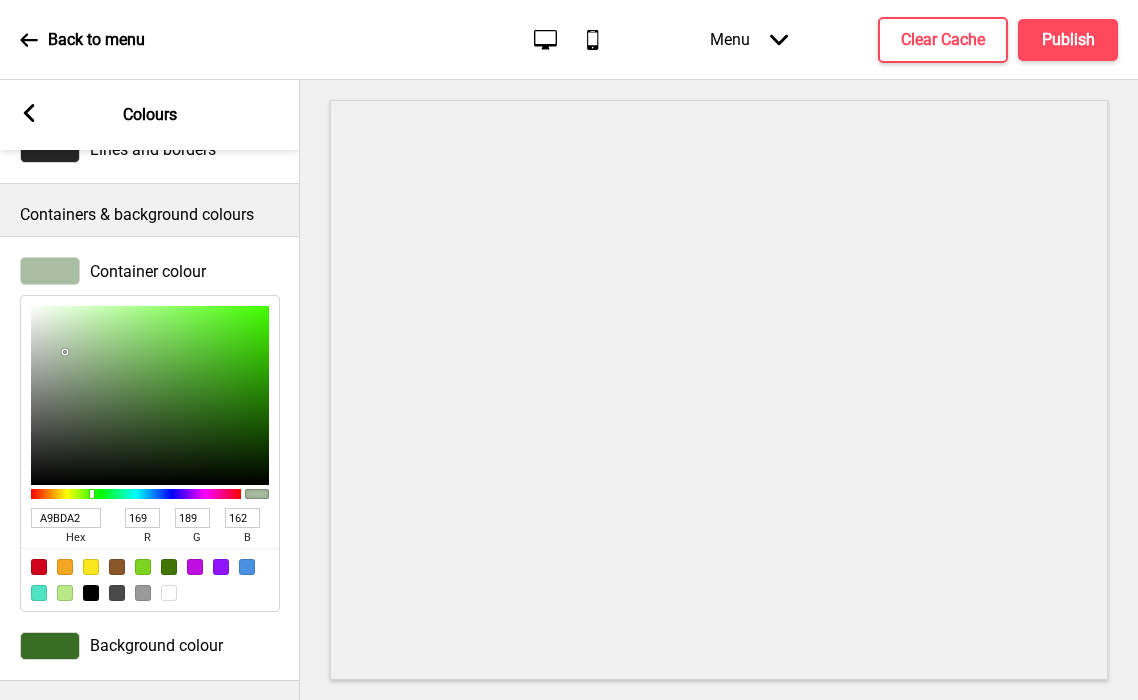 type on "A7BAA1" 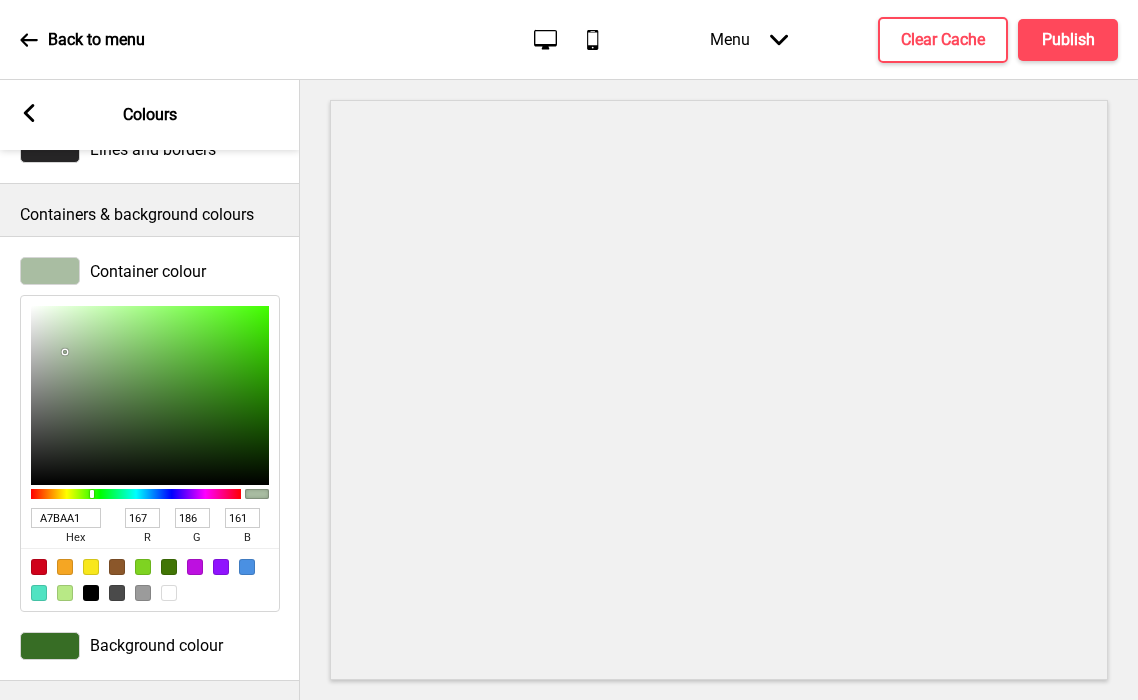type on "A5B79F" 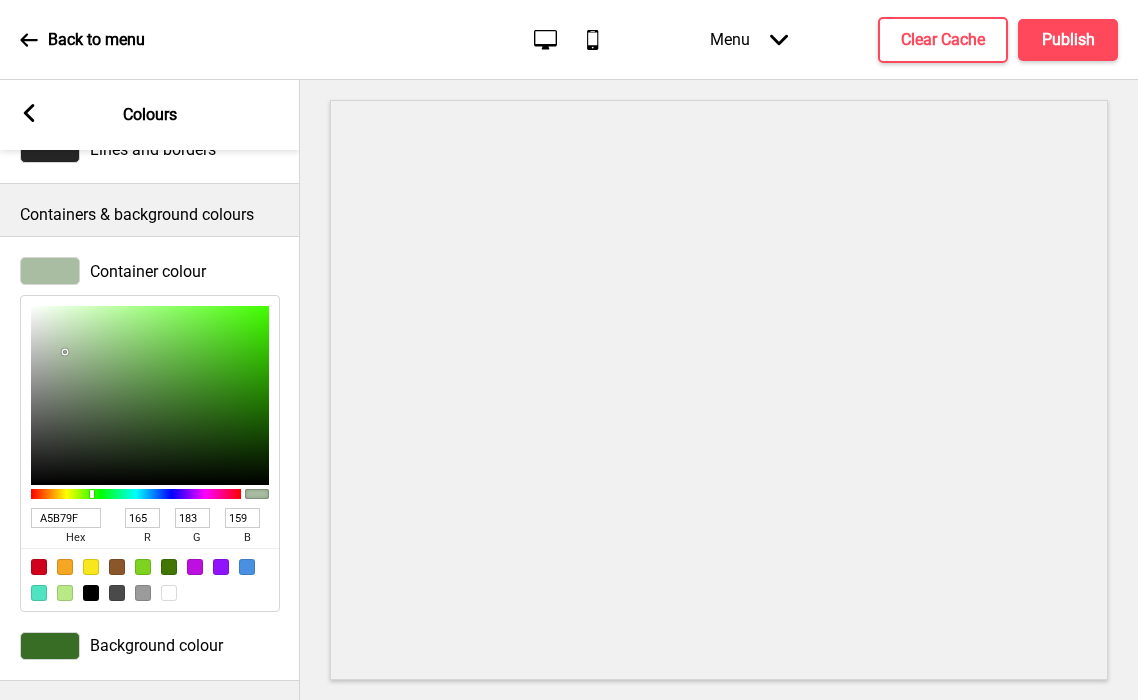 type on "A2B49D" 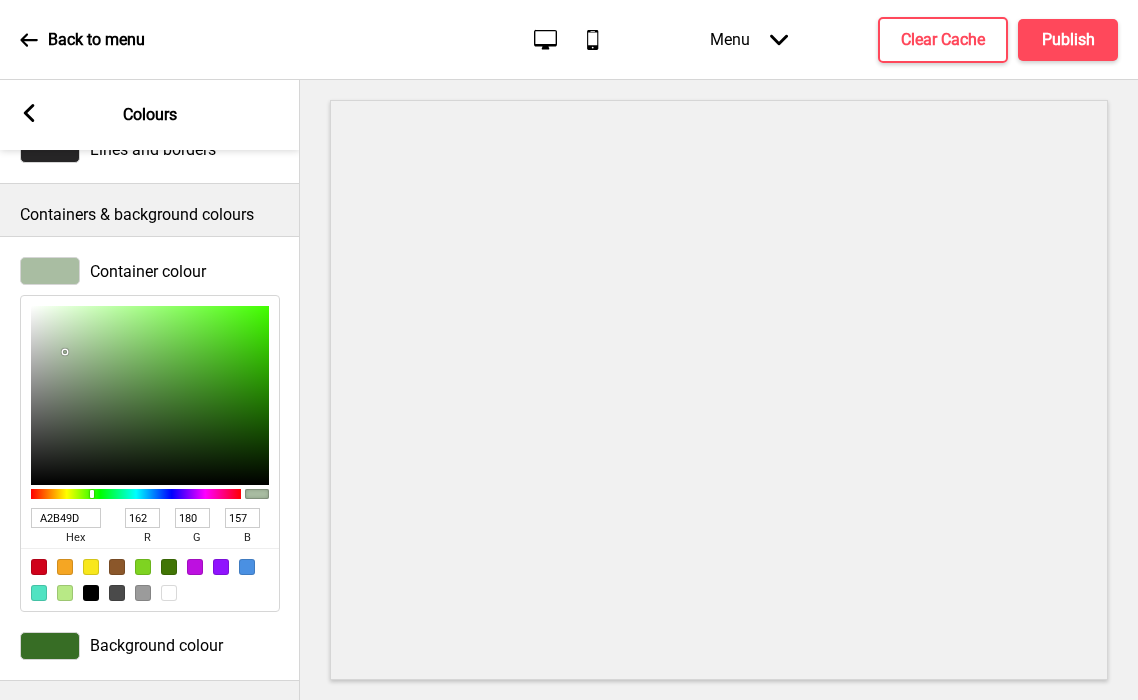 type on "A0B19B" 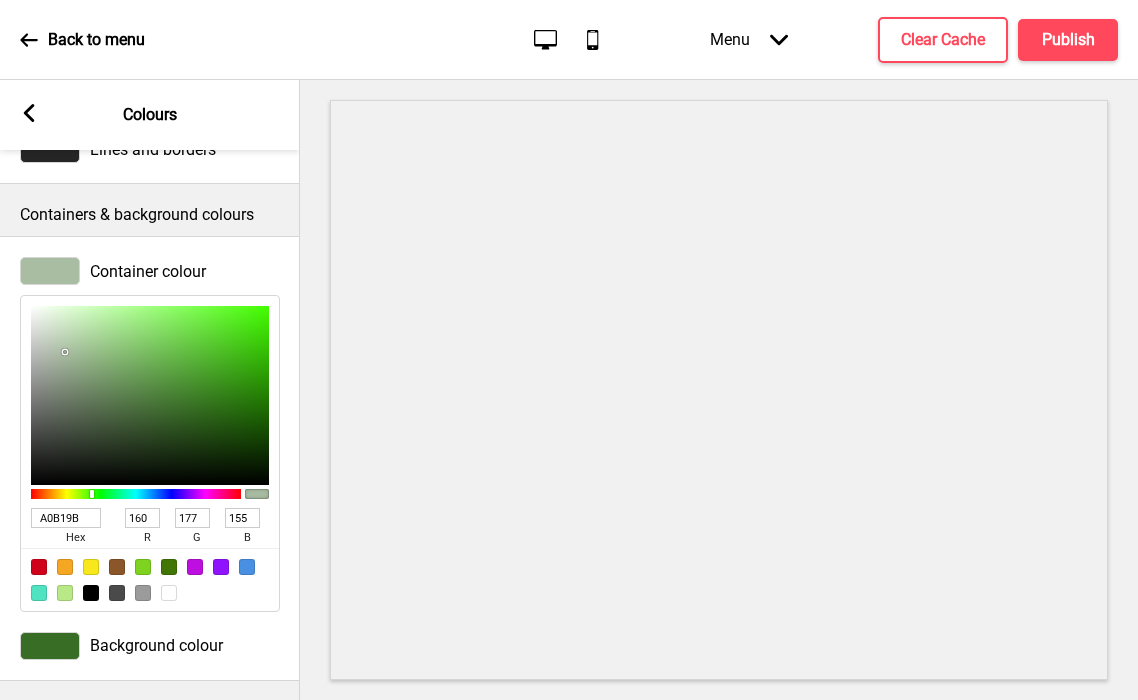 type on "9DAE98" 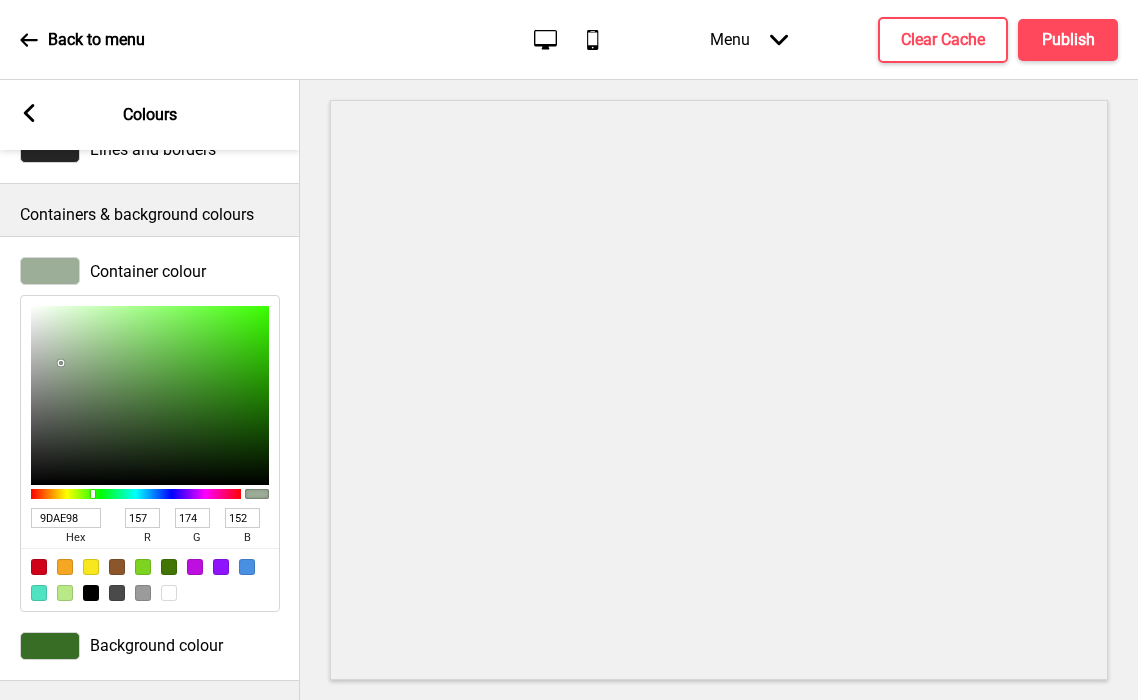 type on "9BAB97" 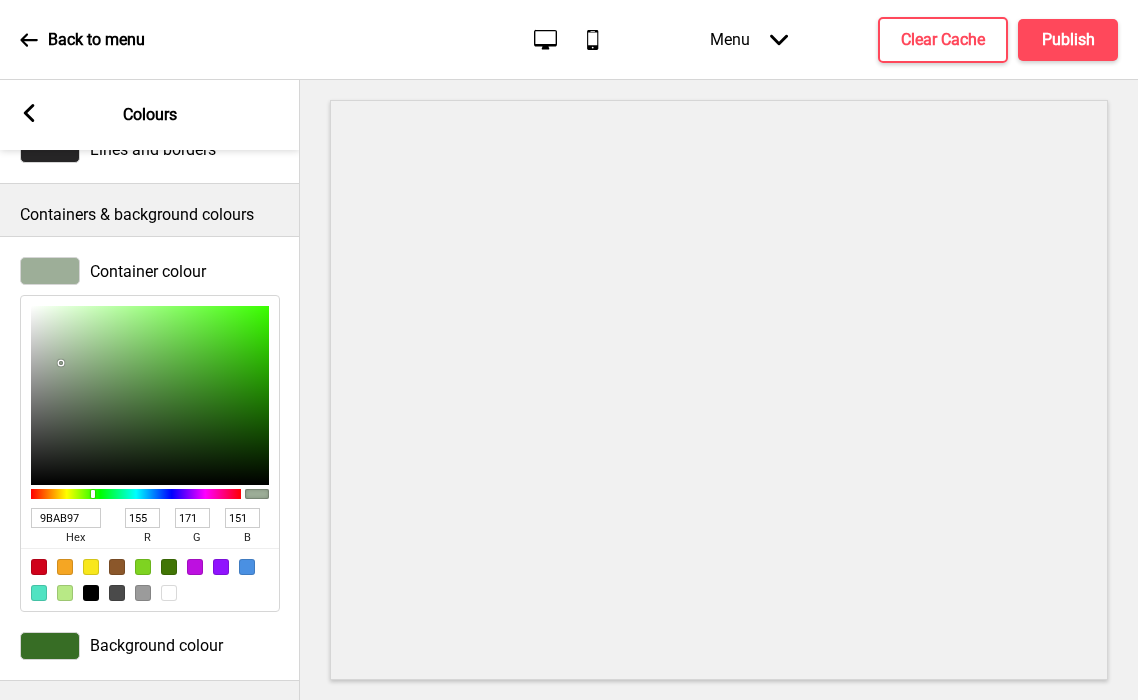 type on "98A994" 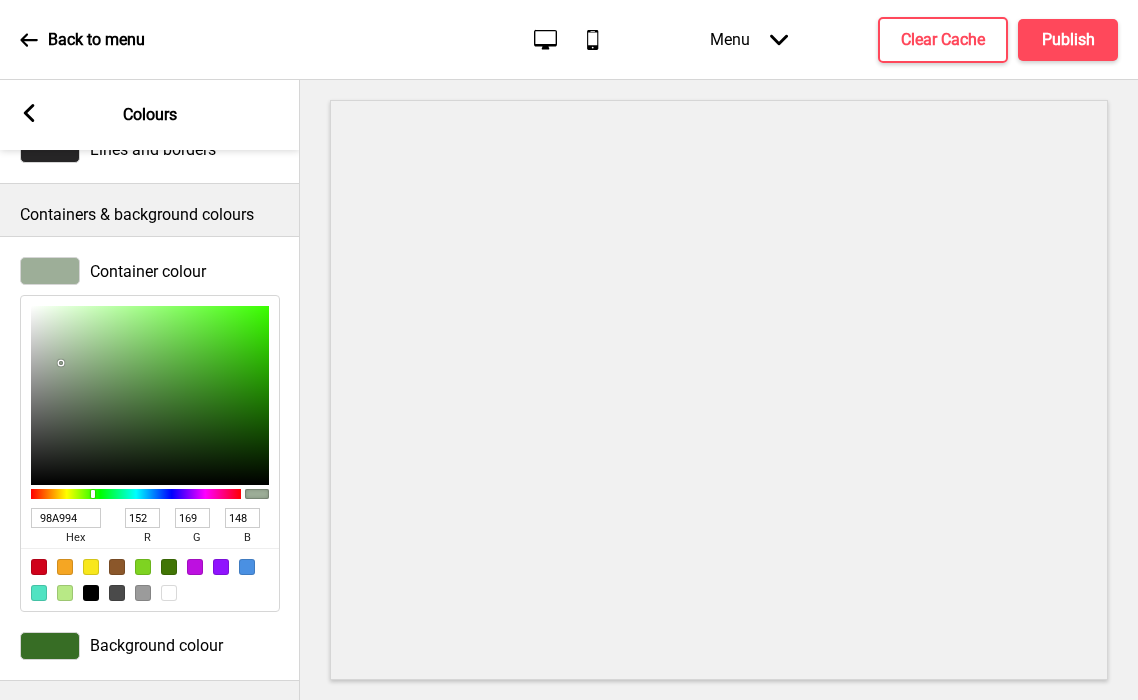 type on "97A793" 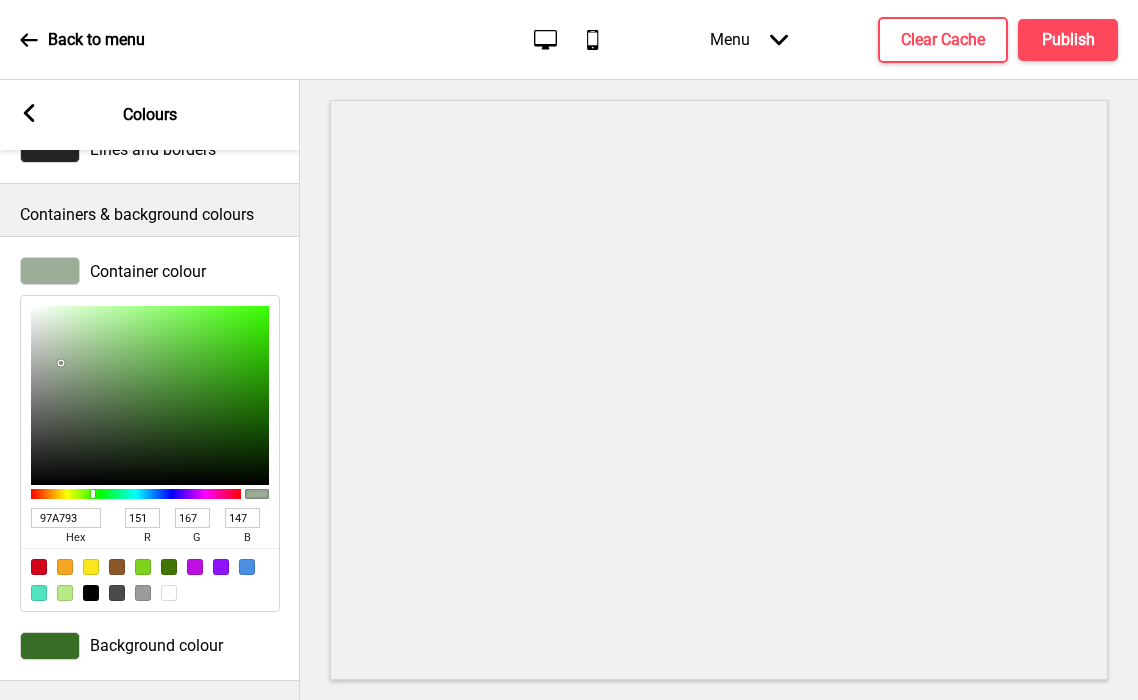 type on "96A692" 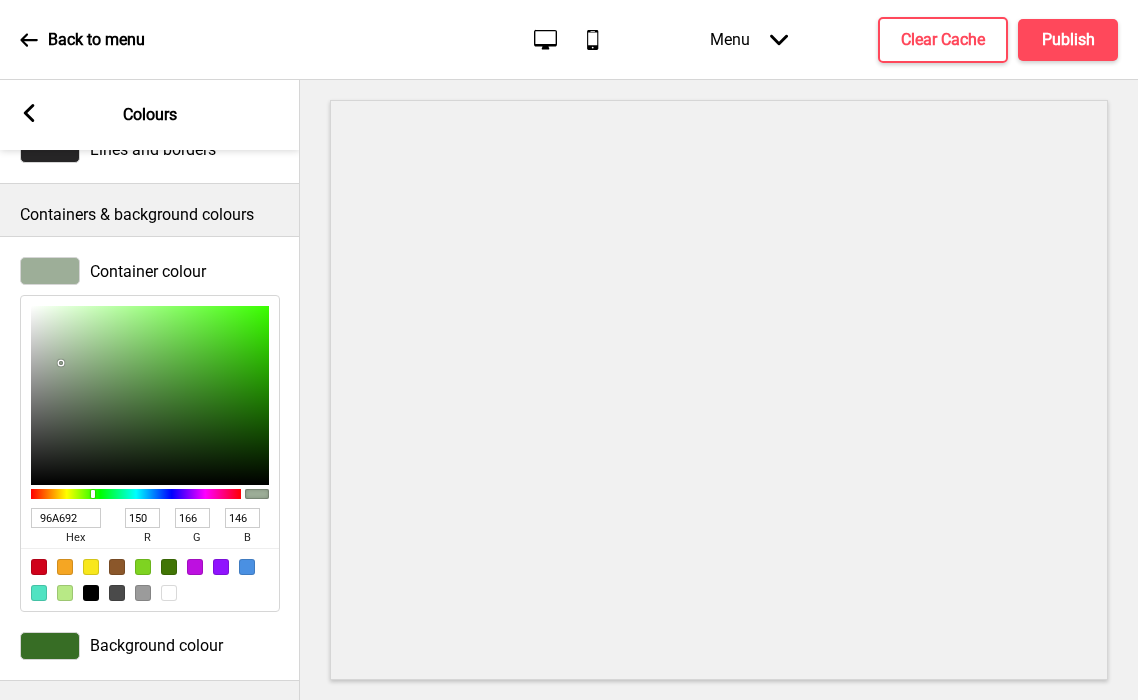 drag, startPoint x: 85, startPoint y: 310, endPoint x: 59, endPoint y: 367, distance: 62.649822 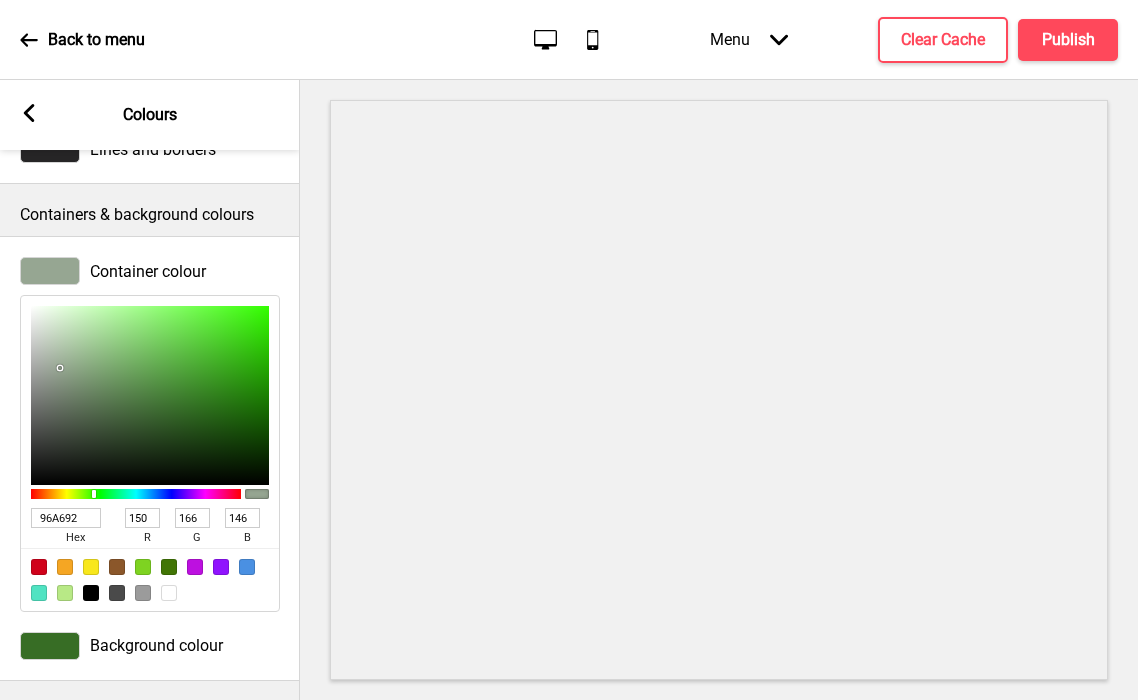 click on "96A692" at bounding box center (66, 518) 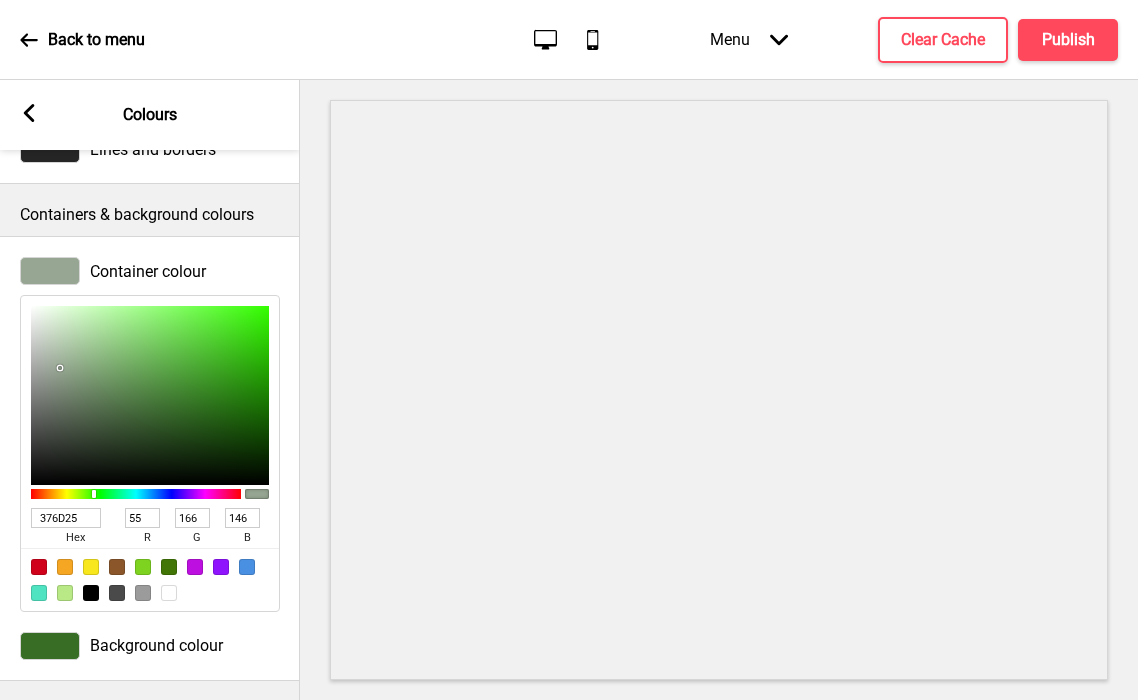 type on "109" 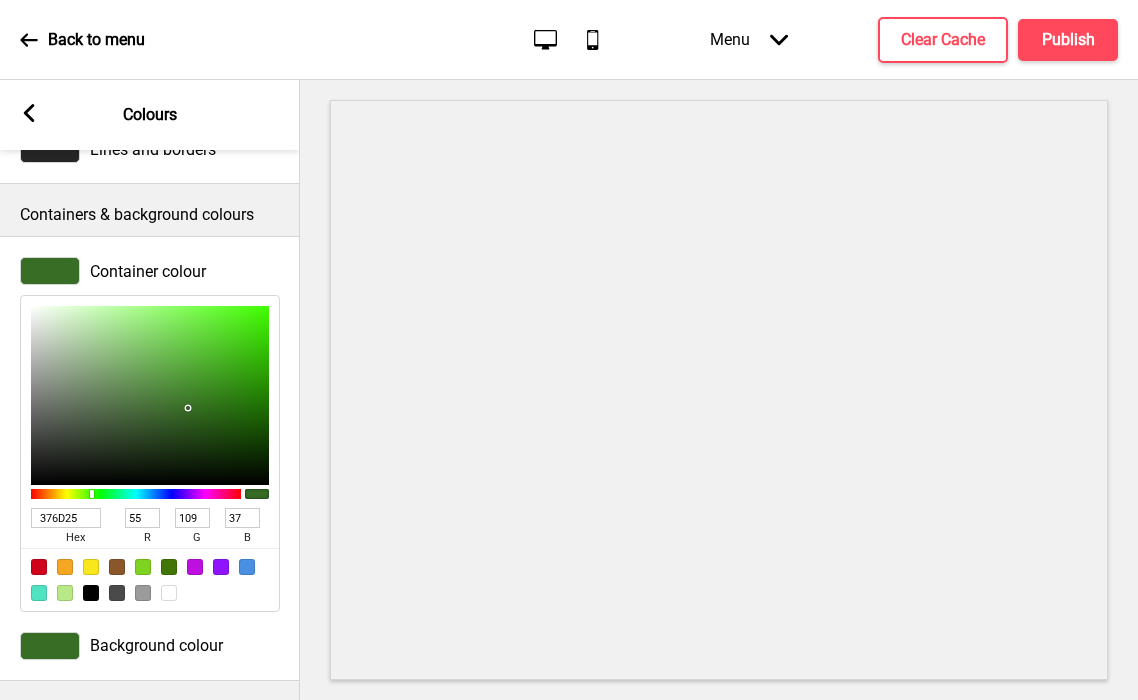 type on "CEF0C3" 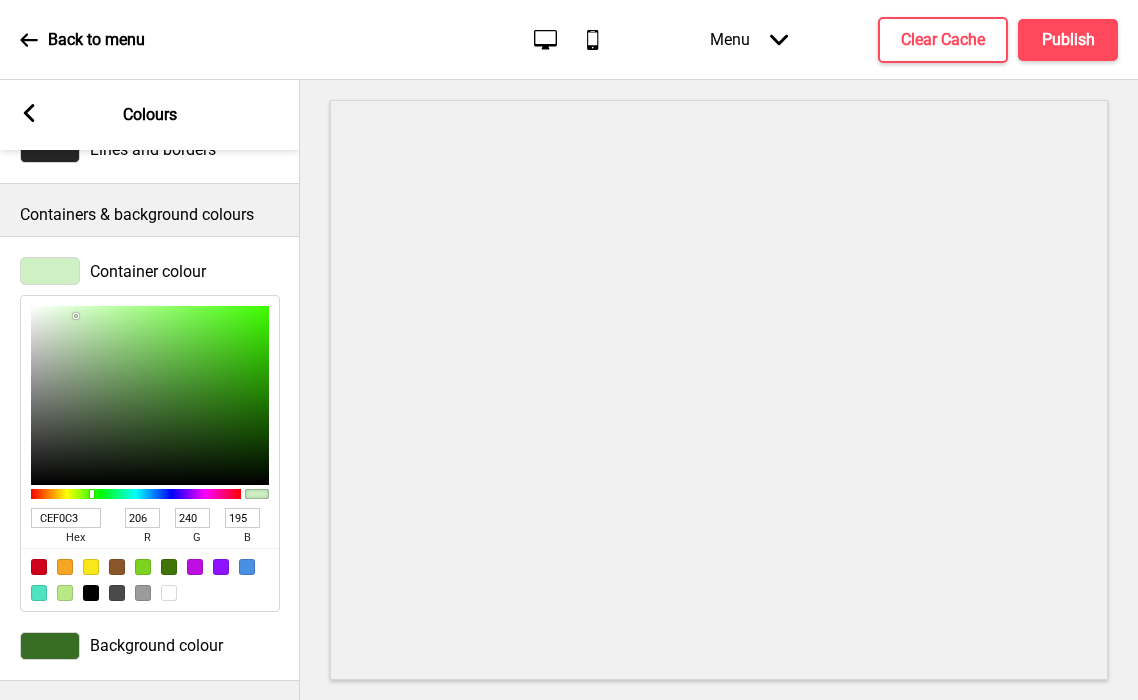 click at bounding box center (150, 395) 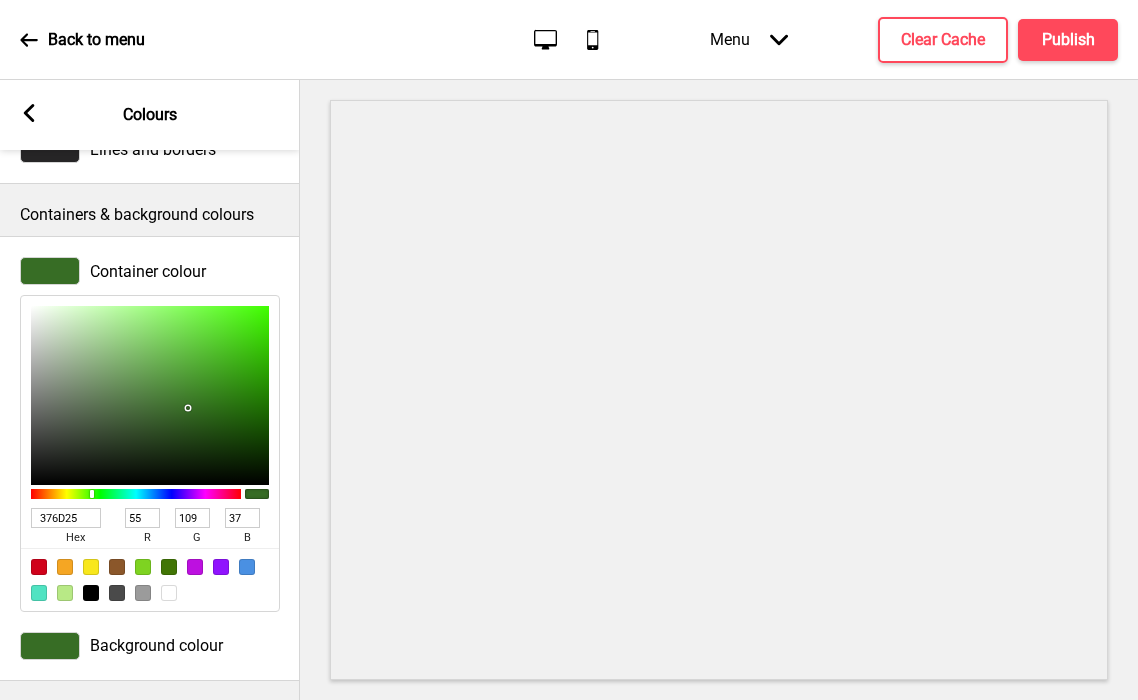 type on "E4F6DE" 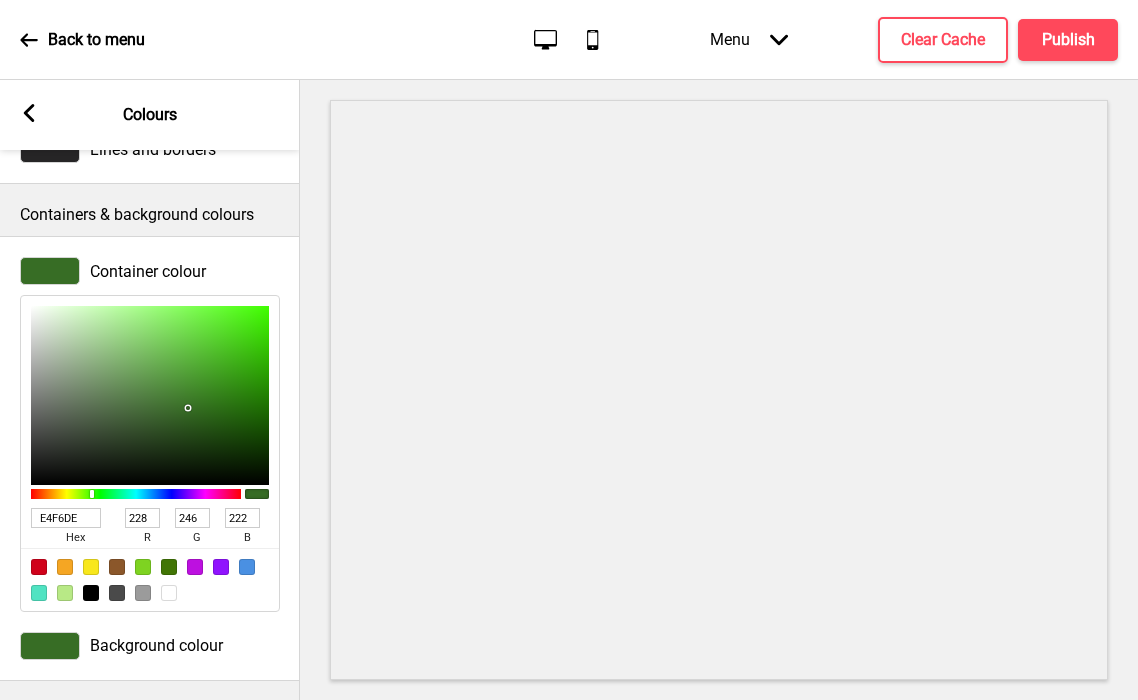 click at bounding box center (150, 395) 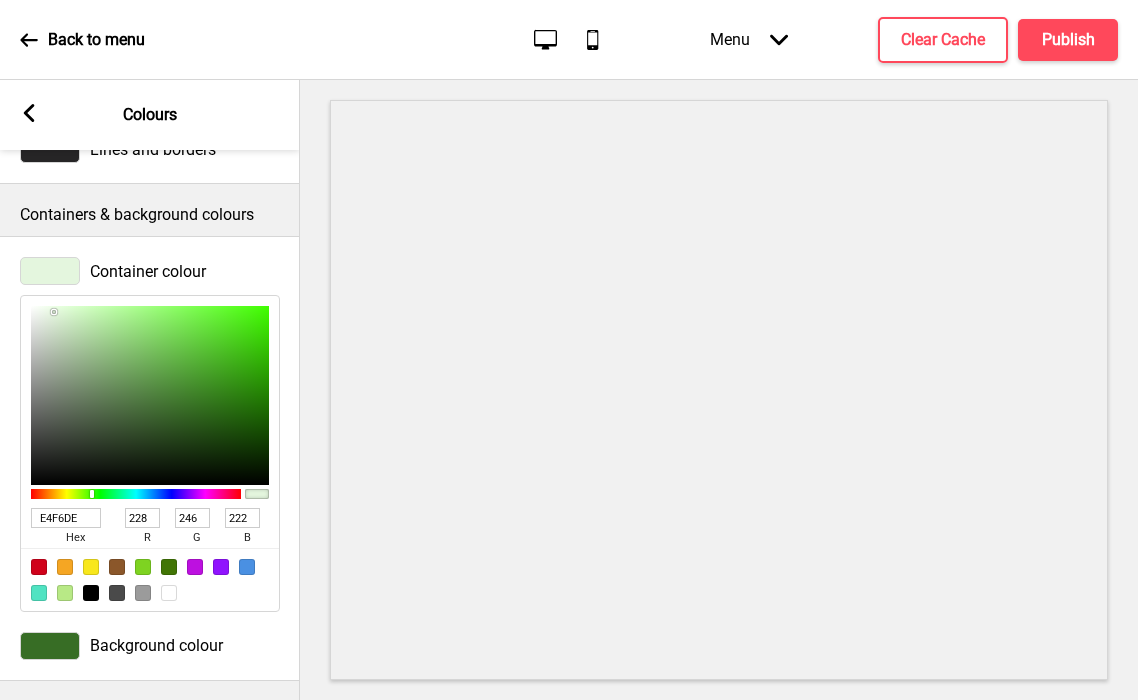 click 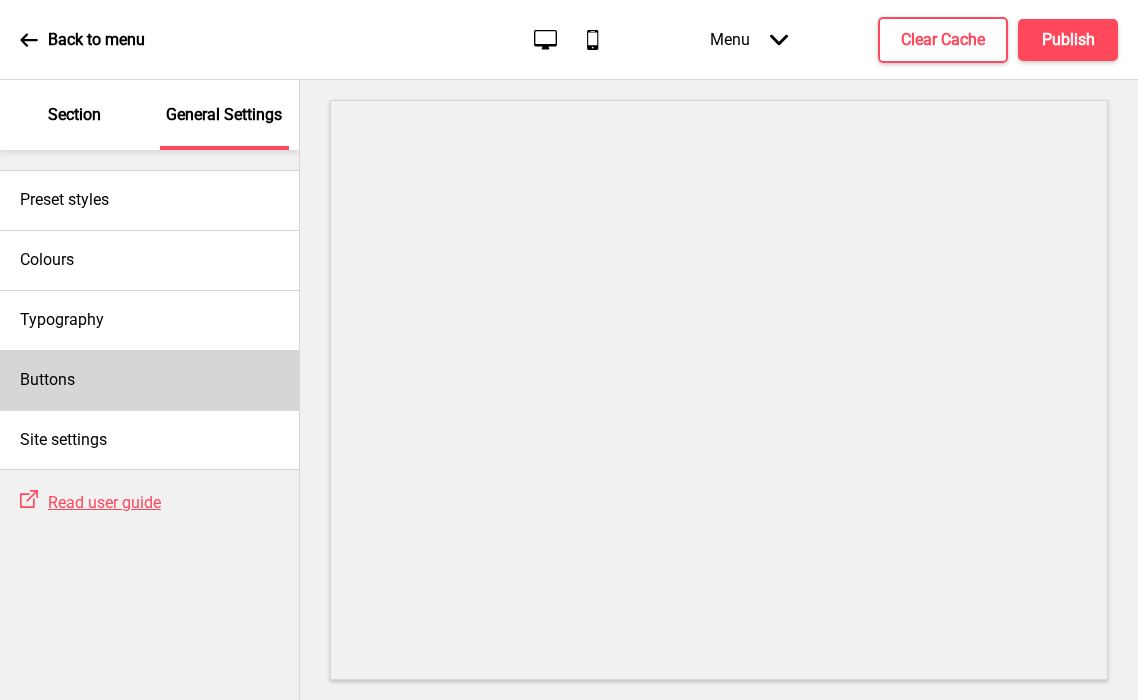 click on "Buttons" at bounding box center (149, 380) 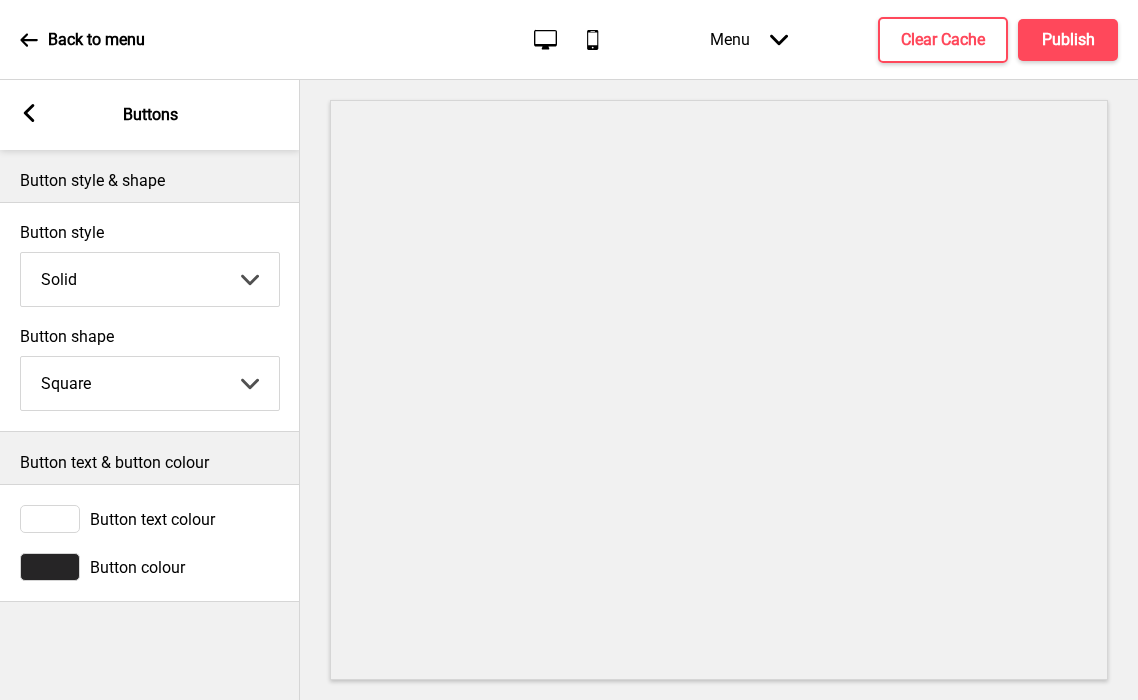 click at bounding box center (50, 567) 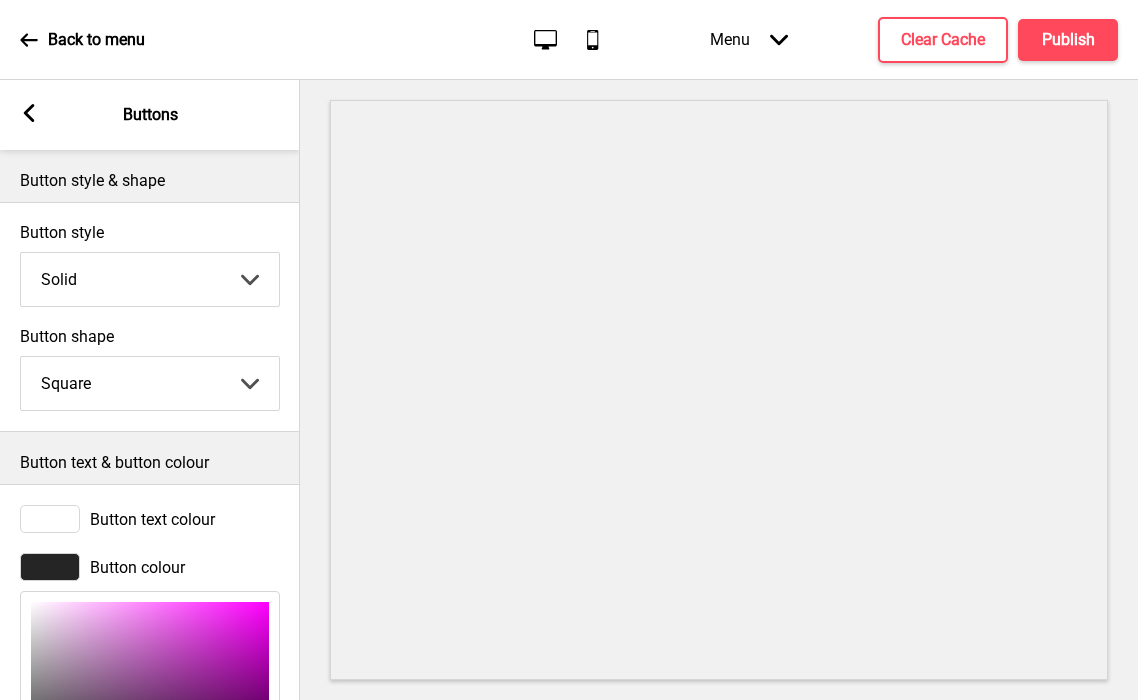scroll, scrollTop: 248, scrollLeft: 0, axis: vertical 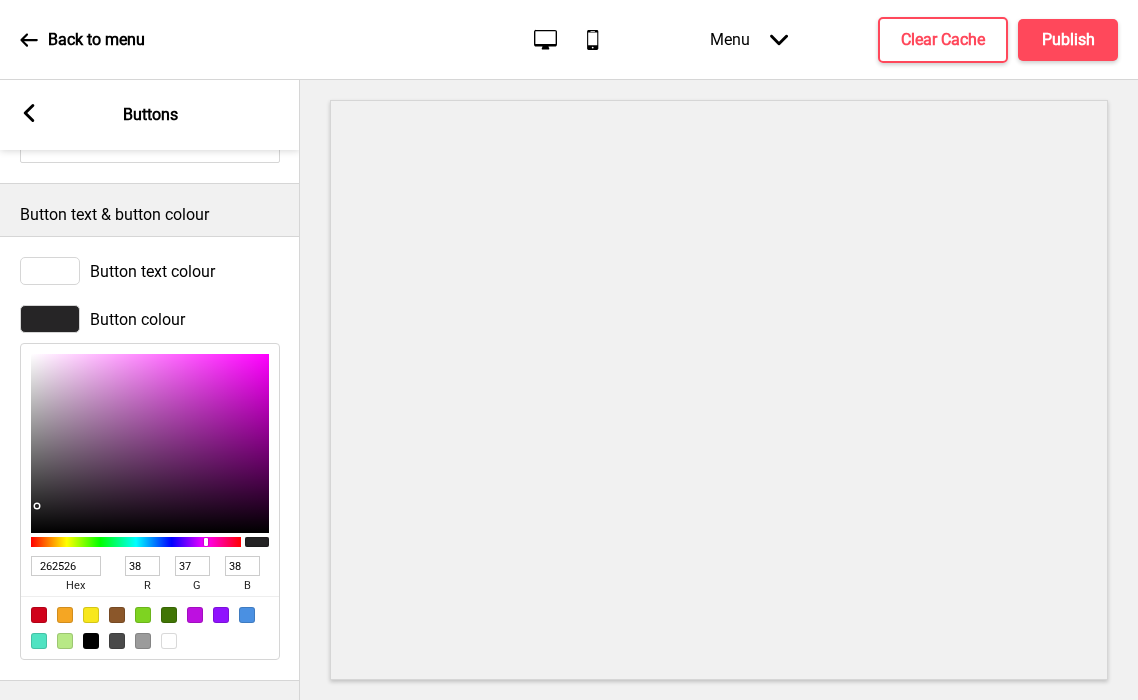 click on "262526" at bounding box center [66, 566] 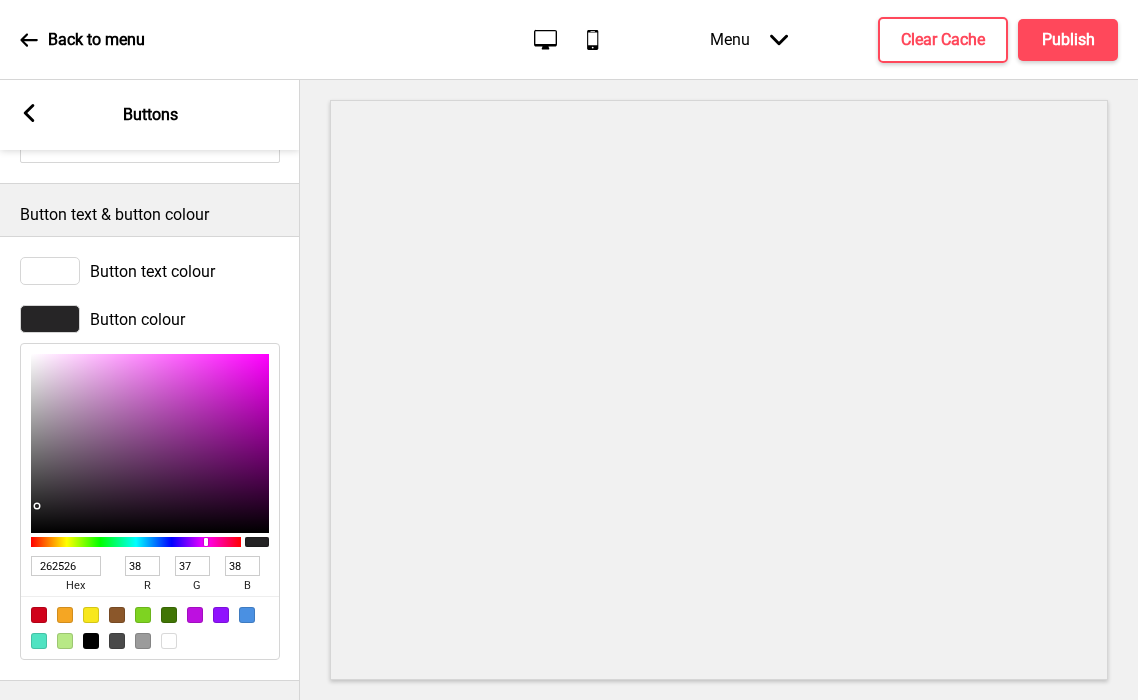 type on "376D25" 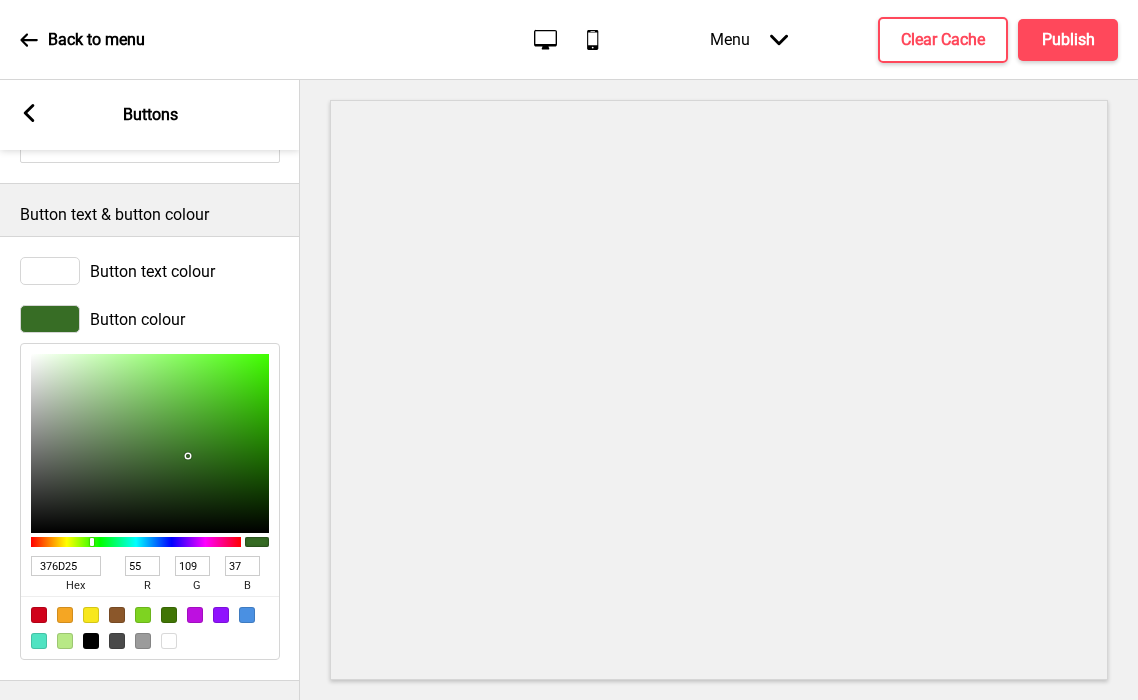 click on "376D25" at bounding box center [66, 566] 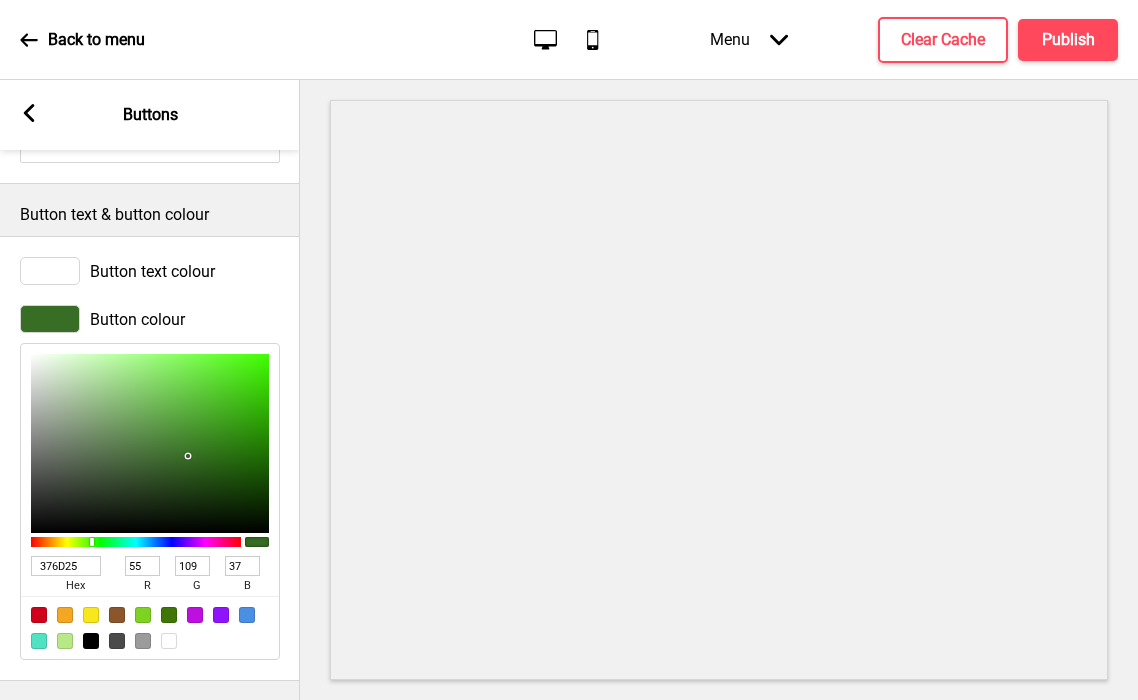 type on "ffd700" 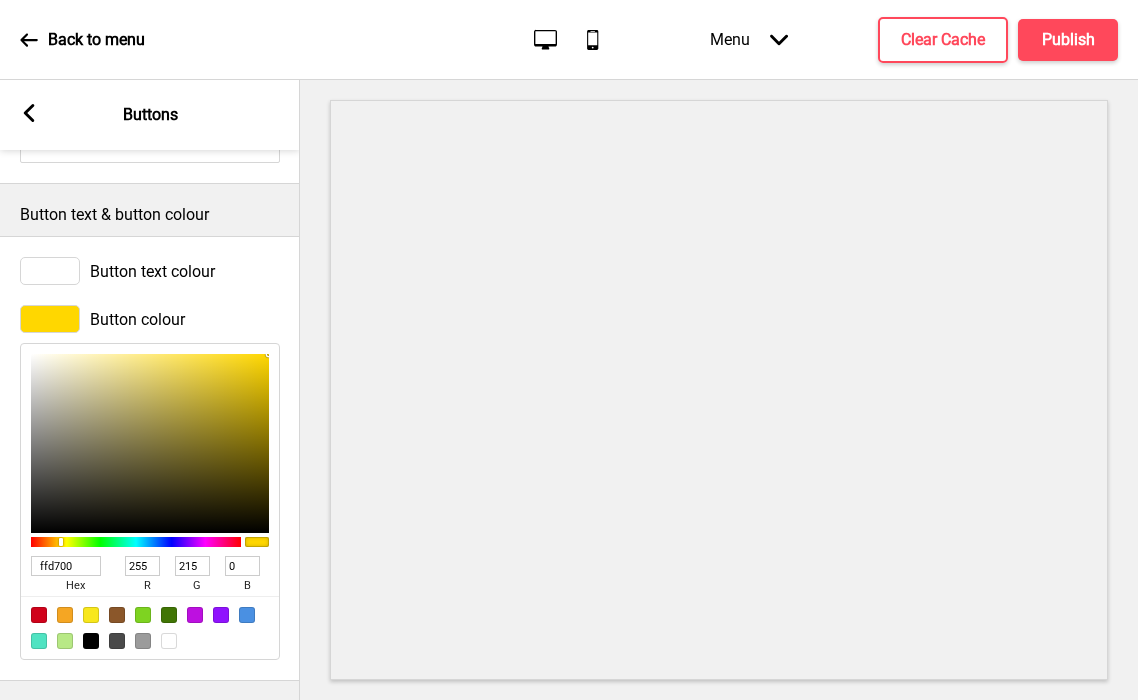 type on "ffd700" 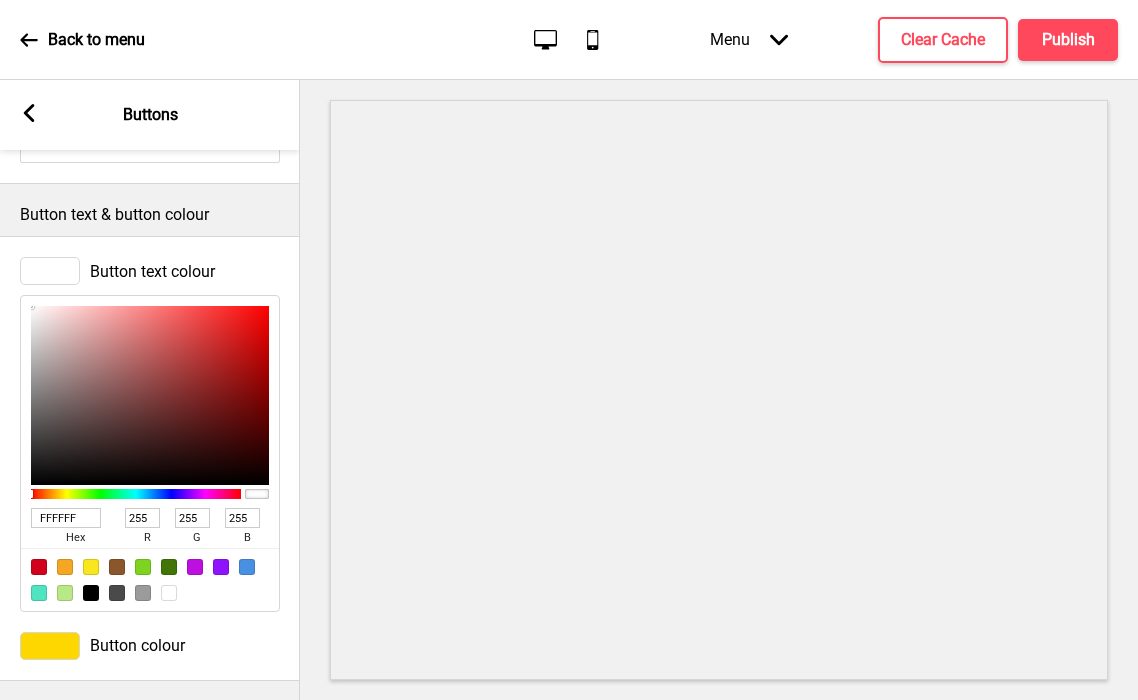 click at bounding box center (91, 593) 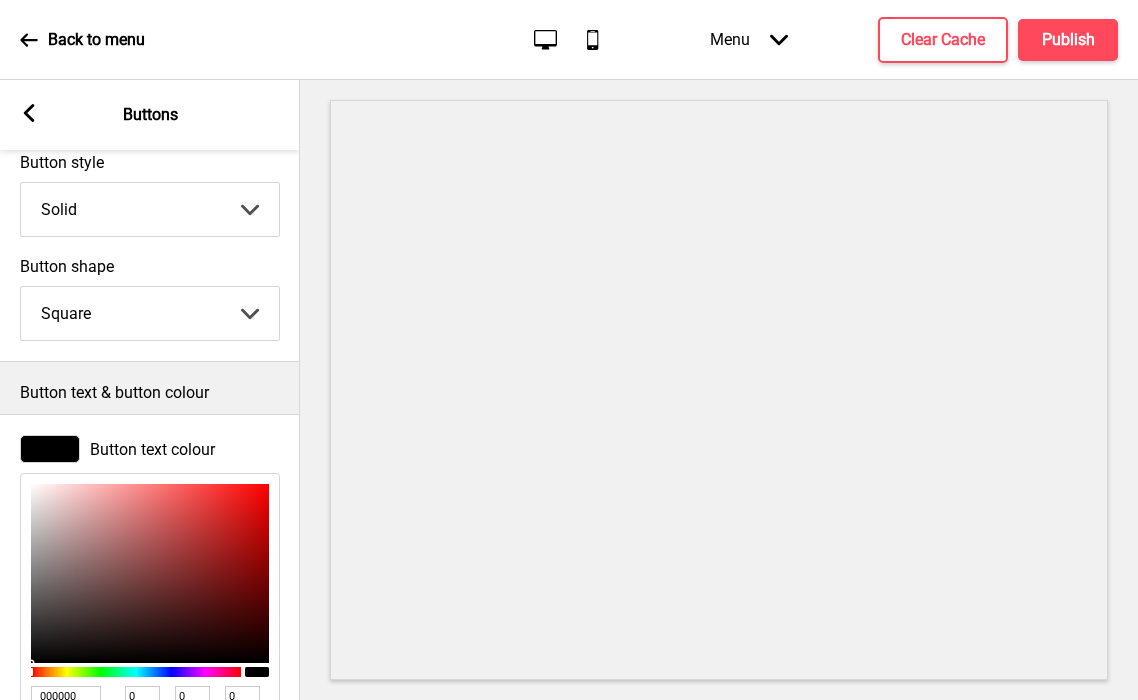 scroll, scrollTop: 0, scrollLeft: 0, axis: both 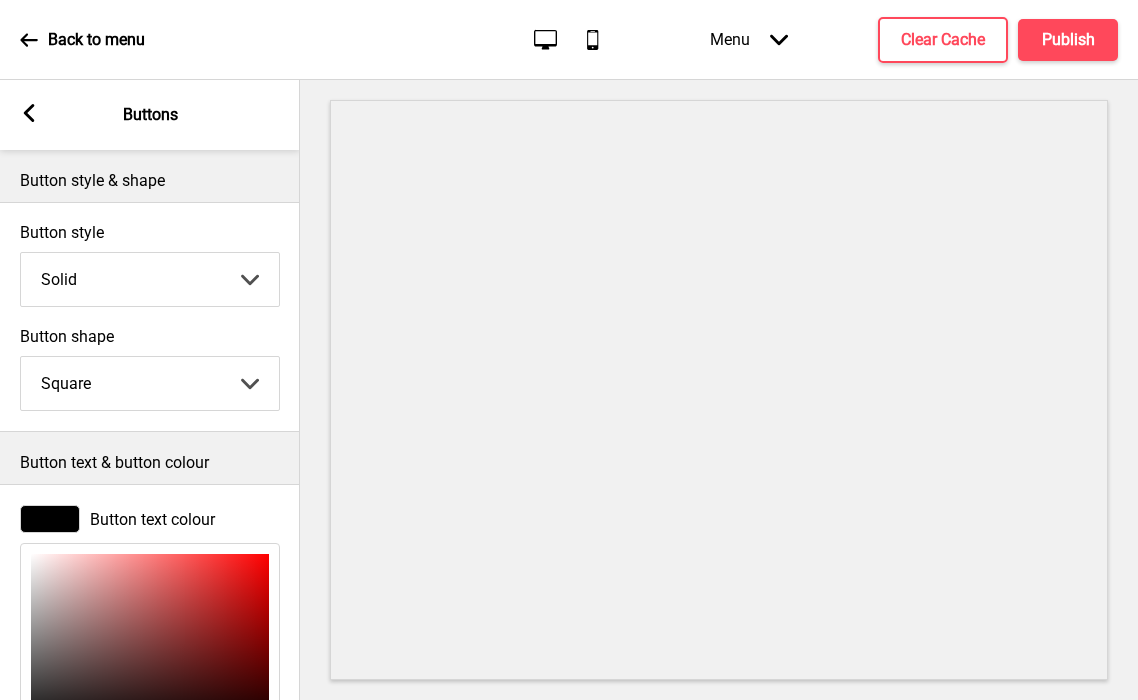 click 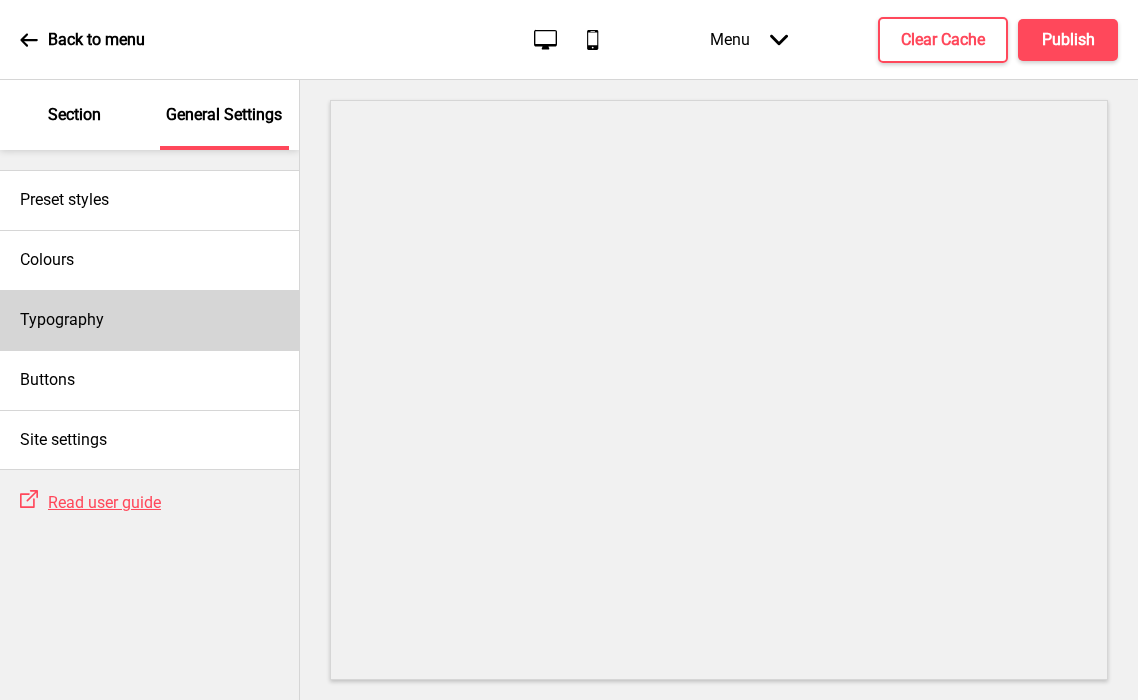 click on "Typography" at bounding box center (62, 320) 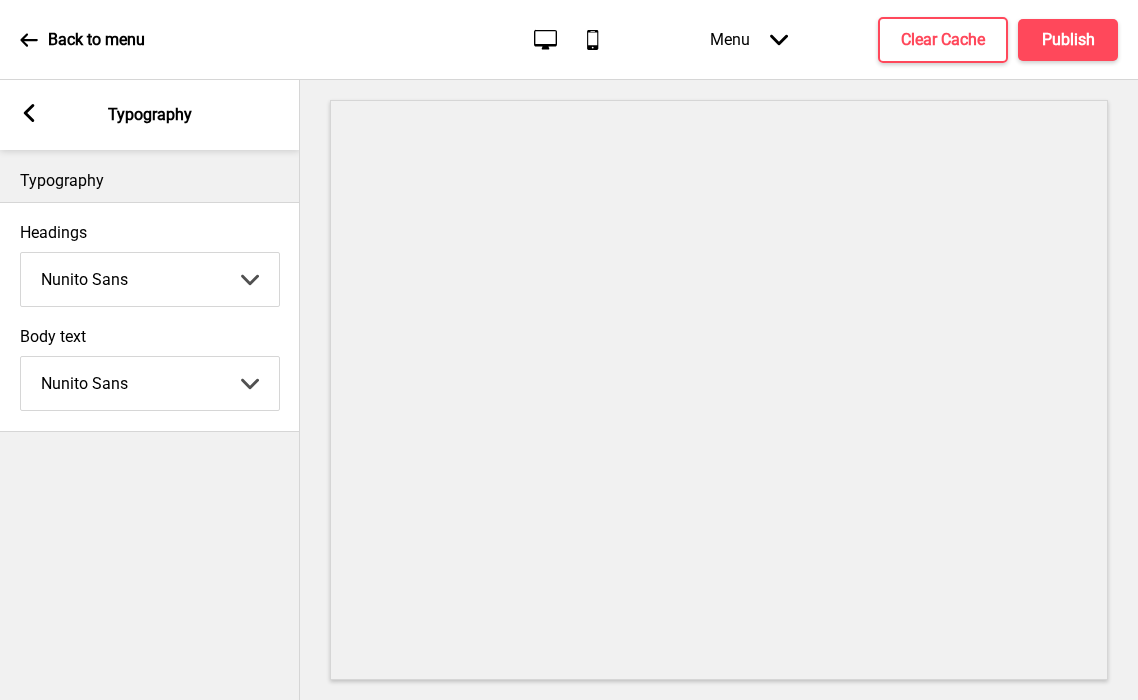 click 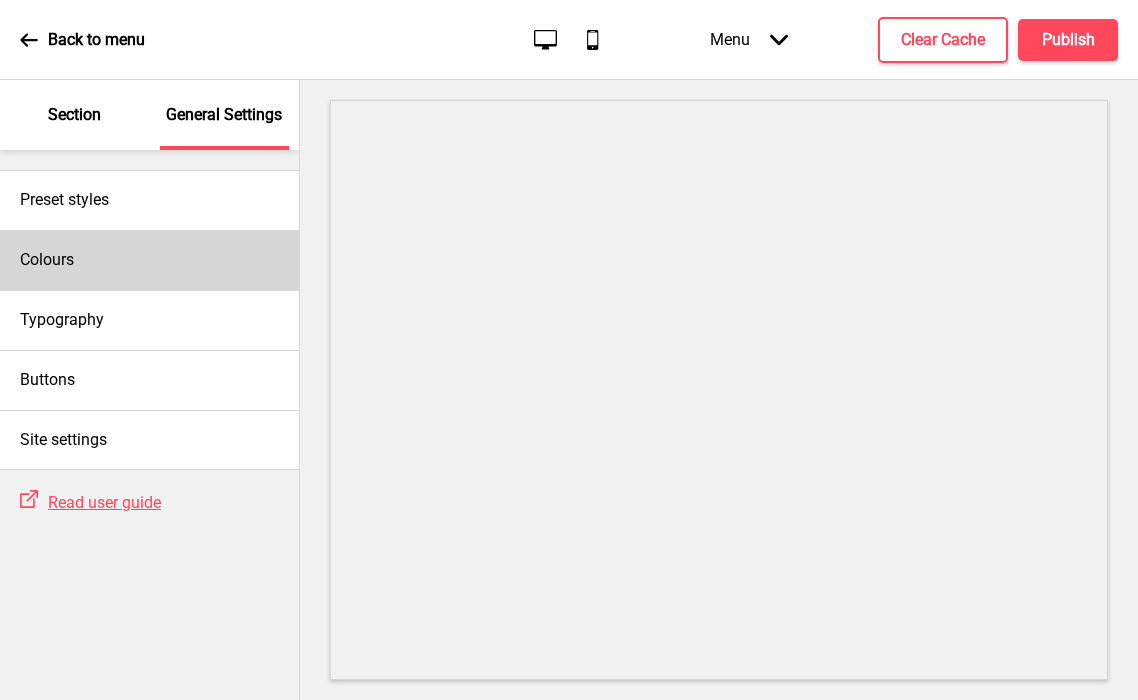 click on "Colours" at bounding box center (149, 260) 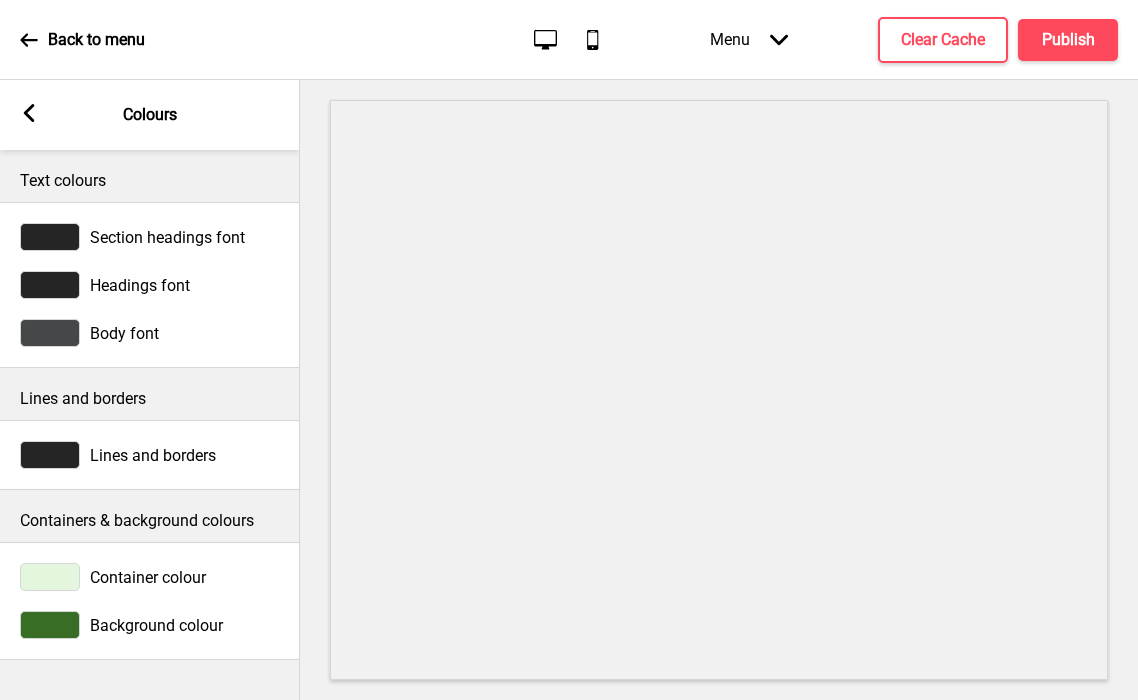 click at bounding box center [50, 237] 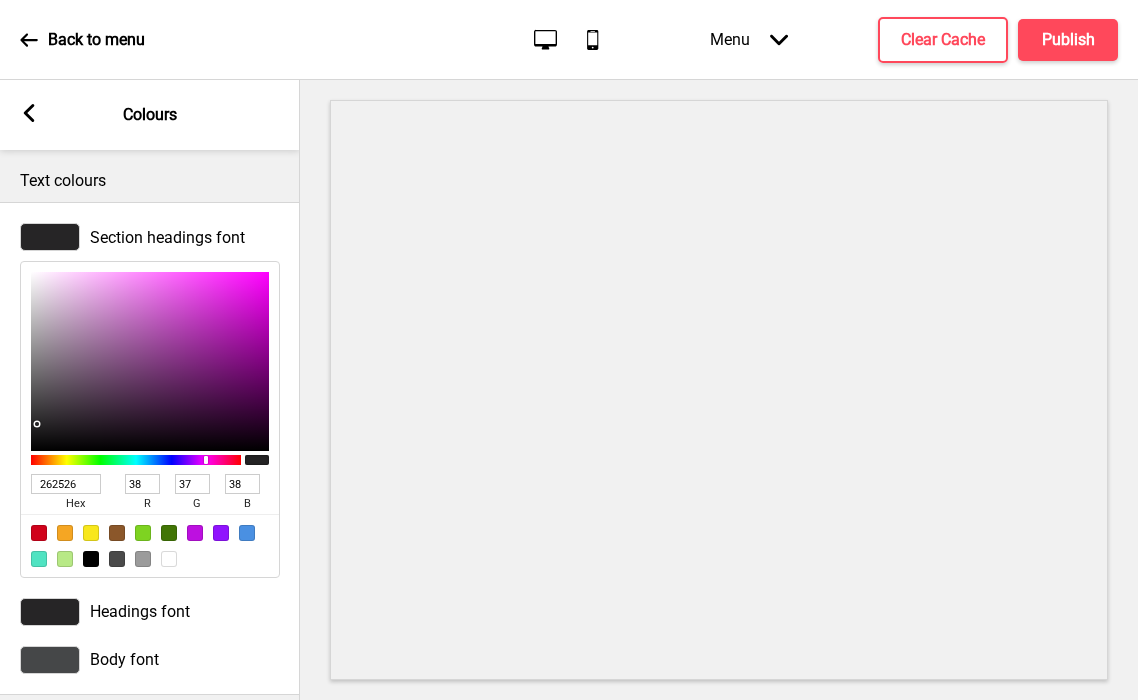 click at bounding box center (169, 559) 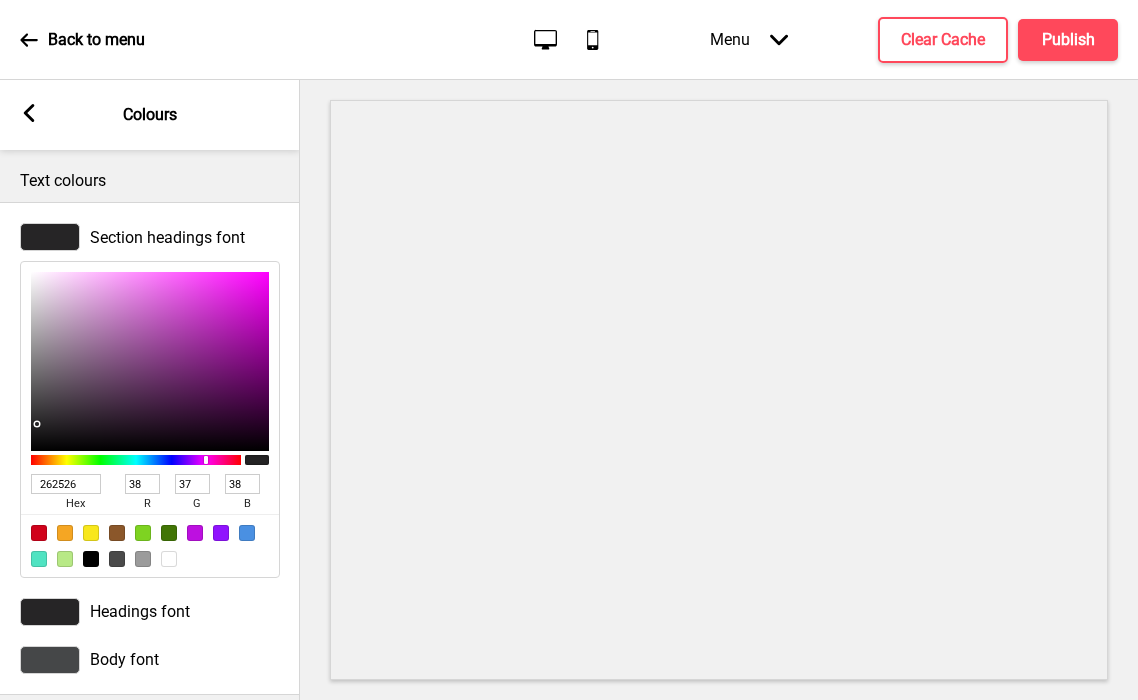 type on "FFFFFF" 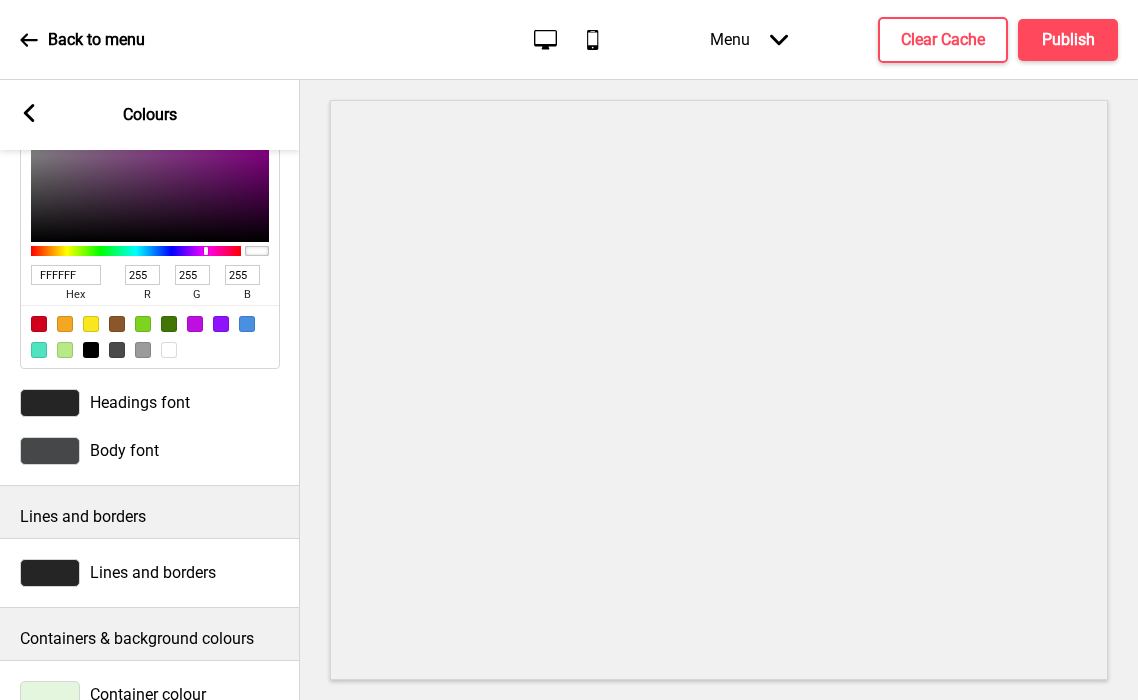 scroll, scrollTop: 234, scrollLeft: 0, axis: vertical 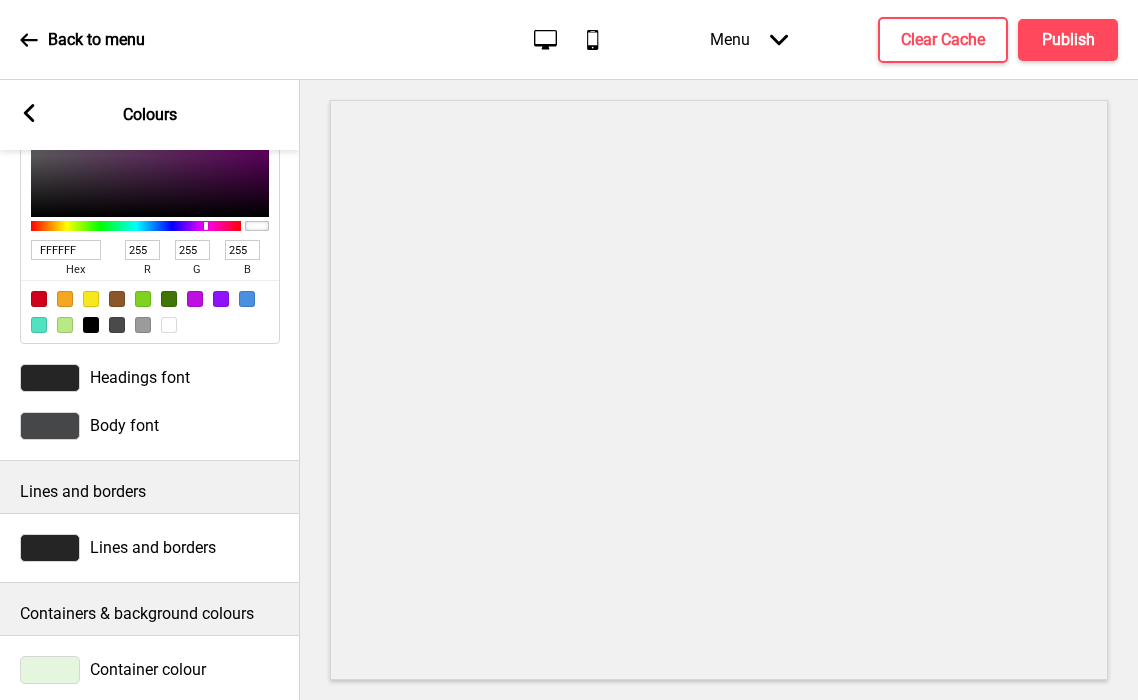 click at bounding box center (50, 378) 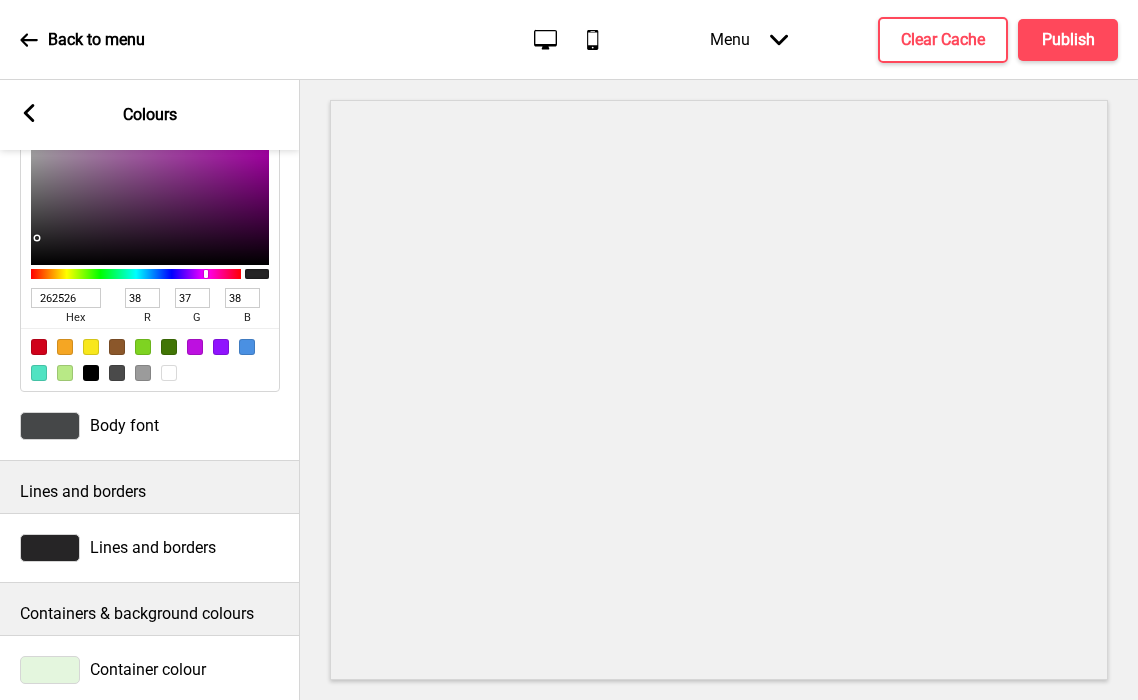 scroll, scrollTop: 233, scrollLeft: 0, axis: vertical 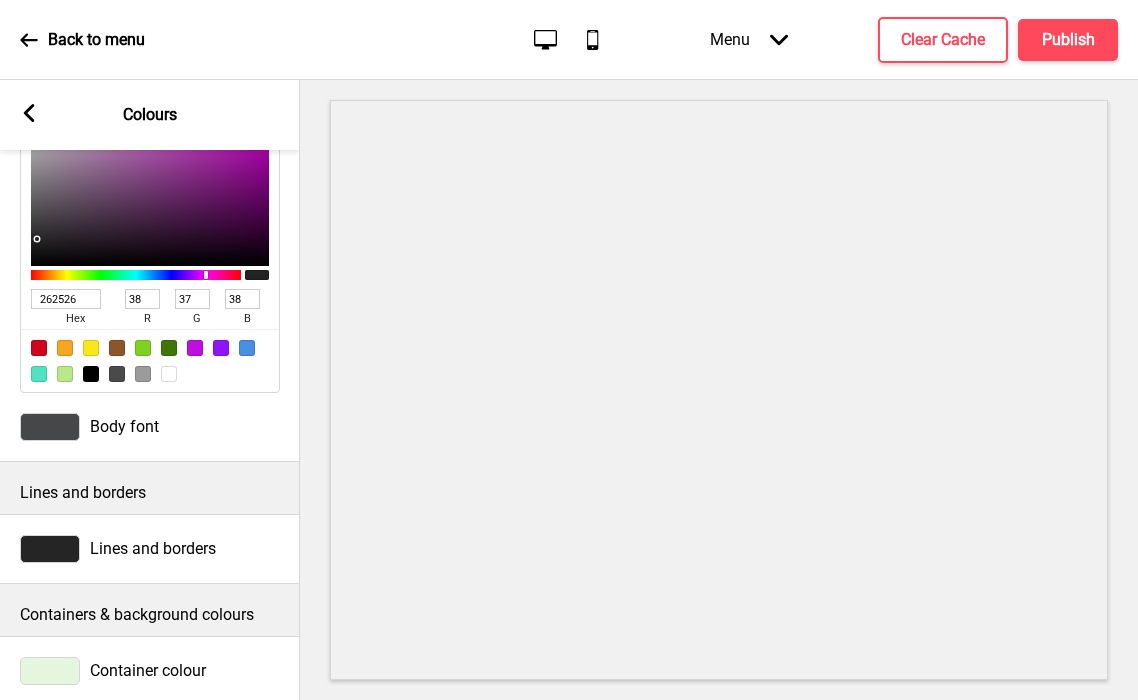 click at bounding box center (169, 374) 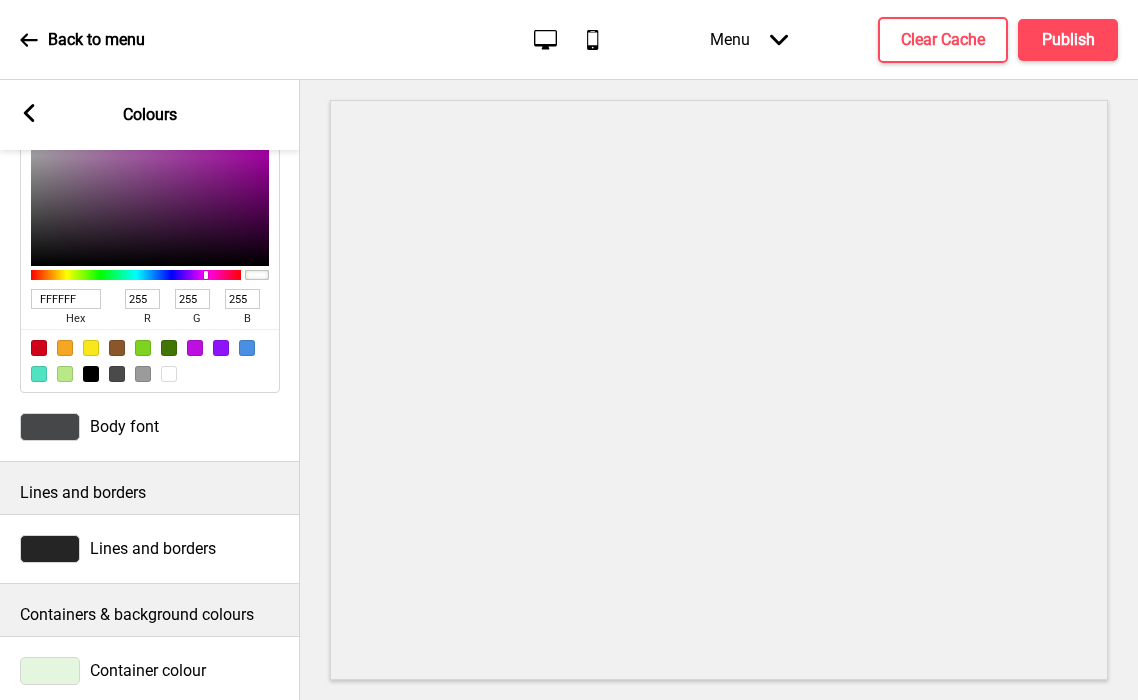 click at bounding box center (91, 374) 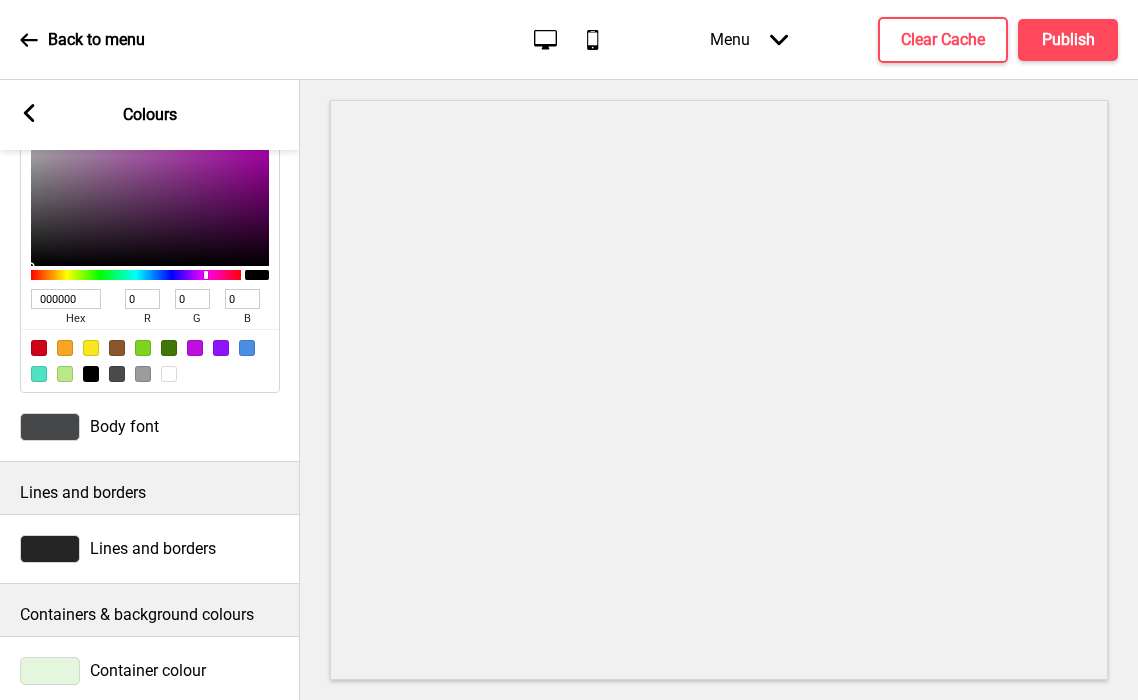click on "Body font" at bounding box center [124, 426] 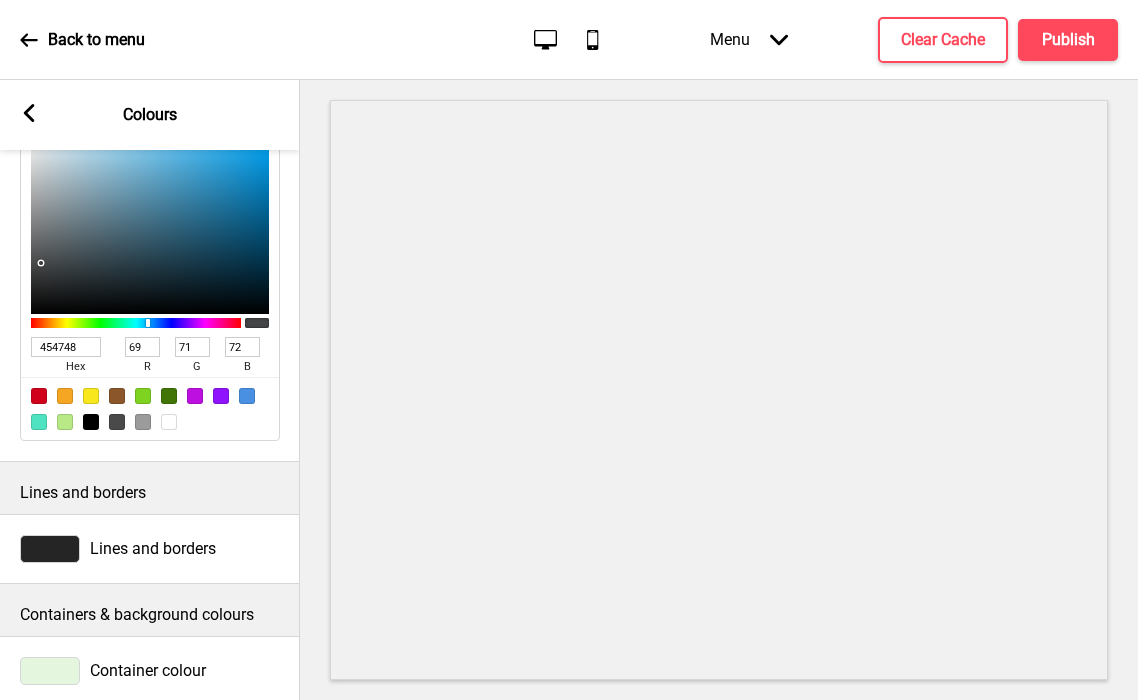 scroll, scrollTop: 232, scrollLeft: 0, axis: vertical 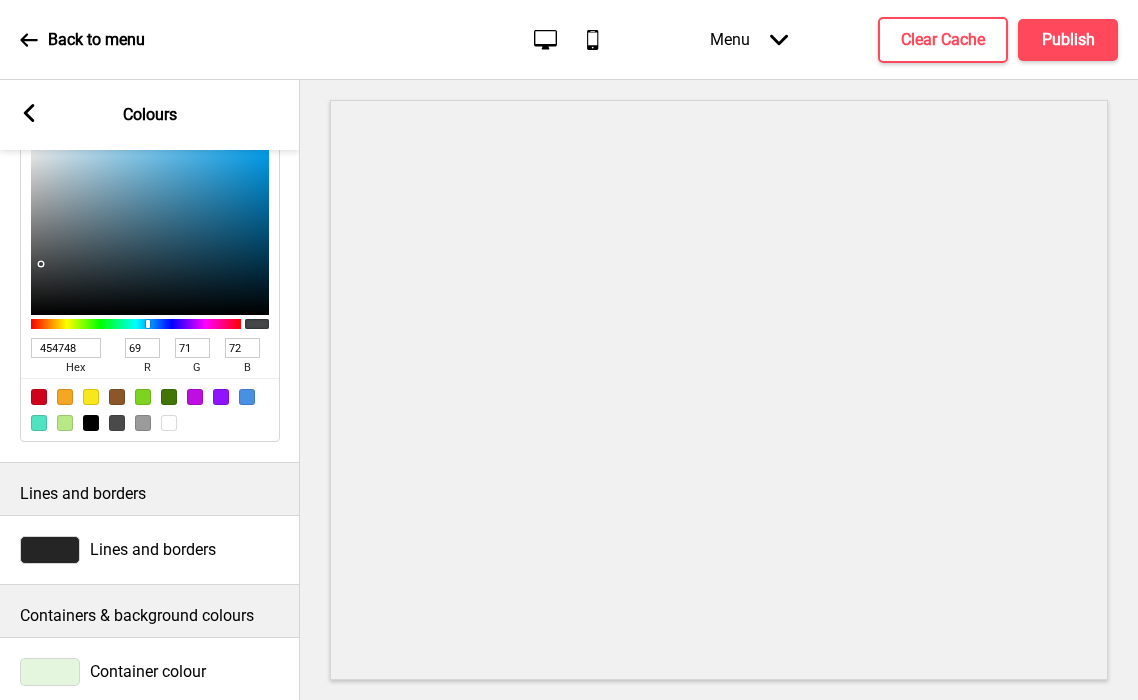 click at bounding box center (169, 423) 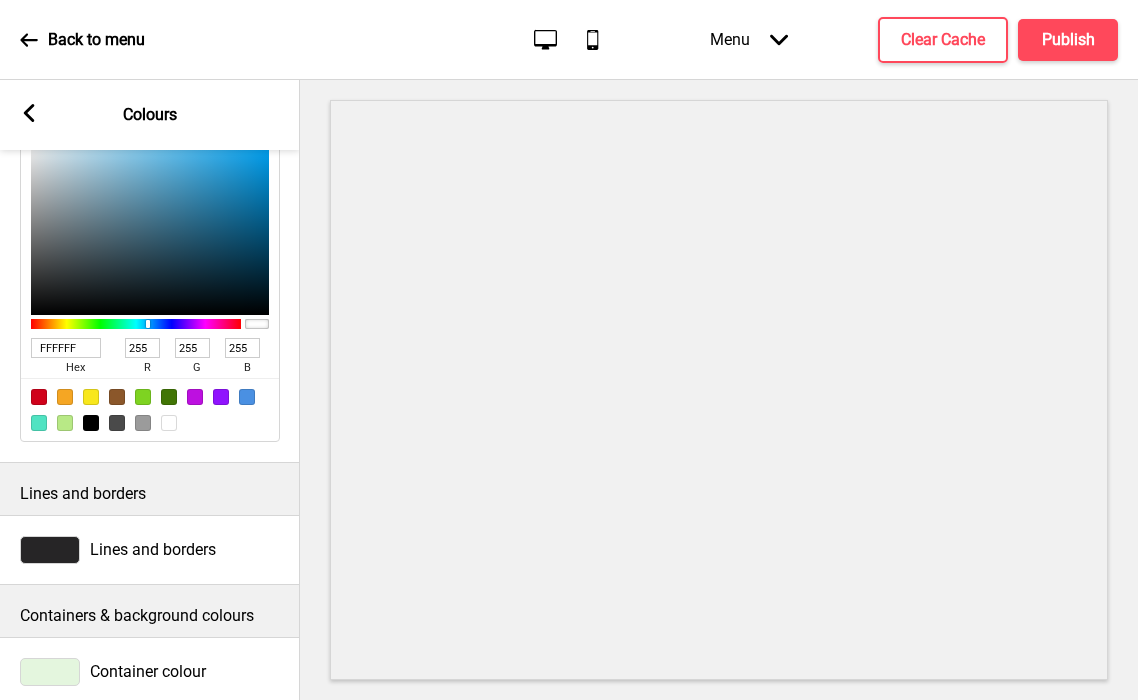 click at bounding box center (91, 423) 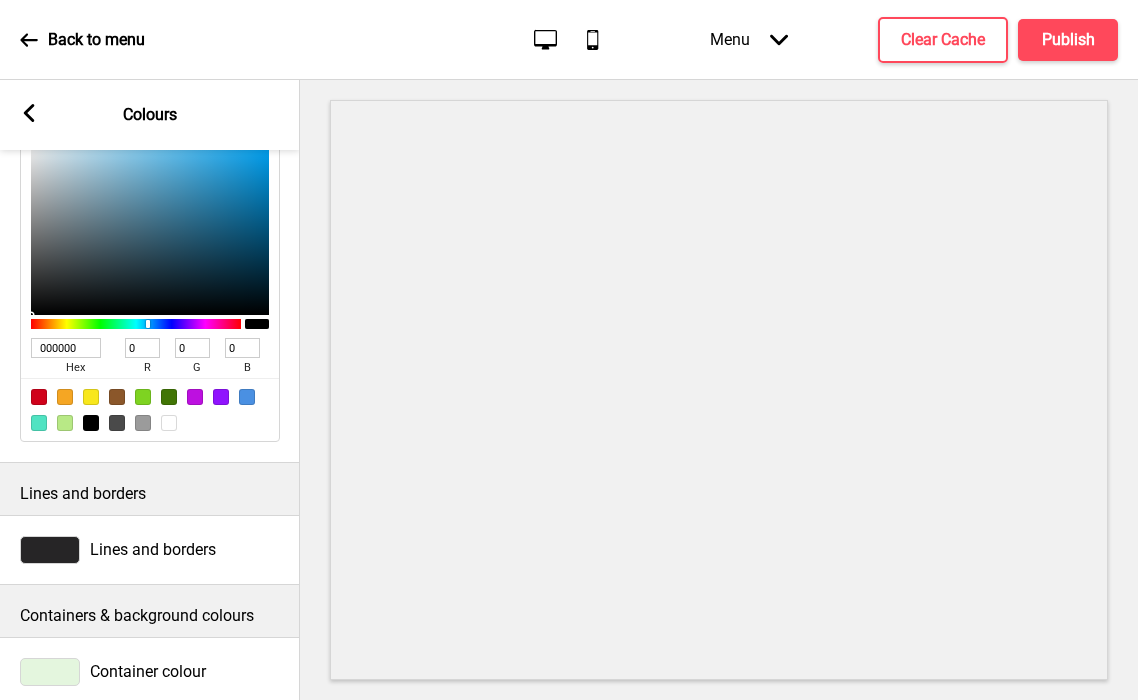 click 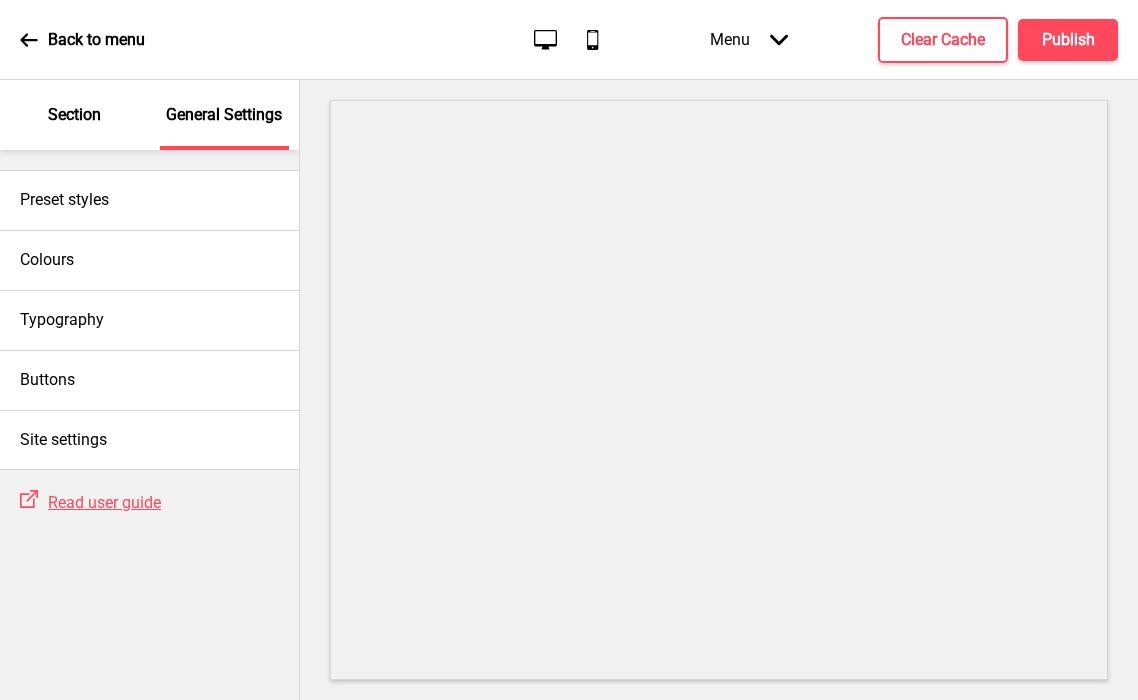 click on "Section" at bounding box center [74, 115] 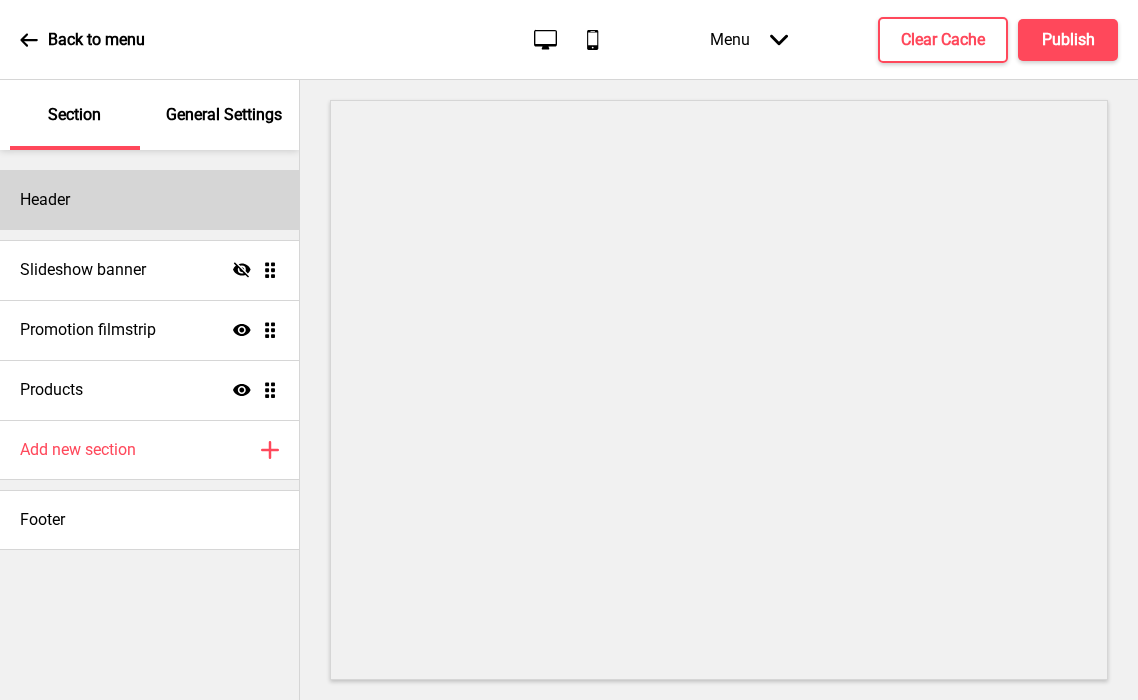 click on "Header" at bounding box center (149, 200) 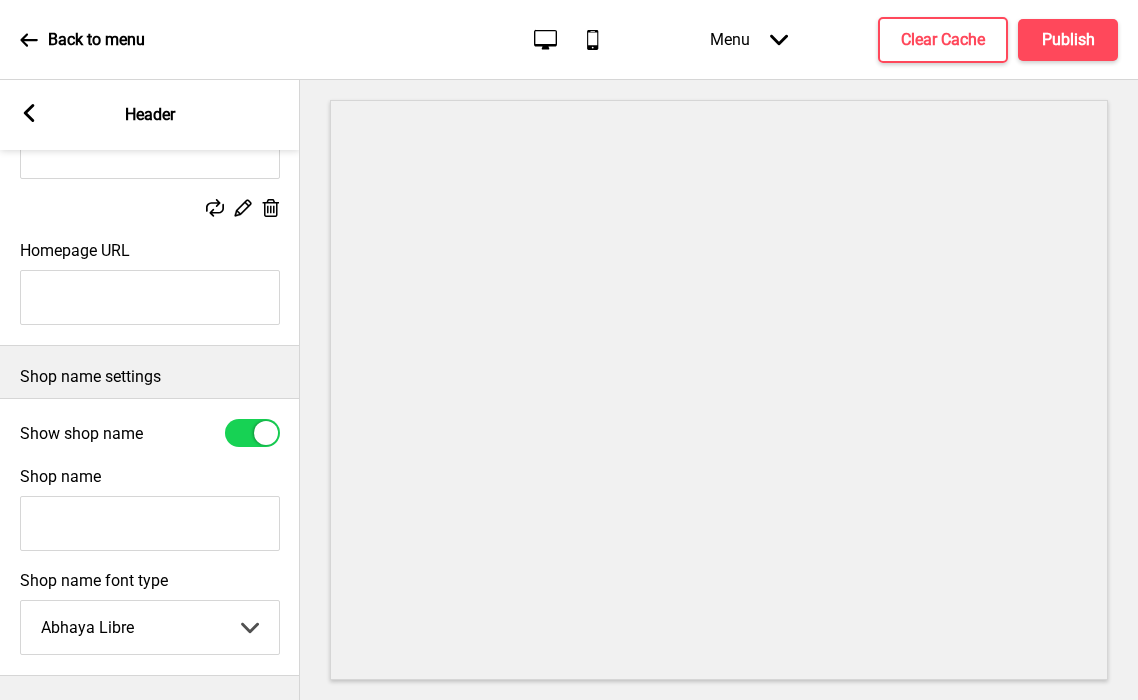 scroll, scrollTop: 261, scrollLeft: 0, axis: vertical 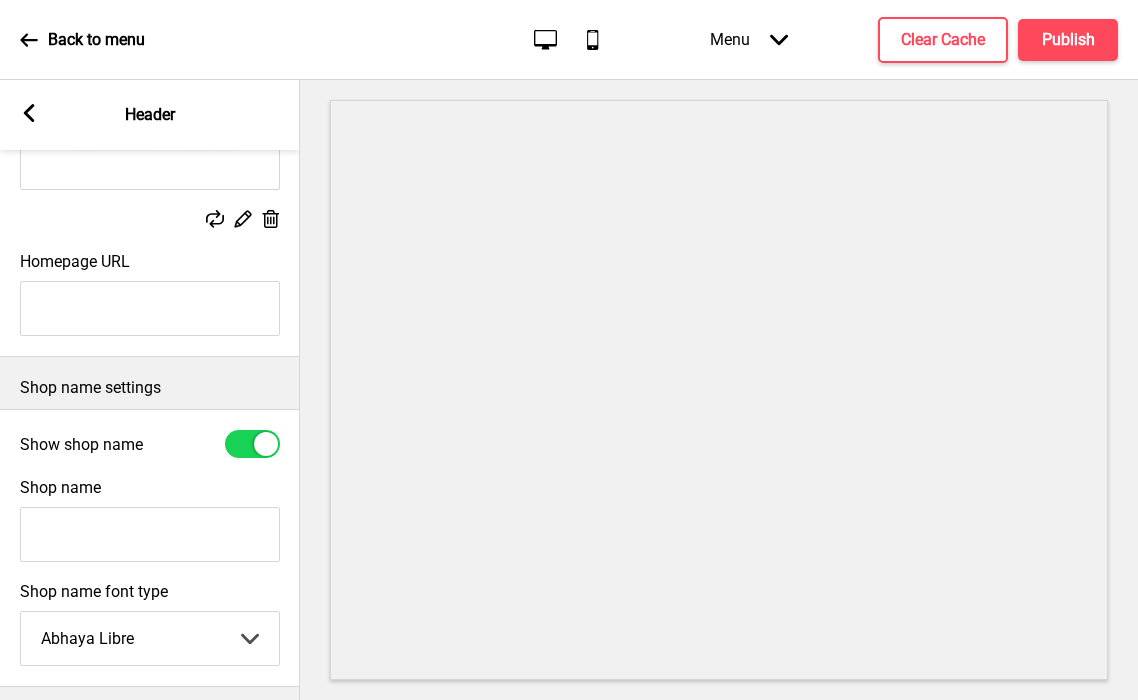 click on "Shop name" at bounding box center [150, 534] 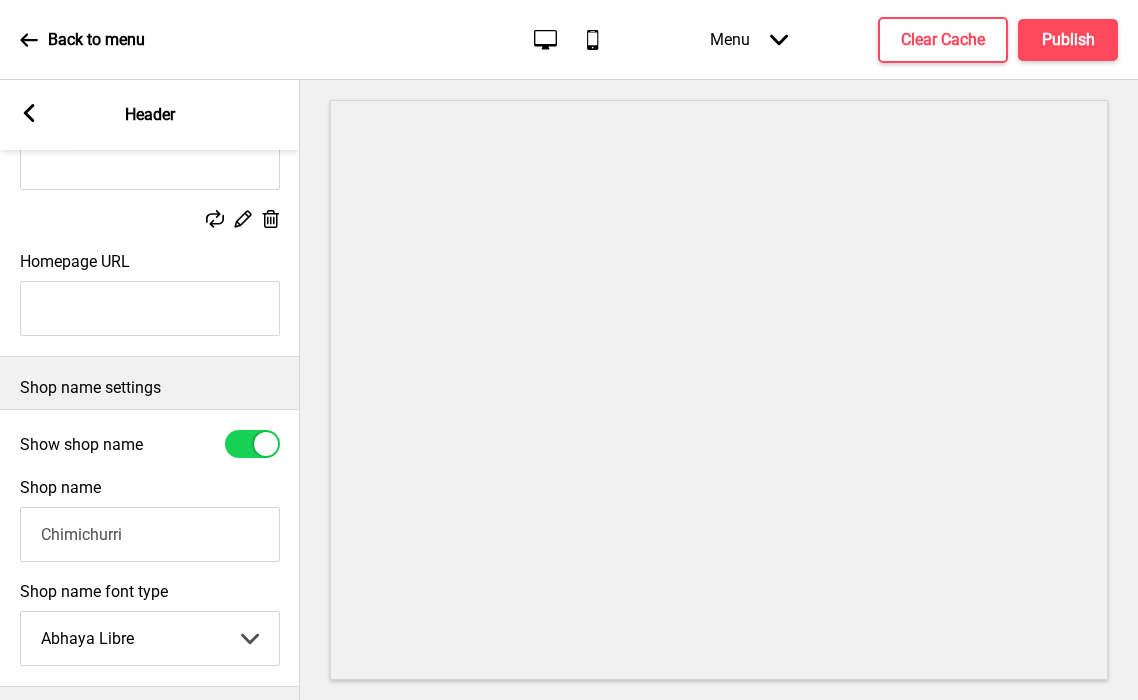 click at bounding box center (252, 444) 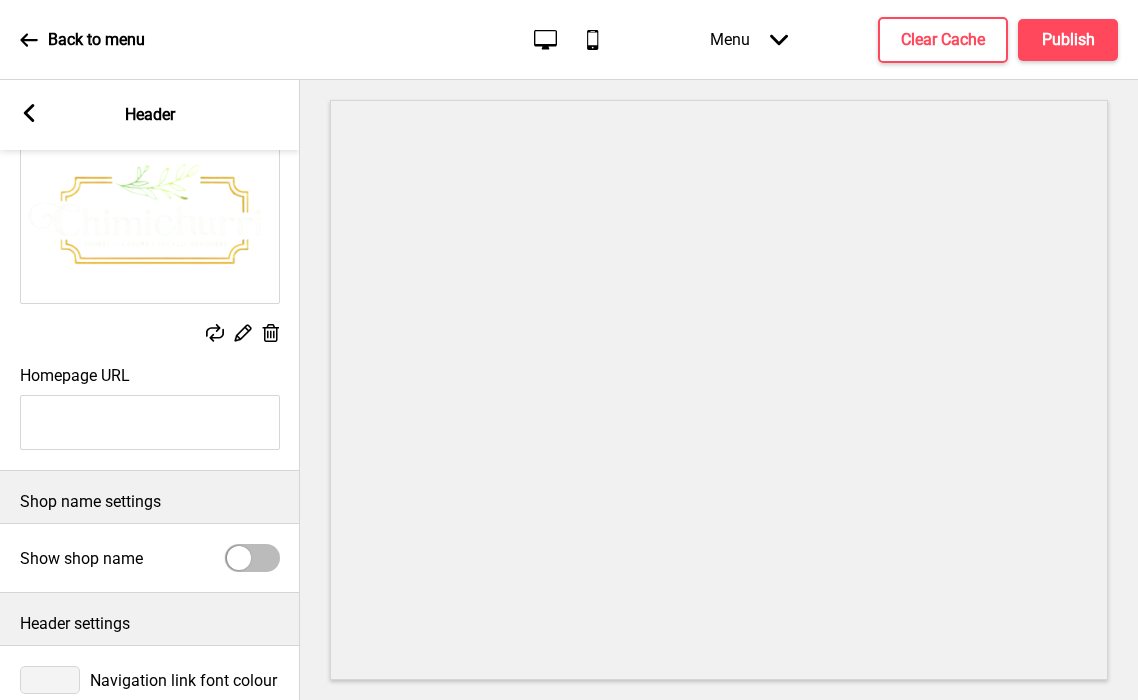 scroll, scrollTop: 230, scrollLeft: 0, axis: vertical 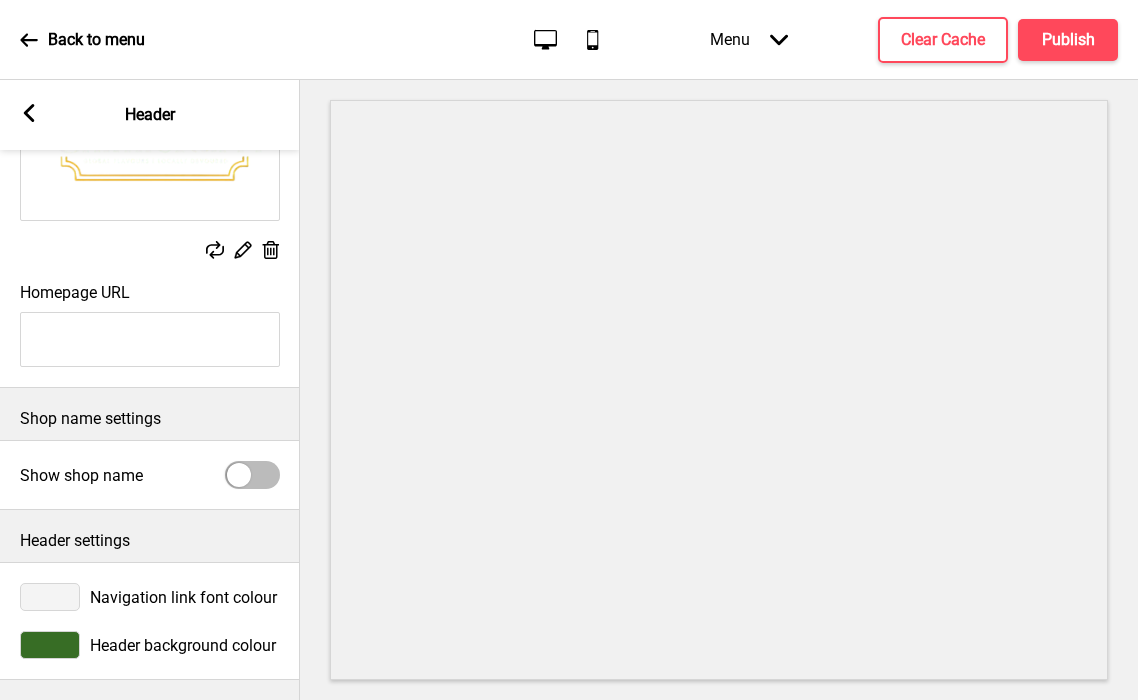 click at bounding box center (50, 597) 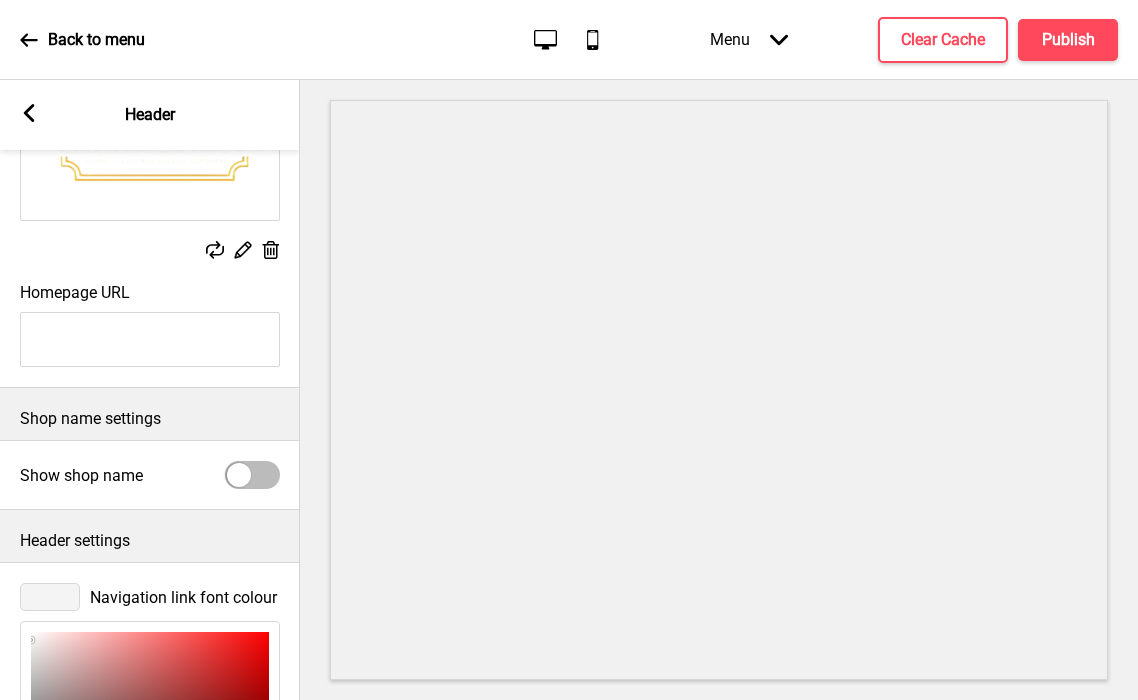 scroll, scrollTop: 556, scrollLeft: 0, axis: vertical 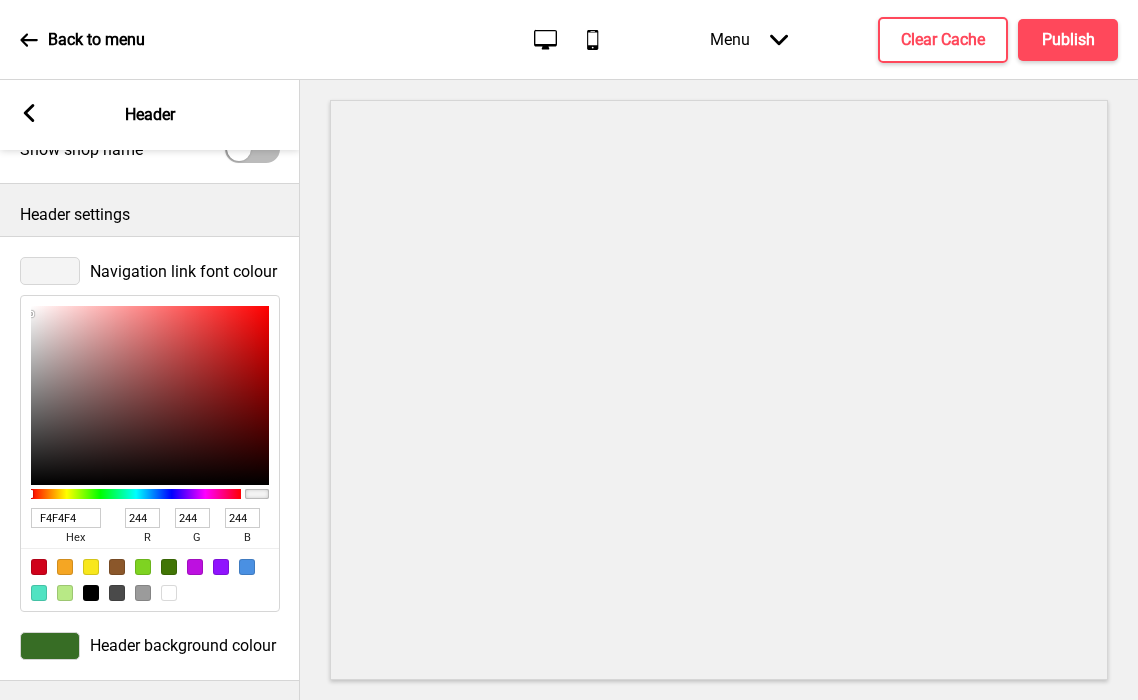 click on "hex" at bounding box center (75, 538) 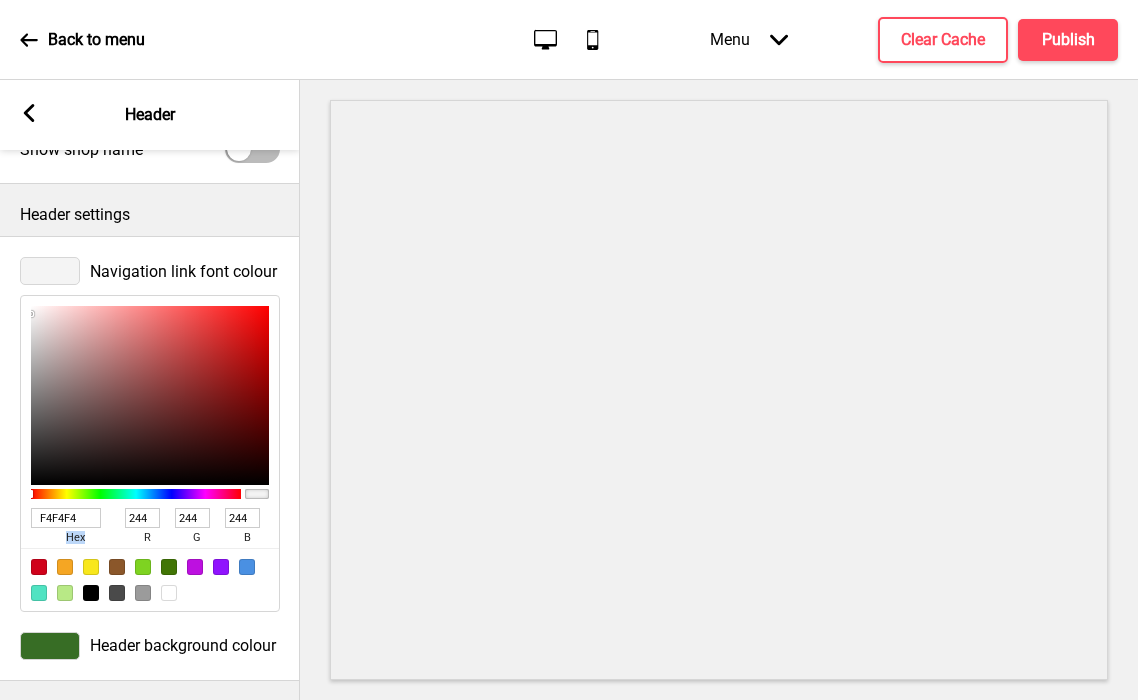 click on "hex" at bounding box center [75, 538] 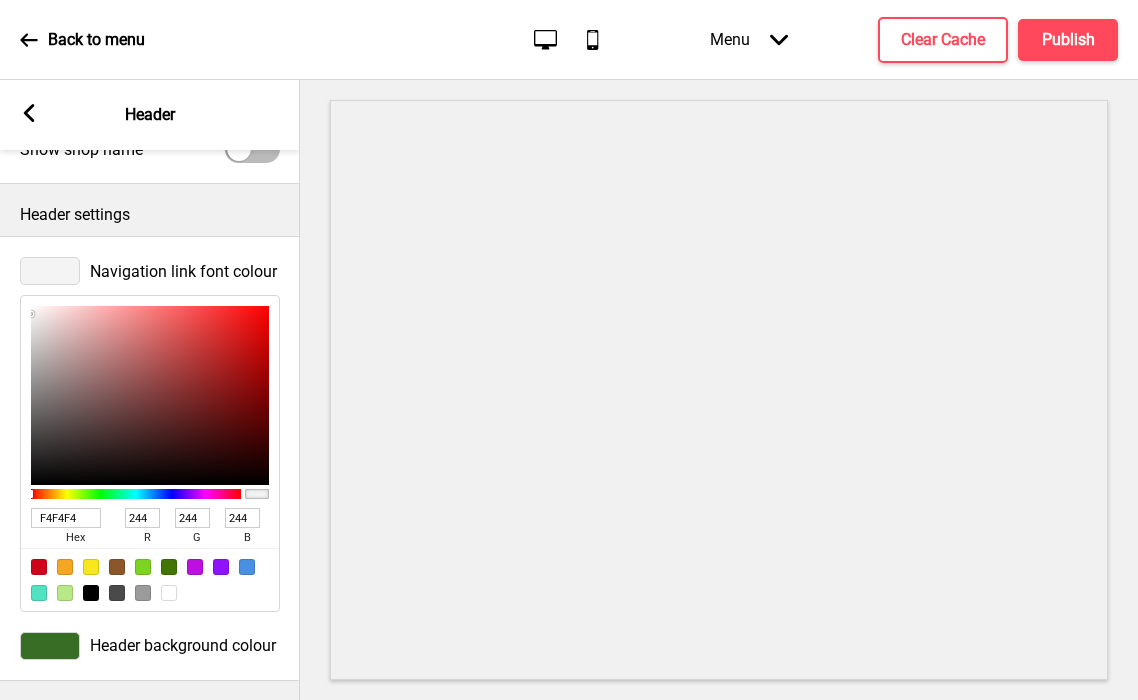 click on "F4F4F4" at bounding box center [66, 518] 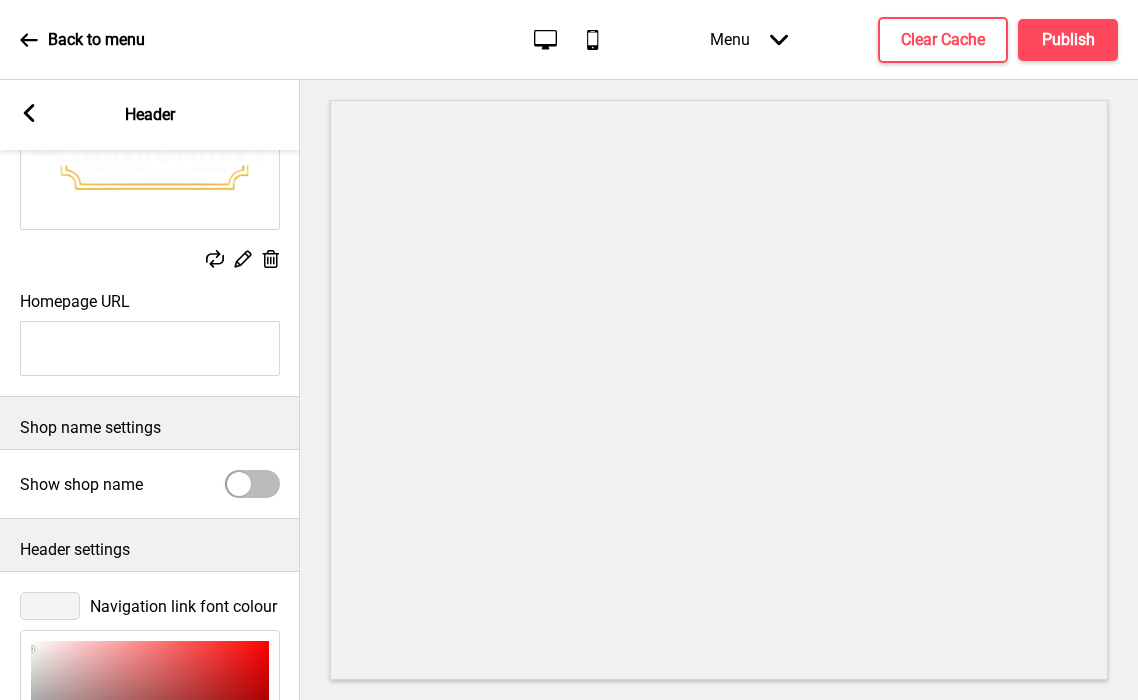 scroll, scrollTop: 0, scrollLeft: 0, axis: both 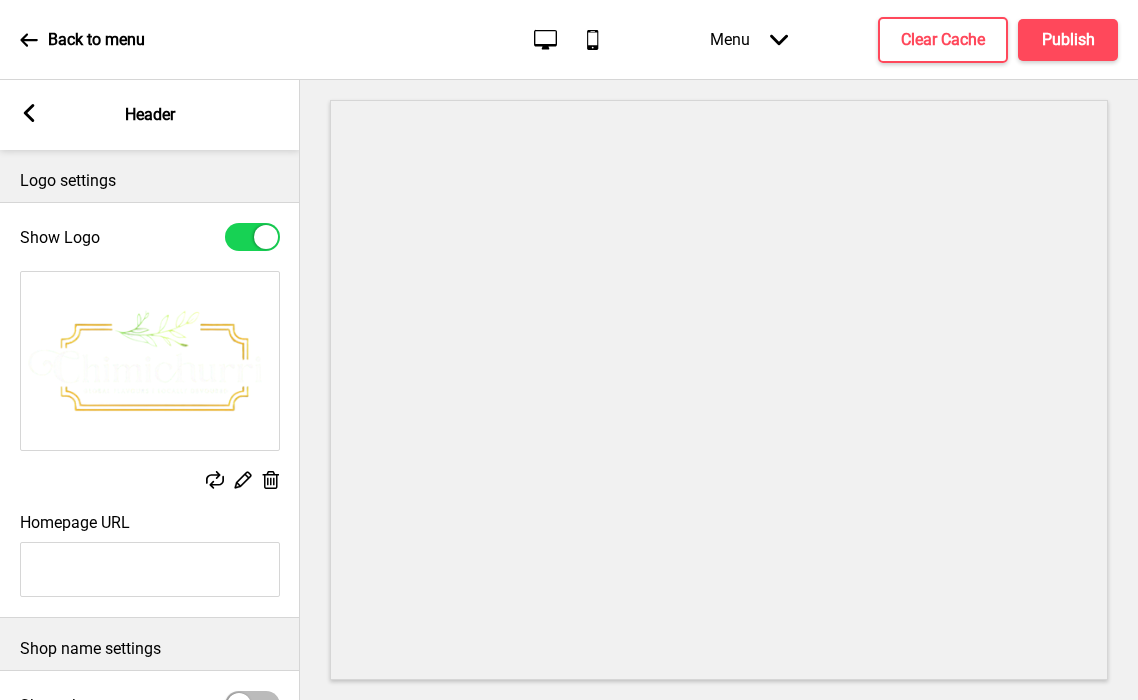 click 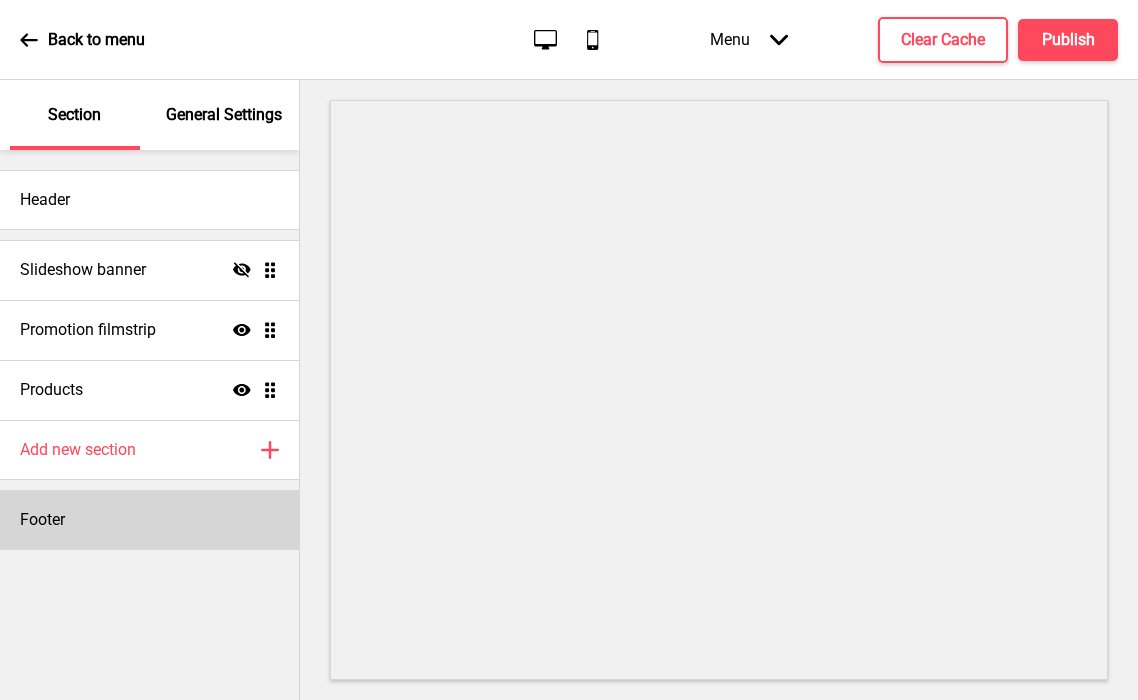 click on "Footer" at bounding box center [149, 520] 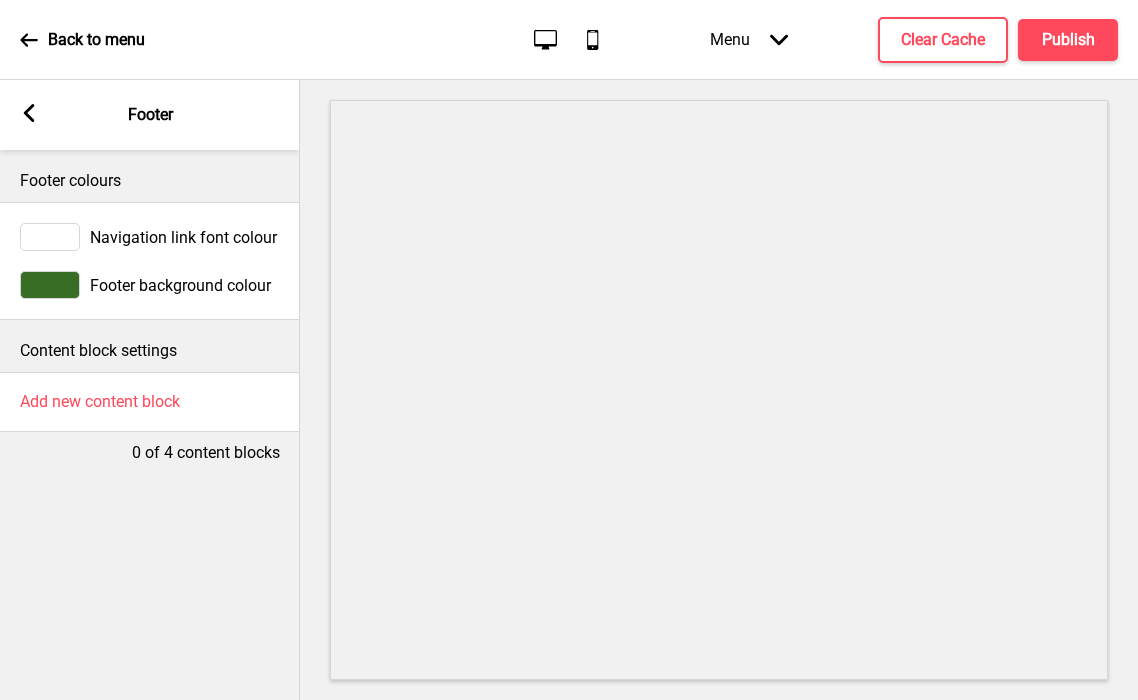 click at bounding box center [50, 285] 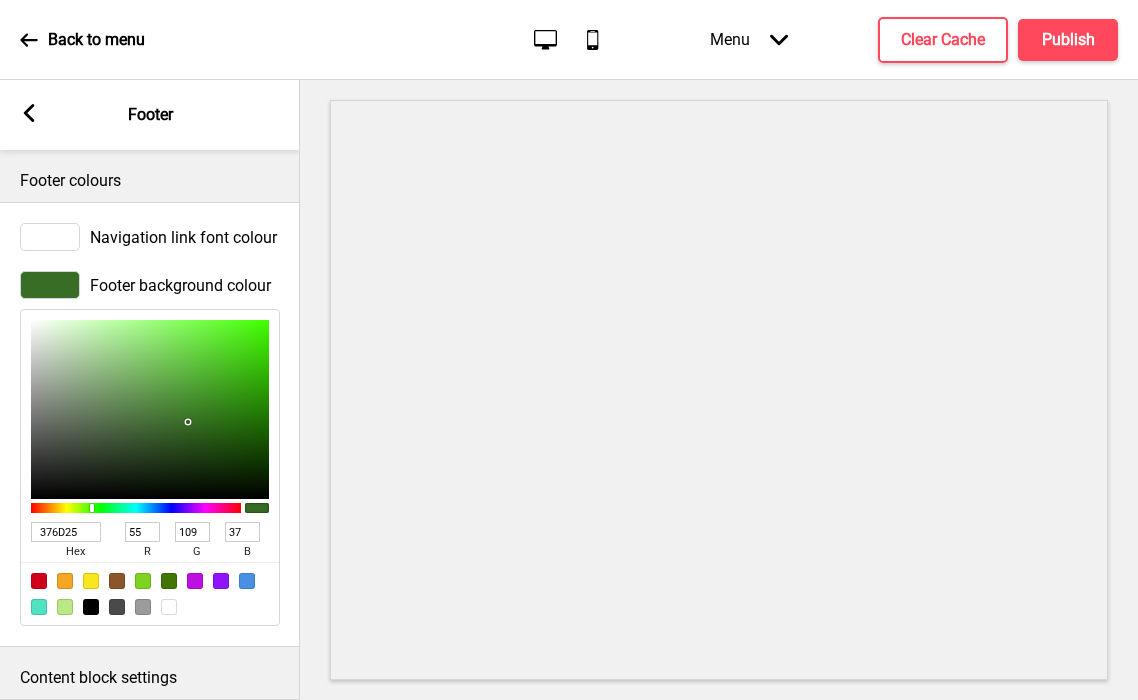 click at bounding box center (50, 237) 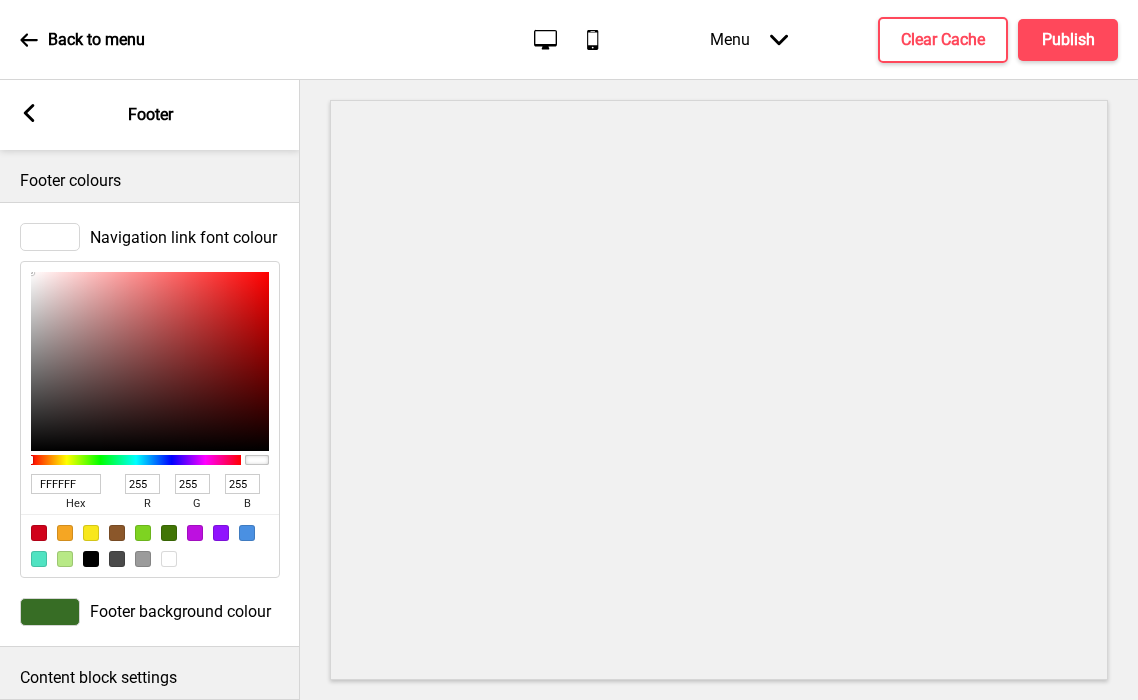 click on "FFFFFF" at bounding box center (66, 484) 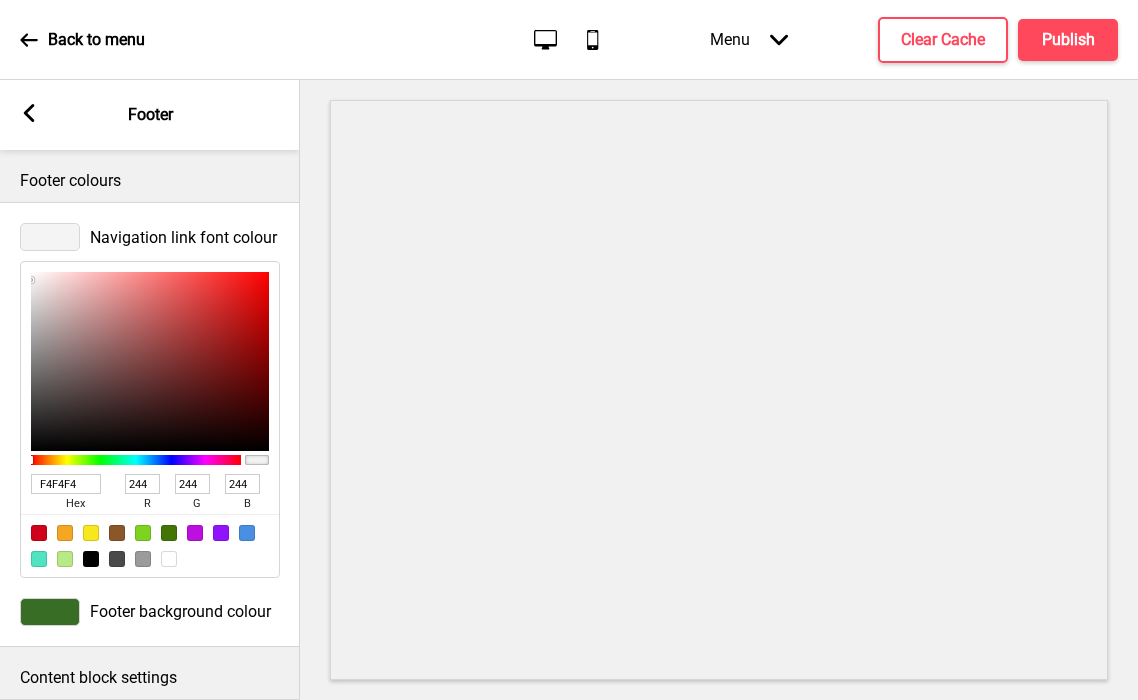 click on "Arrow left Footer" at bounding box center [150, 115] 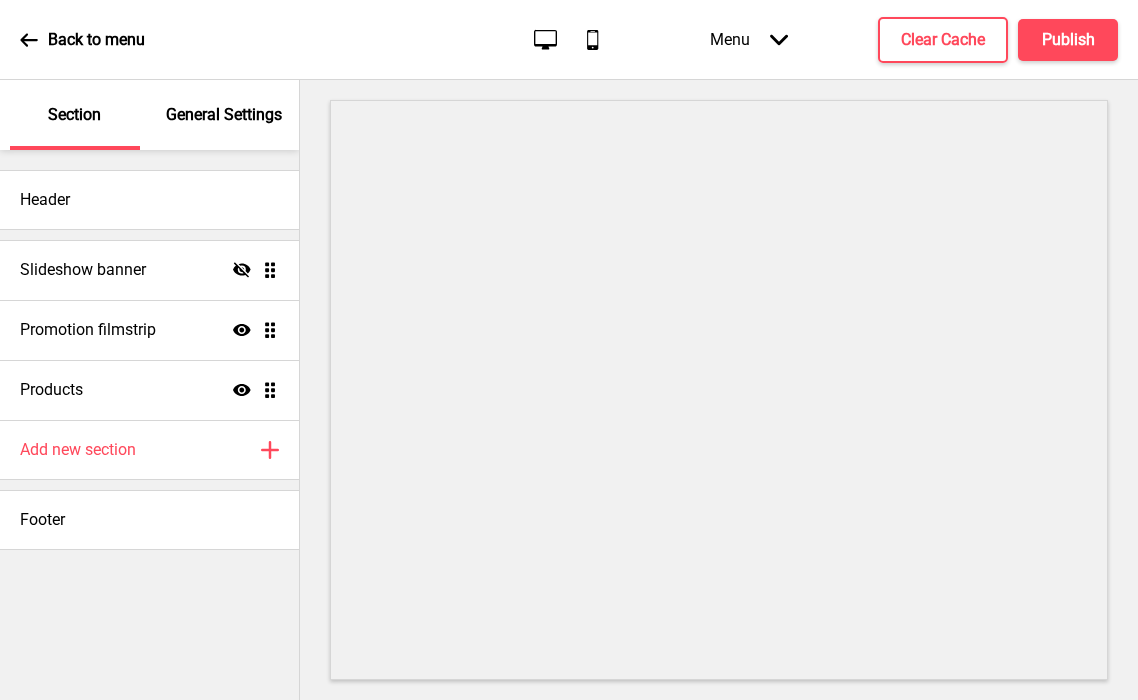 click on "General Settings" at bounding box center (224, 115) 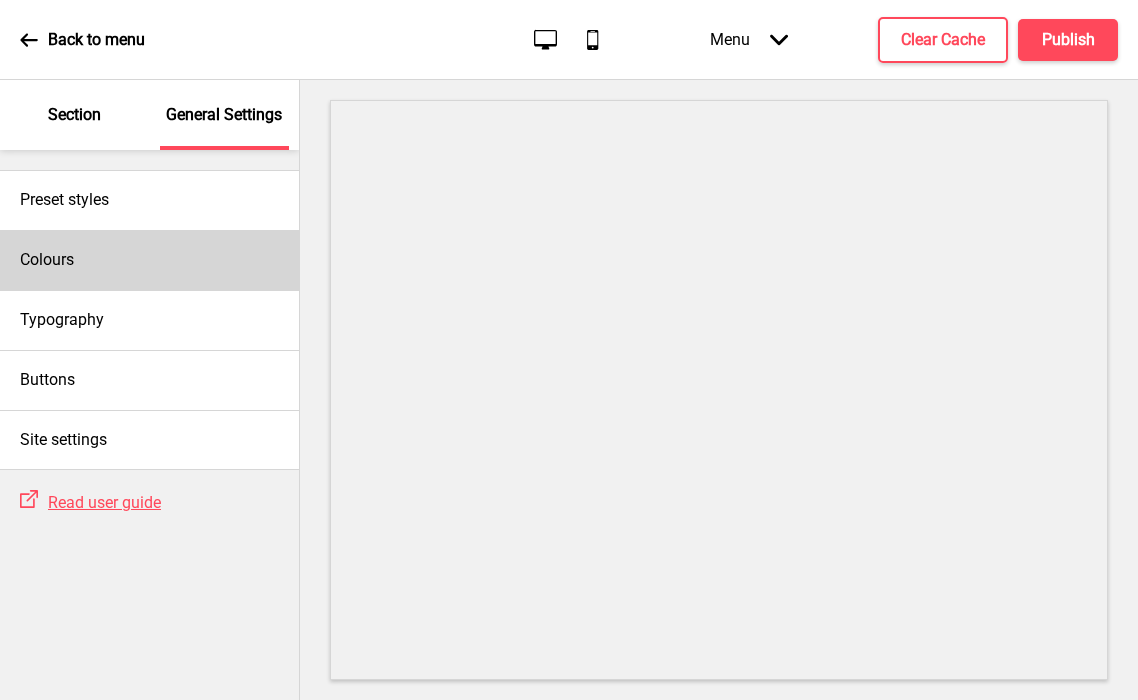 click on "Colours" at bounding box center [149, 260] 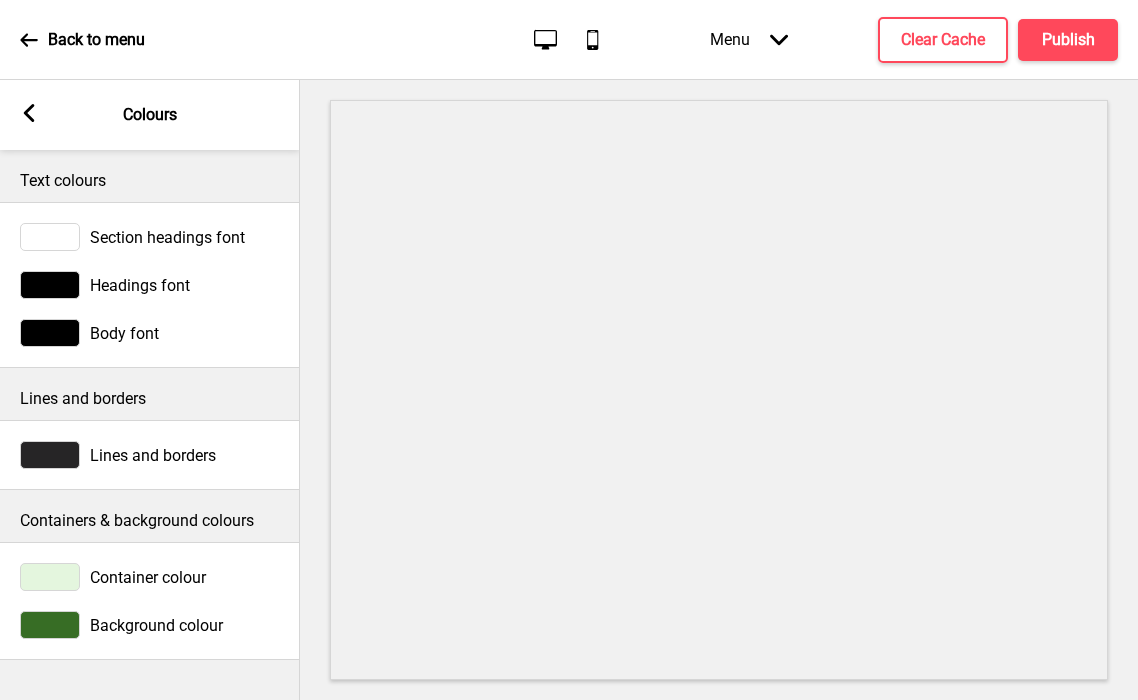click at bounding box center [50, 237] 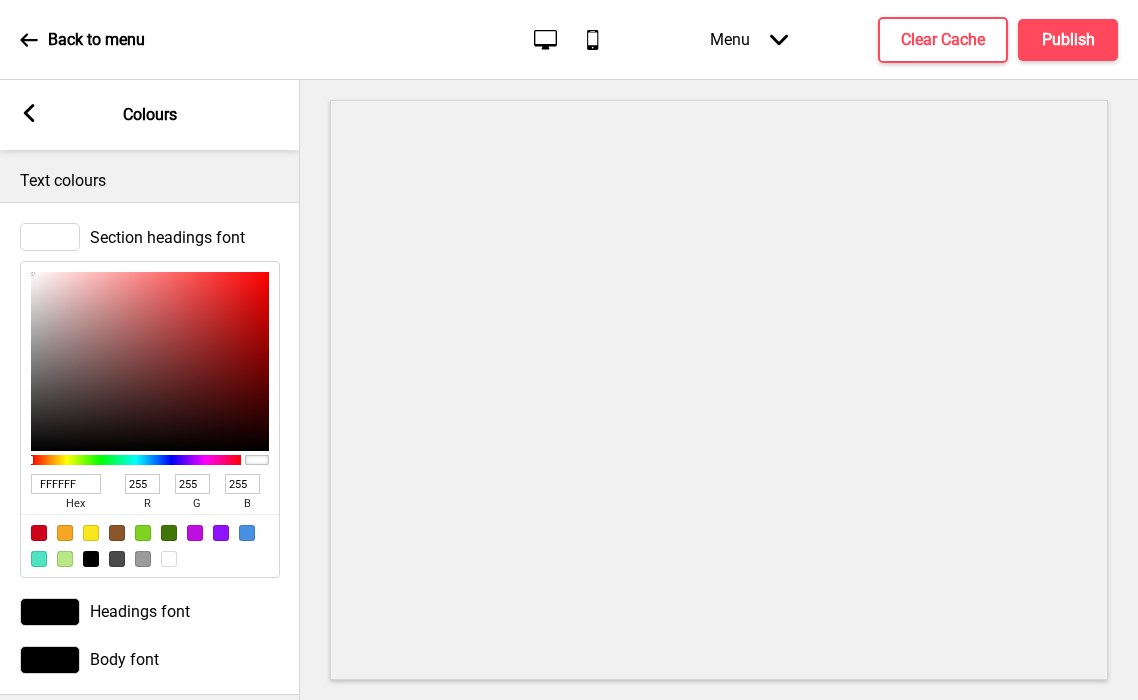 click on "FFFFFF" at bounding box center (66, 484) 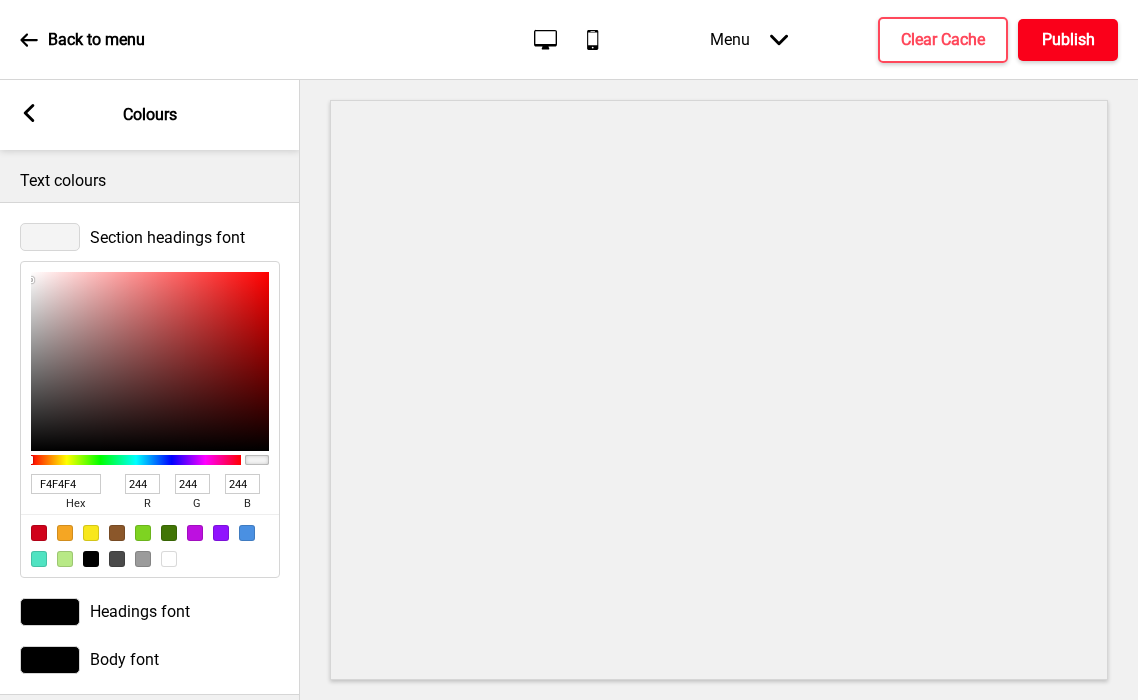 click on "Publish" at bounding box center (1068, 40) 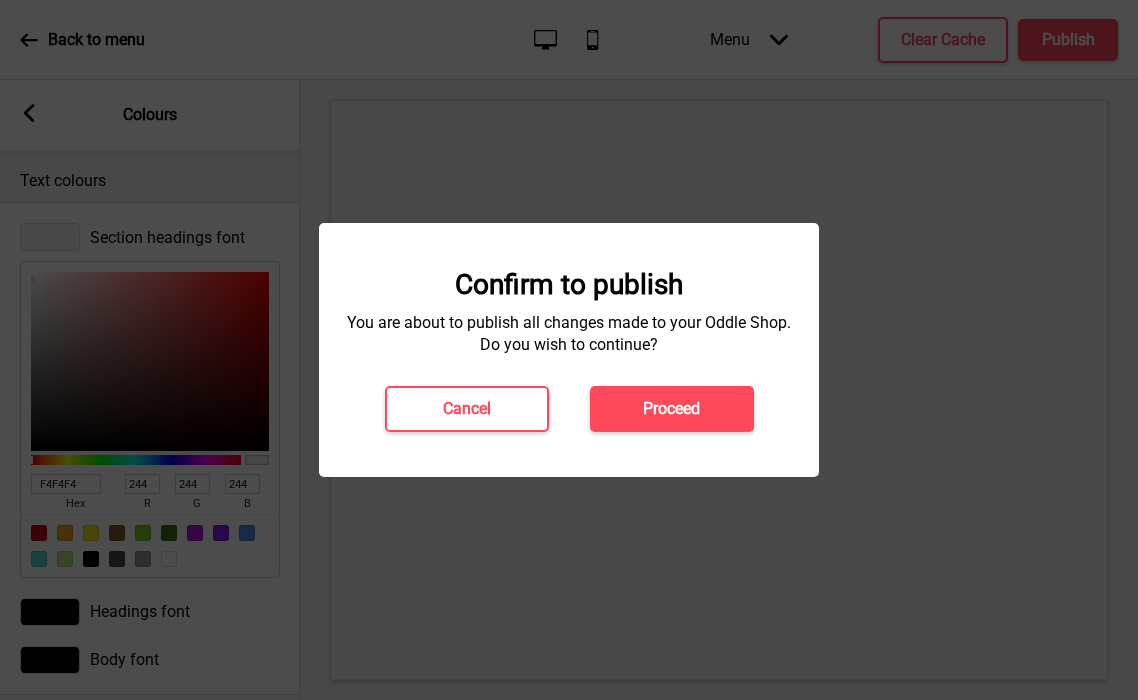 click on "Confirm to publish You are about to publish all changes made to your Oddle Shop. Do you wish to continue? Cancel Proceed" at bounding box center (569, 350) 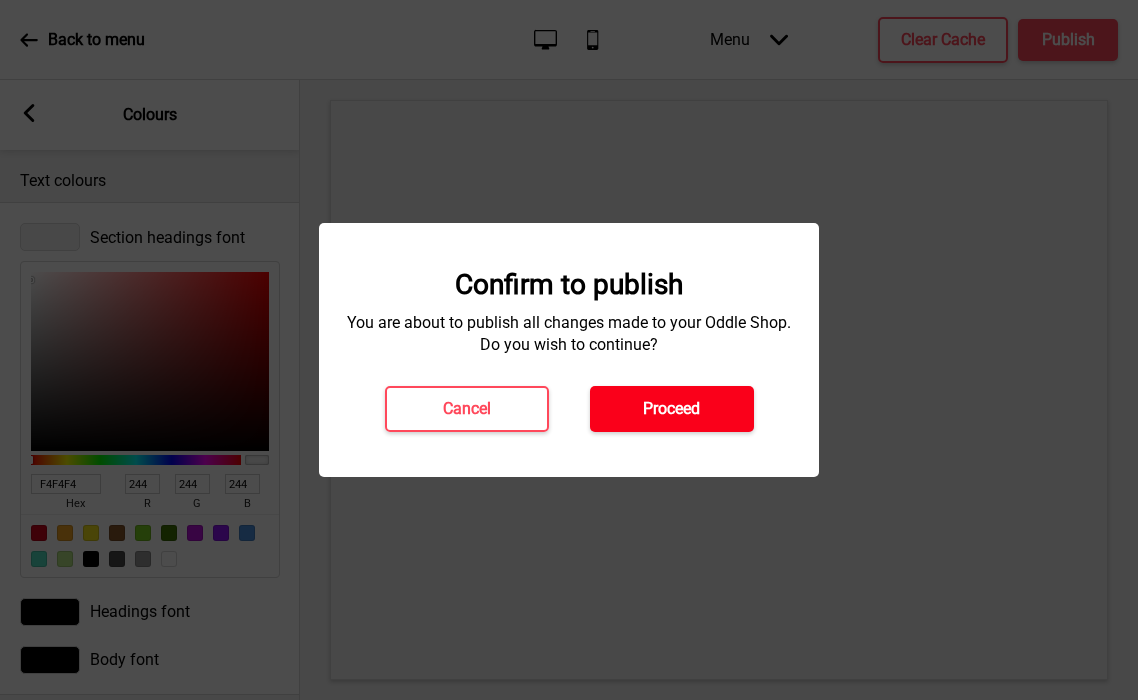 click on "Proceed" at bounding box center [671, 409] 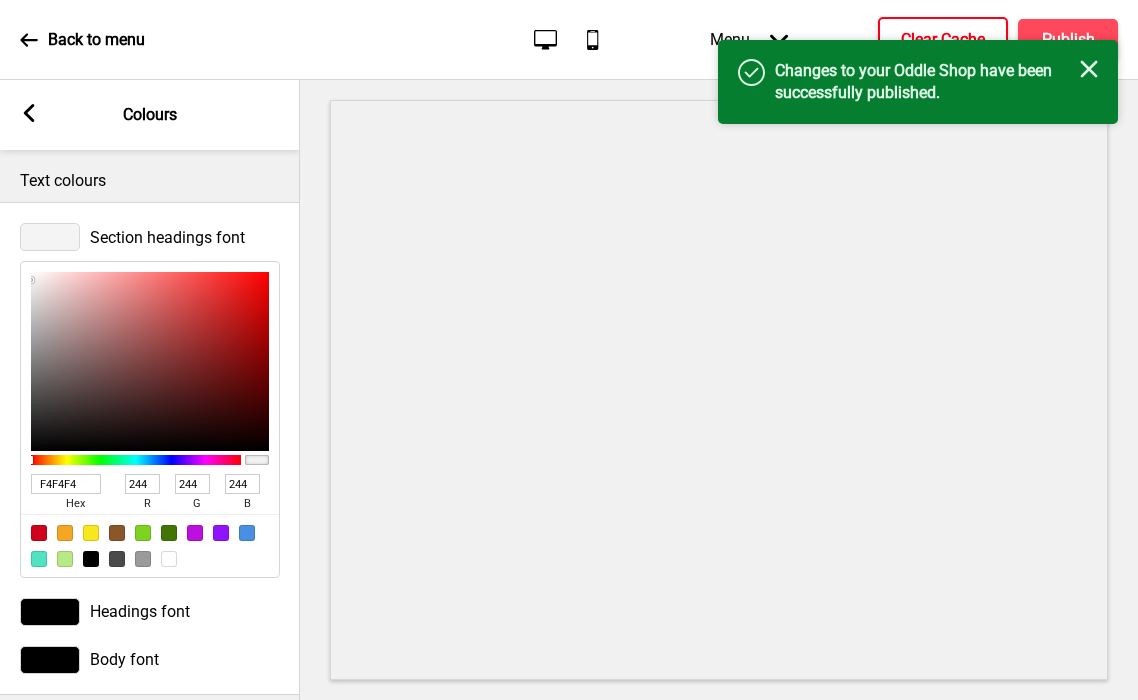 click on "Clear Cache" at bounding box center [943, 40] 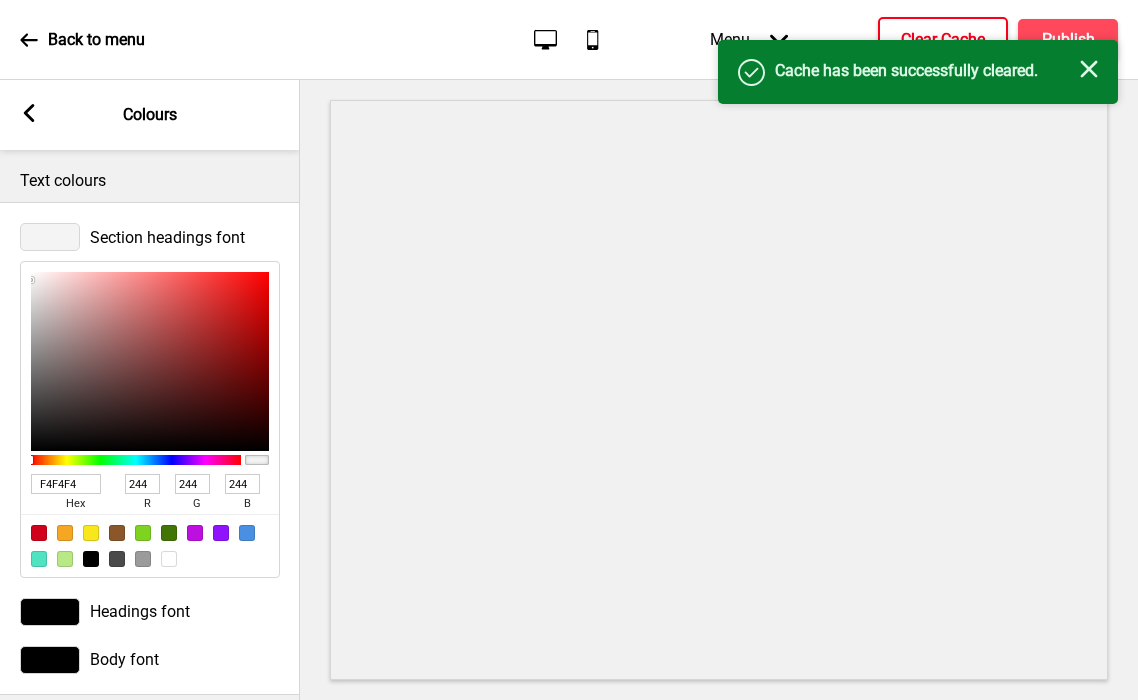 click 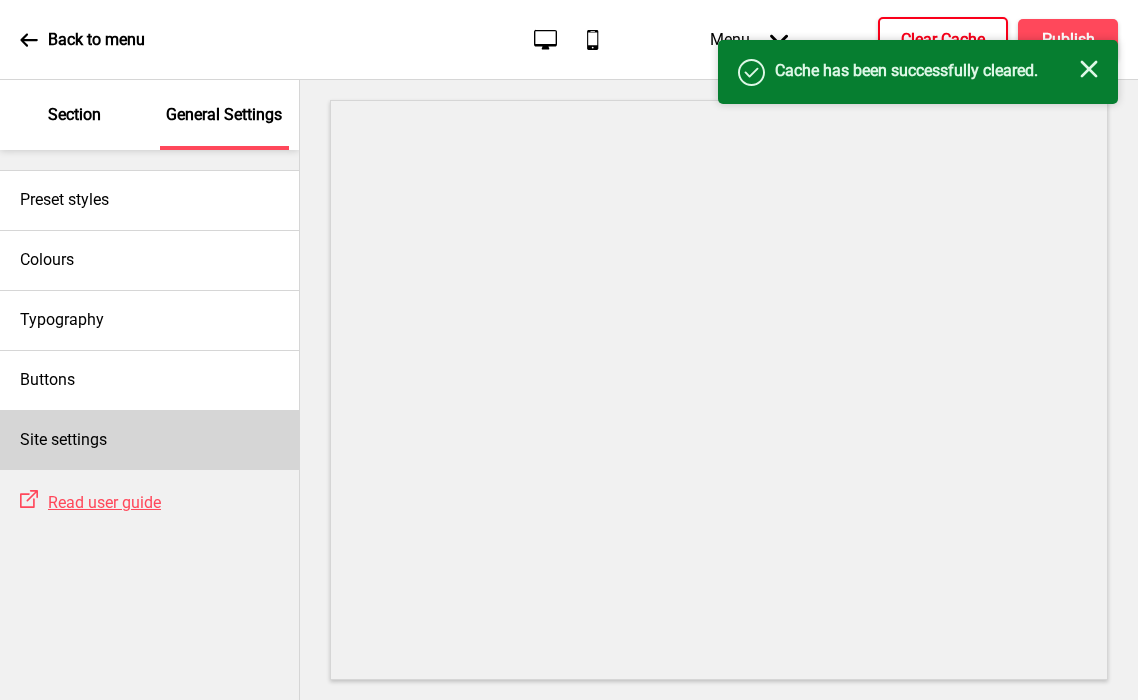 click on "Site settings" at bounding box center (149, 440) 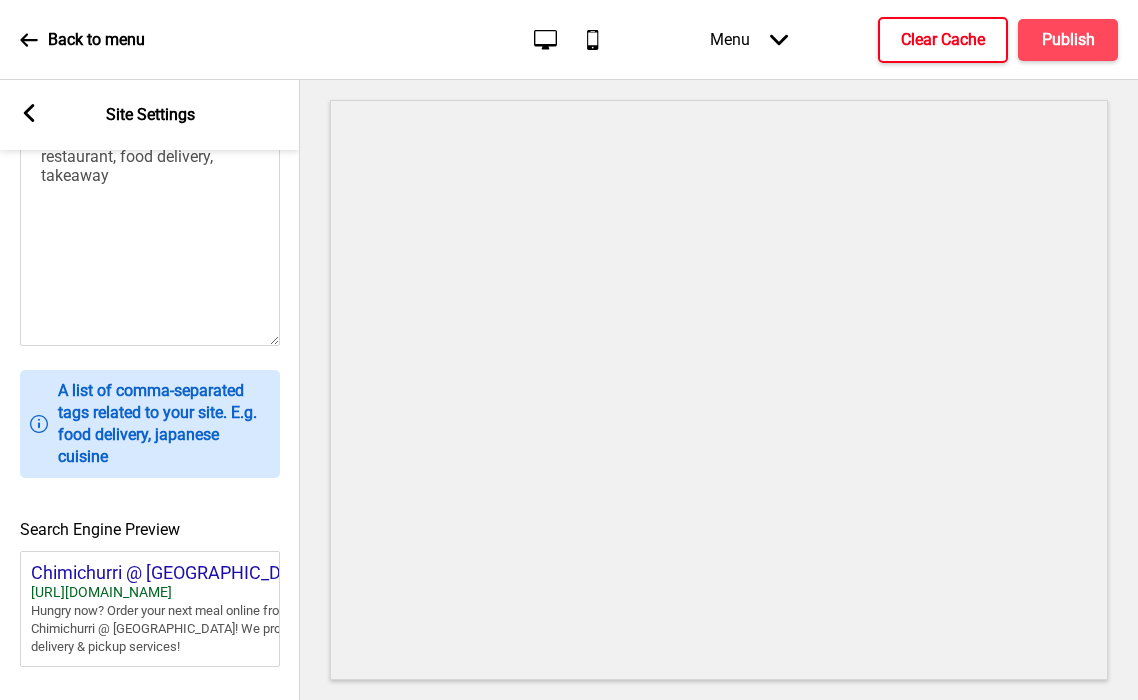 scroll, scrollTop: 901, scrollLeft: 0, axis: vertical 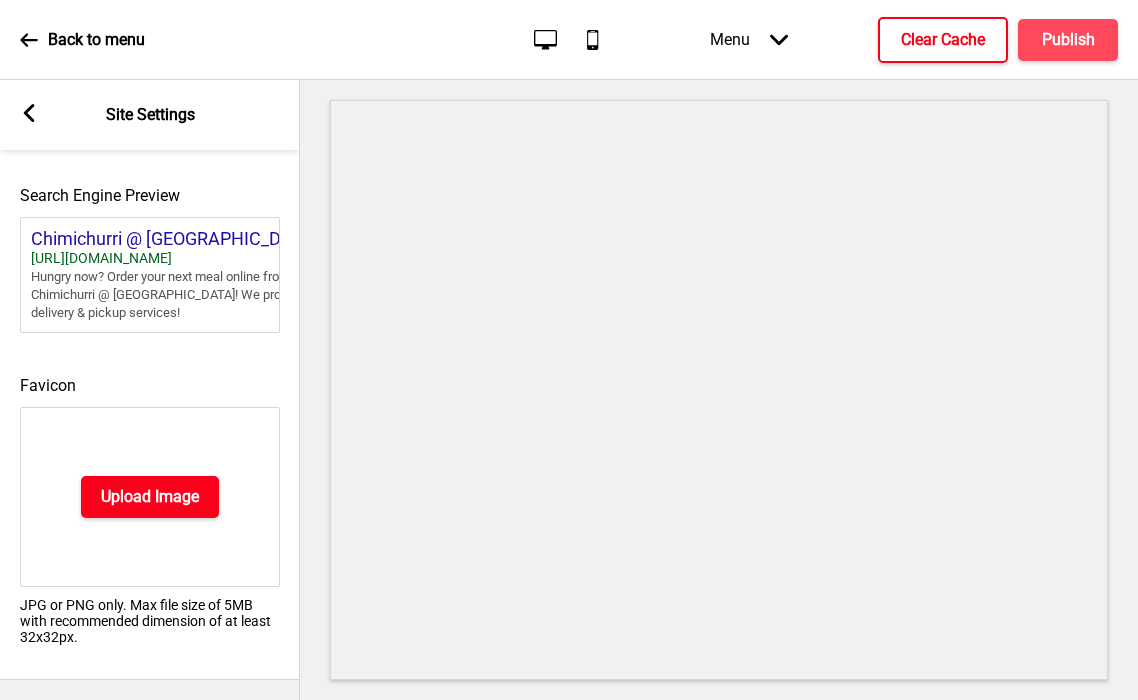 click on "Upload Image" at bounding box center (150, 497) 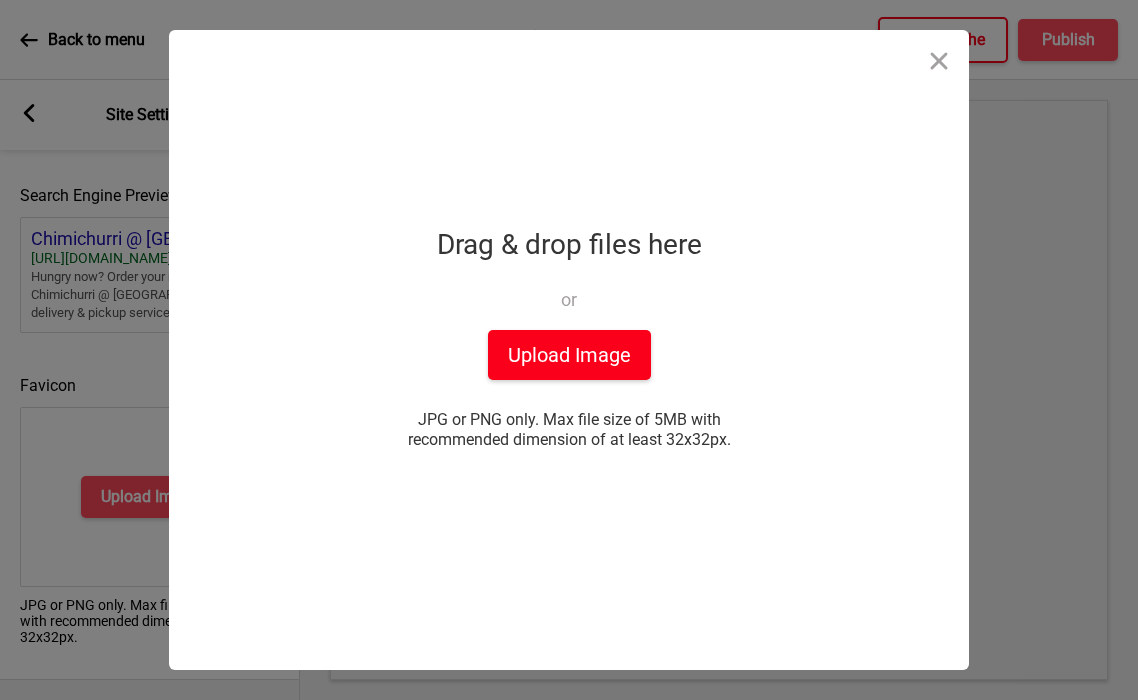 click on "Upload Image" at bounding box center (569, 355) 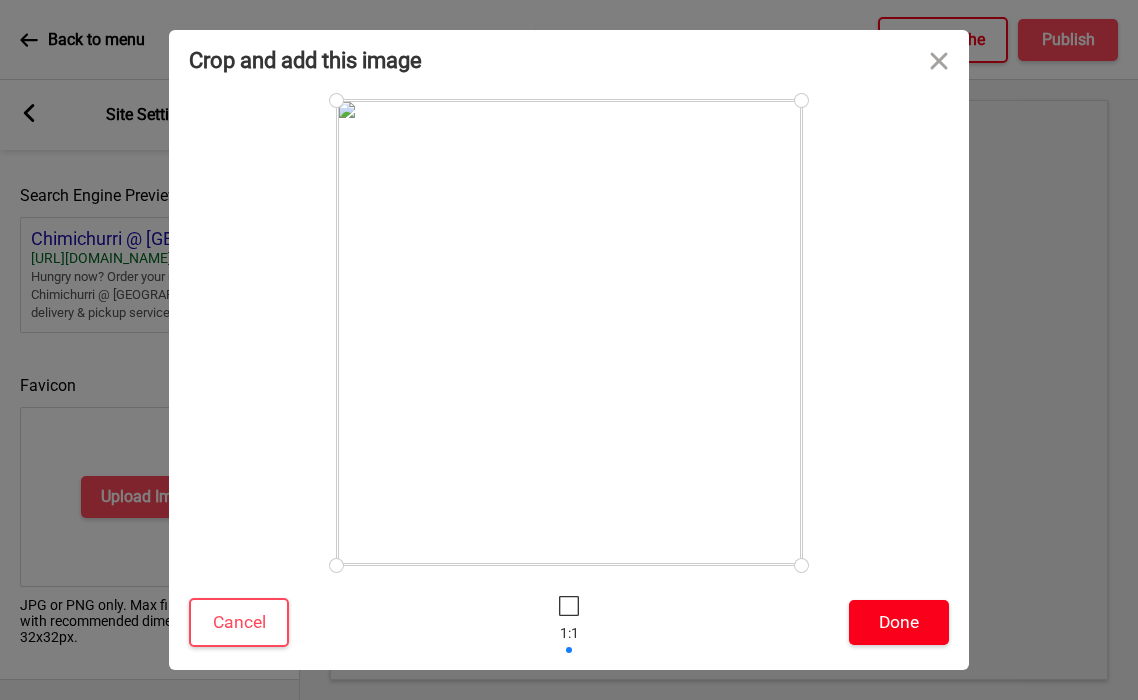 click on "Done" at bounding box center [899, 622] 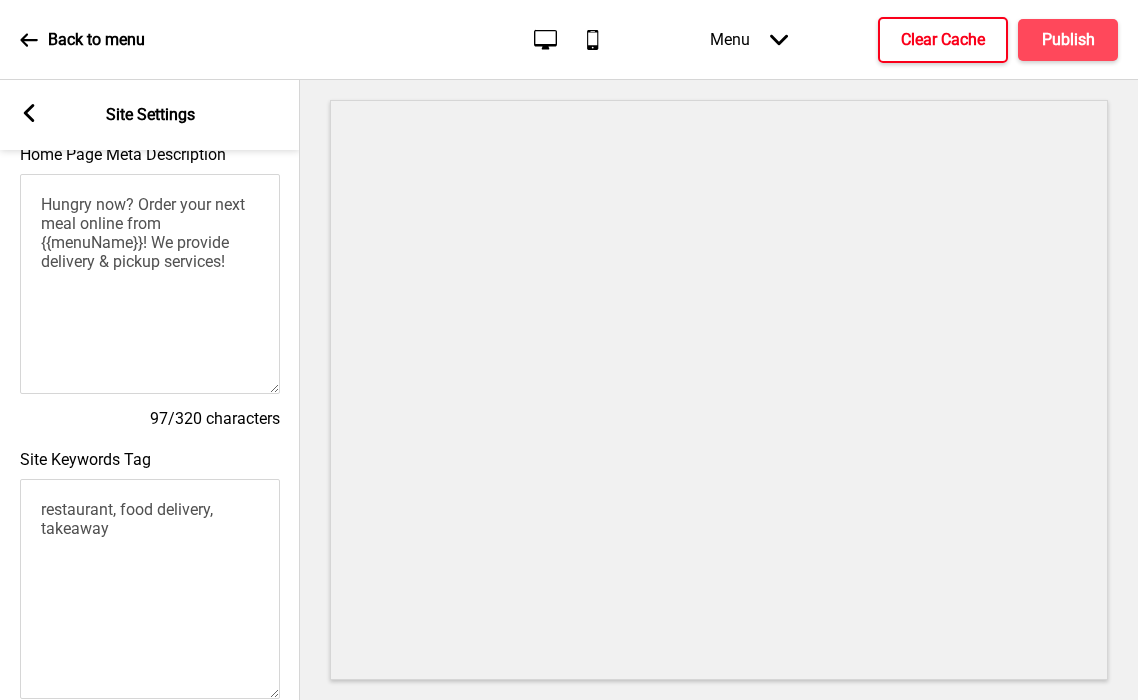 scroll, scrollTop: 0, scrollLeft: 0, axis: both 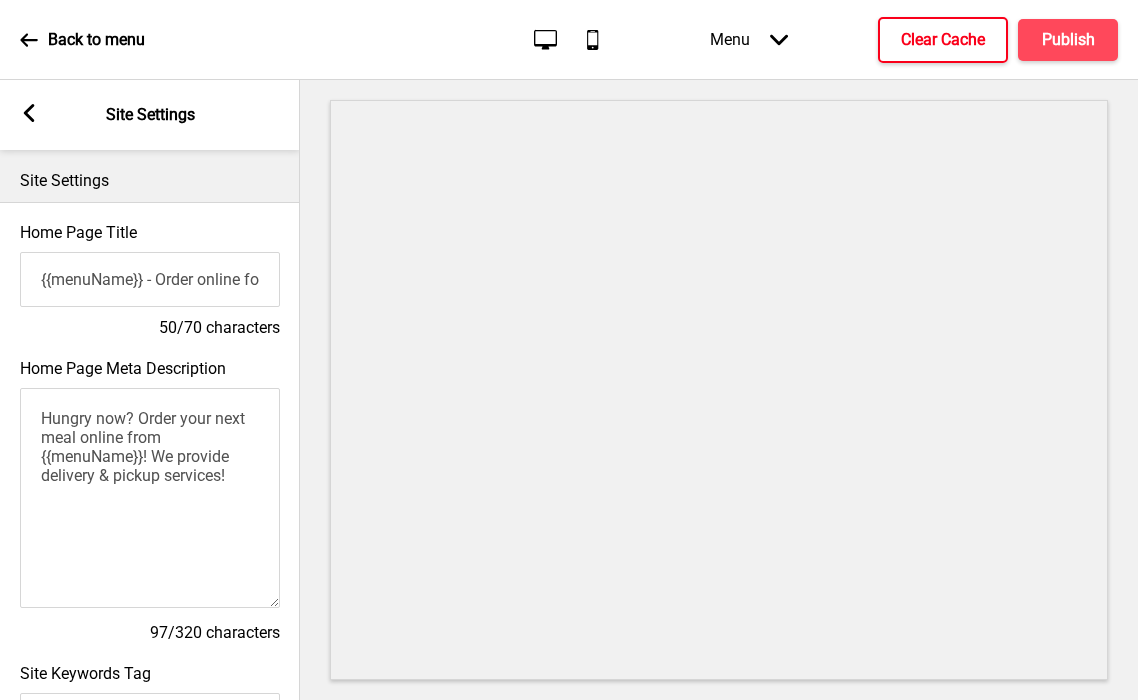 click 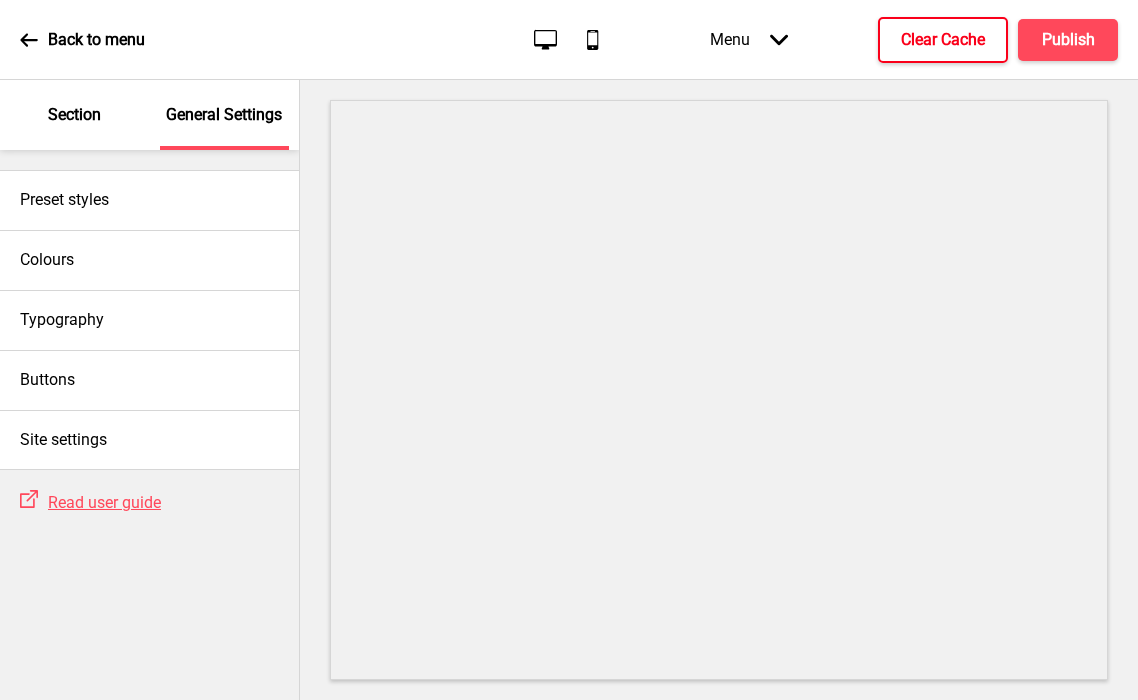 click on "Section" at bounding box center (75, 115) 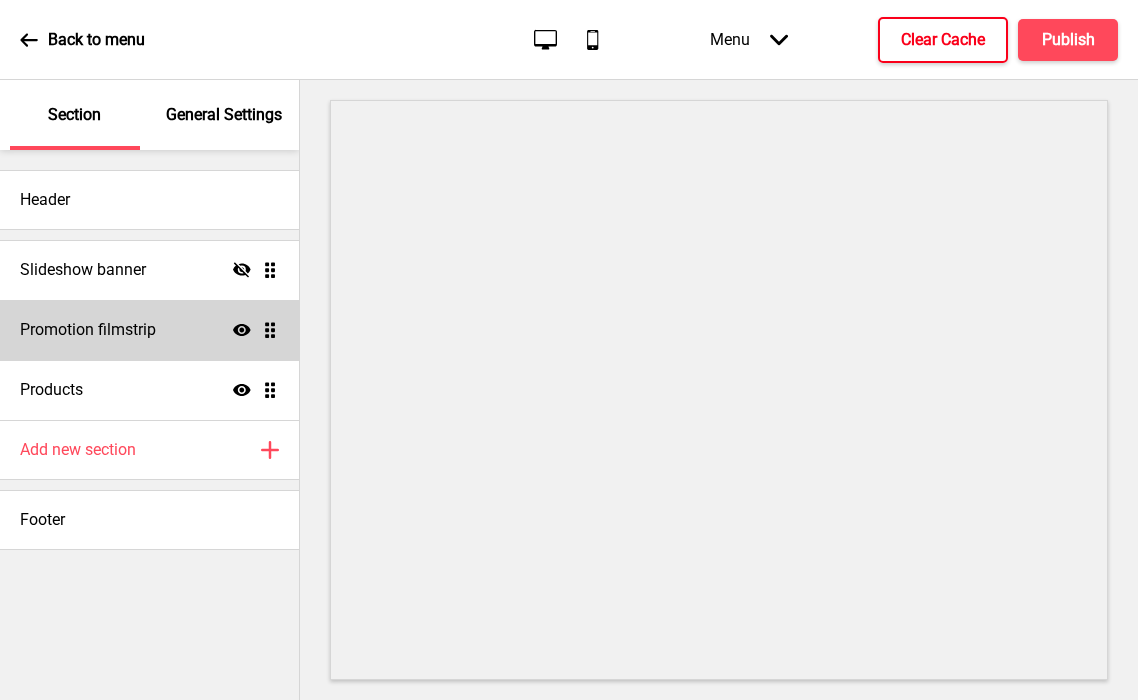 click on "Promotion filmstrip Show Drag" at bounding box center [149, 330] 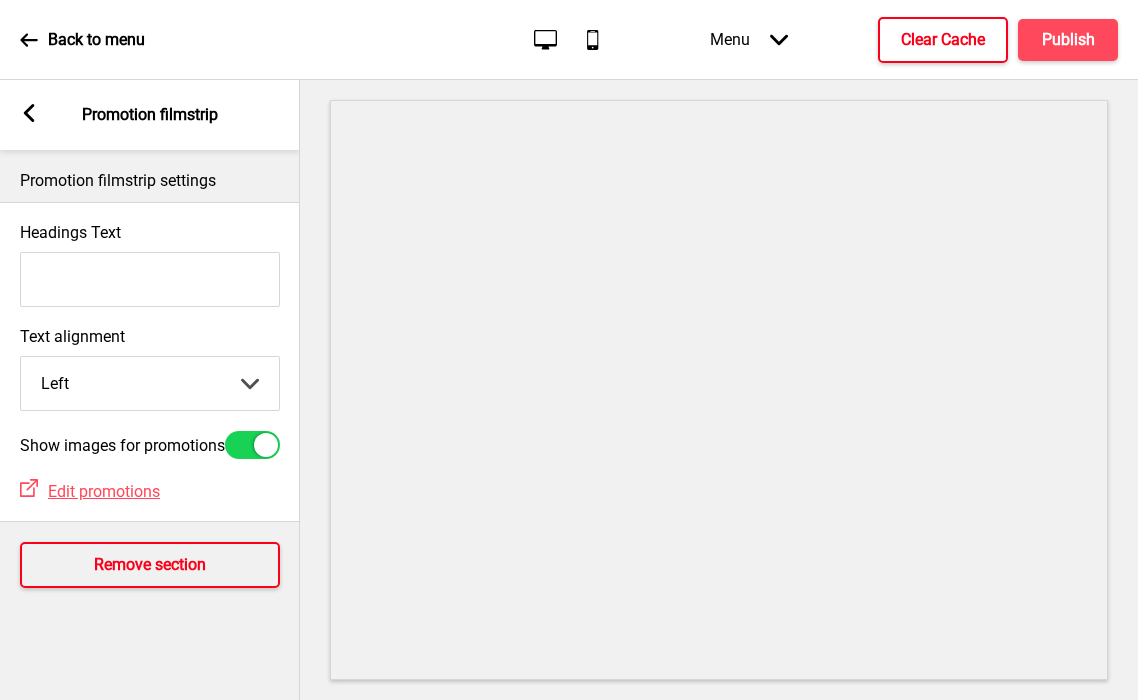 click on "Remove section" at bounding box center [150, 565] 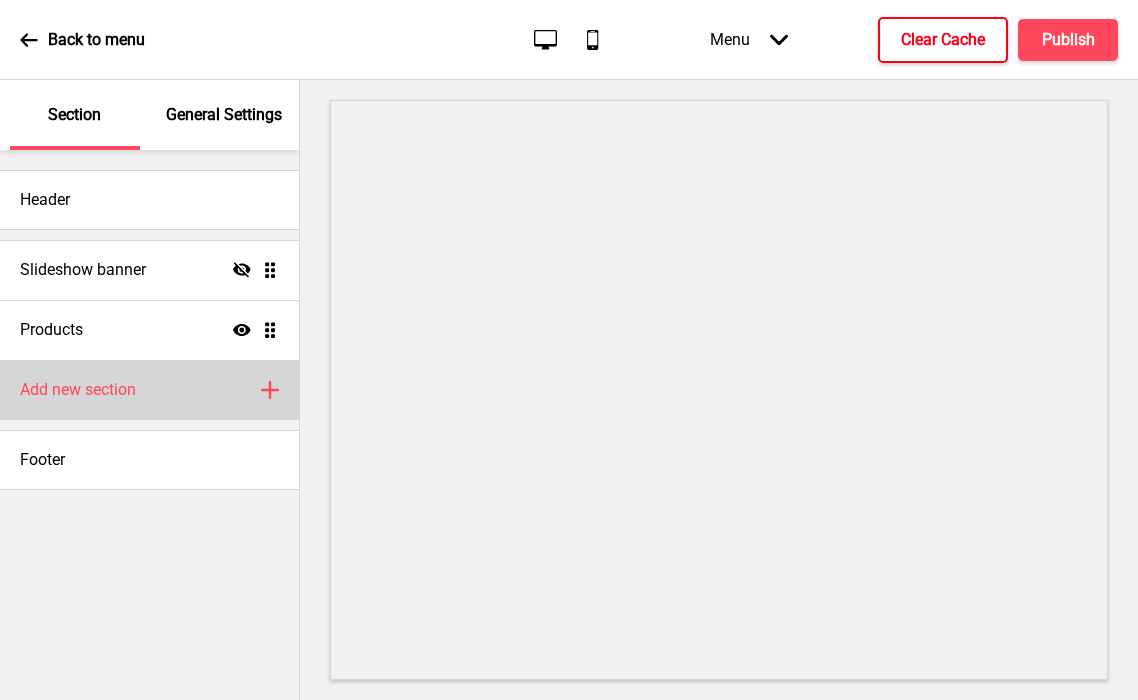click on "Add new section Plus" at bounding box center (149, 390) 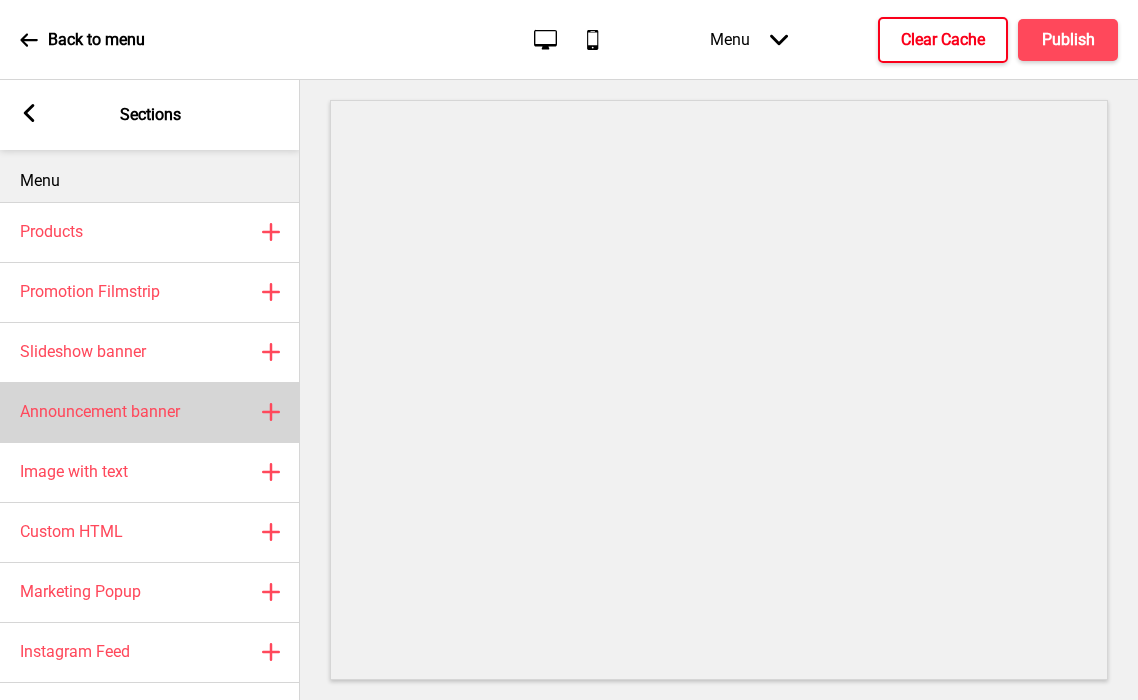 click on "Announcement banner" at bounding box center [100, 412] 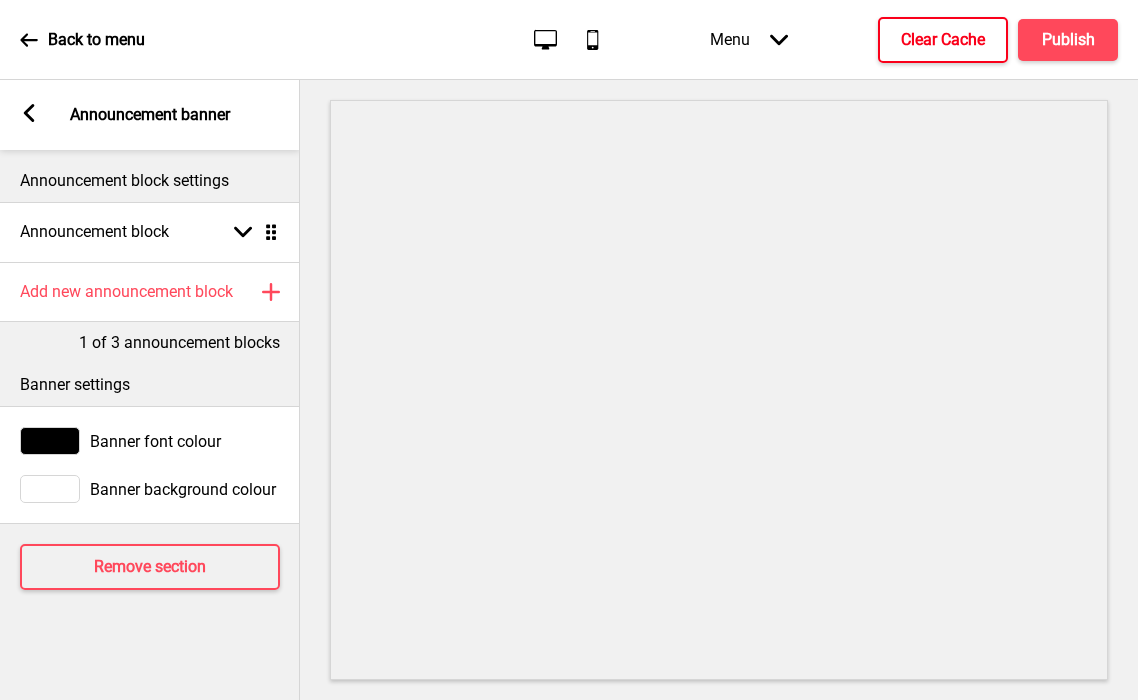 click 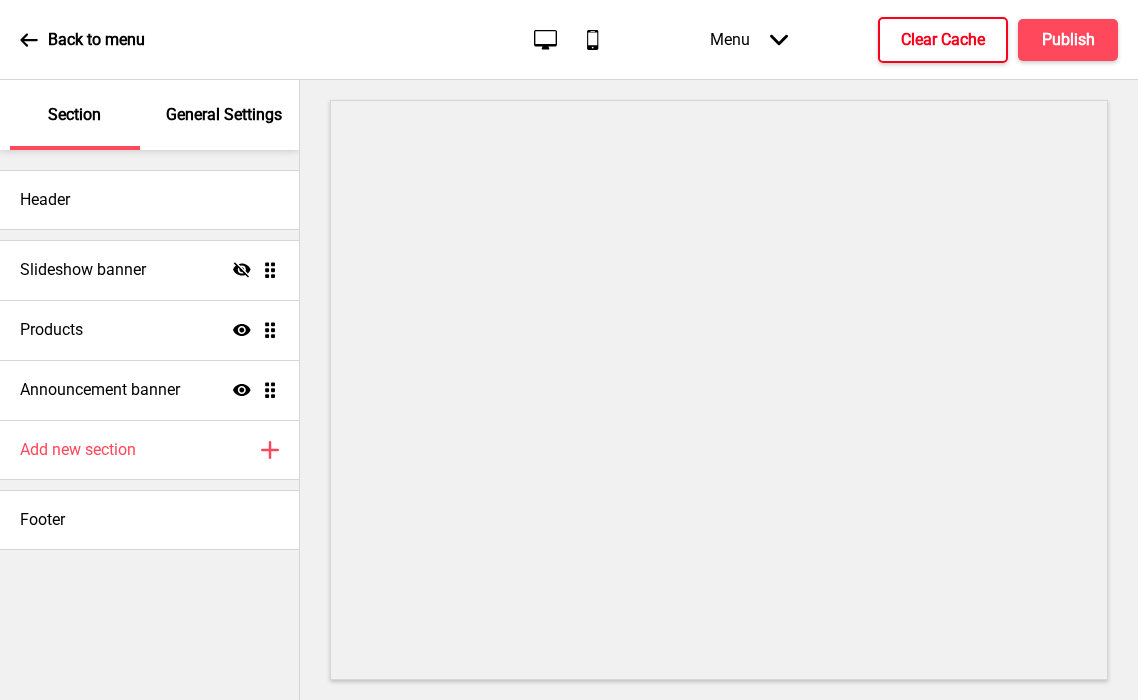 click on "General Settings" at bounding box center [224, 115] 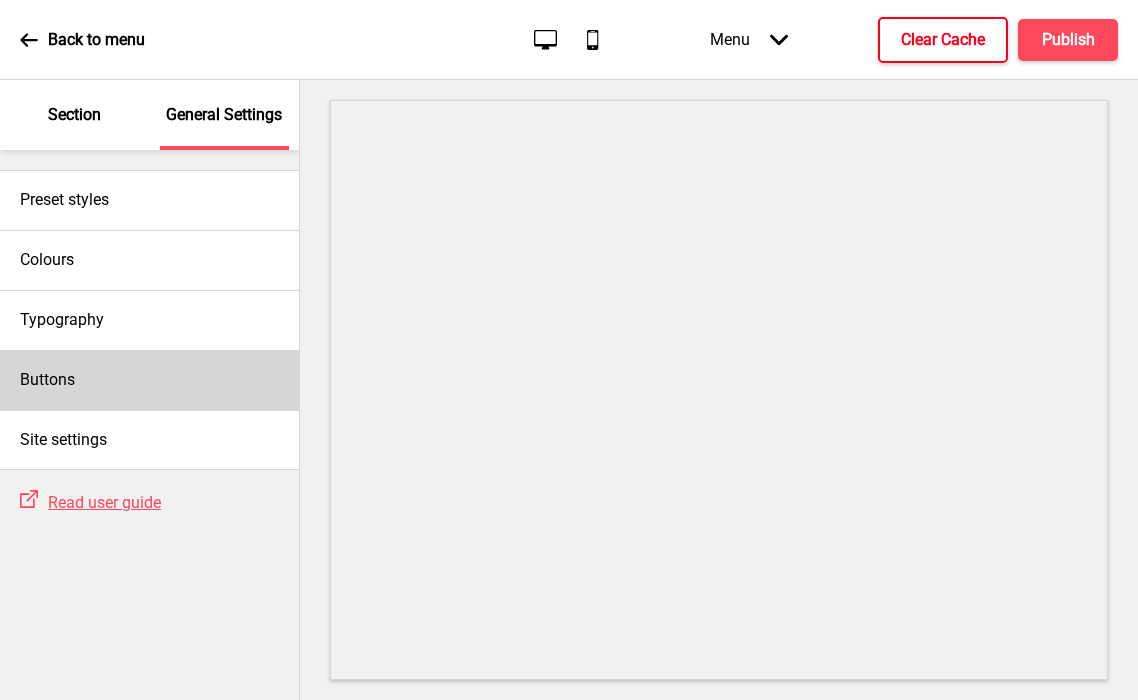 click on "Buttons" at bounding box center [149, 380] 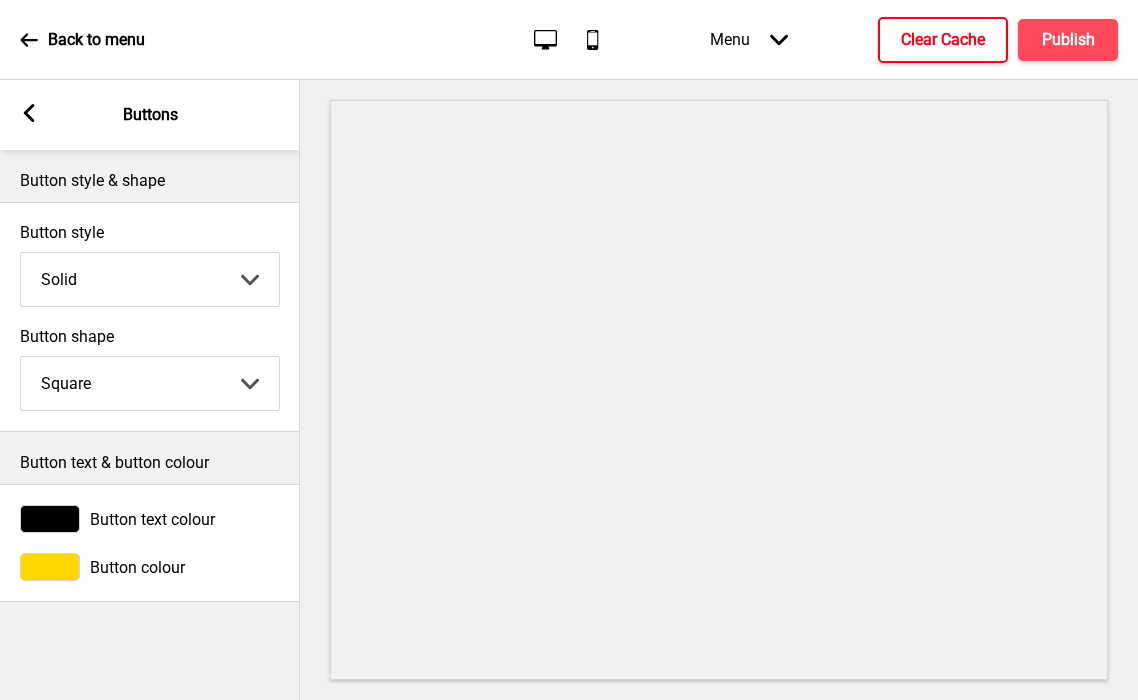 click at bounding box center [50, 567] 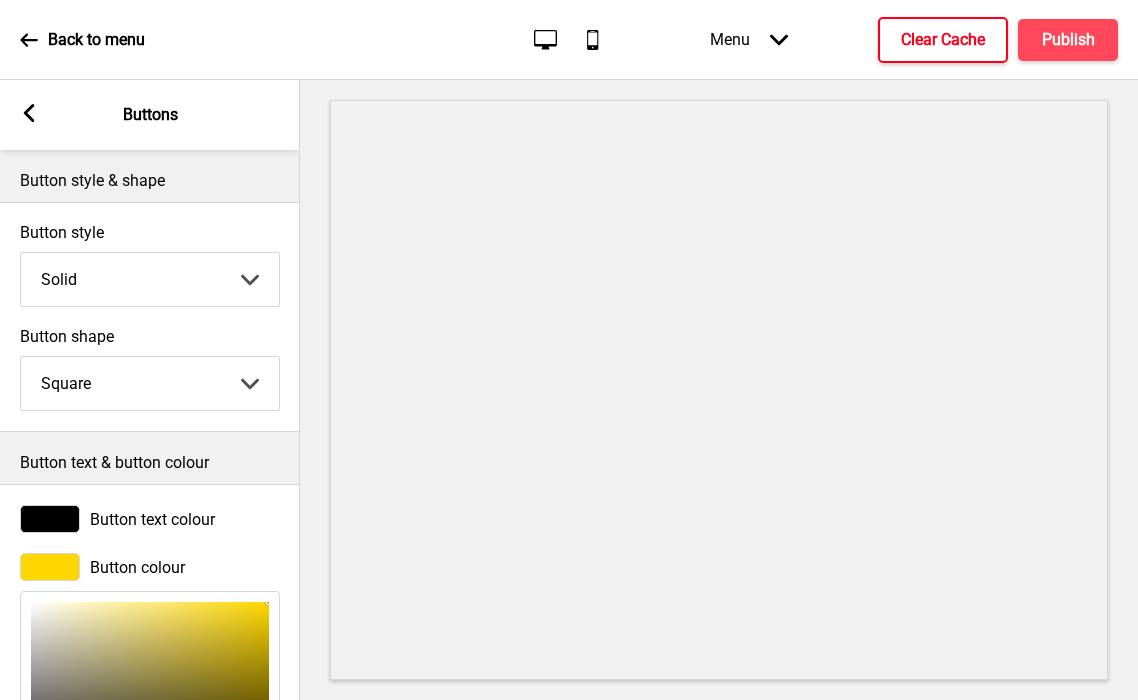 scroll, scrollTop: 248, scrollLeft: 0, axis: vertical 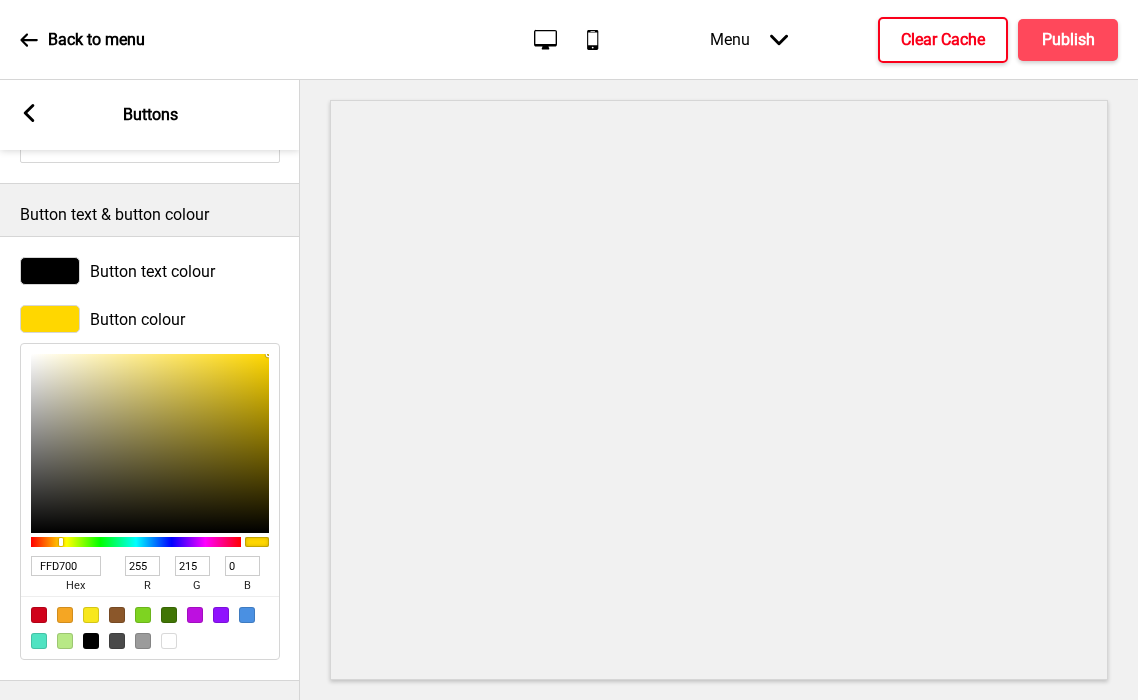 click on "FFD700" at bounding box center (66, 566) 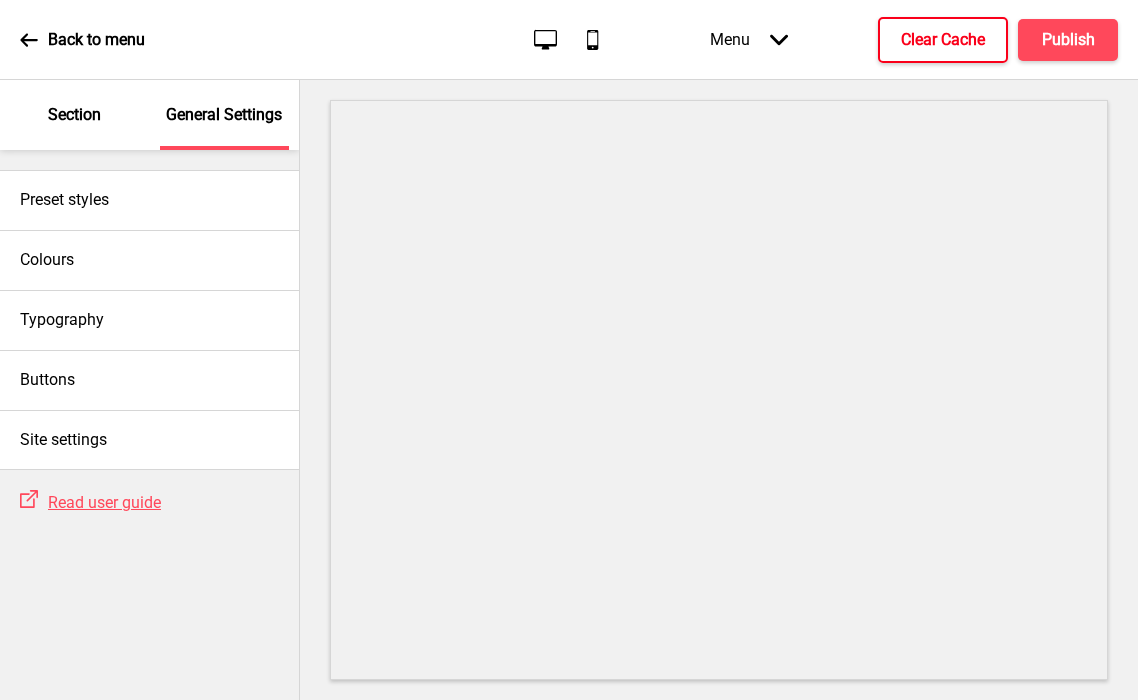 click on "Section" at bounding box center (75, 115) 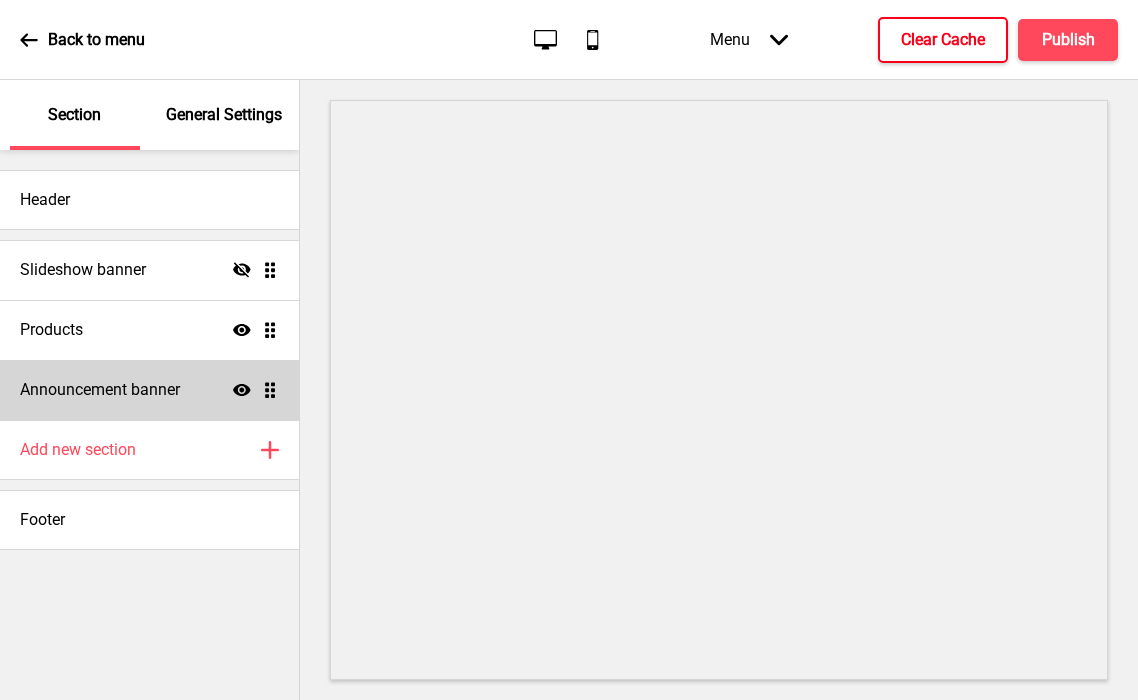 click on "Announcement banner" at bounding box center (100, 390) 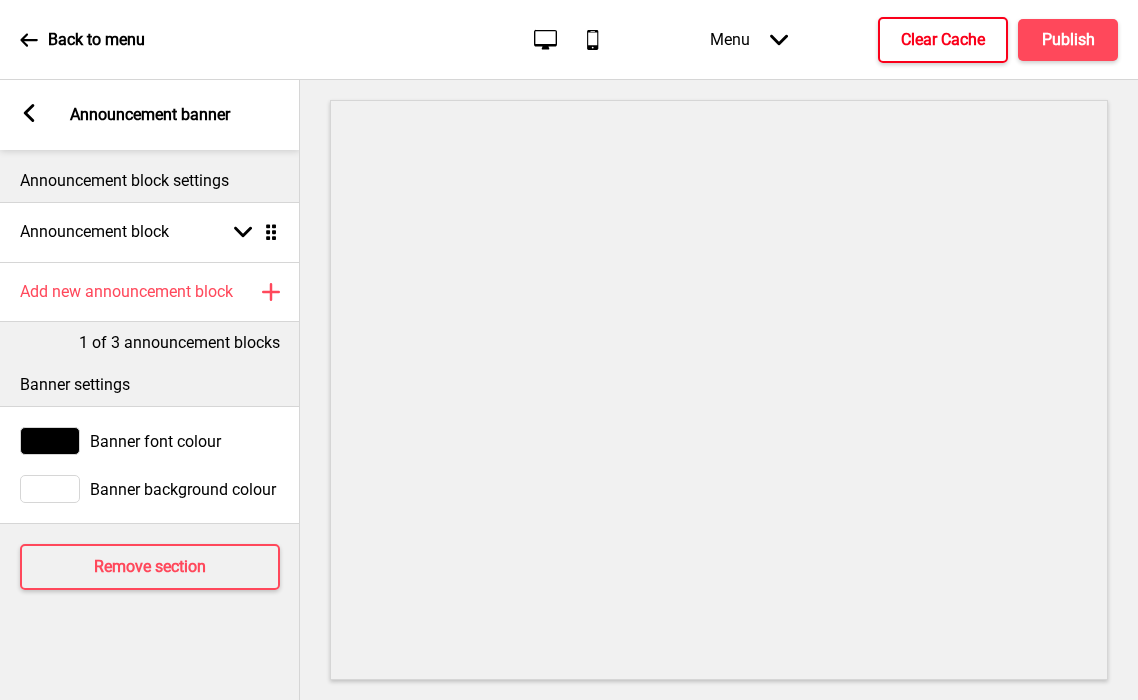 click at bounding box center (50, 489) 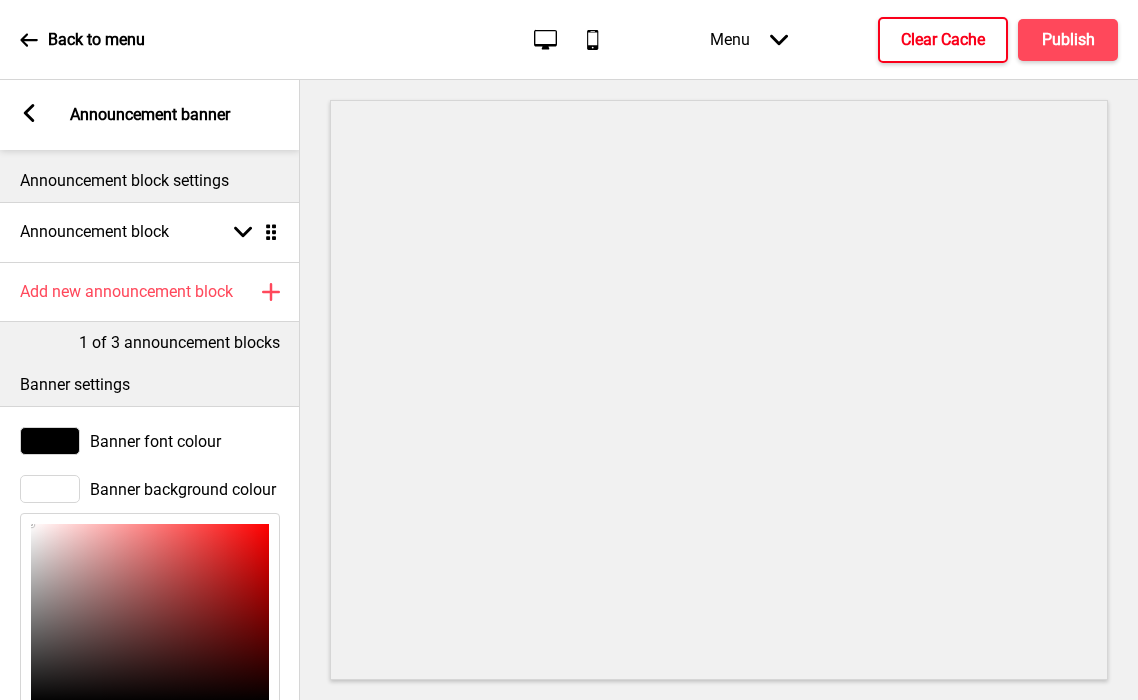 scroll, scrollTop: 256, scrollLeft: 0, axis: vertical 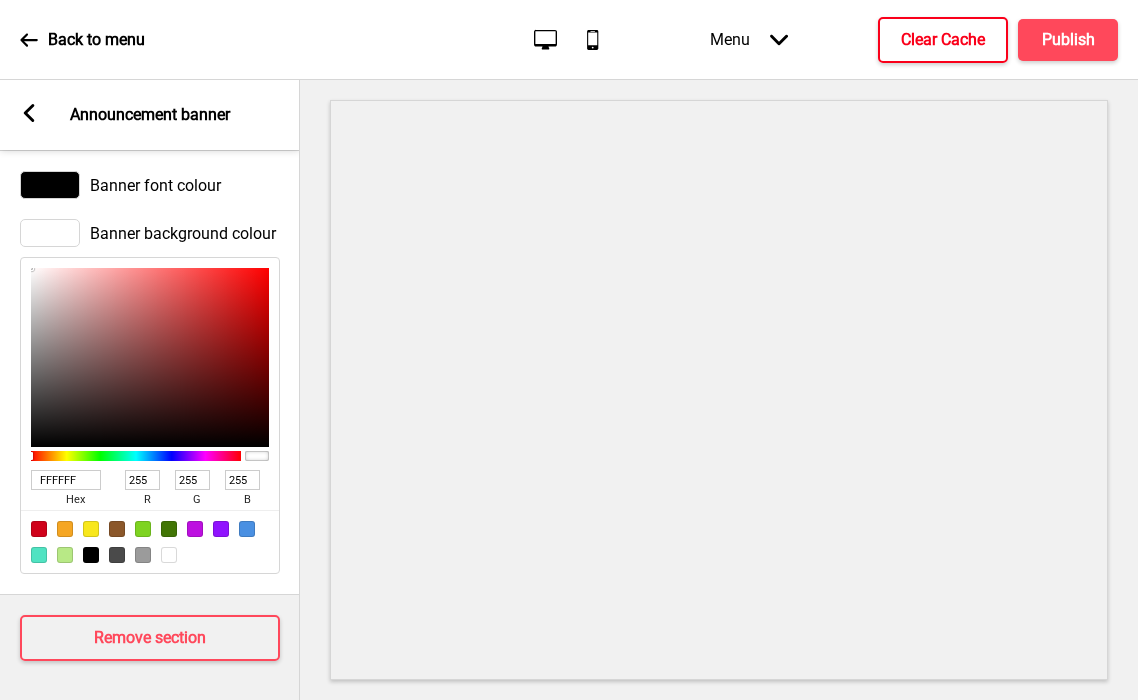 click on "FFFFFF" at bounding box center (66, 480) 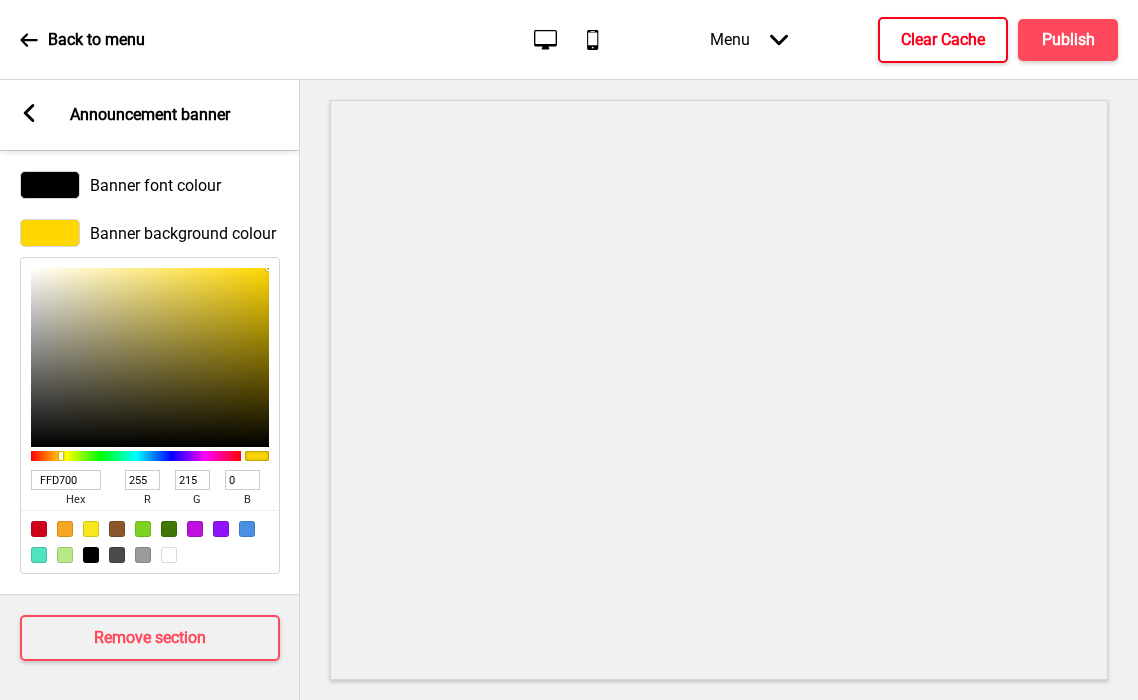 click 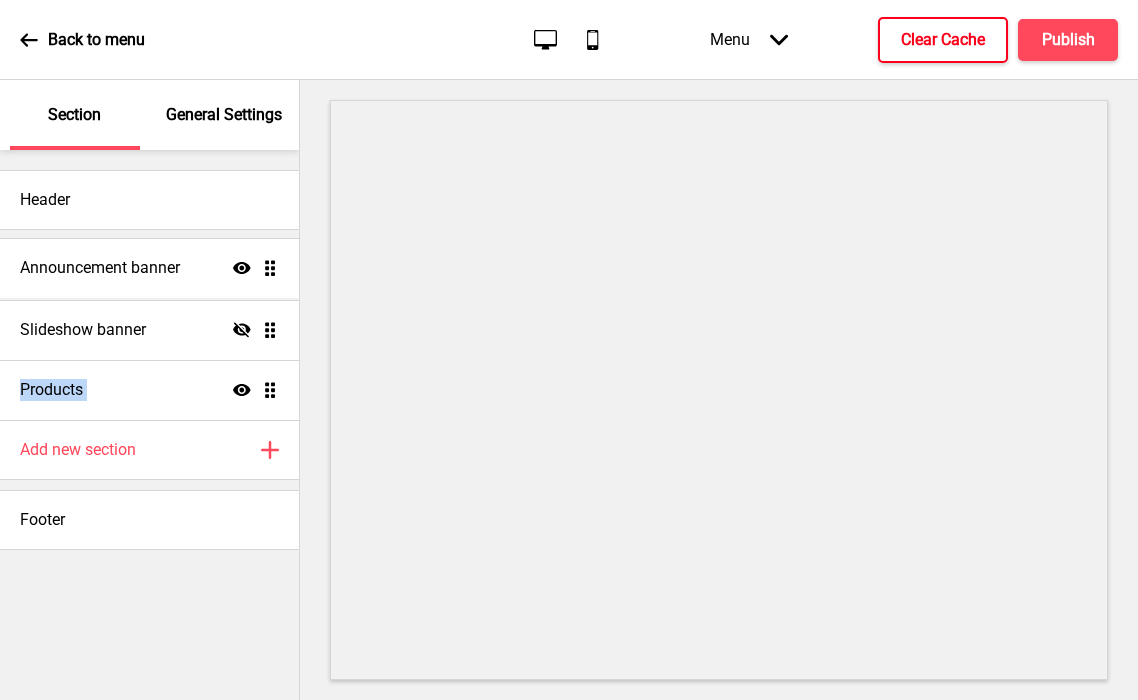 drag, startPoint x: 267, startPoint y: 394, endPoint x: 269, endPoint y: 272, distance: 122.016396 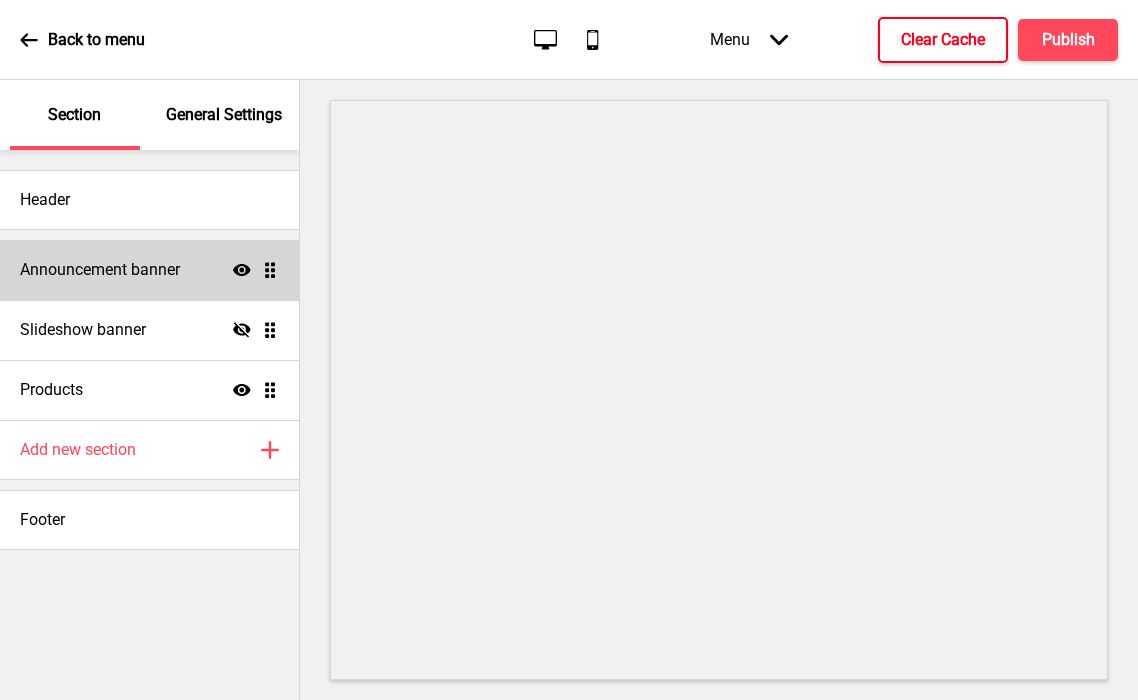 click on "Announcement banner" at bounding box center [100, 270] 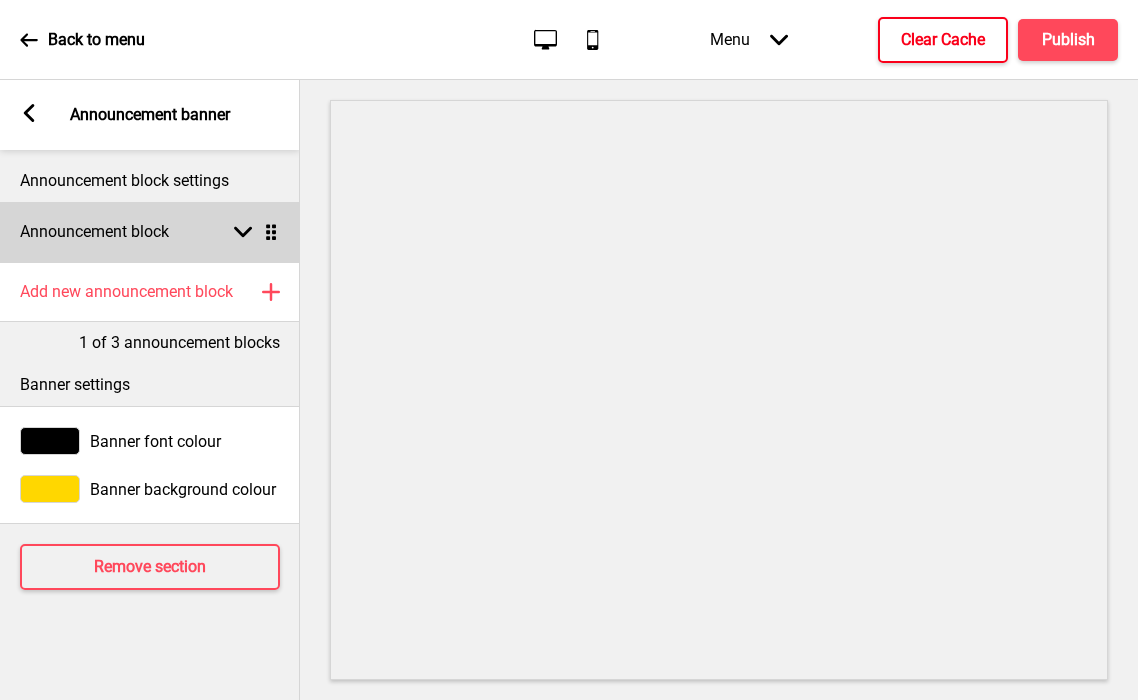 click on "Announcement block Arrow down Drag" at bounding box center (150, 232) 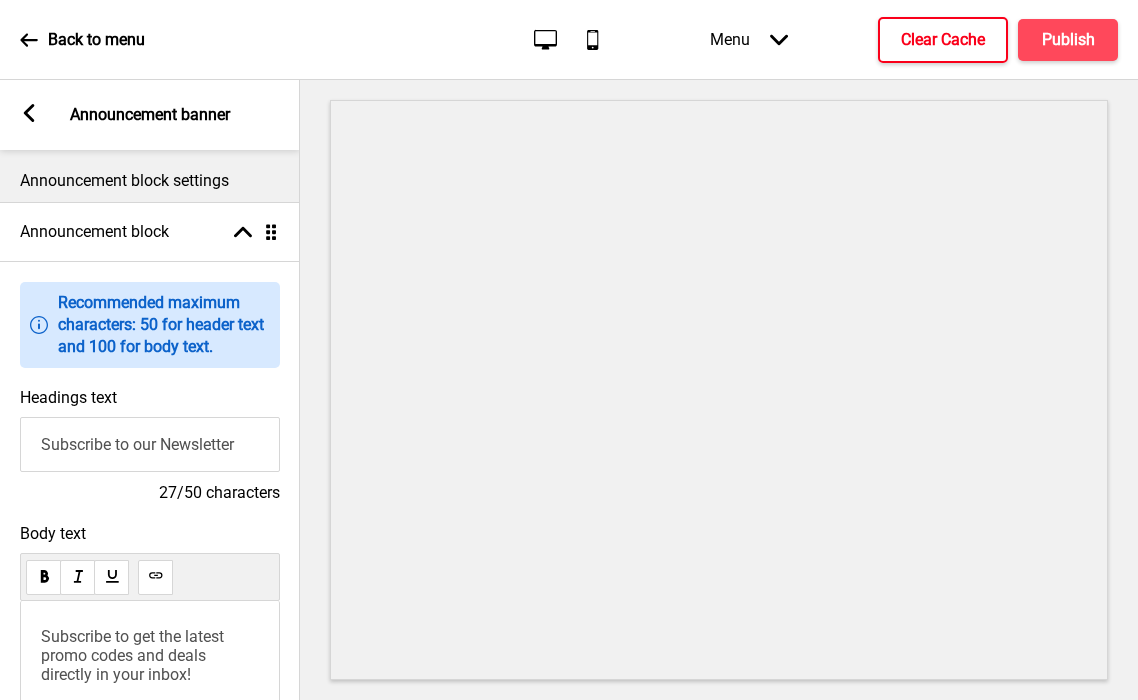 click on "Subscribe to our Newsletter" at bounding box center (150, 444) 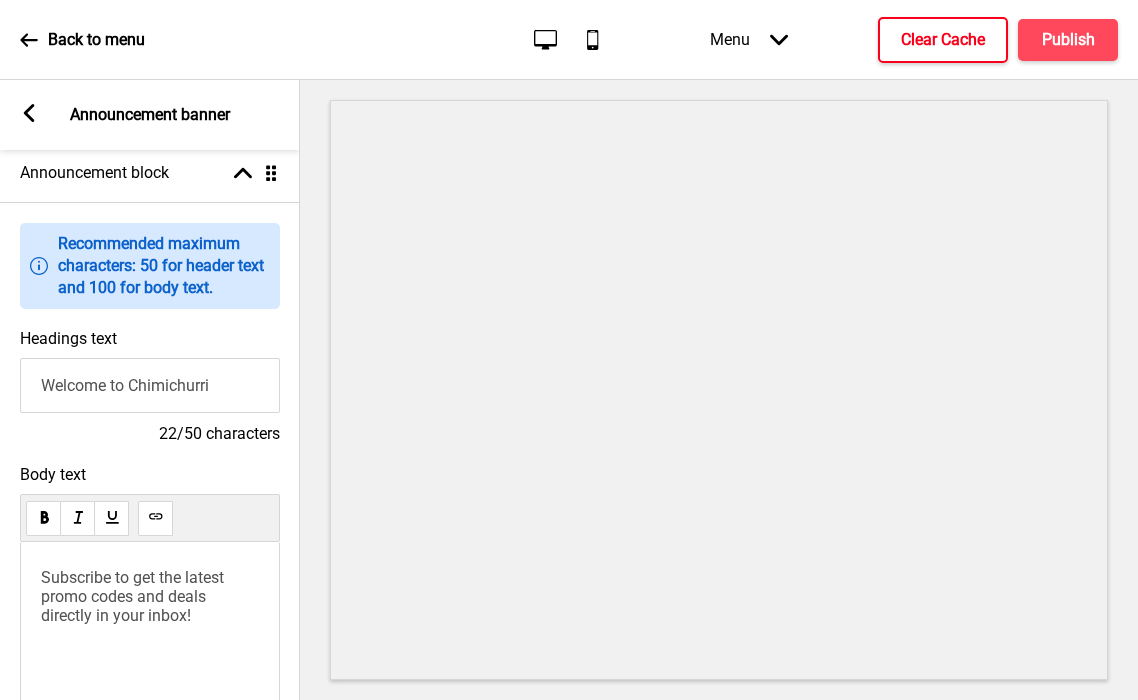 scroll, scrollTop: 109, scrollLeft: 0, axis: vertical 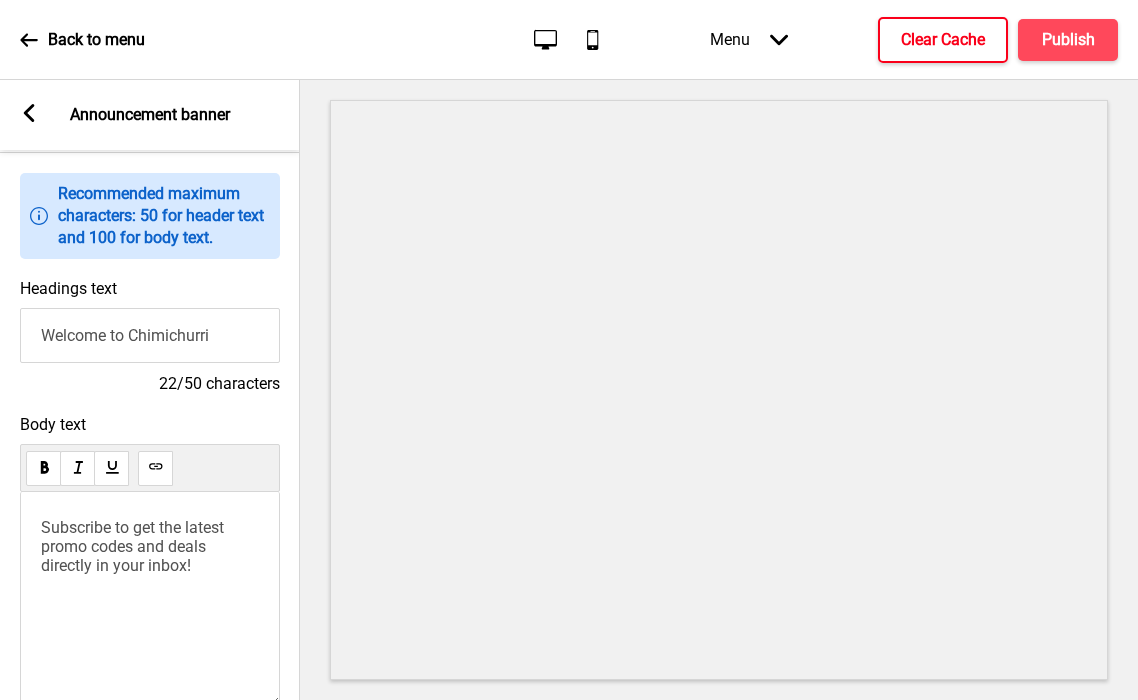 click on "Subscribe to get the latest promo codes and deals directly in your inbox!" at bounding box center [150, 599] 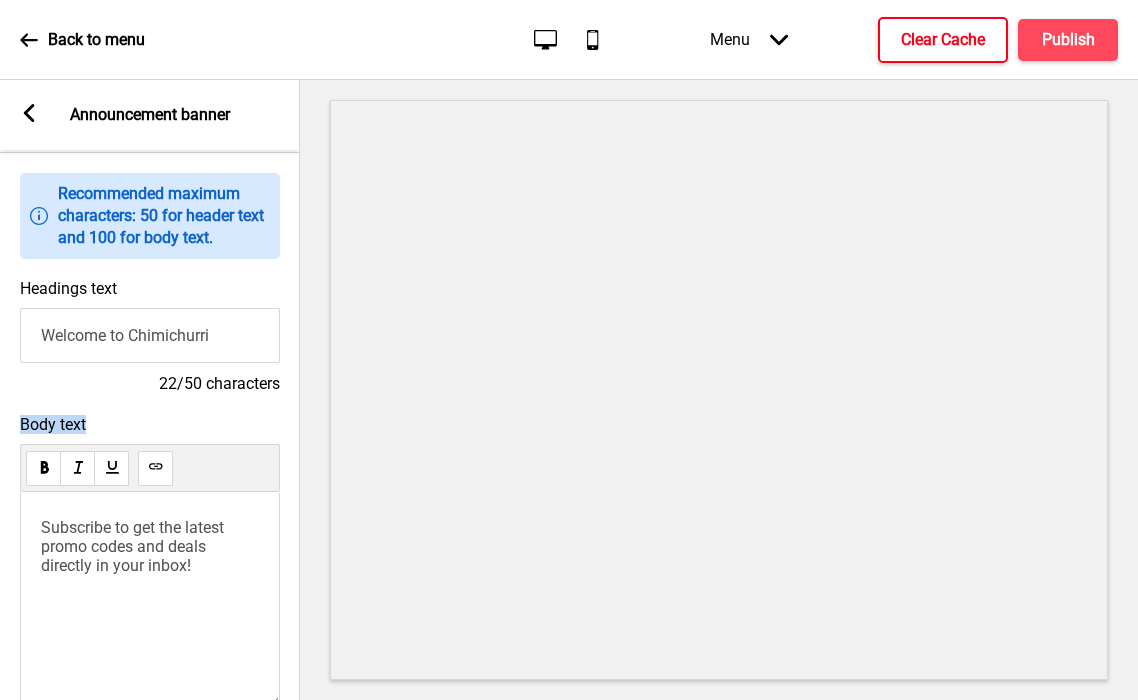 click on "Subscribe to get the latest promo codes and deals directly in your inbox!" at bounding box center (150, 599) 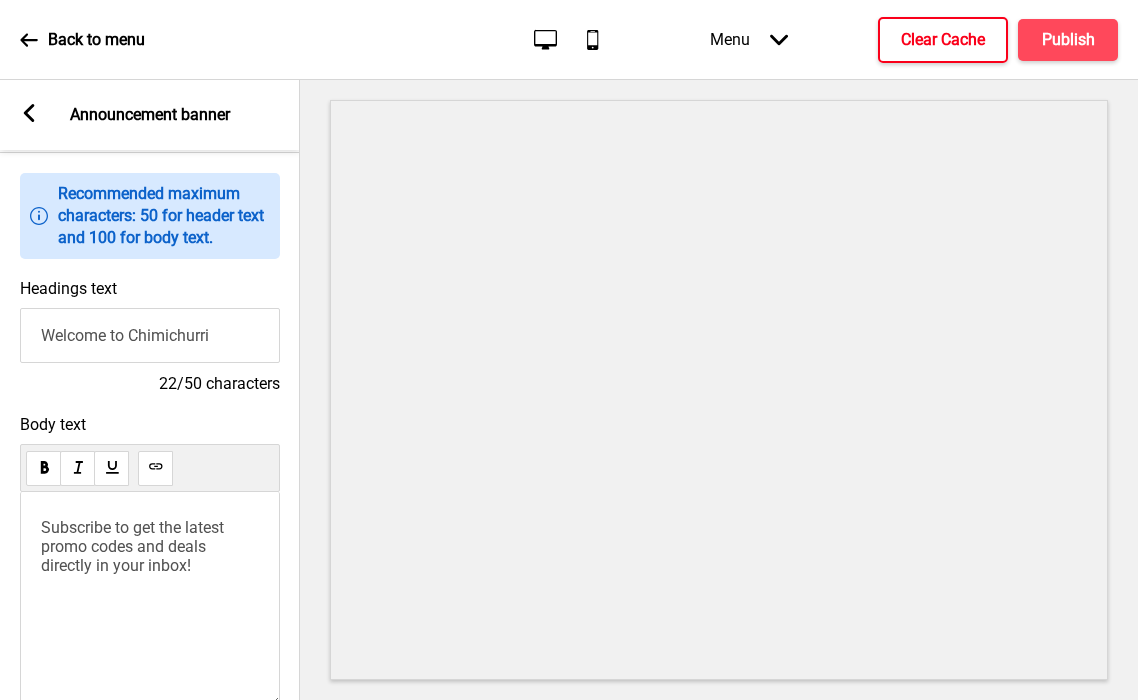 click on "Subscribe to get the latest promo codes and deals directly in your inbox!" at bounding box center [134, 546] 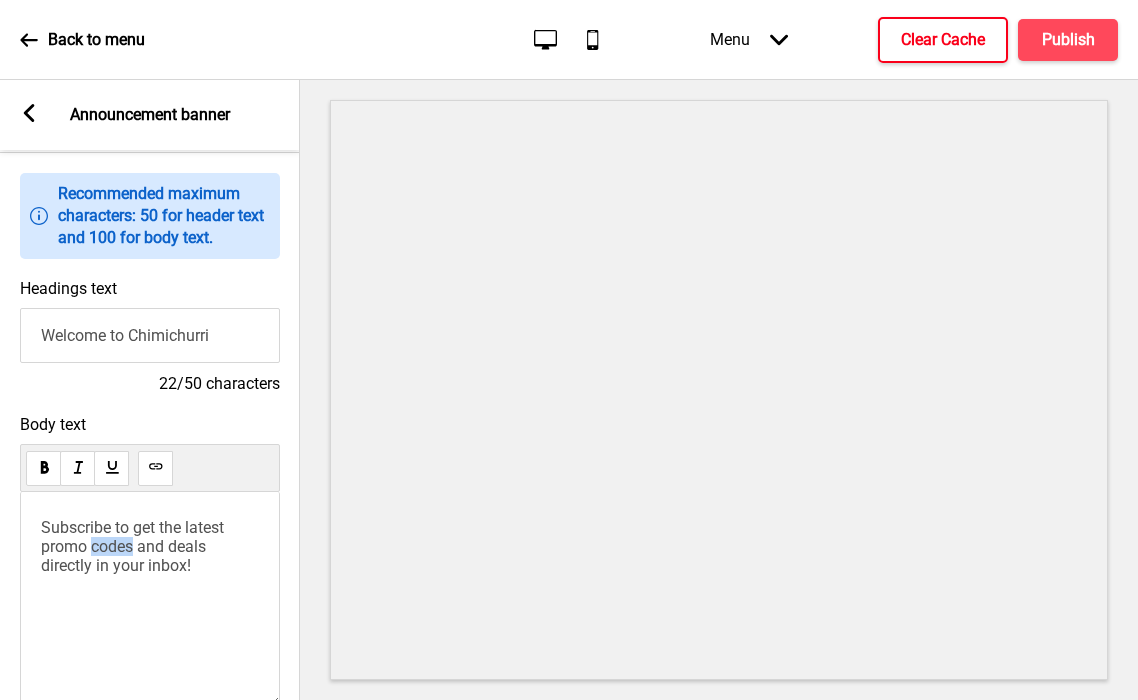 click on "Subscribe to get the latest promo codes and deals directly in your inbox!" at bounding box center (134, 546) 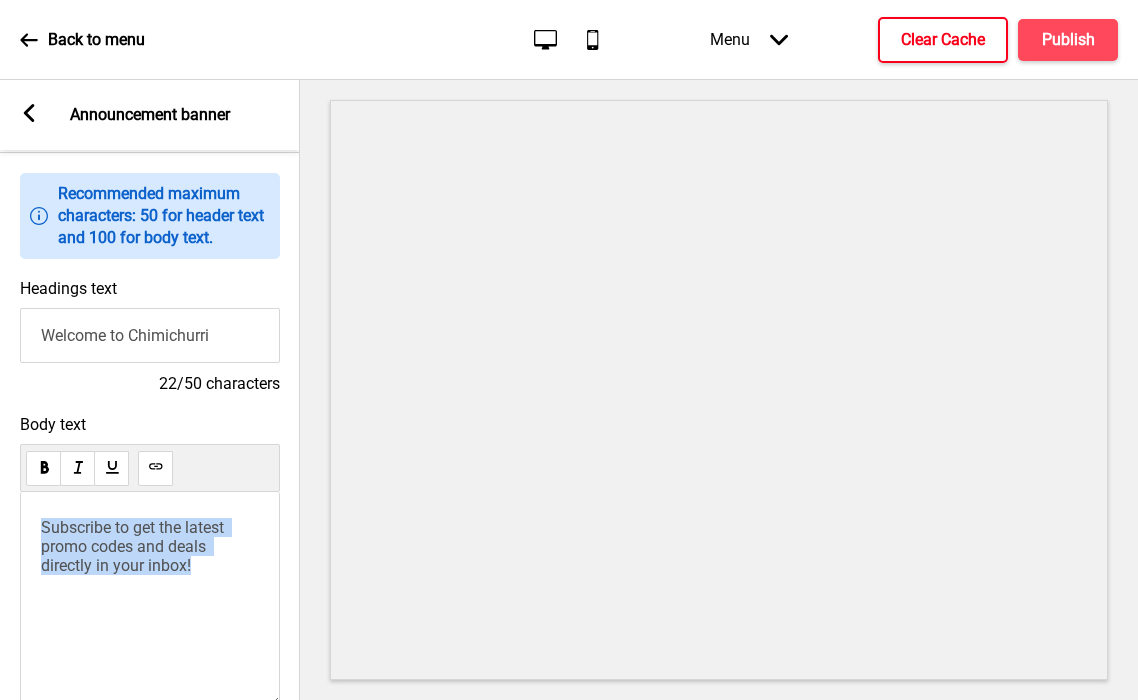 click on "Subscribe to get the latest promo codes and deals directly in your inbox!" at bounding box center [134, 546] 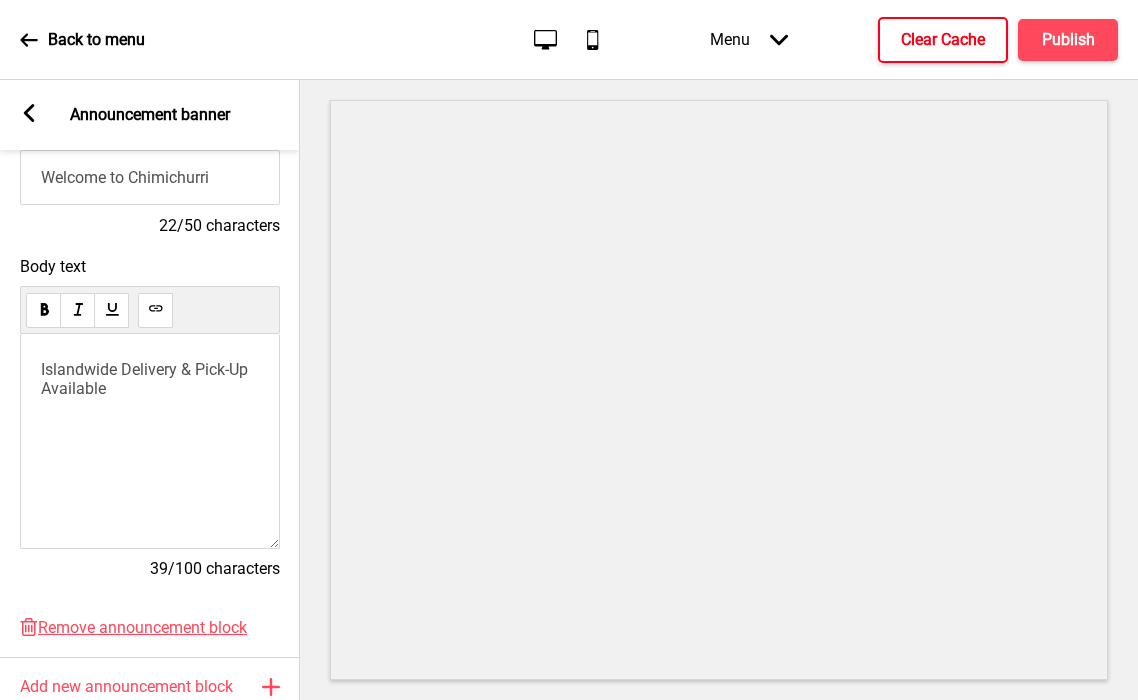 scroll, scrollTop: 0, scrollLeft: 0, axis: both 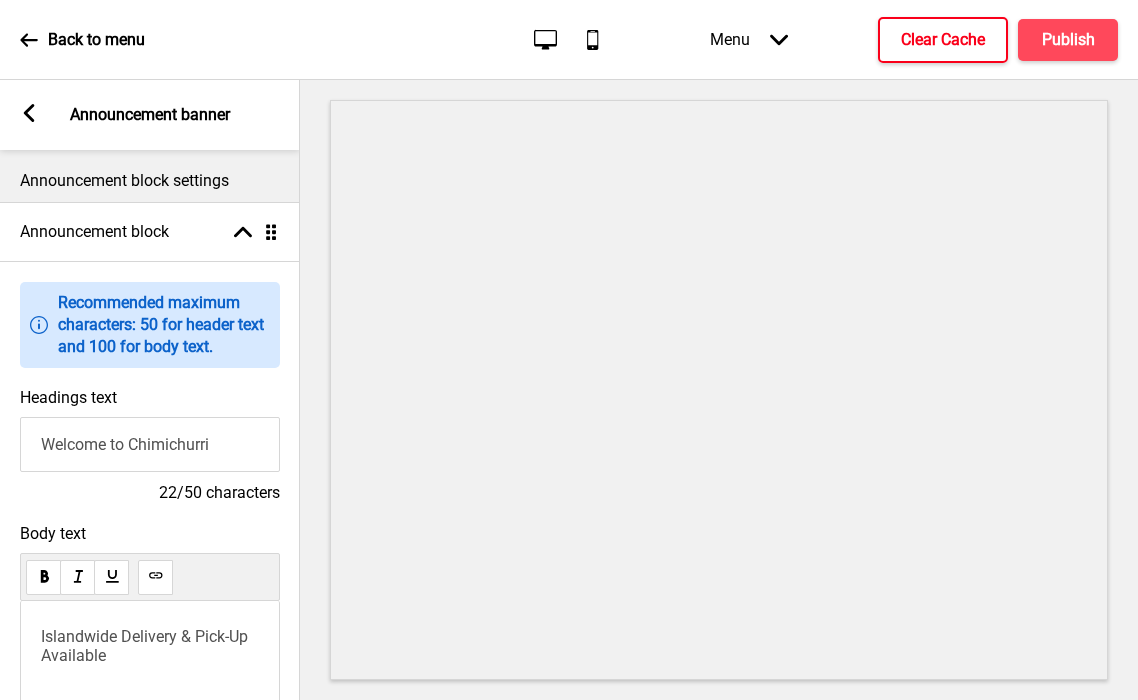 click 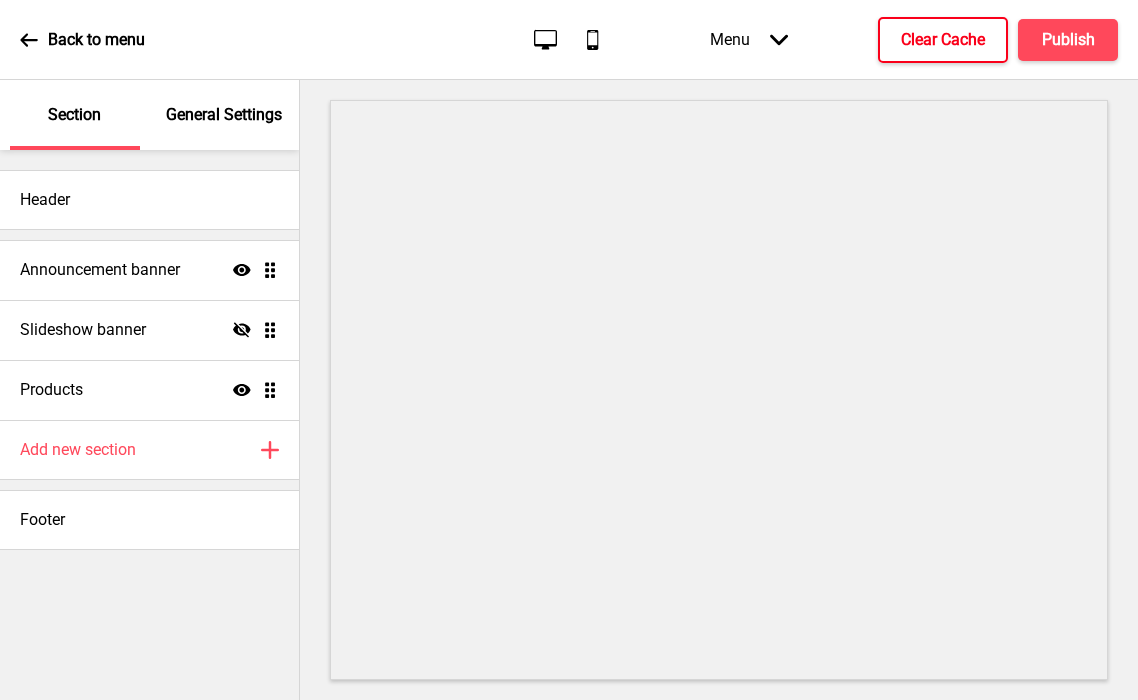 click on "General Settings" at bounding box center [224, 115] 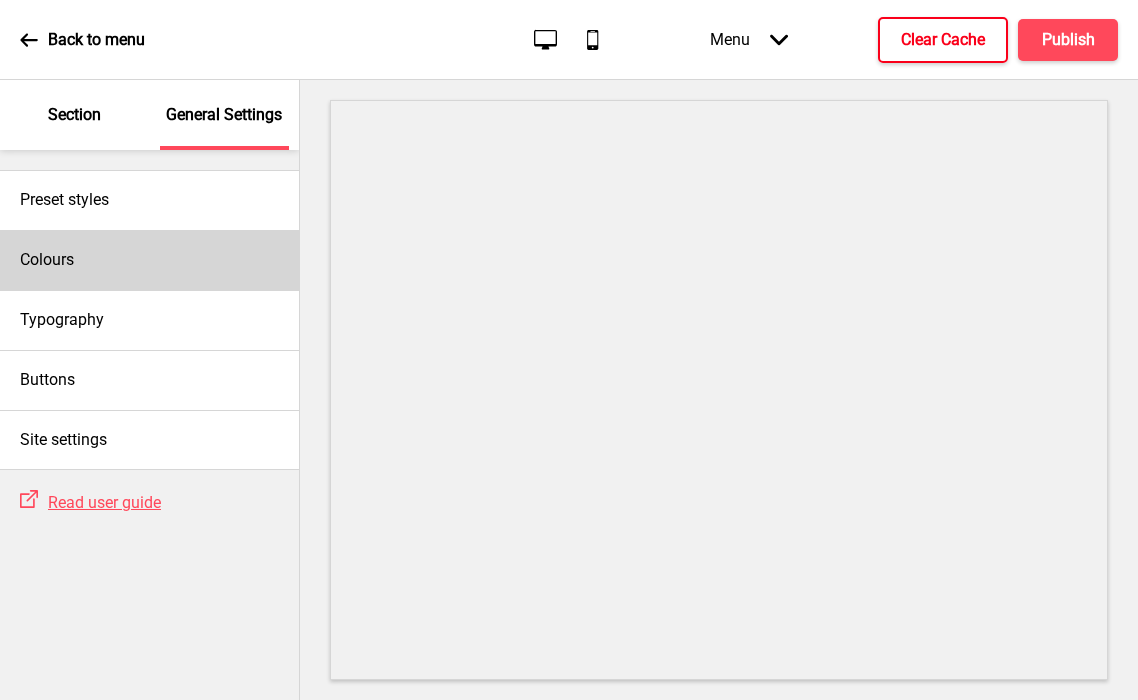 click on "Colours" at bounding box center [149, 260] 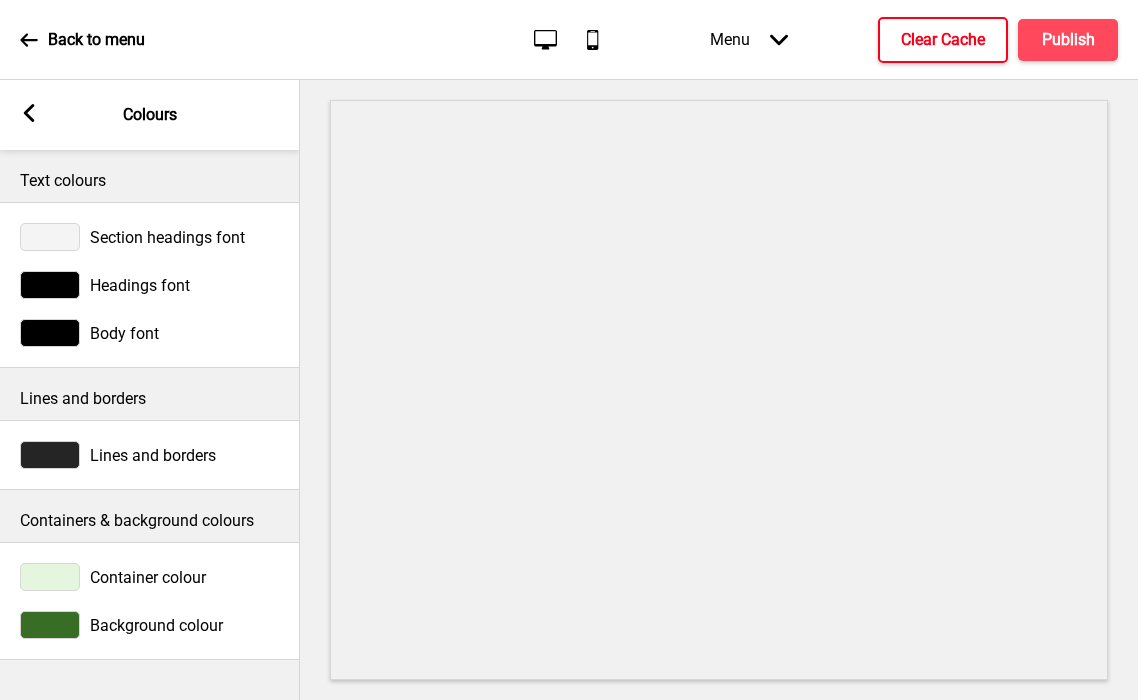 click on "Container colour" at bounding box center (148, 577) 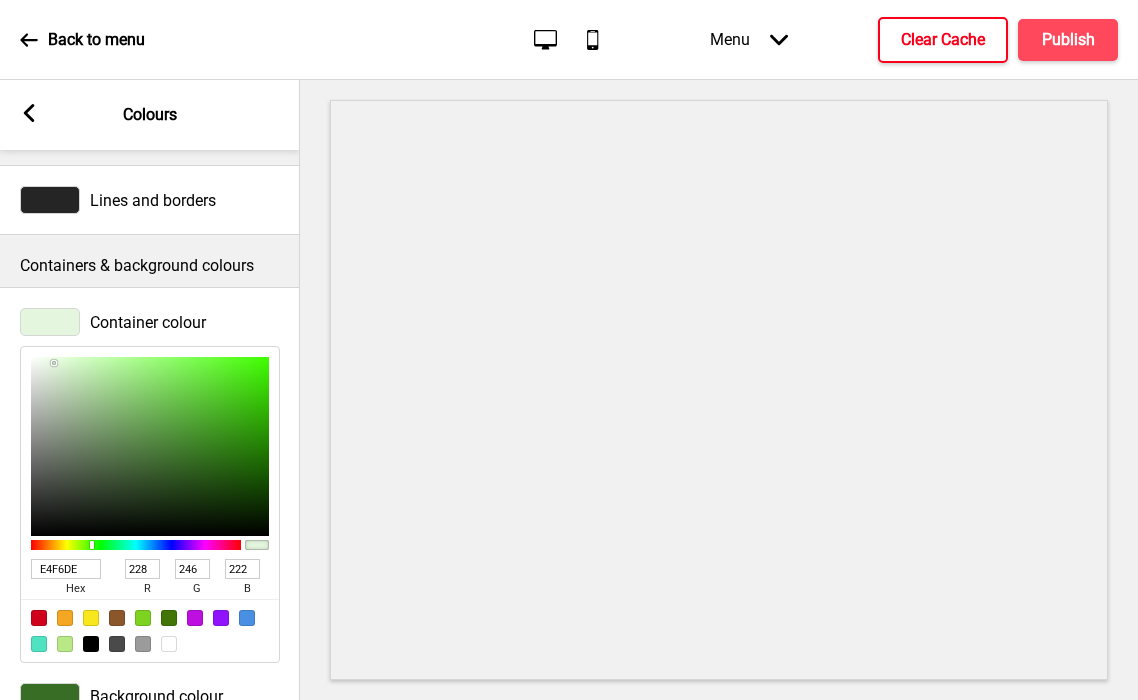 scroll, scrollTop: 306, scrollLeft: 0, axis: vertical 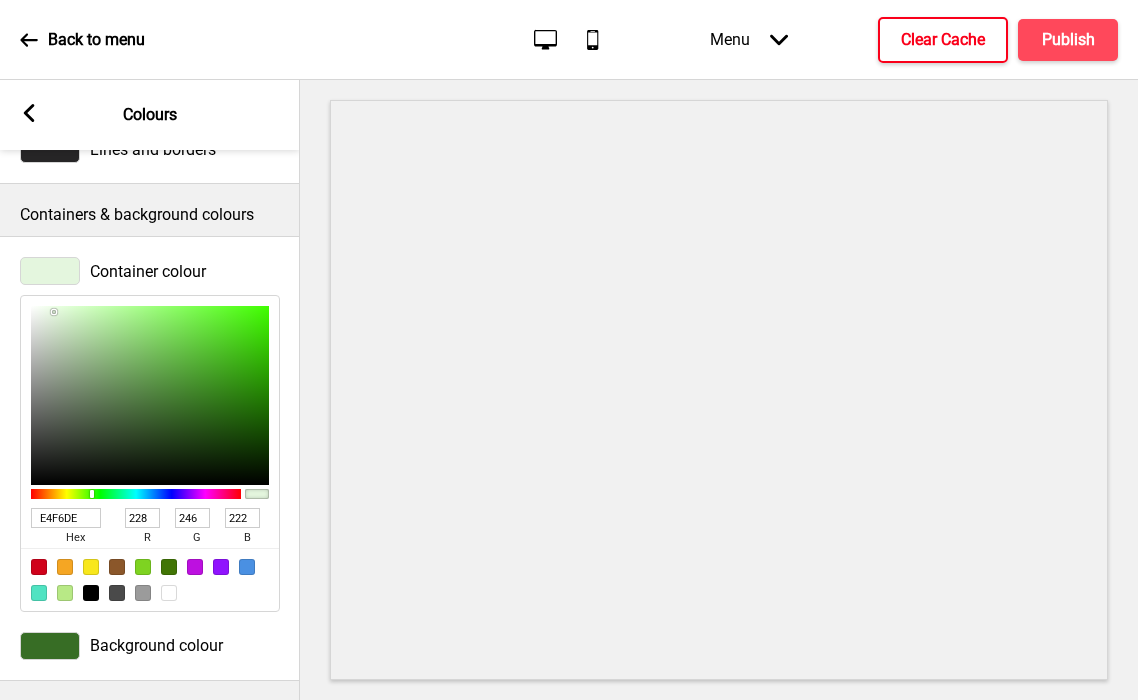 click at bounding box center [50, 646] 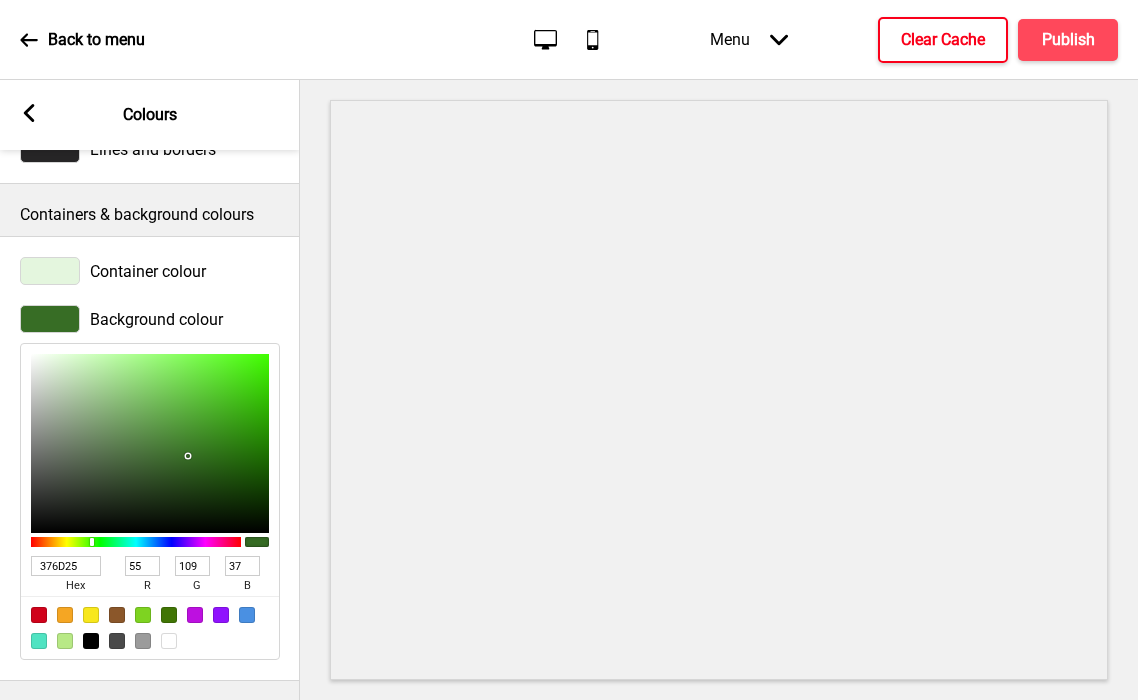 click on "376D25" at bounding box center [66, 566] 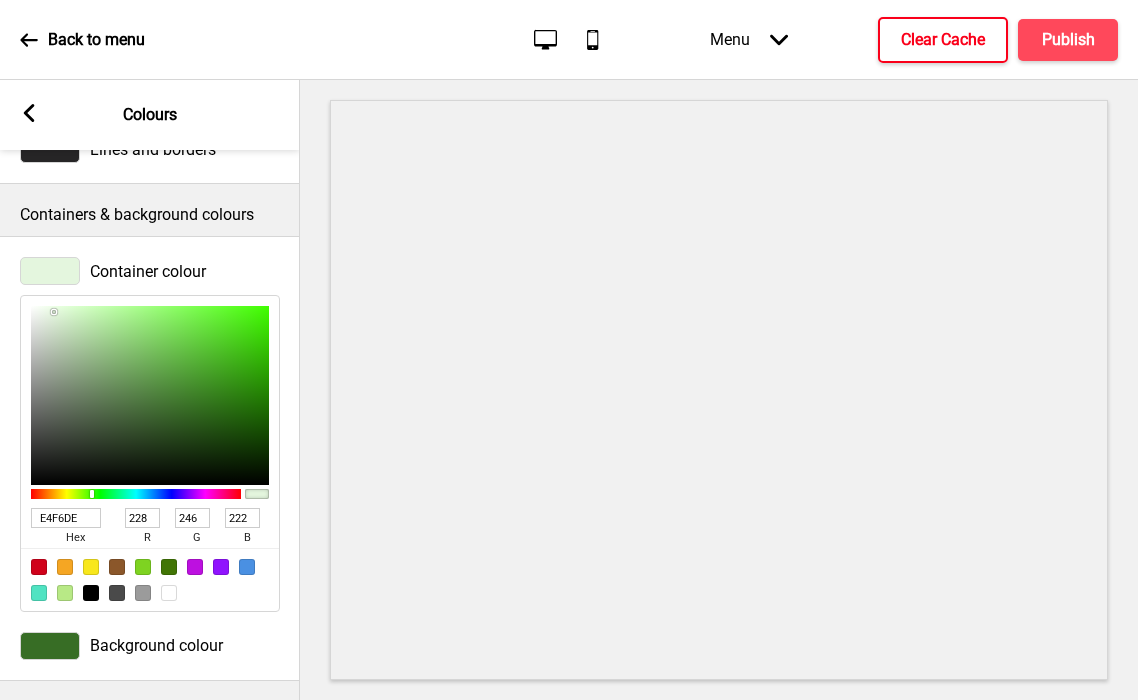 click on "E4F6DE hex" at bounding box center (75, 527) 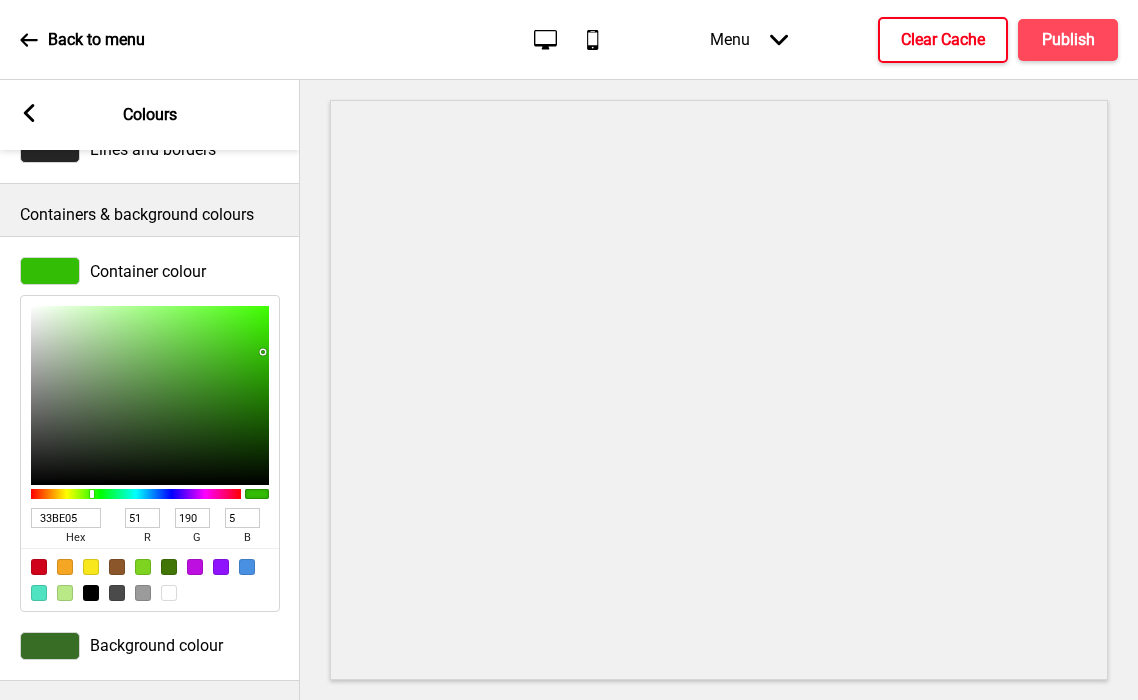 click at bounding box center (150, 395) 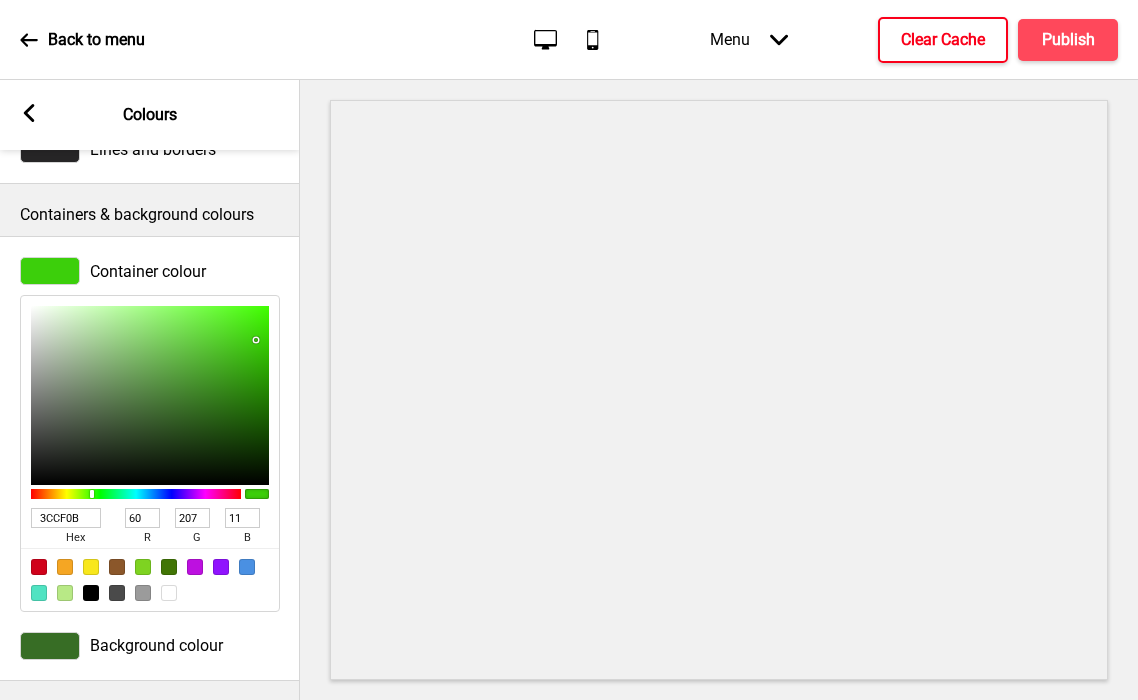 click at bounding box center (150, 395) 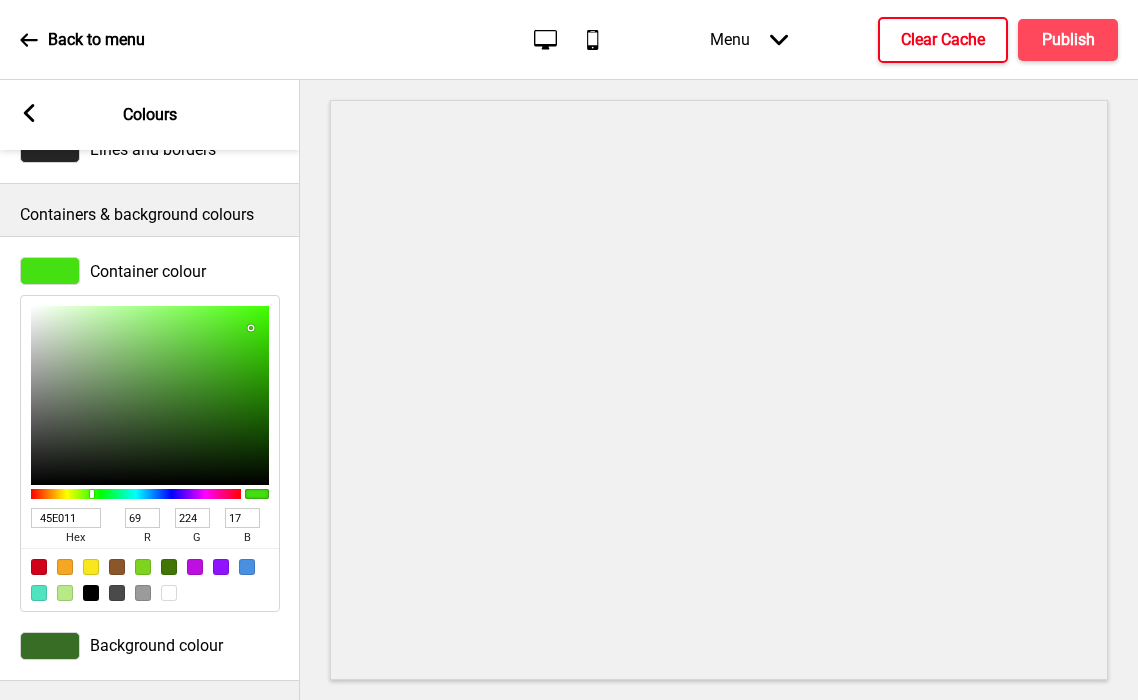 click at bounding box center (150, 395) 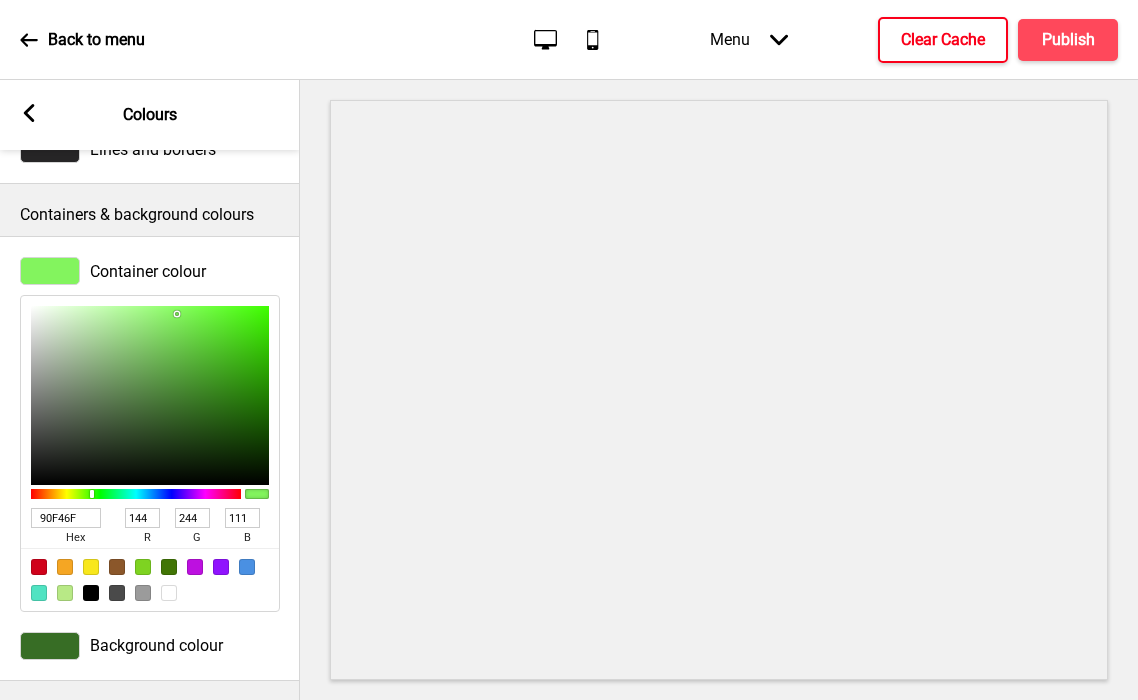 drag, startPoint x: 234, startPoint y: 325, endPoint x: 161, endPoint y: 313, distance: 73.97973 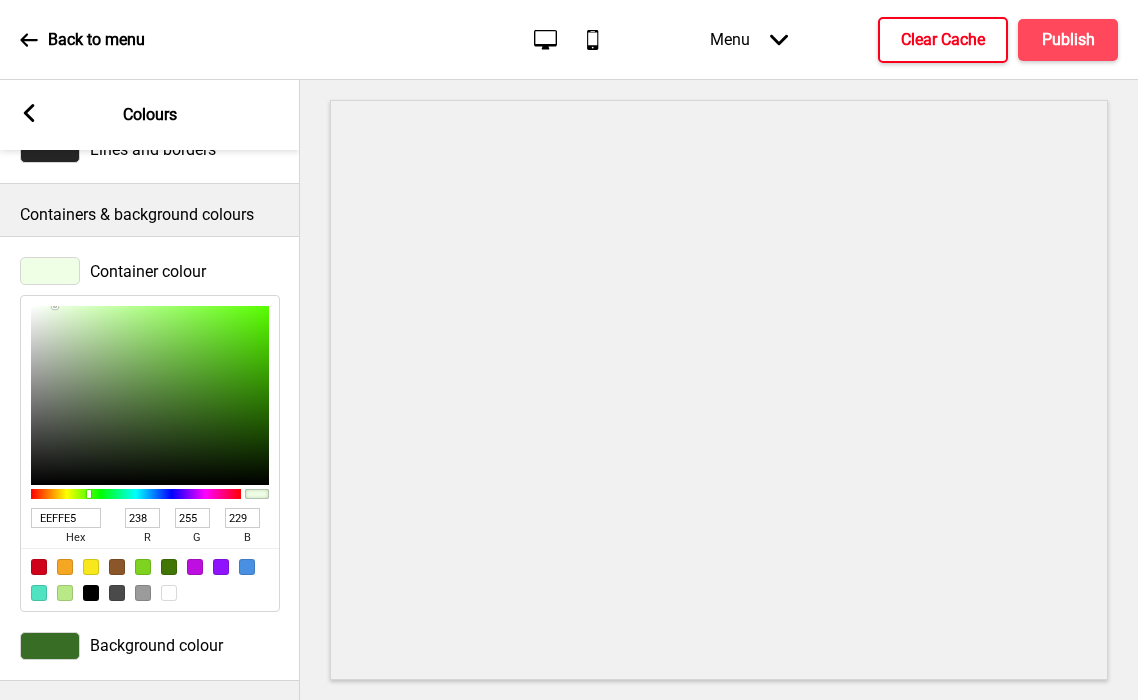 drag, startPoint x: 150, startPoint y: 313, endPoint x: 55, endPoint y: 285, distance: 99.0404 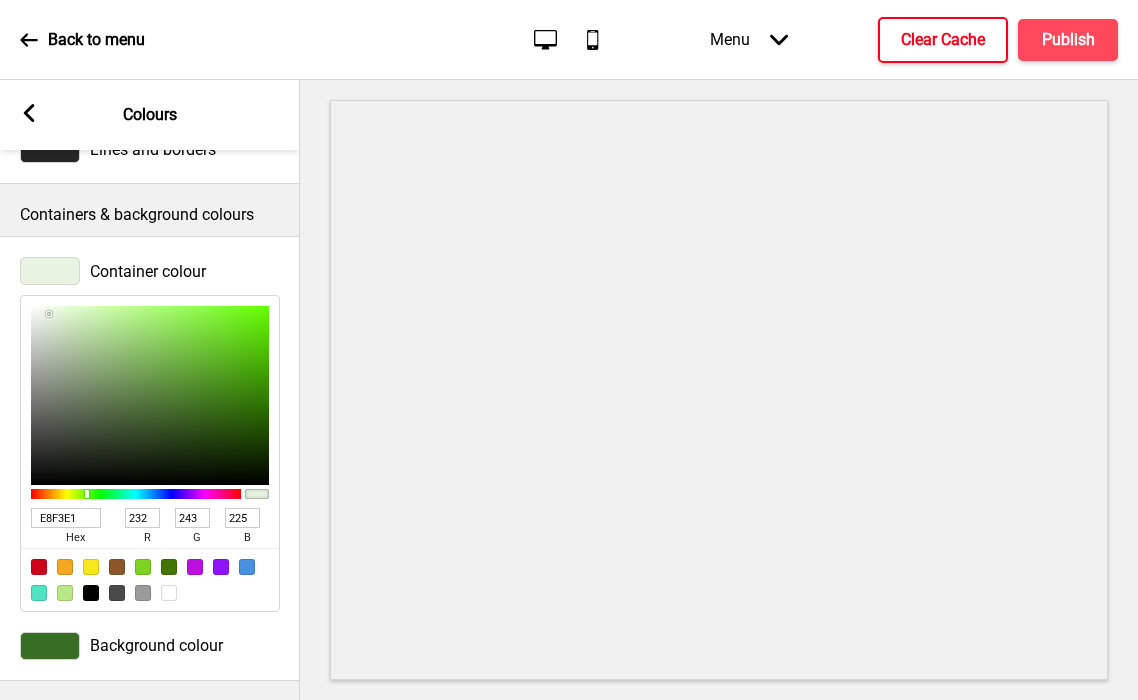 drag, startPoint x: 71, startPoint y: 313, endPoint x: 48, endPoint y: 314, distance: 23.021729 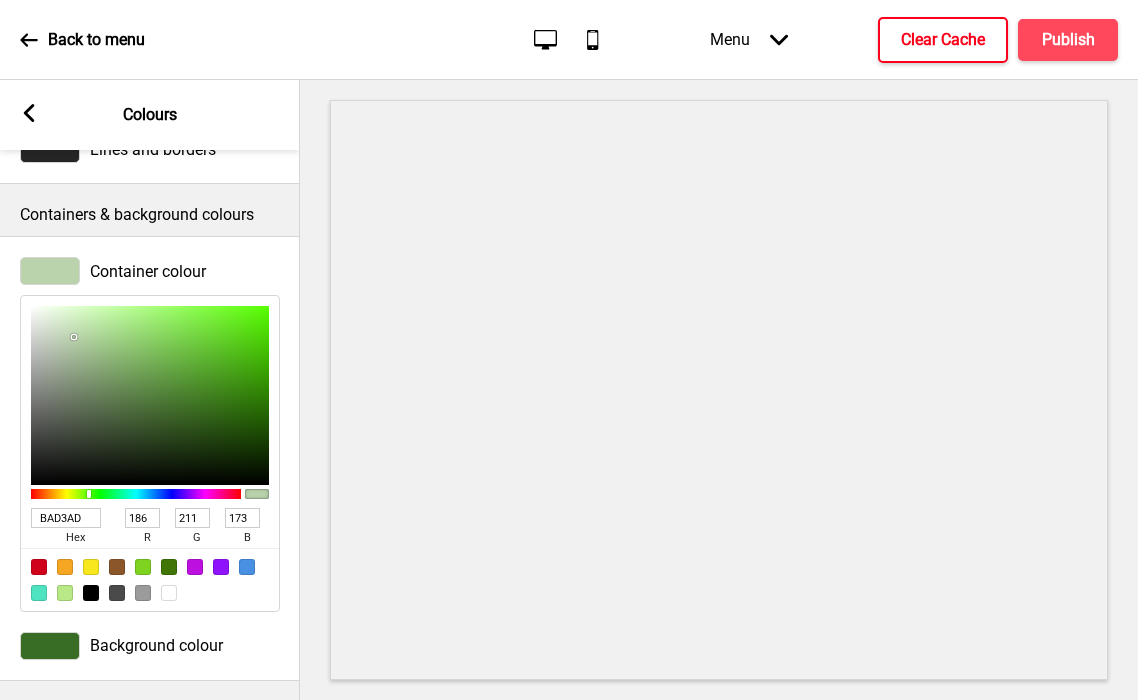 drag, startPoint x: 85, startPoint y: 309, endPoint x: 74, endPoint y: 336, distance: 29.15476 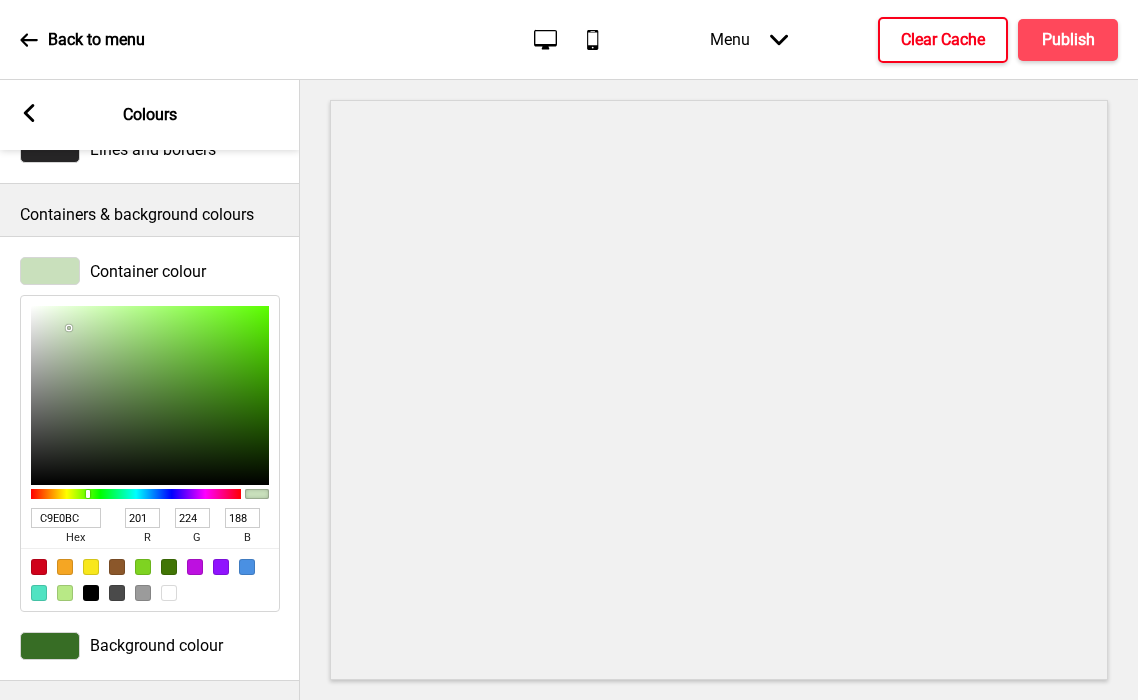 click at bounding box center (150, 395) 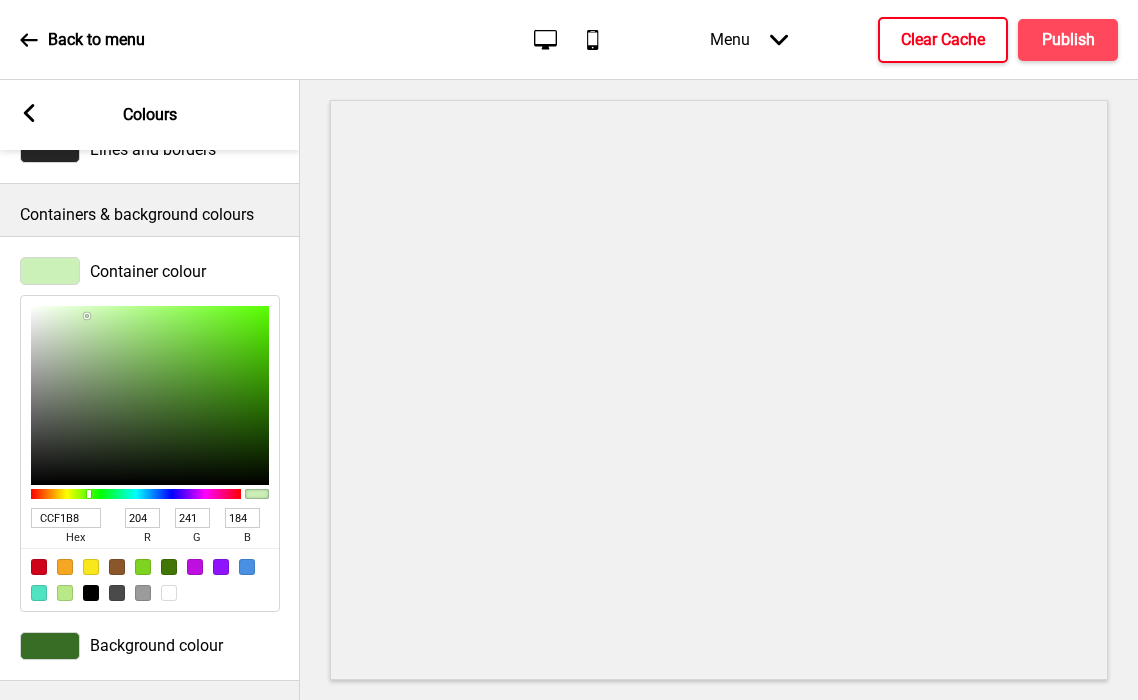 click at bounding box center [150, 395] 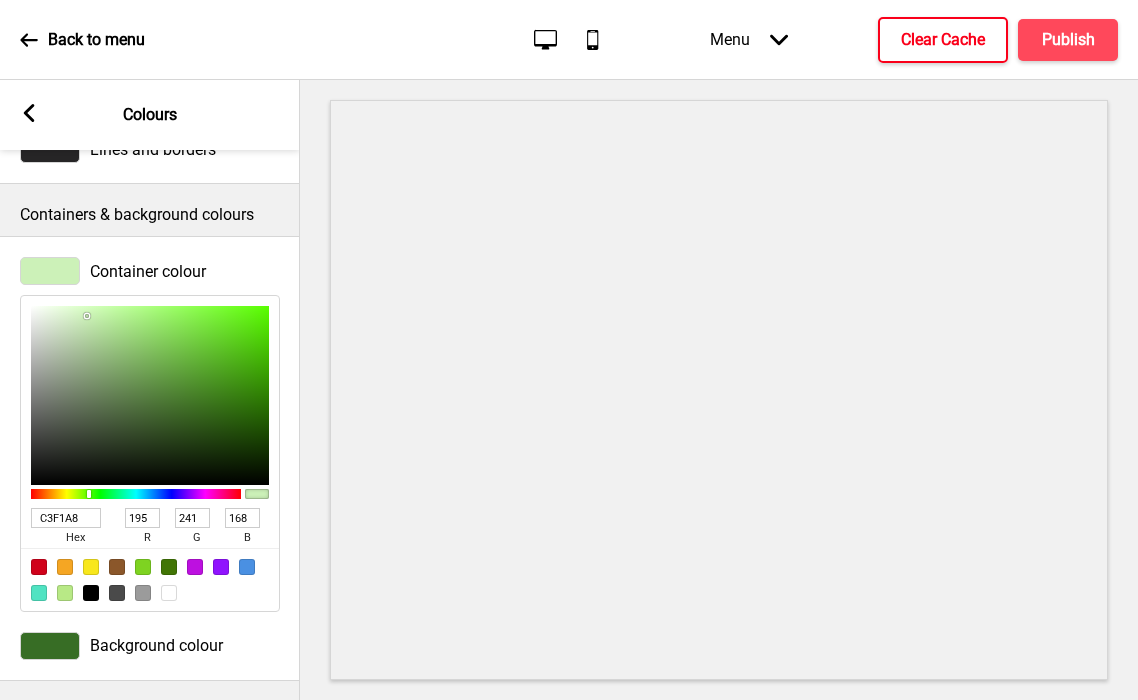 click at bounding box center (150, 395) 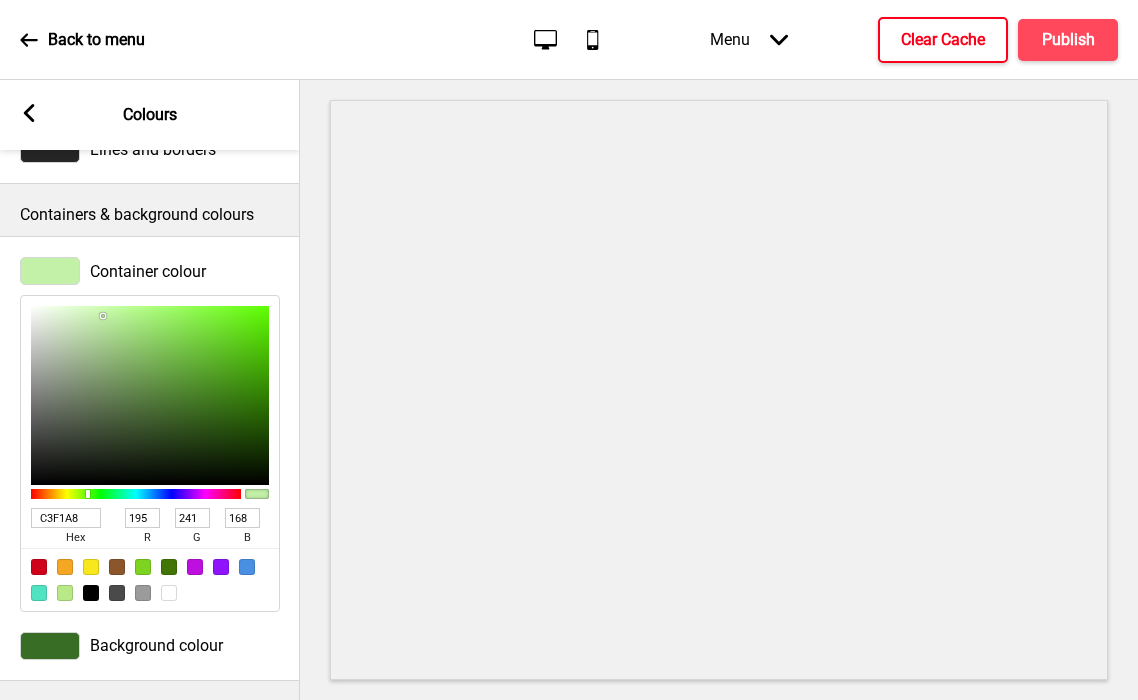click on "C3F1A8" at bounding box center (66, 518) 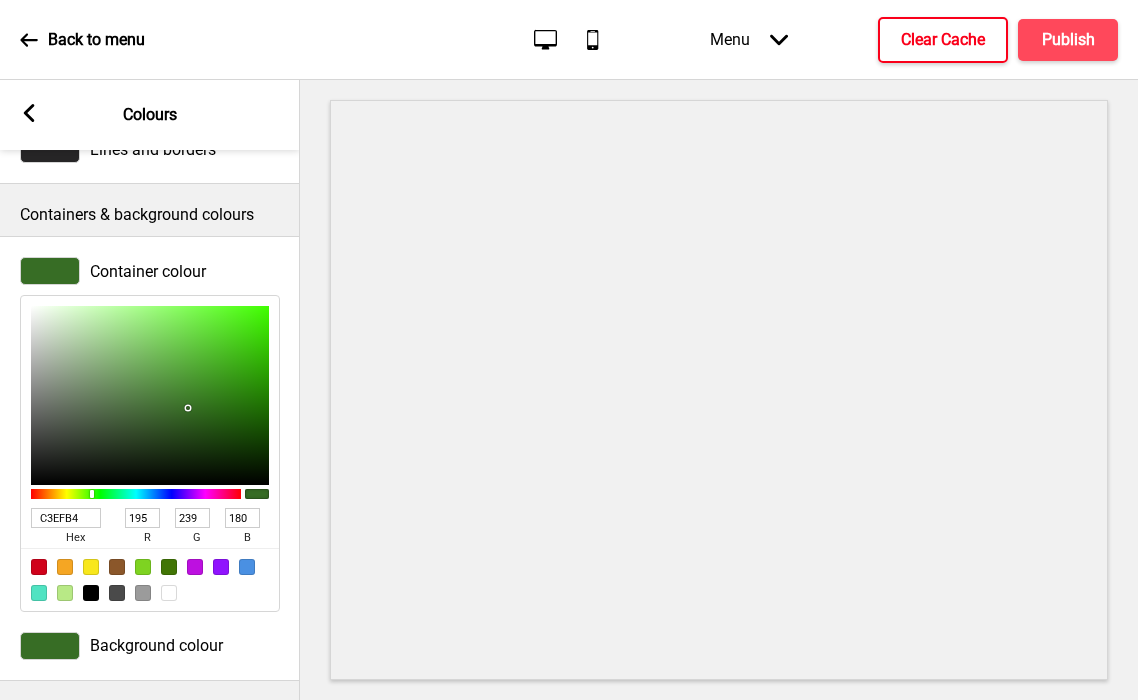 click at bounding box center [150, 395] 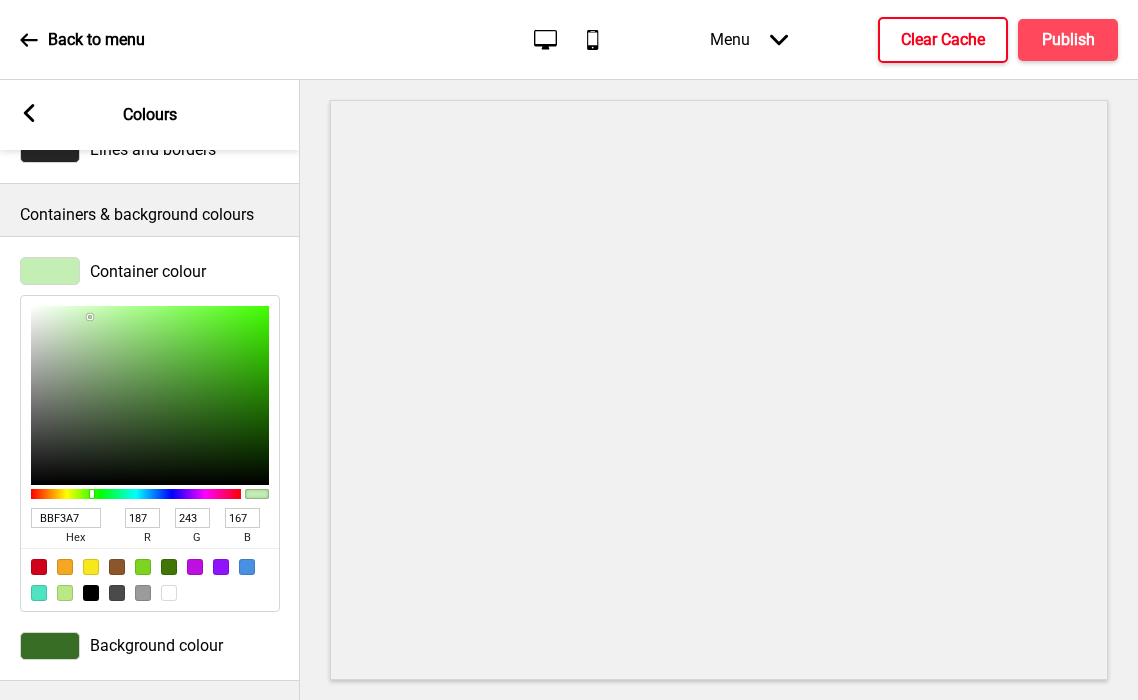 click at bounding box center (150, 395) 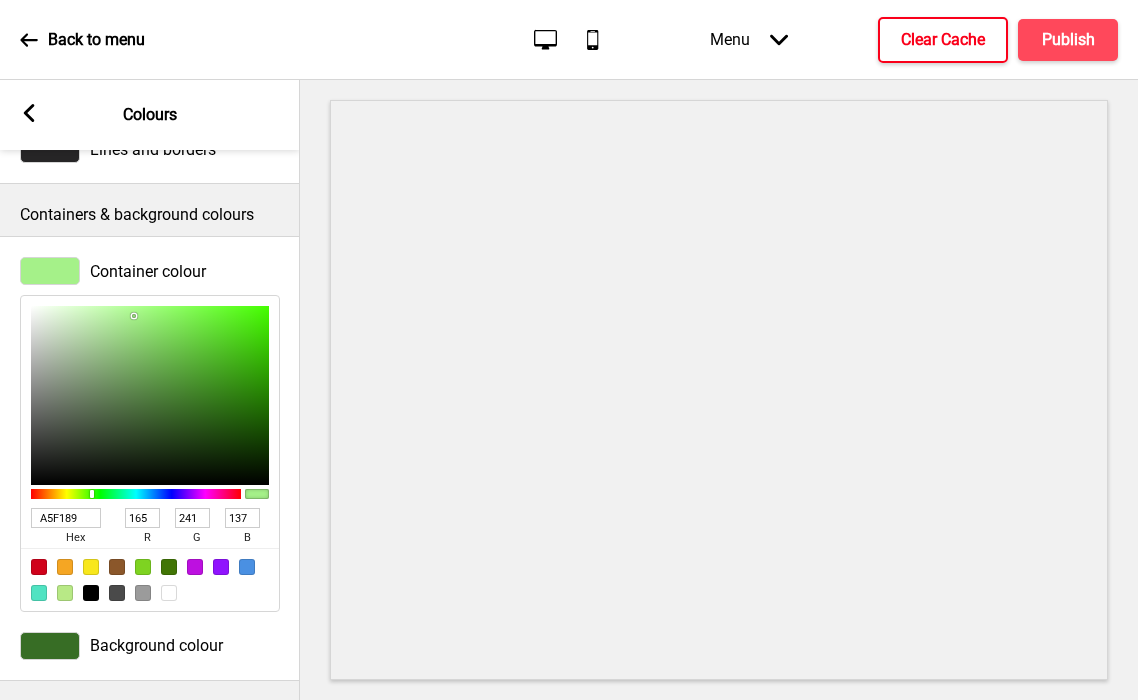 drag, startPoint x: 110, startPoint y: 314, endPoint x: 134, endPoint y: 315, distance: 24.020824 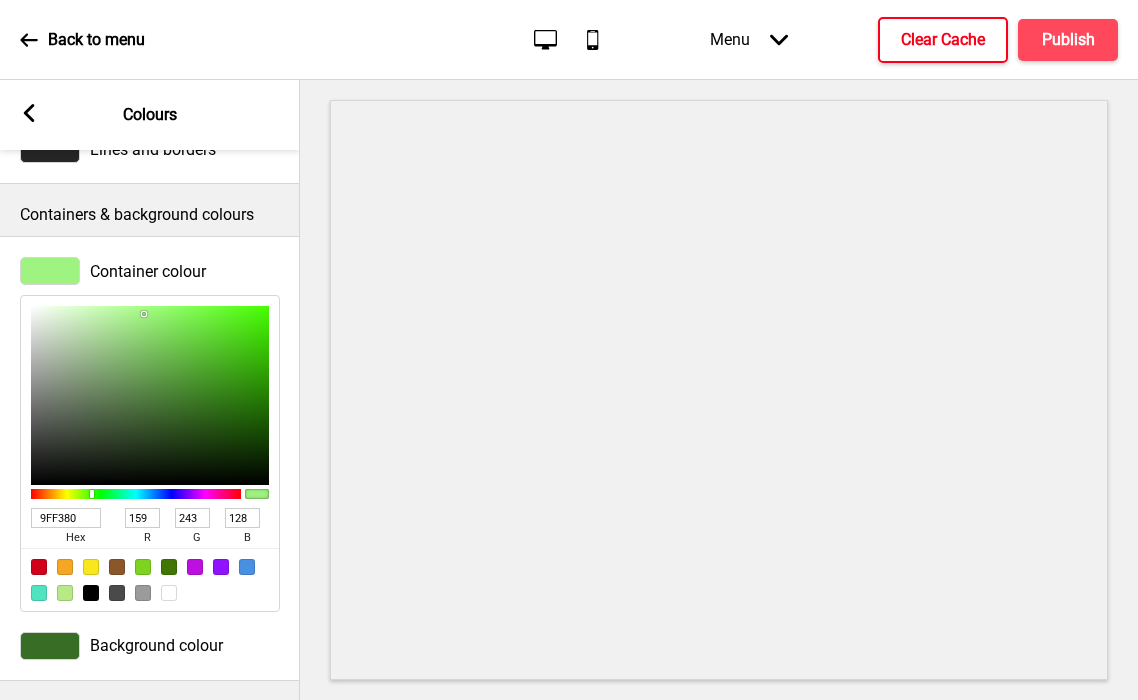 click at bounding box center [150, 395] 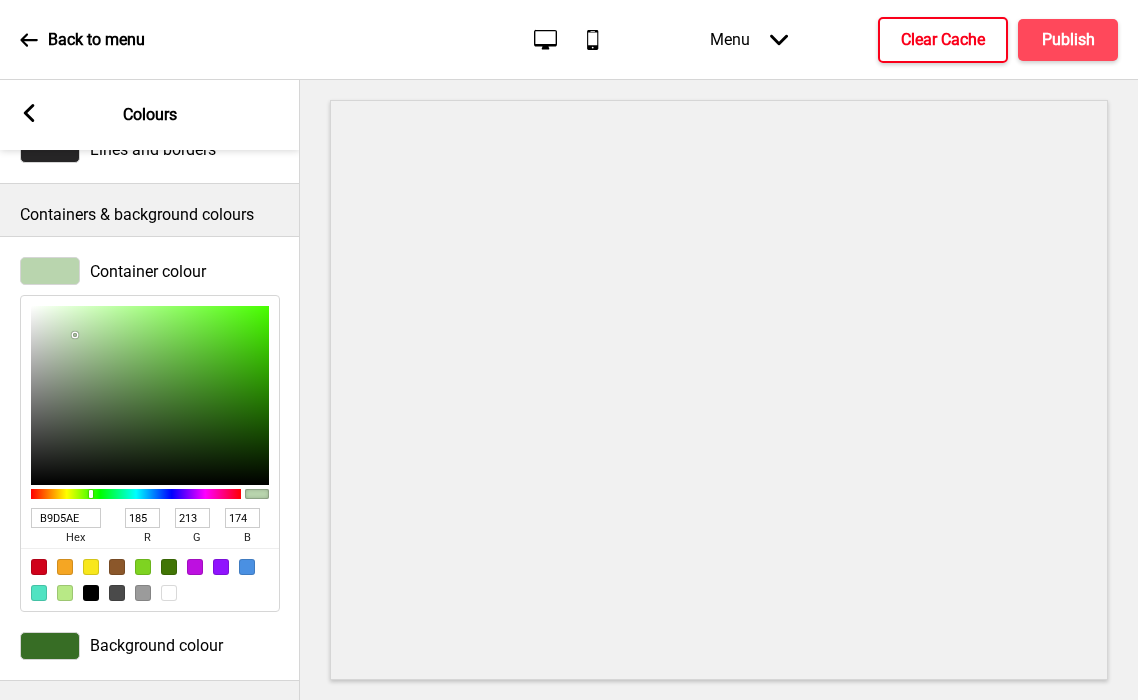 drag, startPoint x: 158, startPoint y: 313, endPoint x: 75, endPoint y: 335, distance: 85.86617 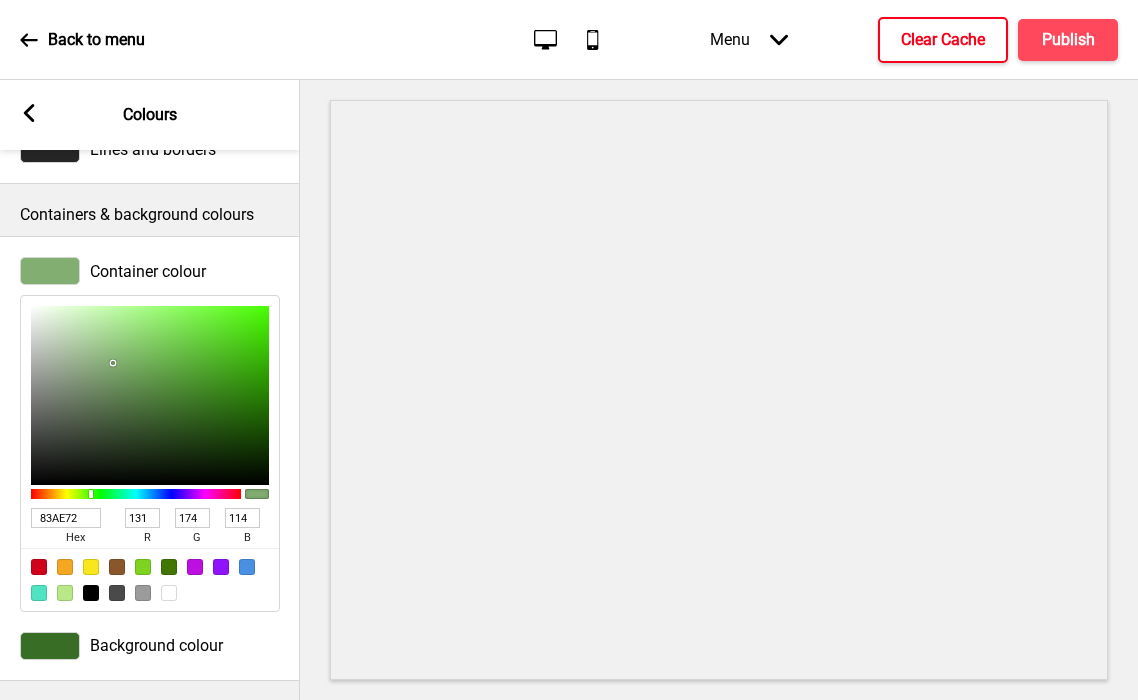 drag, startPoint x: 97, startPoint y: 345, endPoint x: 113, endPoint y: 362, distance: 23.345236 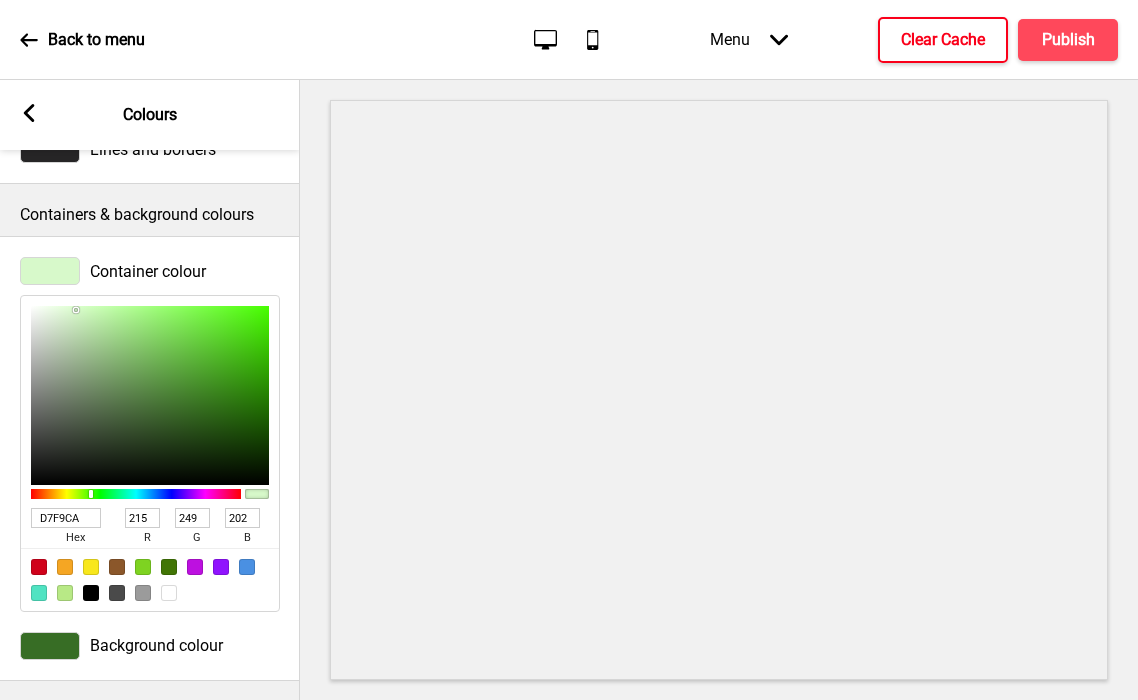 click at bounding box center [150, 395] 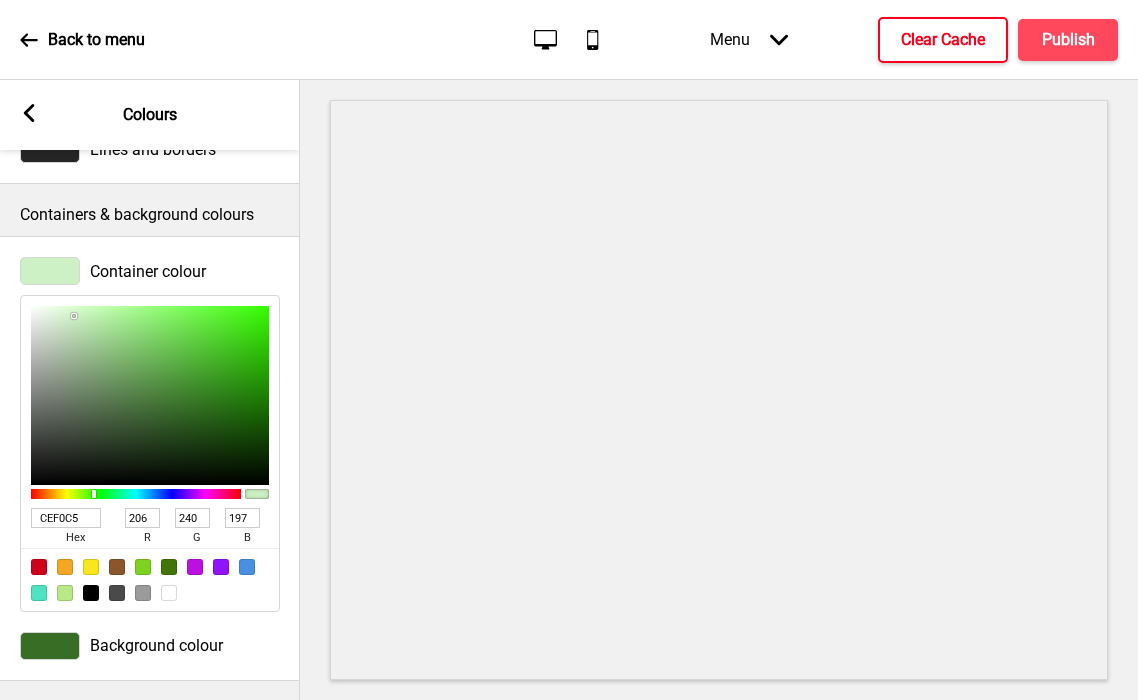 drag, startPoint x: 90, startPoint y: 314, endPoint x: 74, endPoint y: 316, distance: 16.124516 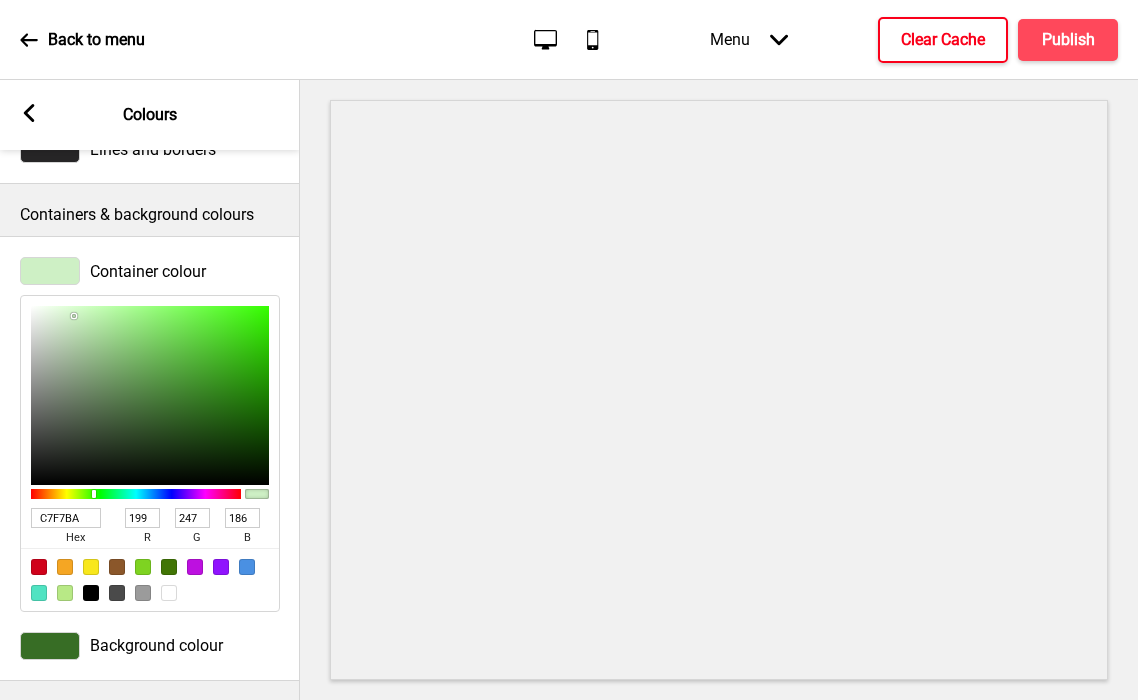 click at bounding box center (150, 395) 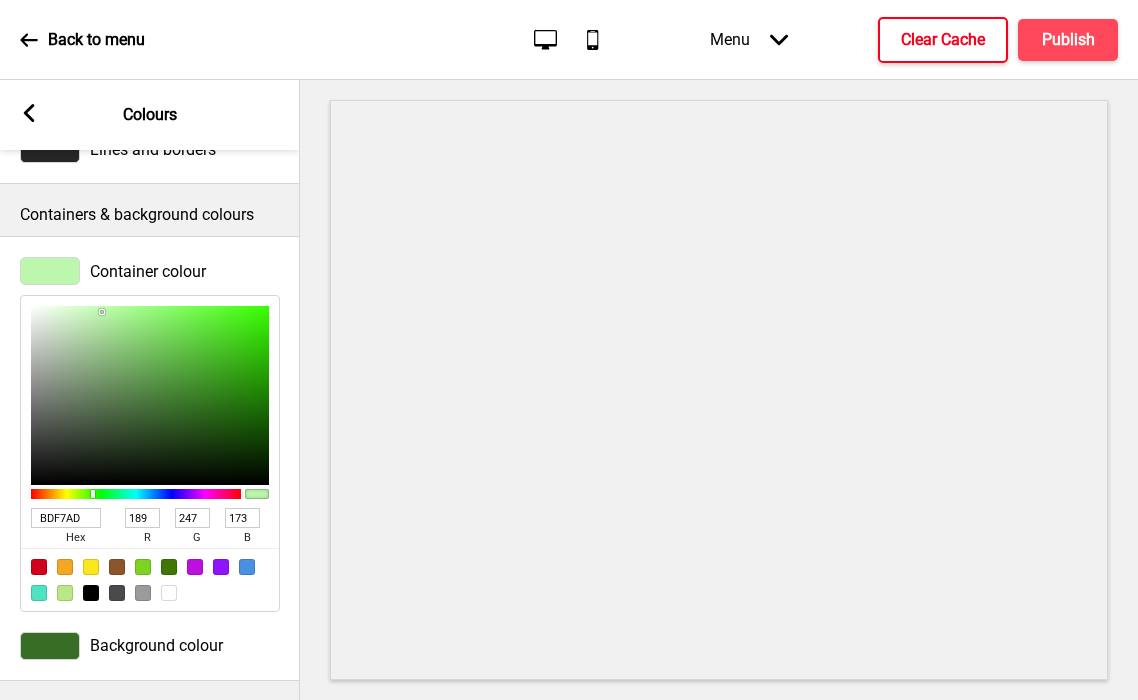 click at bounding box center [150, 395] 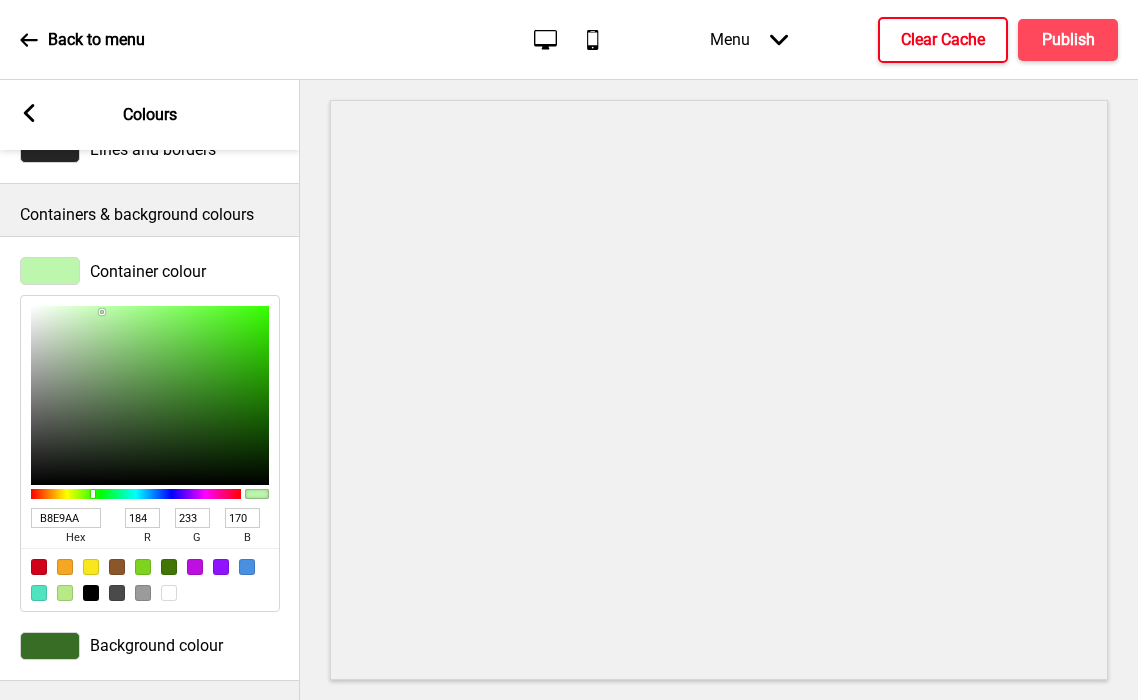 click at bounding box center [150, 395] 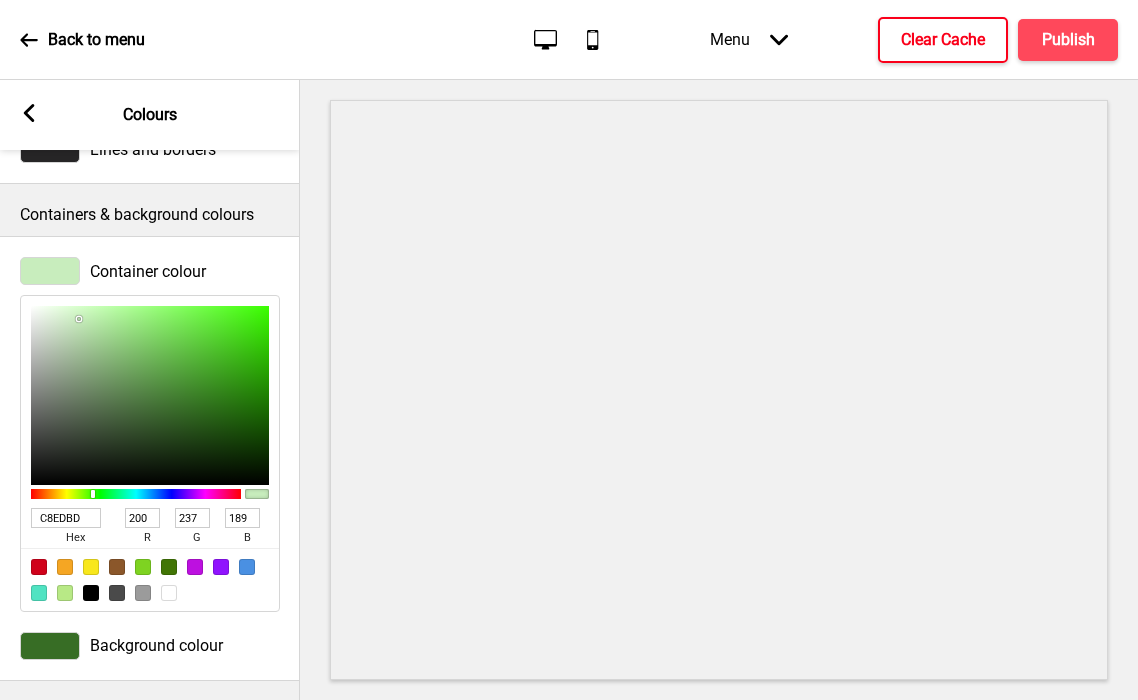 click at bounding box center (150, 395) 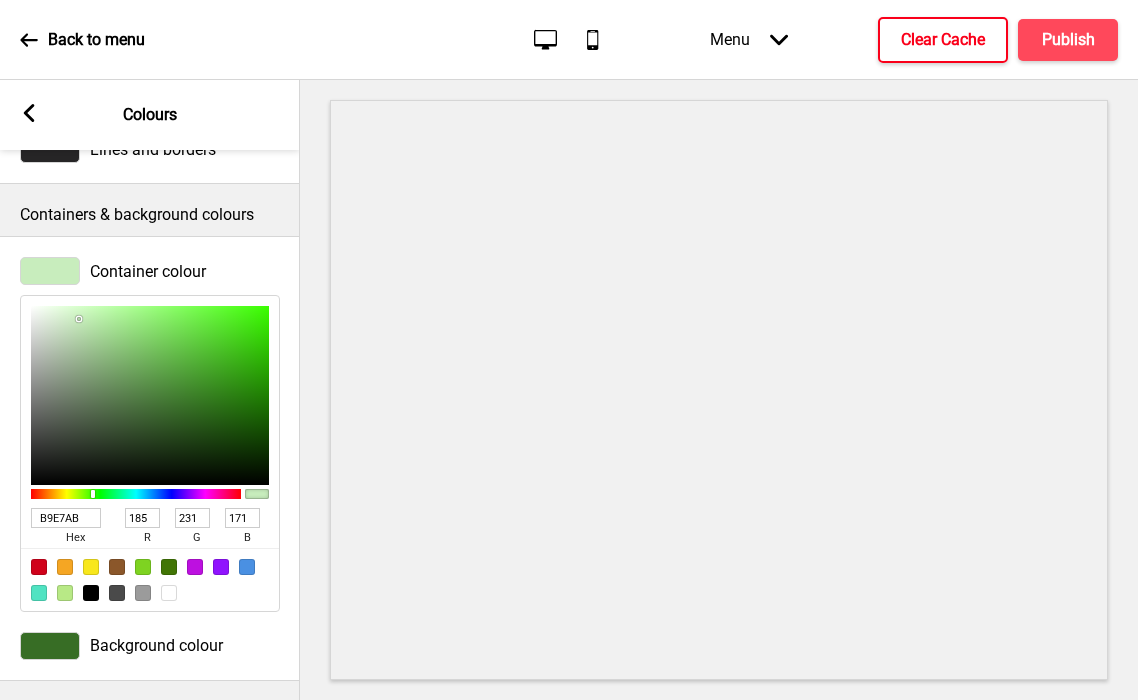 click at bounding box center [150, 395] 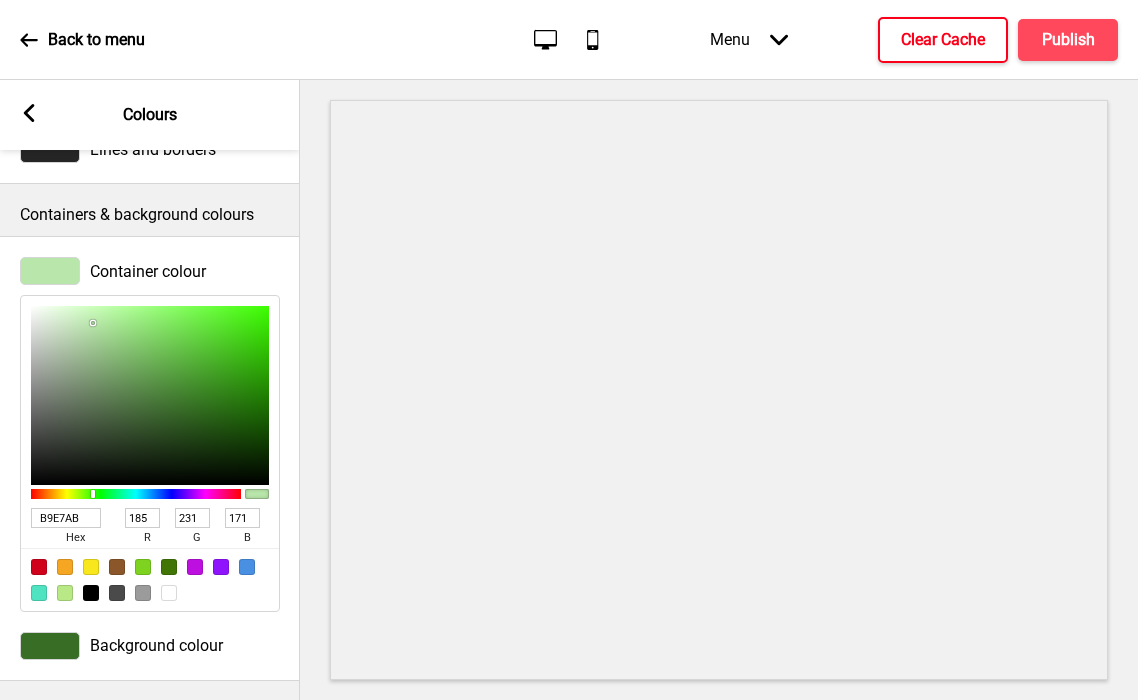 click on "B9E7AB" at bounding box center (66, 518) 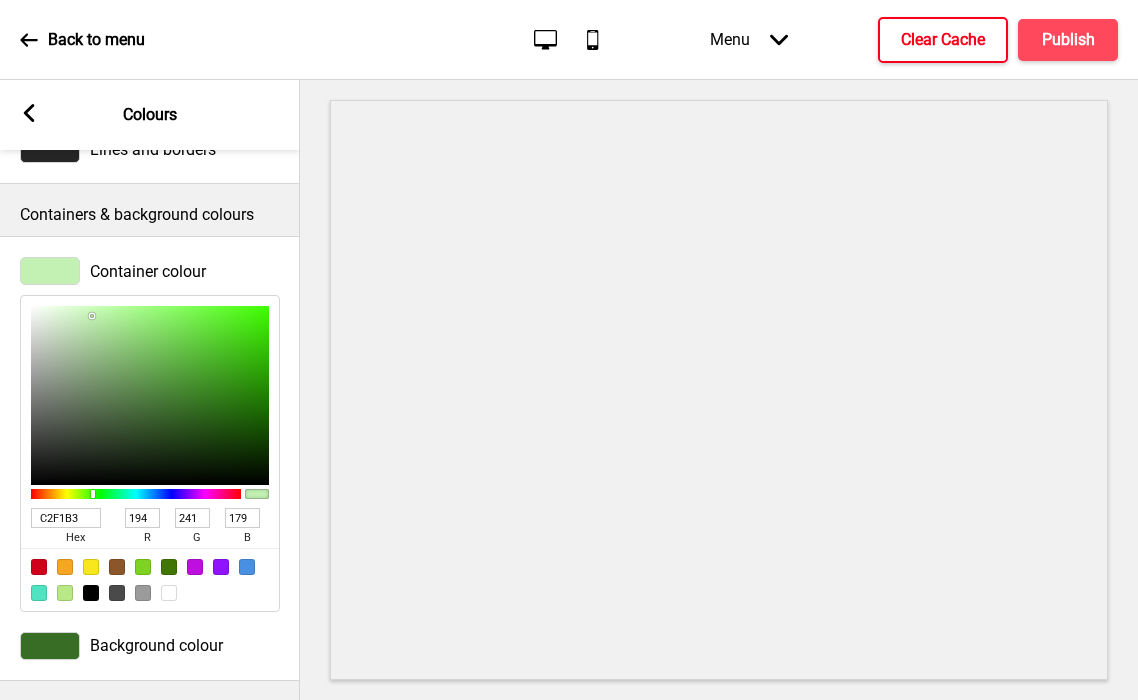 click at bounding box center [150, 395] 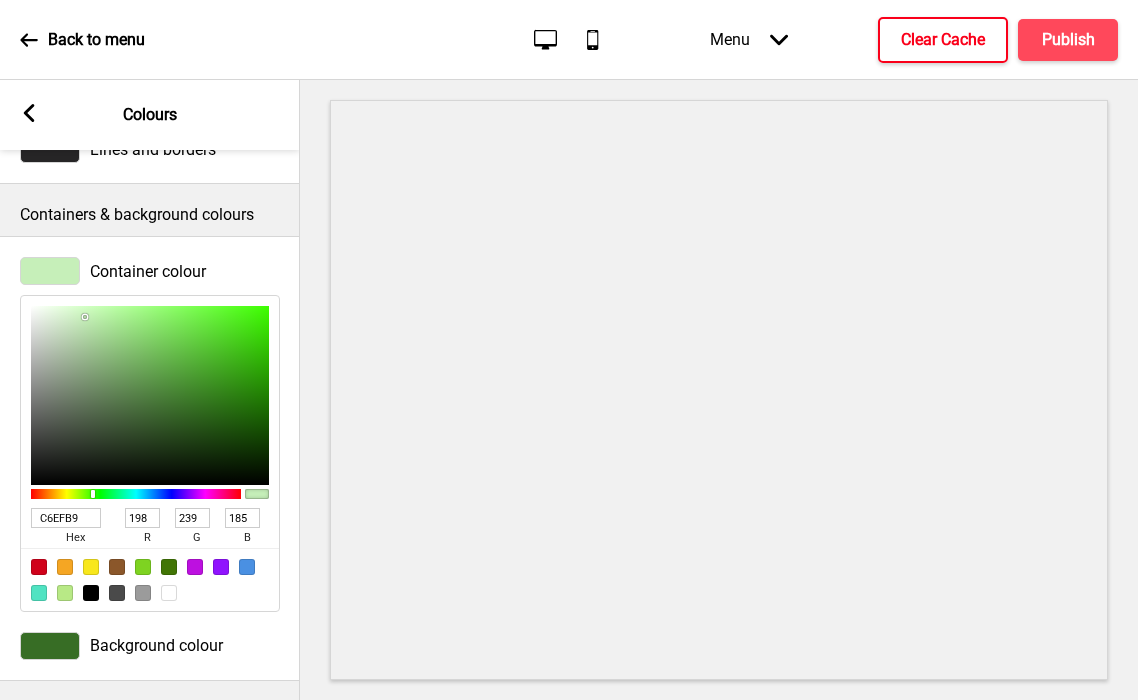 click at bounding box center [150, 395] 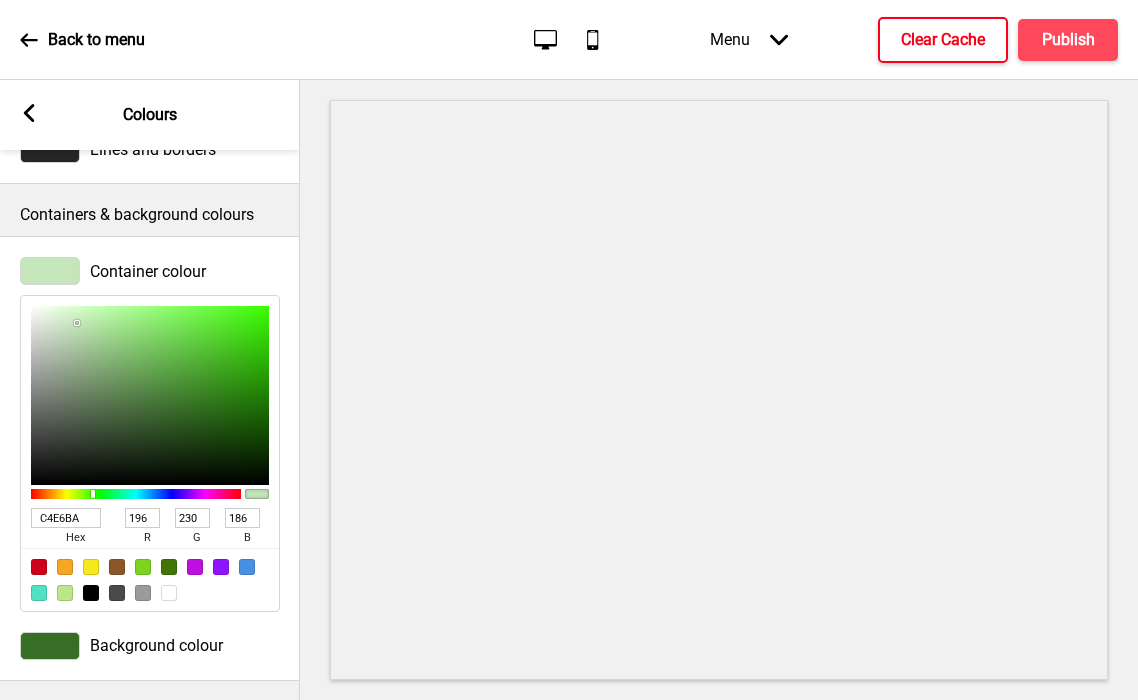 click at bounding box center [150, 395] 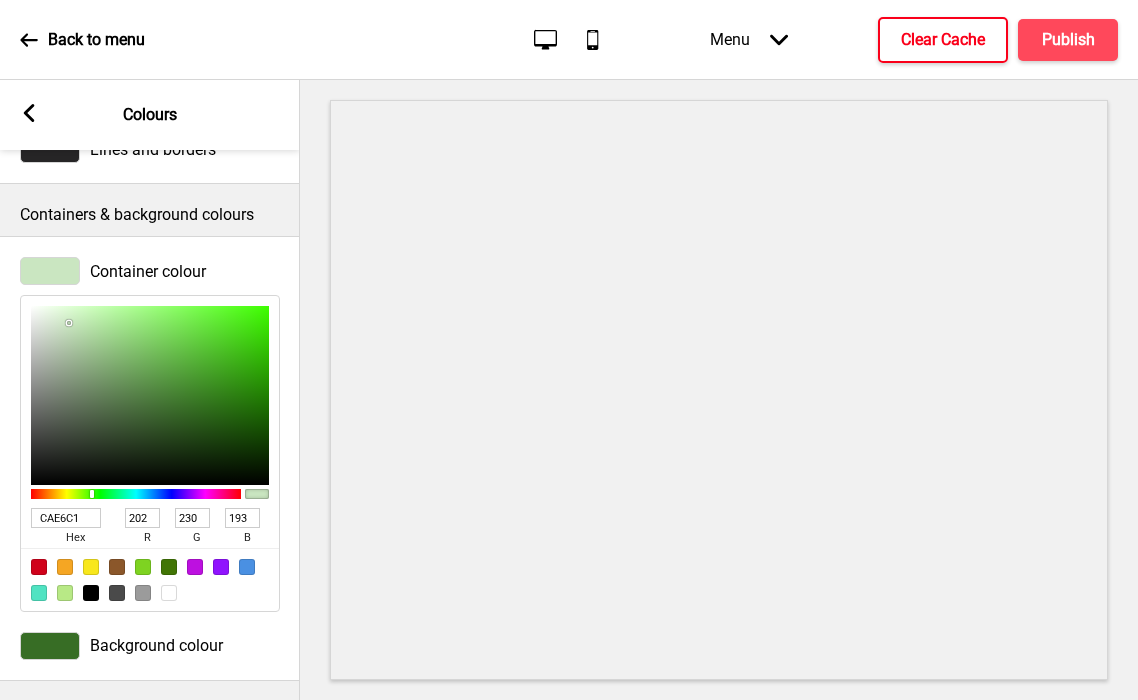 click at bounding box center [150, 395] 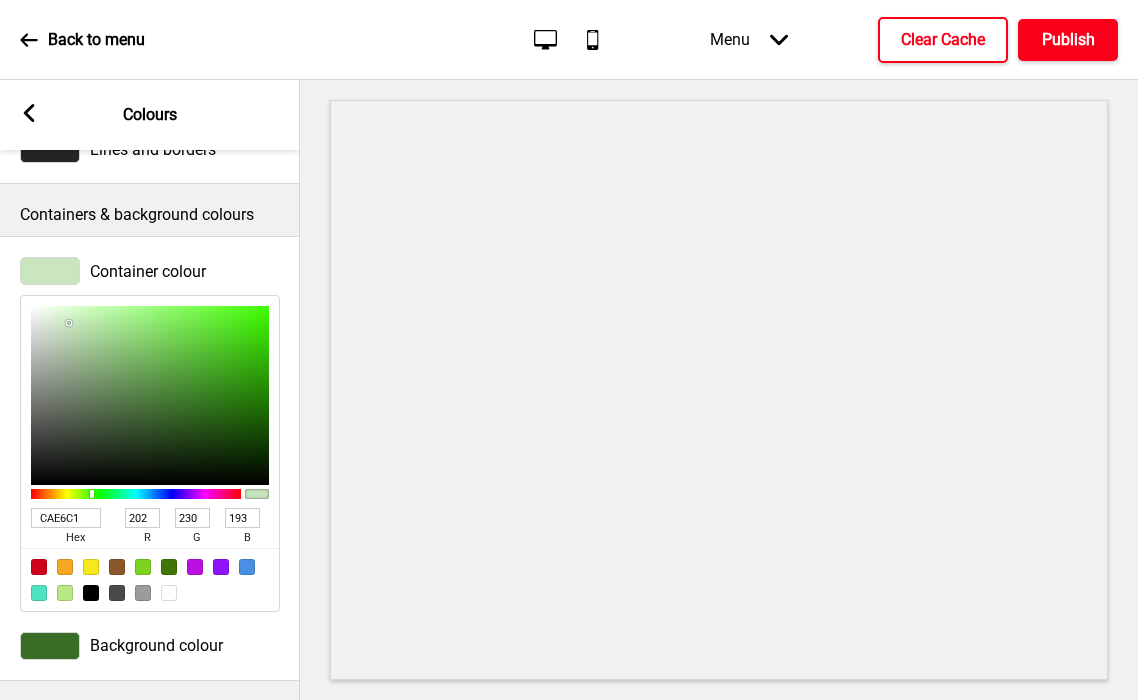 click on "Publish" at bounding box center (1068, 40) 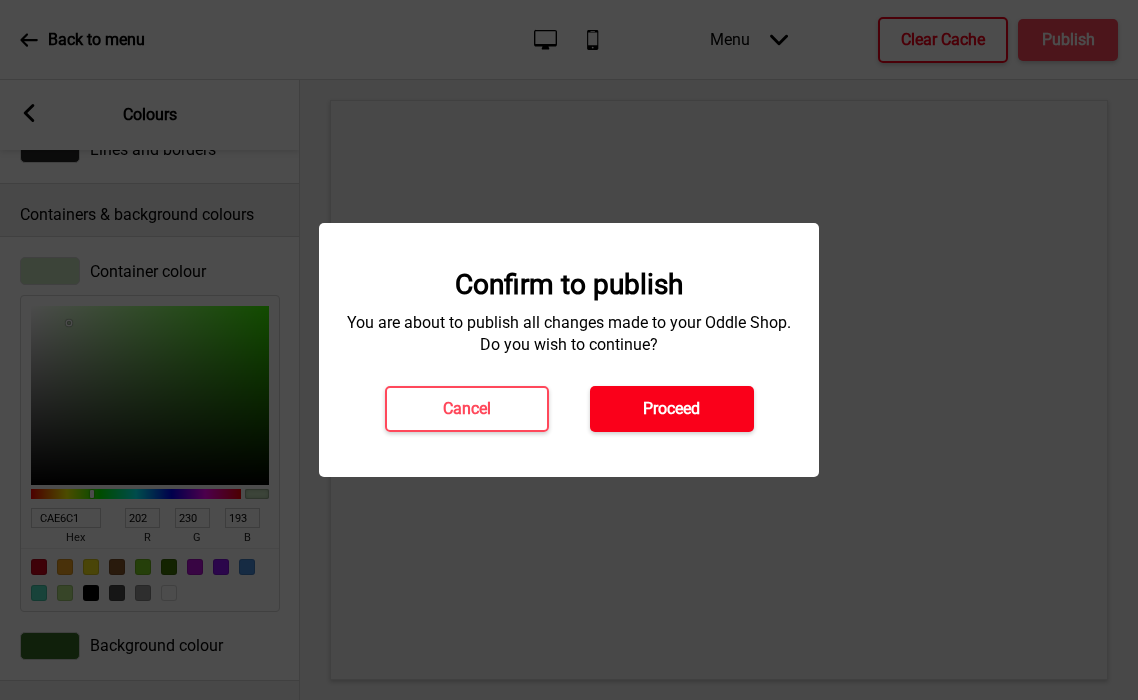 click on "Proceed" at bounding box center [672, 409] 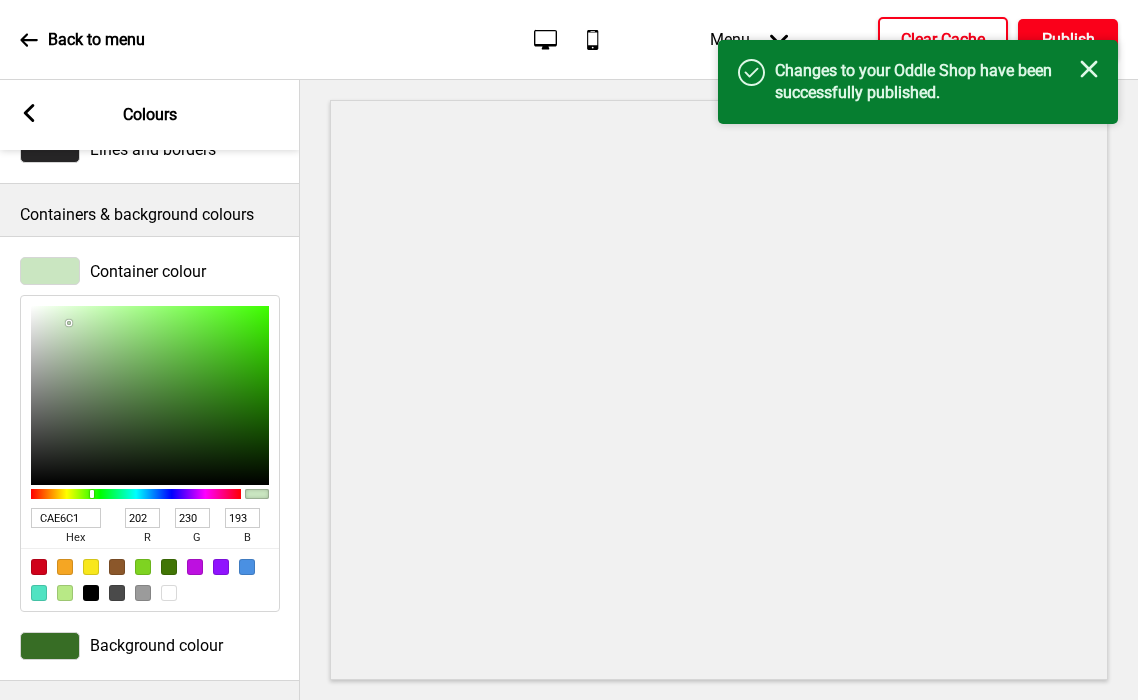 scroll, scrollTop: 0, scrollLeft: 0, axis: both 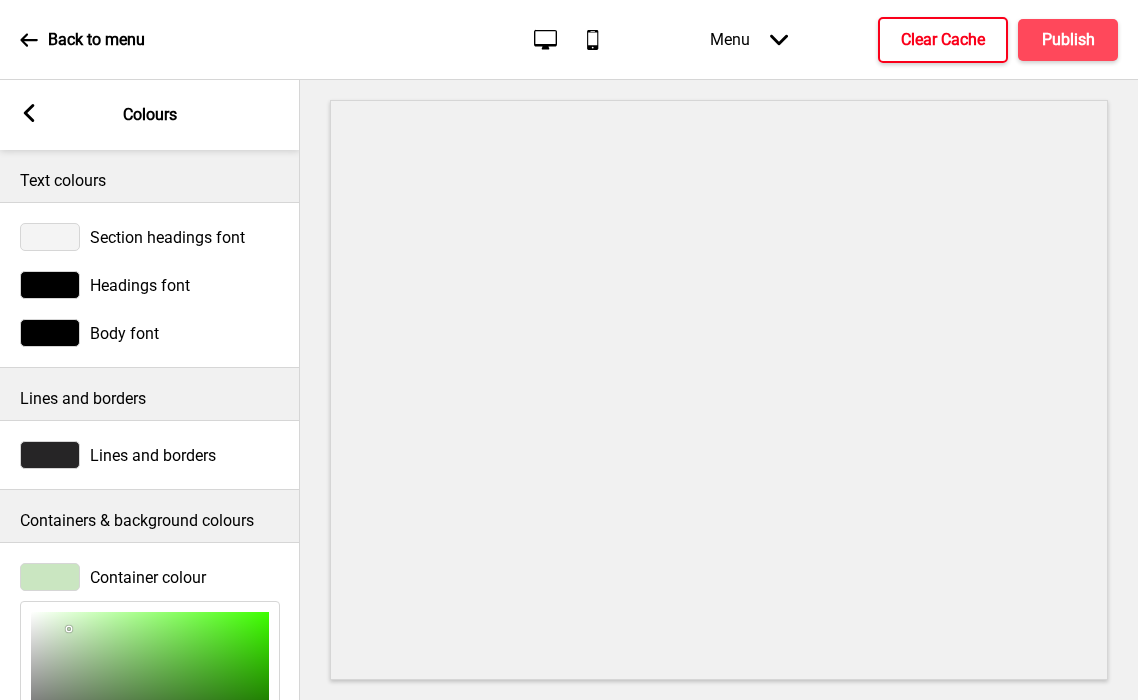 click 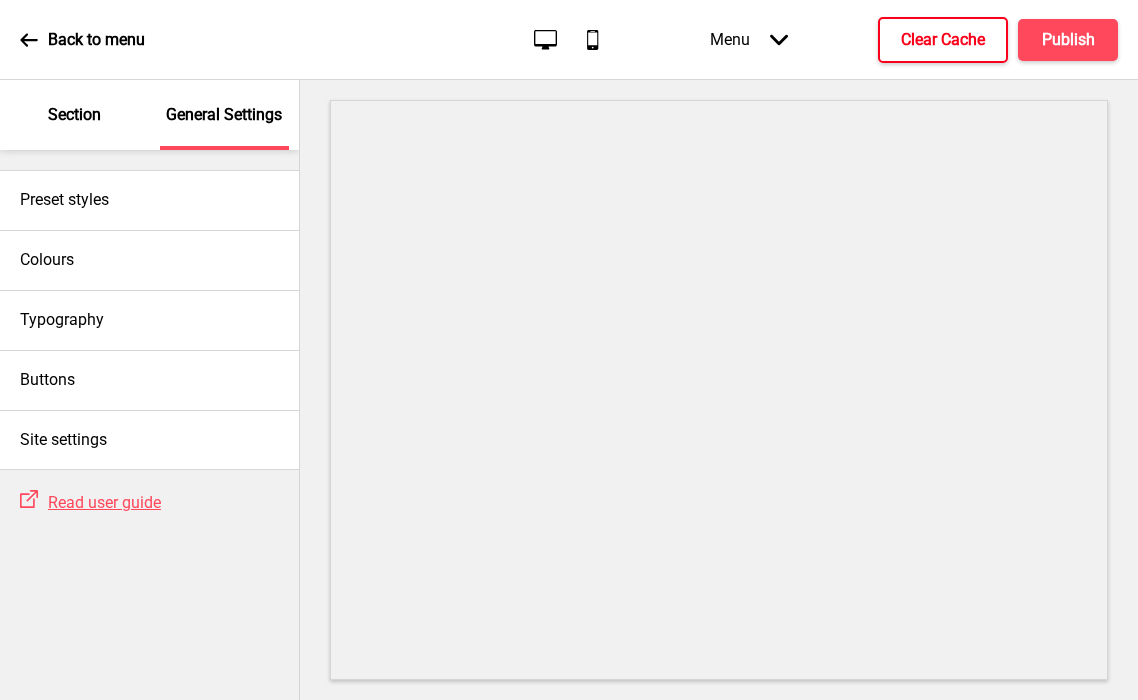 click on "Section" at bounding box center (74, 115) 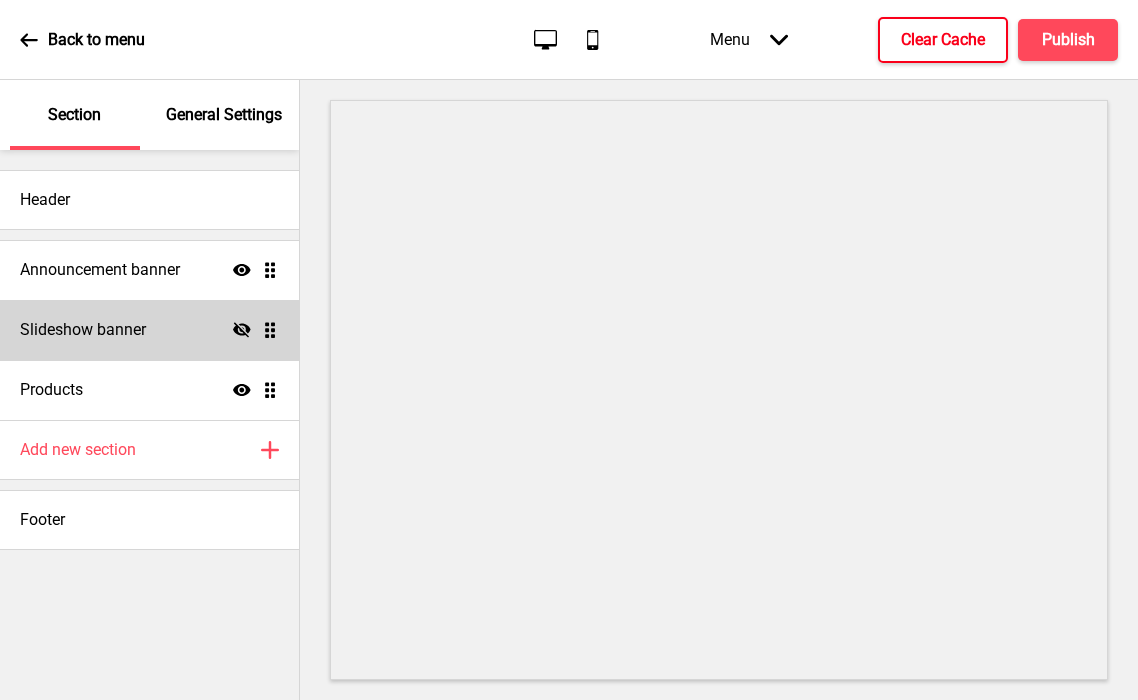 click on "Slideshow banner" at bounding box center [83, 330] 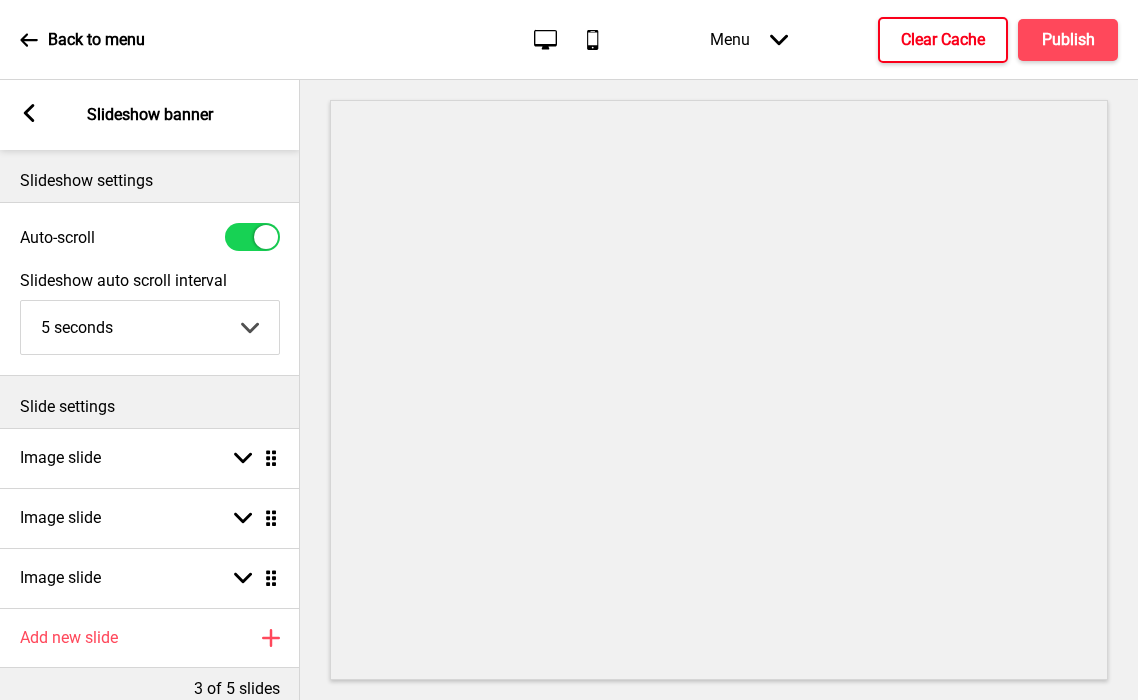 click at bounding box center (252, 237) 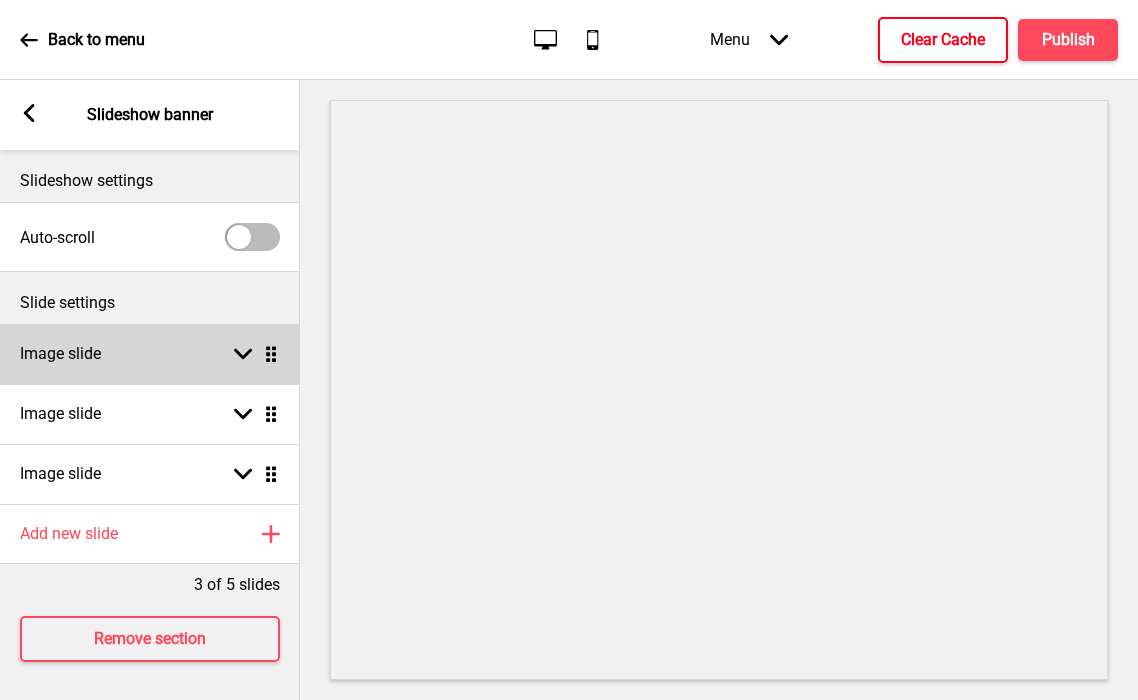 click on "Image slide Arrow down Drag" at bounding box center [150, 354] 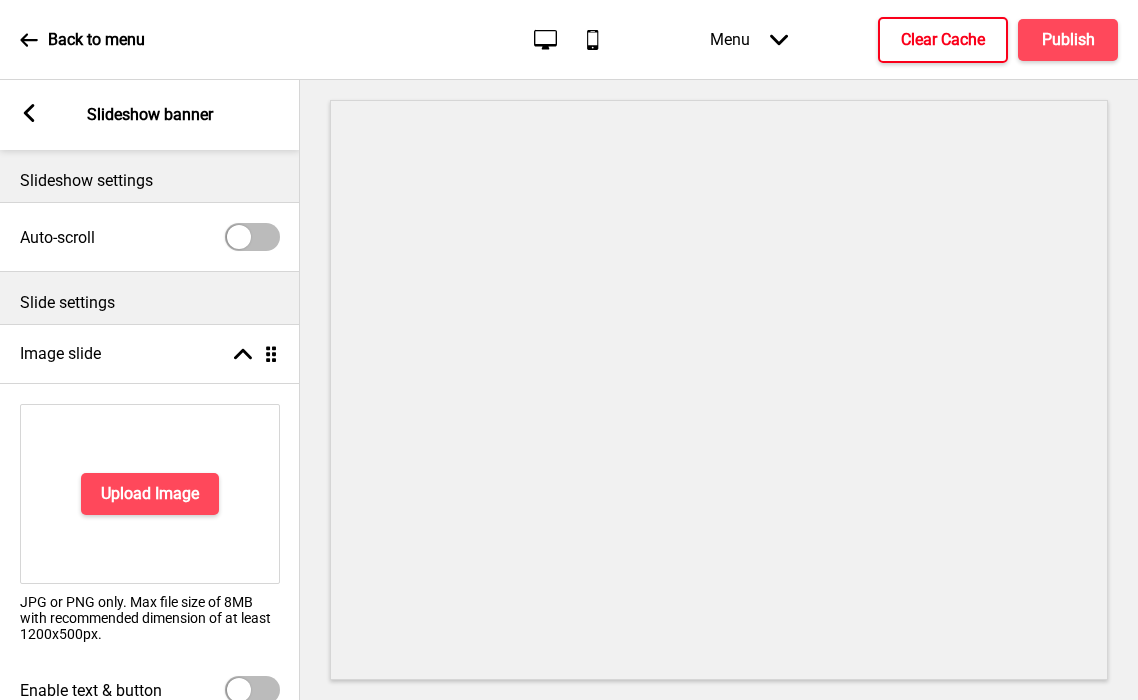 scroll, scrollTop: 381, scrollLeft: 0, axis: vertical 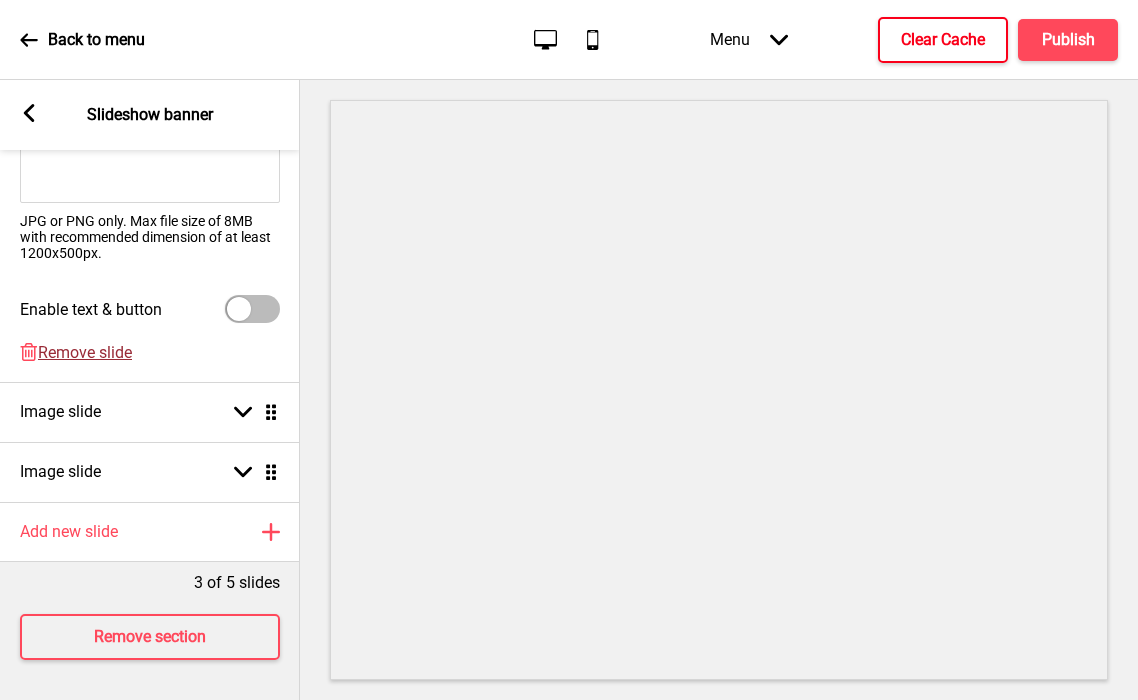 click on "Remove slide" at bounding box center [85, 352] 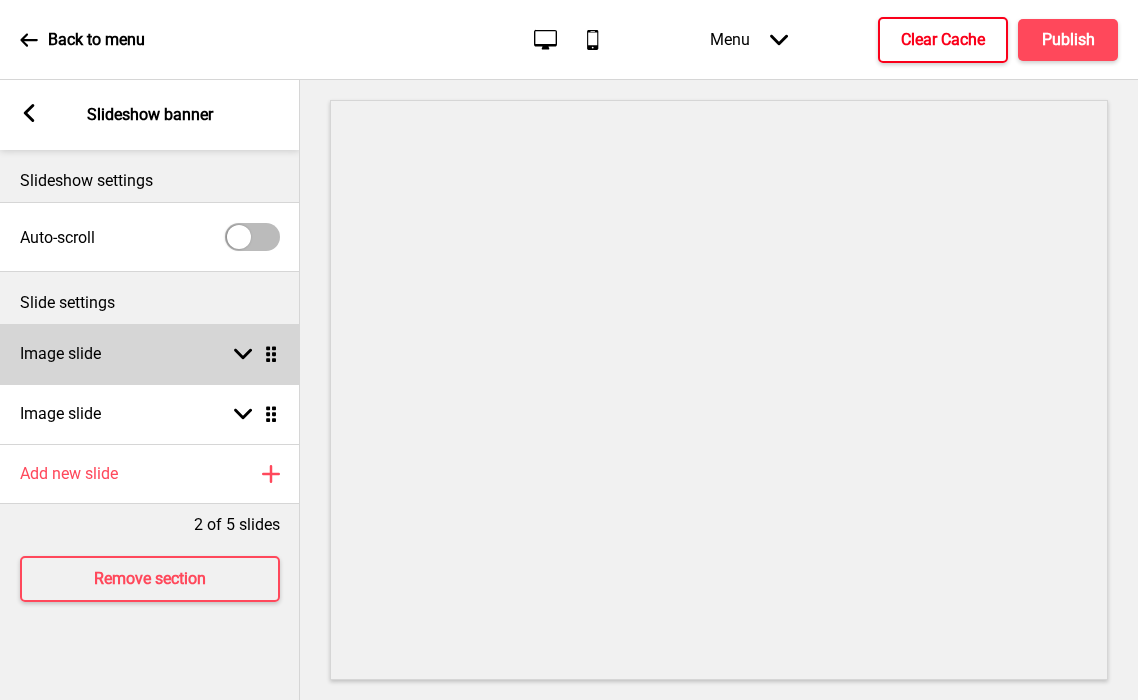 click on "Image slide" at bounding box center (60, 354) 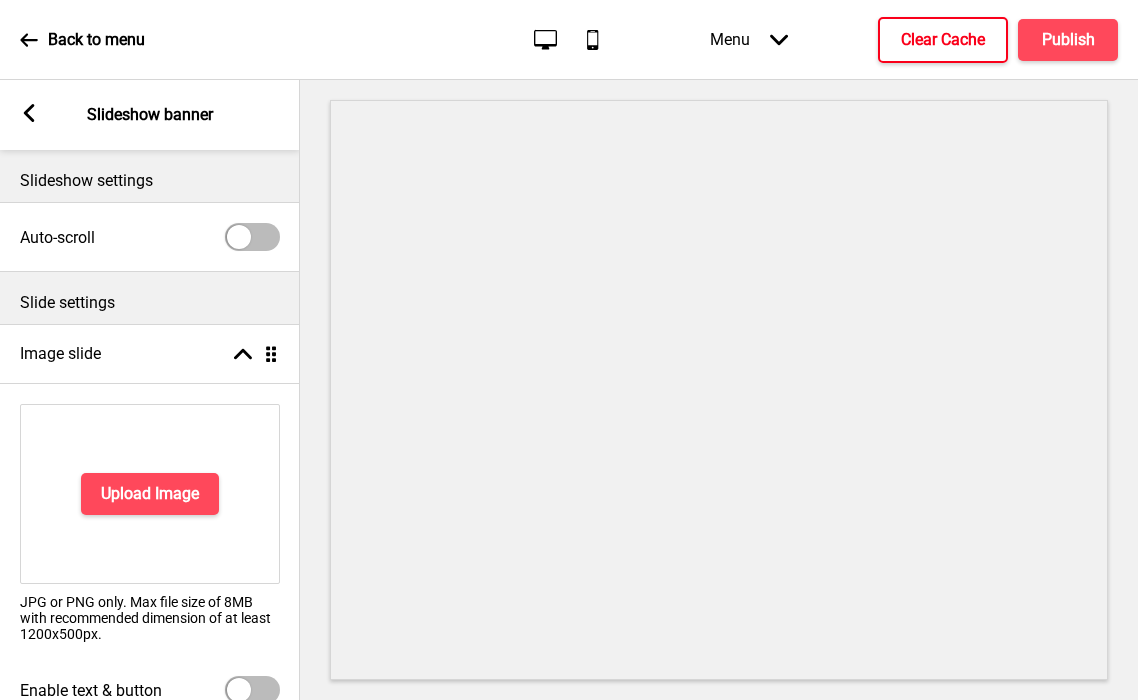 scroll, scrollTop: 310, scrollLeft: 0, axis: vertical 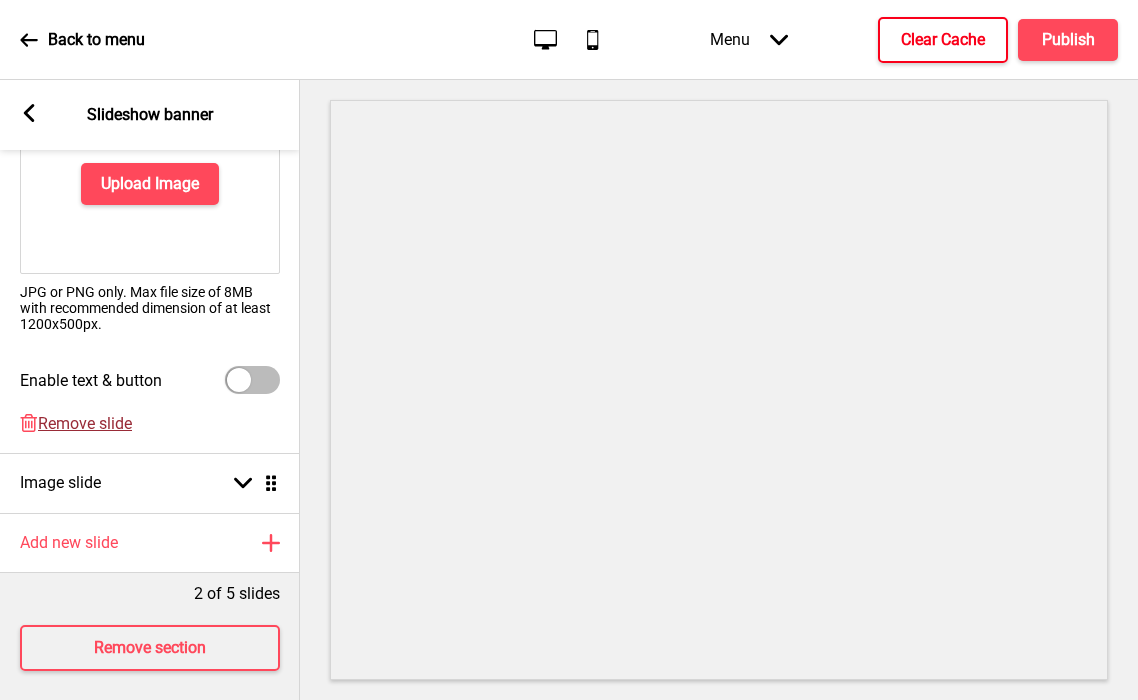 click on "Remove slide" at bounding box center (85, 423) 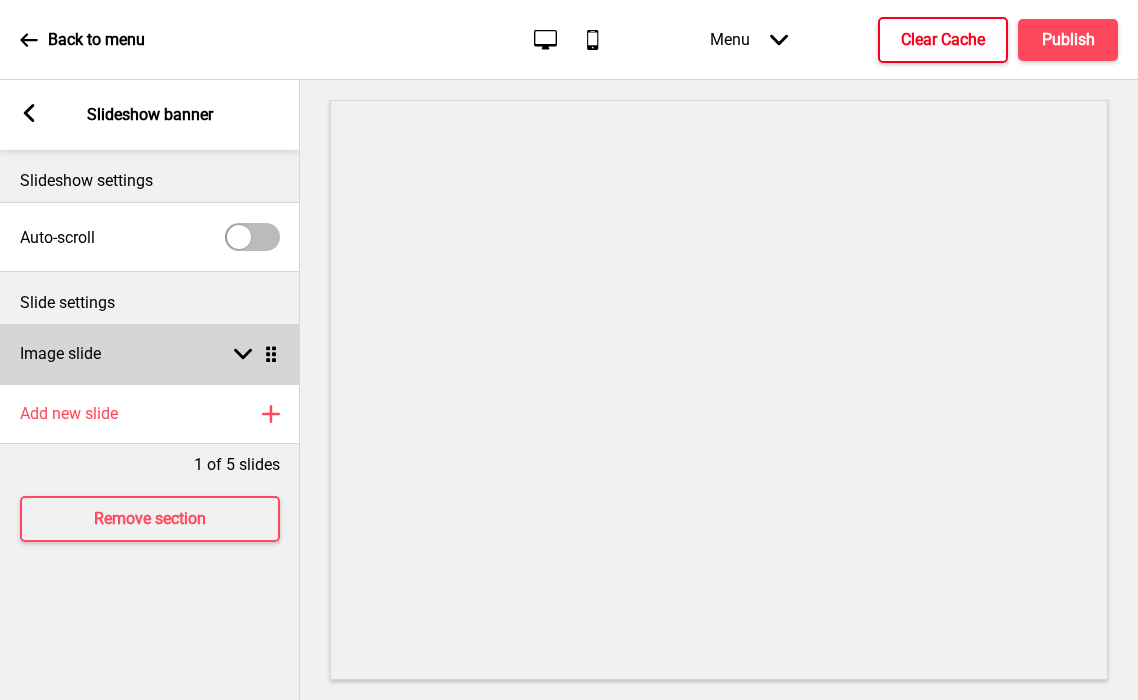 click on "Image slide" at bounding box center (60, 354) 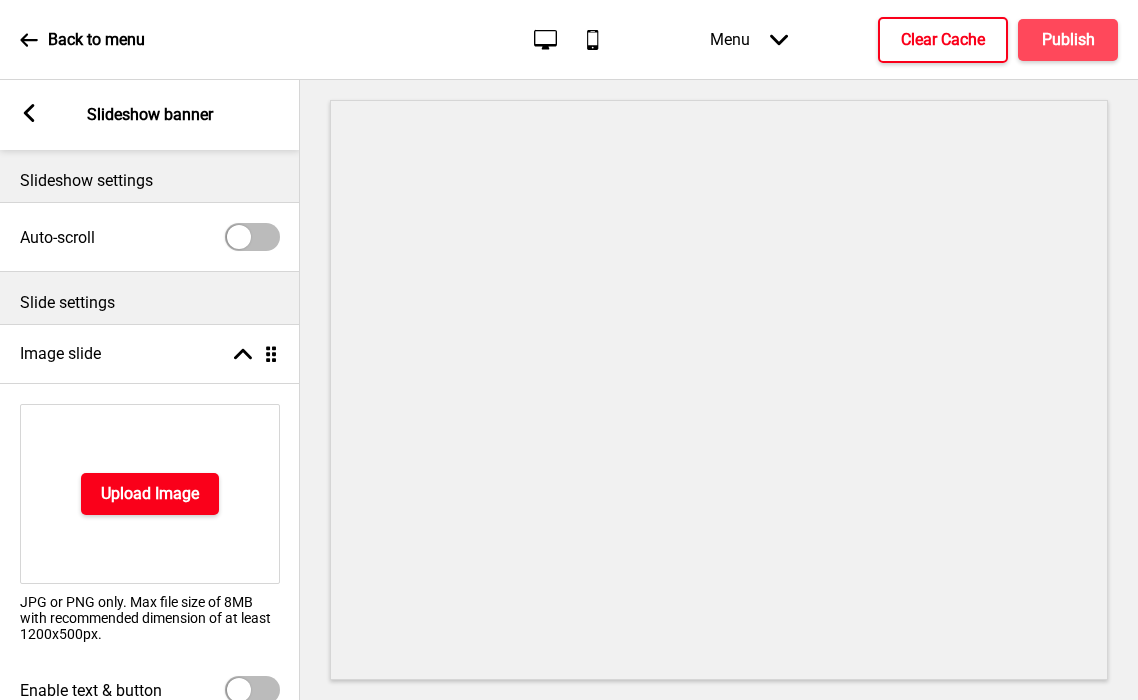 click on "Upload Image" at bounding box center [150, 494] 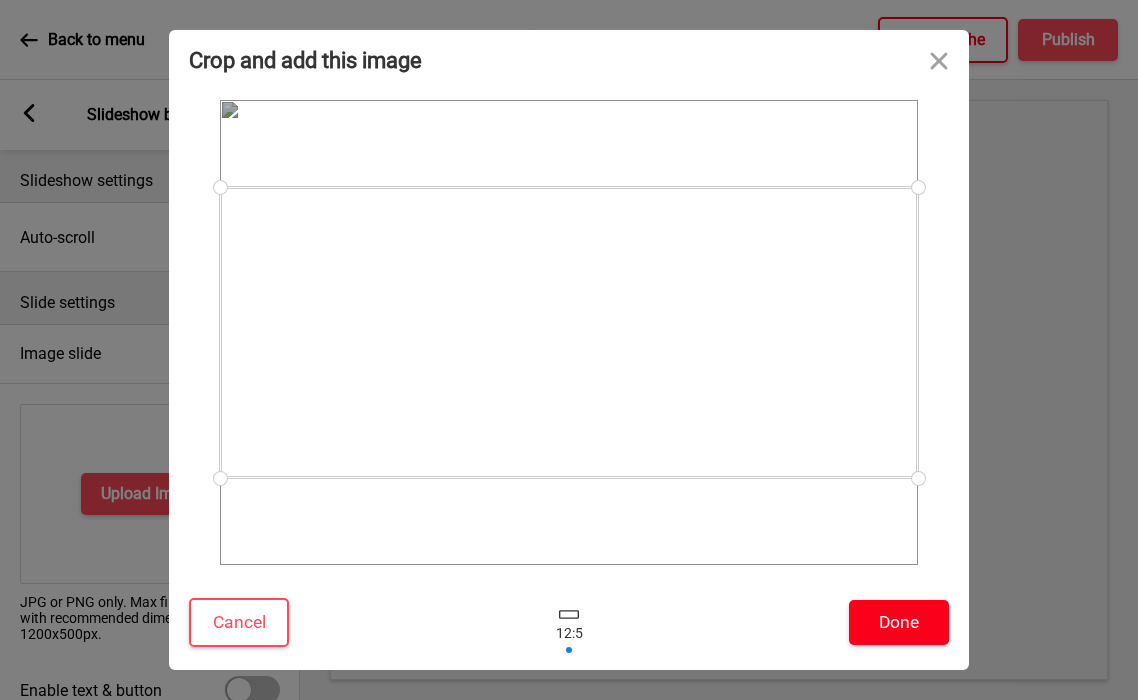 click on "Done" at bounding box center (899, 622) 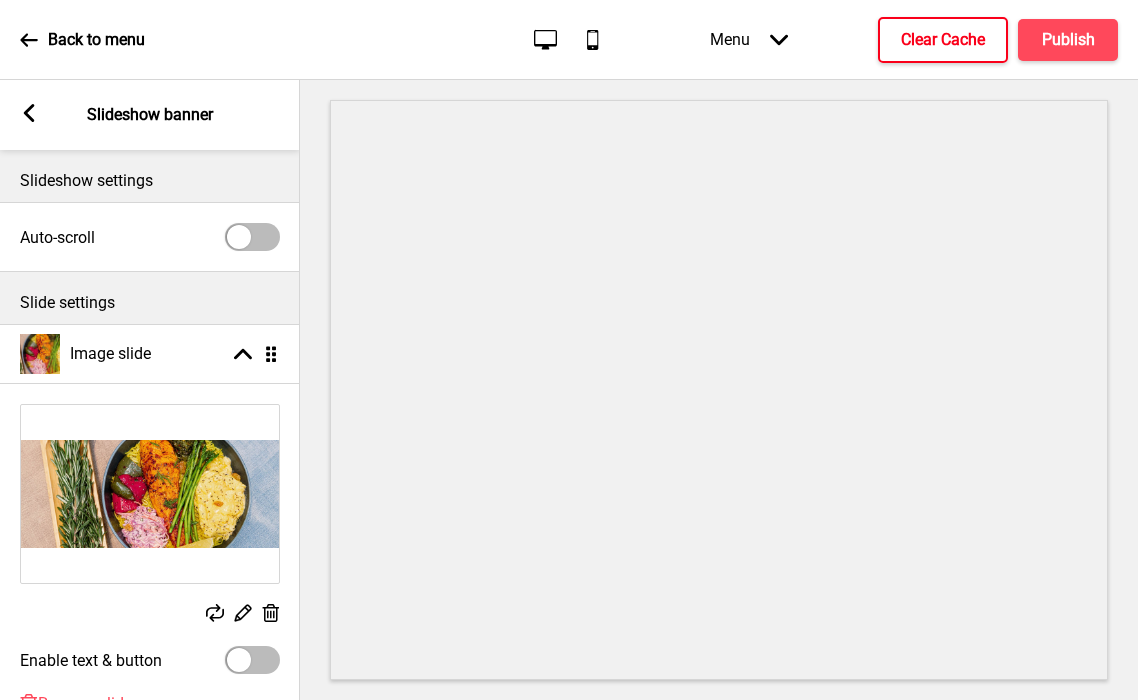 click 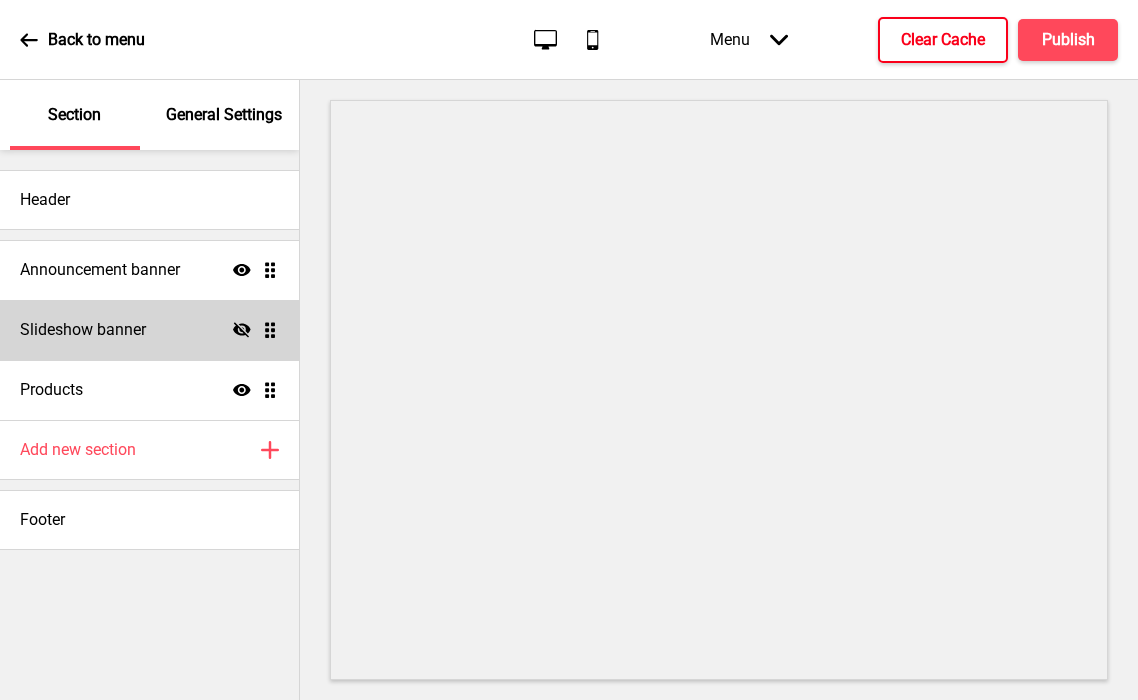 click on "Hide" 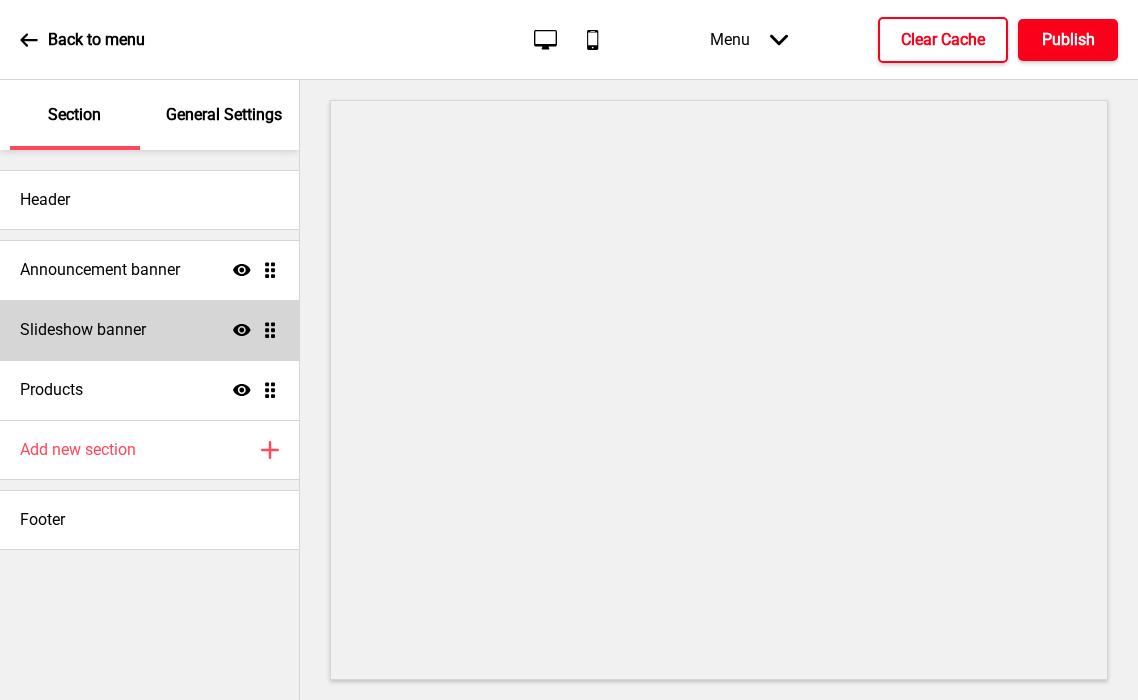 click on "Publish" at bounding box center (1068, 40) 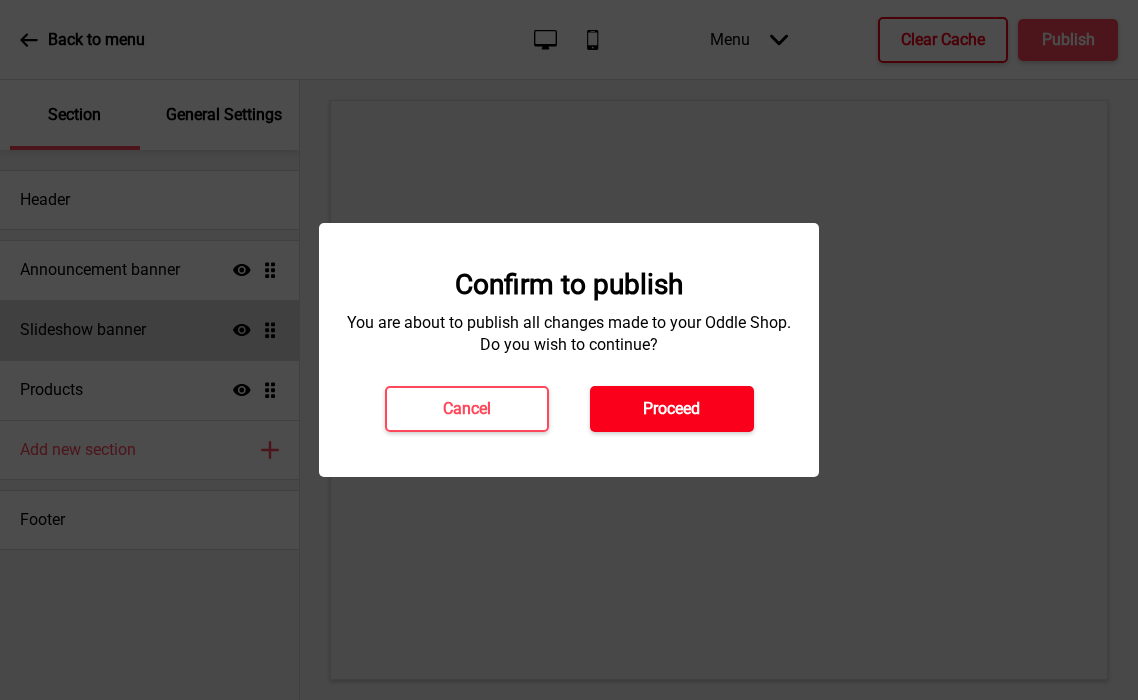 click on "Proceed" at bounding box center [671, 409] 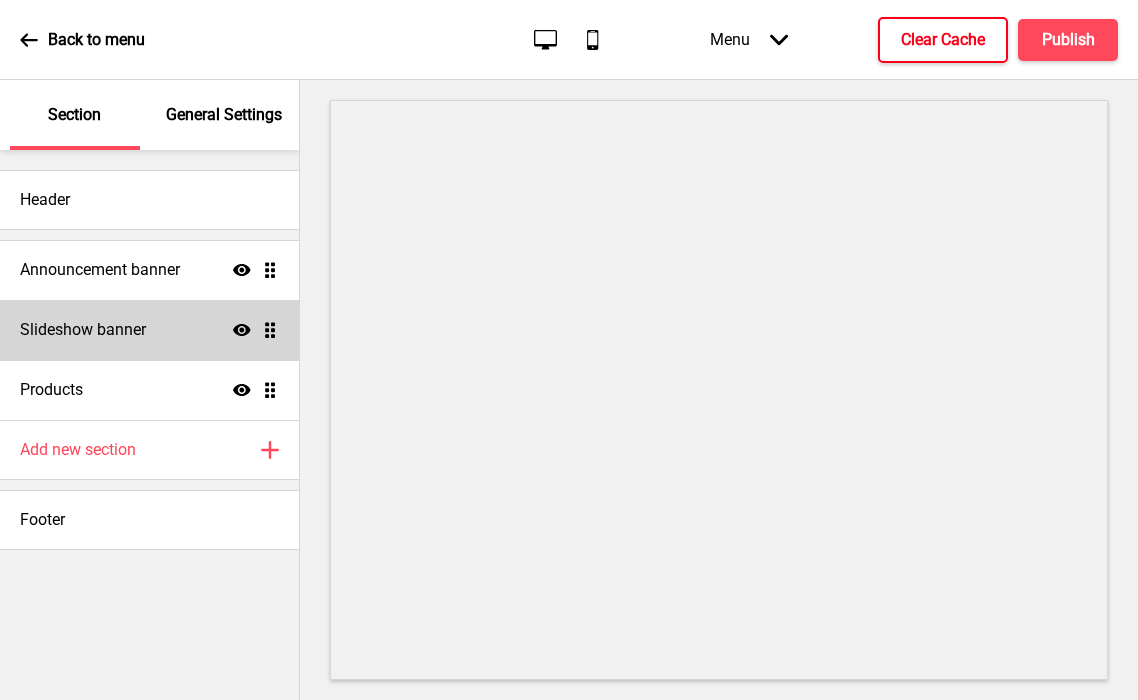 click on "Slideshow banner Show Drag" at bounding box center [149, 330] 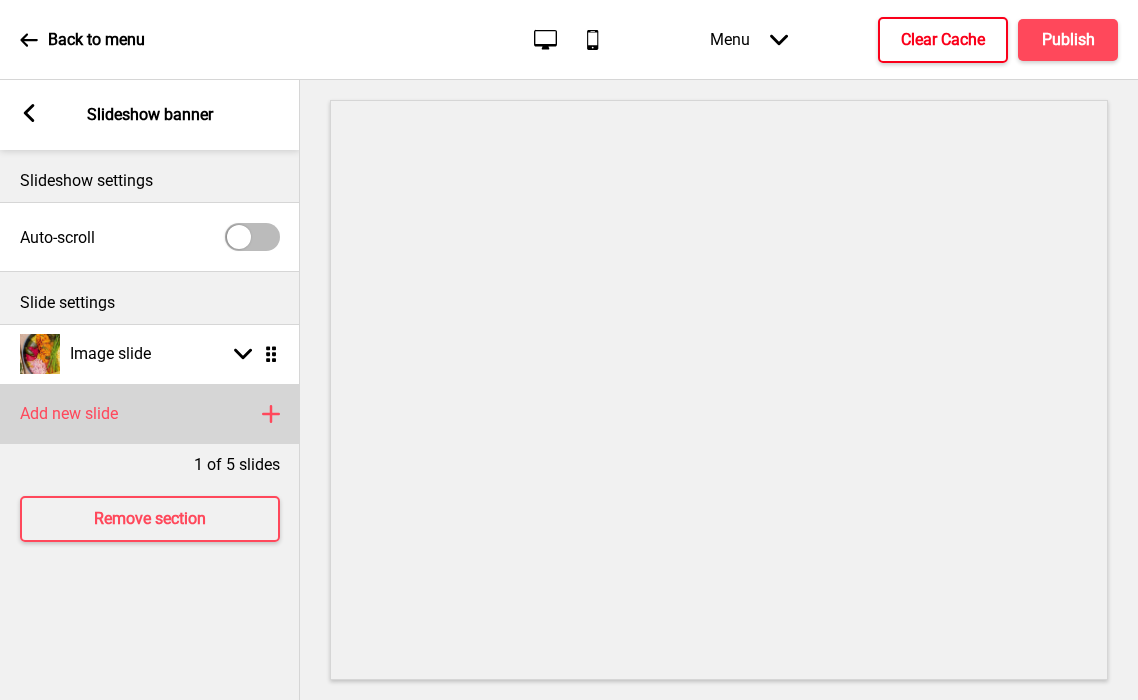 click on "Add new slide Plus" at bounding box center (150, 414) 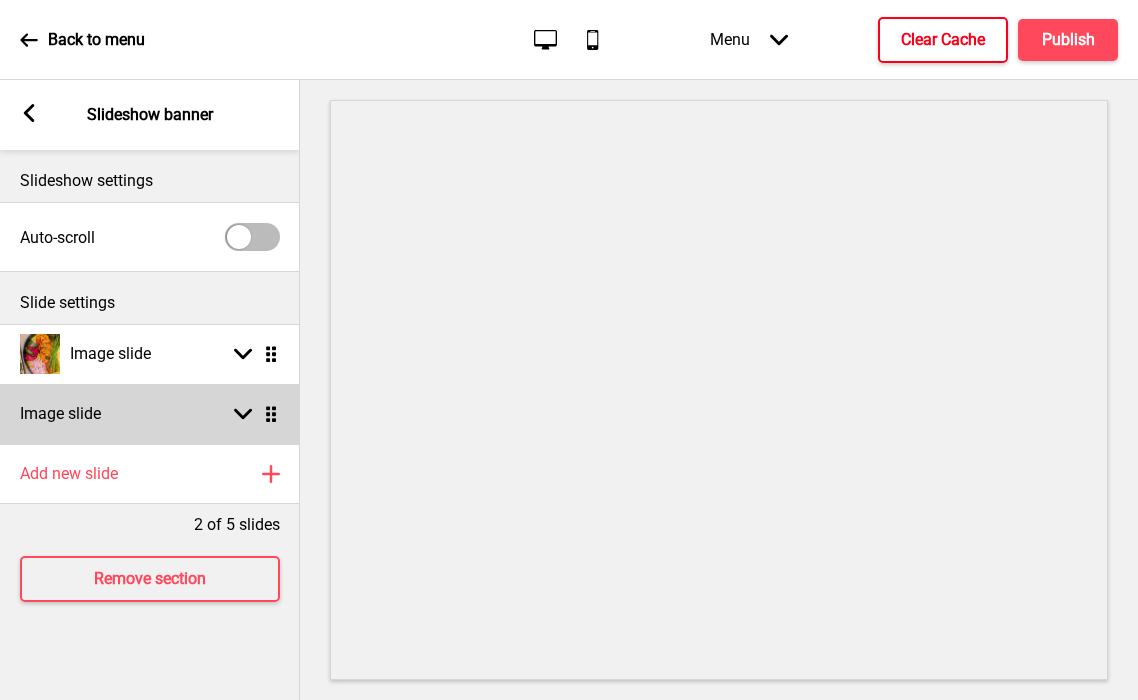 click on "Image slide Arrow down Drag" at bounding box center (150, 414) 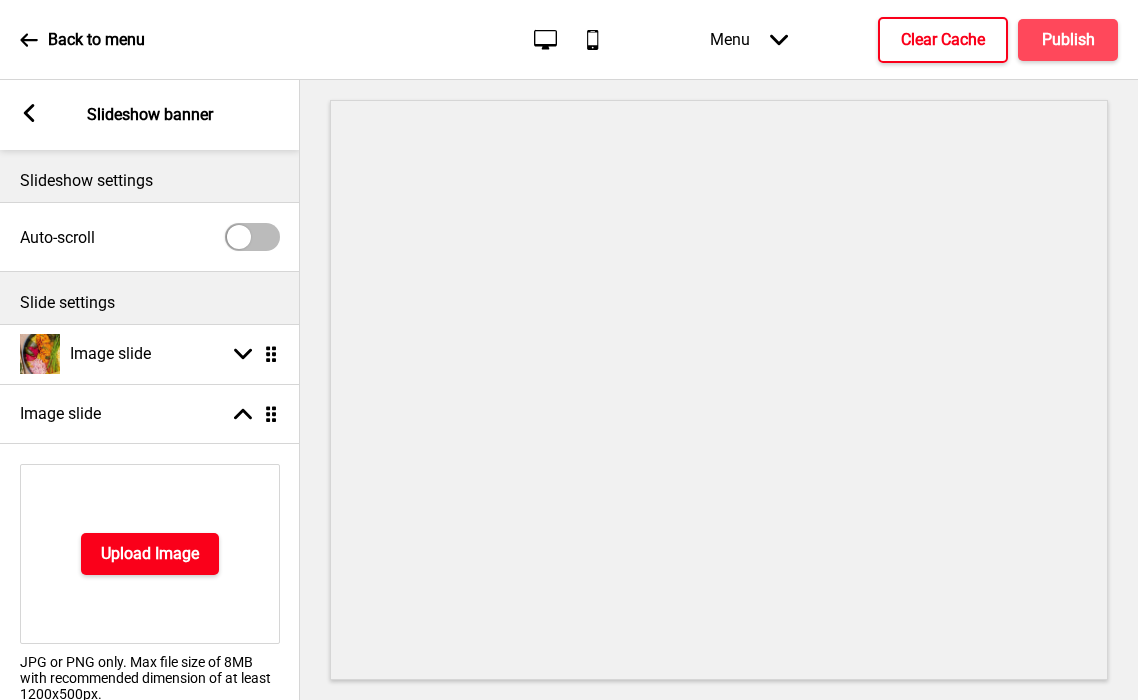 click on "Upload Image" at bounding box center (150, 554) 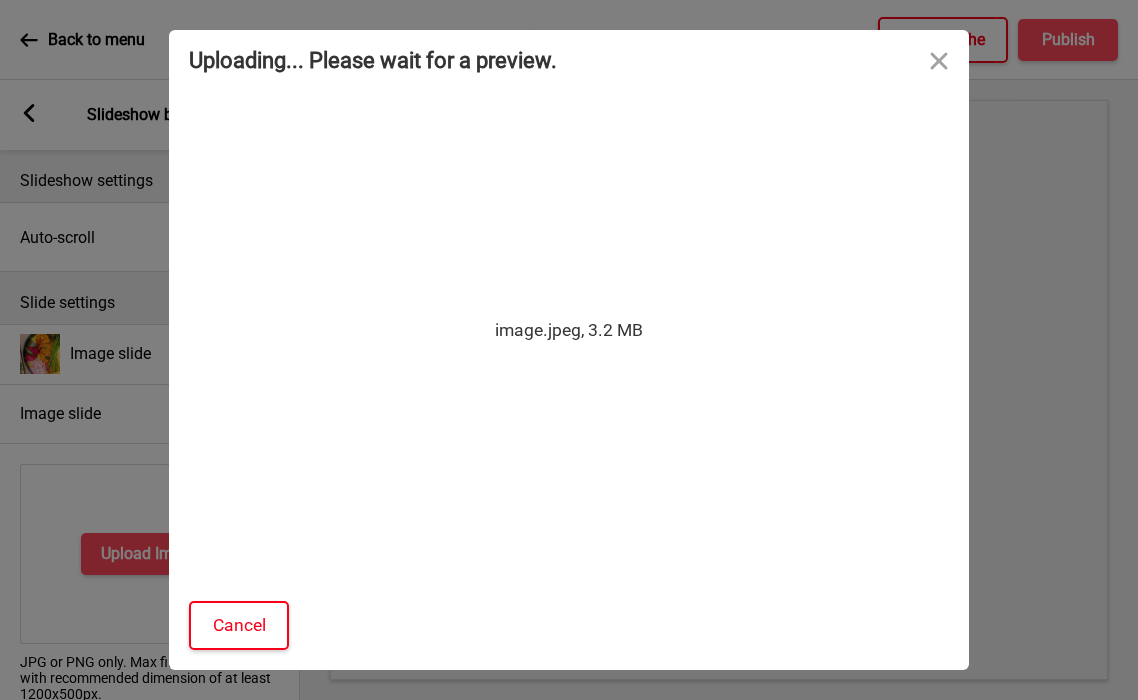 click on "Cancel" at bounding box center (239, 625) 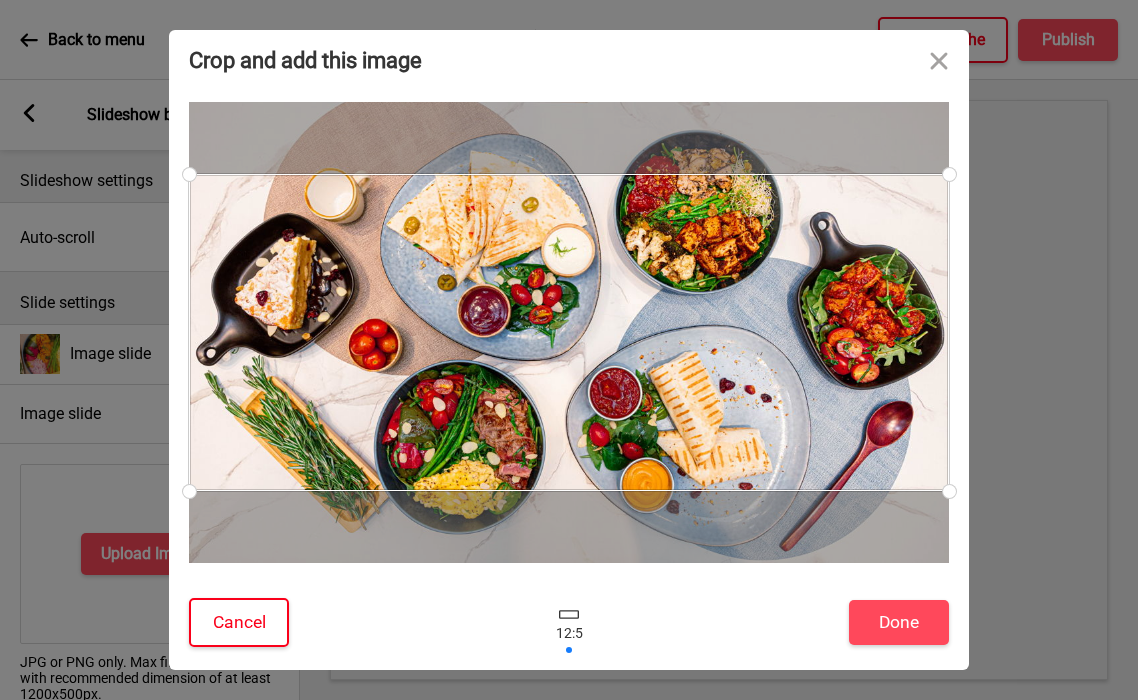 click on "Cancel" at bounding box center [239, 622] 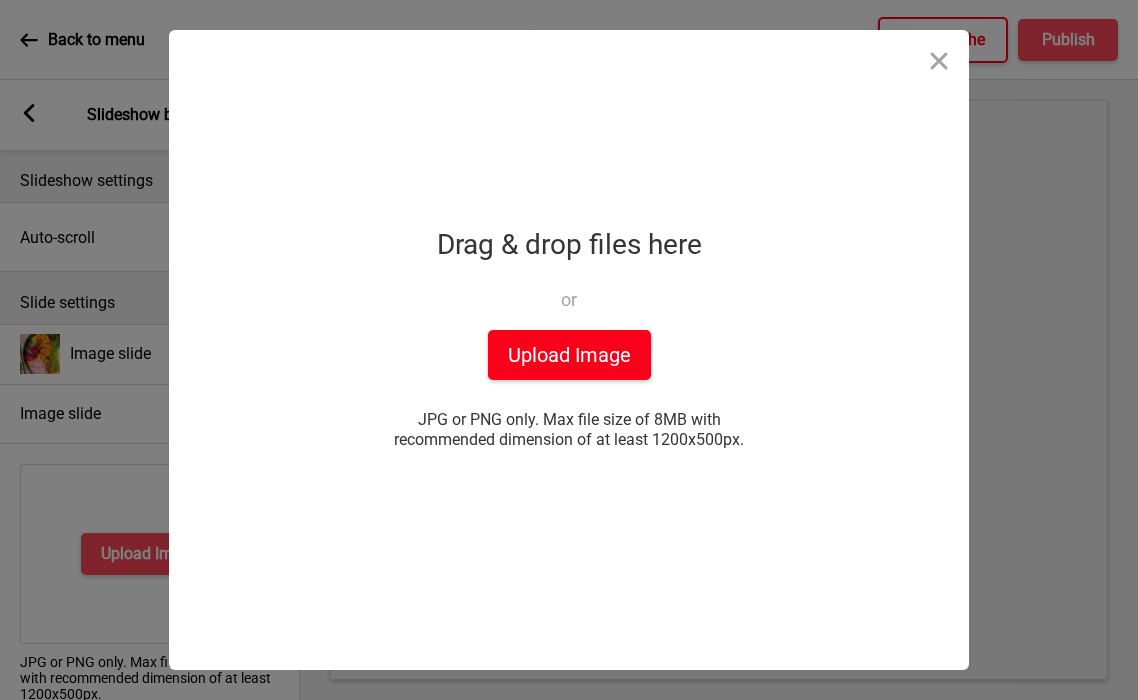 click on "Upload Image" at bounding box center [569, 355] 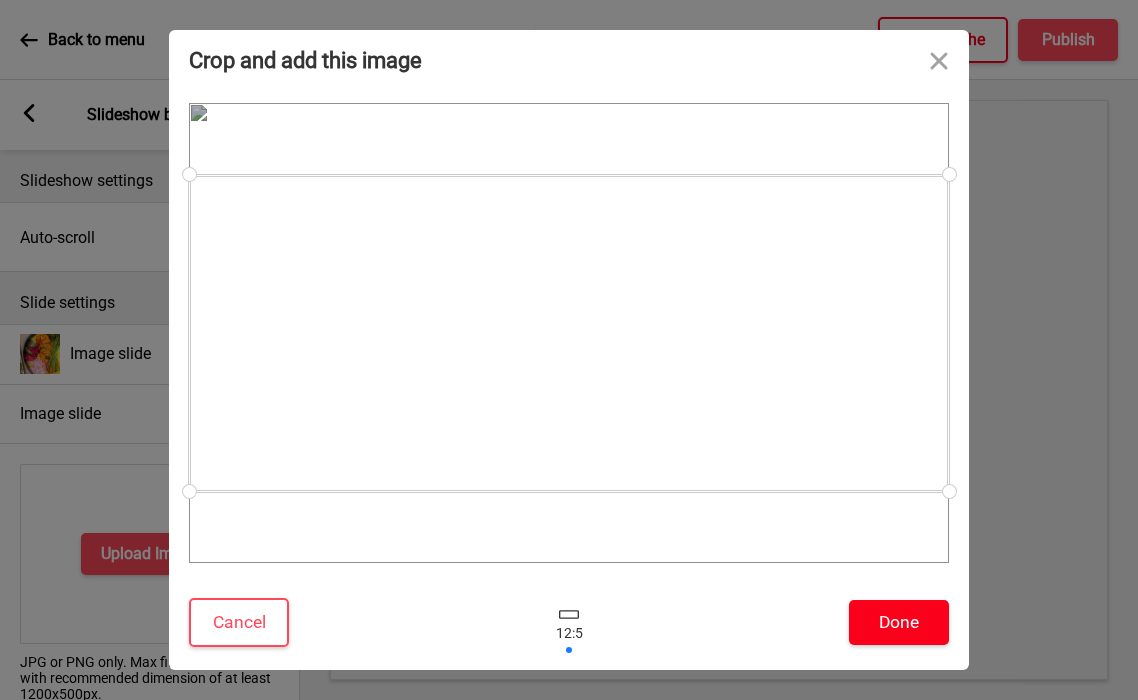 click on "Done" at bounding box center [899, 622] 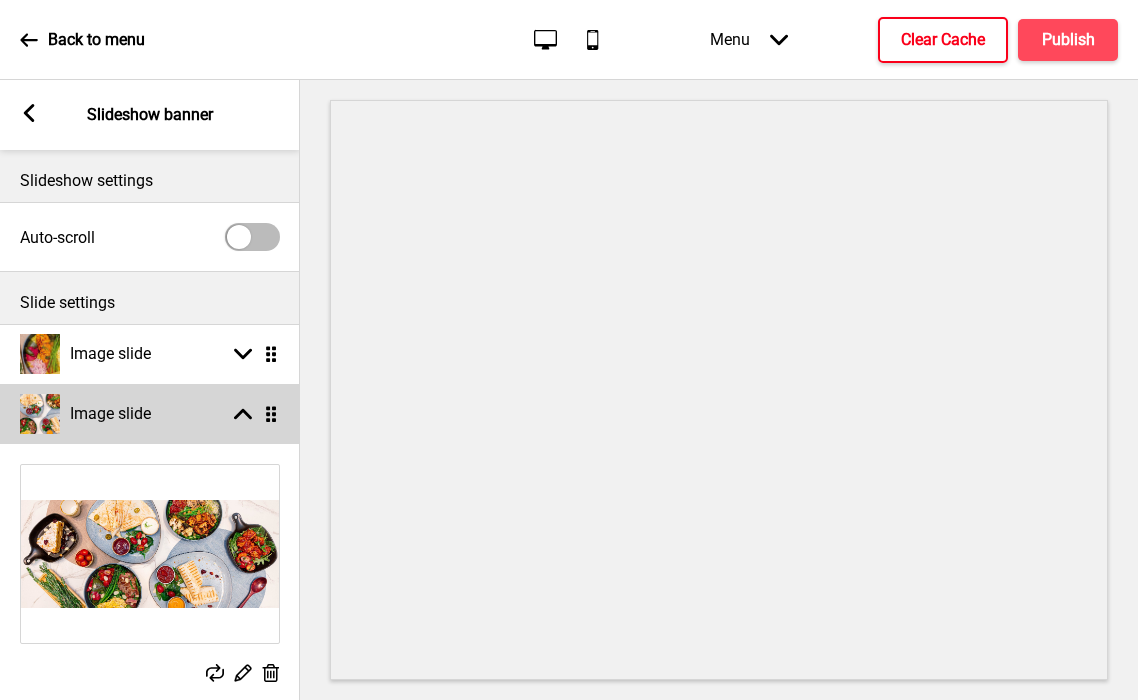 click 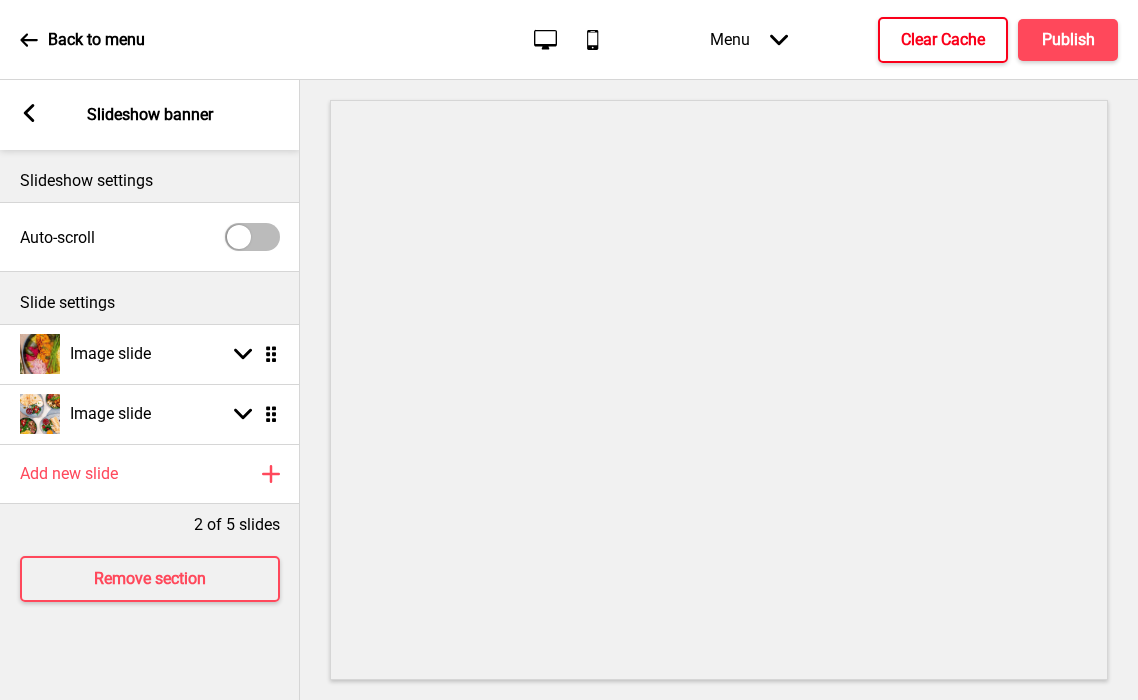 click at bounding box center (239, 237) 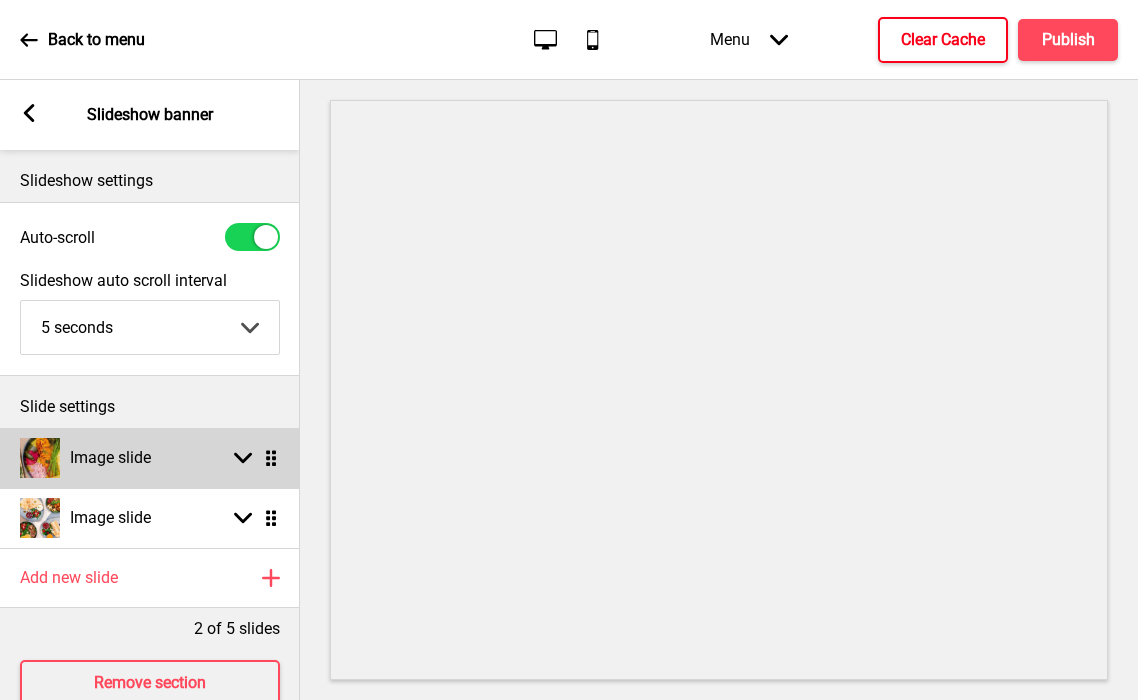 scroll, scrollTop: 46, scrollLeft: 0, axis: vertical 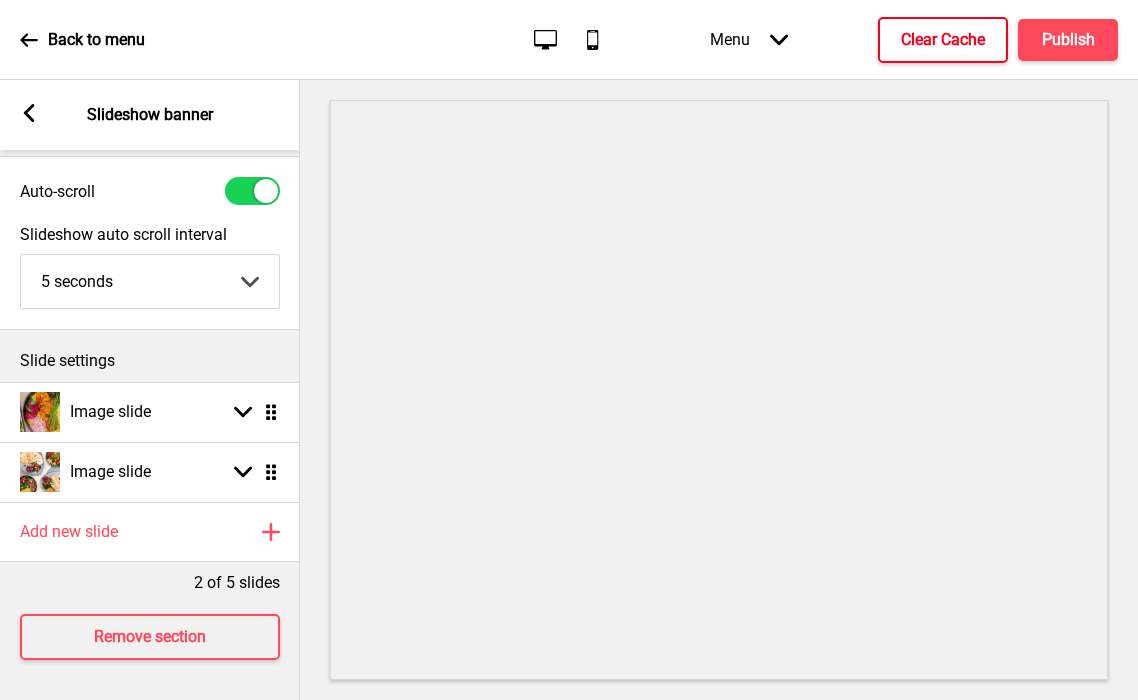 click on "Arrow left" at bounding box center (29, 115) 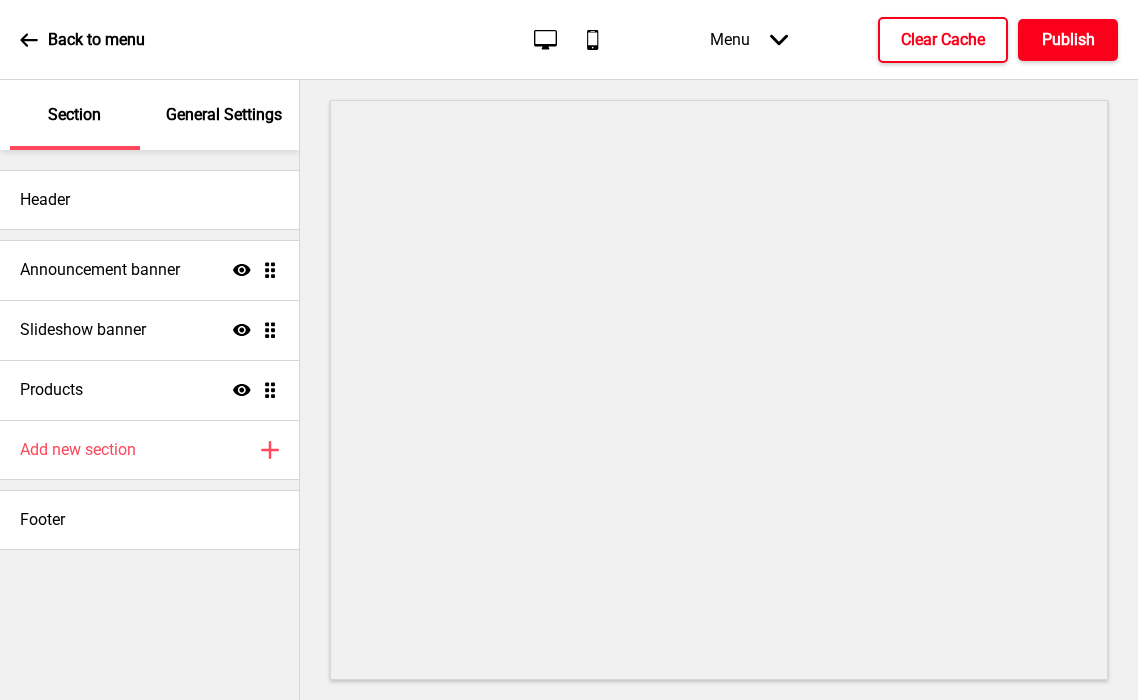 click on "Publish" at bounding box center (1068, 40) 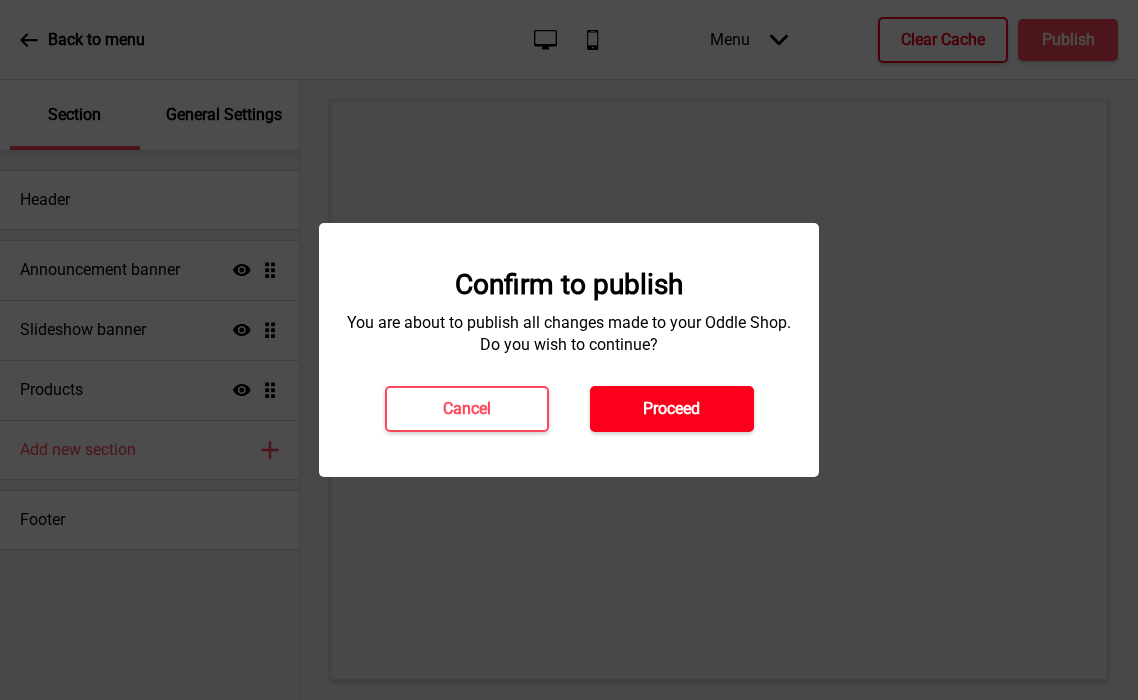 click on "Proceed" at bounding box center [671, 409] 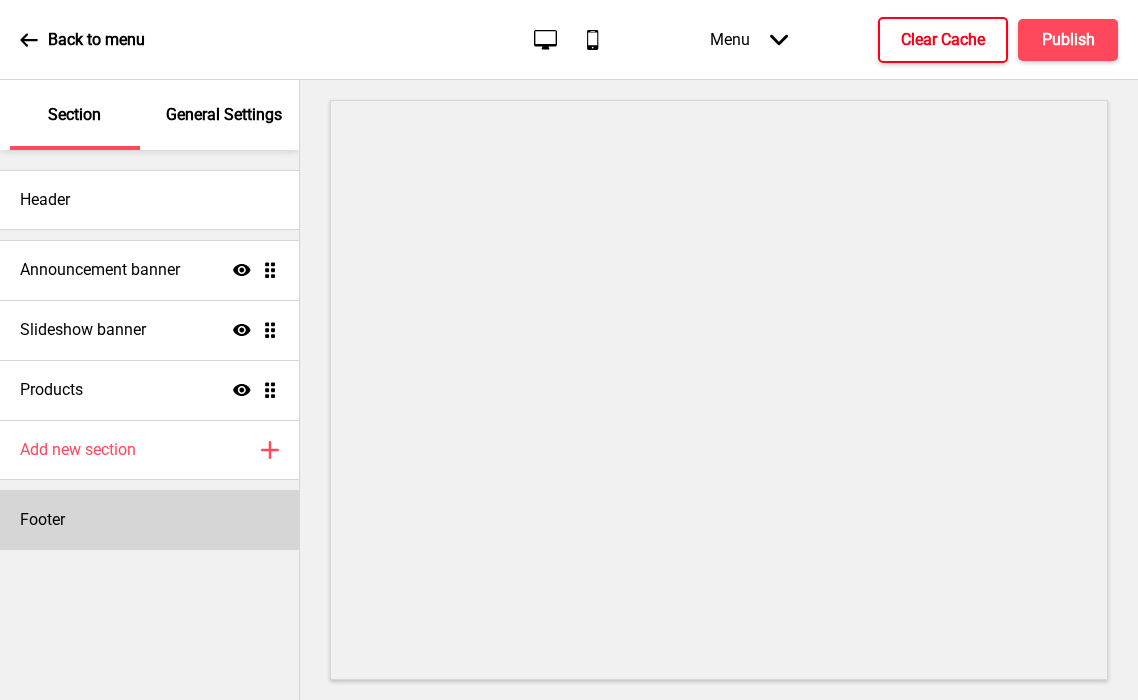 click on "Footer" at bounding box center (149, 520) 